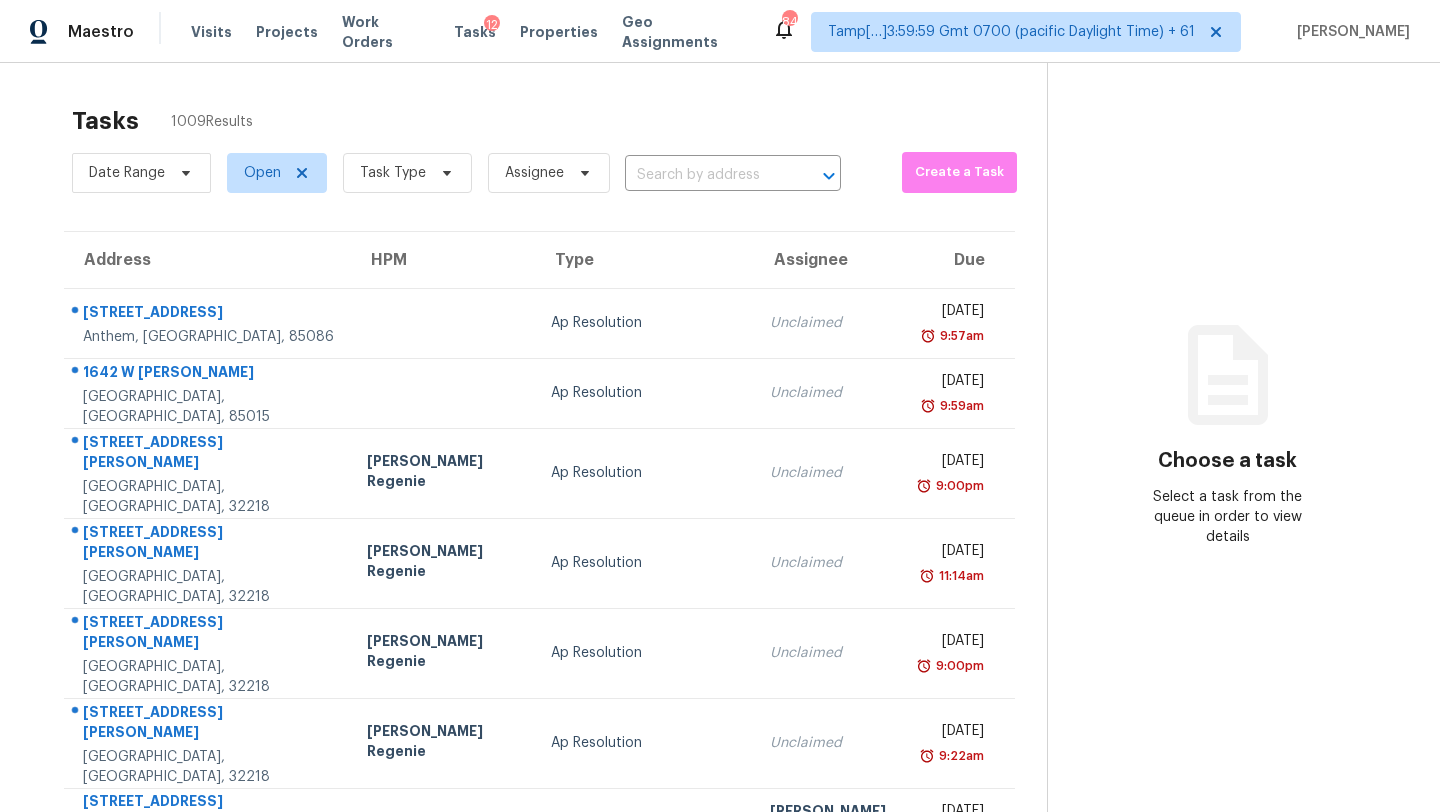 scroll, scrollTop: 0, scrollLeft: 0, axis: both 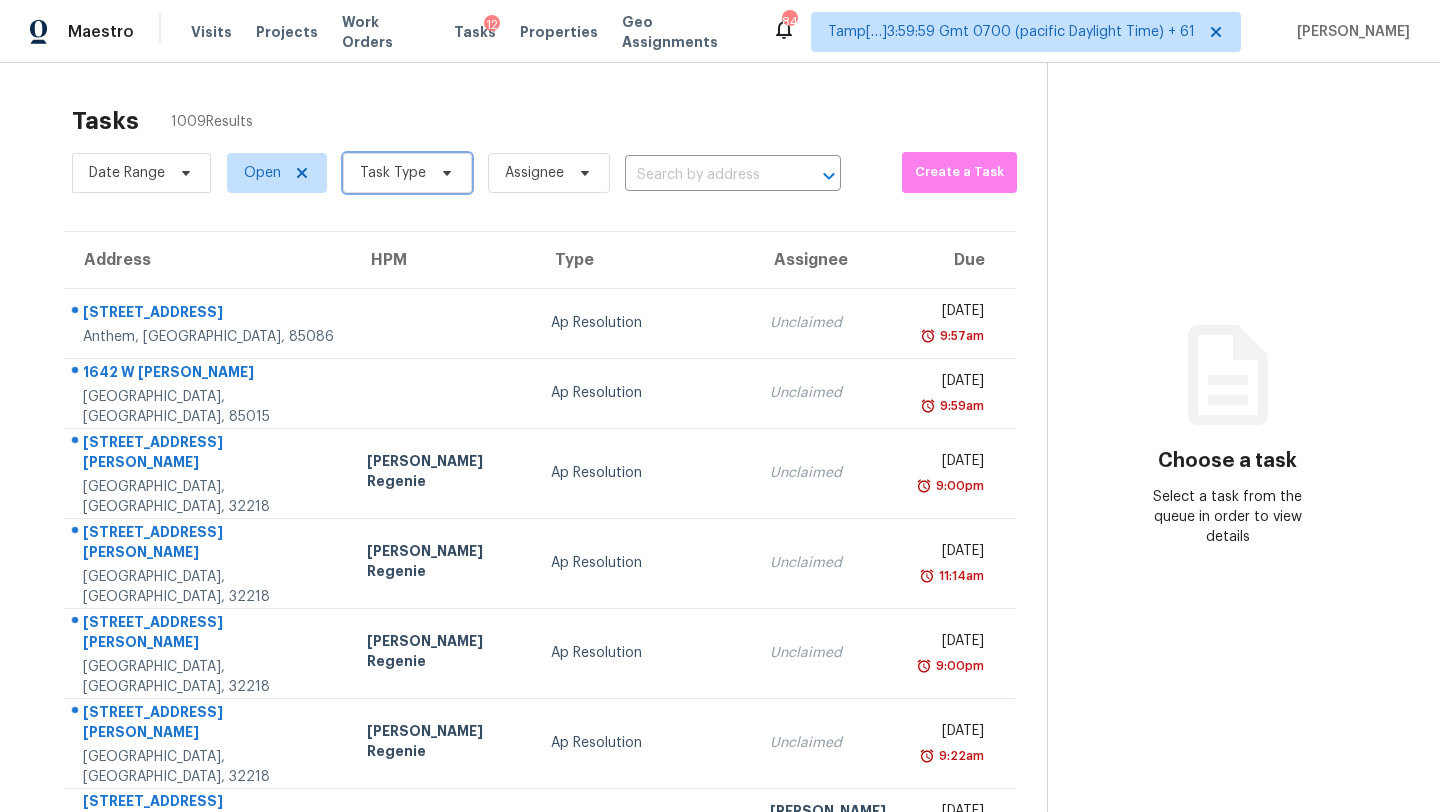 click on "Task Type" at bounding box center (393, 173) 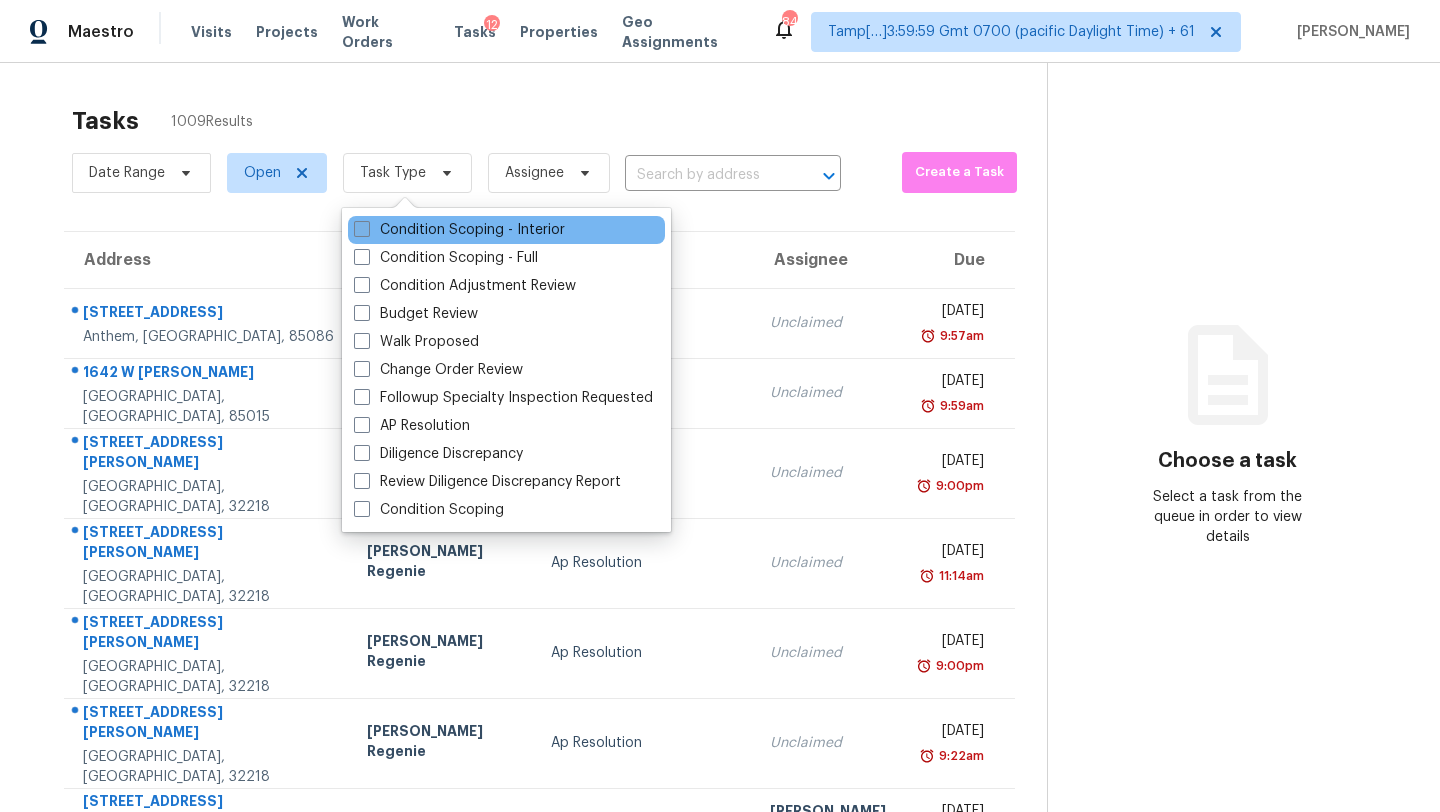 click on "Condition Scoping - Interior" at bounding box center (459, 230) 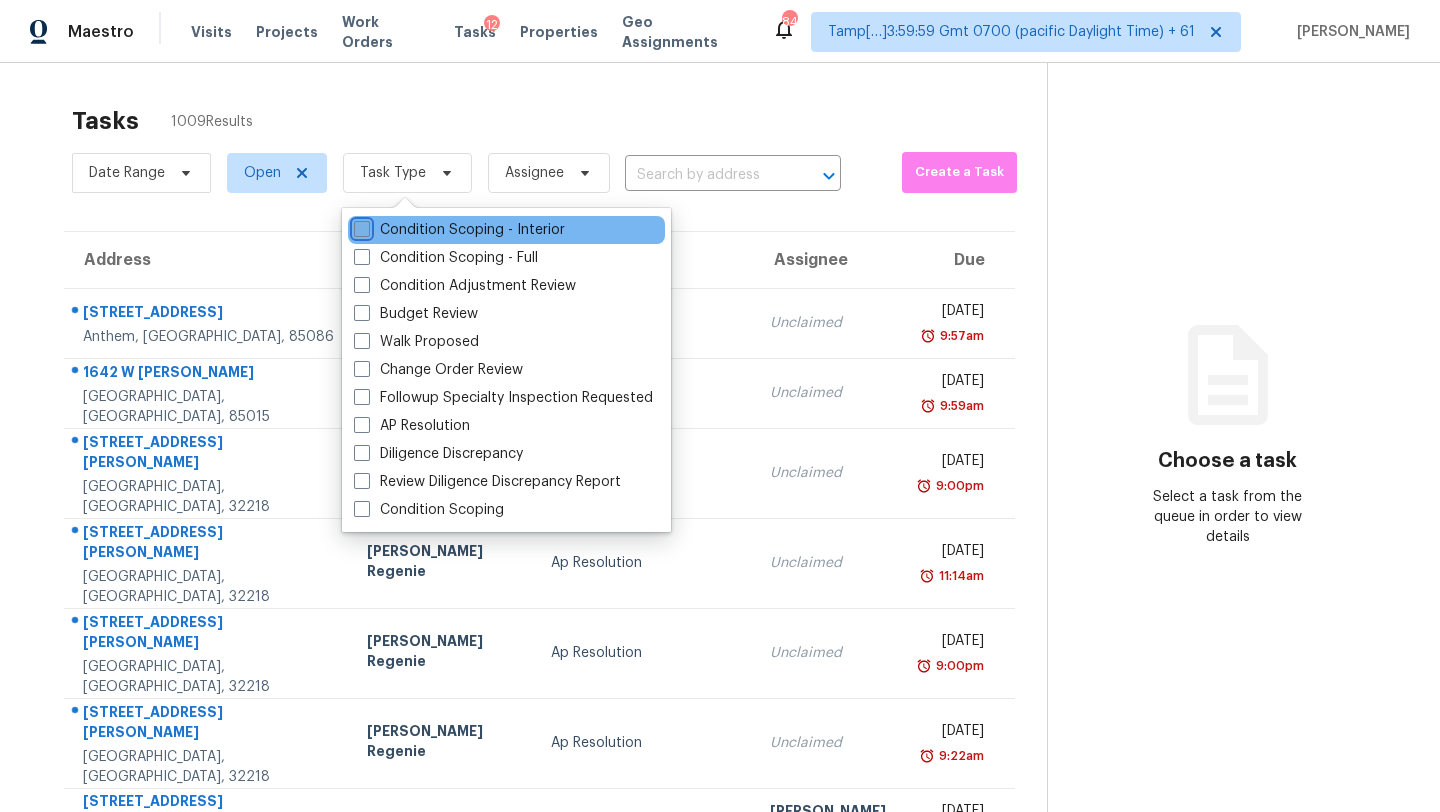click on "Condition Scoping - Interior" at bounding box center [360, 226] 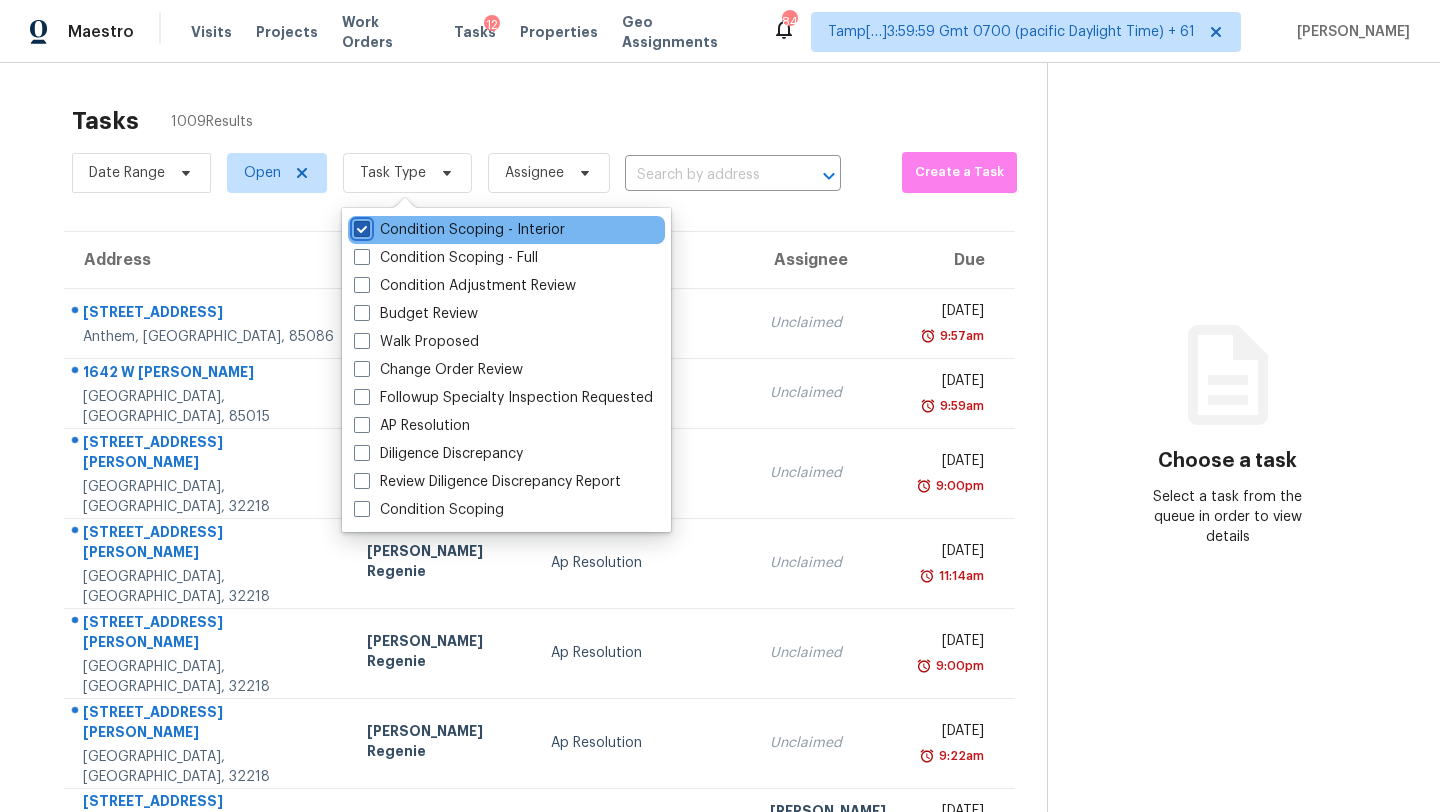 checkbox on "true" 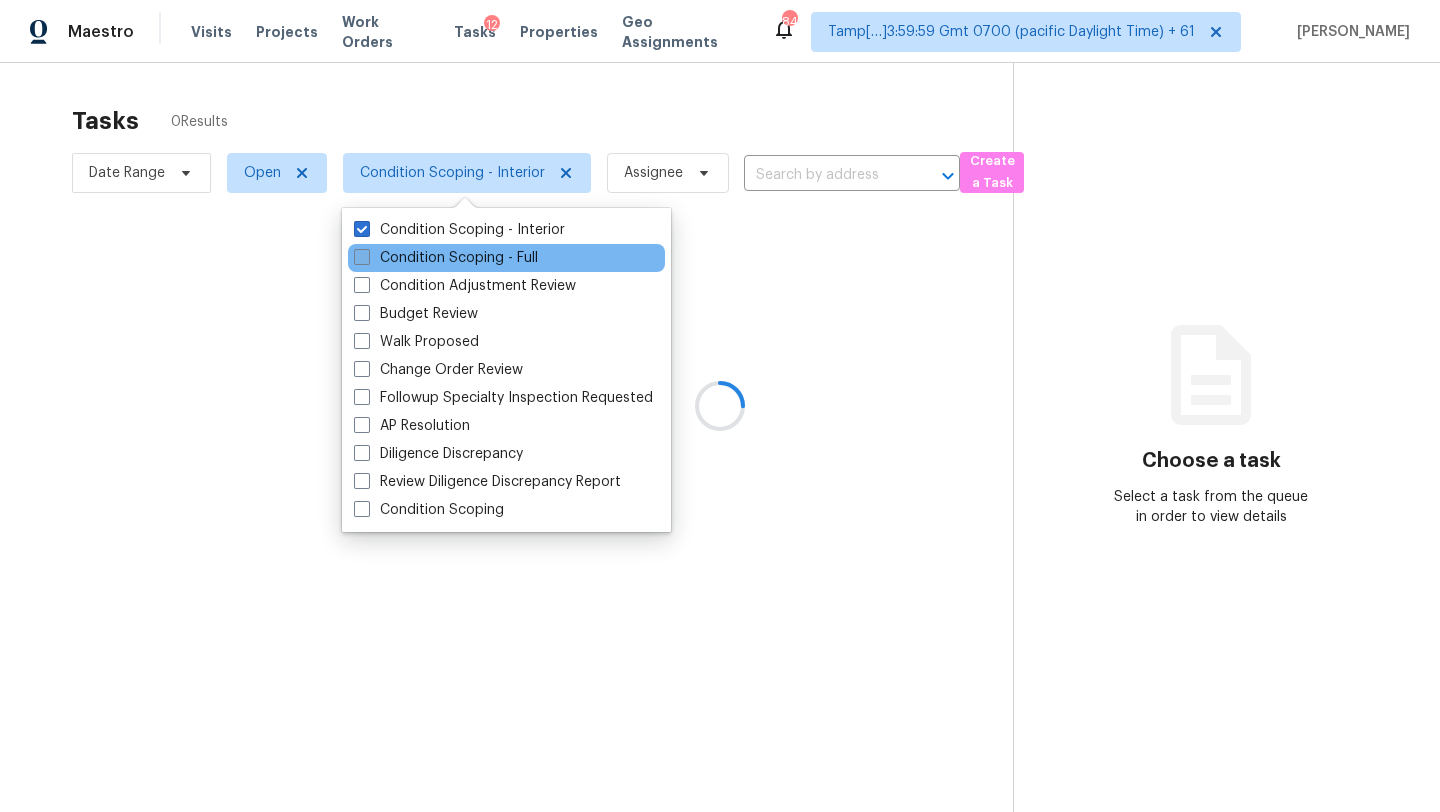 click on "Condition Scoping - Full" at bounding box center (446, 258) 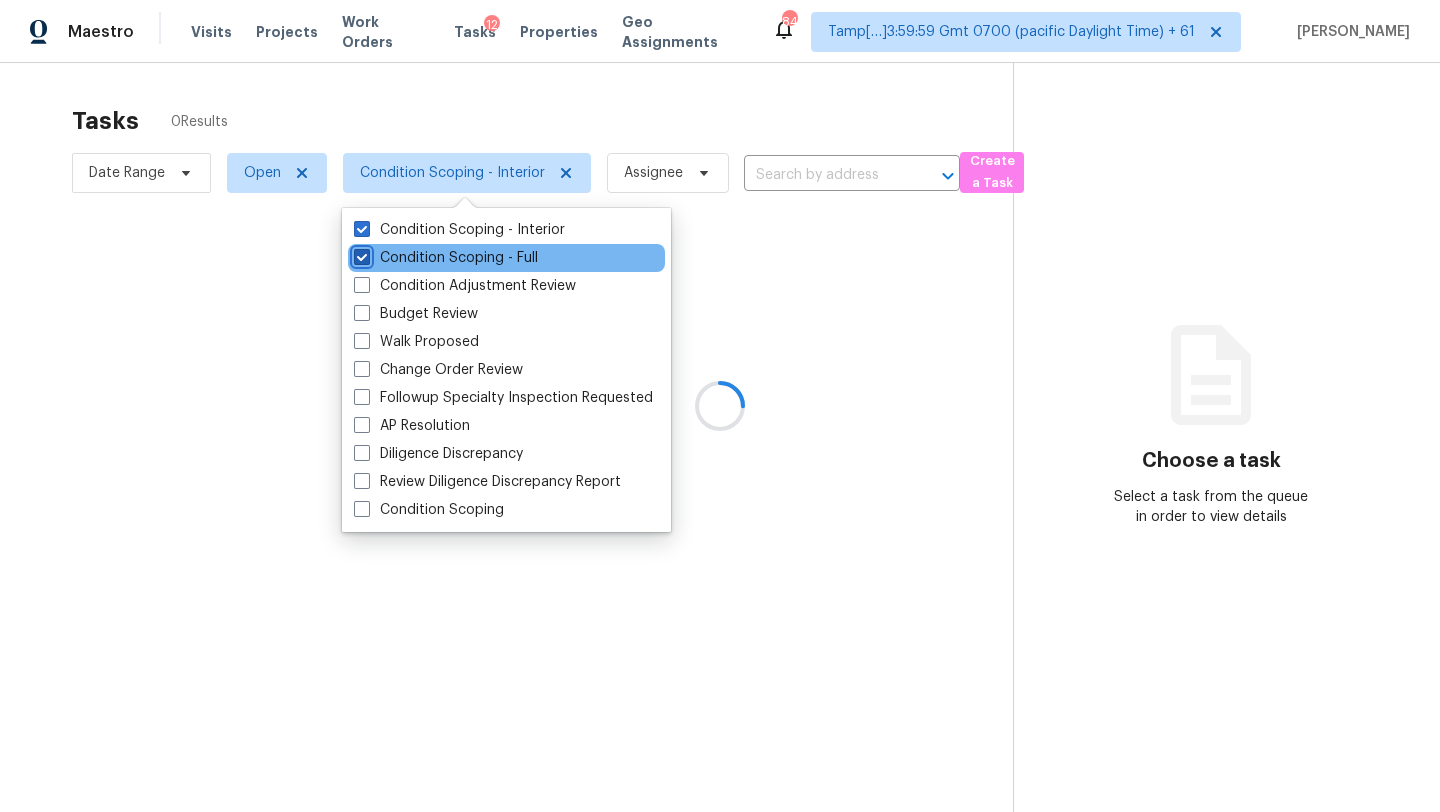 checkbox on "true" 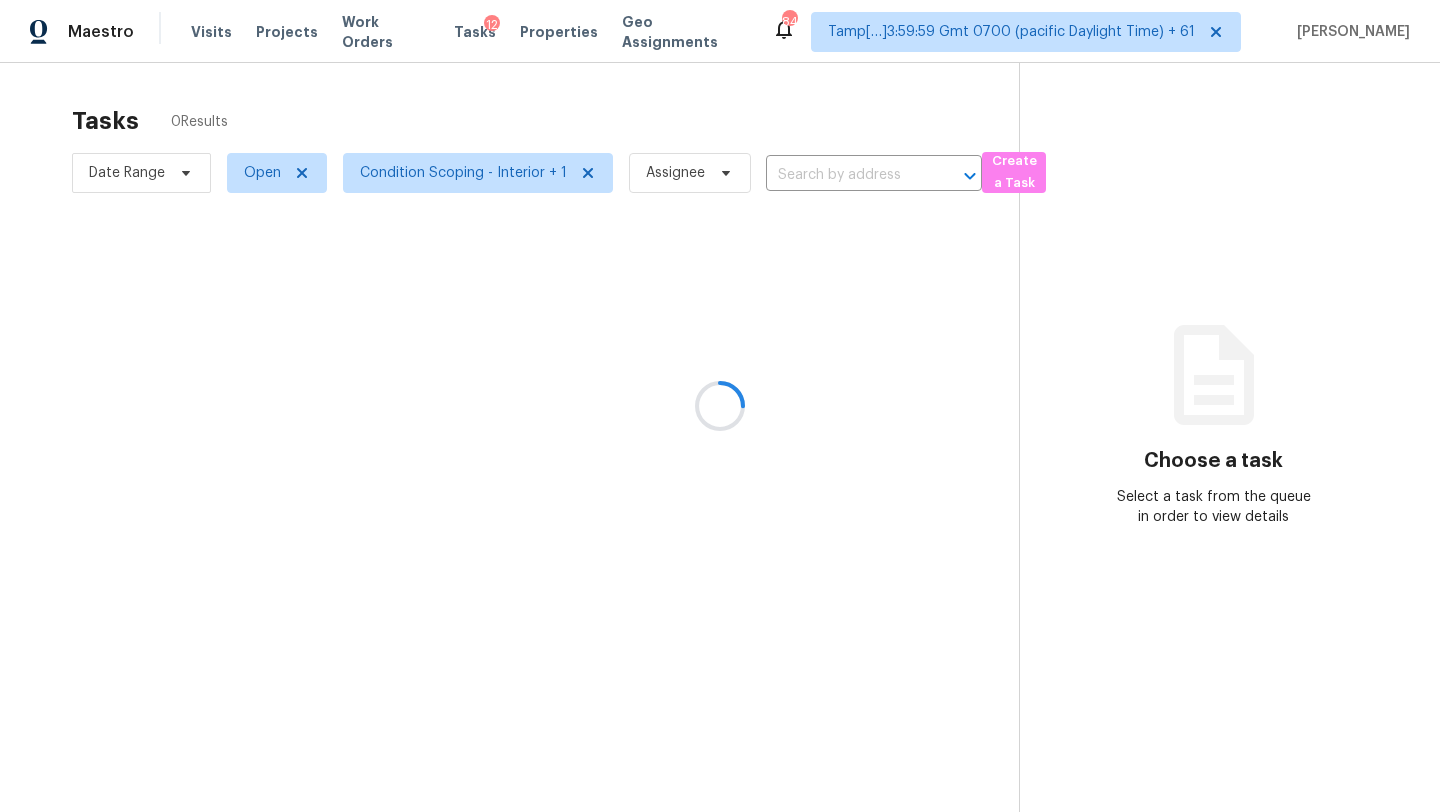 click at bounding box center [720, 406] 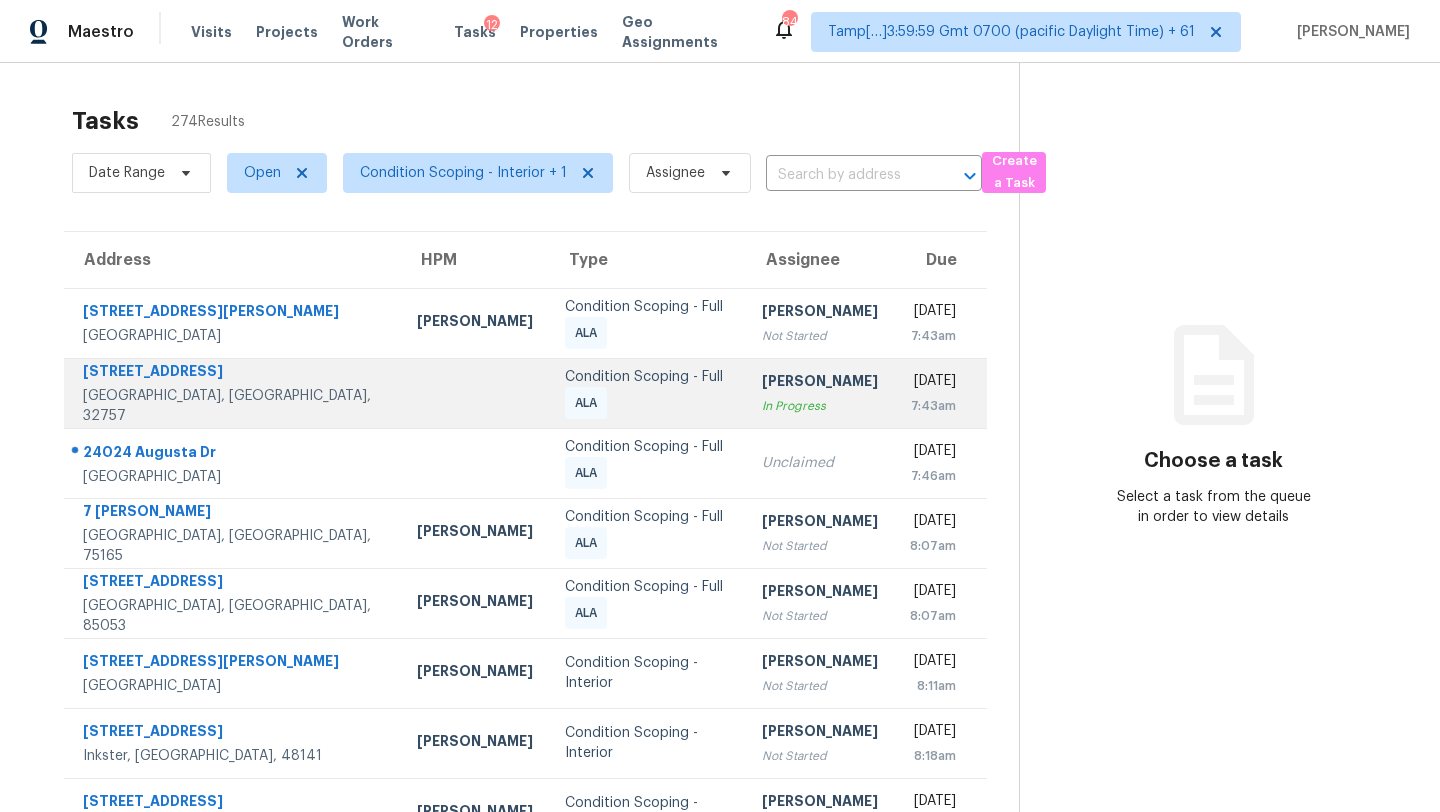 scroll, scrollTop: 229, scrollLeft: 0, axis: vertical 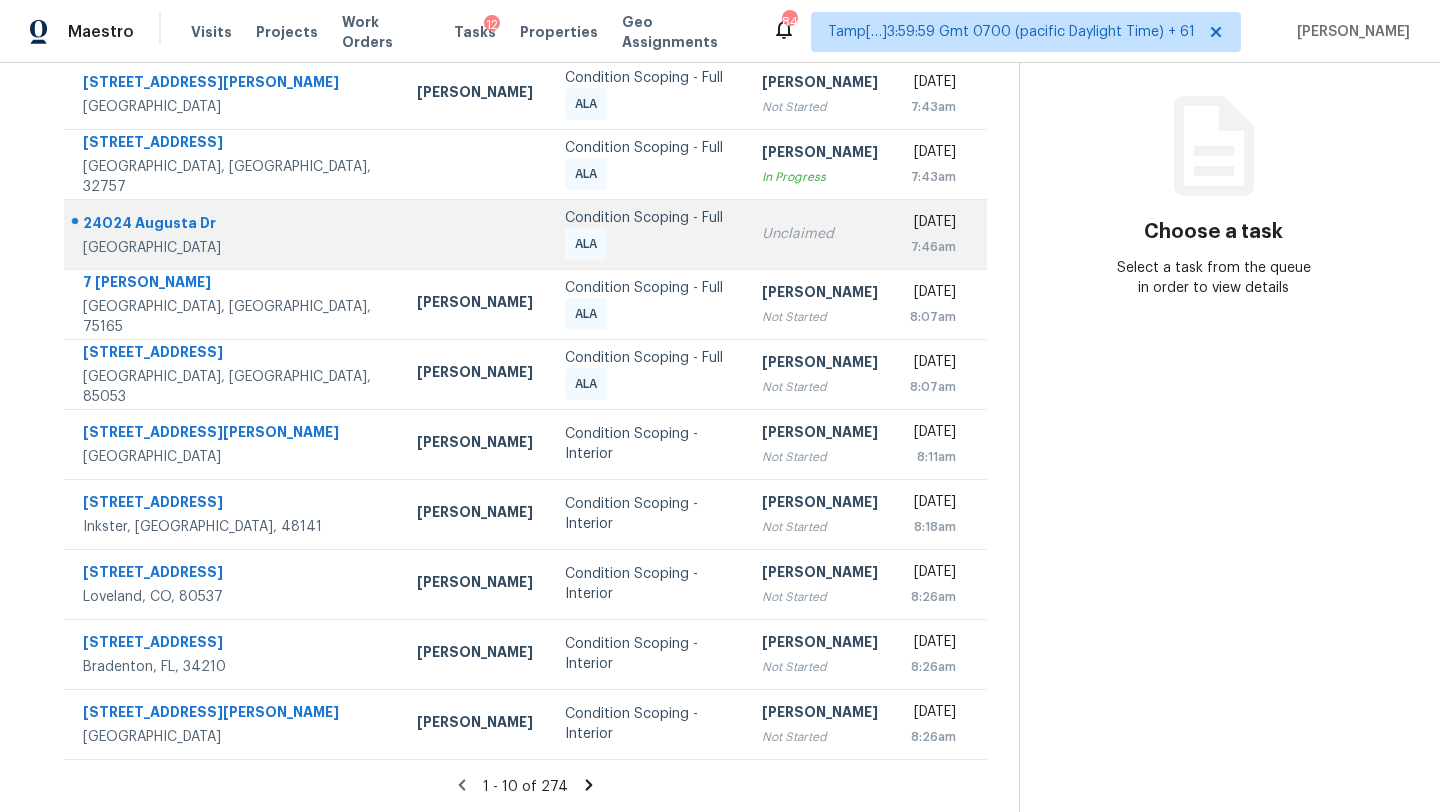 click on "Condition Scoping - Full ALA" at bounding box center [647, 234] 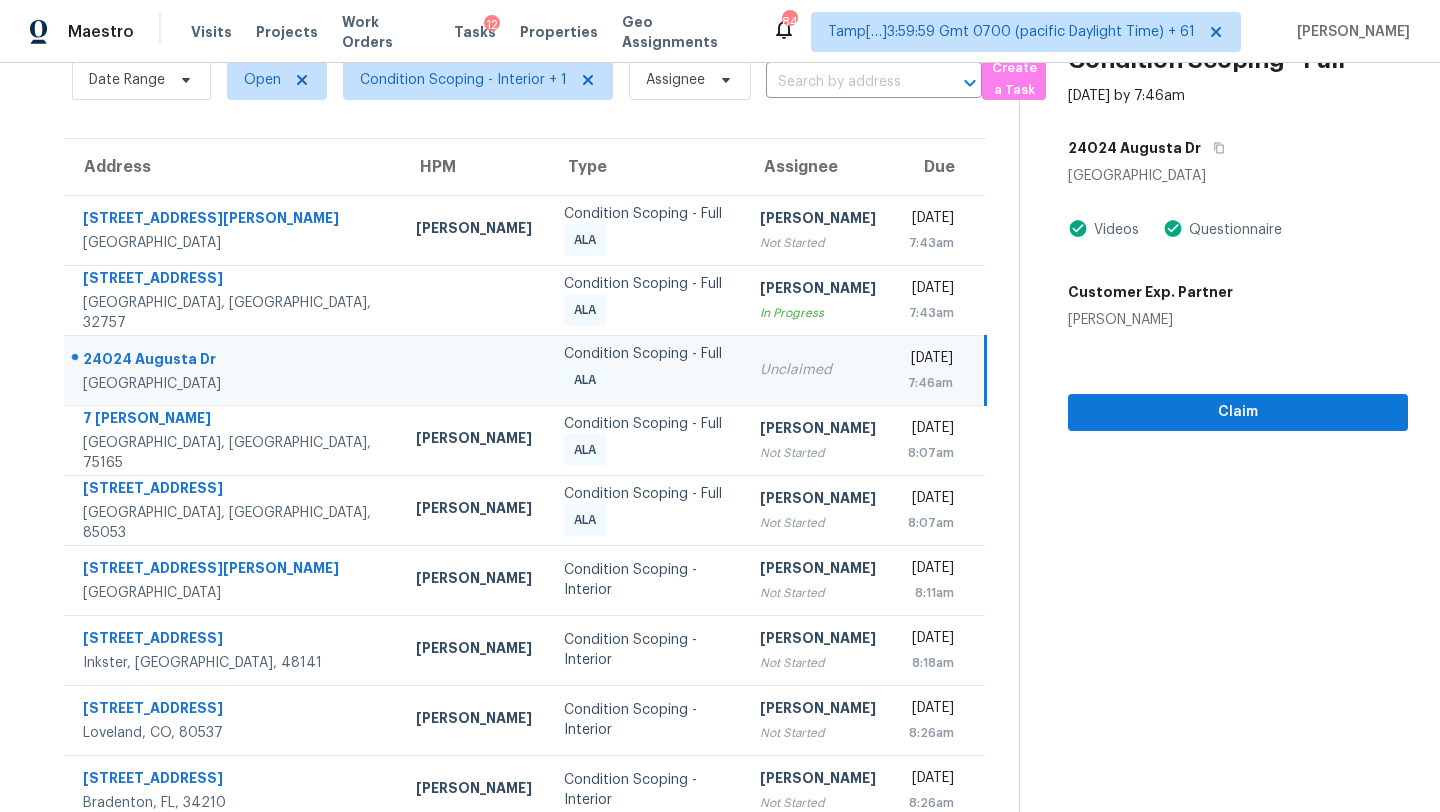 scroll, scrollTop: 42, scrollLeft: 0, axis: vertical 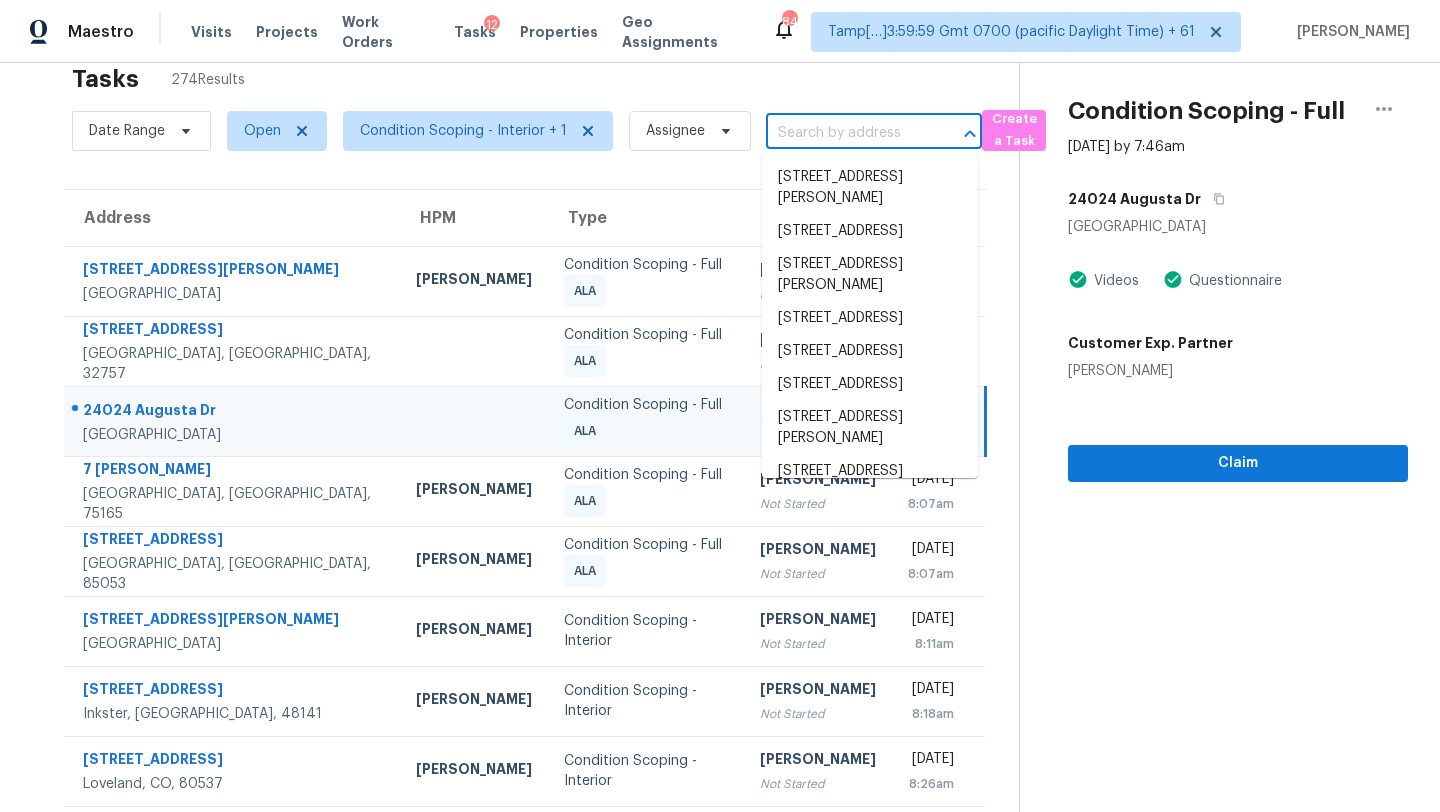 click at bounding box center (846, 133) 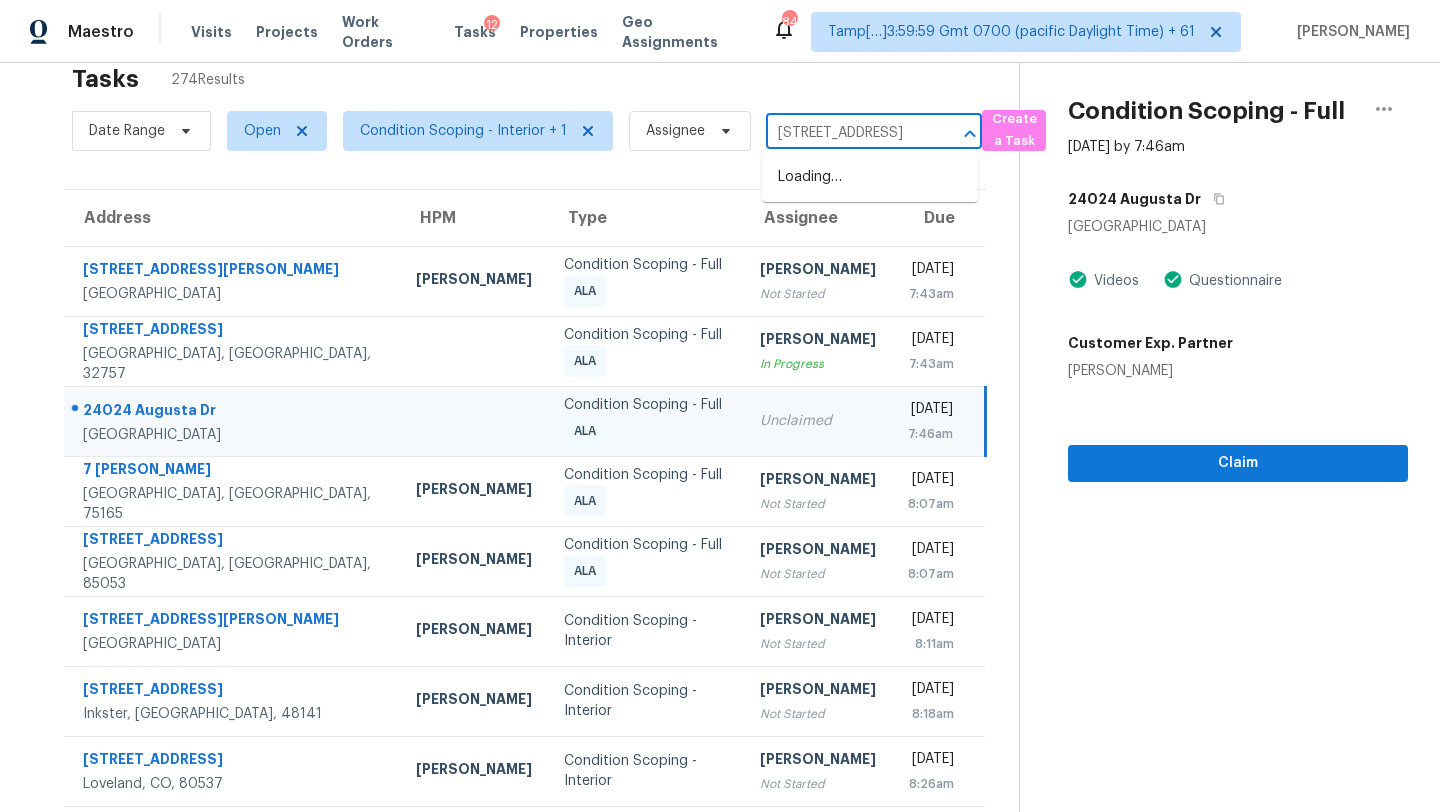 scroll, scrollTop: 0, scrollLeft: 134, axis: horizontal 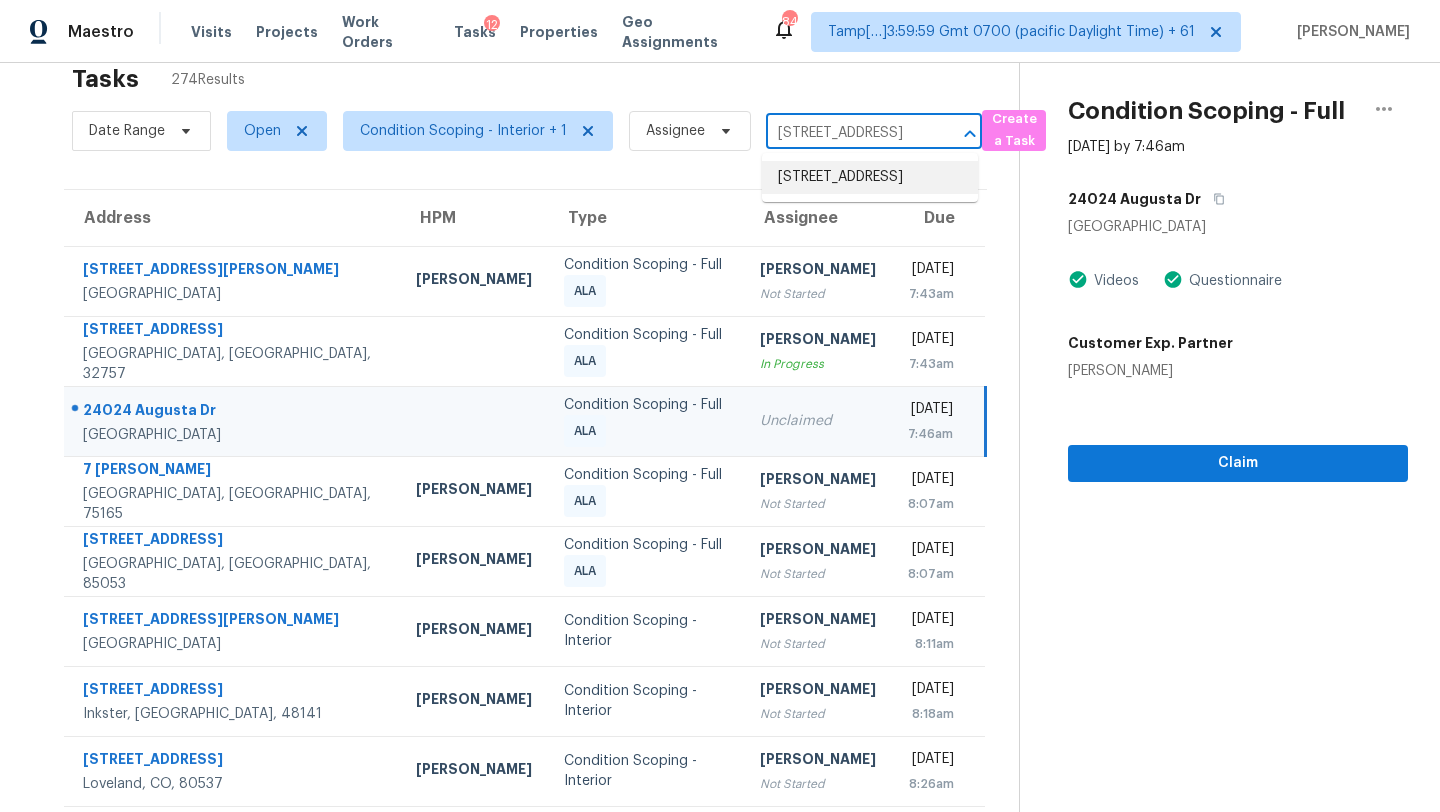 click on "4923 Pine Cone Ct, Jacksonville, FL 32210" at bounding box center [870, 177] 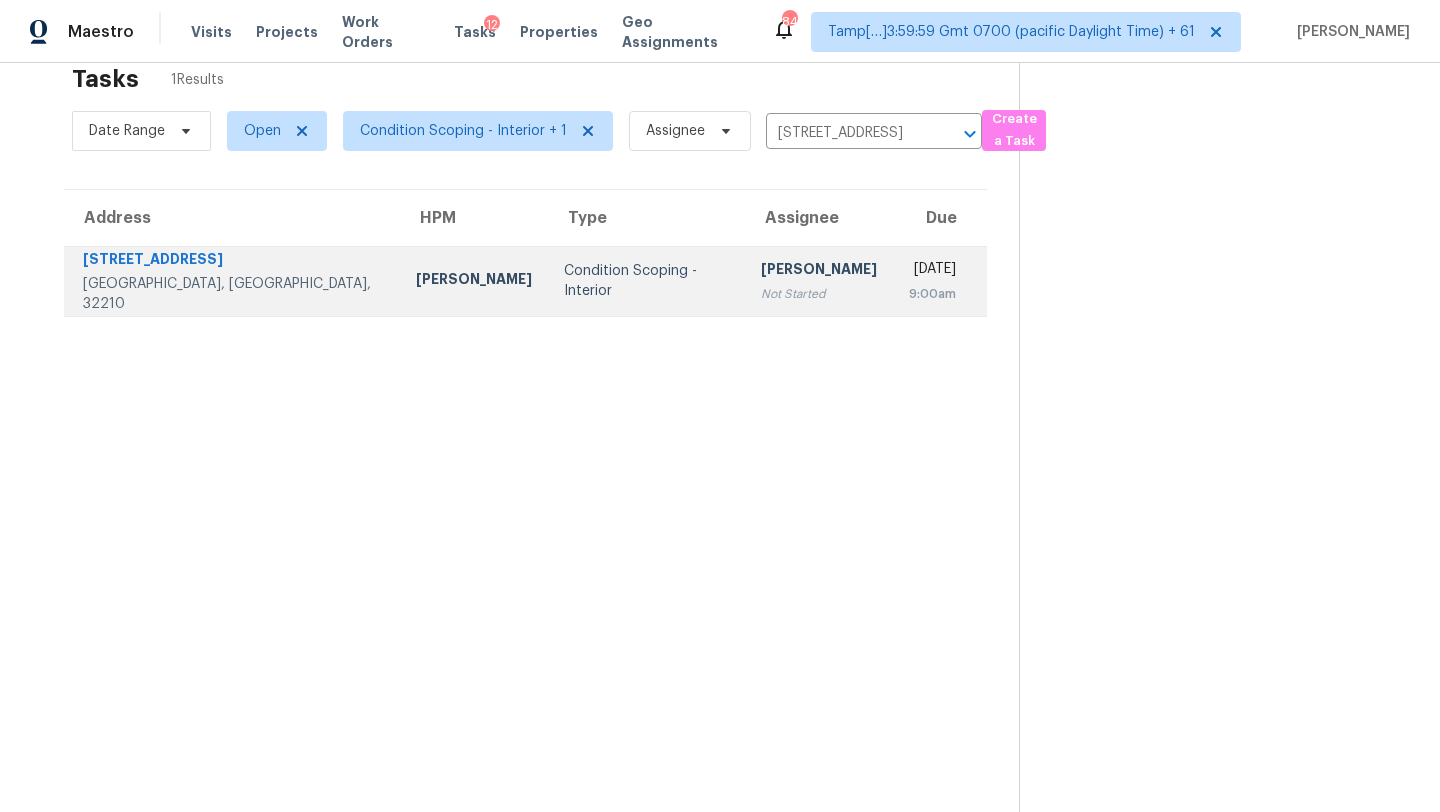 click on "Fri, Jul 11th 2025 9:00am" at bounding box center [940, 281] 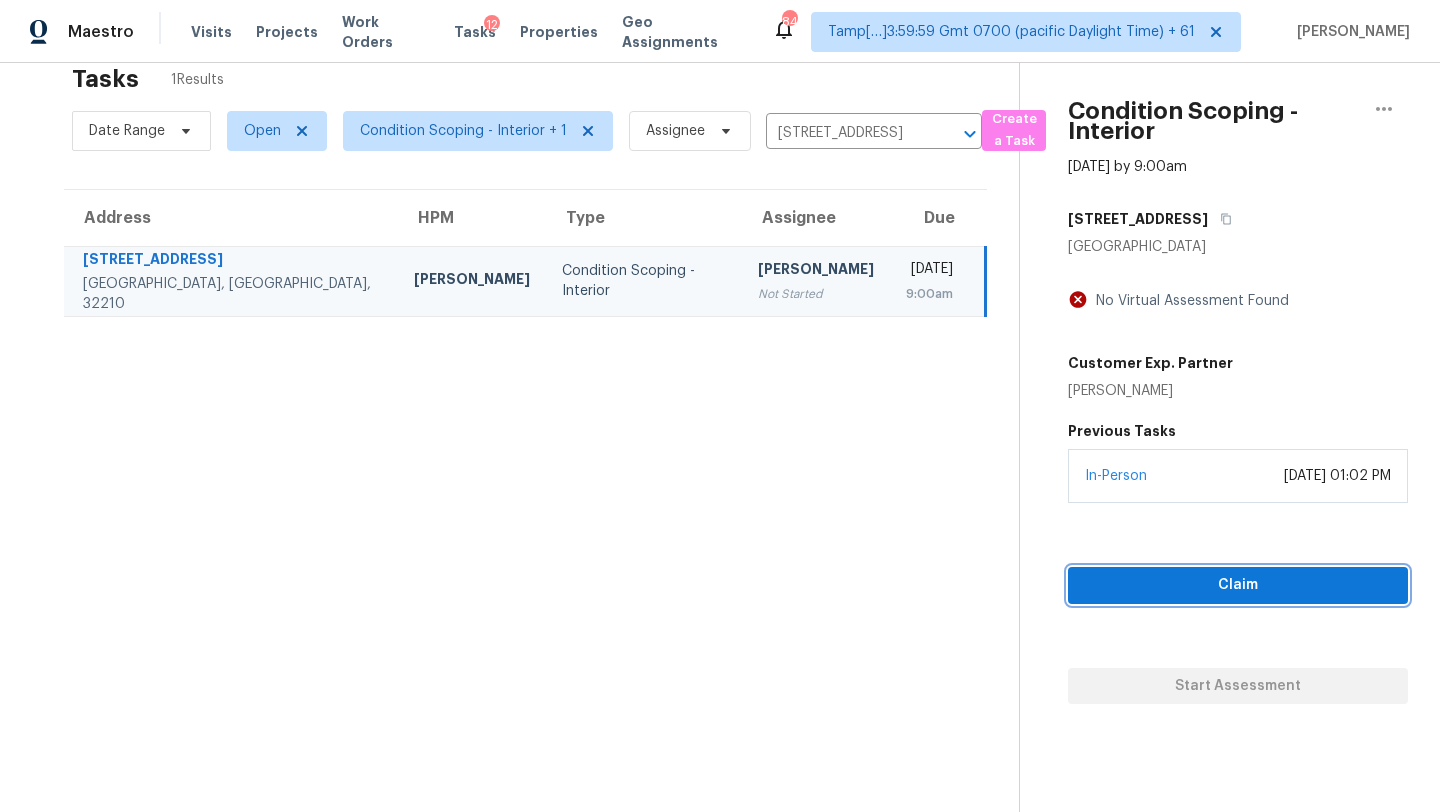 click on "Claim" at bounding box center [1238, 585] 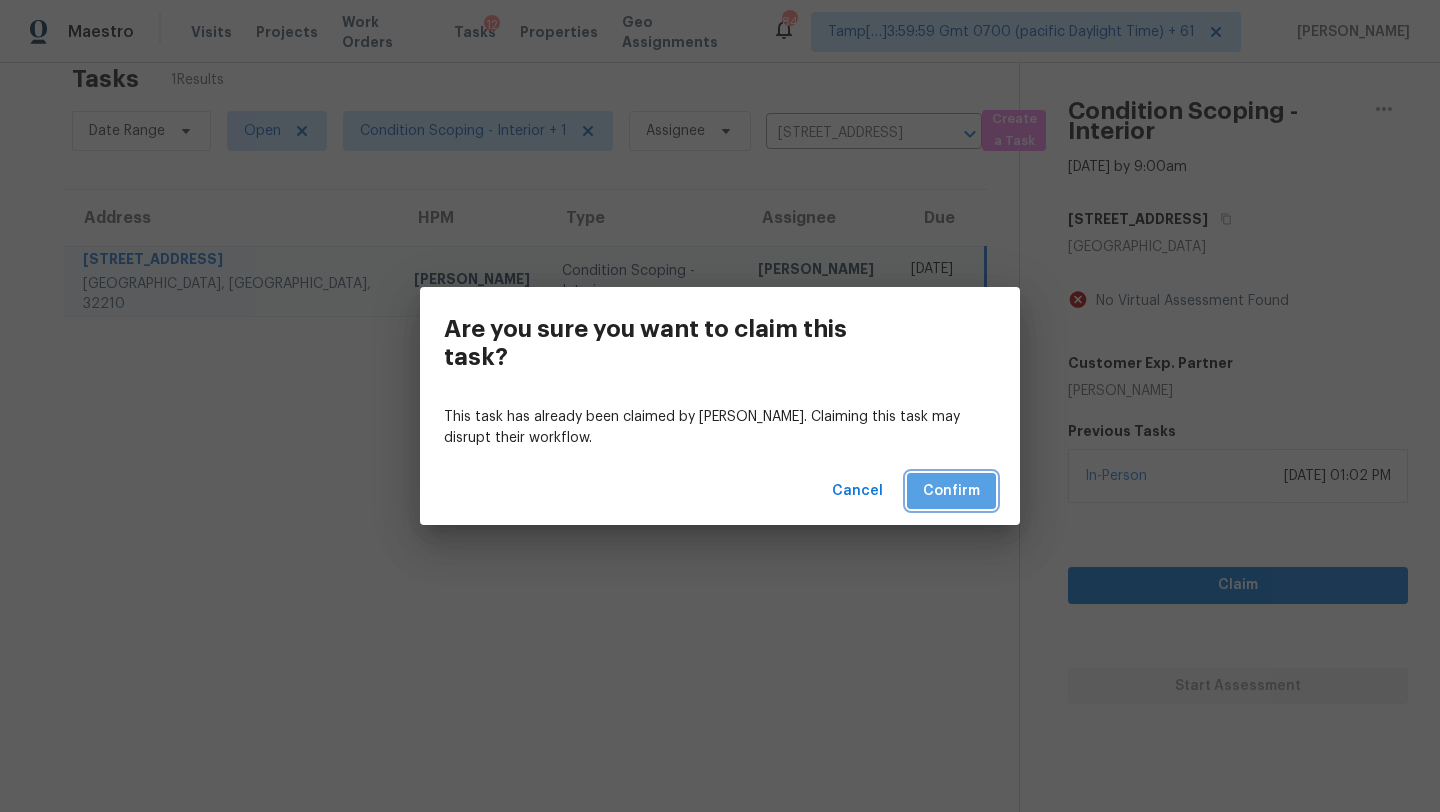 click on "Confirm" at bounding box center (951, 491) 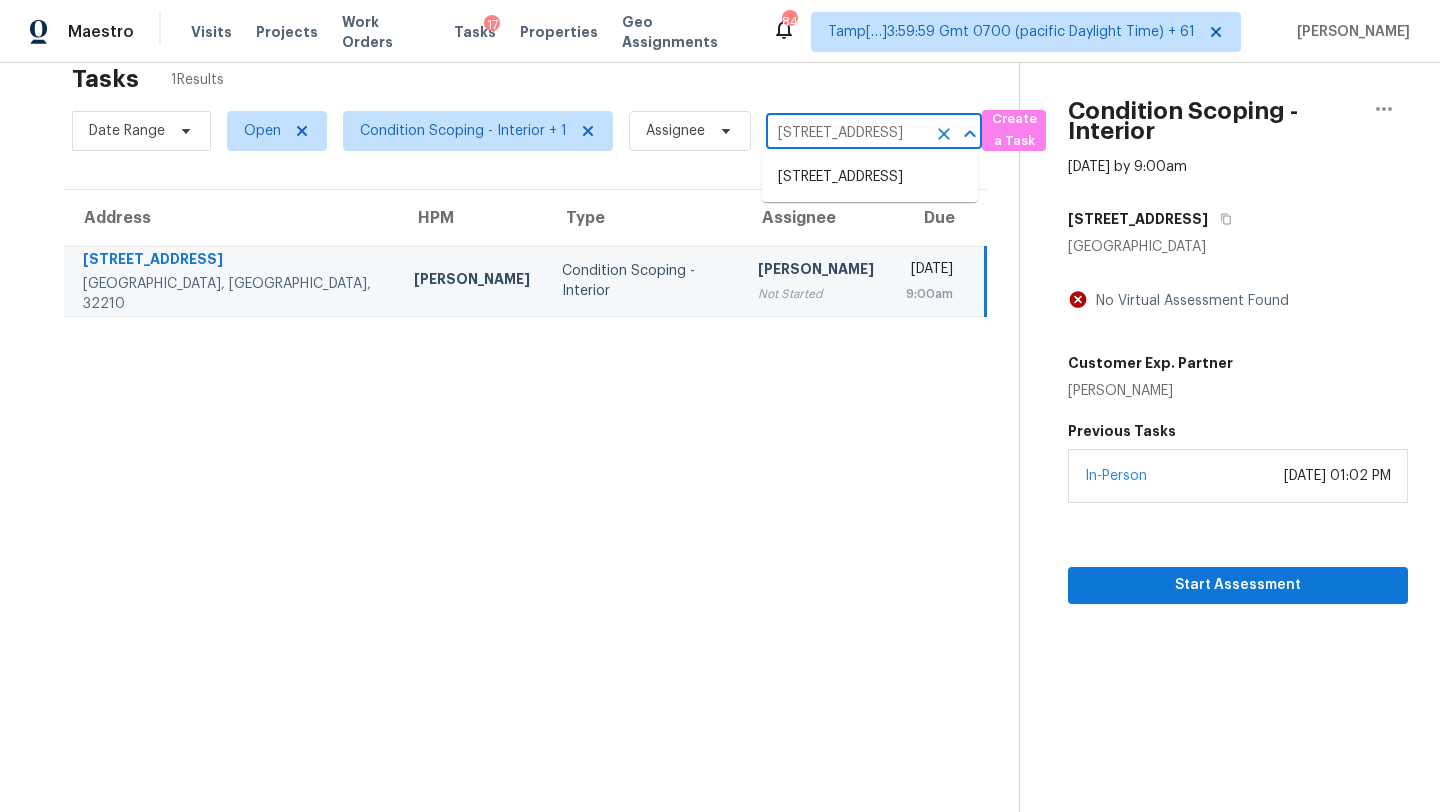 click on "4923 Pine Cone Ct, Jacksonville, FL 32210" at bounding box center [846, 133] 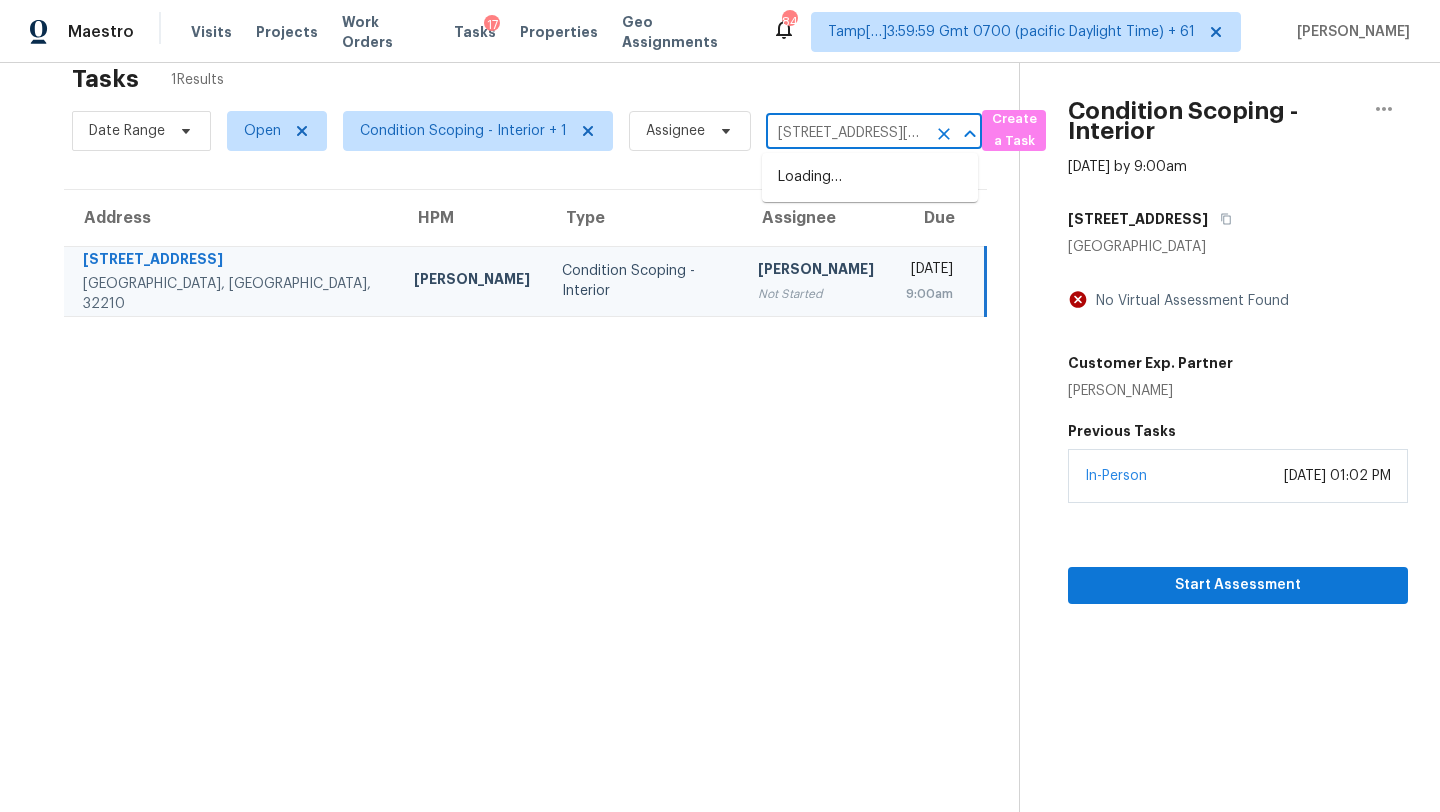 scroll, scrollTop: 0, scrollLeft: 116, axis: horizontal 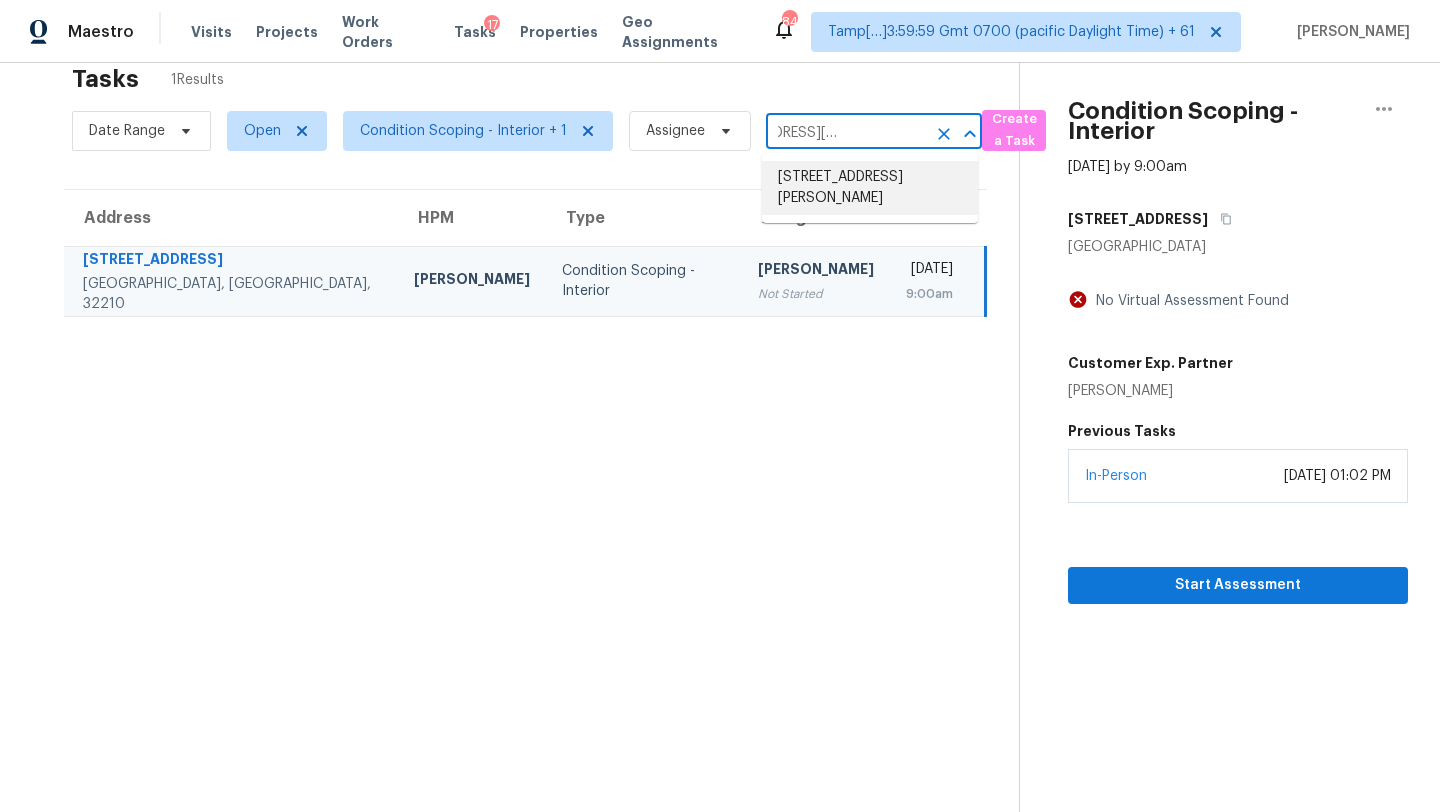 click on "1523 Jenmar Ct, Orange Park, FL 32073" at bounding box center [870, 188] 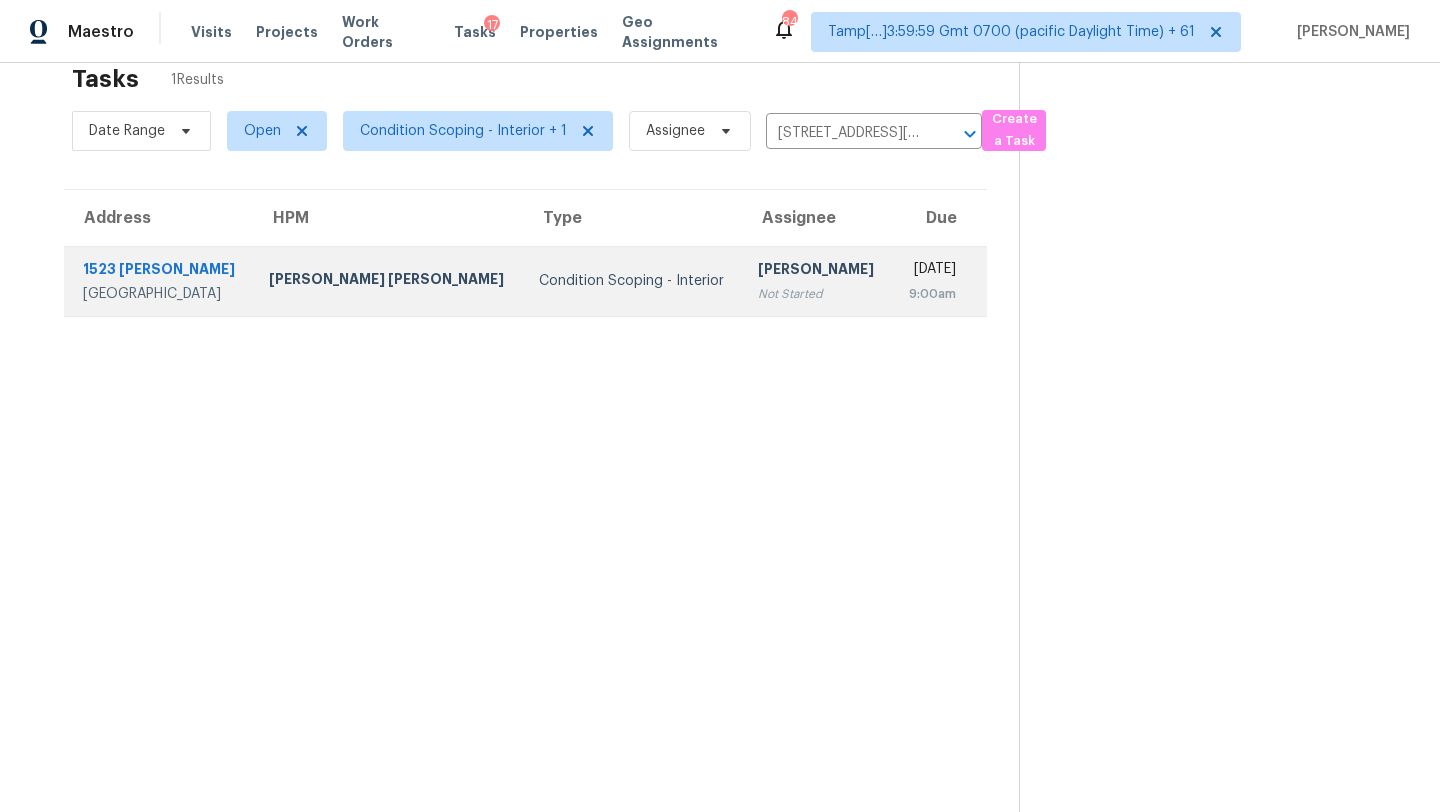 click on "Sakthivel Chandran Not Started" at bounding box center [817, 281] 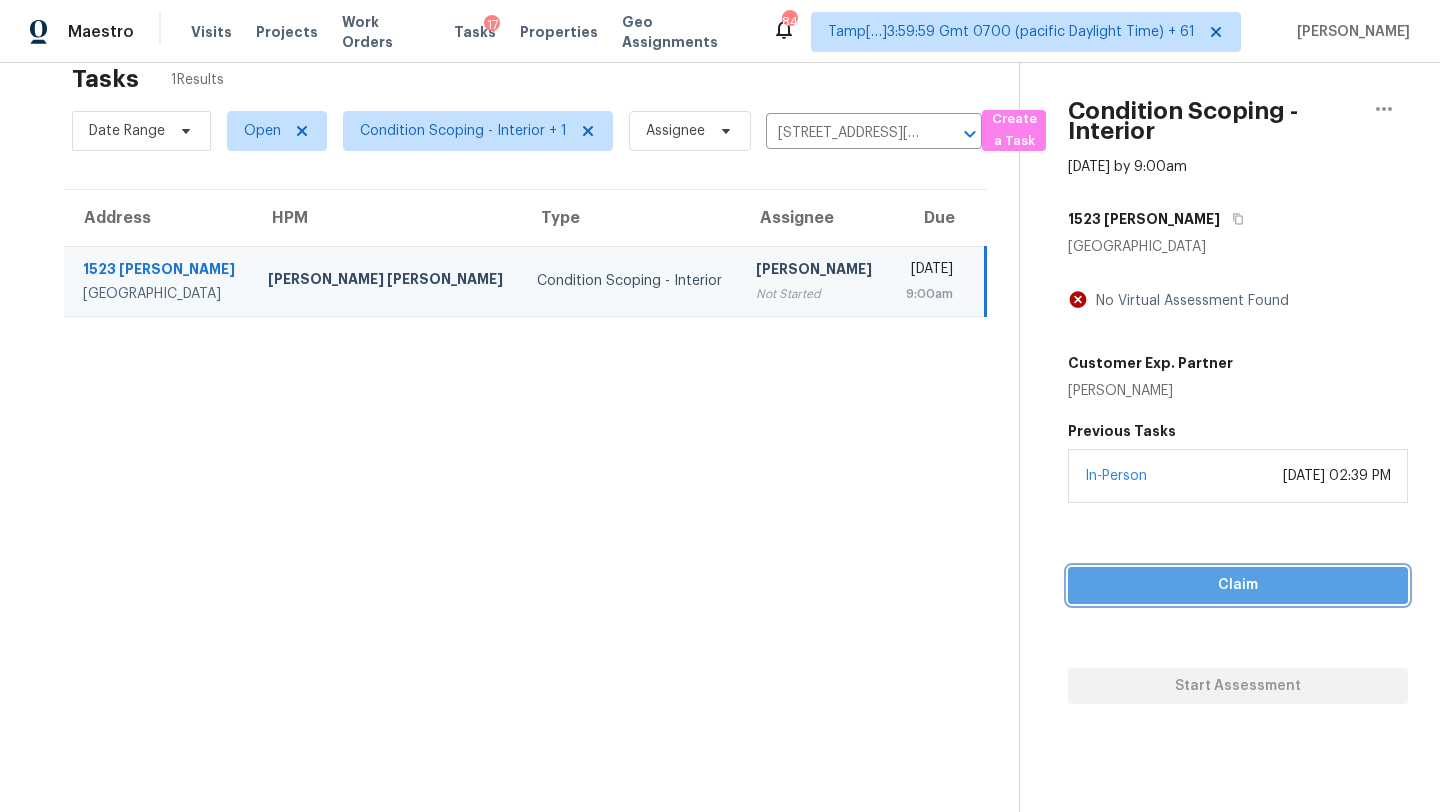 click on "Claim" at bounding box center [1238, 585] 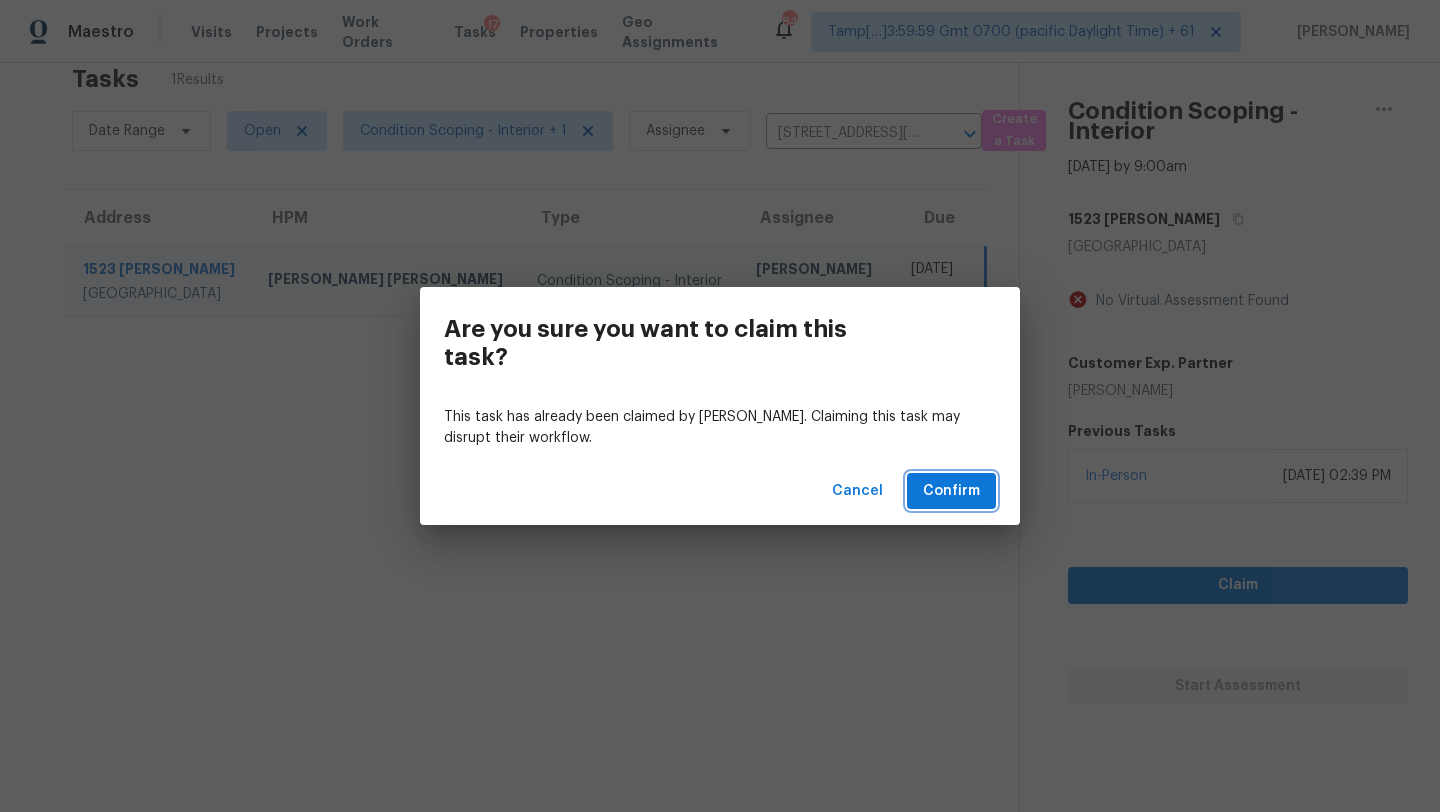 click on "Confirm" at bounding box center (951, 491) 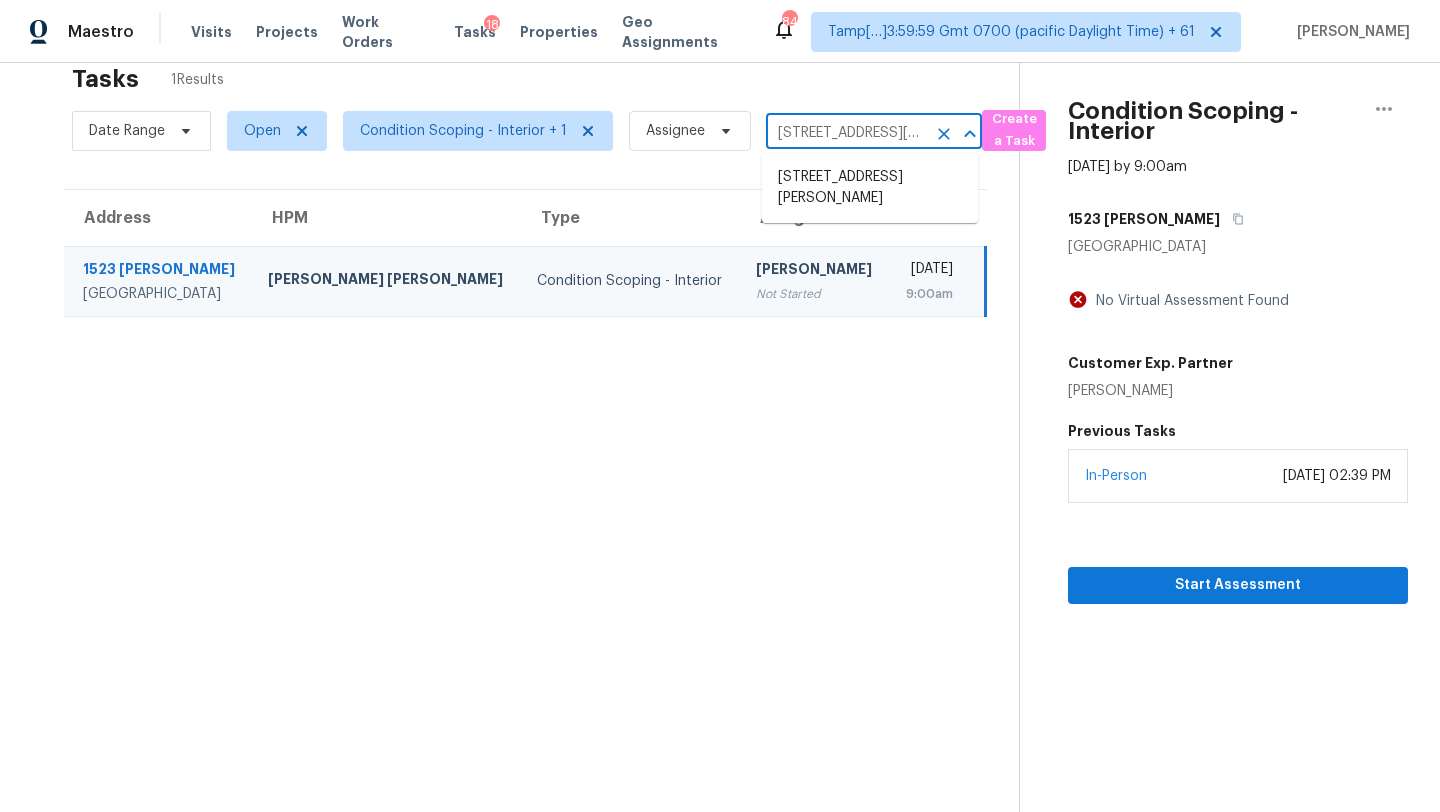 click on "1523 Jenmar Ct, Orange Park, FL 32073" at bounding box center [846, 133] 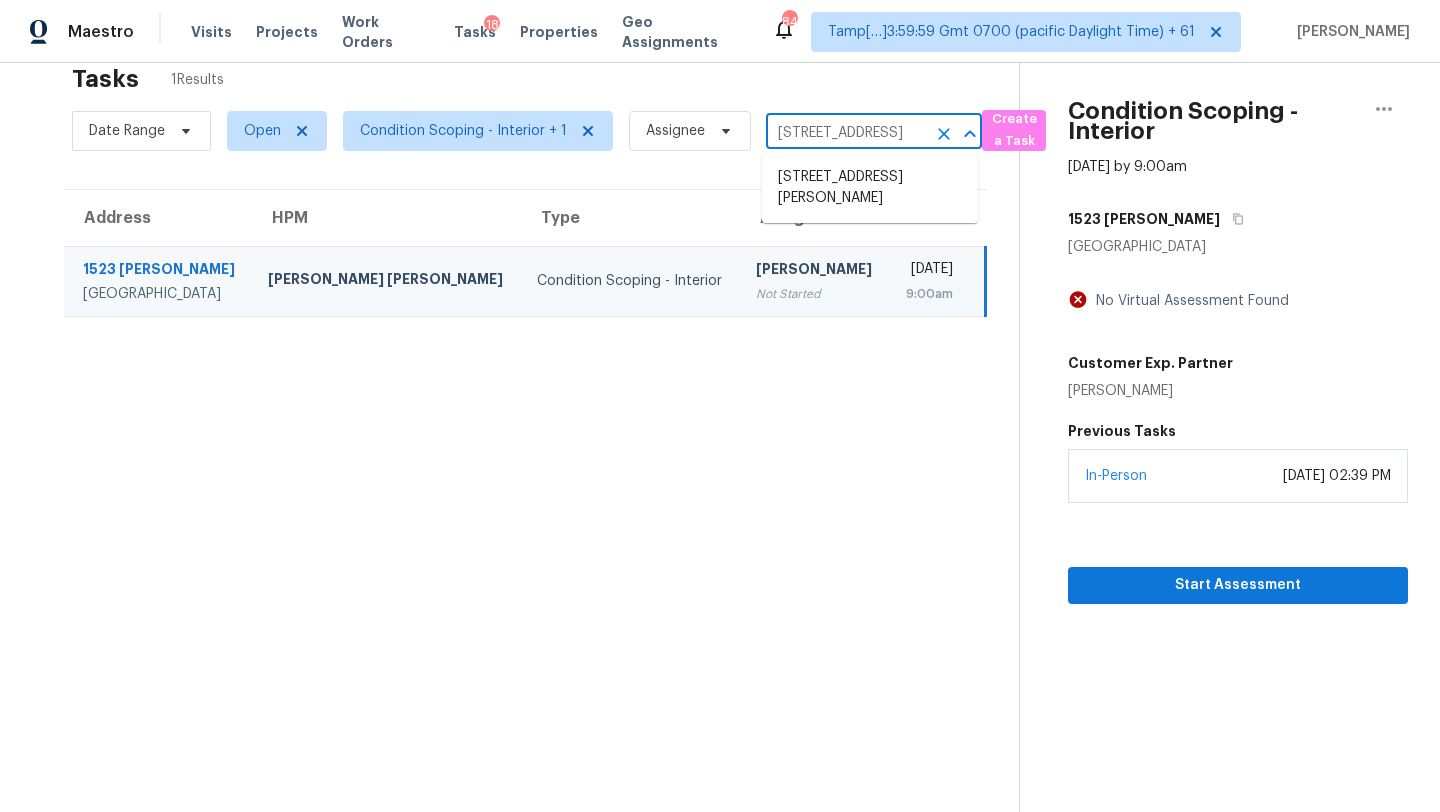 scroll, scrollTop: 0, scrollLeft: 149, axis: horizontal 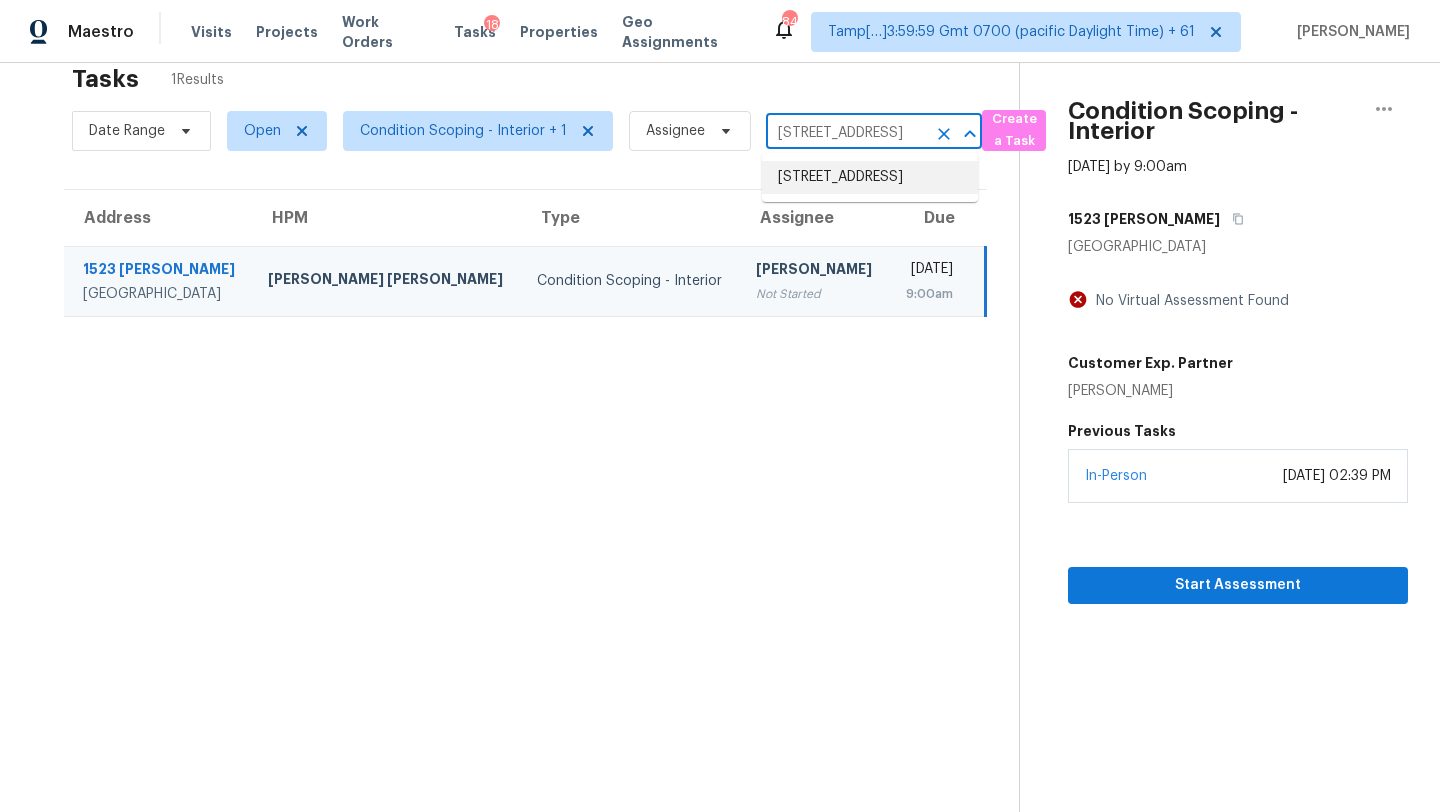 click on "5392 Thornapple Ln NW, Acworth, GA 30101" at bounding box center (870, 177) 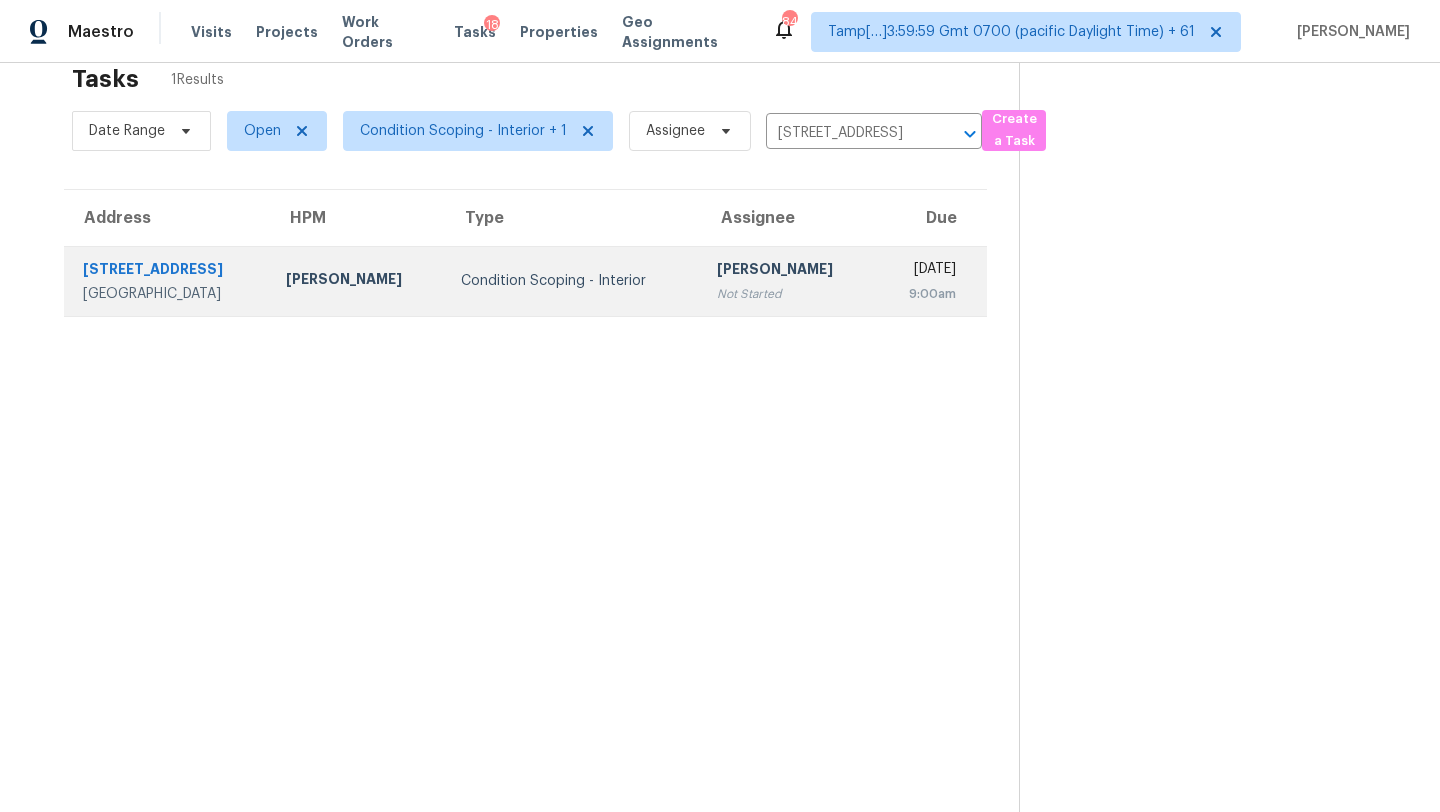 click on "Sakthivel Chandran Not Started" at bounding box center [788, 281] 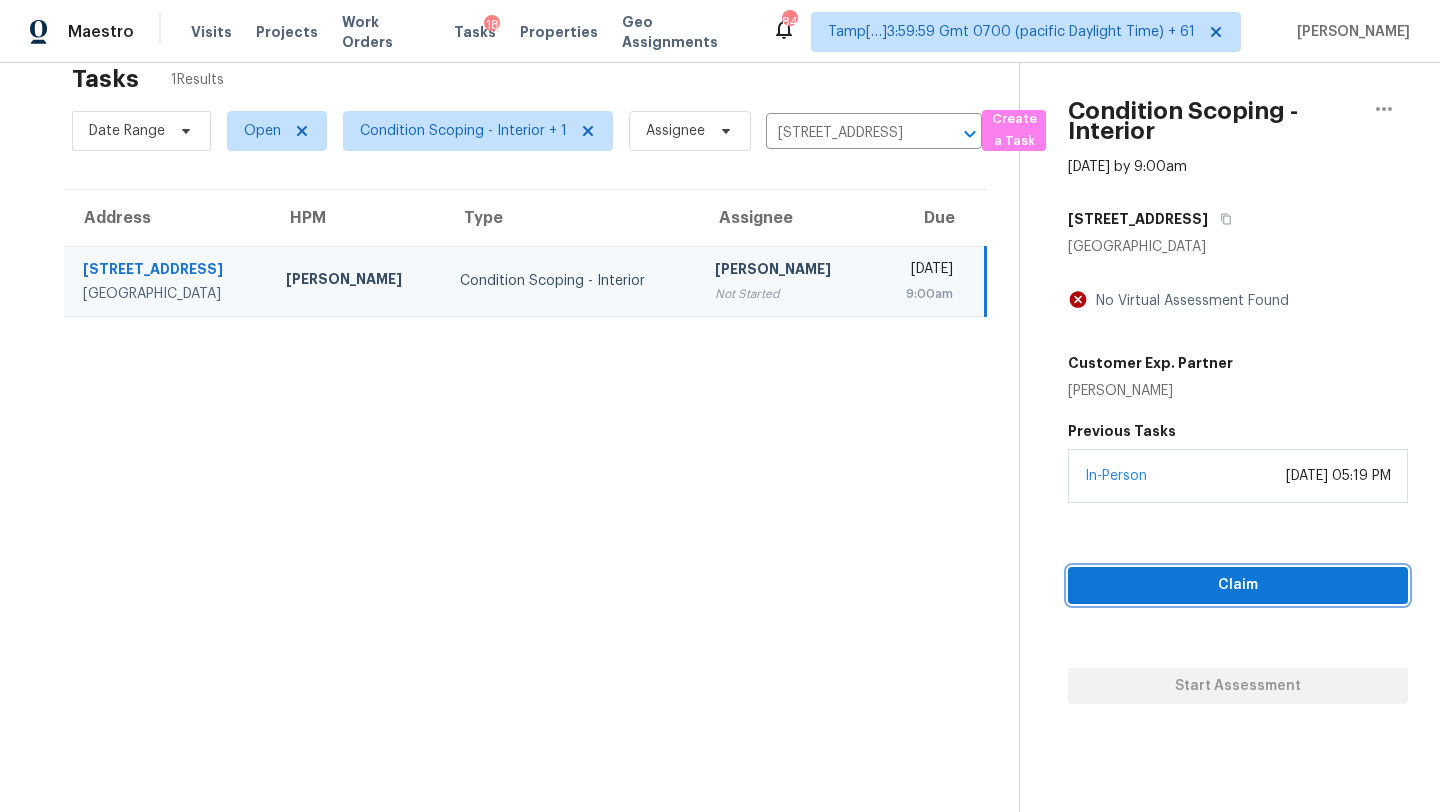 click on "Claim" at bounding box center [1238, 585] 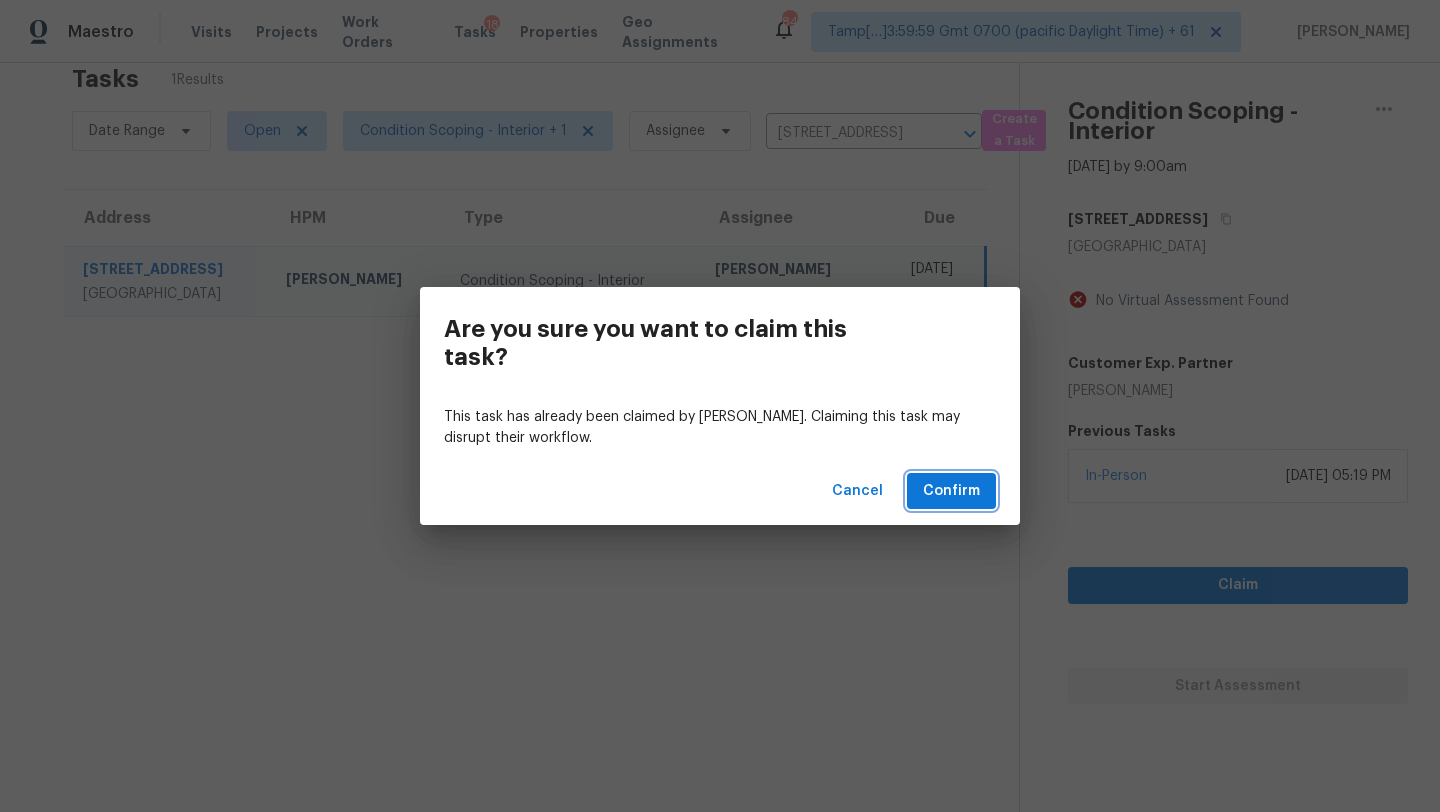 click on "Confirm" at bounding box center (951, 491) 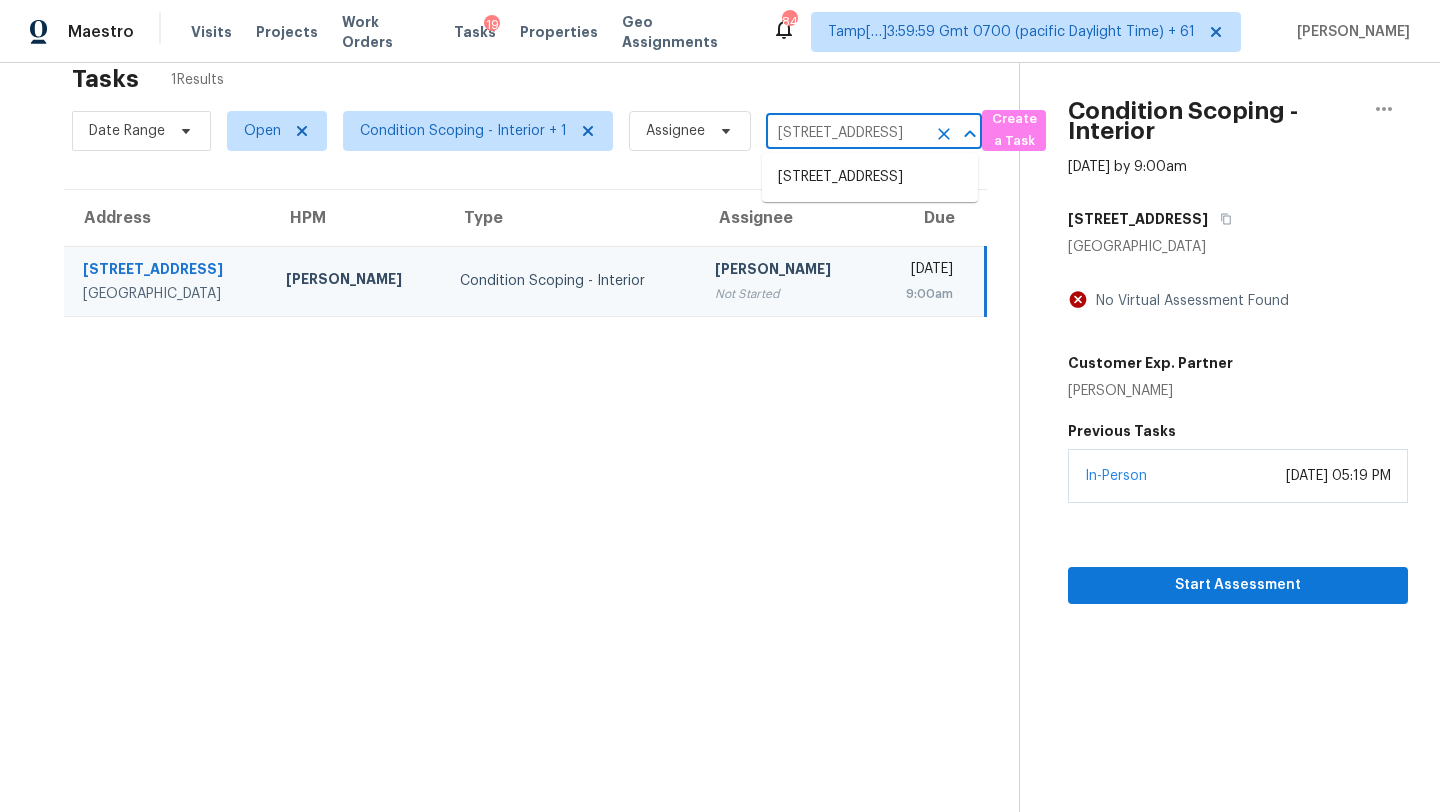 click on "5392 Thornapple Ln NW, Acworth, GA 30101" at bounding box center (846, 133) 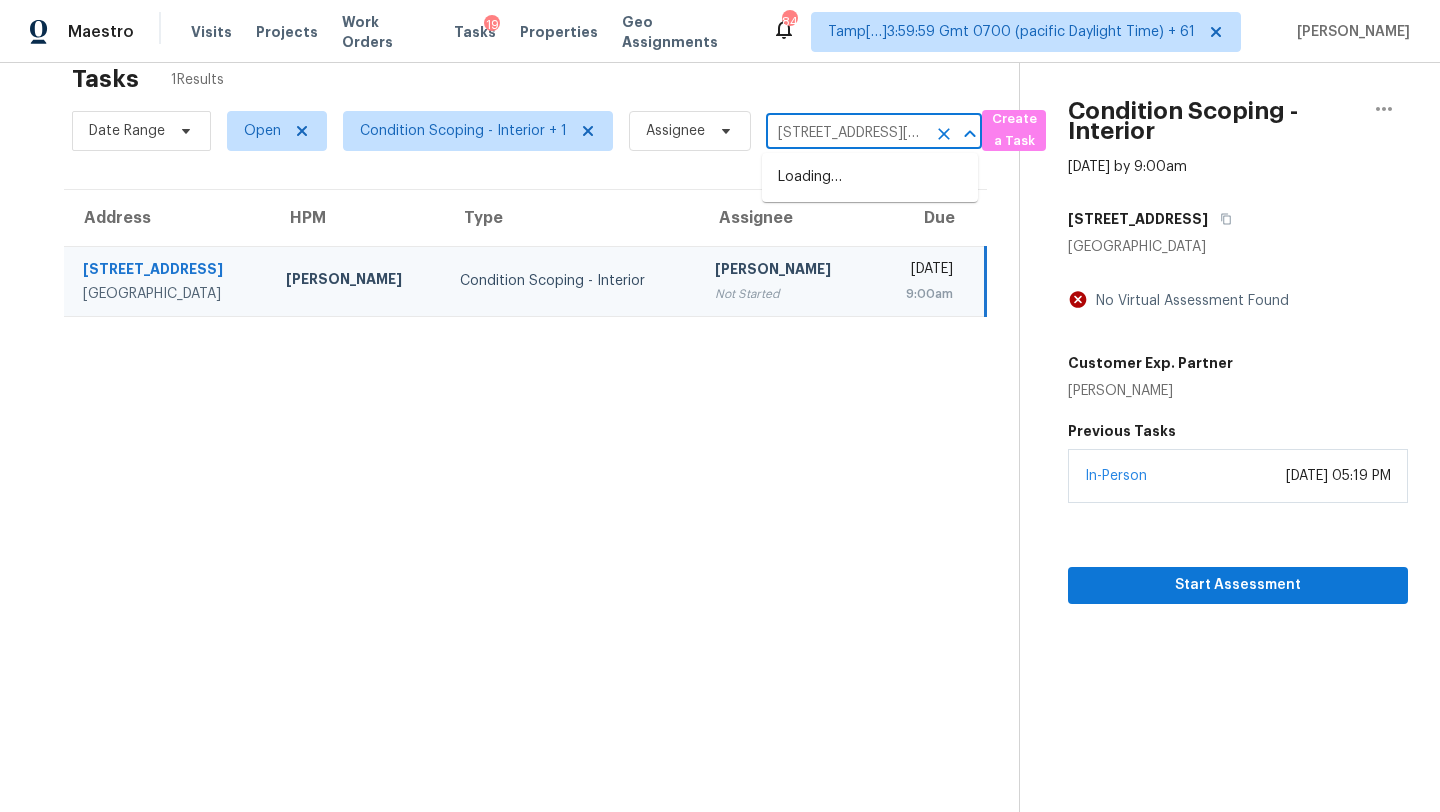 scroll, scrollTop: 0, scrollLeft: 151, axis: horizontal 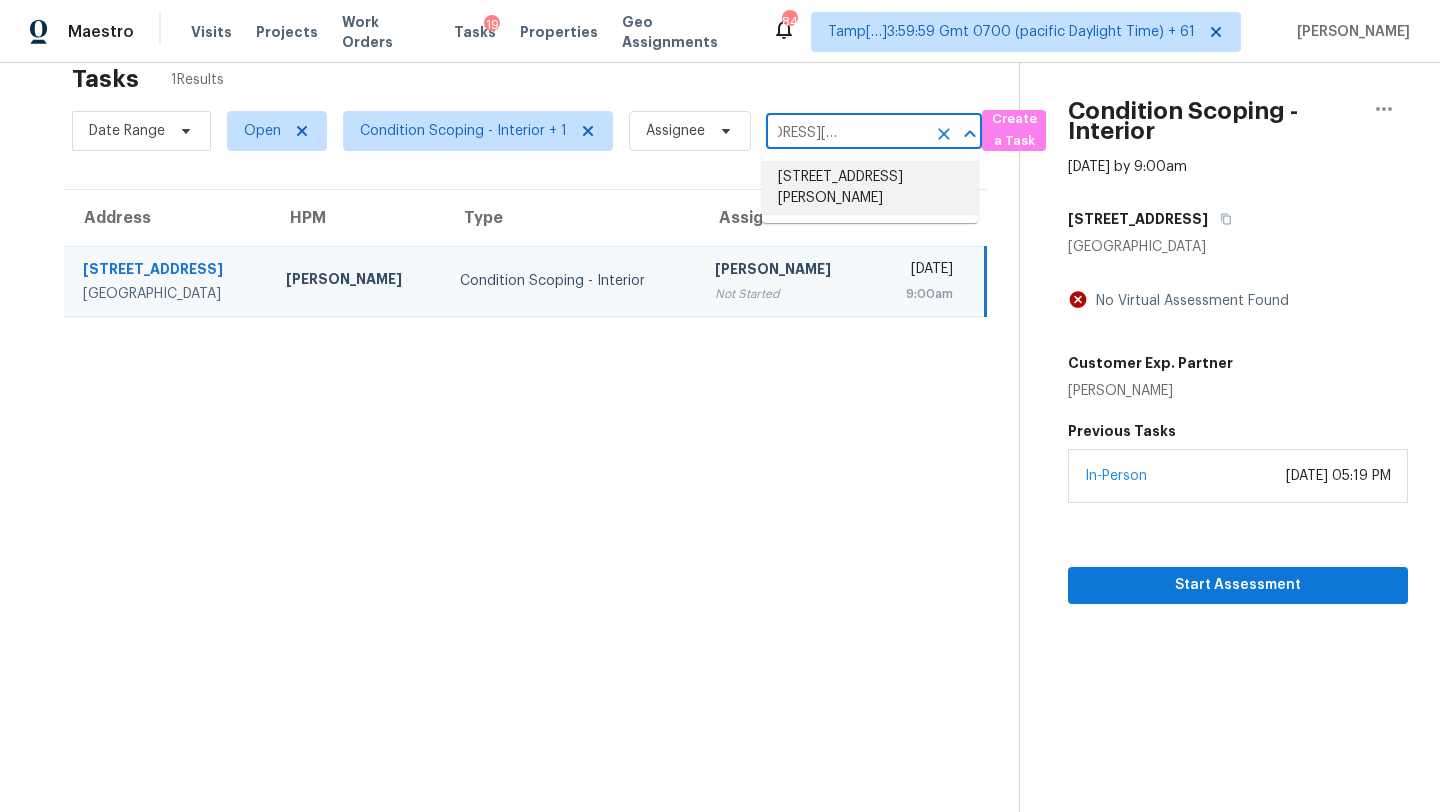 click on "24 Erin Hills Rd, Commercial Point, OH 43116" at bounding box center (870, 188) 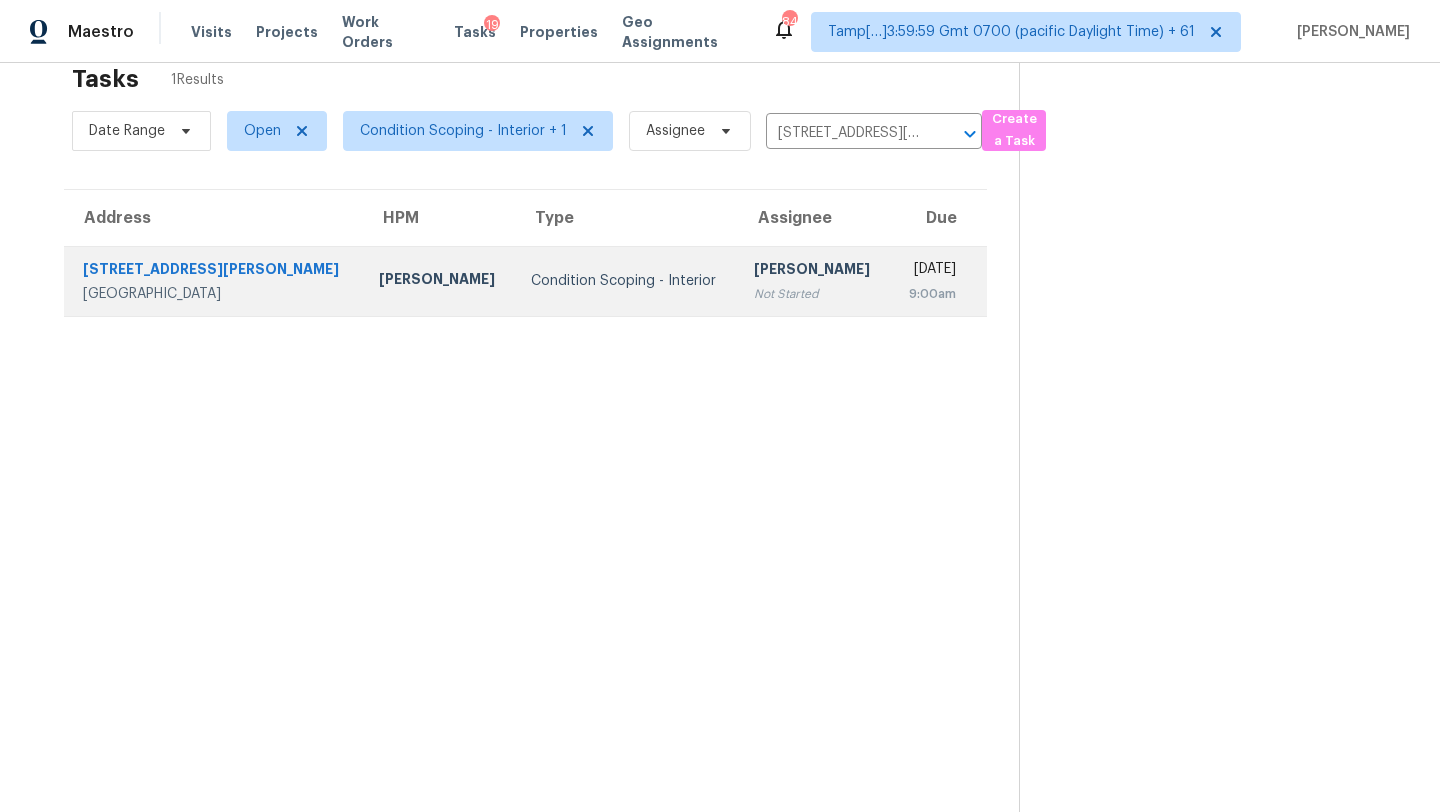 click on "Not Started" at bounding box center (814, 294) 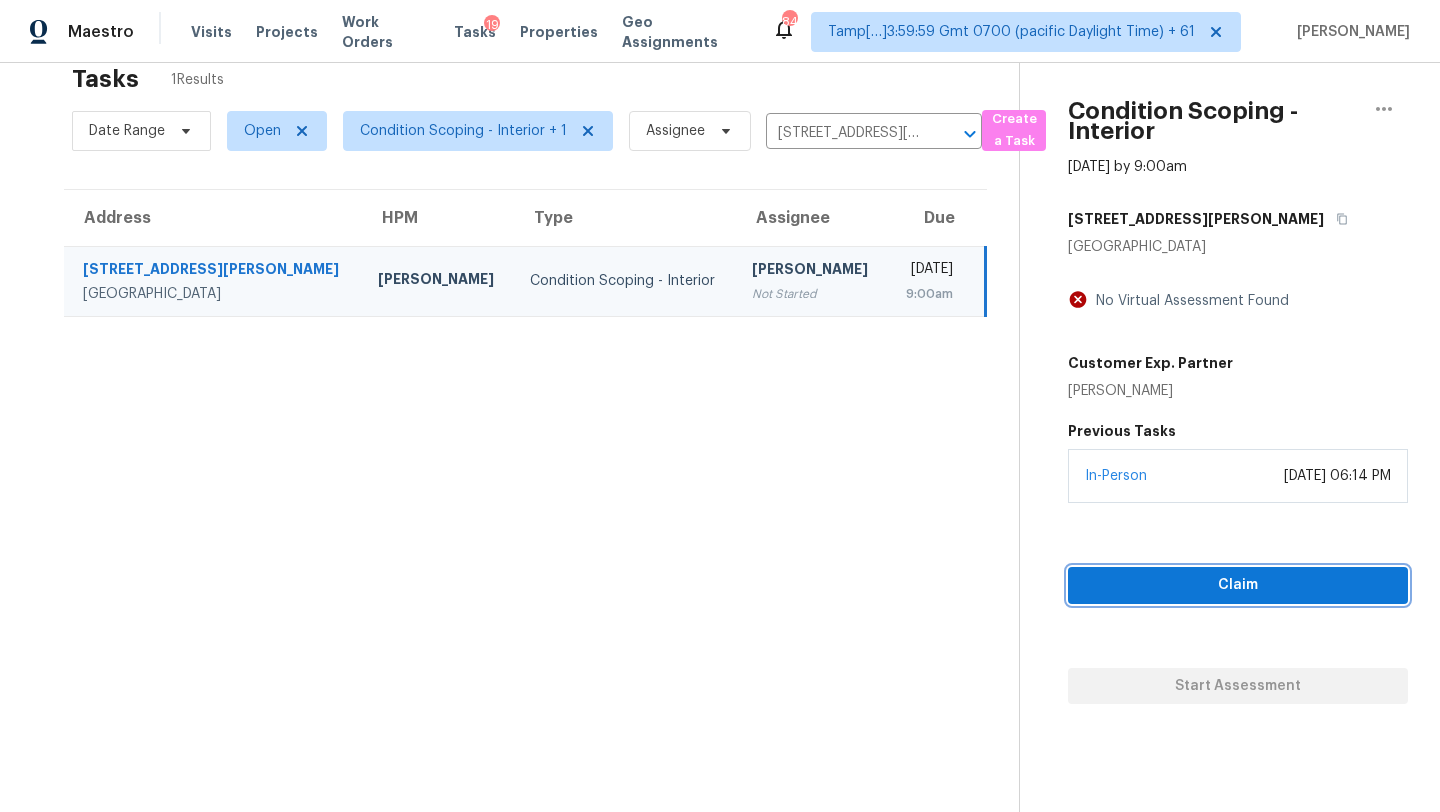 click on "Claim" at bounding box center (1238, 585) 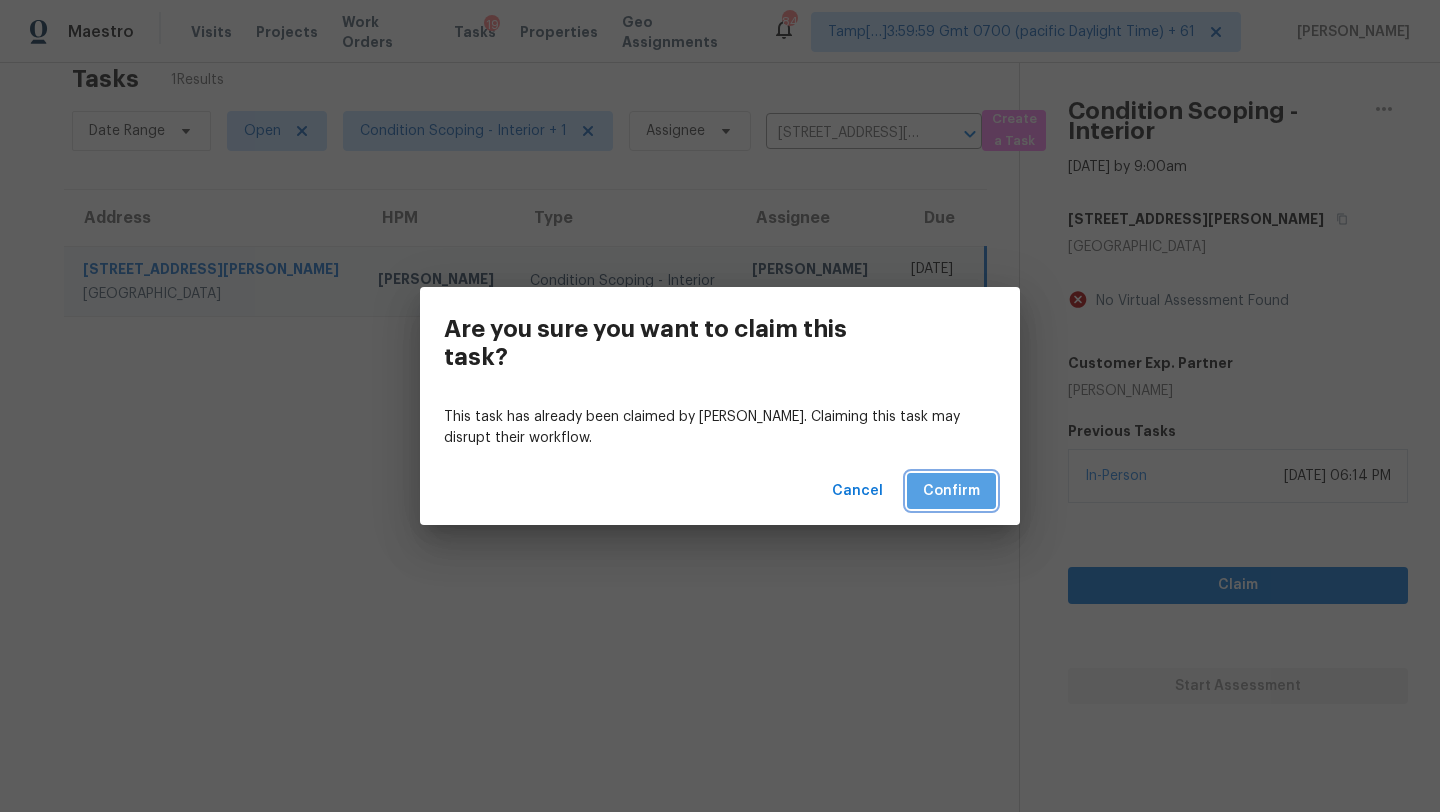 click on "Confirm" at bounding box center (951, 491) 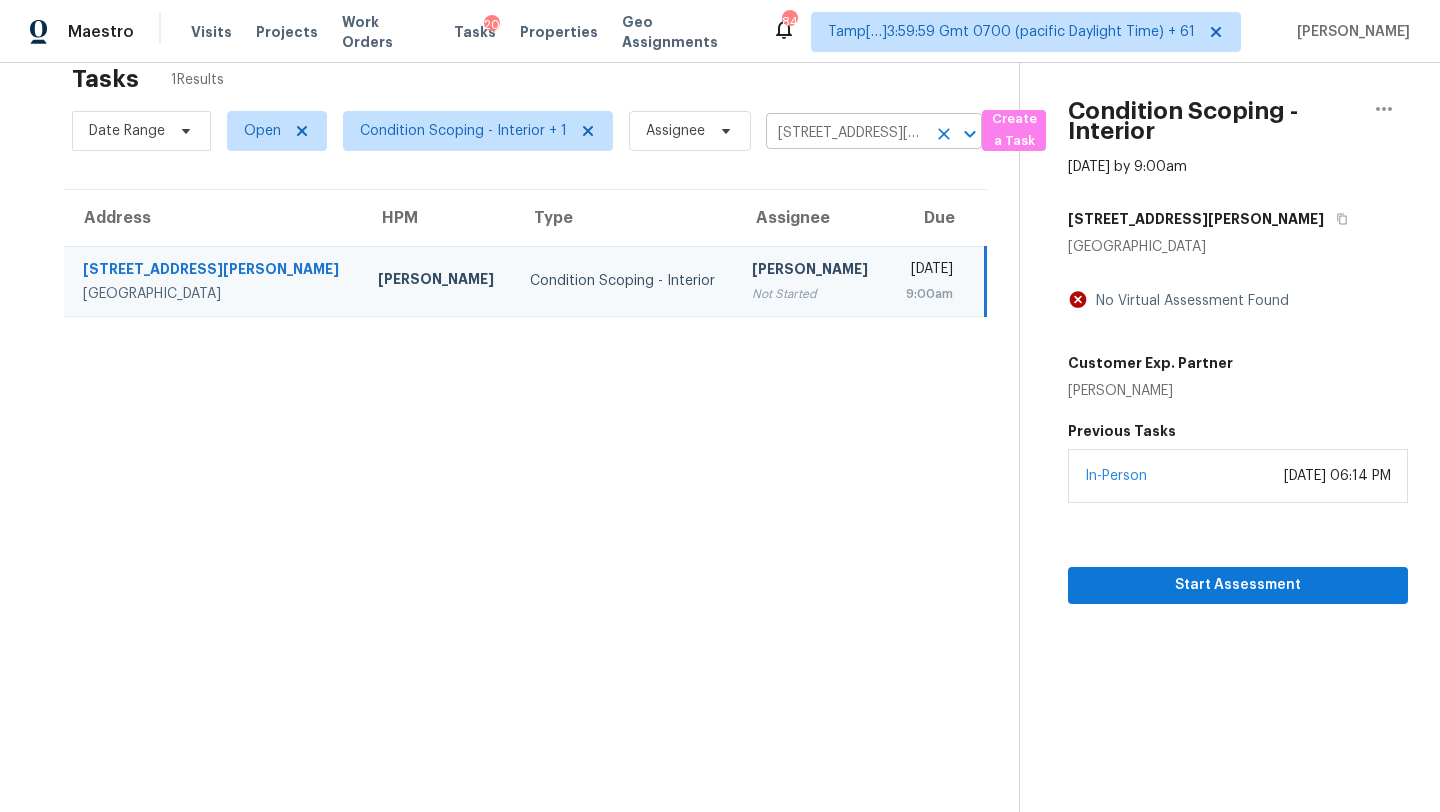 click on "24 Erin Hills Rd, Commercial Point, OH 43116" at bounding box center (846, 133) 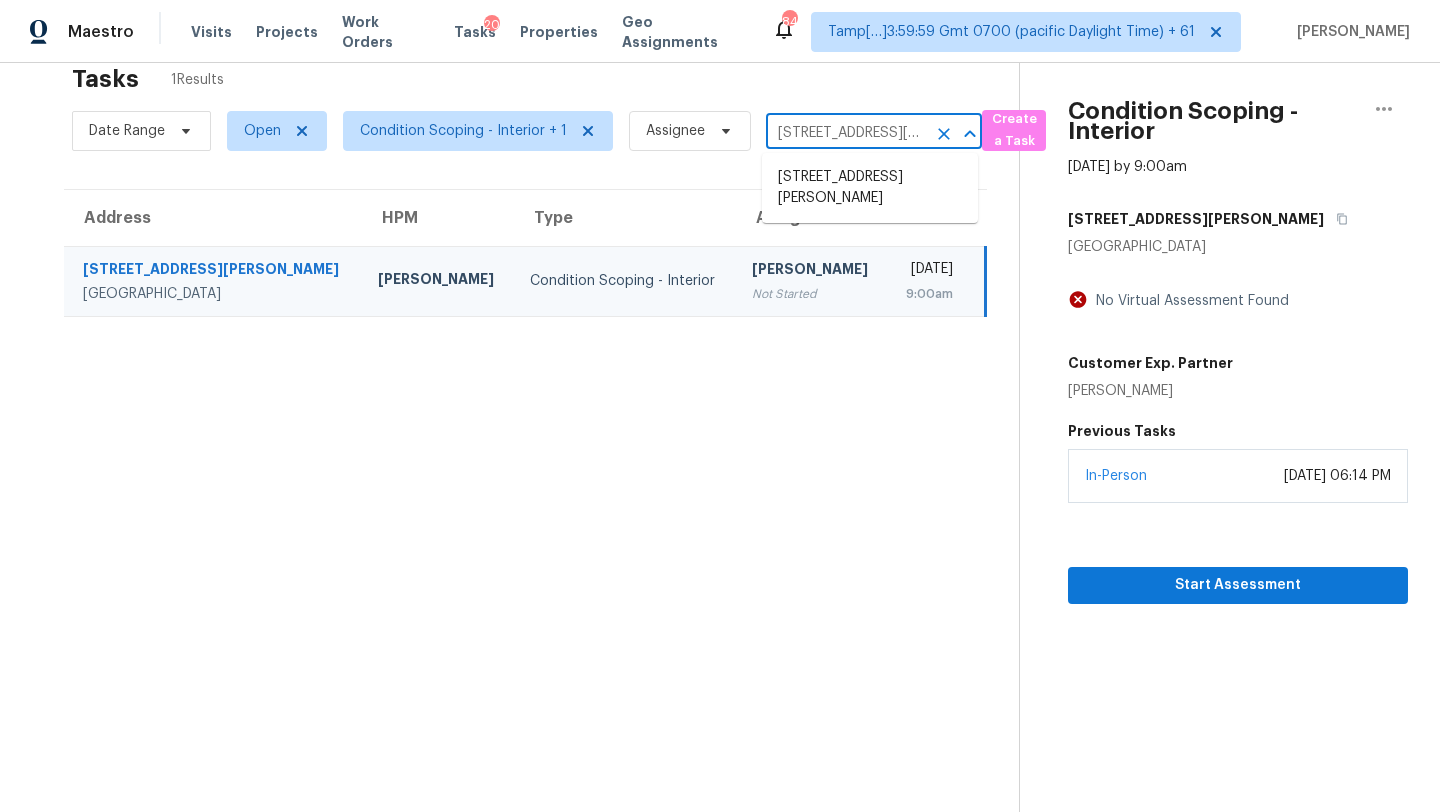 click on "24 Erin Hills Rd, Commercial Point, OH 43116" at bounding box center (846, 133) 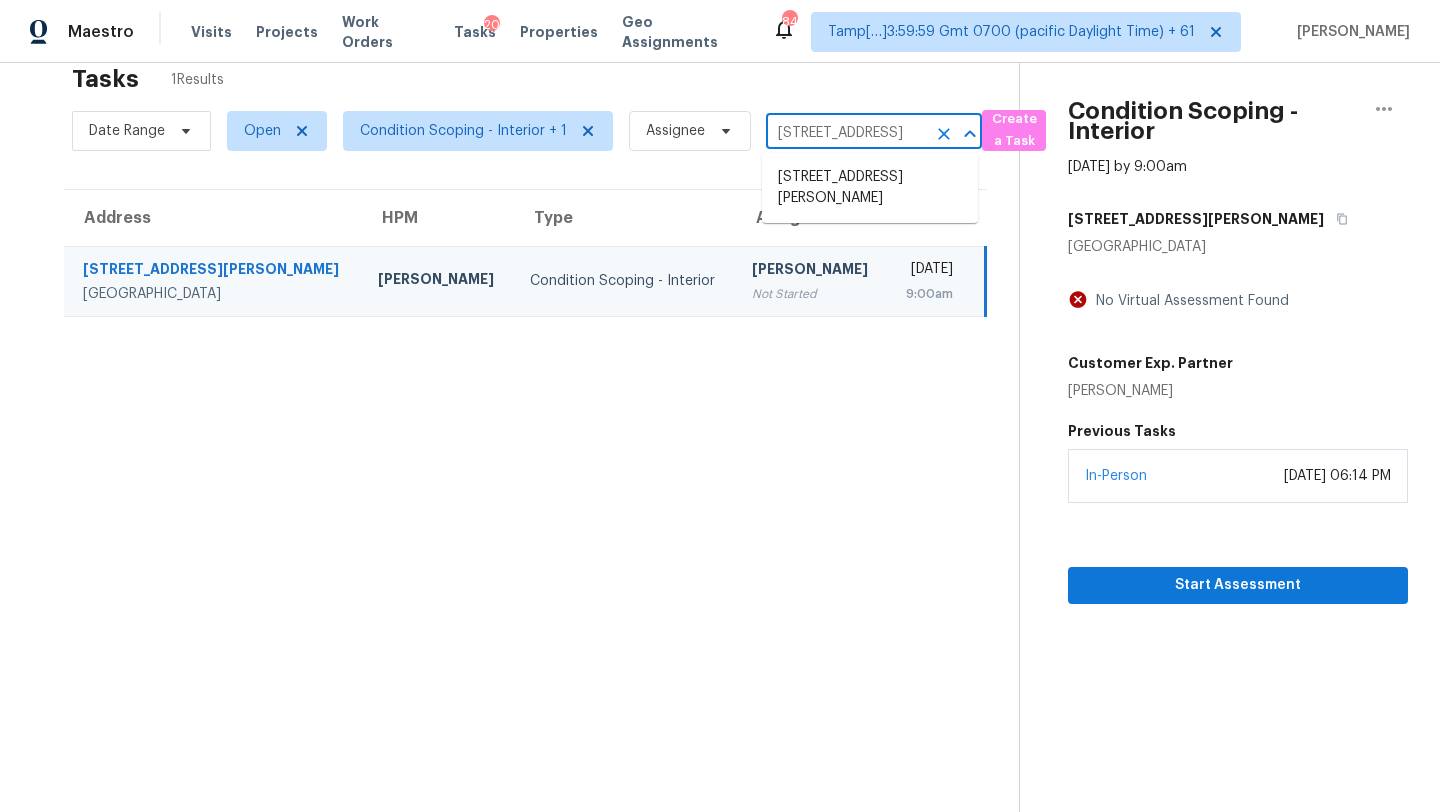 scroll, scrollTop: 0, scrollLeft: 189, axis: horizontal 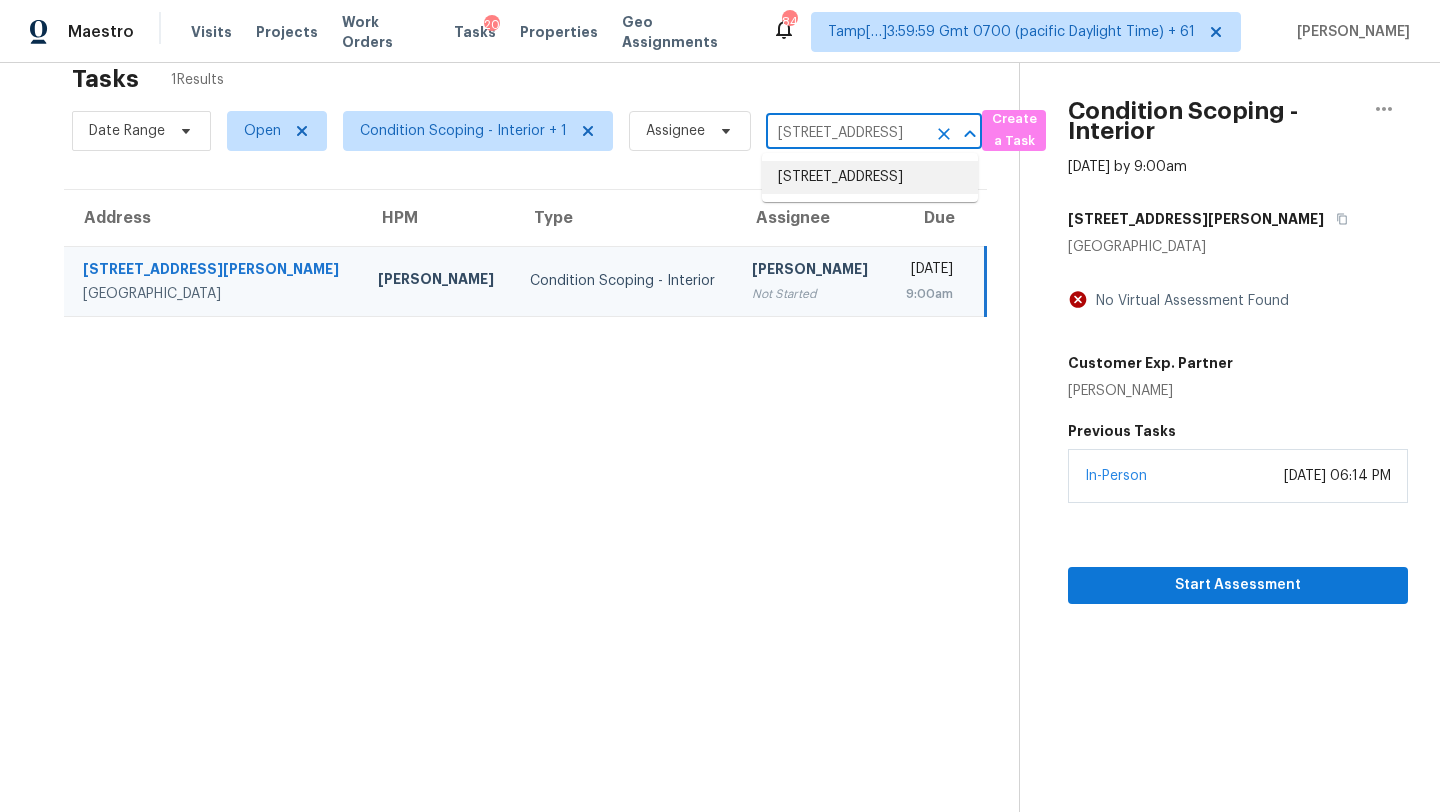 click on "9851 Castle Ridge Cir, Highlands Ranch, CO 80129" at bounding box center (870, 177) 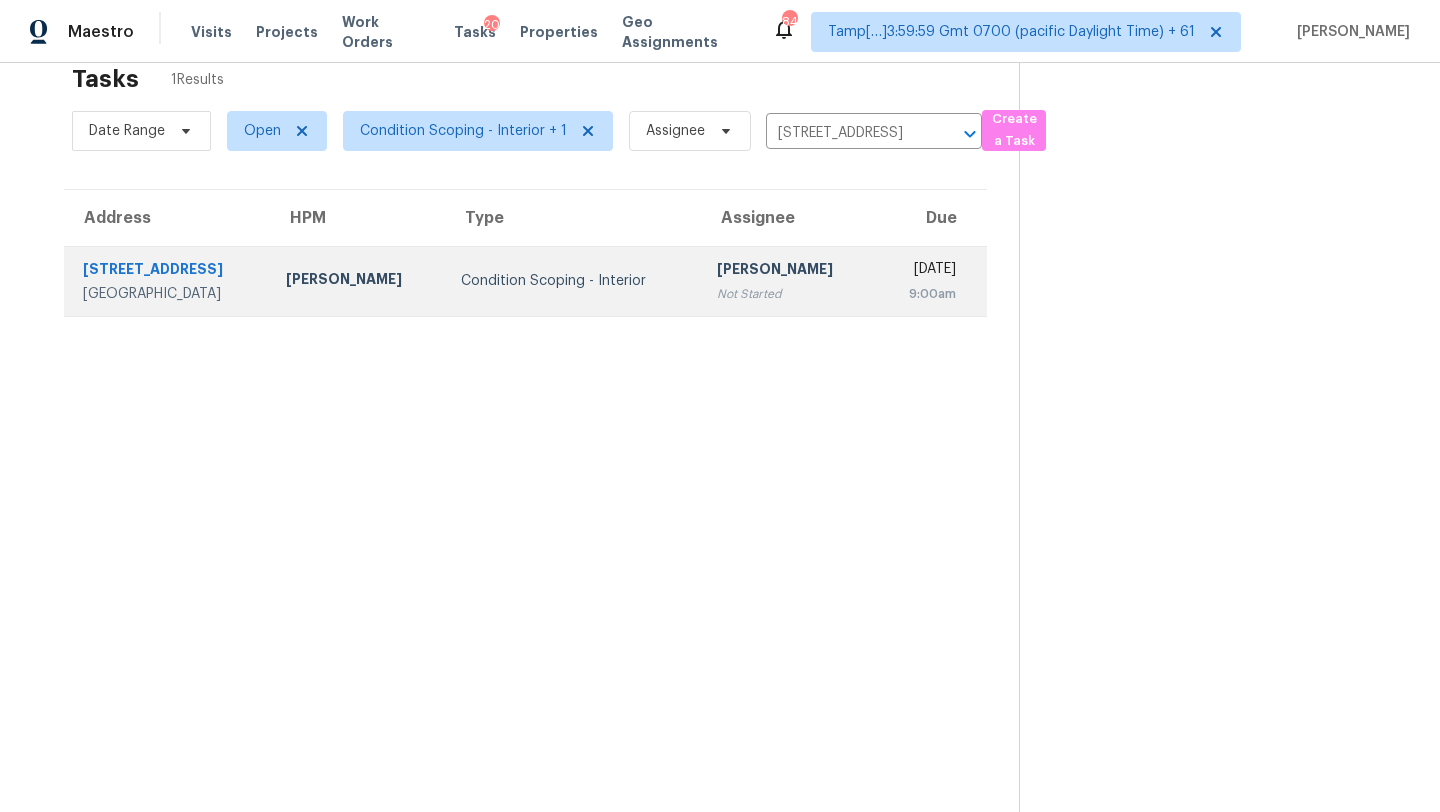 click on "Not Started" at bounding box center [788, 294] 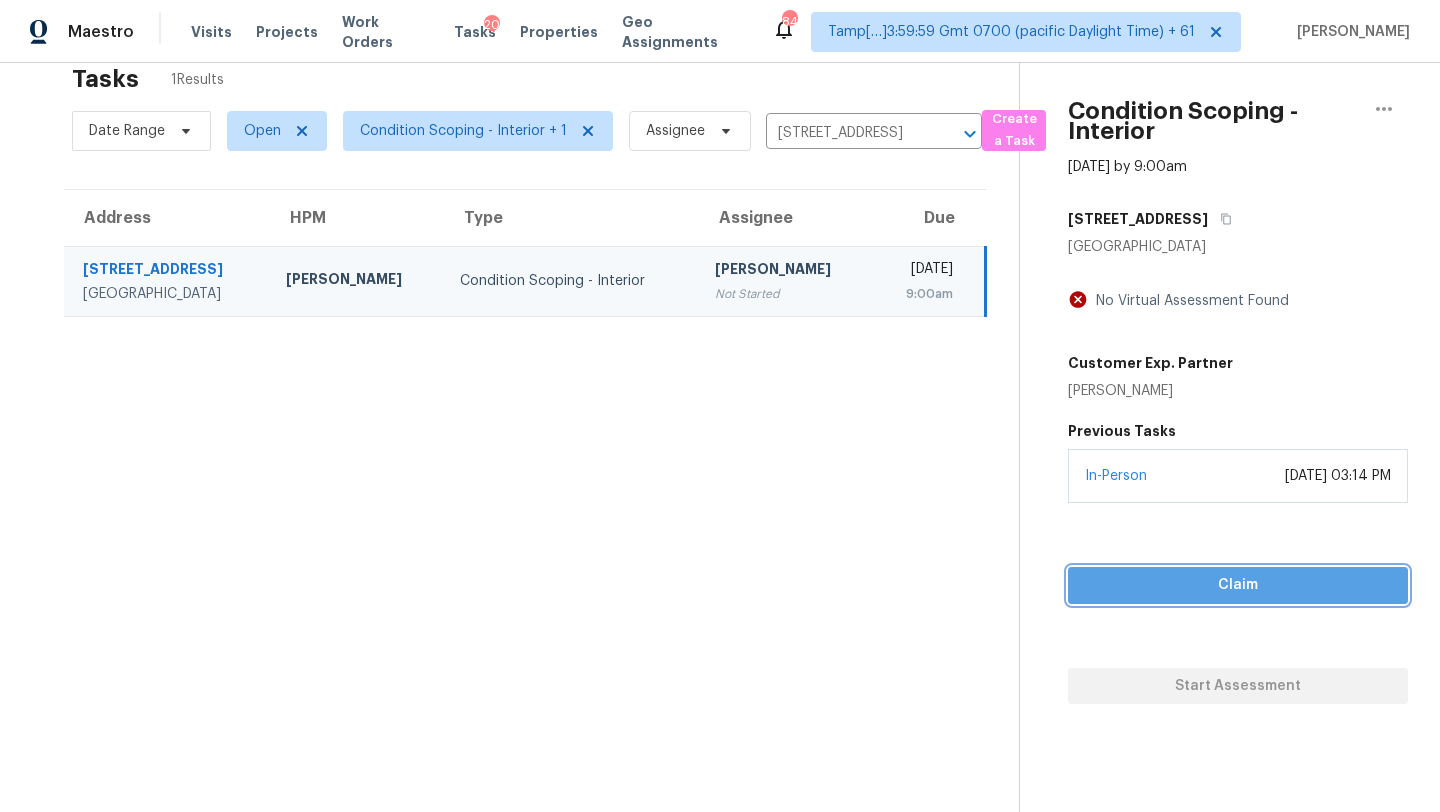 click on "Claim" at bounding box center [1238, 585] 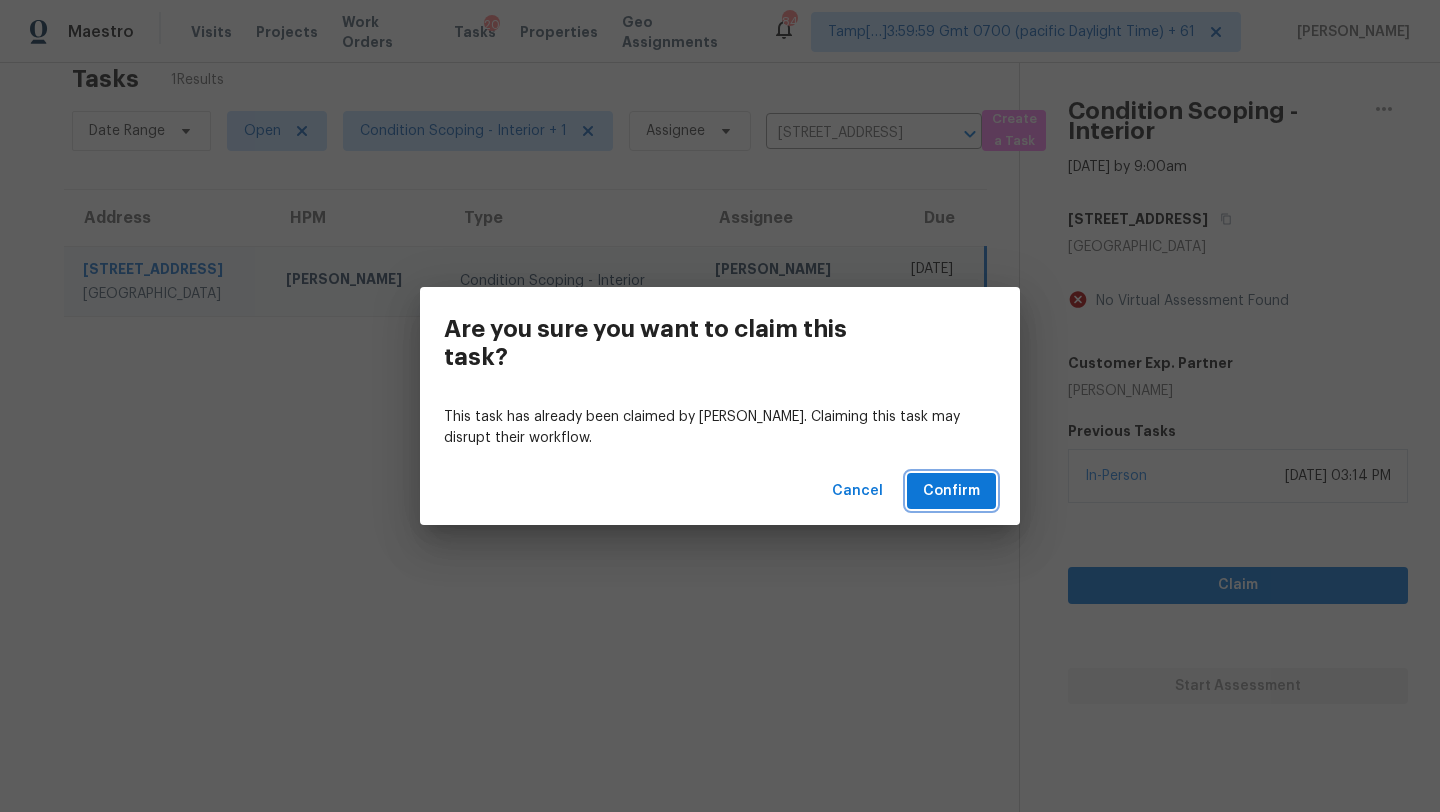 click on "Confirm" at bounding box center (951, 491) 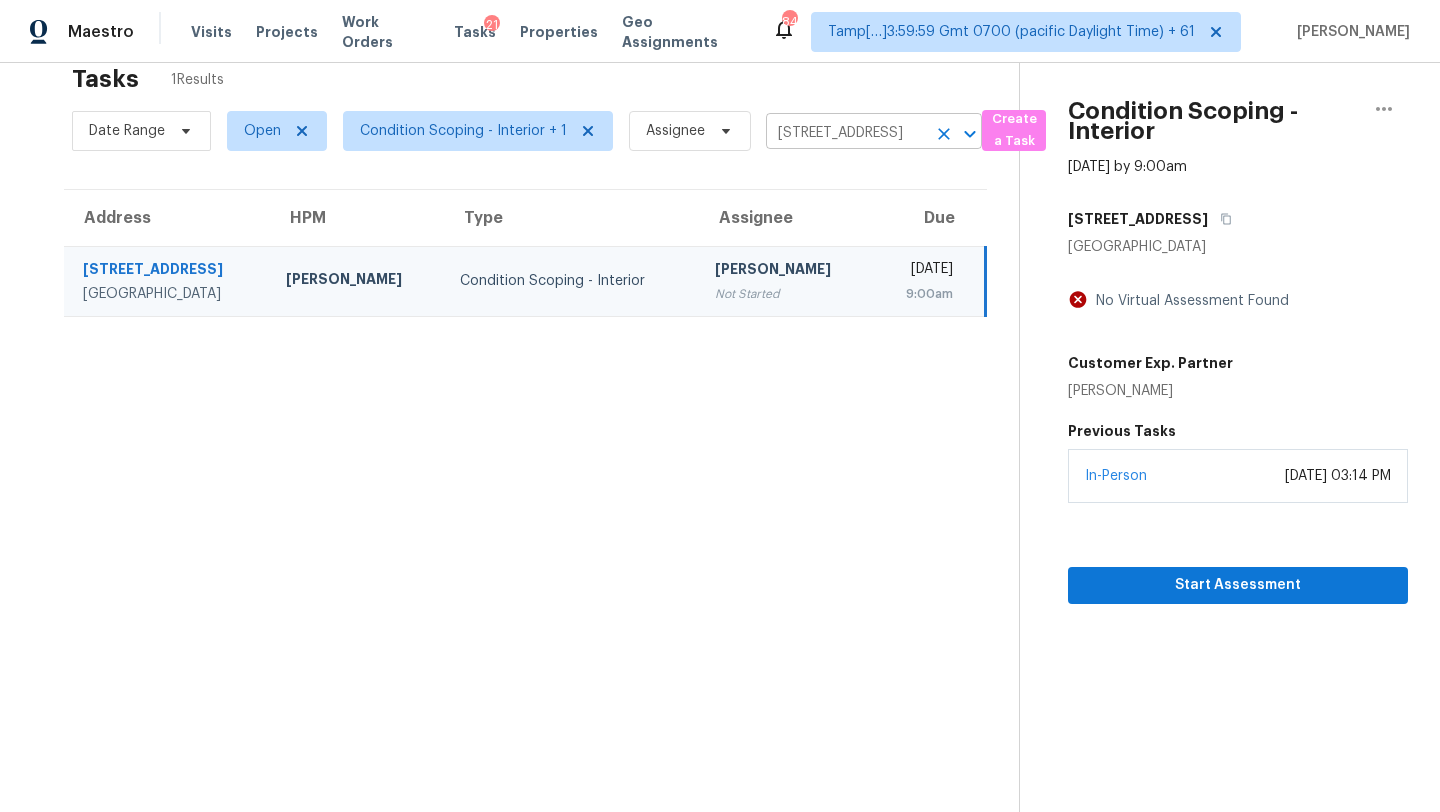 click on "9851 Castle Ridge Cir, Highlands Ranch, CO 80129" at bounding box center [846, 133] 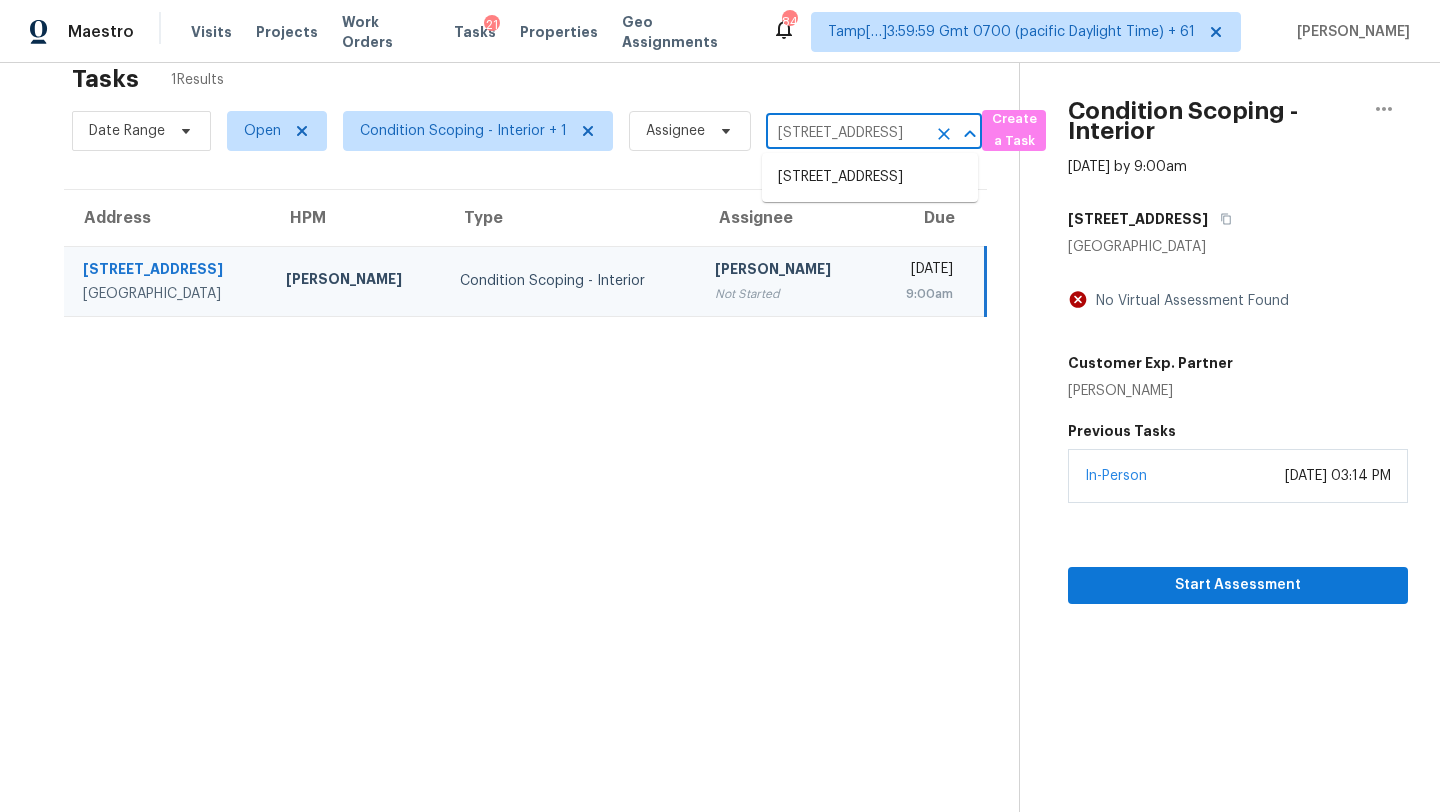 click on "9851 Castle Ridge Cir, Highlands Ranch, CO 80129" at bounding box center [846, 133] 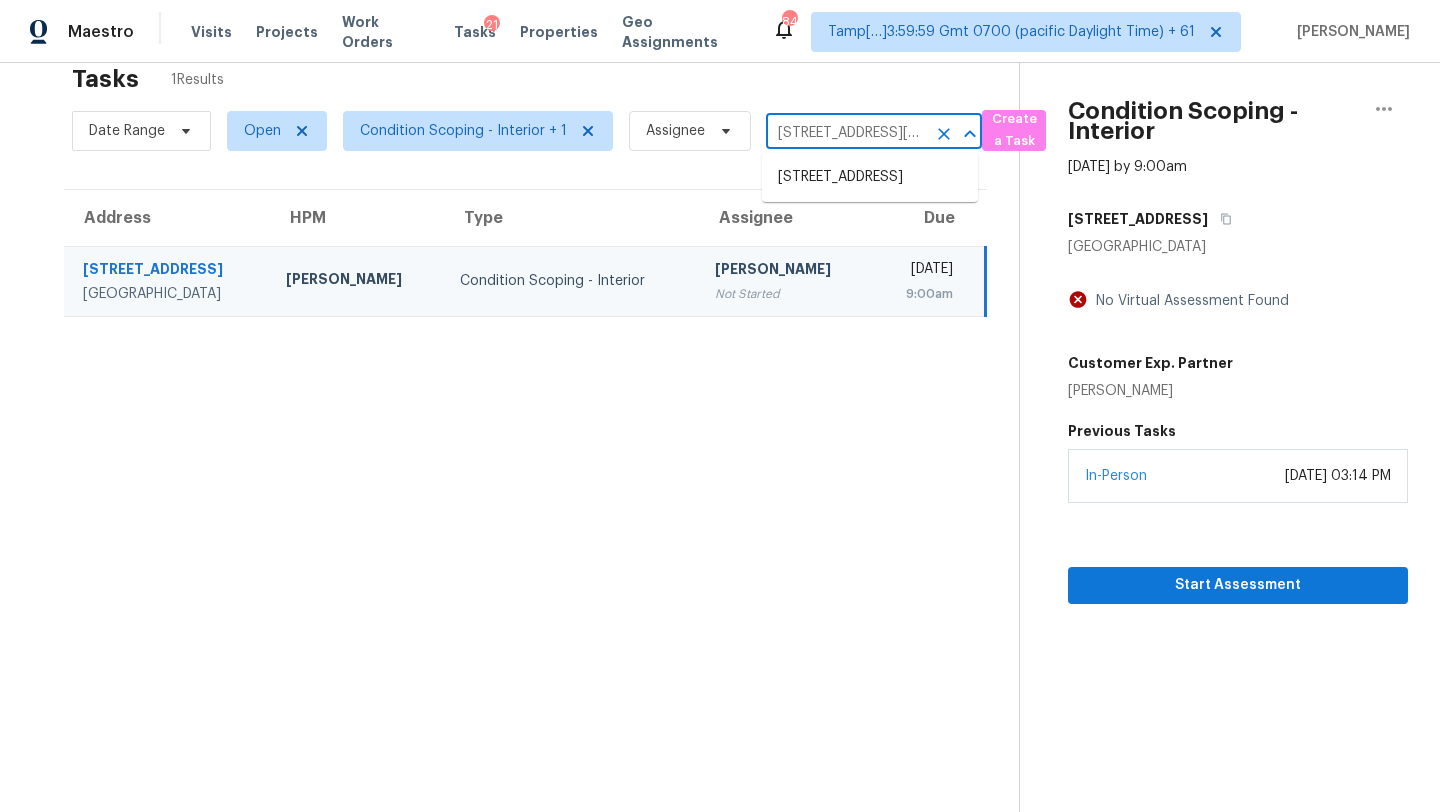 scroll, scrollTop: 0, scrollLeft: 103, axis: horizontal 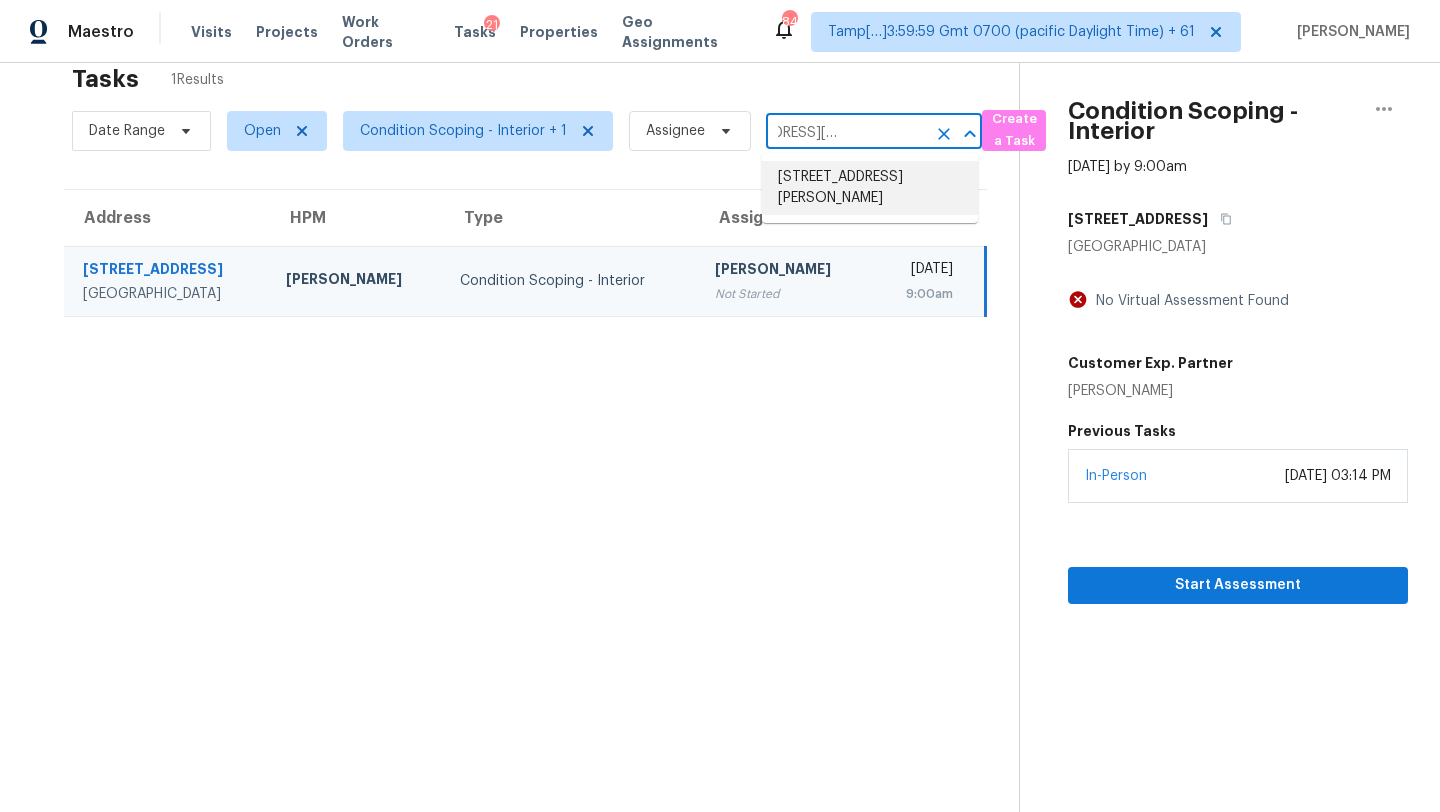 click on "1019 Davis Mill Rd S, Dallas, GA 30157" at bounding box center [870, 188] 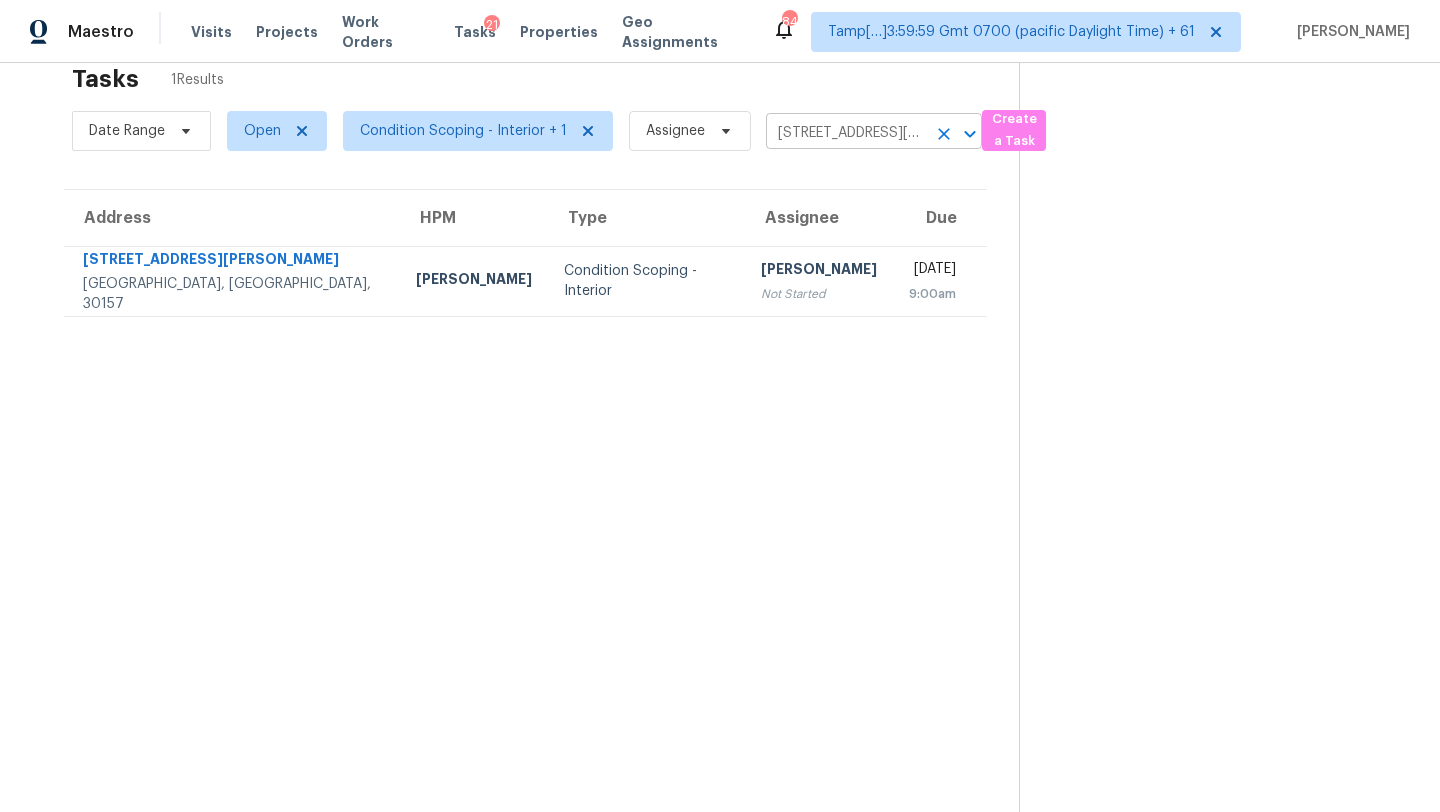 click on "1019 Davis Mill Rd S, Dallas, GA 30157" at bounding box center (846, 133) 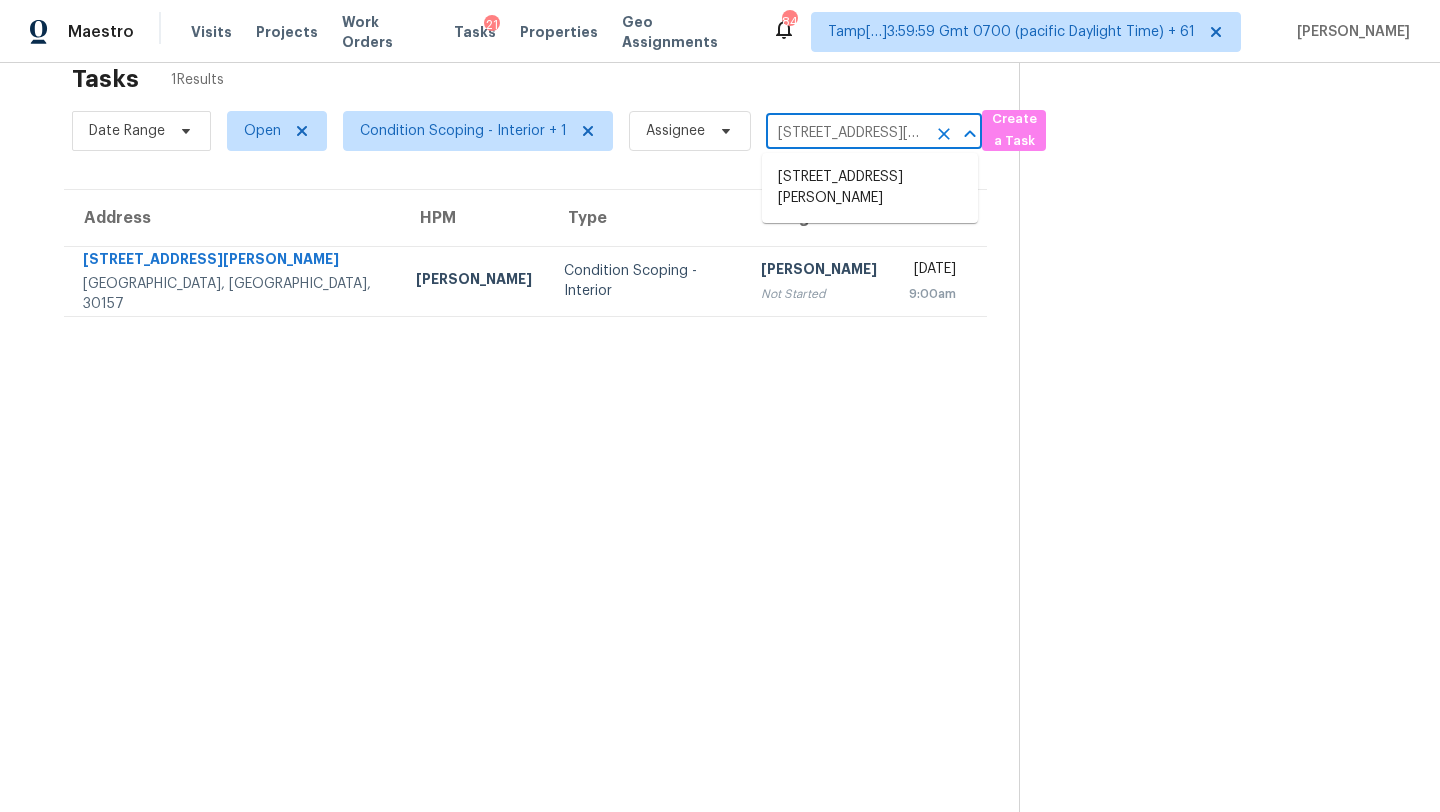click on "1019 Davis Mill Rd S, Dallas, GA 30157" at bounding box center (846, 133) 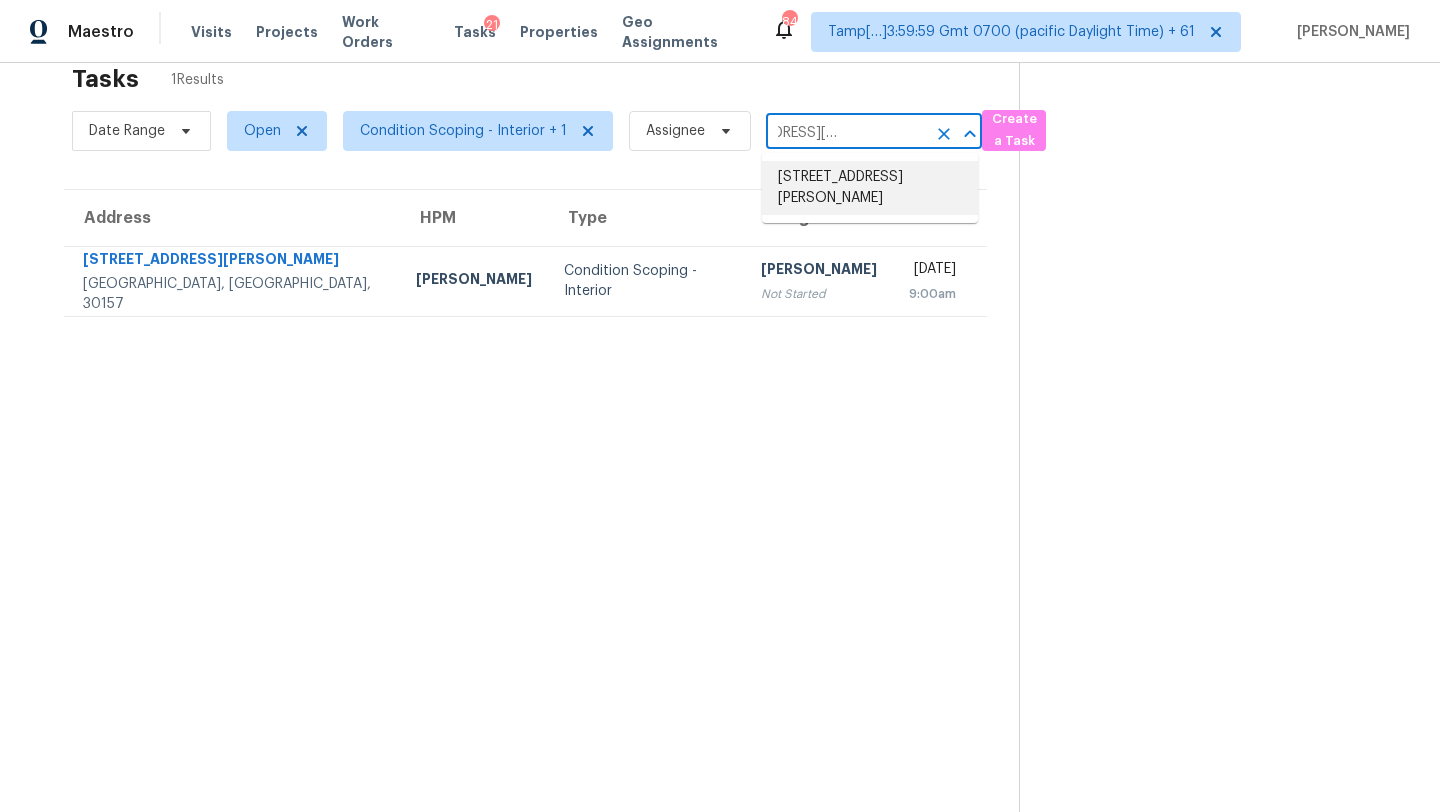click on "422 W Vestal Pl, San Antonio, TX 78221" at bounding box center [870, 188] 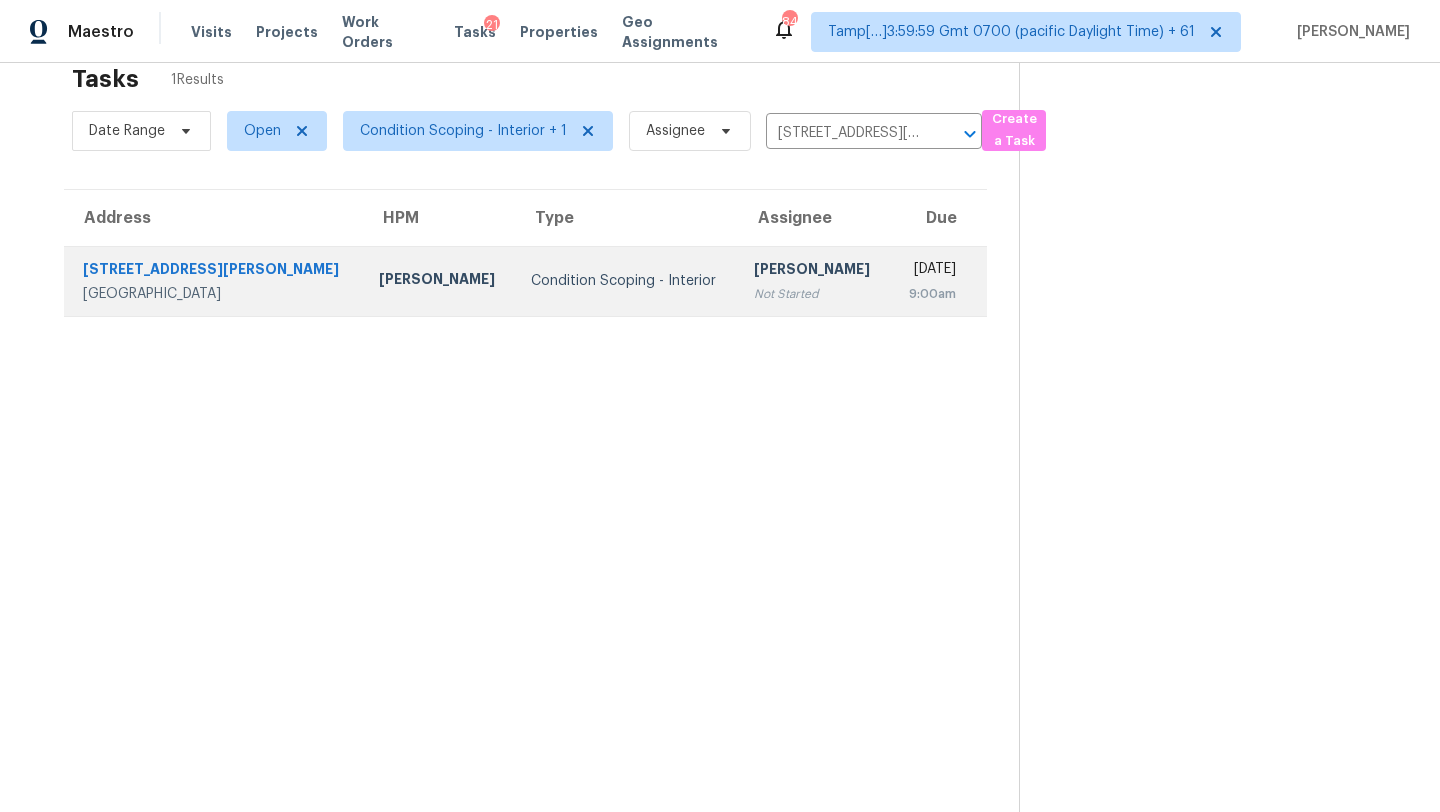 click on "Sakthivel Chandran Not Started" at bounding box center [814, 281] 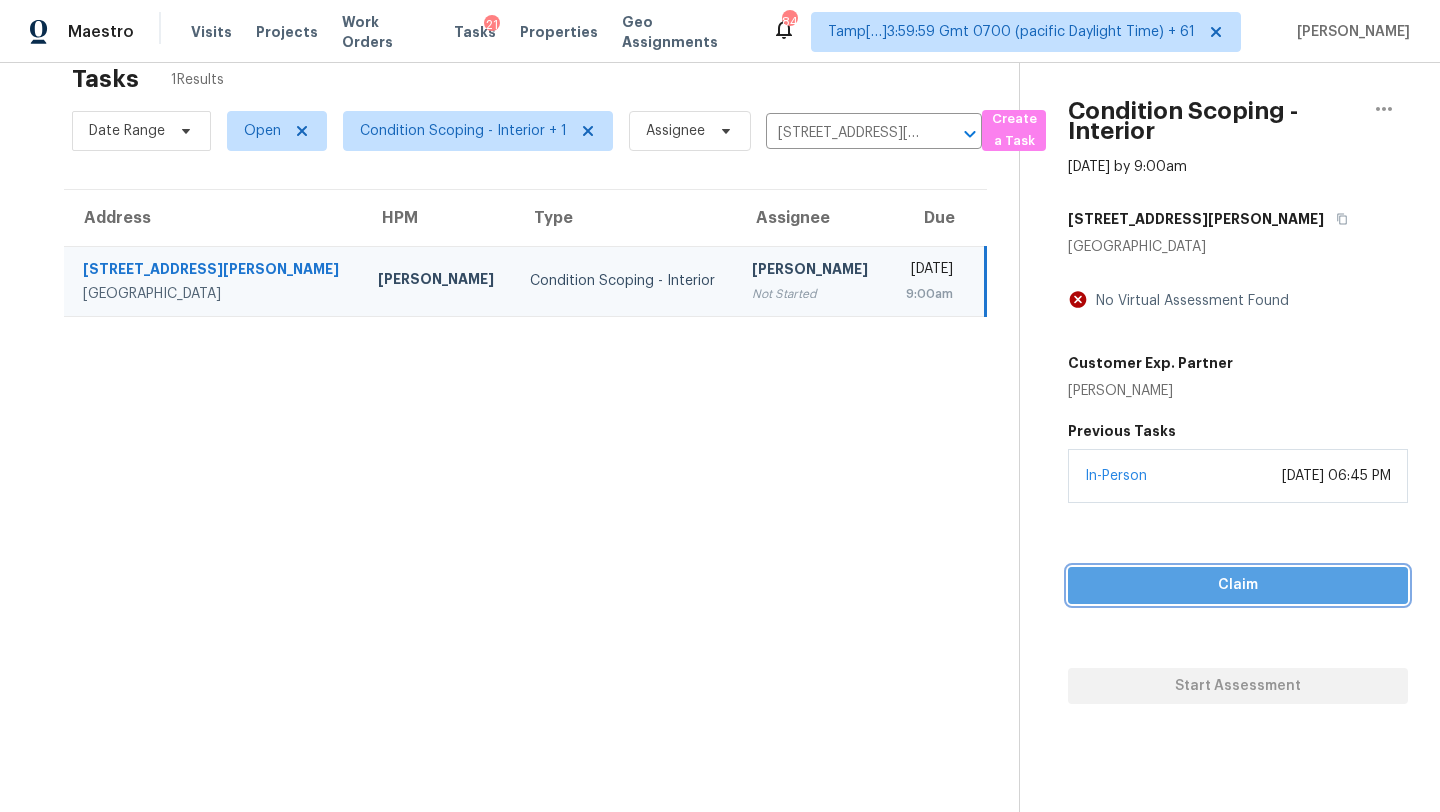 click on "Claim" at bounding box center [1238, 585] 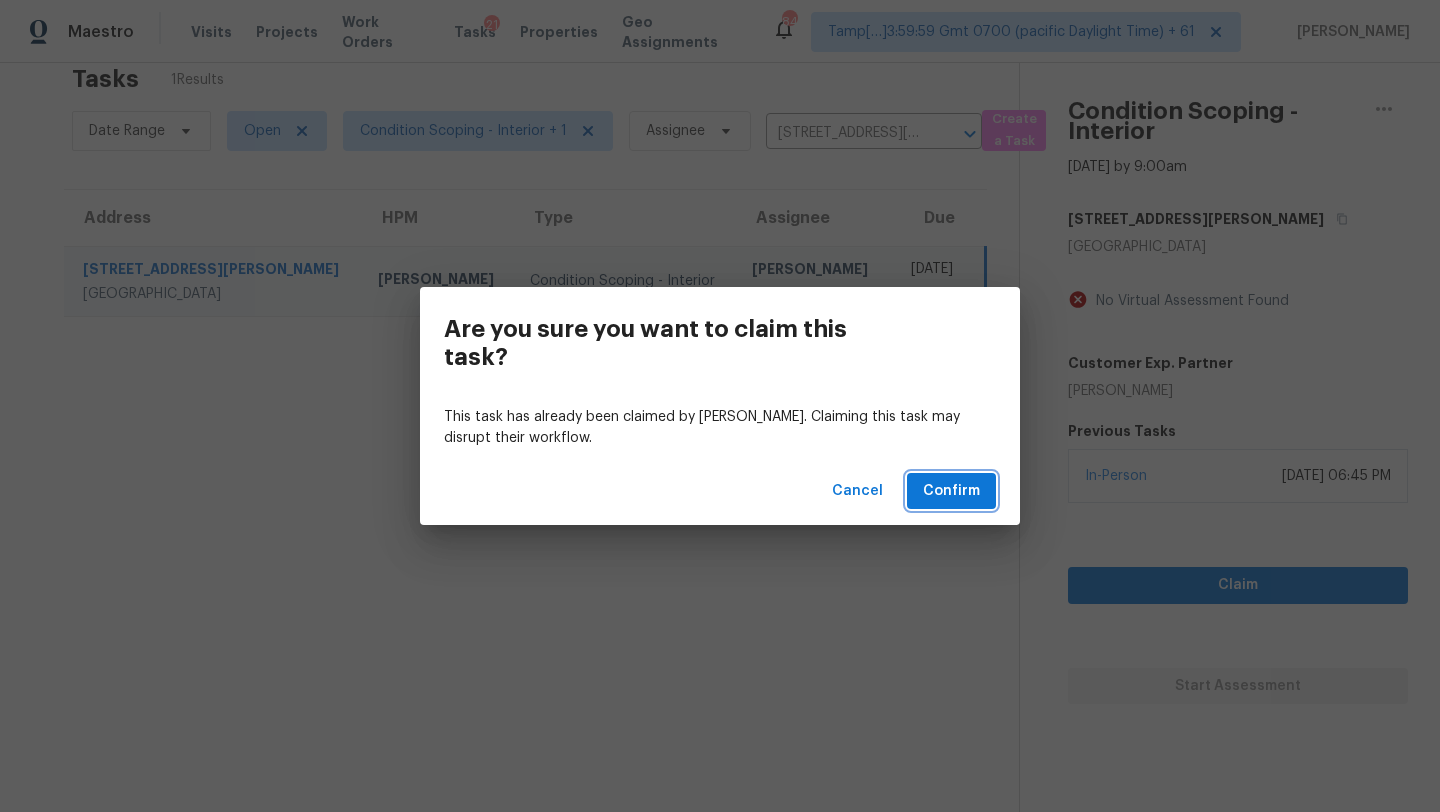 click on "Confirm" at bounding box center [951, 491] 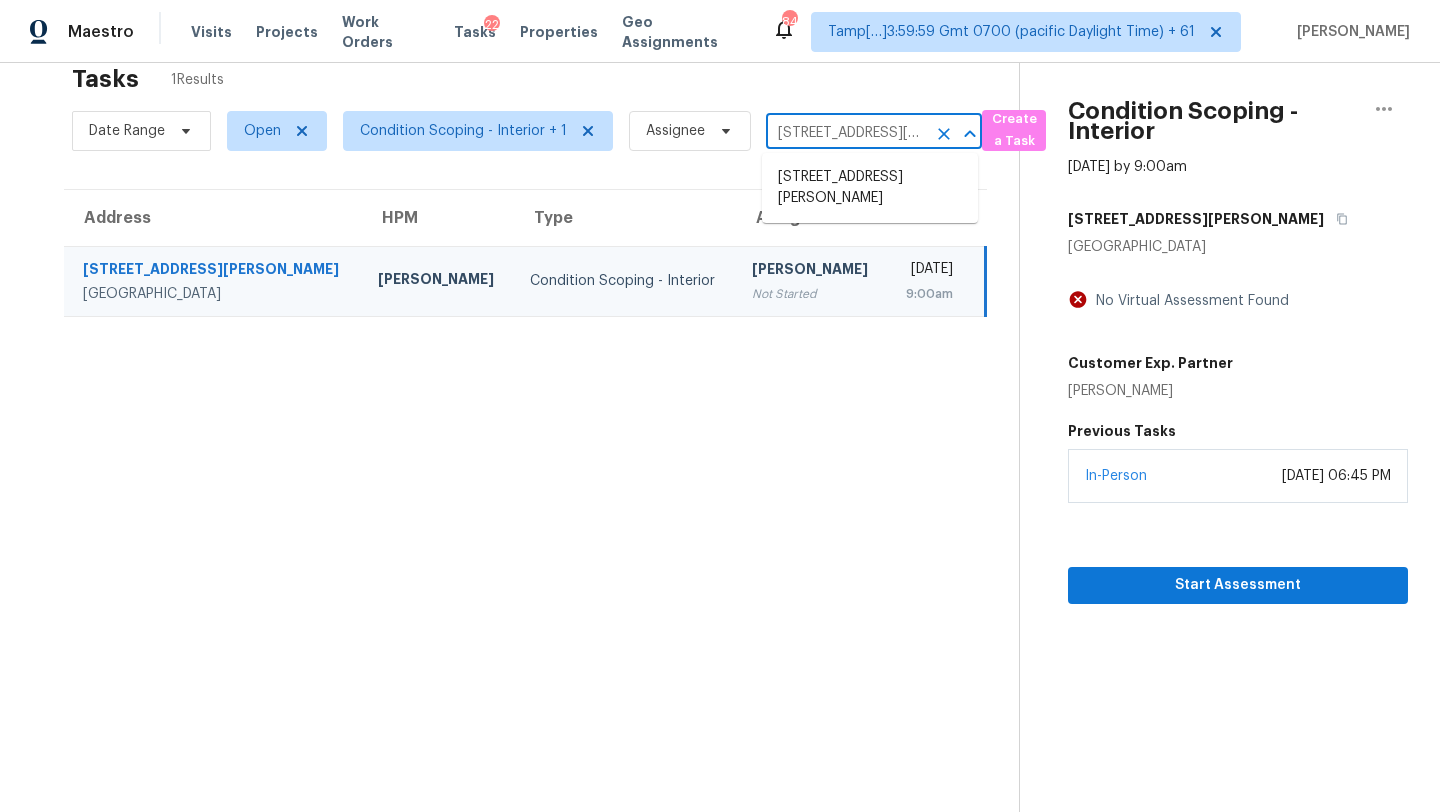 click on "422 W Vestal Pl, San Antonio, TX 78221" at bounding box center (846, 133) 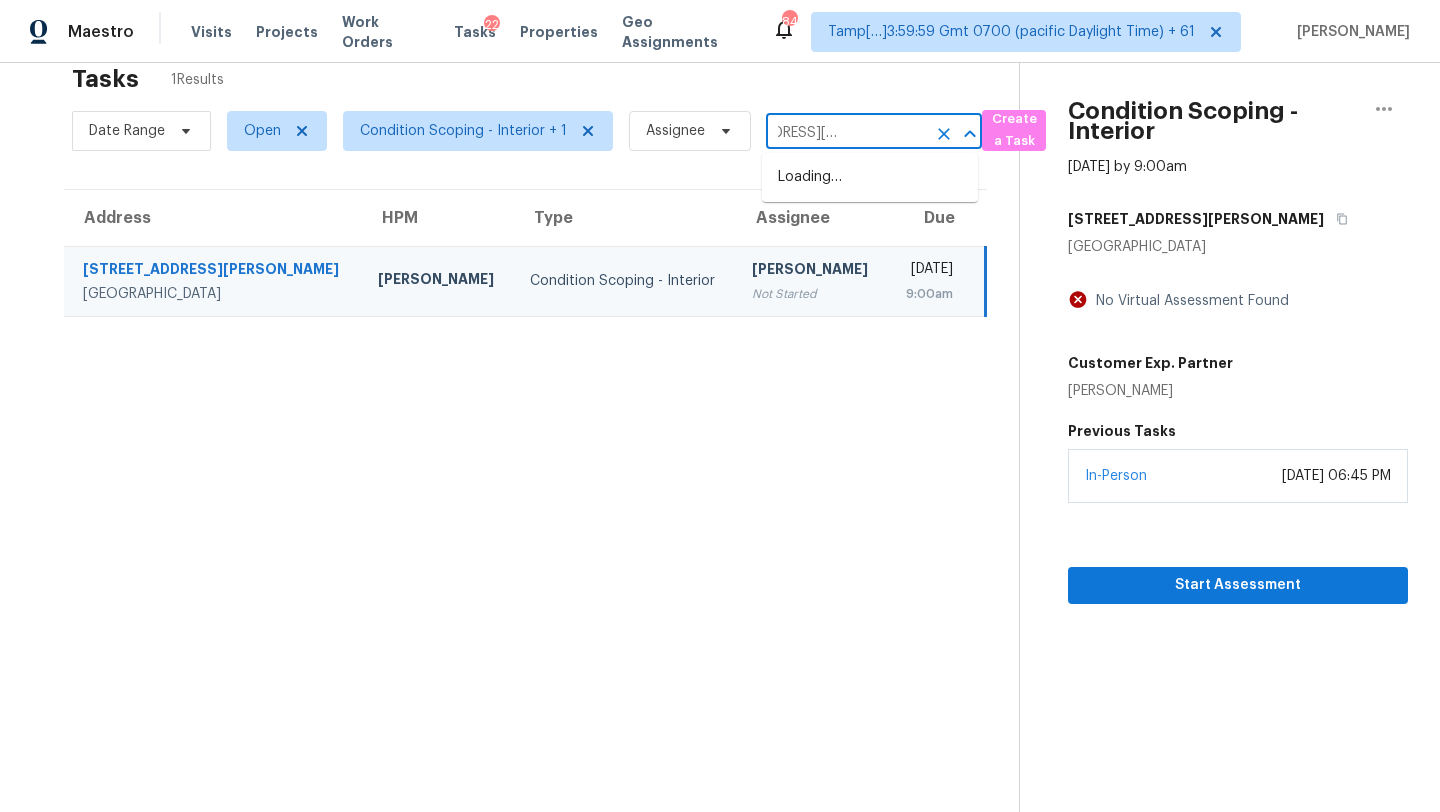 scroll, scrollTop: 0, scrollLeft: 0, axis: both 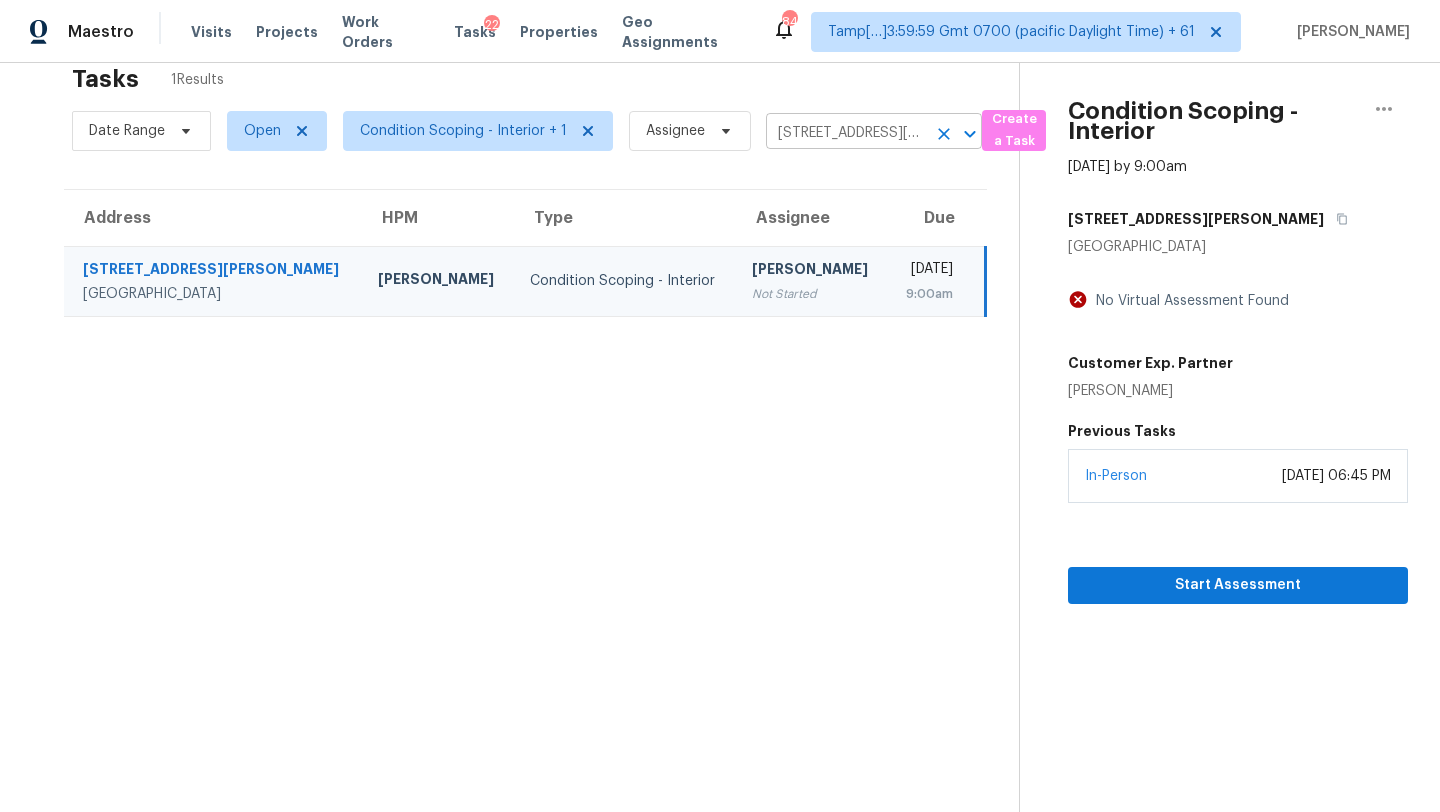 click on "422 W Vestal Pl, San Antonio, TX 78221" at bounding box center [846, 133] 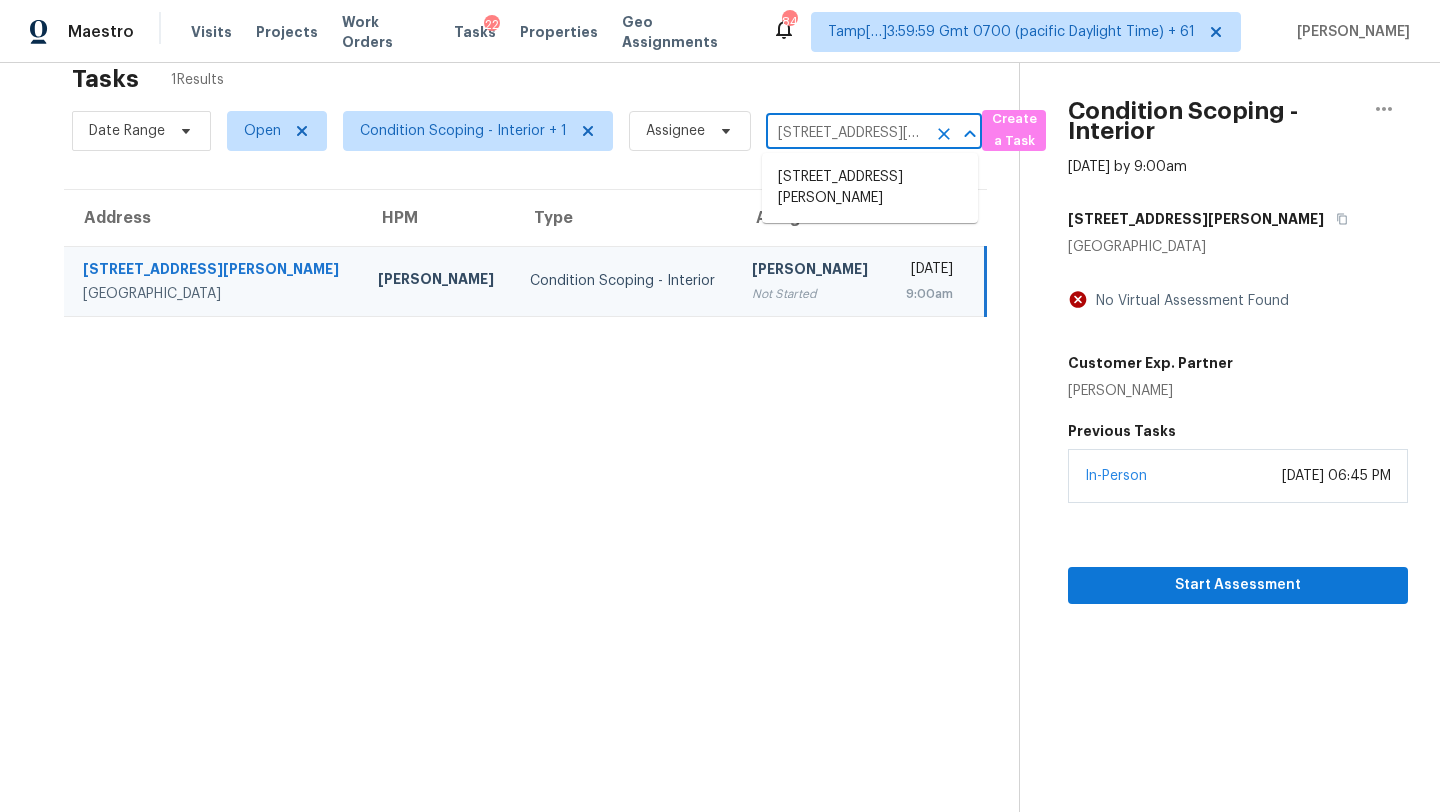 click on "422 W Vestal Pl, San Antonio, TX 78221" at bounding box center [846, 133] 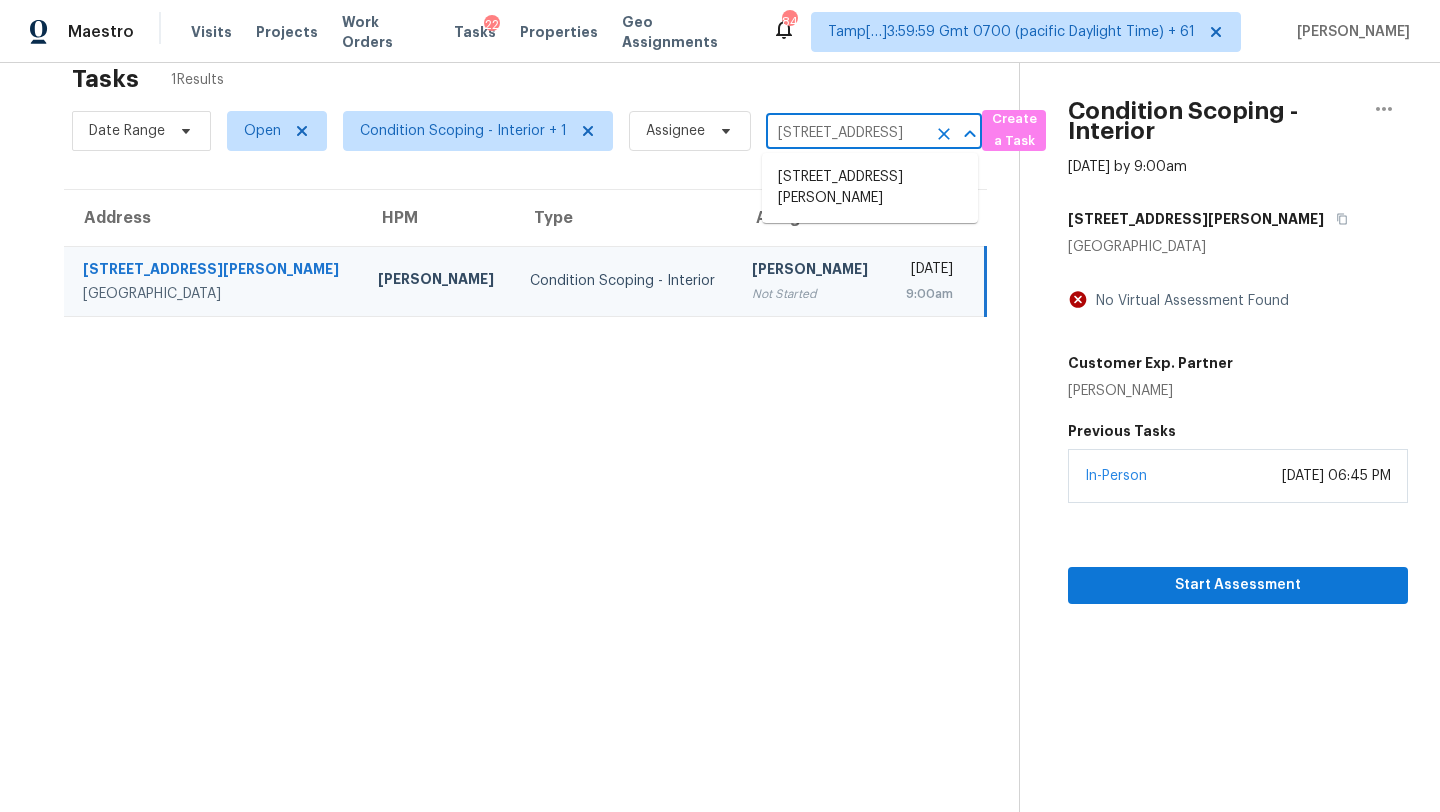 scroll, scrollTop: 0, scrollLeft: 129, axis: horizontal 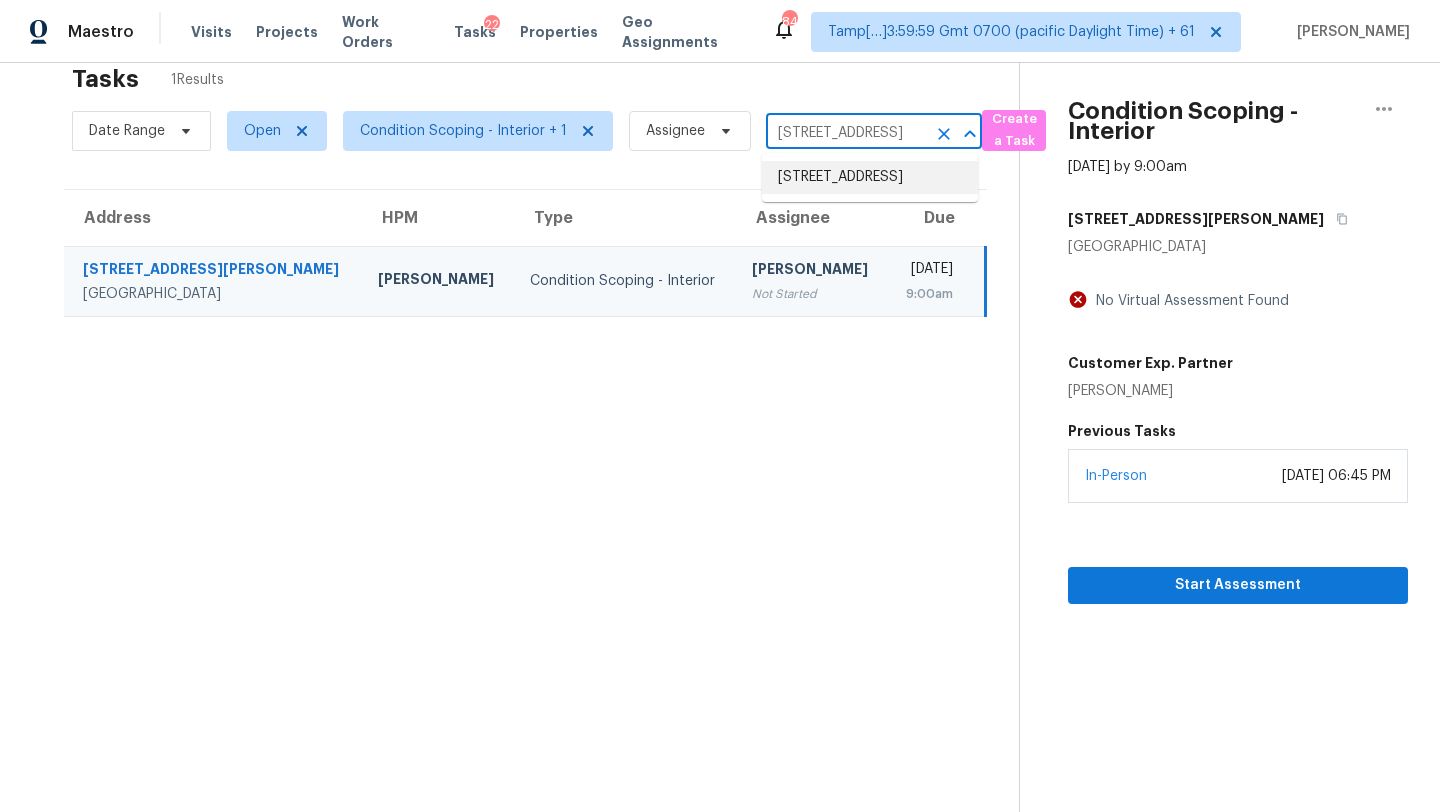 click on "35940 Matoma Blvd, Eastlake, OH 44095" at bounding box center (870, 177) 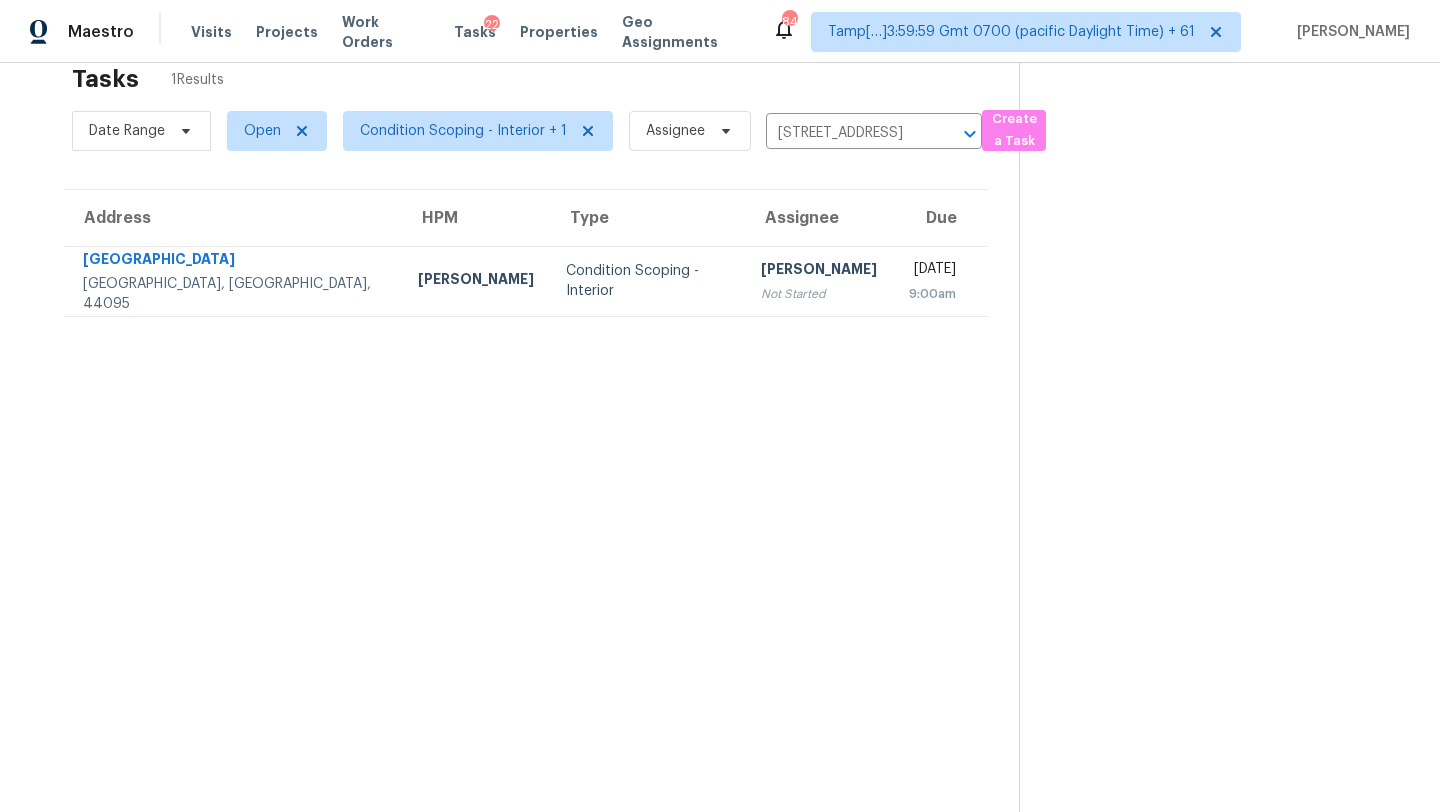 click on "Tasks 1  Results Date Range Open Condition Scoping - Interior + 1 Assignee 35940 Matoma Blvd, Eastlake, OH 44095 ​ Create a Task Address HPM Type Assignee Due 35940 Matoma Blvd   Eastlake, OH, 44095 Marissa Casias Condition Scoping - Interior Sakthivel Chandran Not Started Fri, Jul 11th 2025 9:00am" at bounding box center [525, 443] 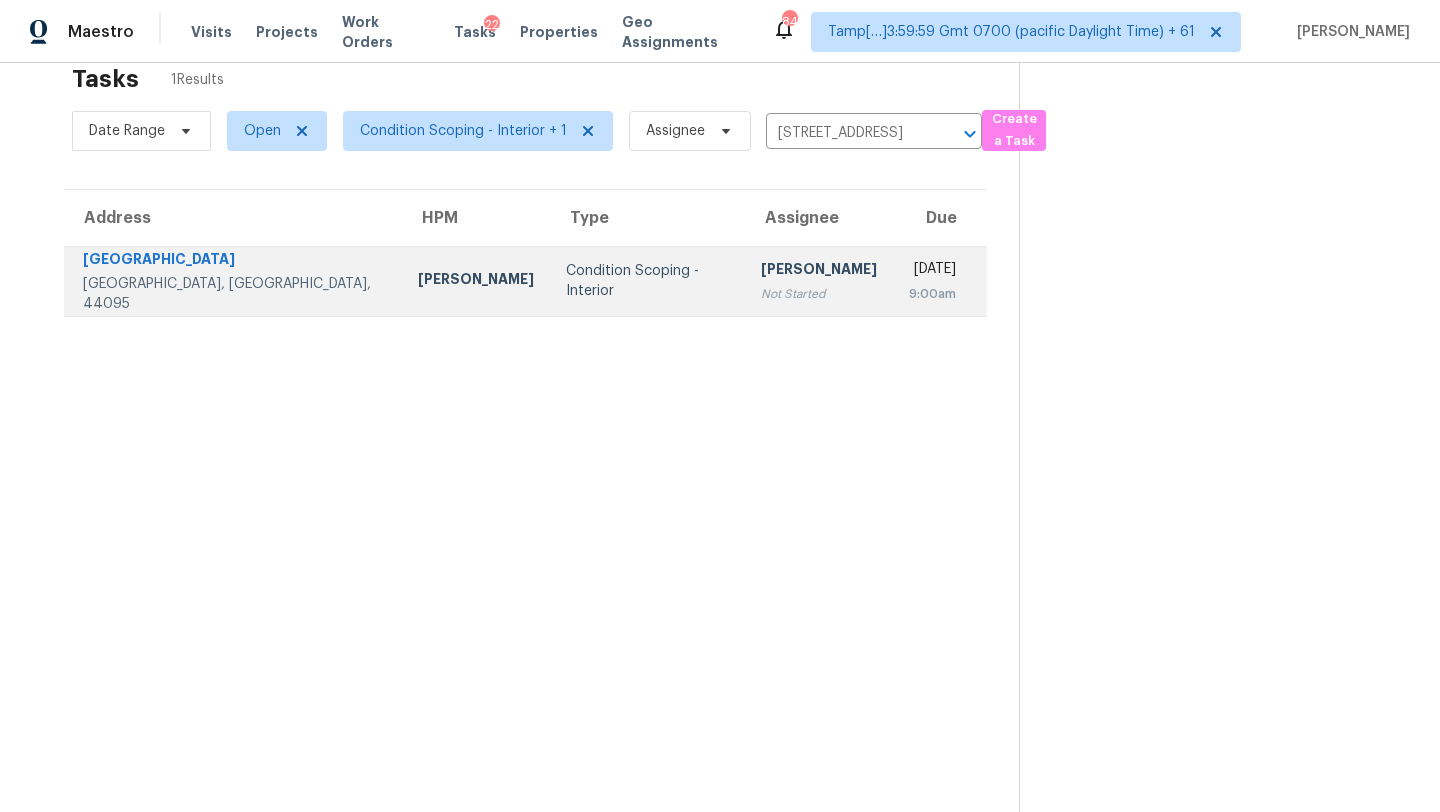 click on "Not Started" at bounding box center (819, 294) 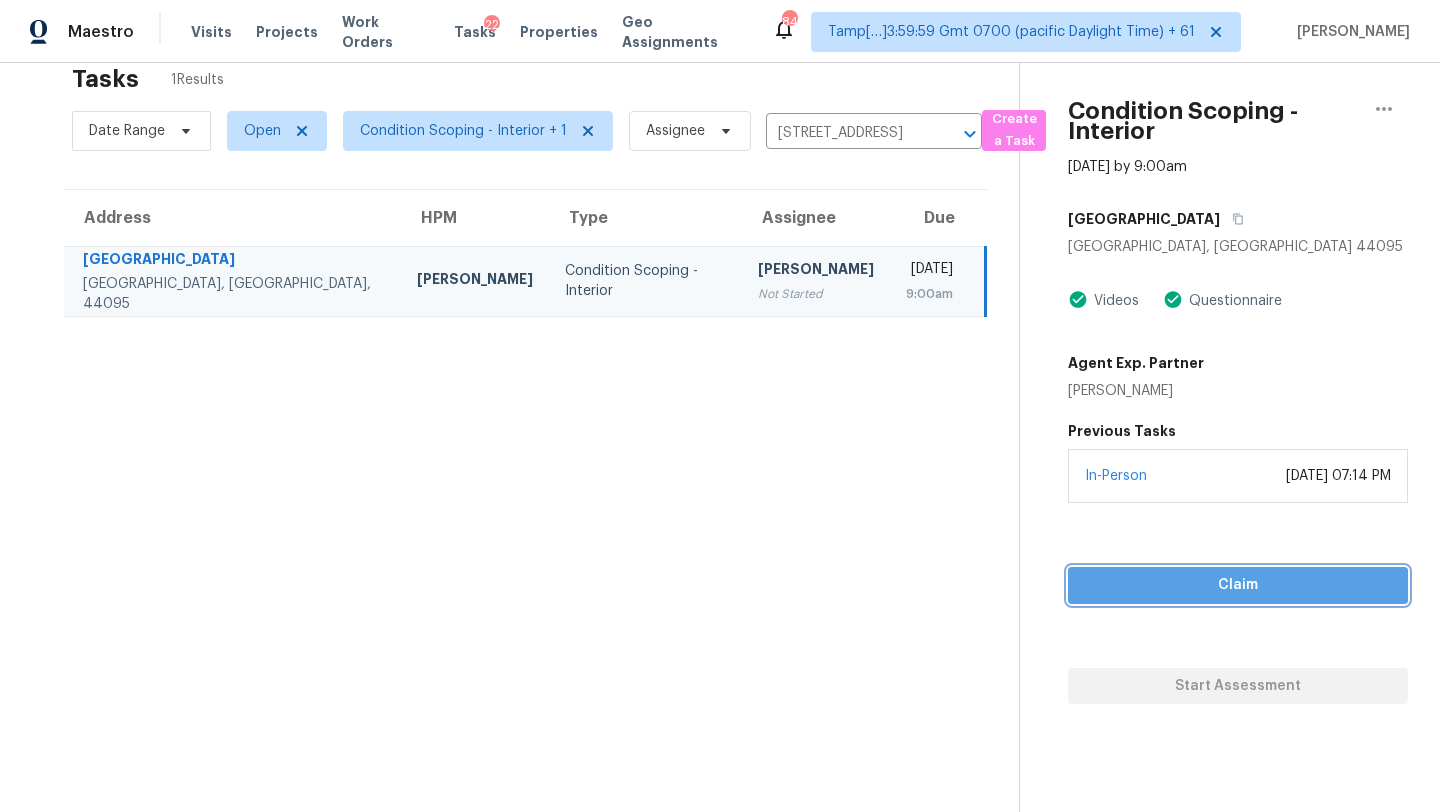 click on "Claim" at bounding box center (1238, 585) 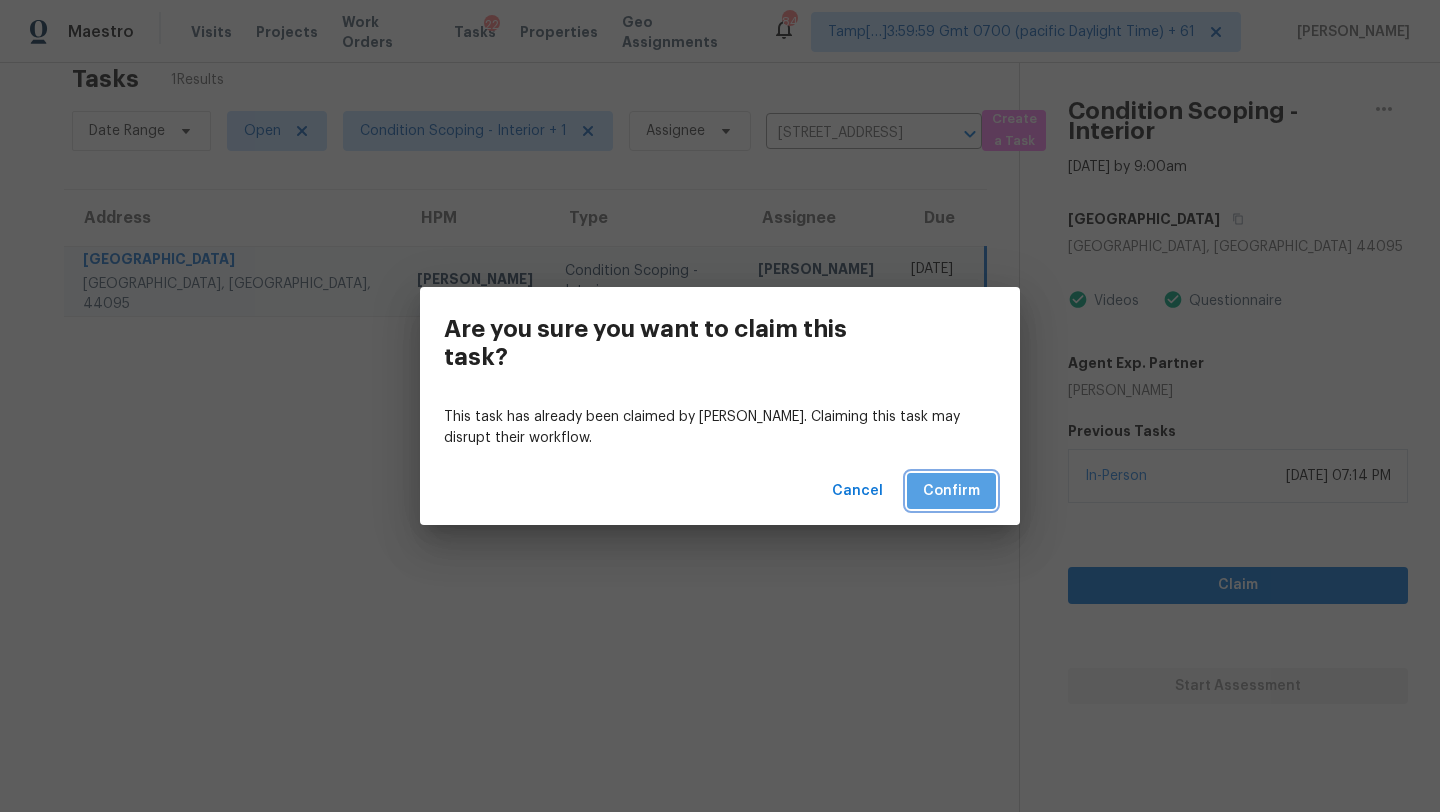 click on "Confirm" at bounding box center (951, 491) 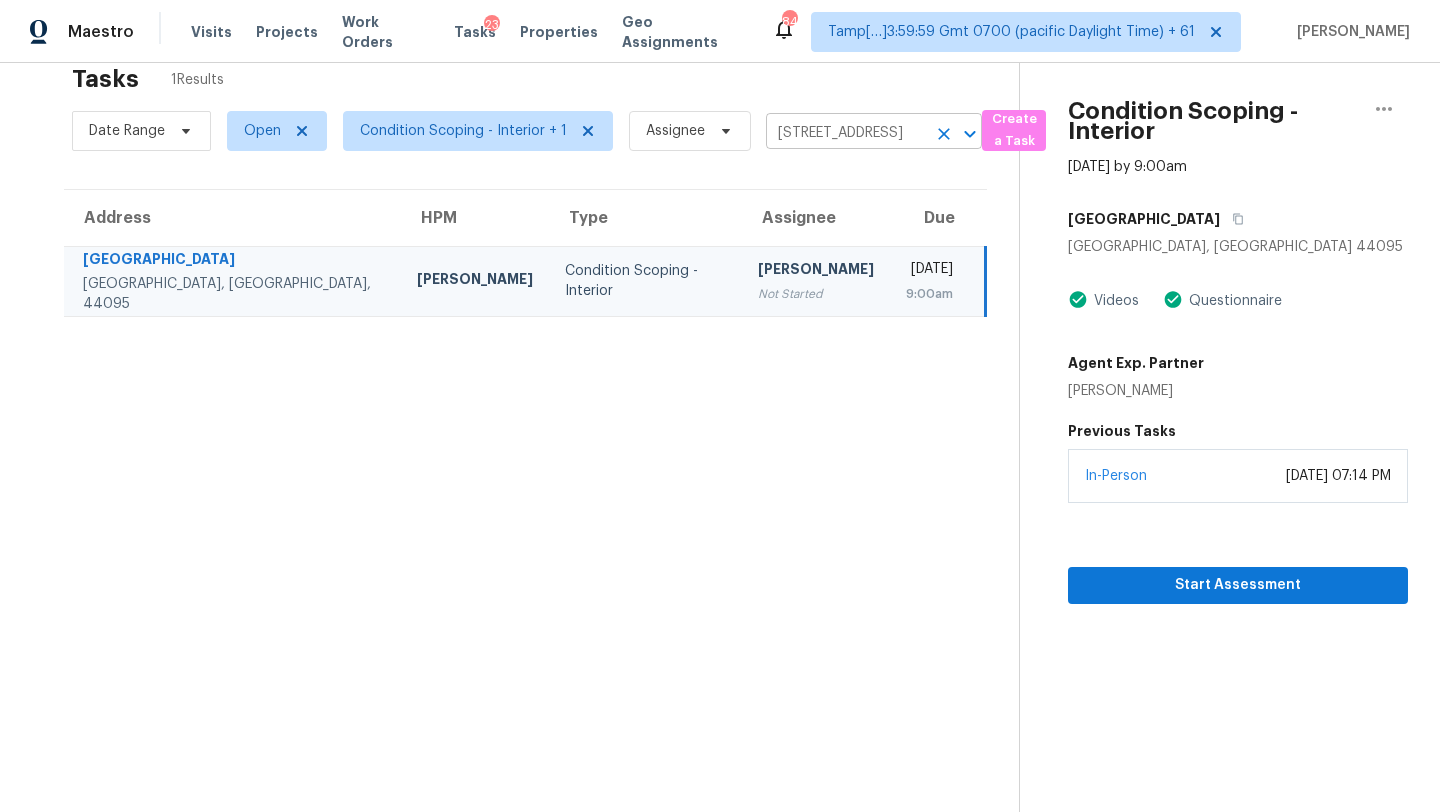 click on "35940 Matoma Blvd, Eastlake, OH 44095" at bounding box center (846, 133) 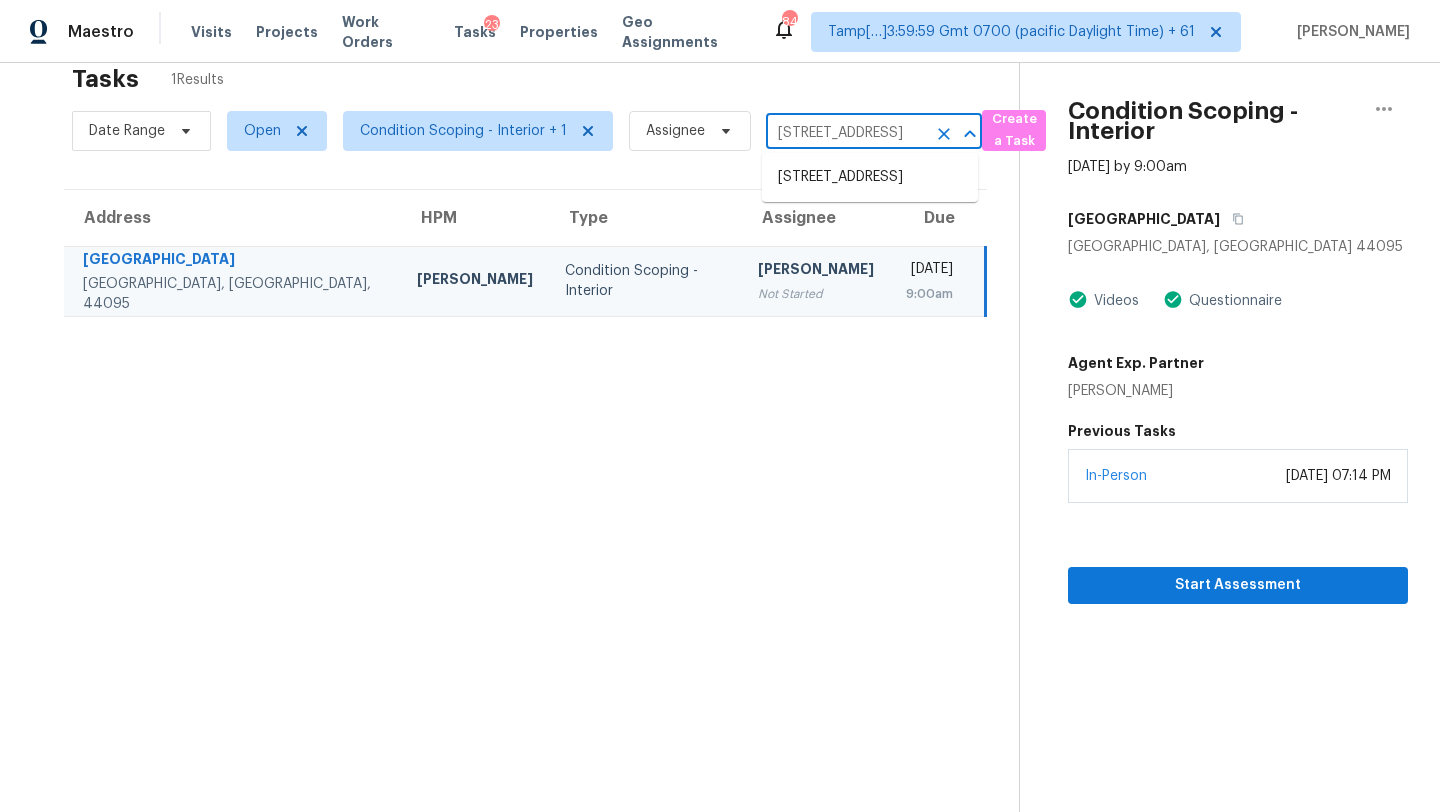 click on "35940 Matoma Blvd, Eastlake, OH 44095" at bounding box center [846, 133] 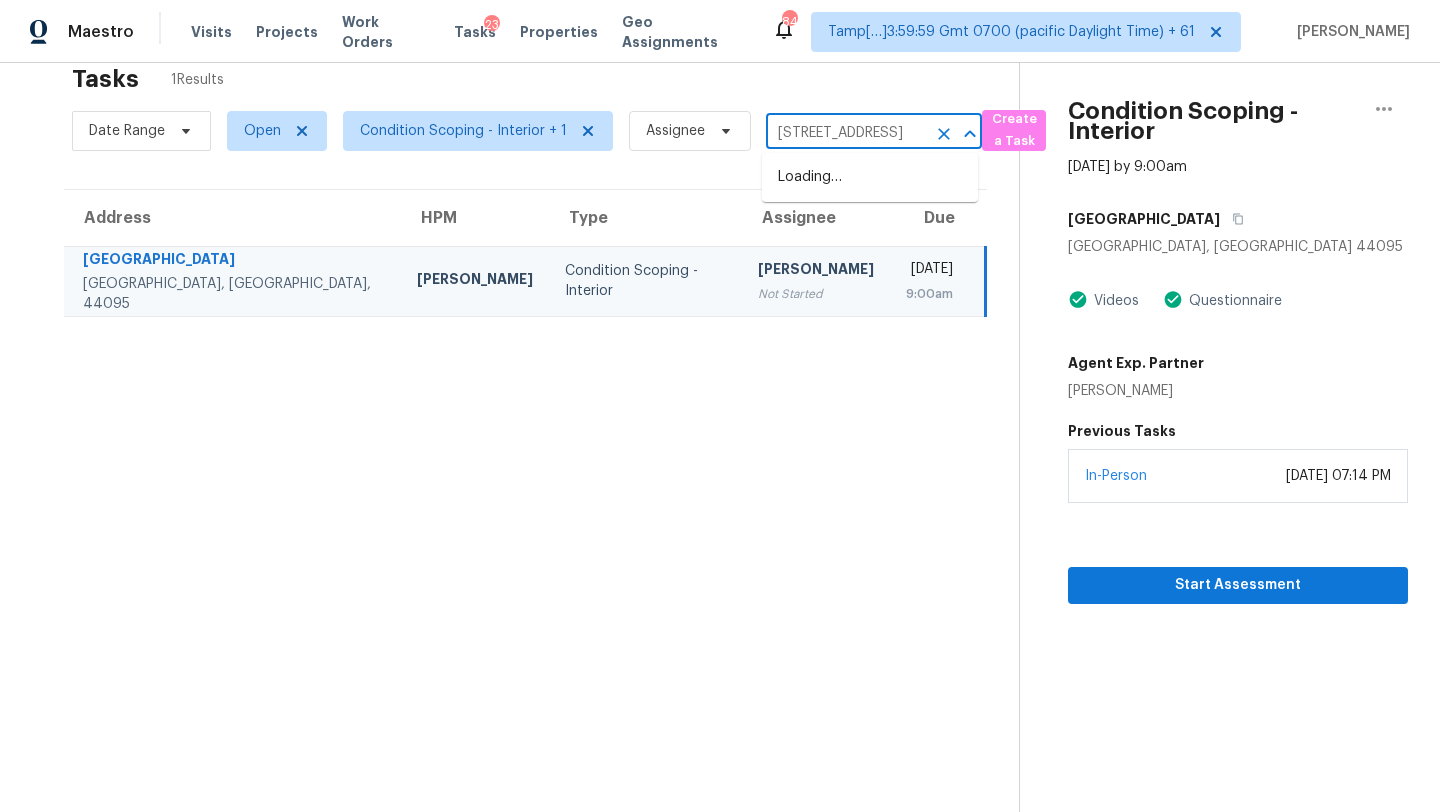 scroll, scrollTop: 0, scrollLeft: 152, axis: horizontal 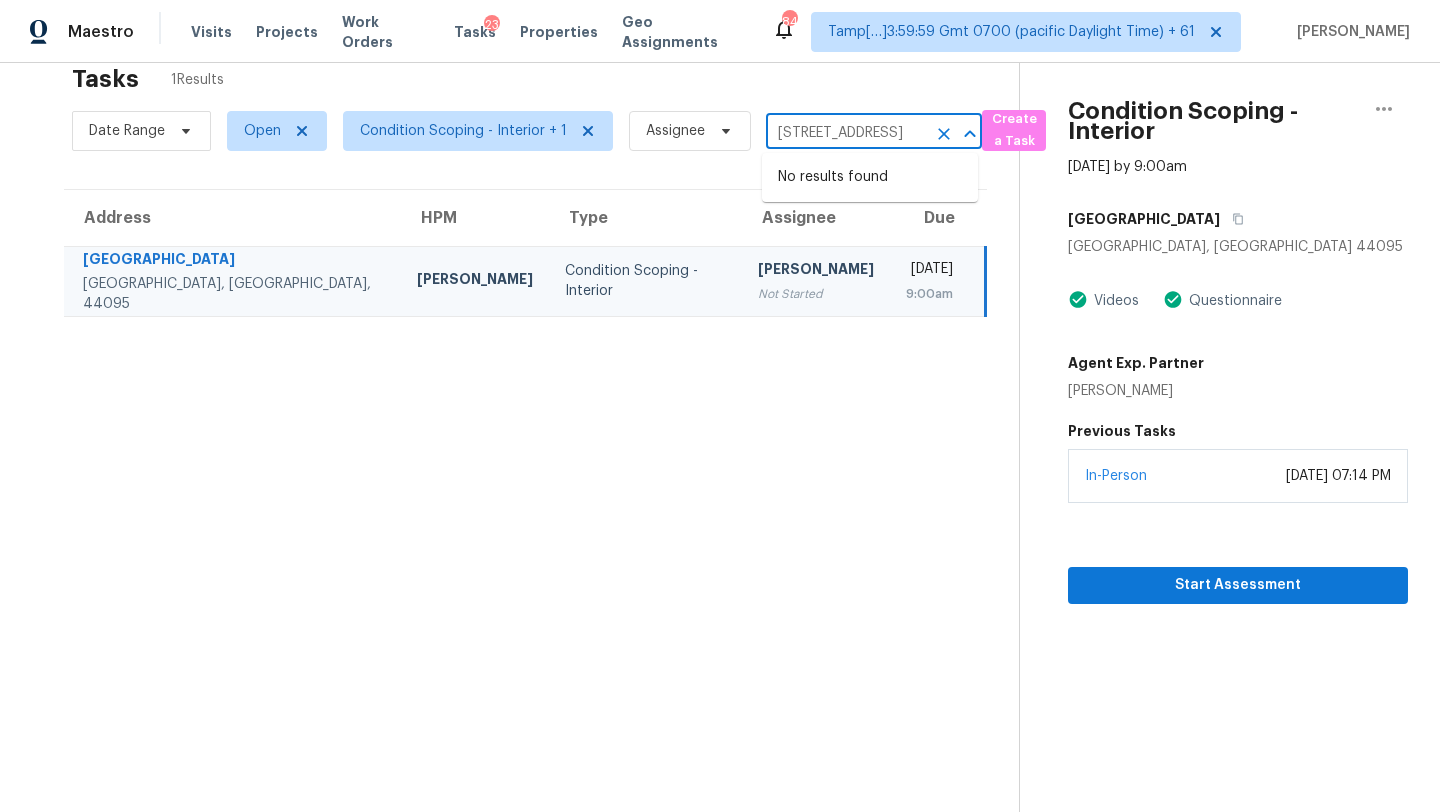 drag, startPoint x: 832, startPoint y: 133, endPoint x: 933, endPoint y: 133, distance: 101 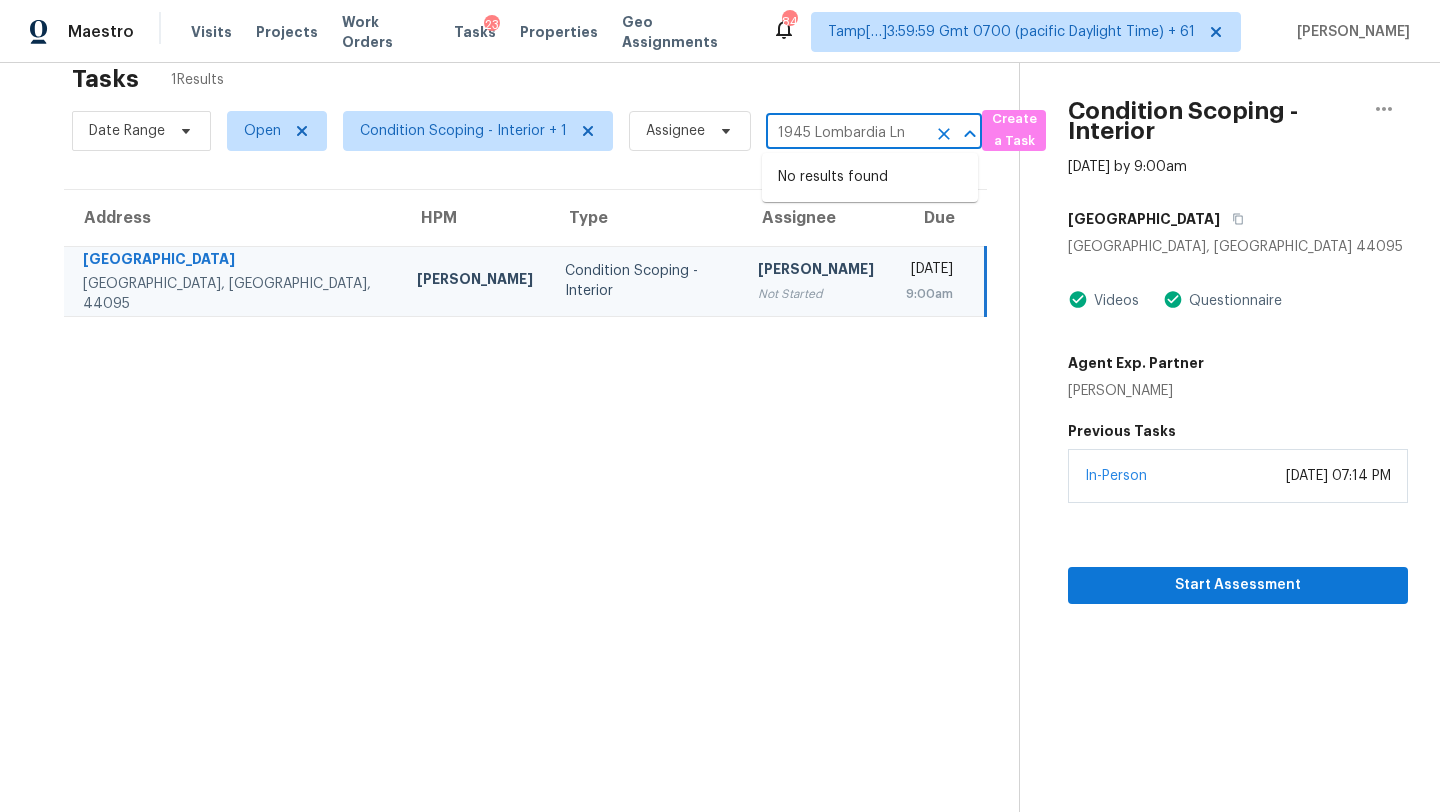 scroll, scrollTop: 0, scrollLeft: 0, axis: both 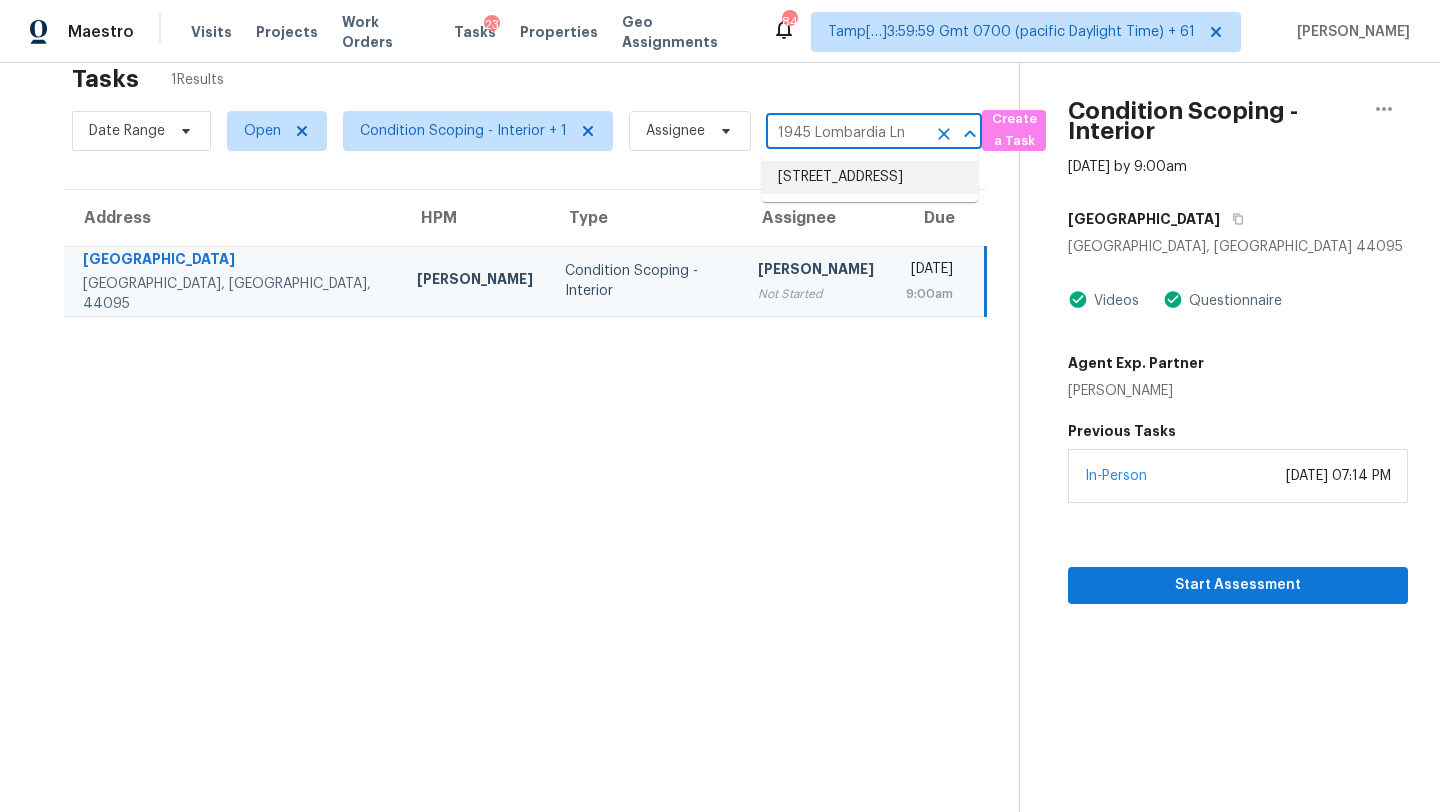 click on "1945 Lombardia Ln # 1945, Madison, TN 37115" at bounding box center [870, 177] 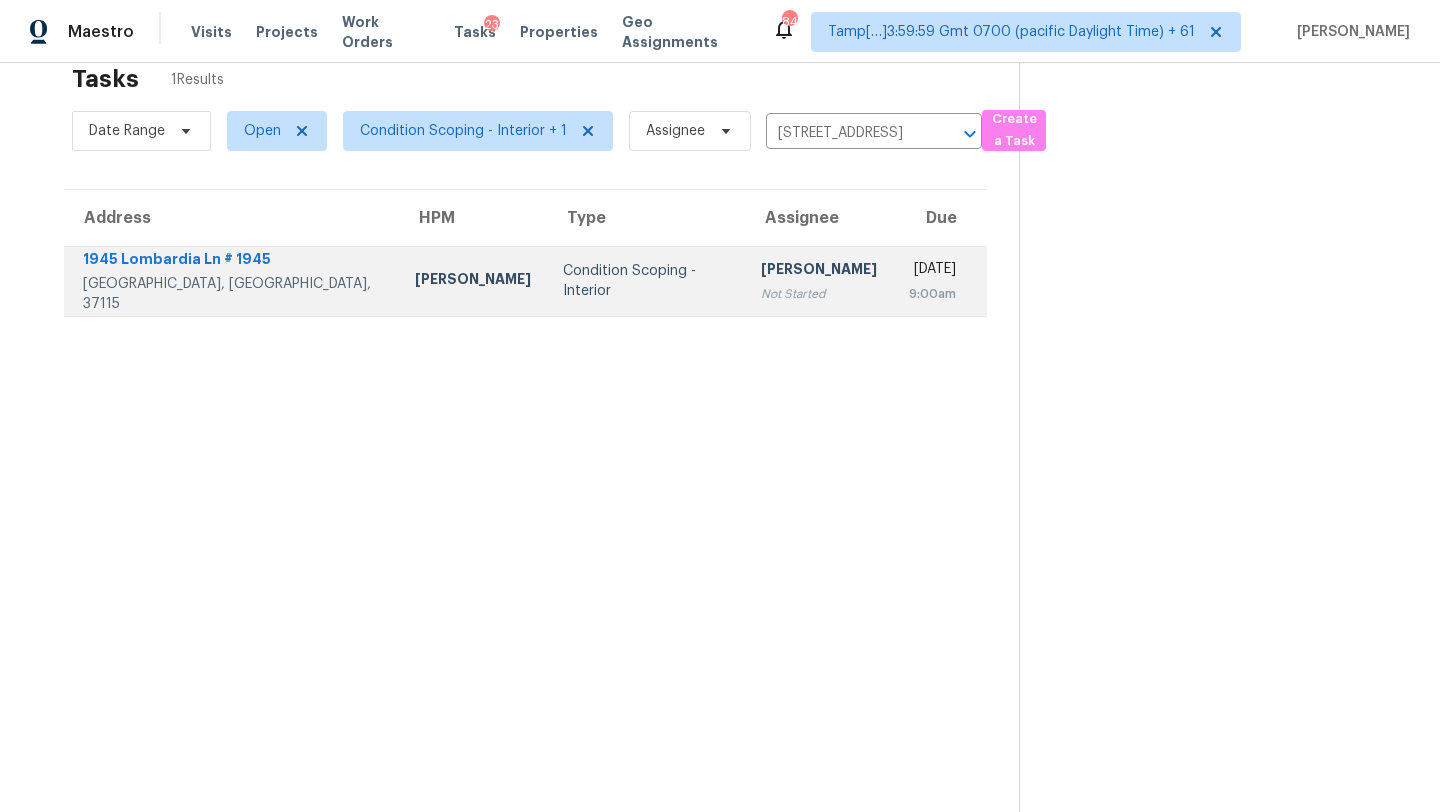 click on "Sakthivel Chandran Not Started" at bounding box center (819, 281) 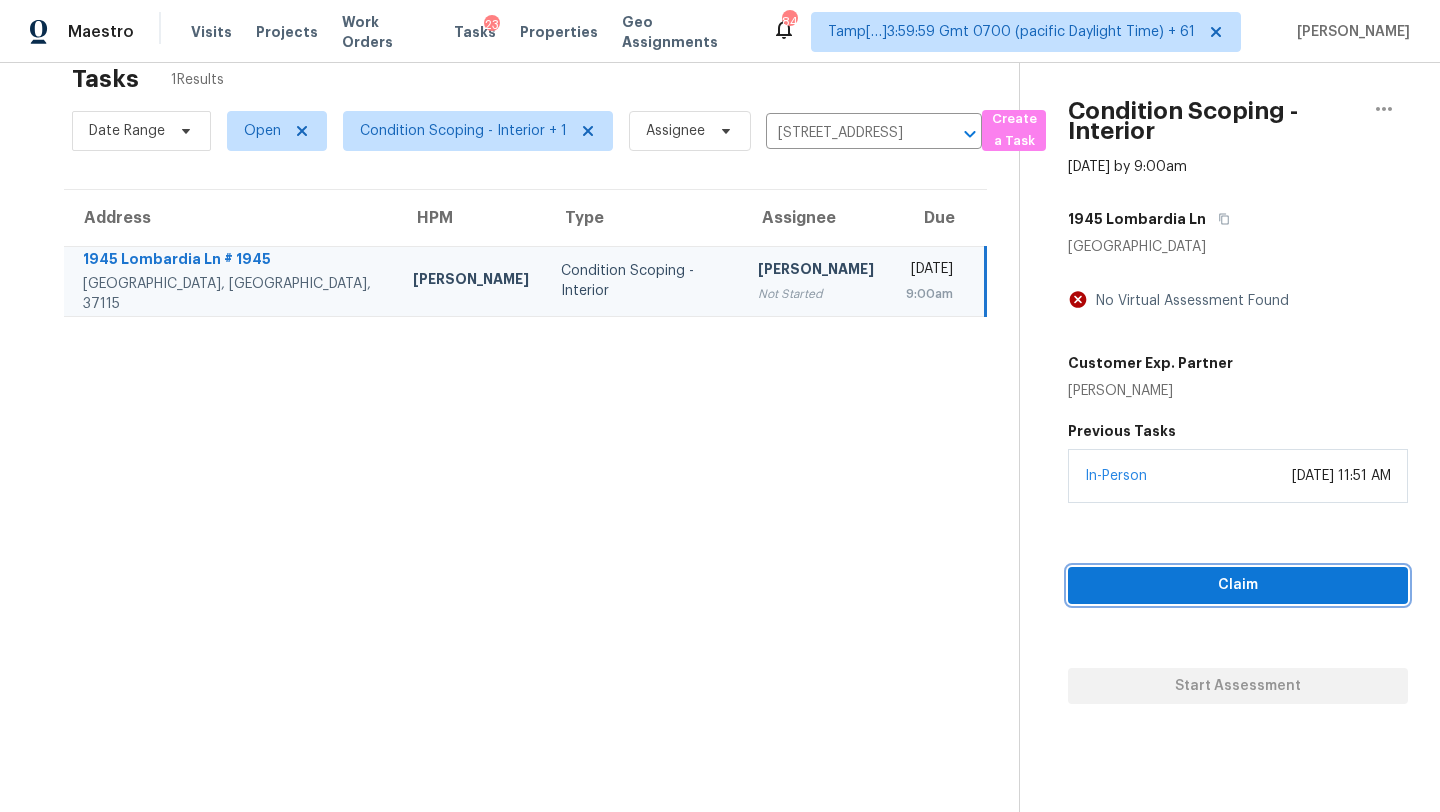 click on "Claim" at bounding box center [1238, 585] 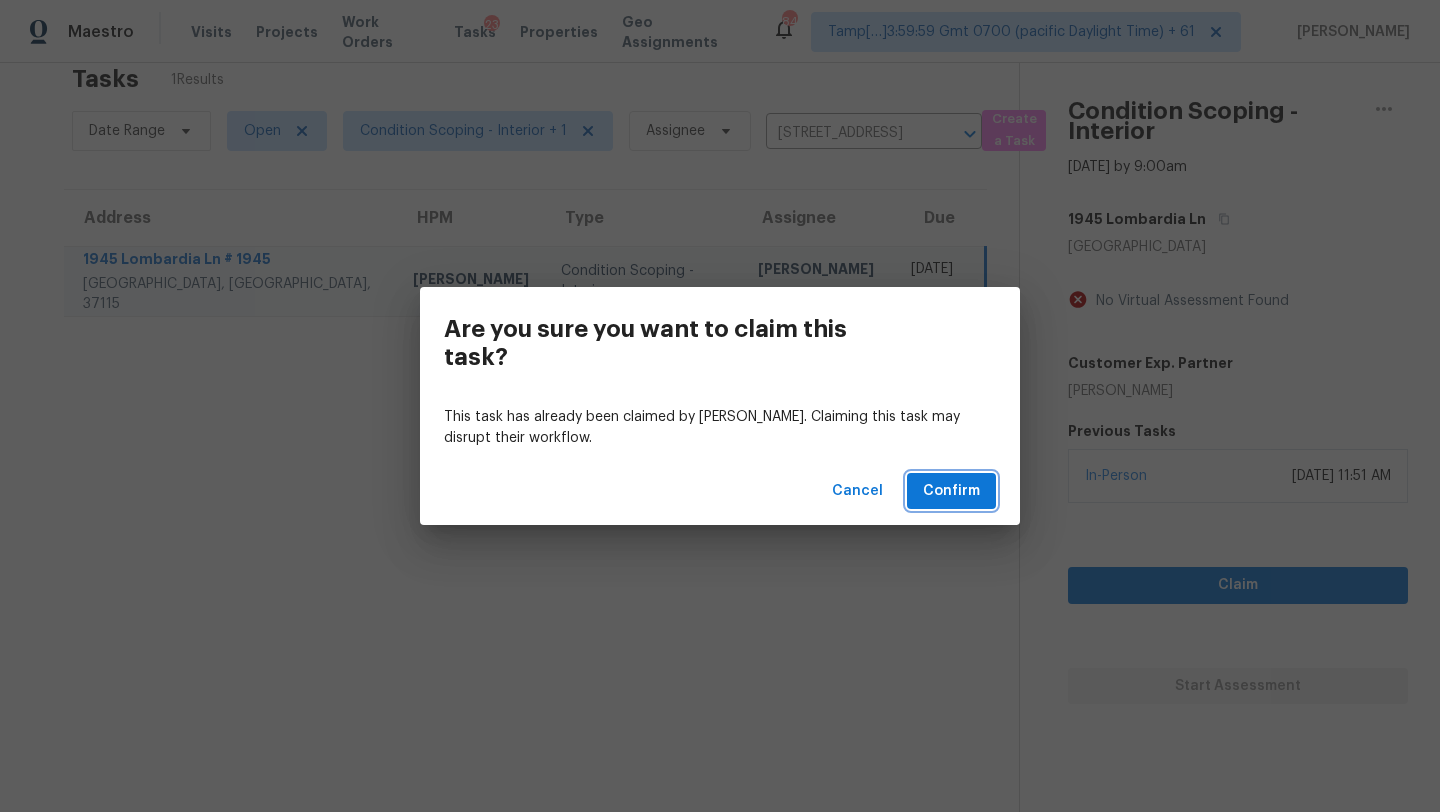 click on "Confirm" at bounding box center (951, 491) 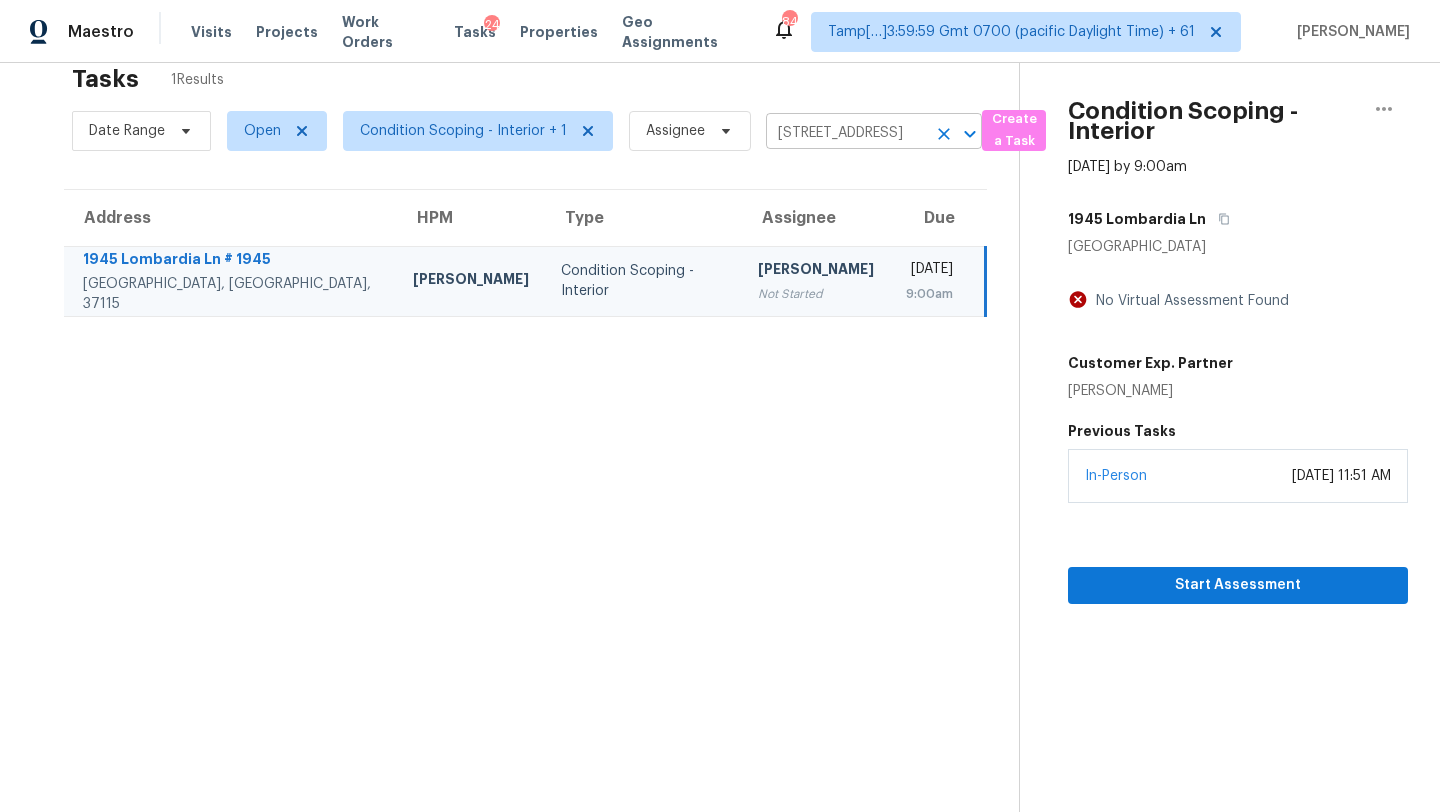 click on "1945 Lombardia Ln # 1945, Madison, TN 37115" at bounding box center (846, 133) 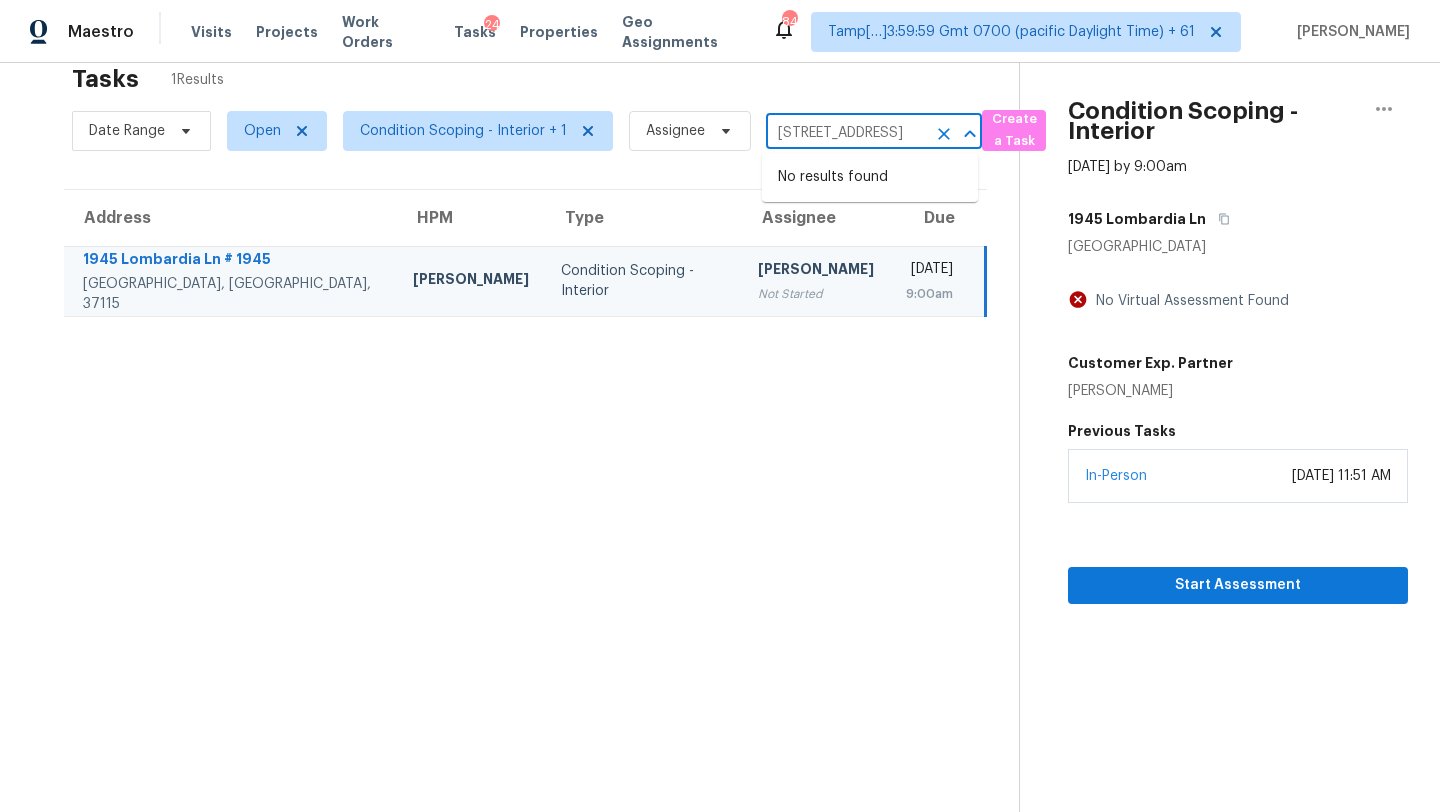 click on "1945 Lombardia Ln # 1945, Madison, TN 37115" at bounding box center [846, 133] 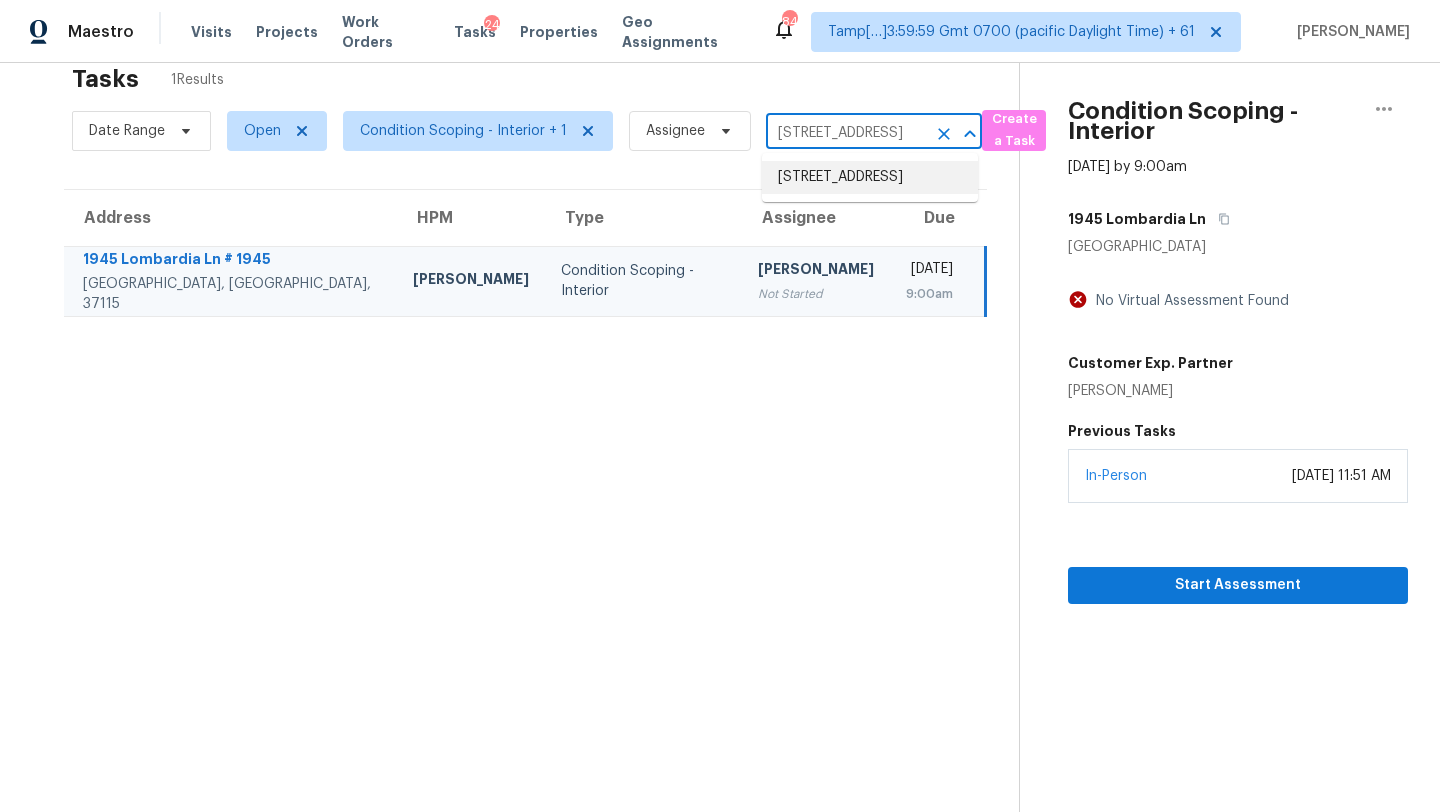 click on "2121 Wildwind Dr, Graham, NC 27253" at bounding box center (870, 177) 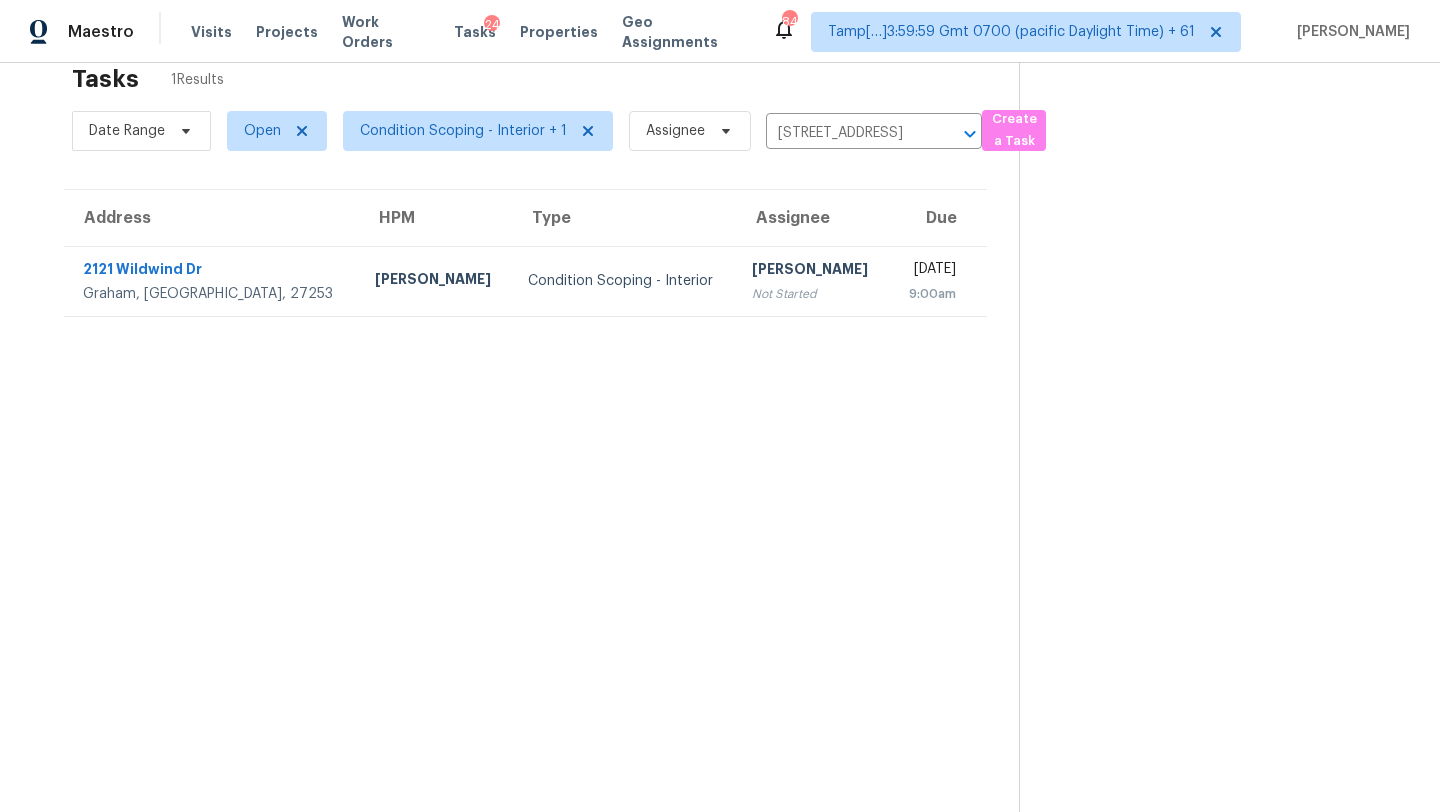 click on "9:00am" at bounding box center (930, 294) 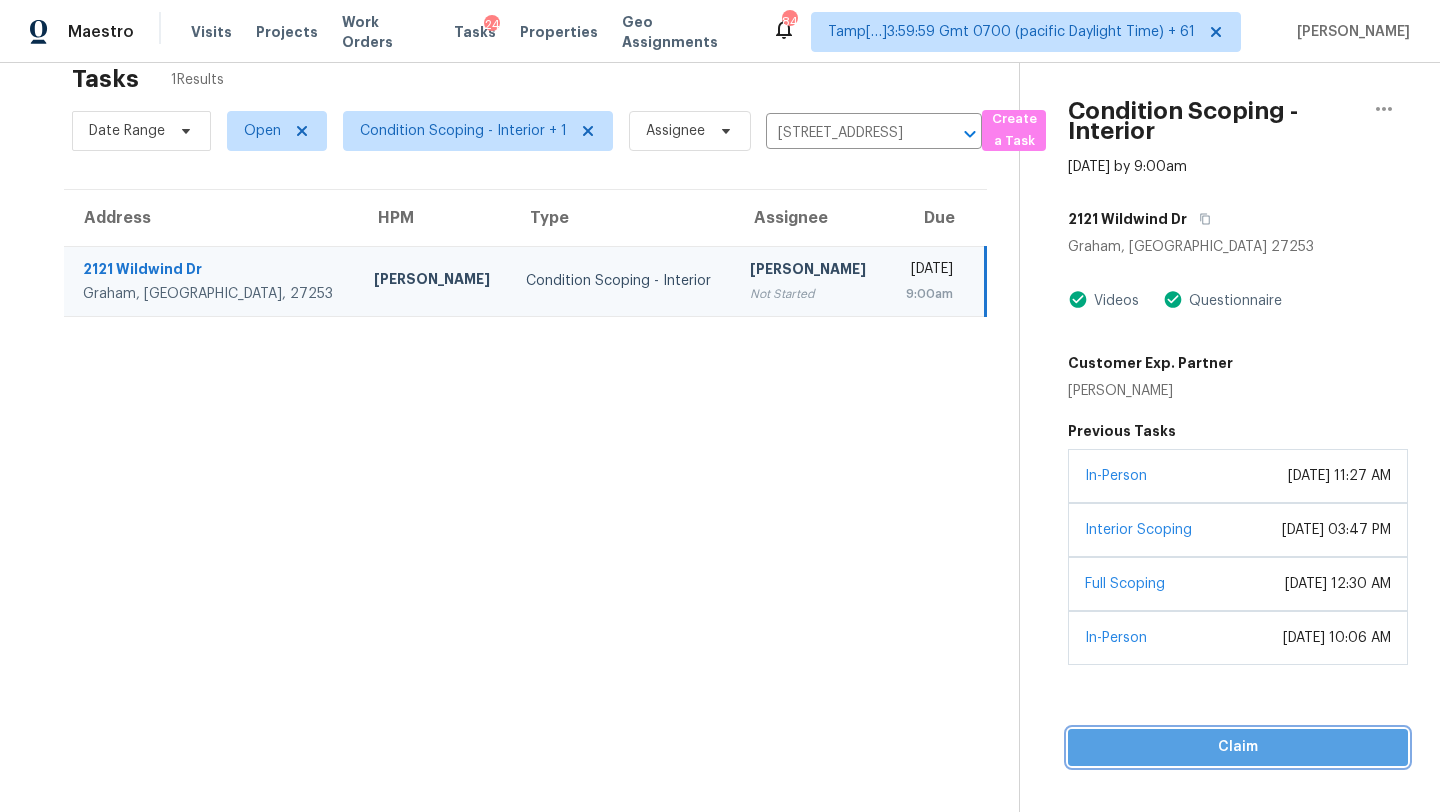 click on "Claim" at bounding box center [1238, 747] 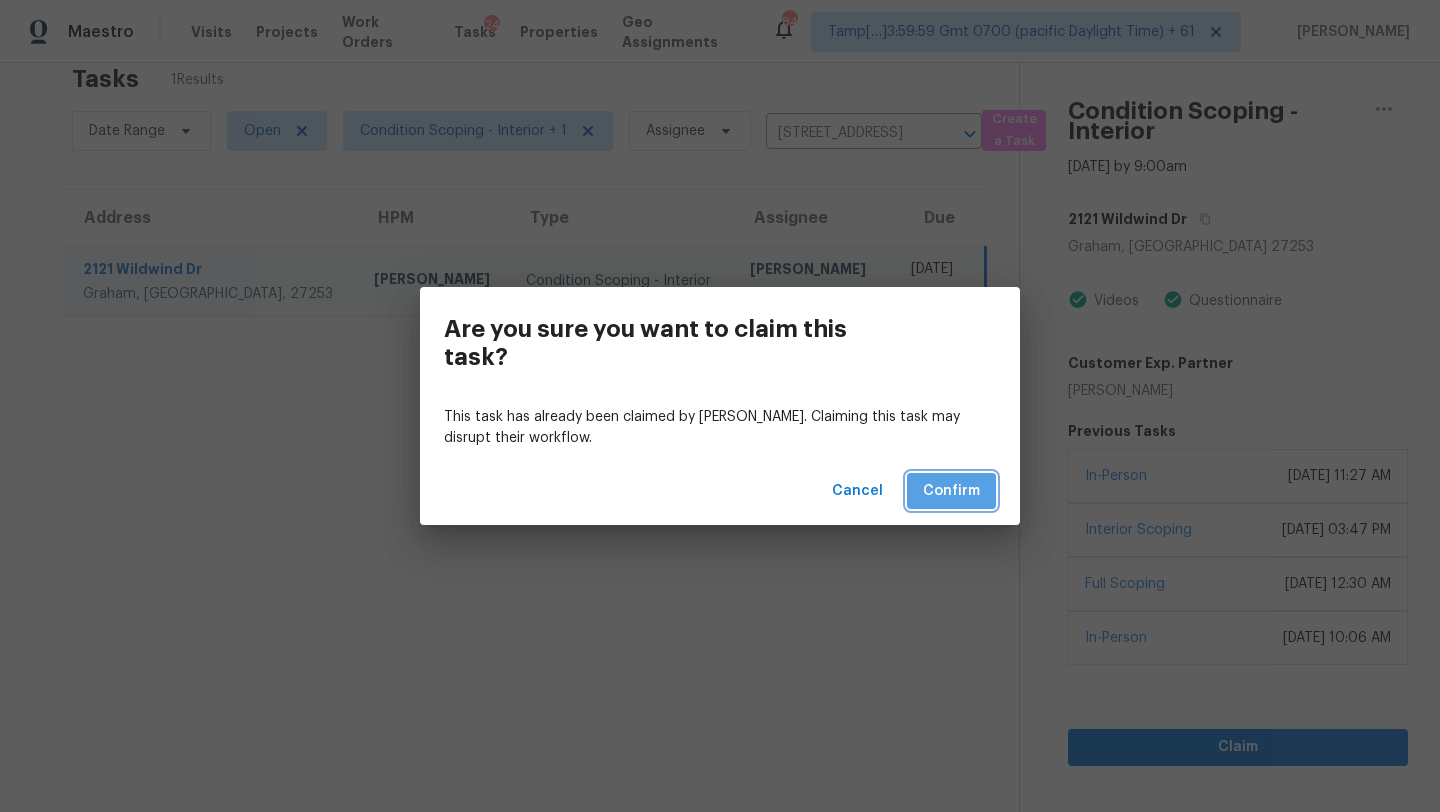 click on "Confirm" at bounding box center [951, 491] 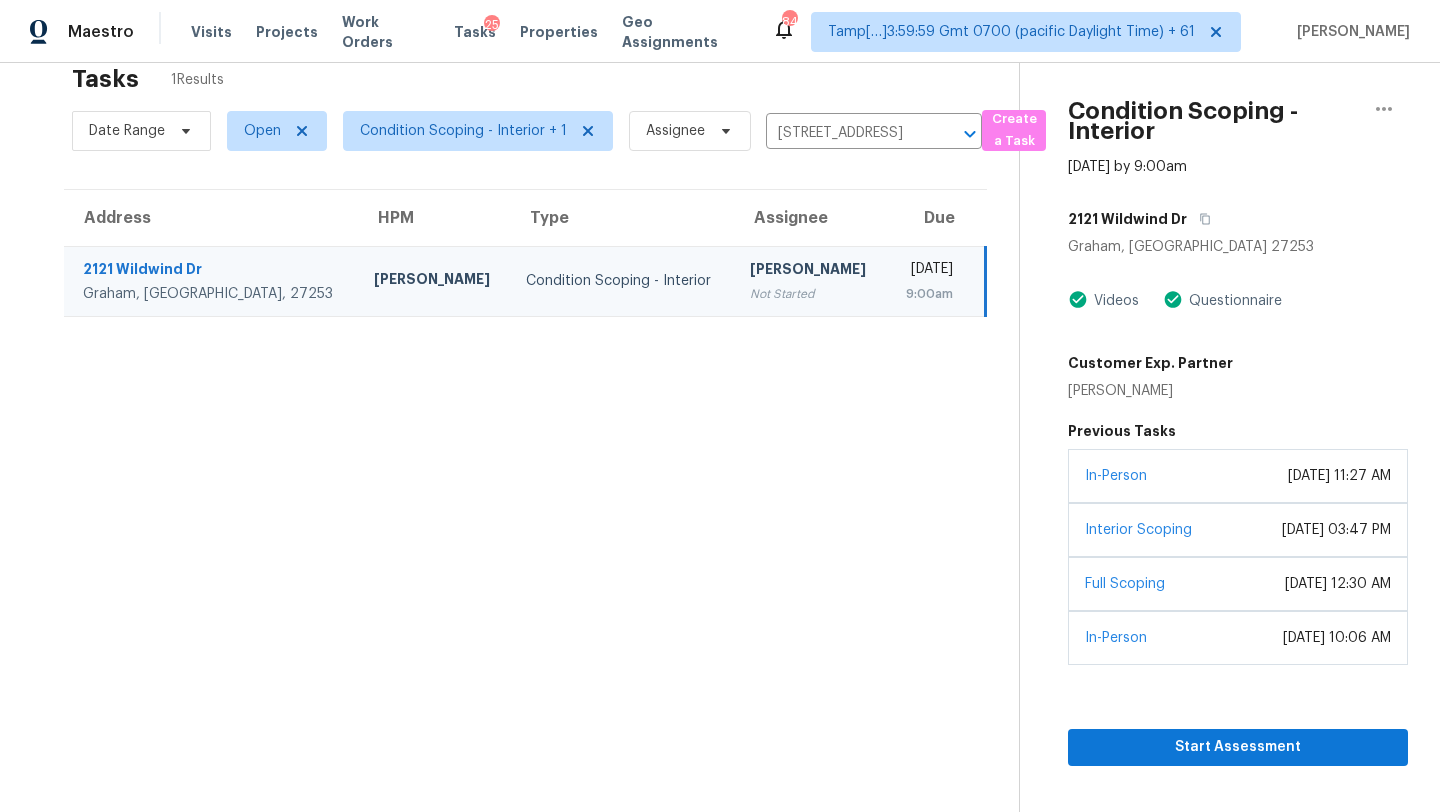 scroll, scrollTop: 0, scrollLeft: 0, axis: both 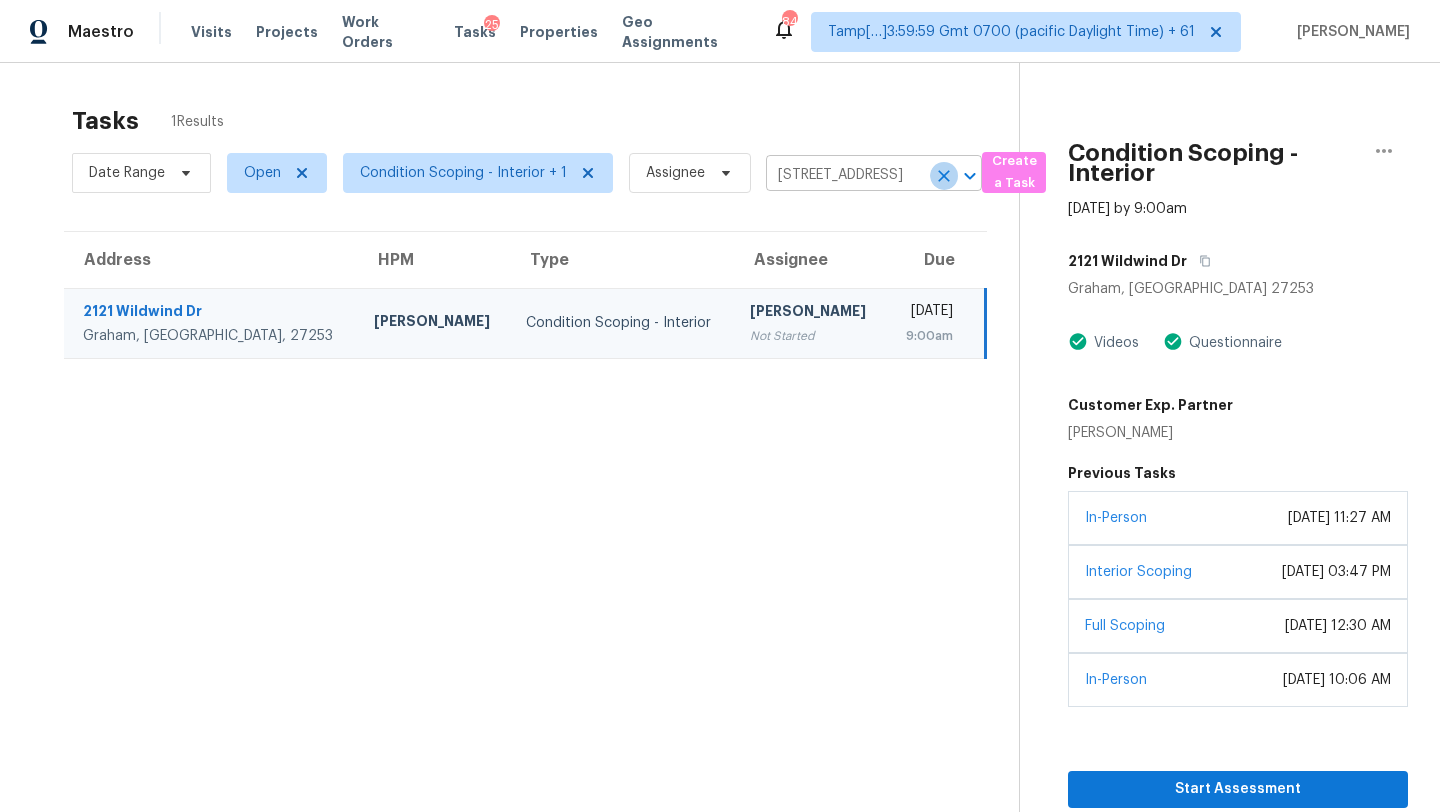 click 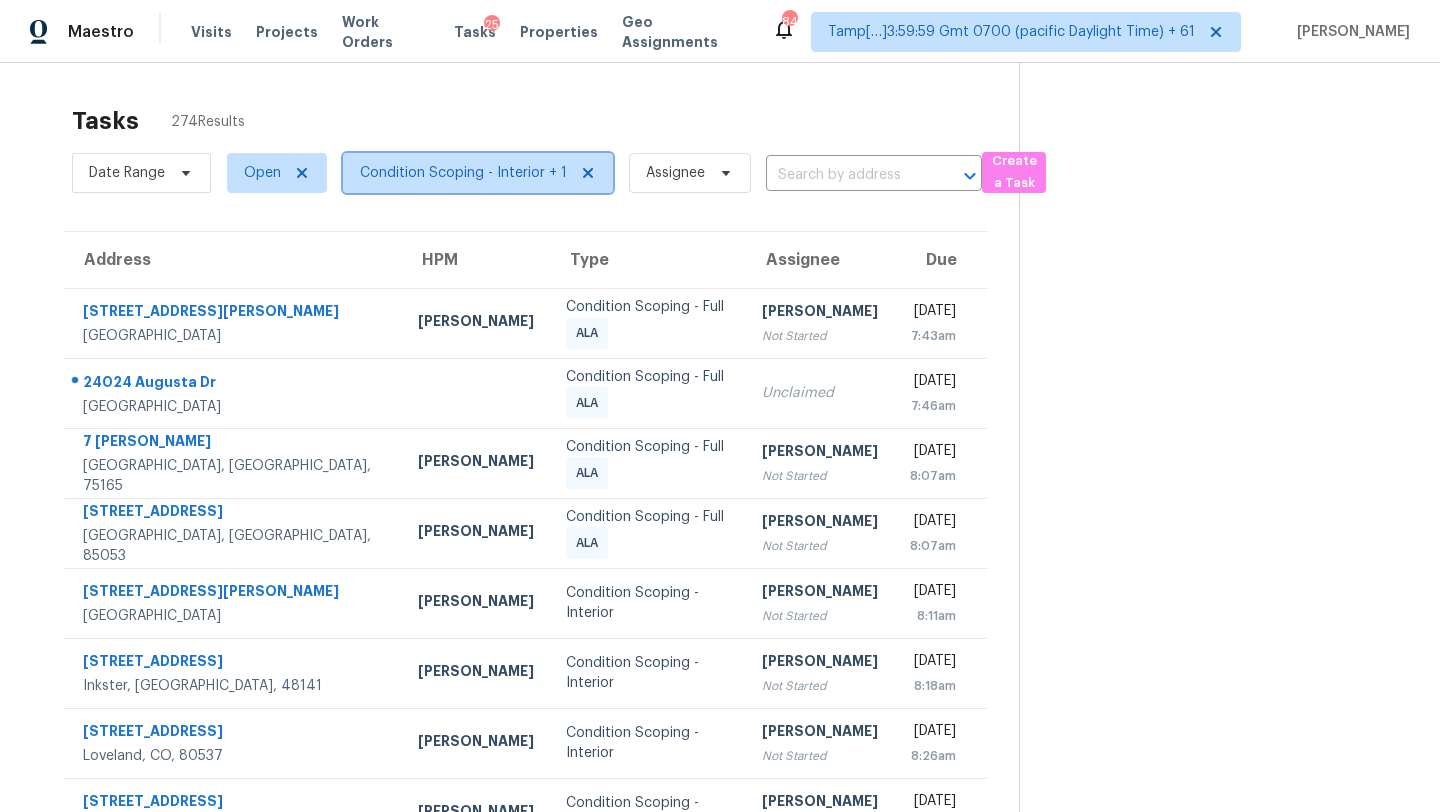 click on "Condition Scoping - Interior + 1" at bounding box center (463, 173) 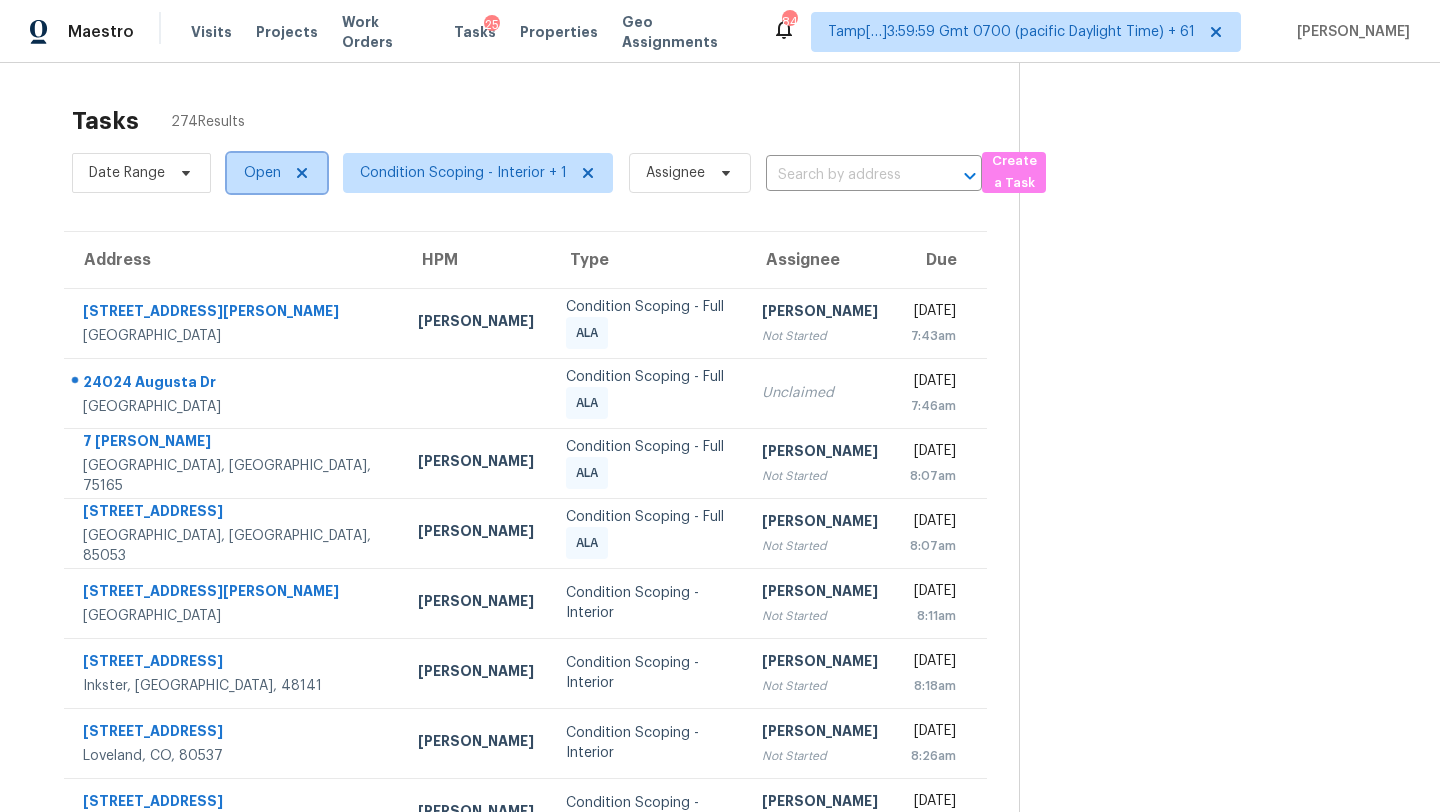 click on "Open" at bounding box center [262, 173] 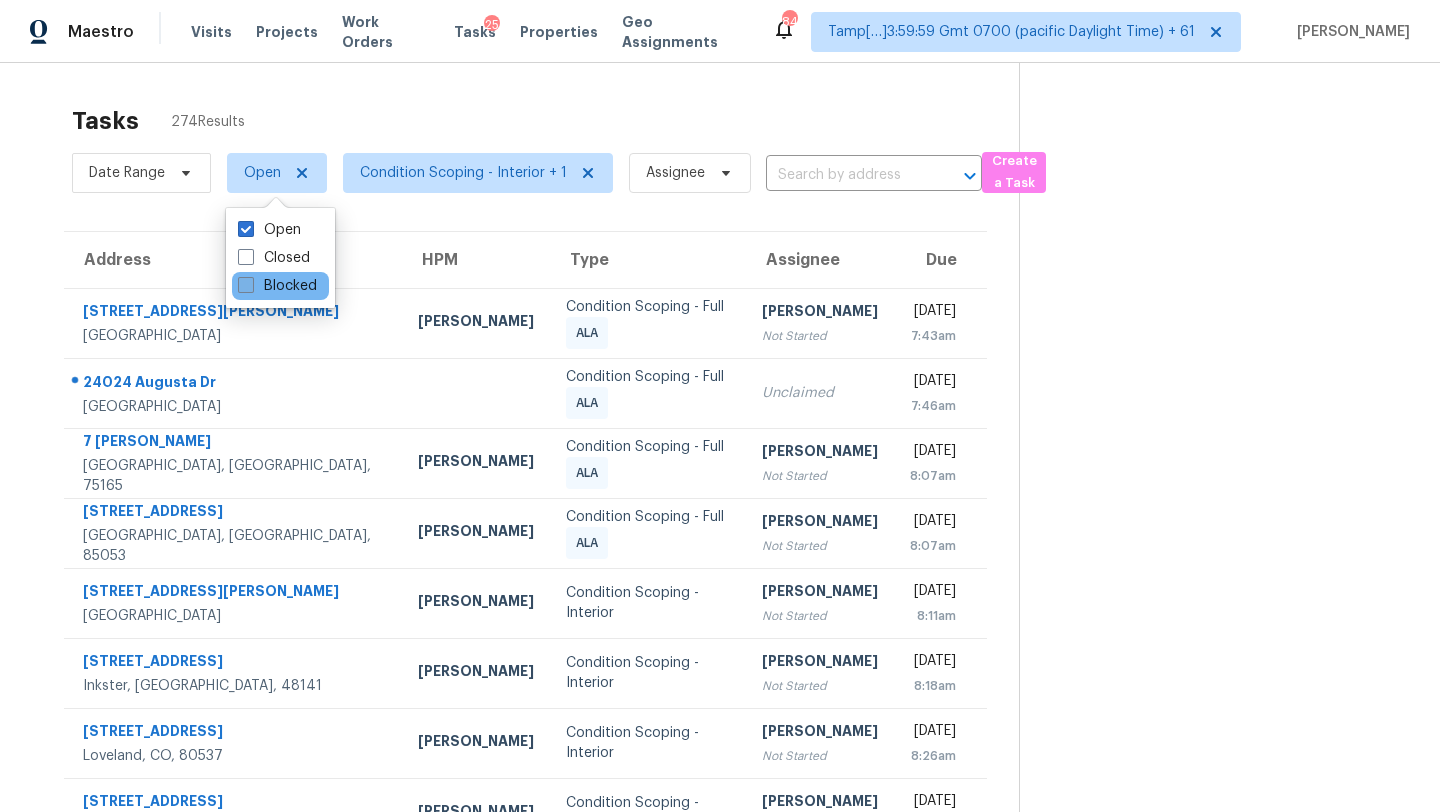click on "Blocked" at bounding box center (277, 286) 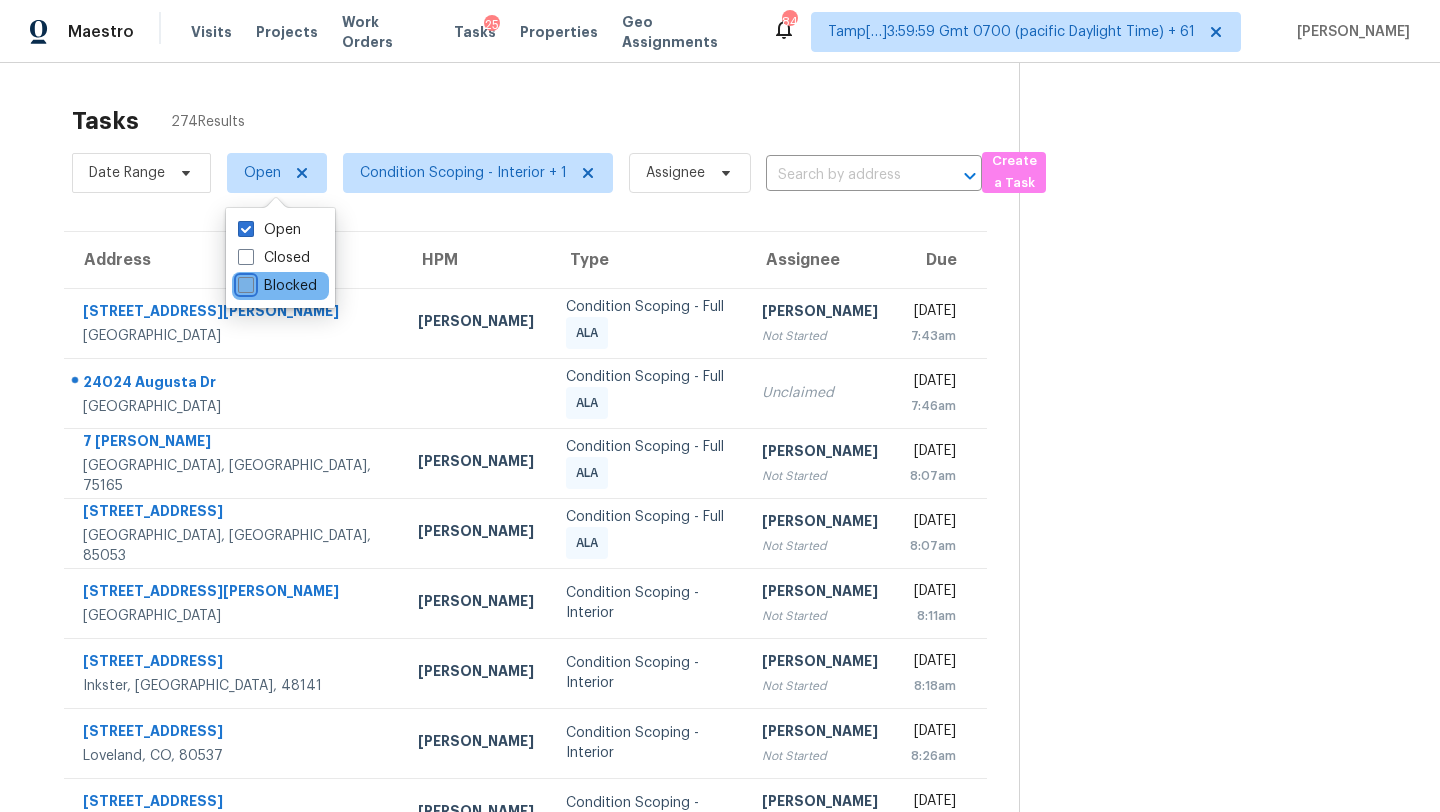 click on "Blocked" at bounding box center (244, 282) 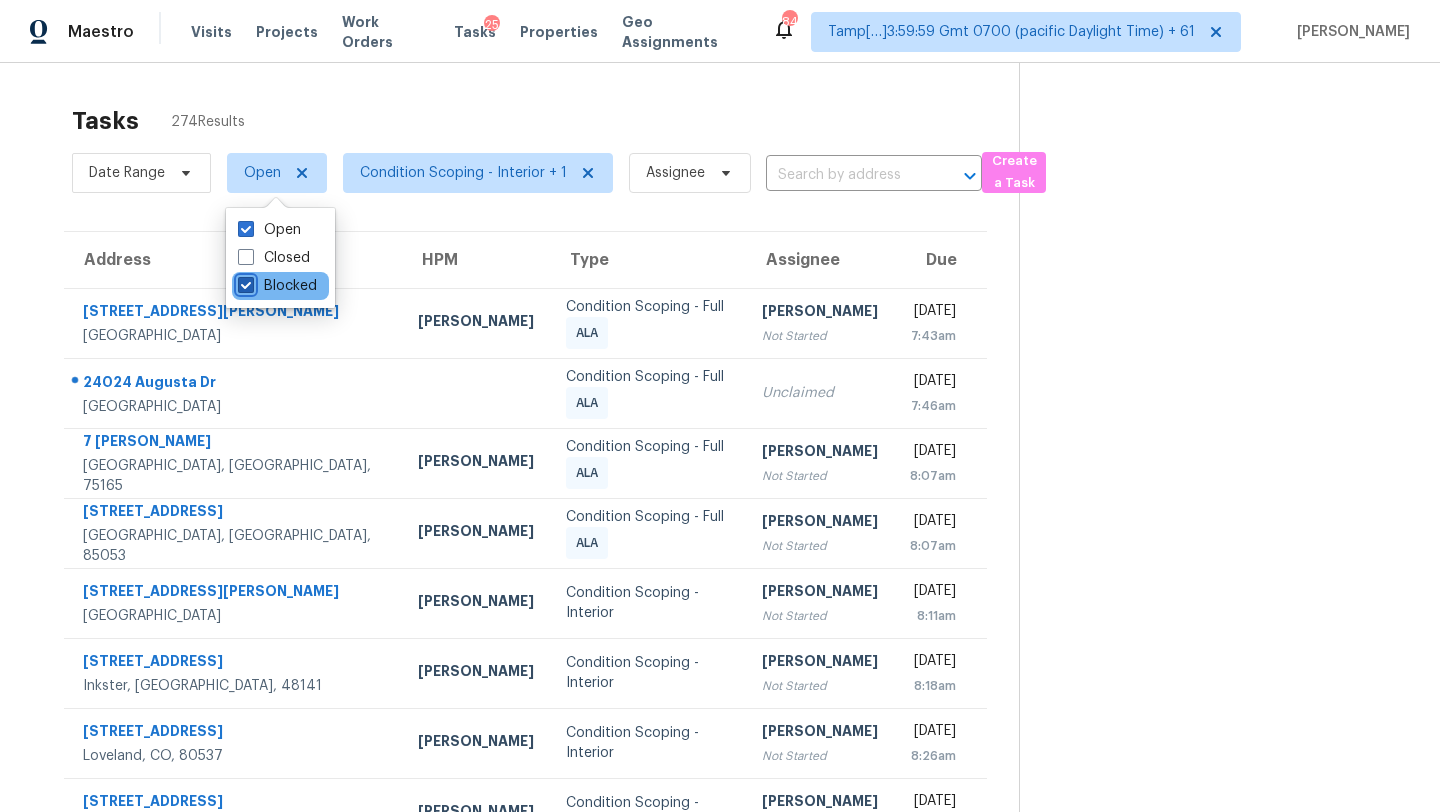 checkbox on "true" 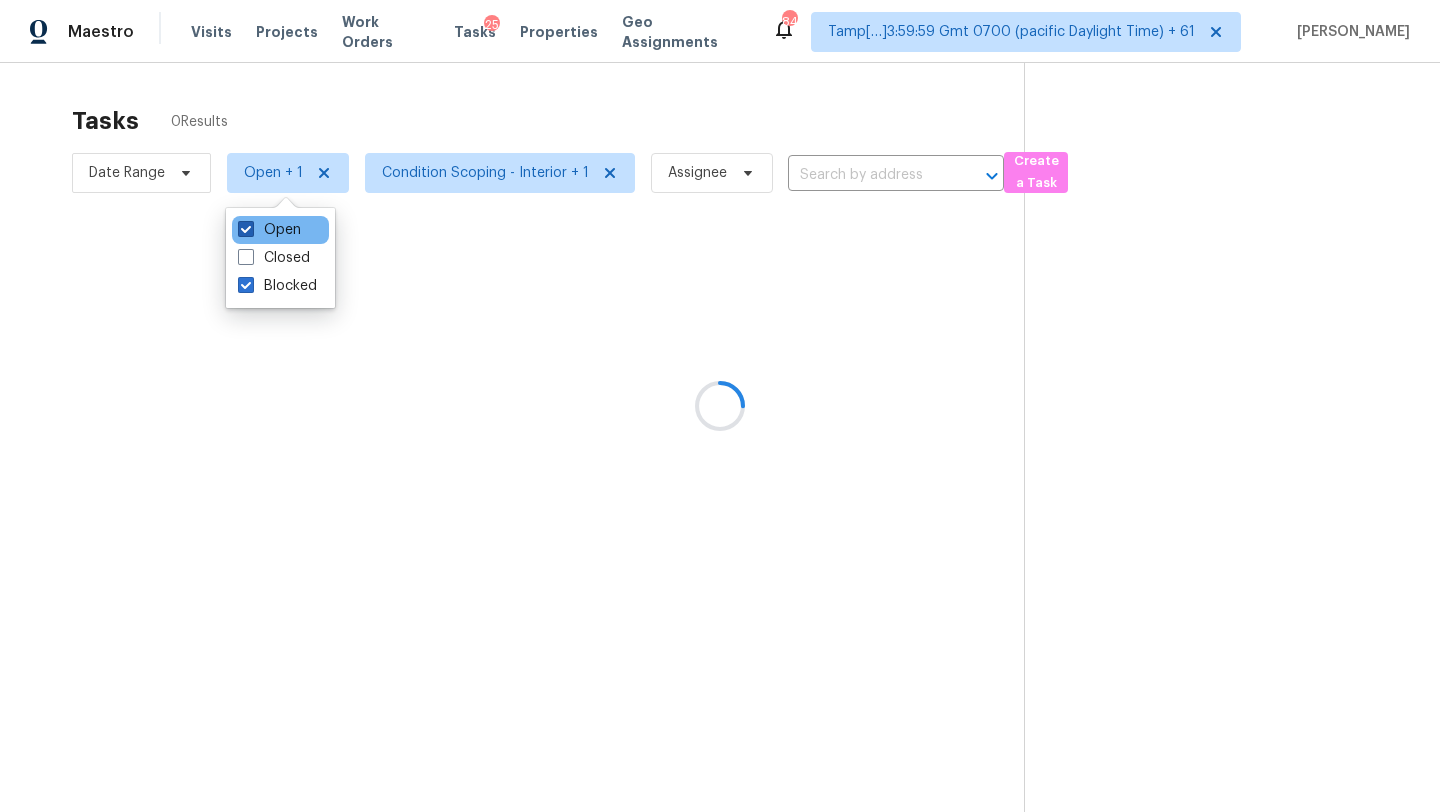 click on "Open" at bounding box center [269, 230] 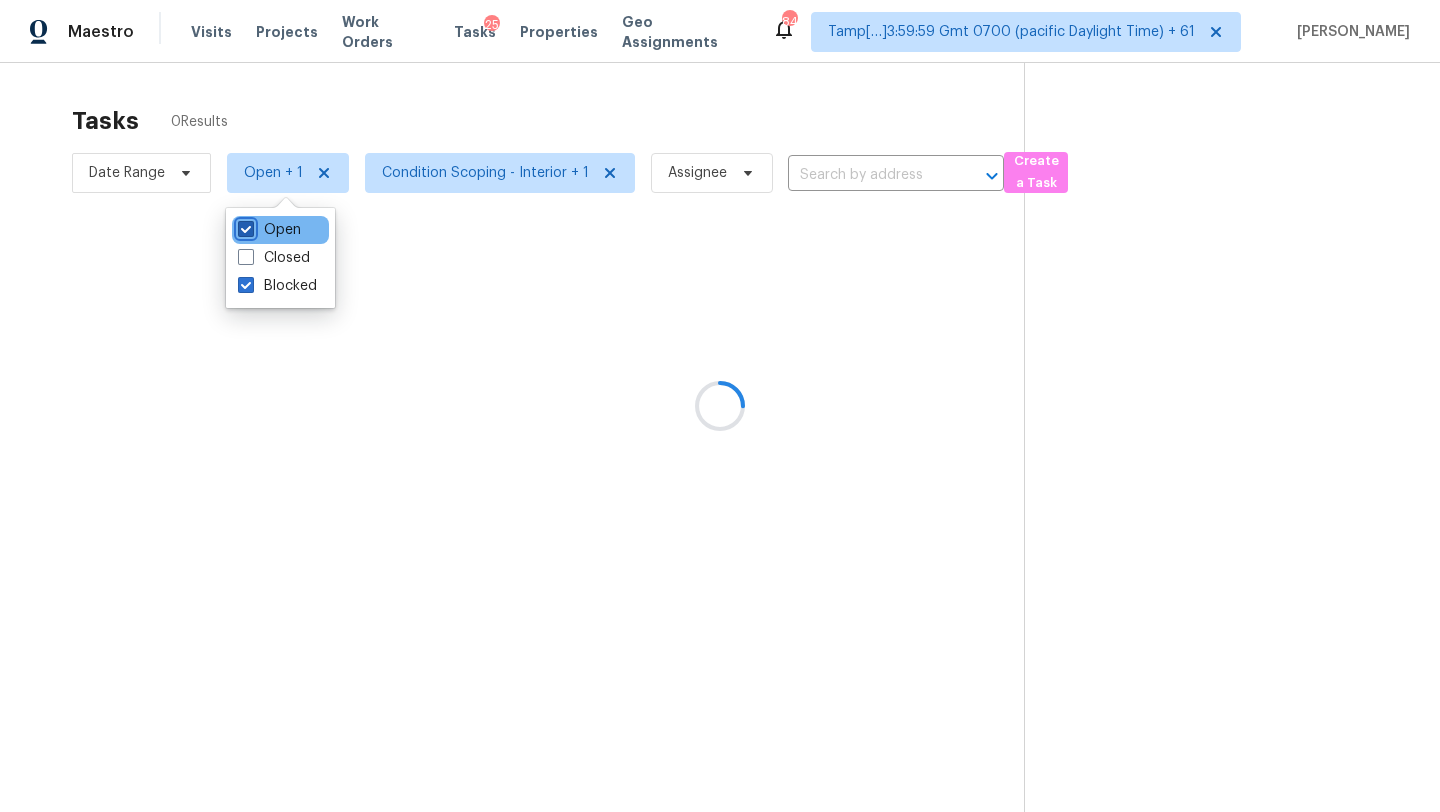 click on "Open" at bounding box center (244, 226) 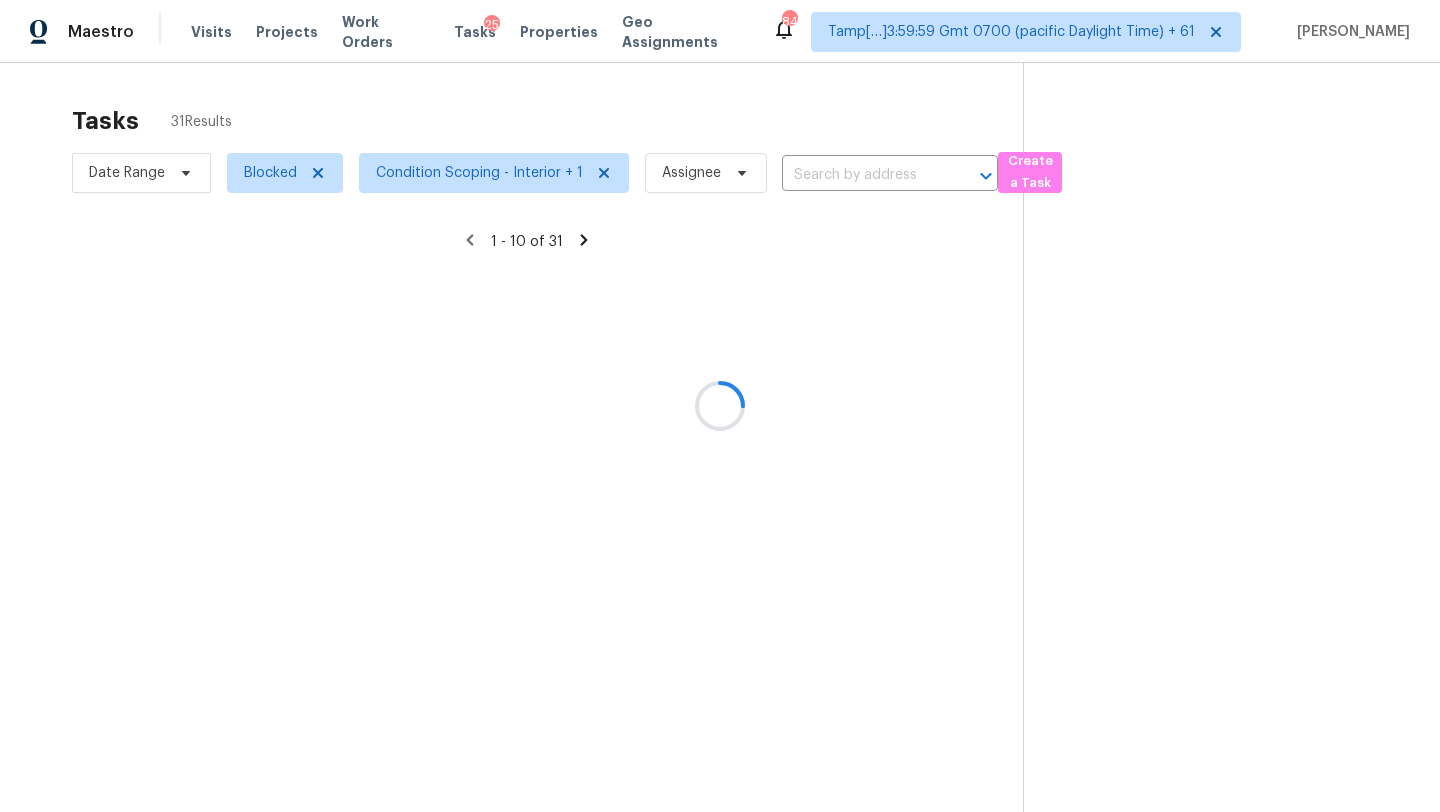 click at bounding box center [720, 406] 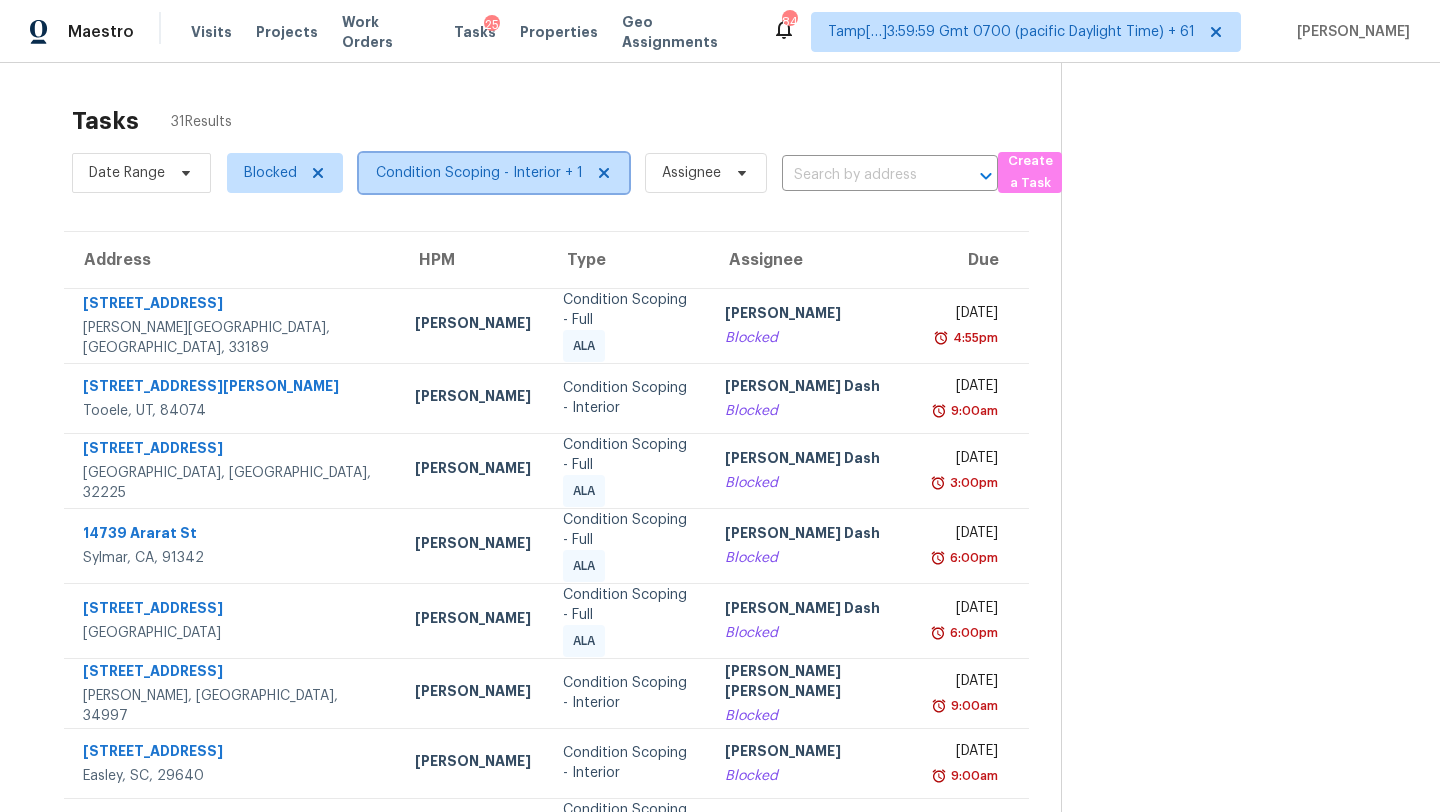 click on "Condition Scoping - Interior + 1" at bounding box center (479, 173) 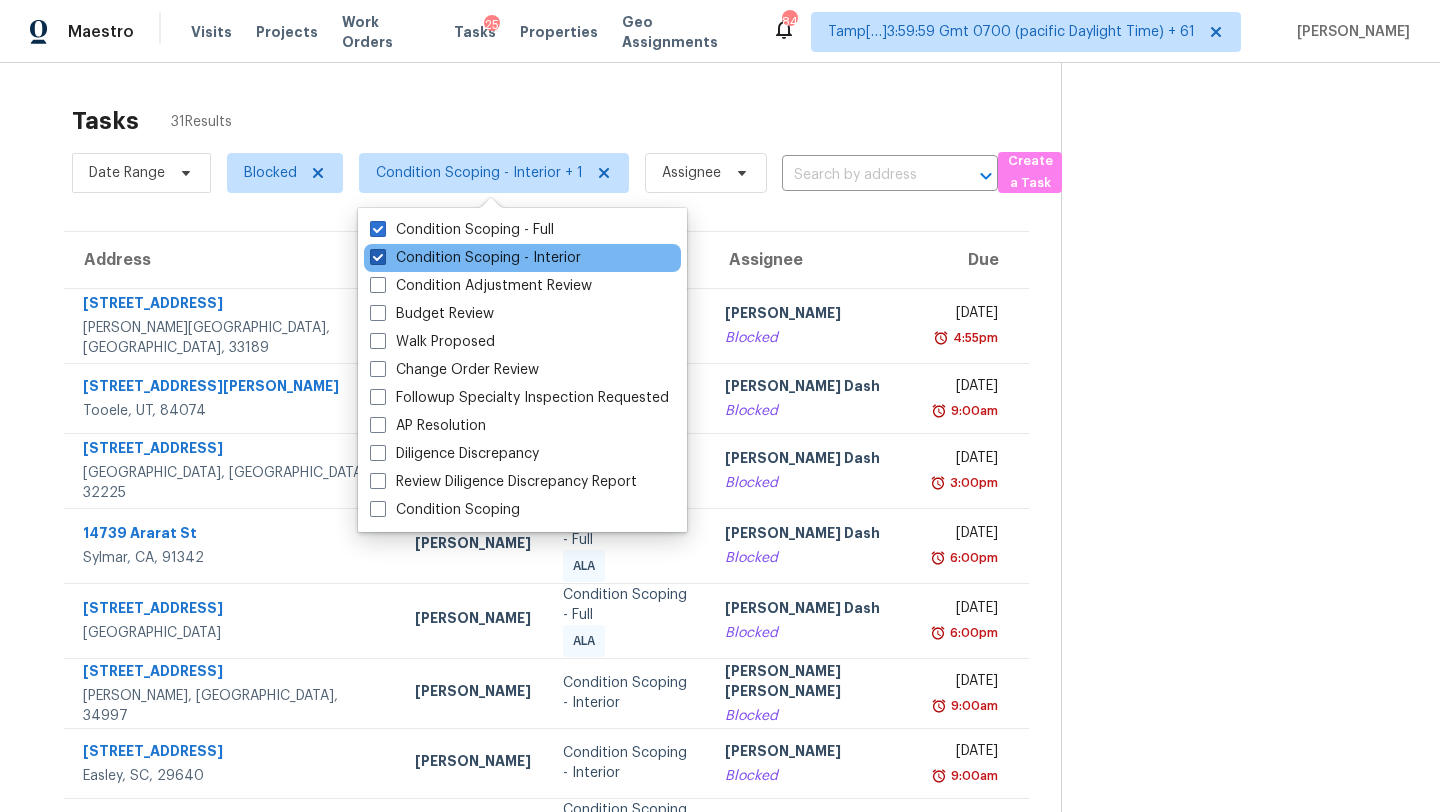 click on "Condition Scoping - Interior" at bounding box center (475, 258) 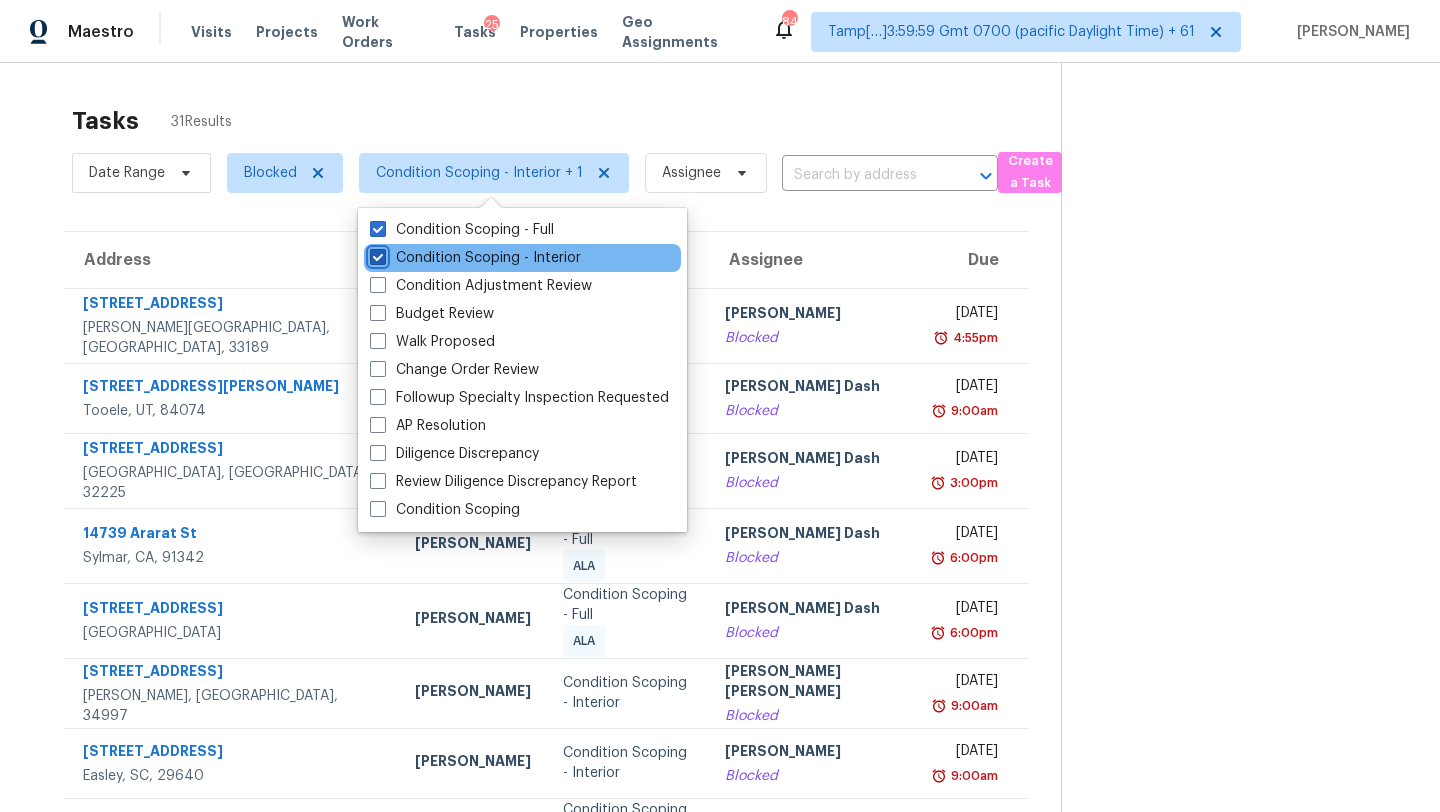 click on "Condition Scoping - Interior" at bounding box center [376, 254] 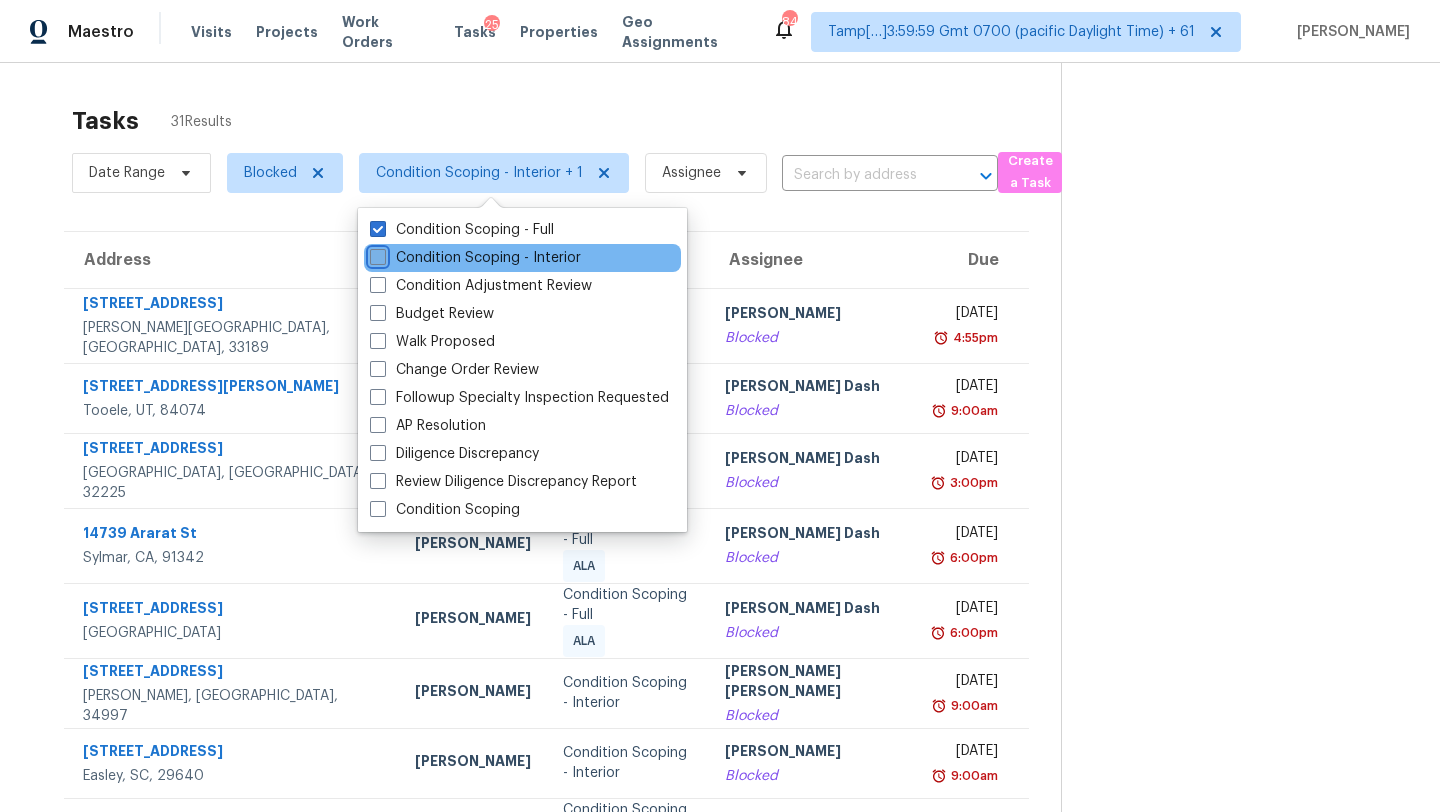 checkbox on "false" 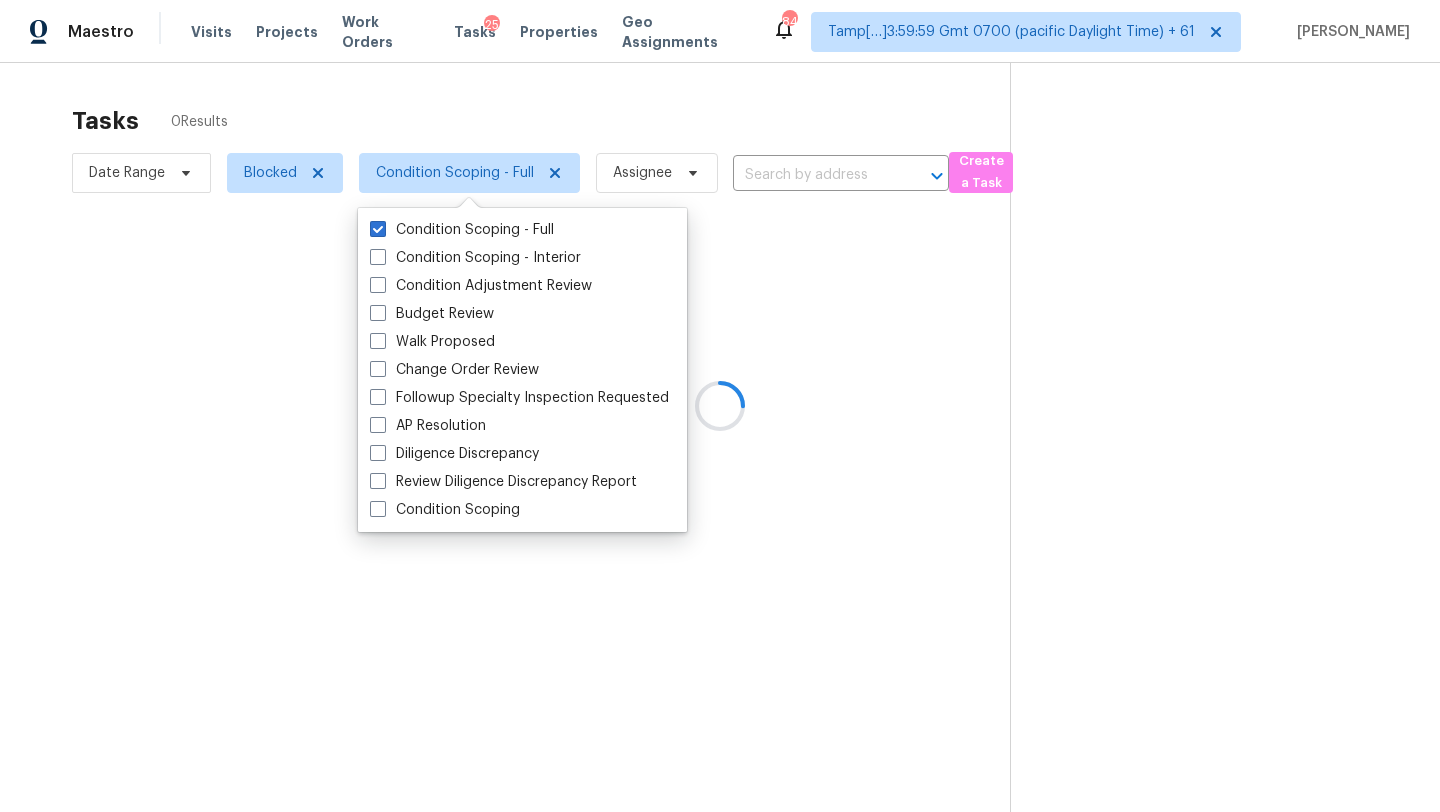click at bounding box center [720, 406] 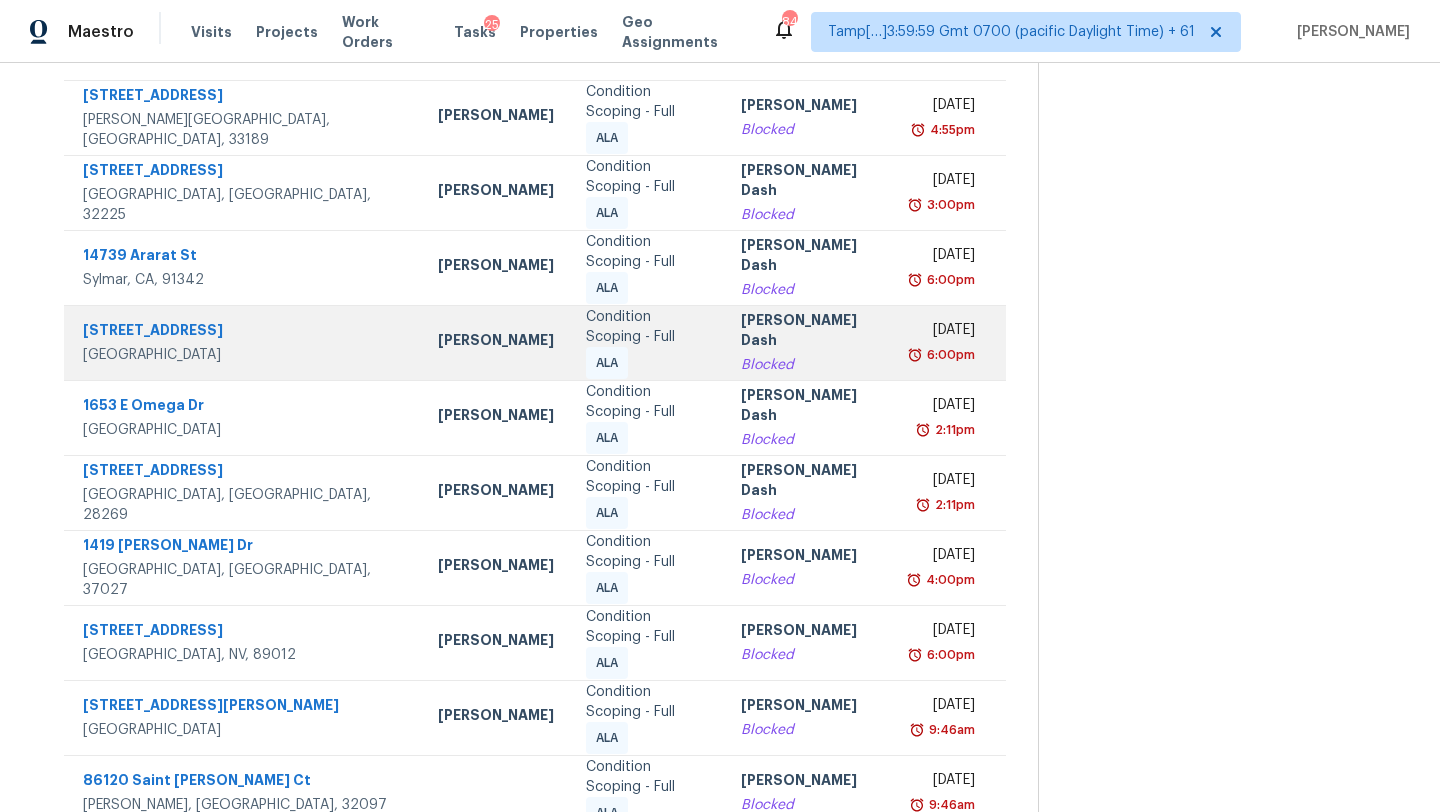 scroll, scrollTop: 229, scrollLeft: 0, axis: vertical 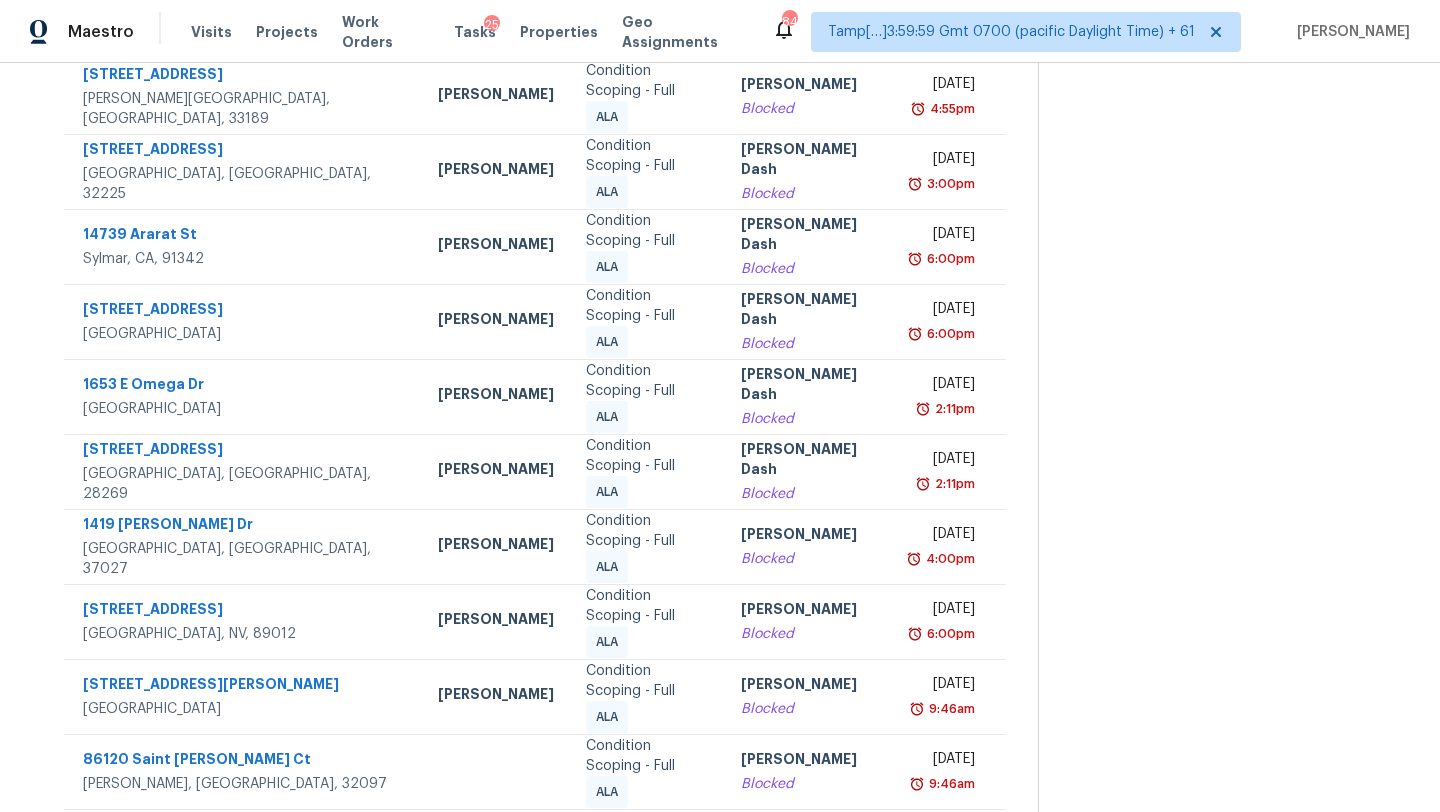 click 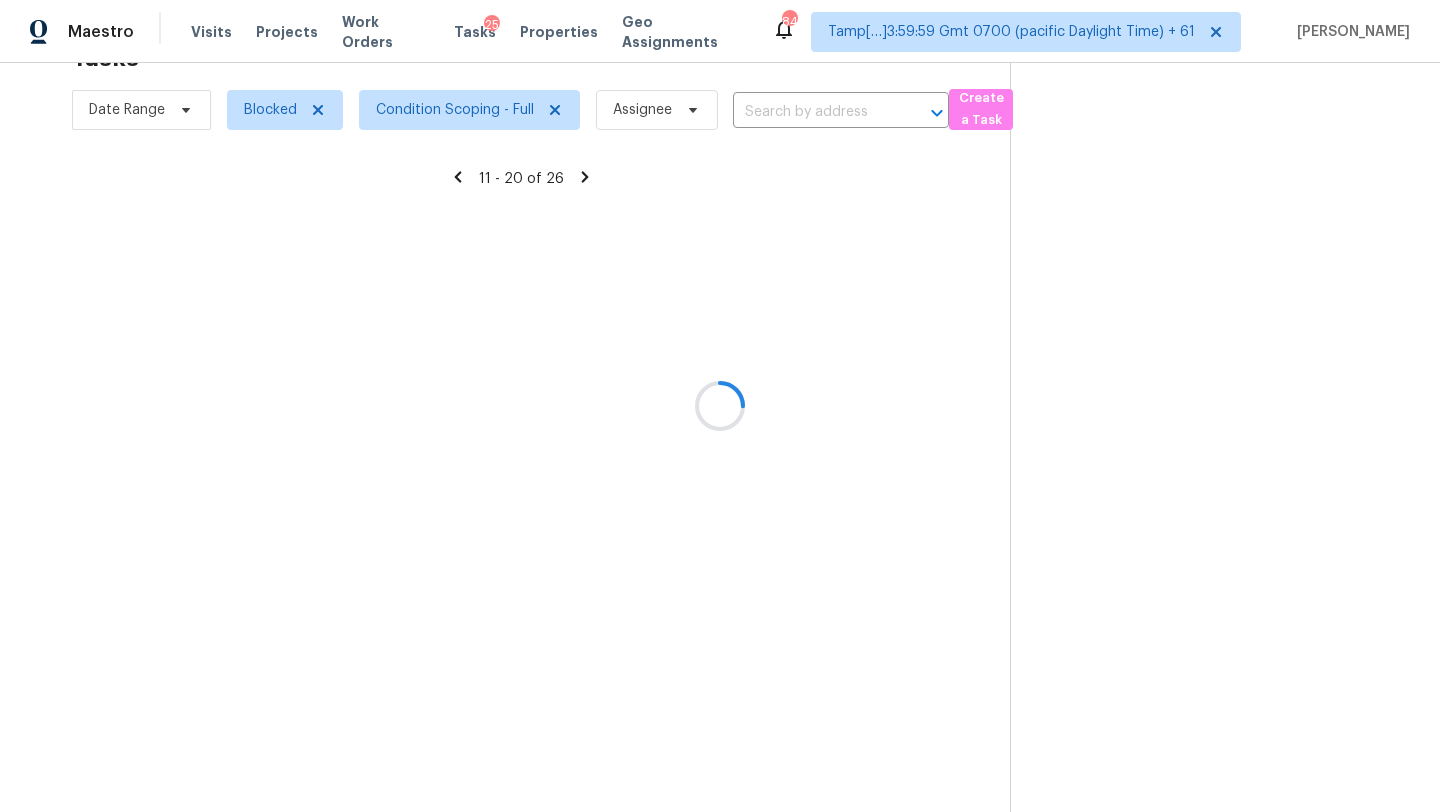 scroll, scrollTop: 229, scrollLeft: 0, axis: vertical 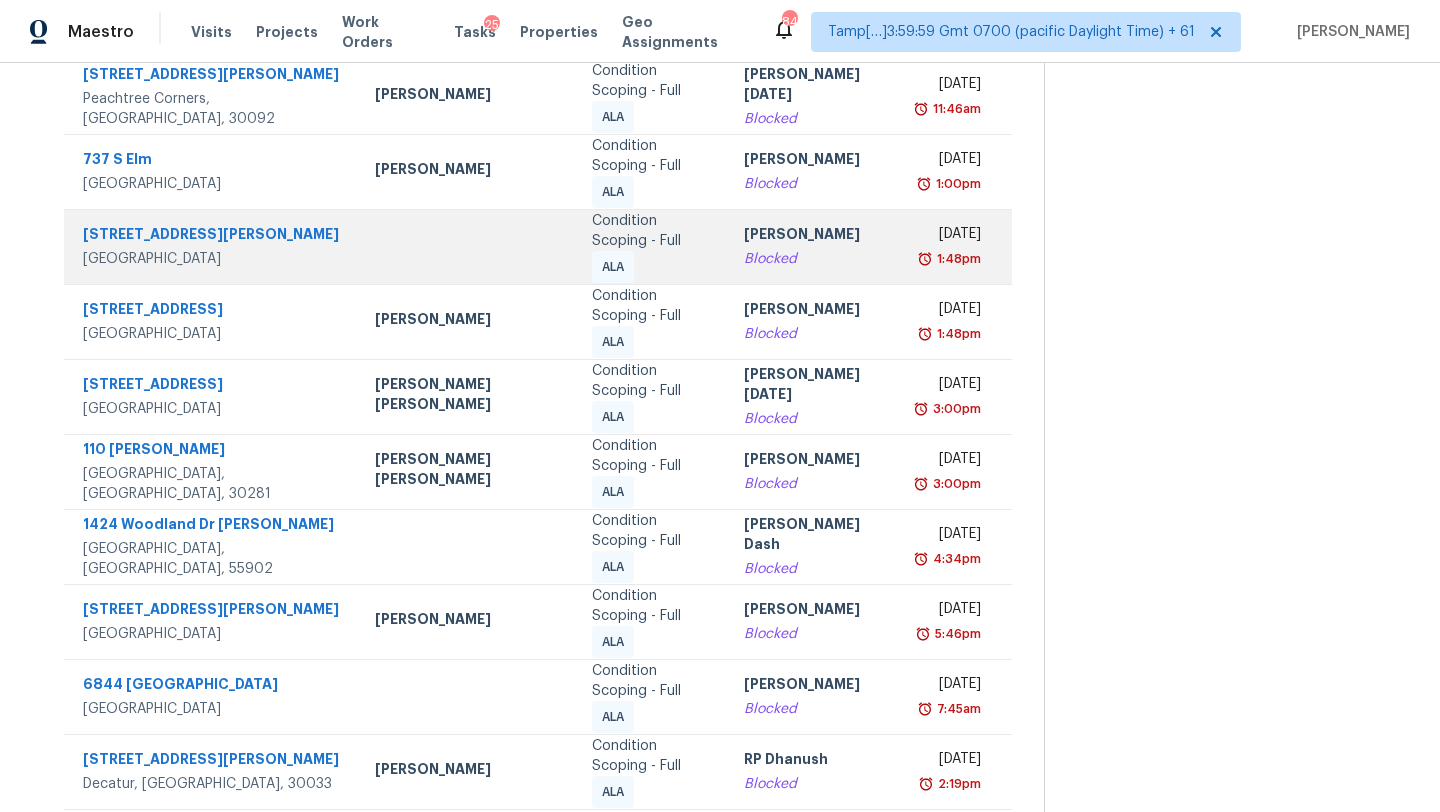 click on "Blocked" at bounding box center [816, 259] 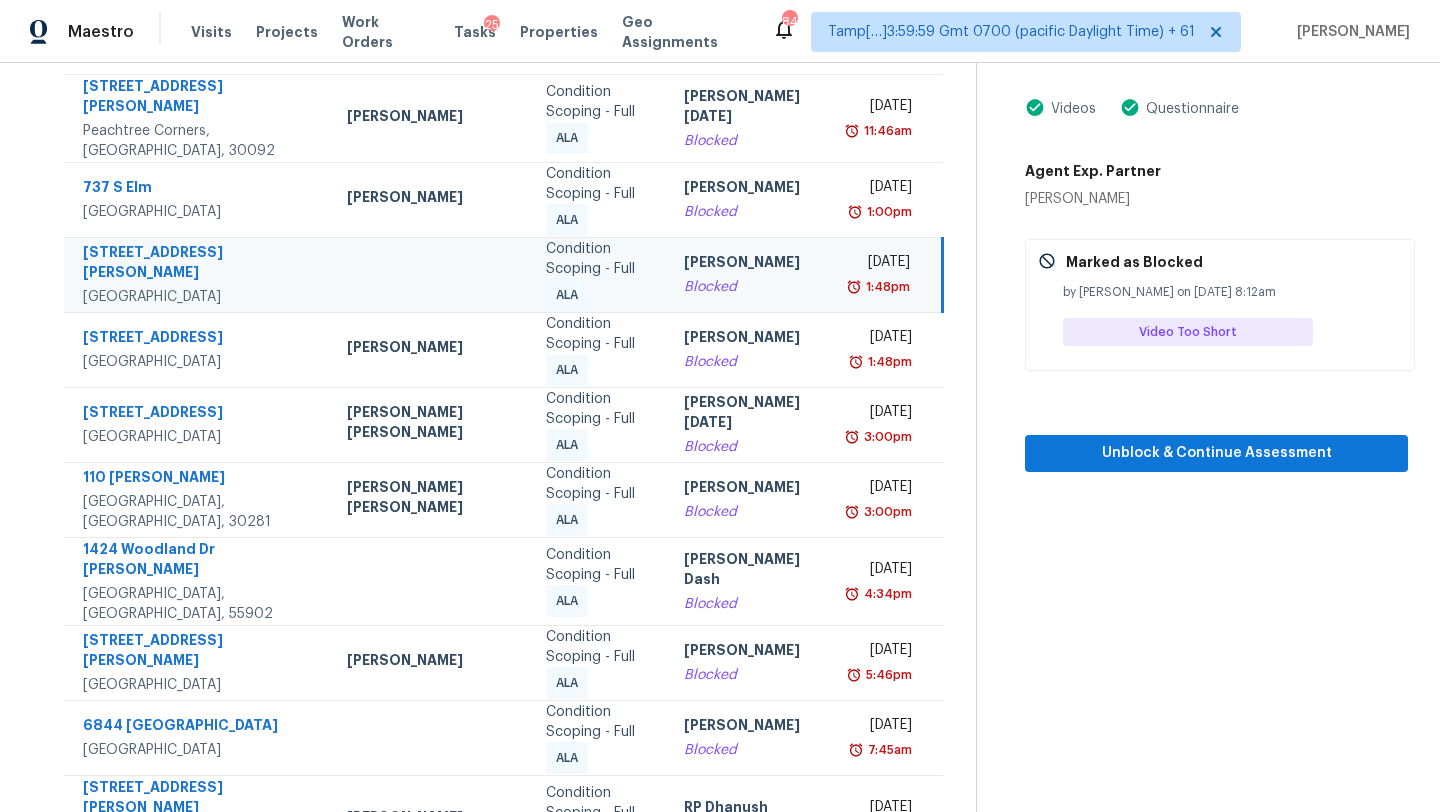 scroll, scrollTop: 112, scrollLeft: 0, axis: vertical 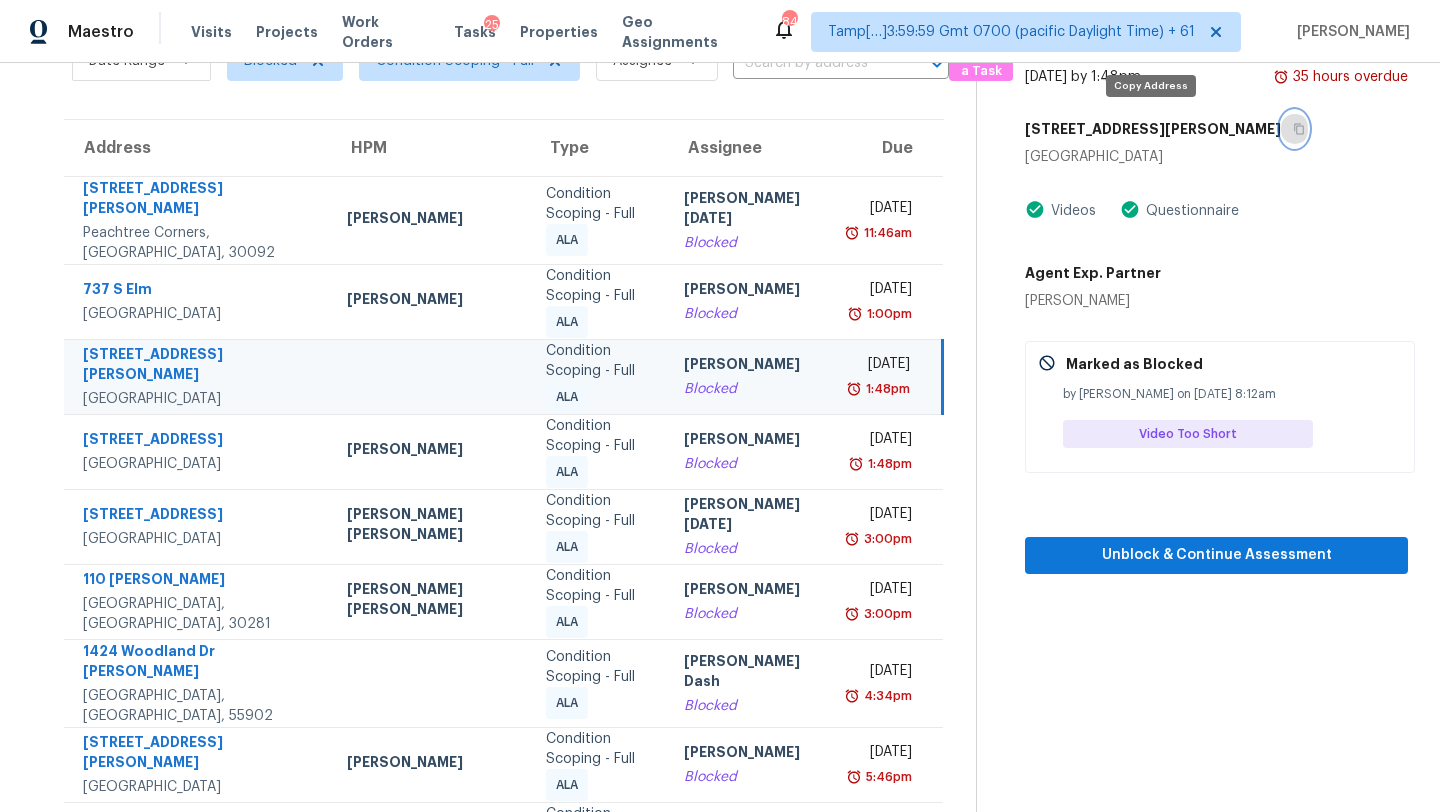 click at bounding box center [1294, 129] 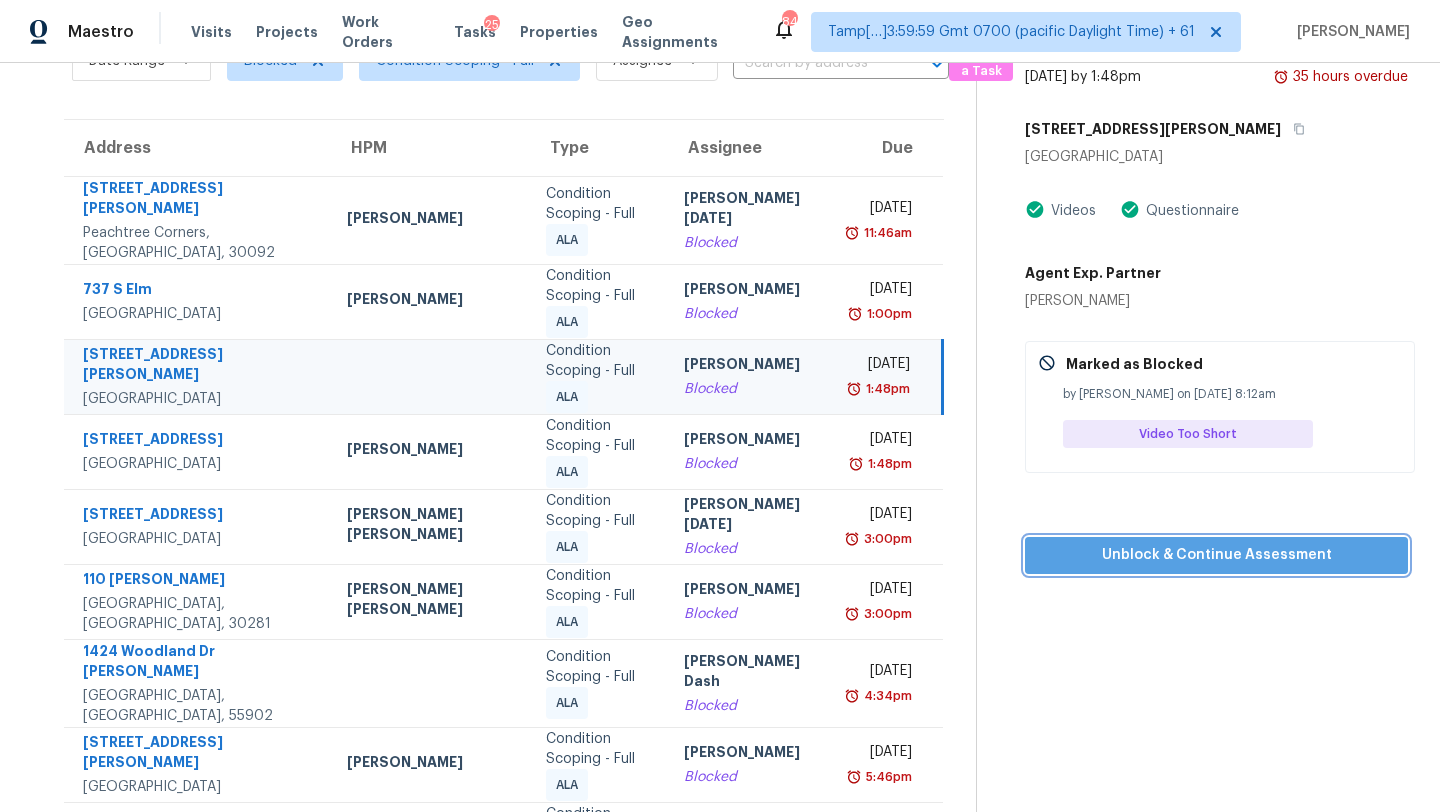 click on "Unblock & Continue Assessment" at bounding box center [1216, 555] 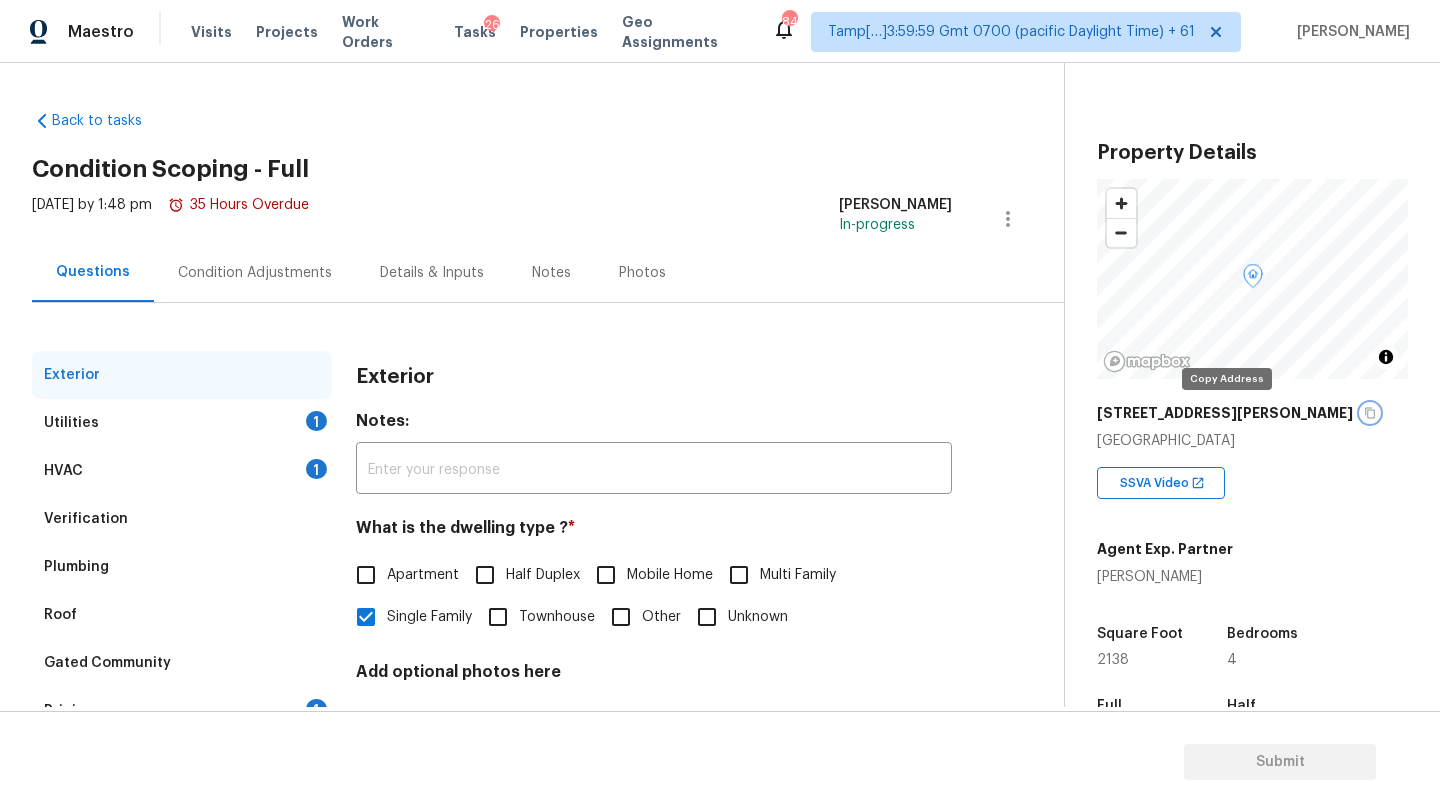 click 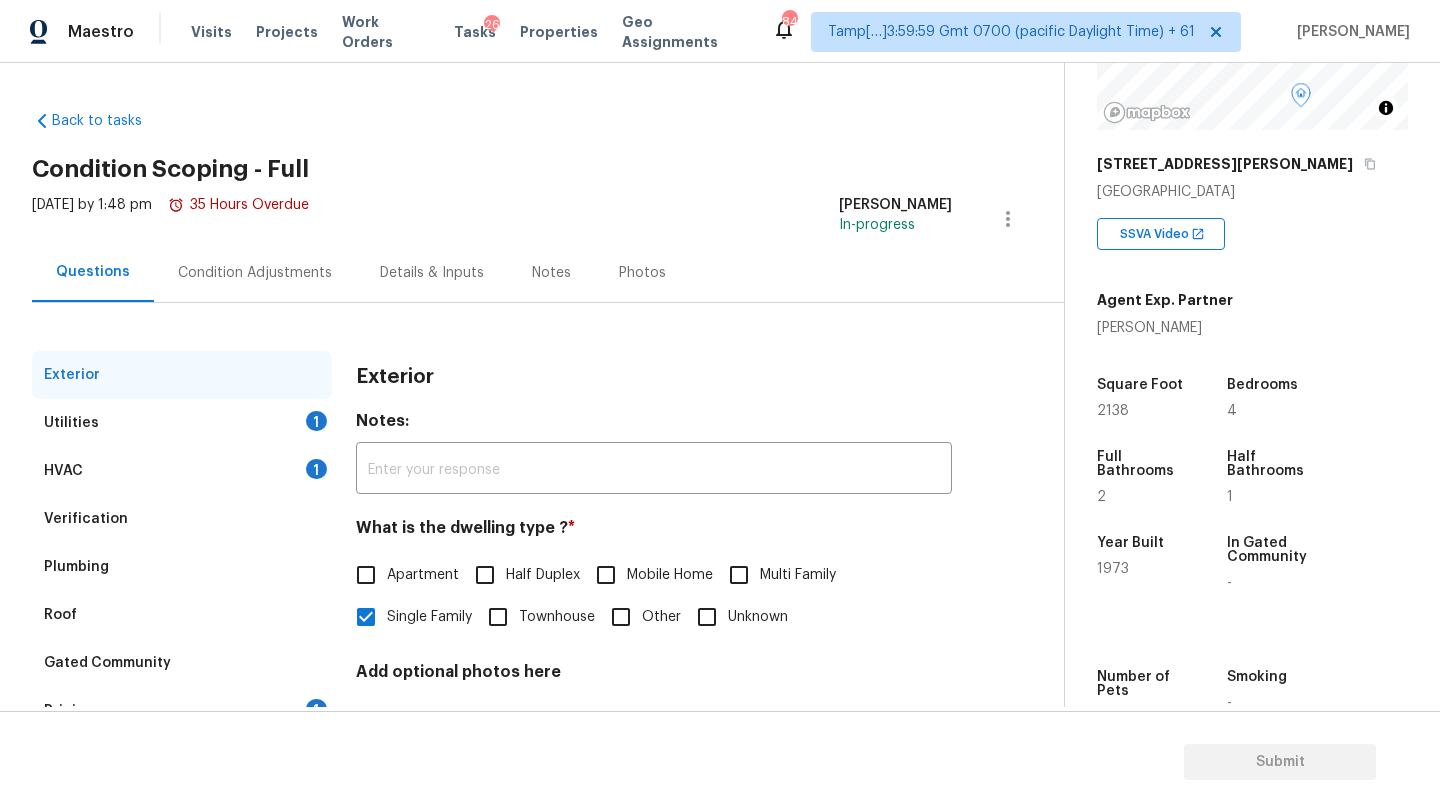 scroll, scrollTop: 193, scrollLeft: 0, axis: vertical 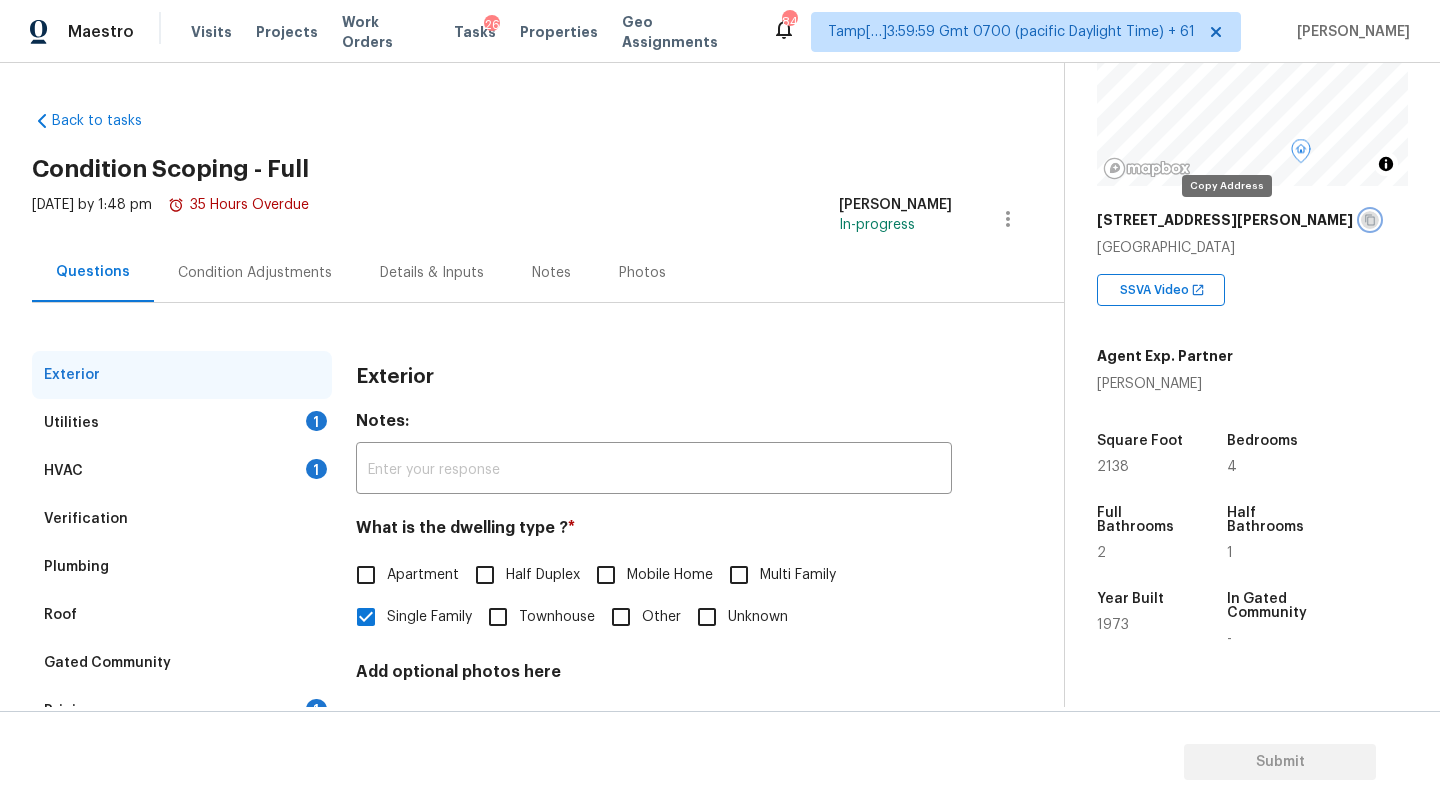 click 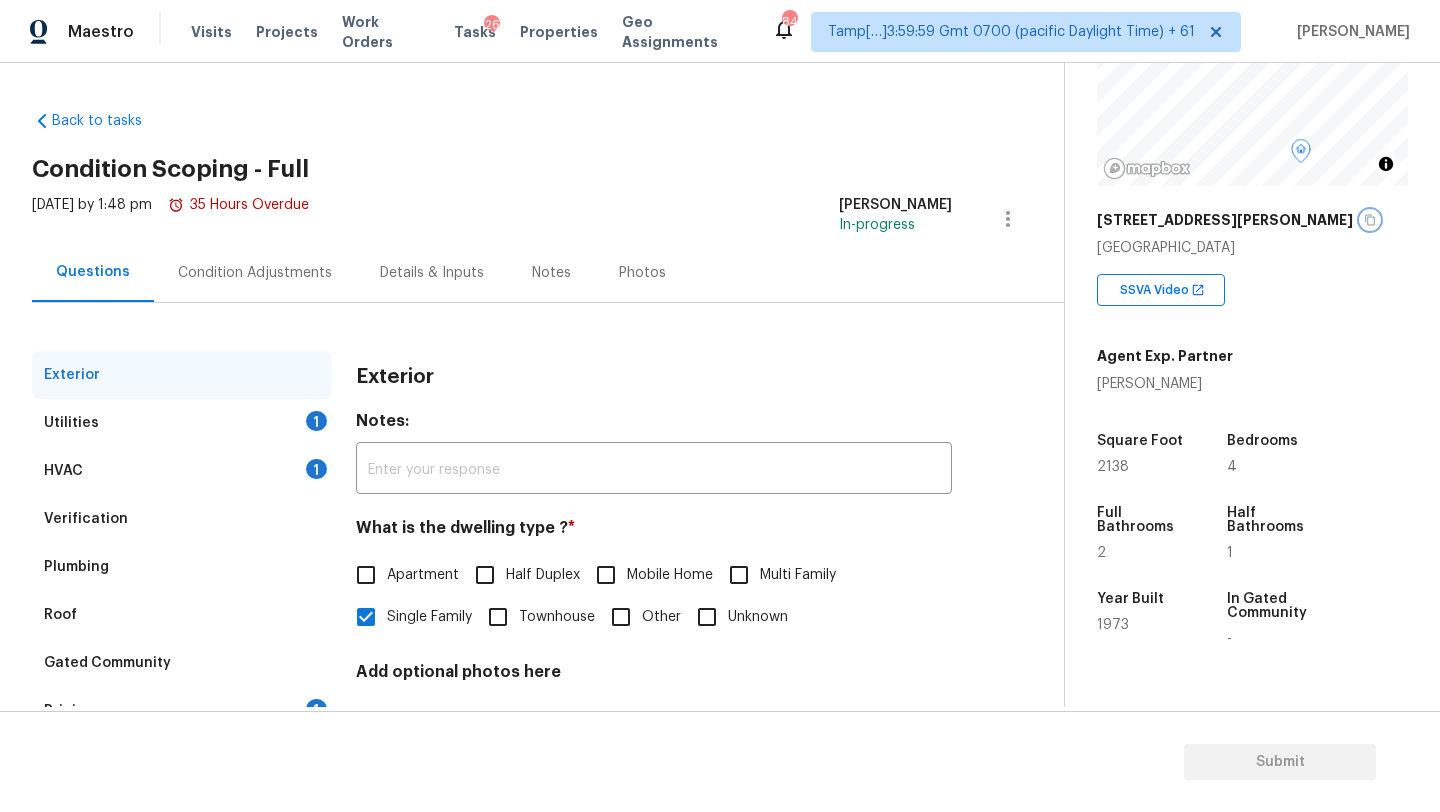 scroll, scrollTop: 151, scrollLeft: 0, axis: vertical 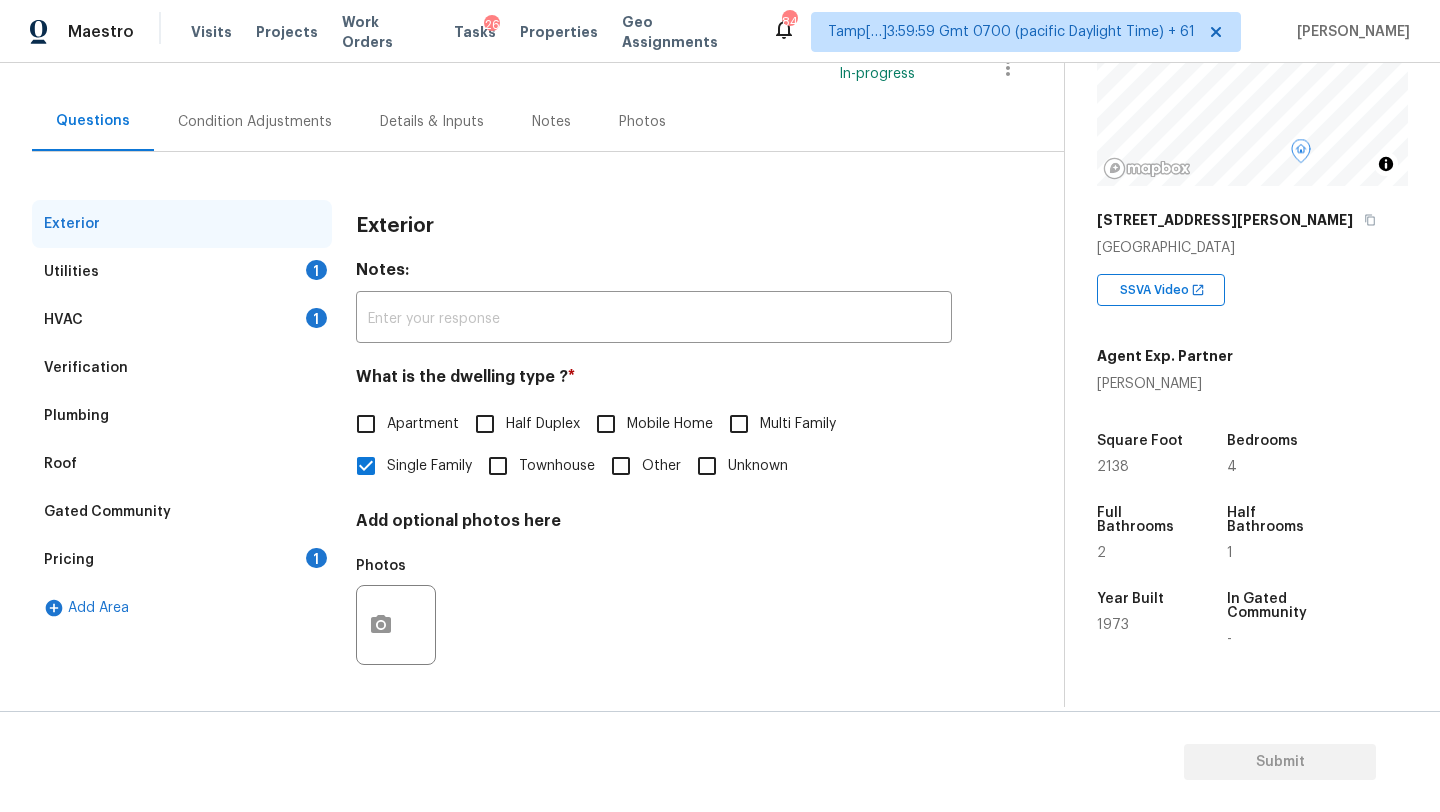 click on "Verification" at bounding box center [86, 368] 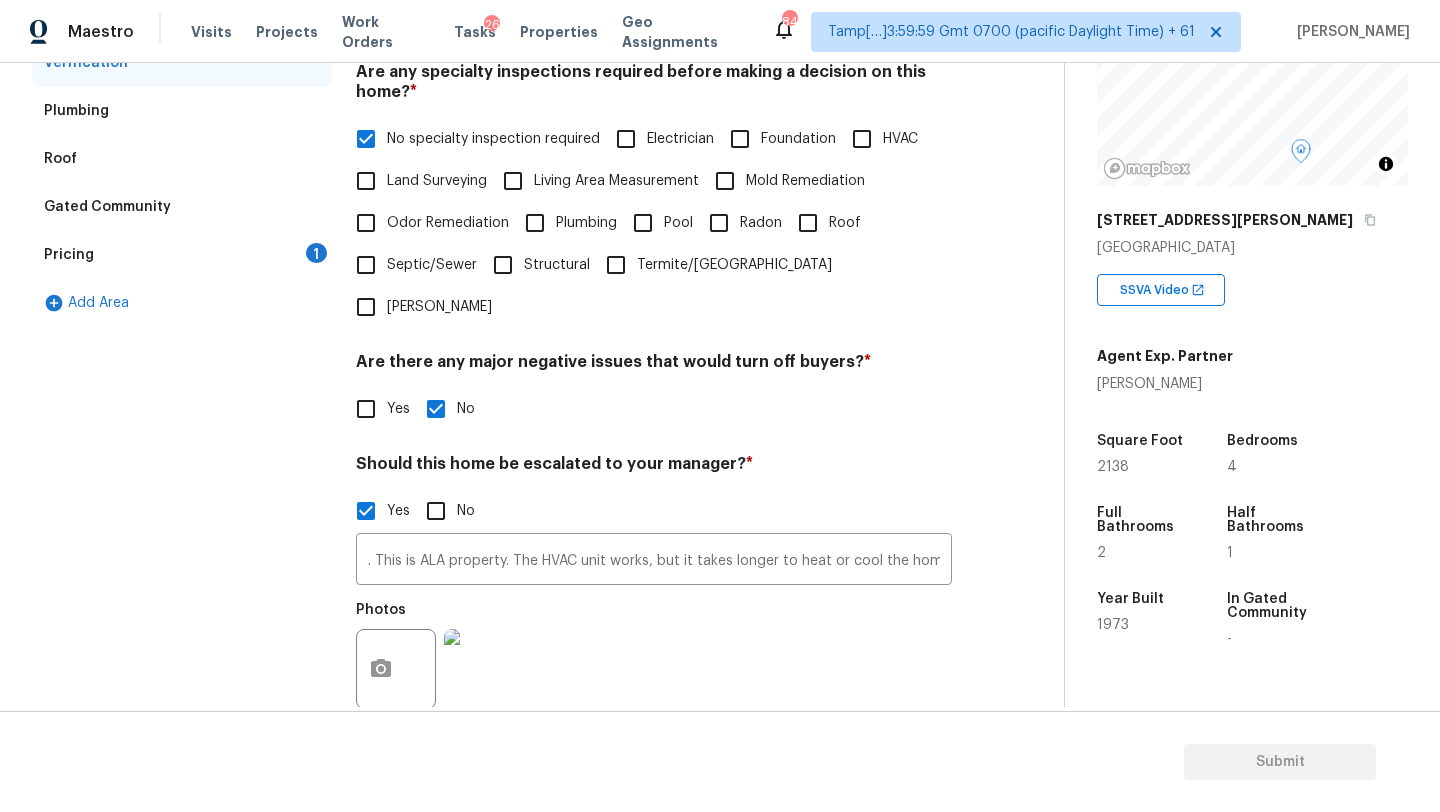 scroll, scrollTop: 569, scrollLeft: 0, axis: vertical 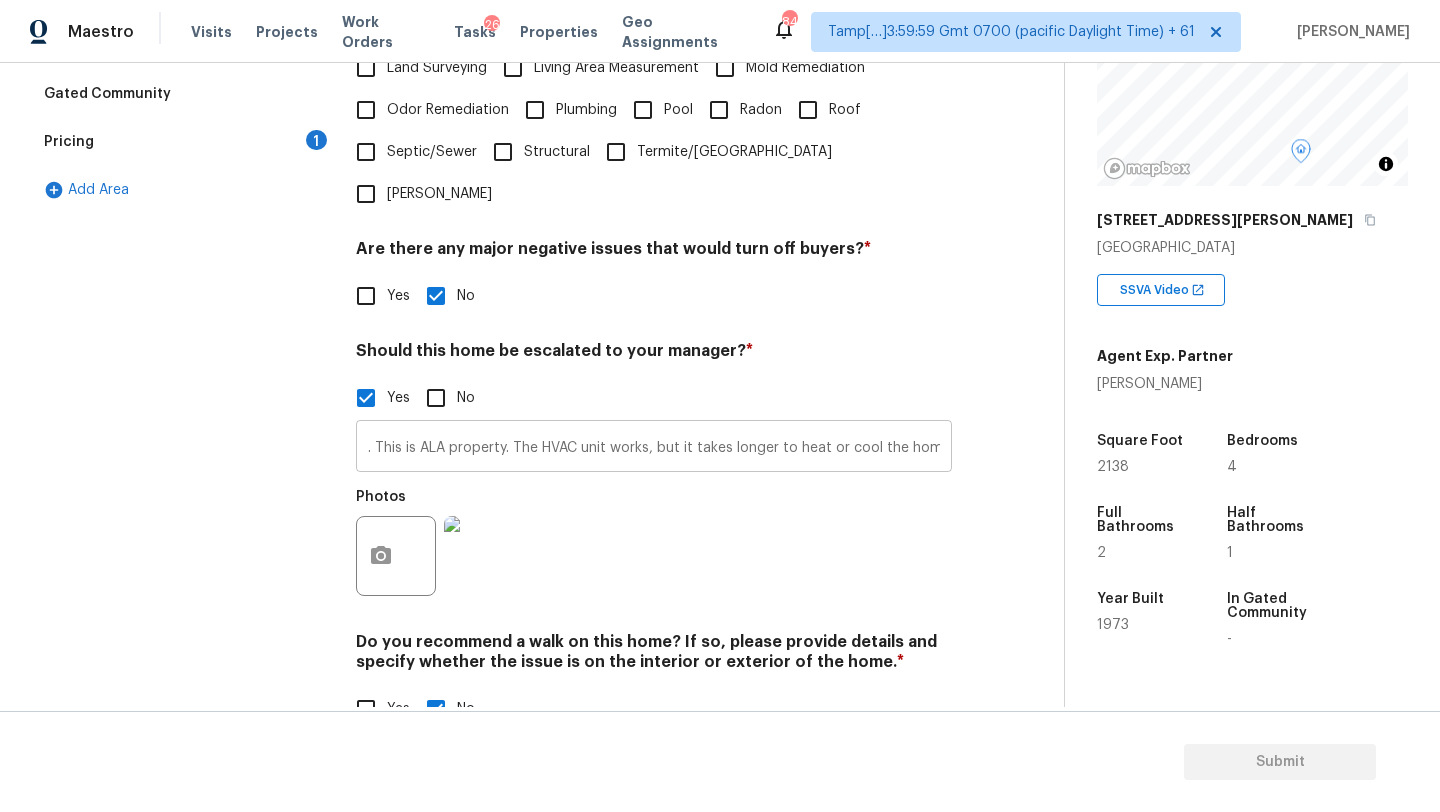 click on ". This is ALA property. The HVAC unit works, but it takes longer to heat or cool the home. The pipe leading to the refrigerator that was on the main floor broke and cause water damage to the ceiling below it." at bounding box center (654, 448) 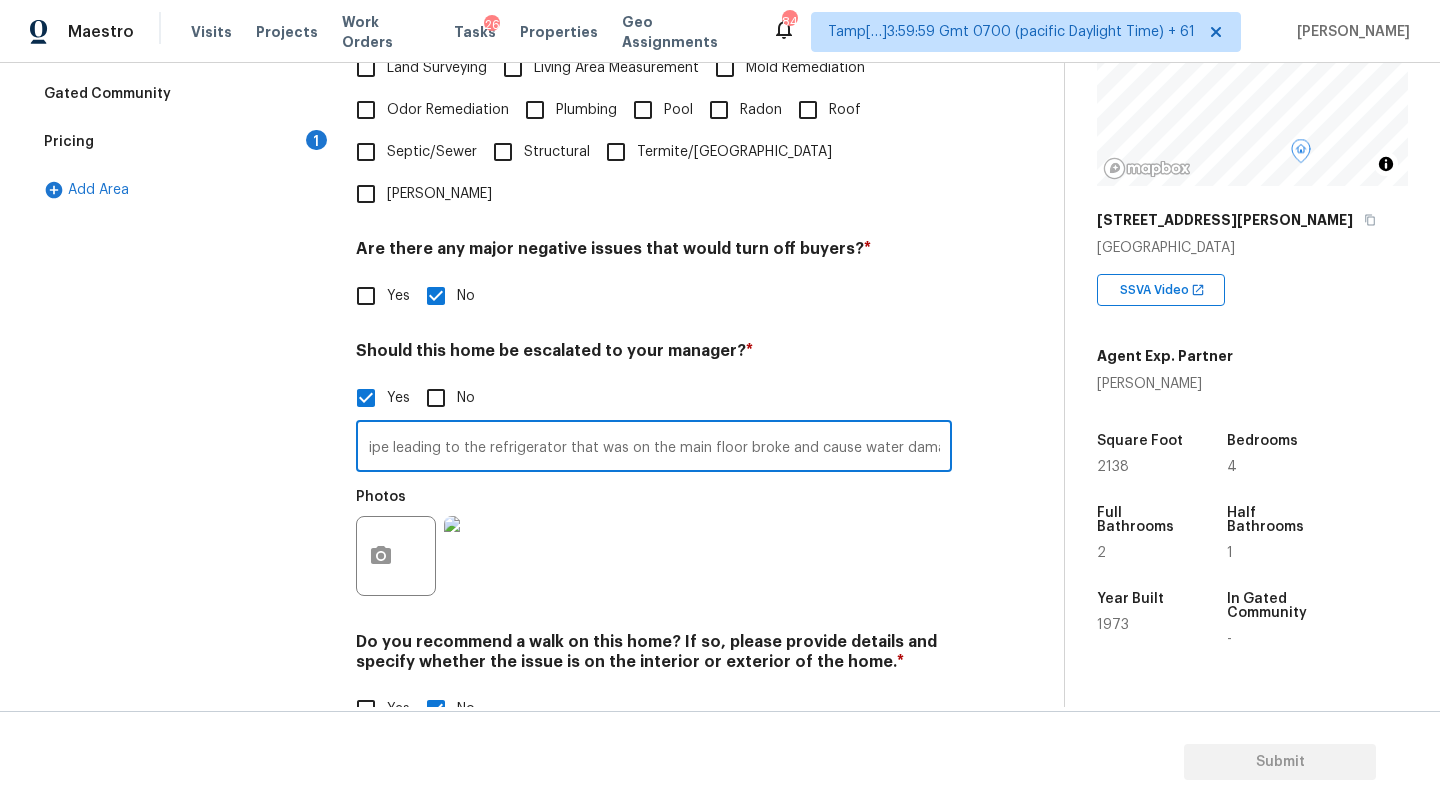 scroll, scrollTop: 0, scrollLeft: 772, axis: horizontal 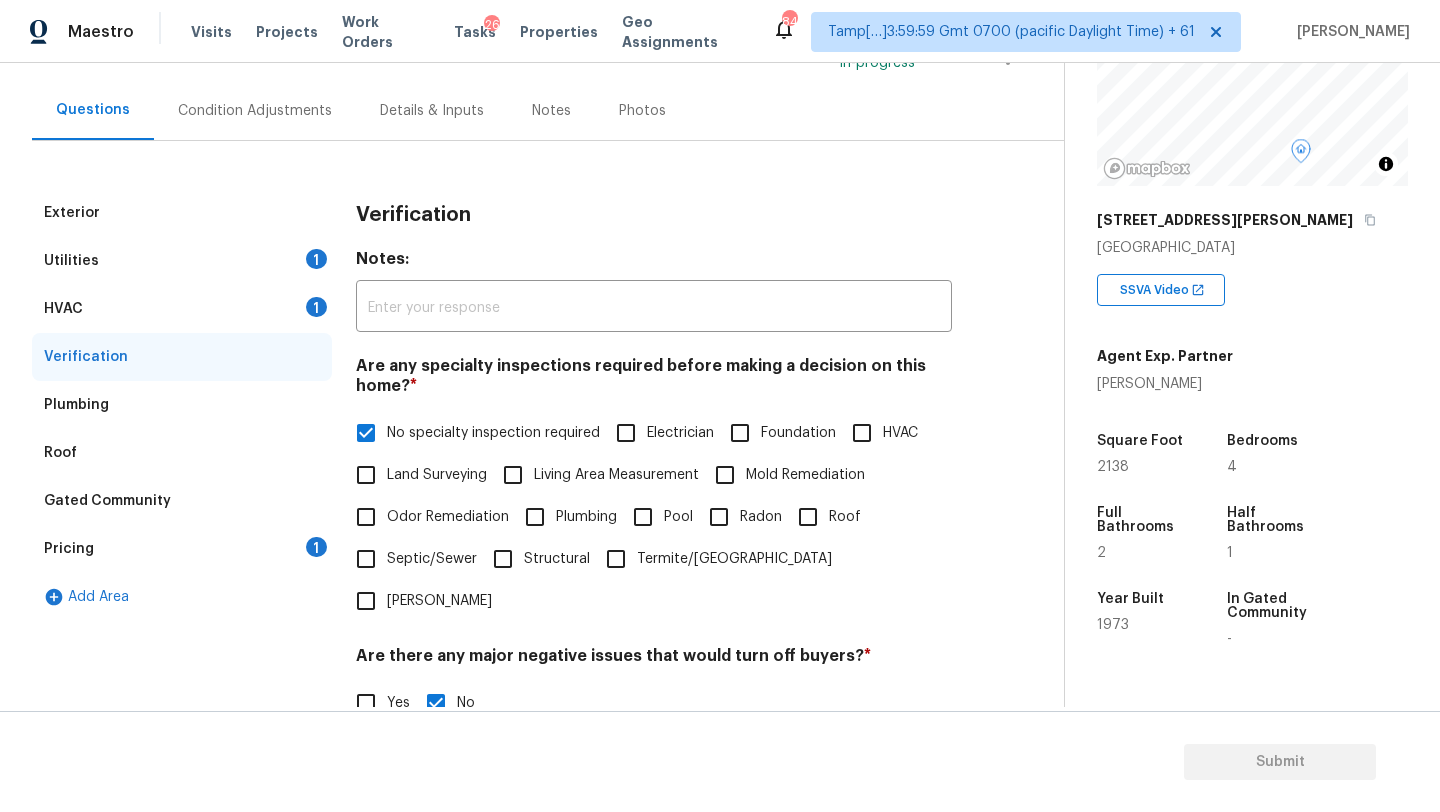 click on "Utilities 1" at bounding box center [182, 261] 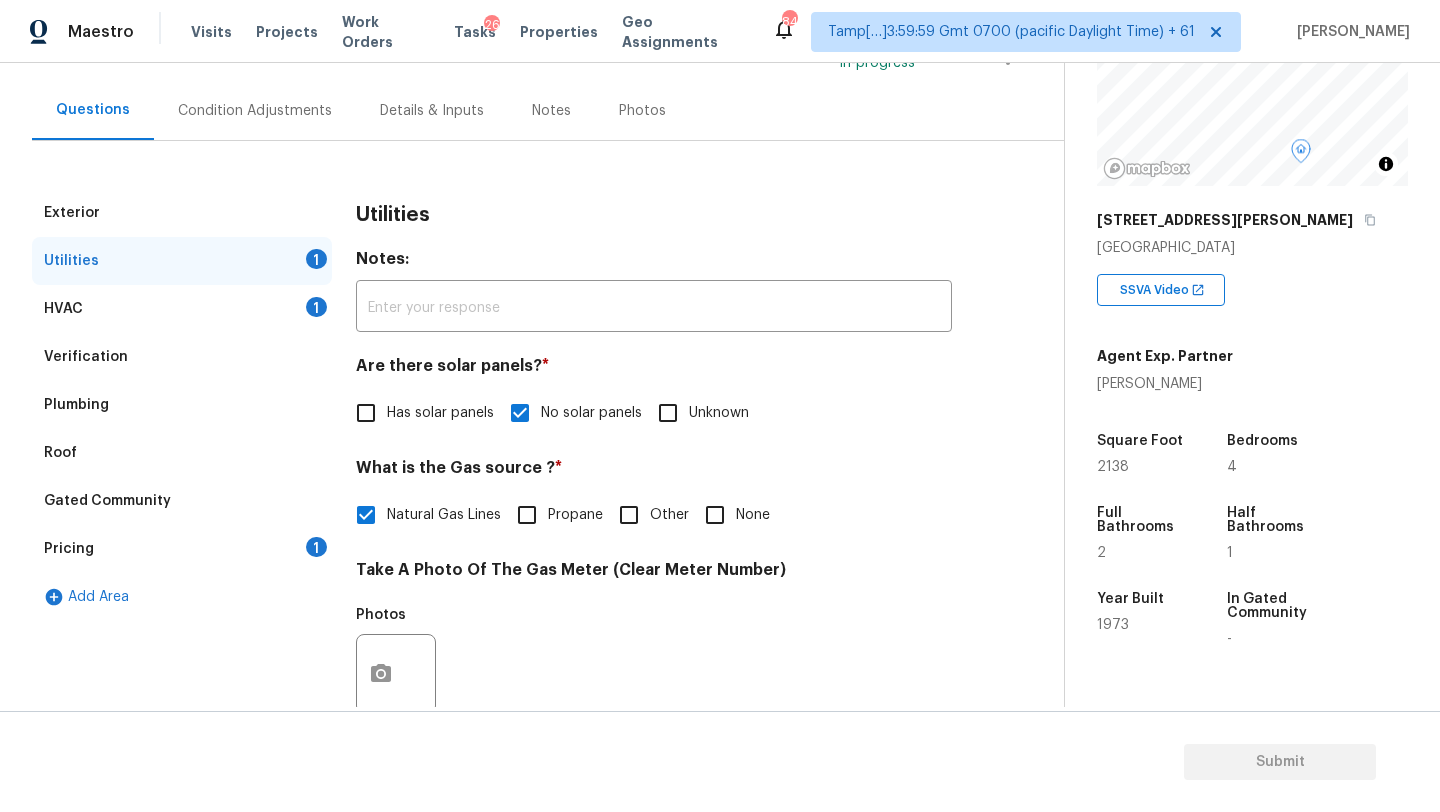 click on "Pricing 1" at bounding box center (182, 549) 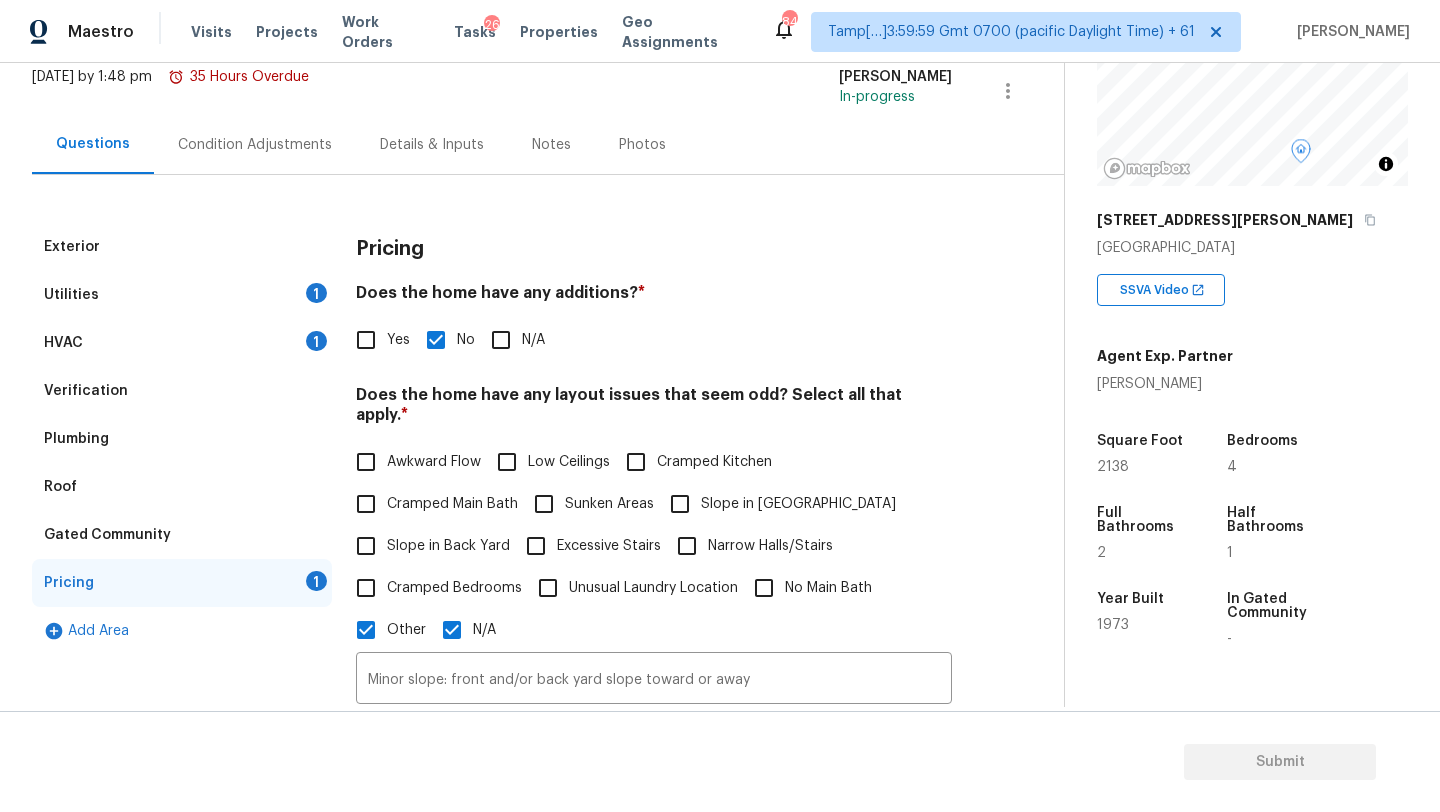 scroll, scrollTop: 96, scrollLeft: 0, axis: vertical 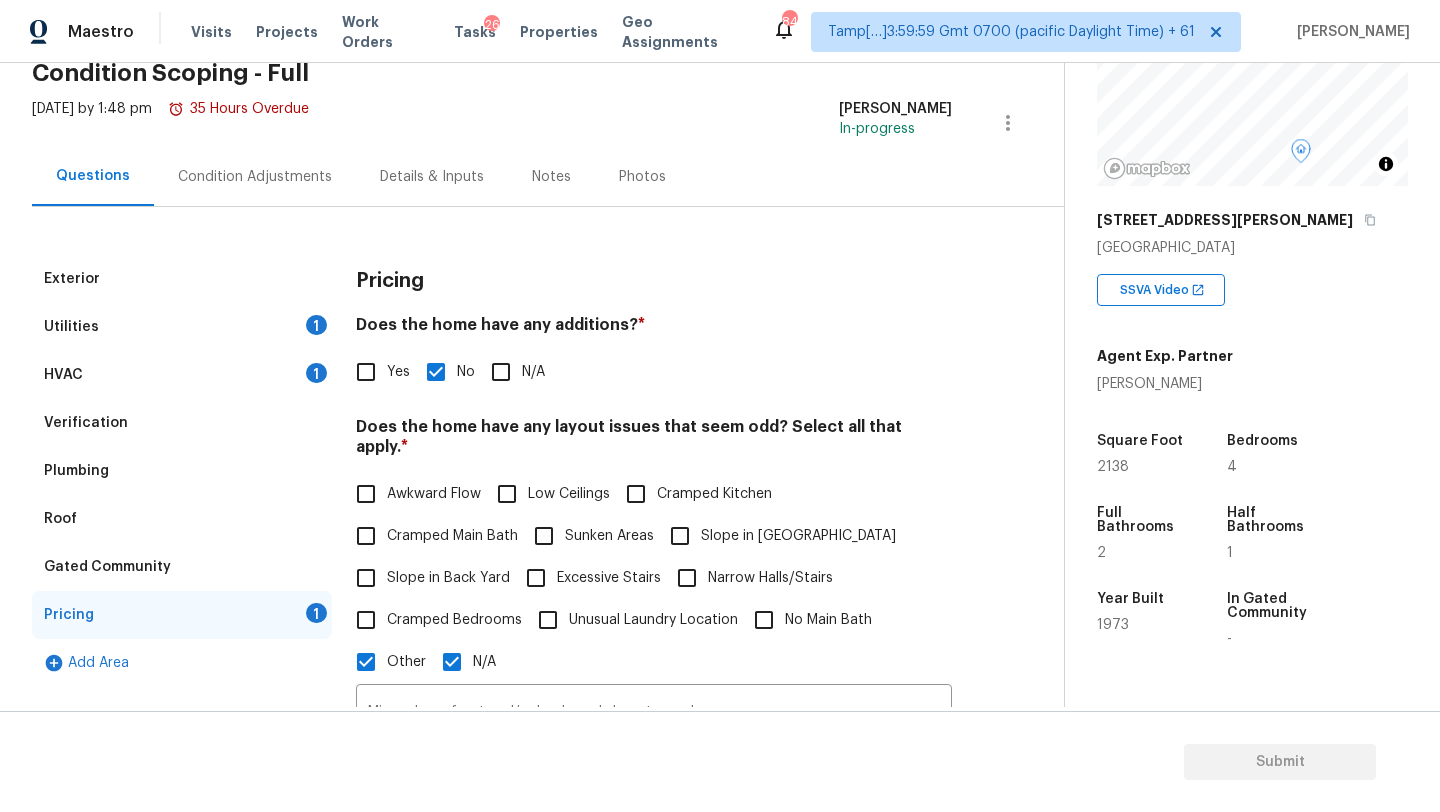 click on "HVAC 1" at bounding box center [182, 375] 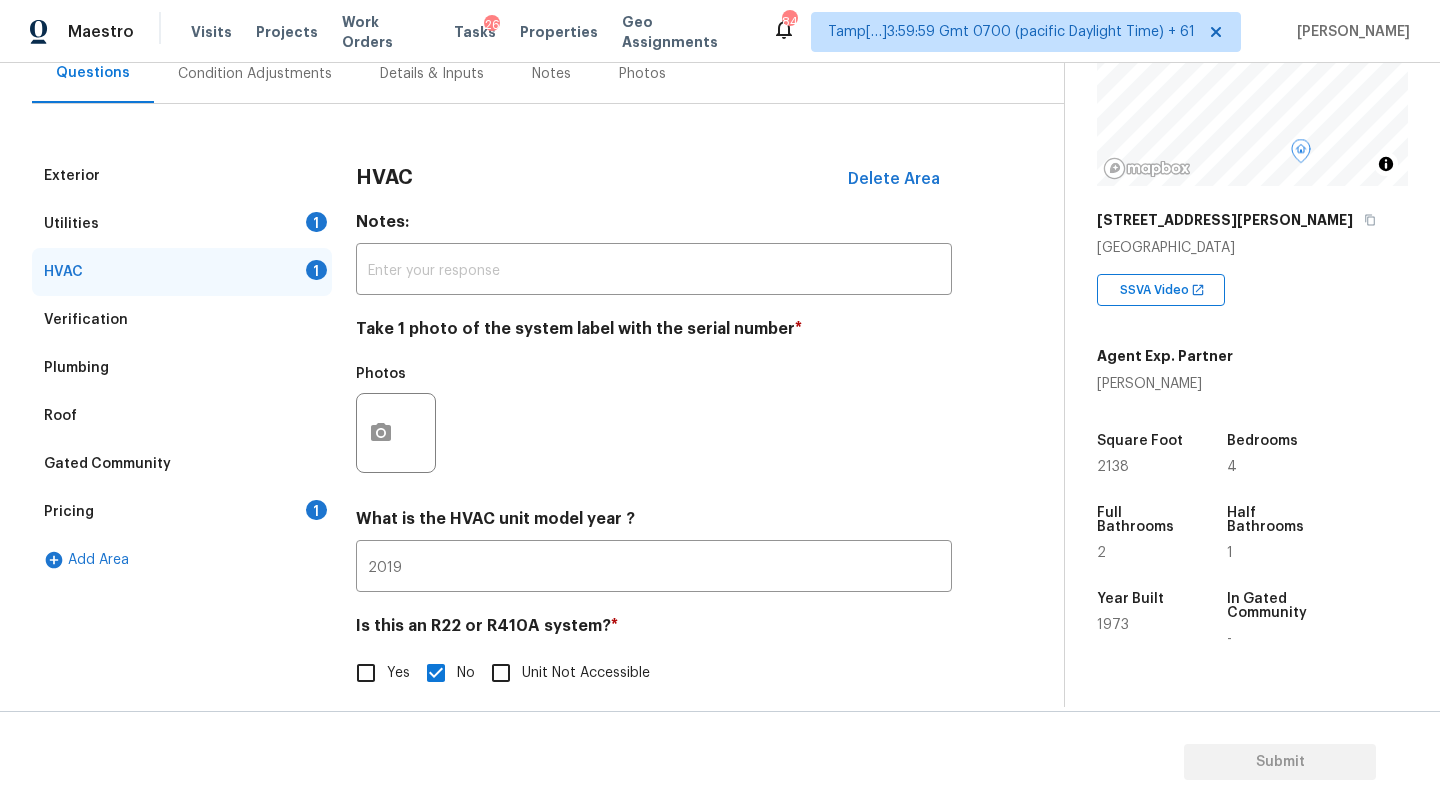 scroll, scrollTop: 217, scrollLeft: 0, axis: vertical 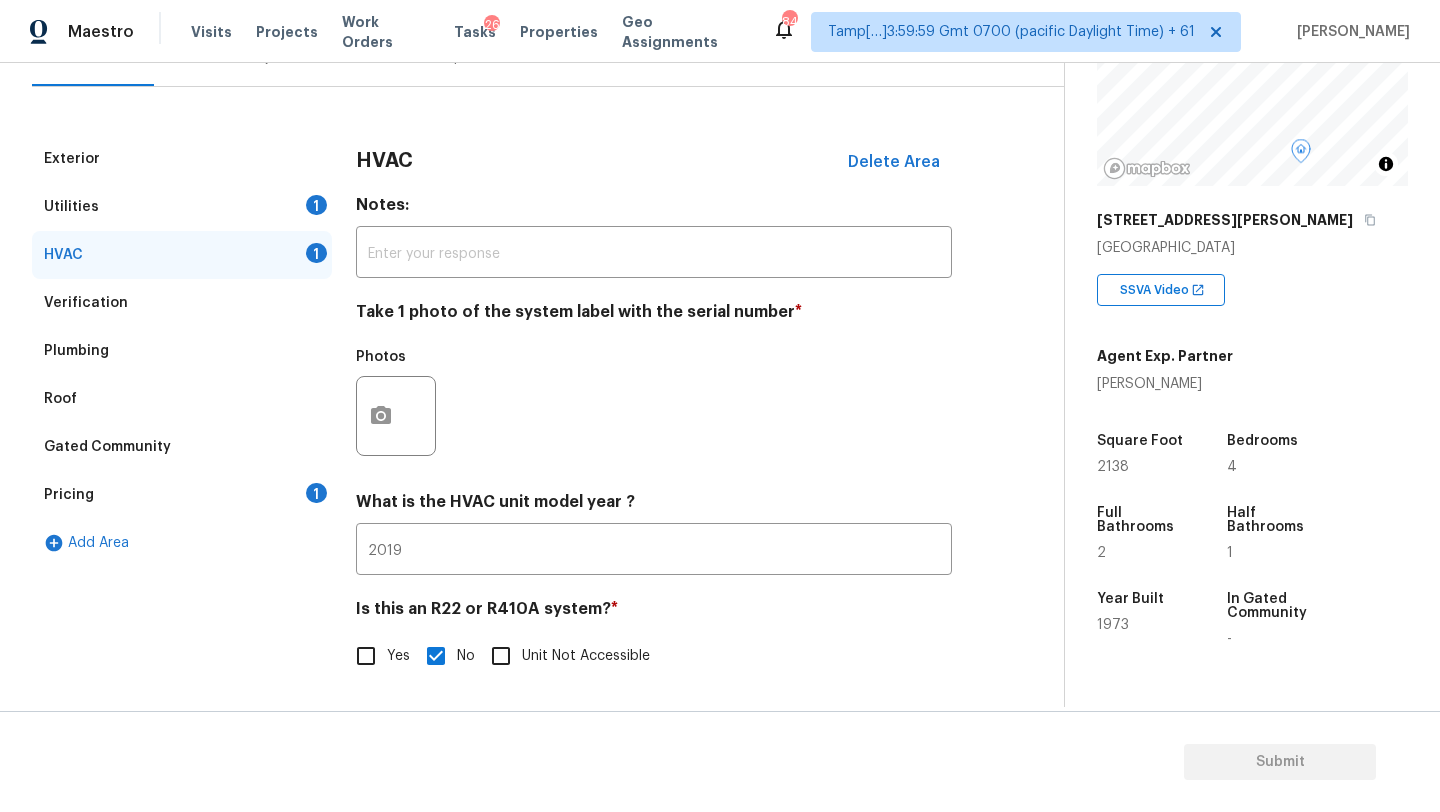 click on "Utilities 1" at bounding box center [182, 207] 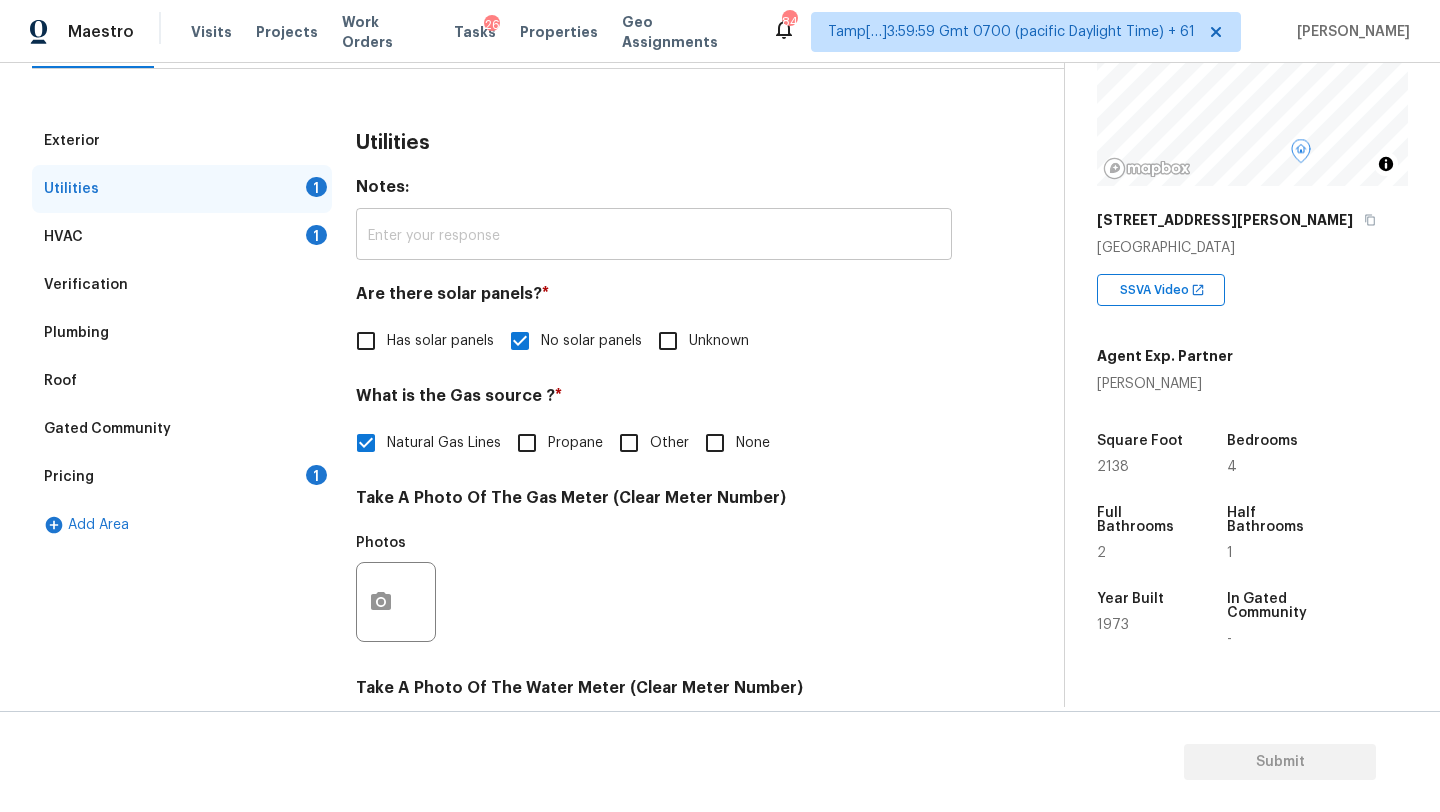 scroll, scrollTop: 91, scrollLeft: 0, axis: vertical 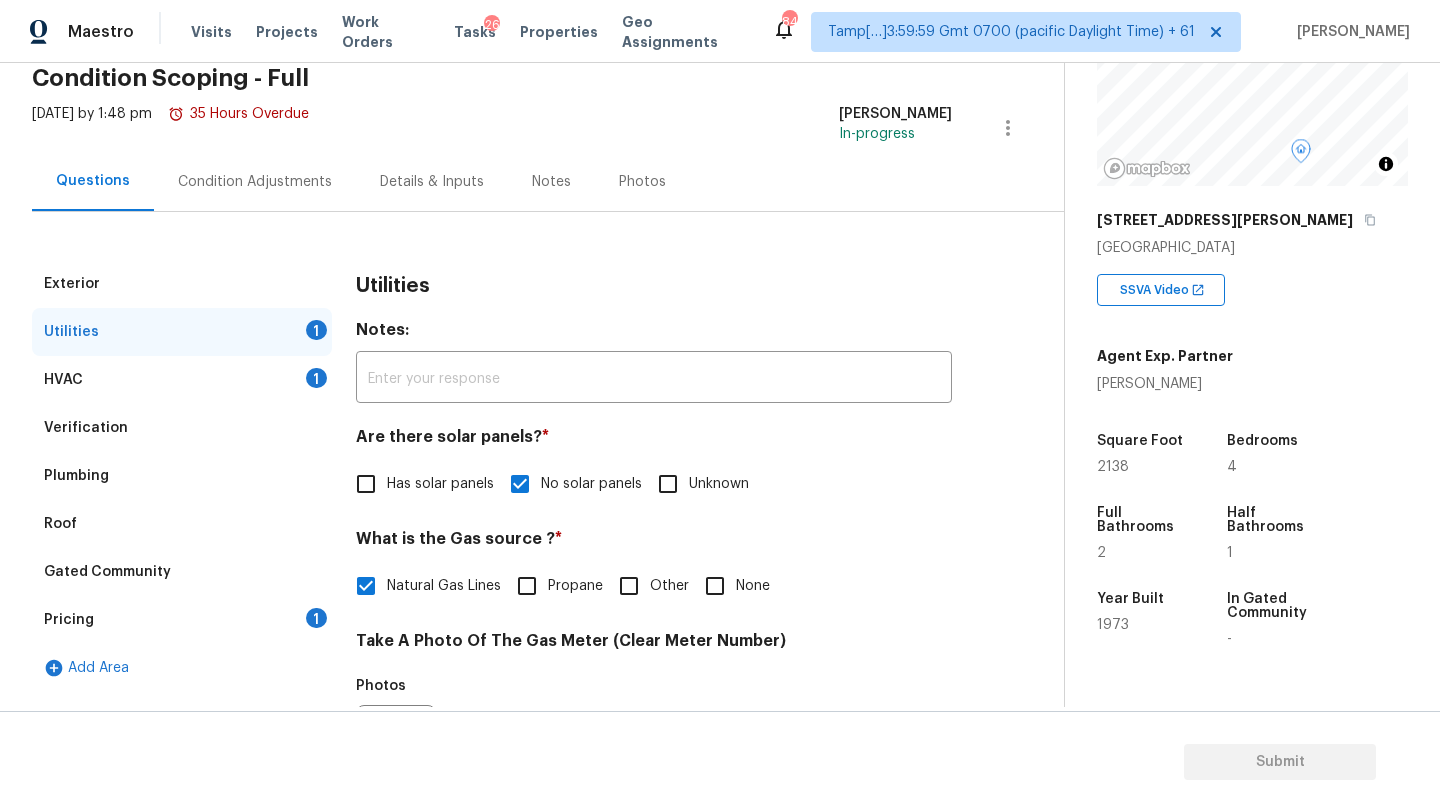 click on "HVAC 1" at bounding box center (182, 380) 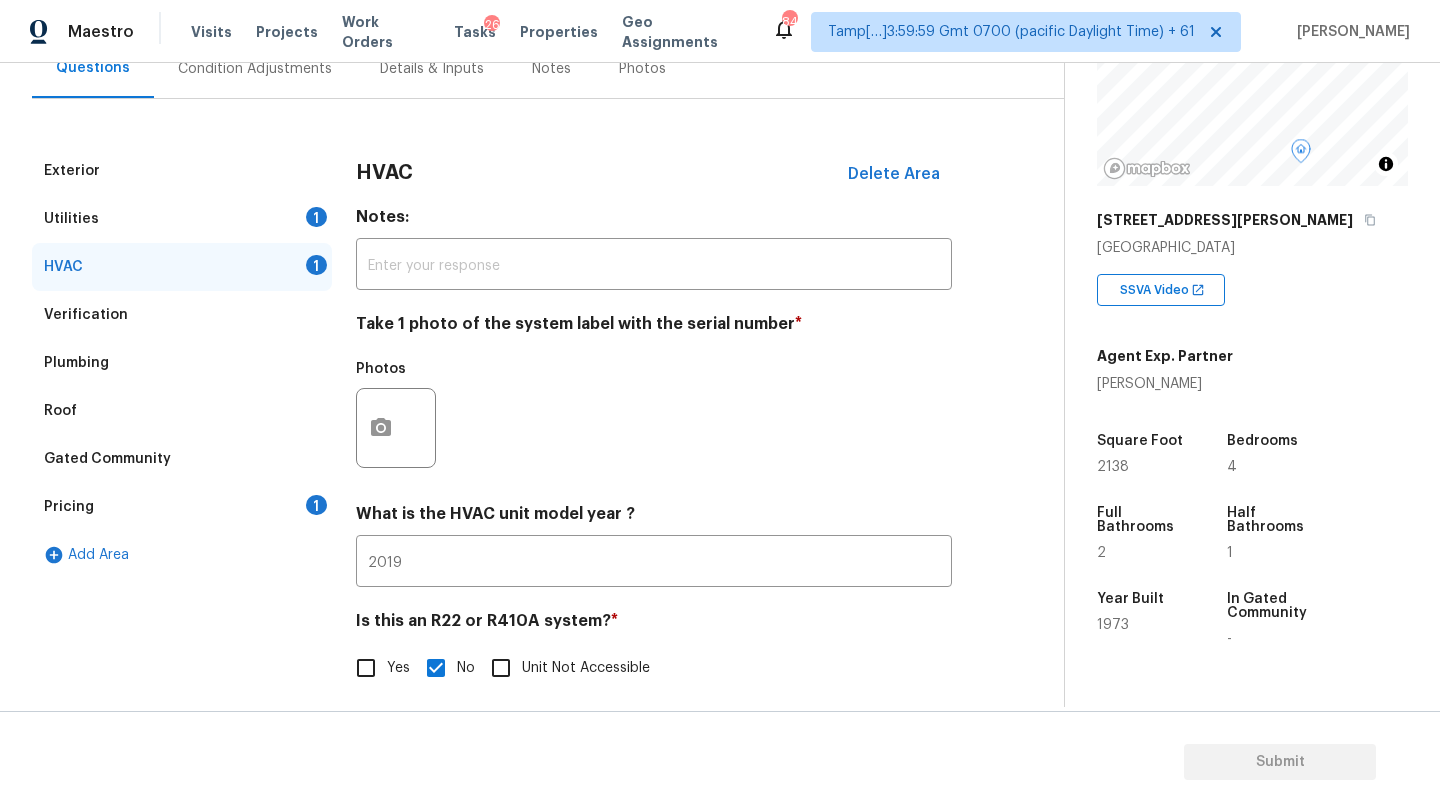 scroll, scrollTop: 217, scrollLeft: 0, axis: vertical 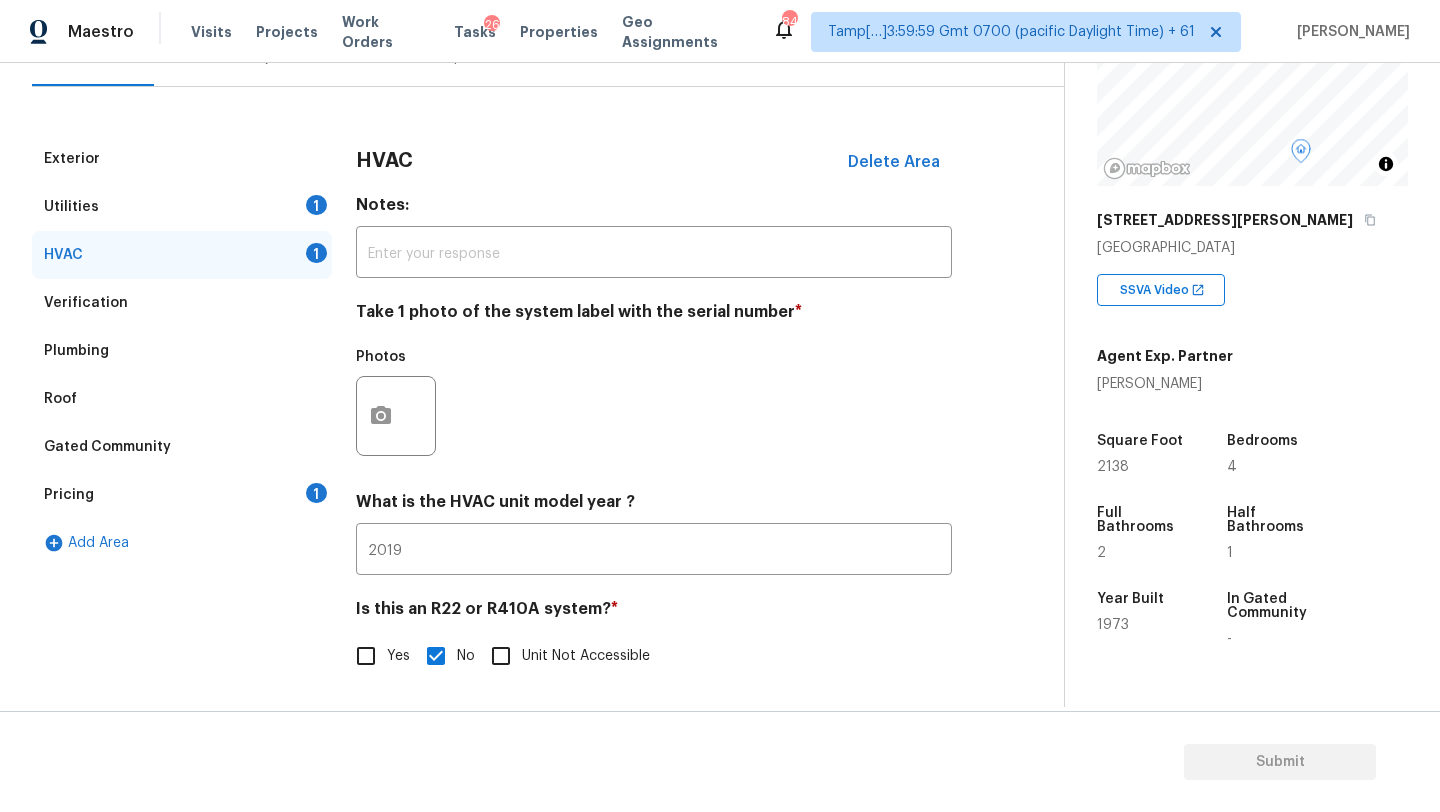 click on "Verification" at bounding box center [182, 303] 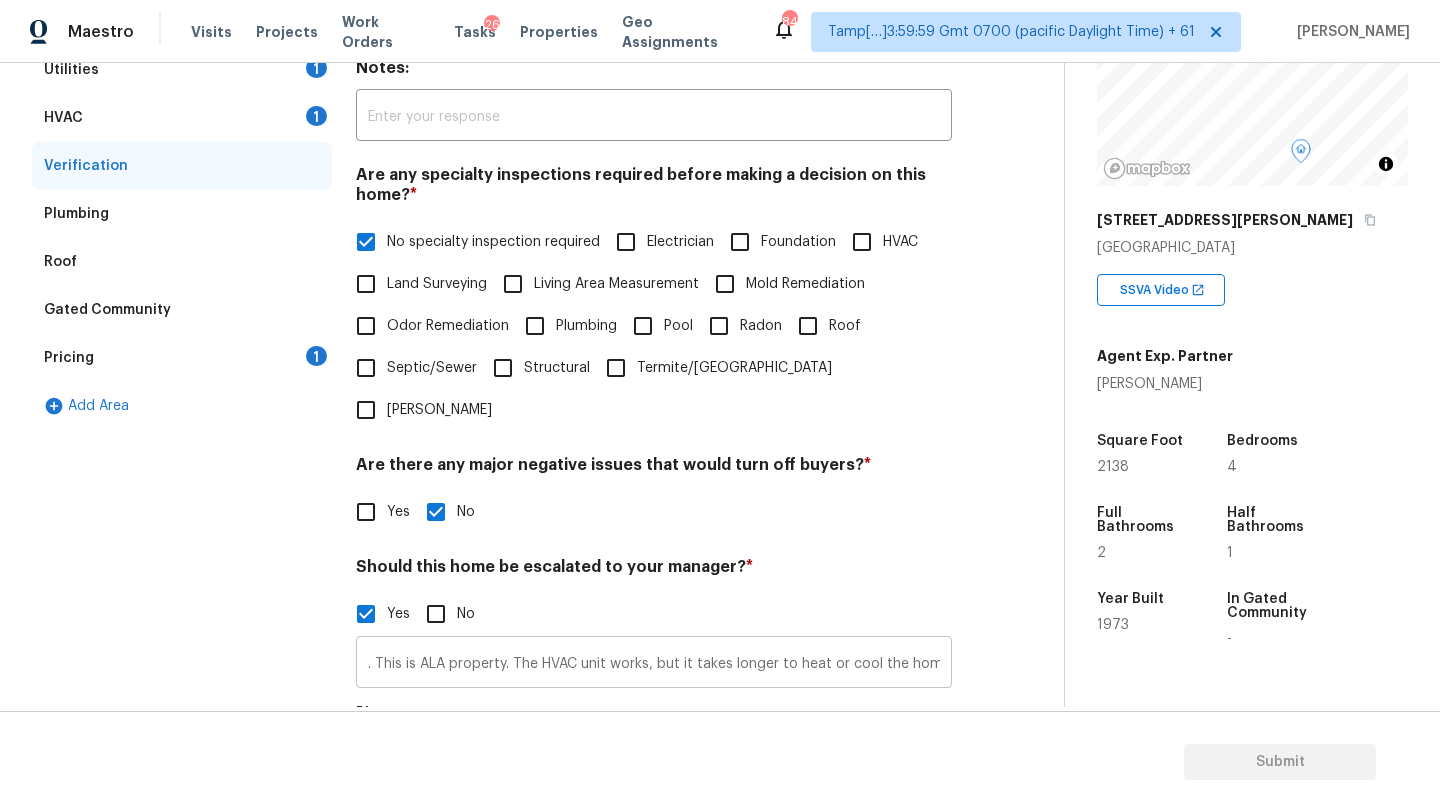 scroll, scrollTop: 0, scrollLeft: 0, axis: both 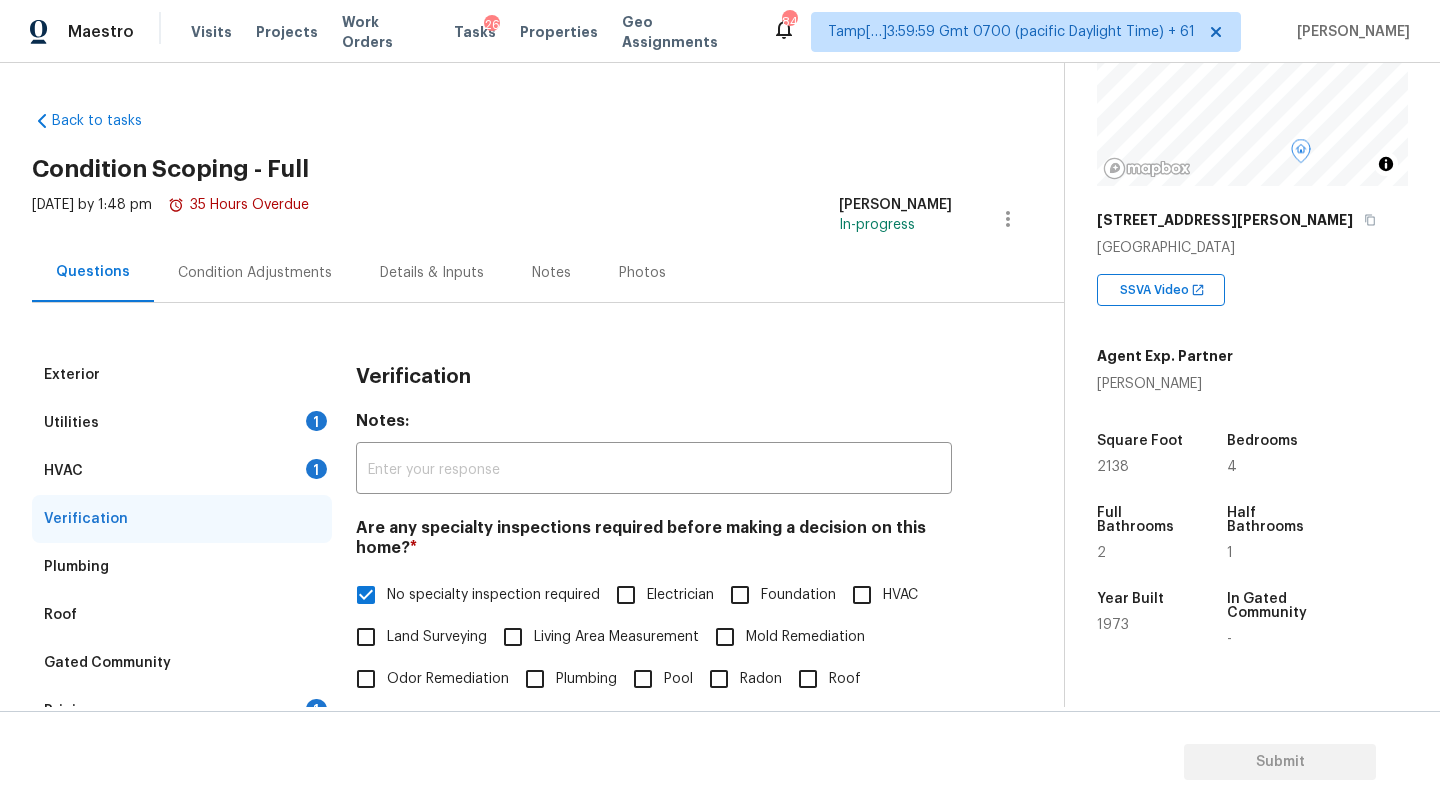 click on "Condition Adjustments" at bounding box center (255, 273) 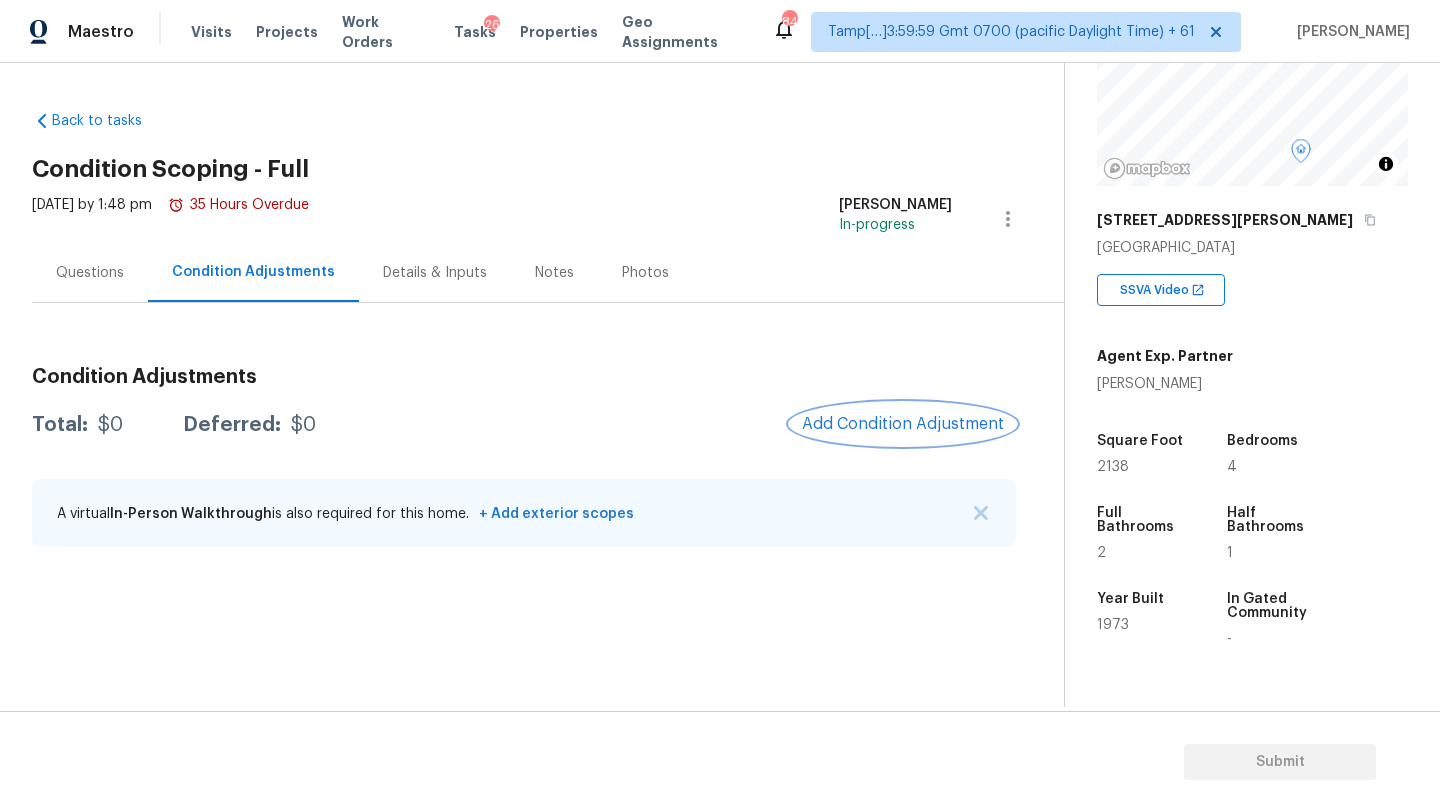 click on "Add Condition Adjustment" at bounding box center [903, 424] 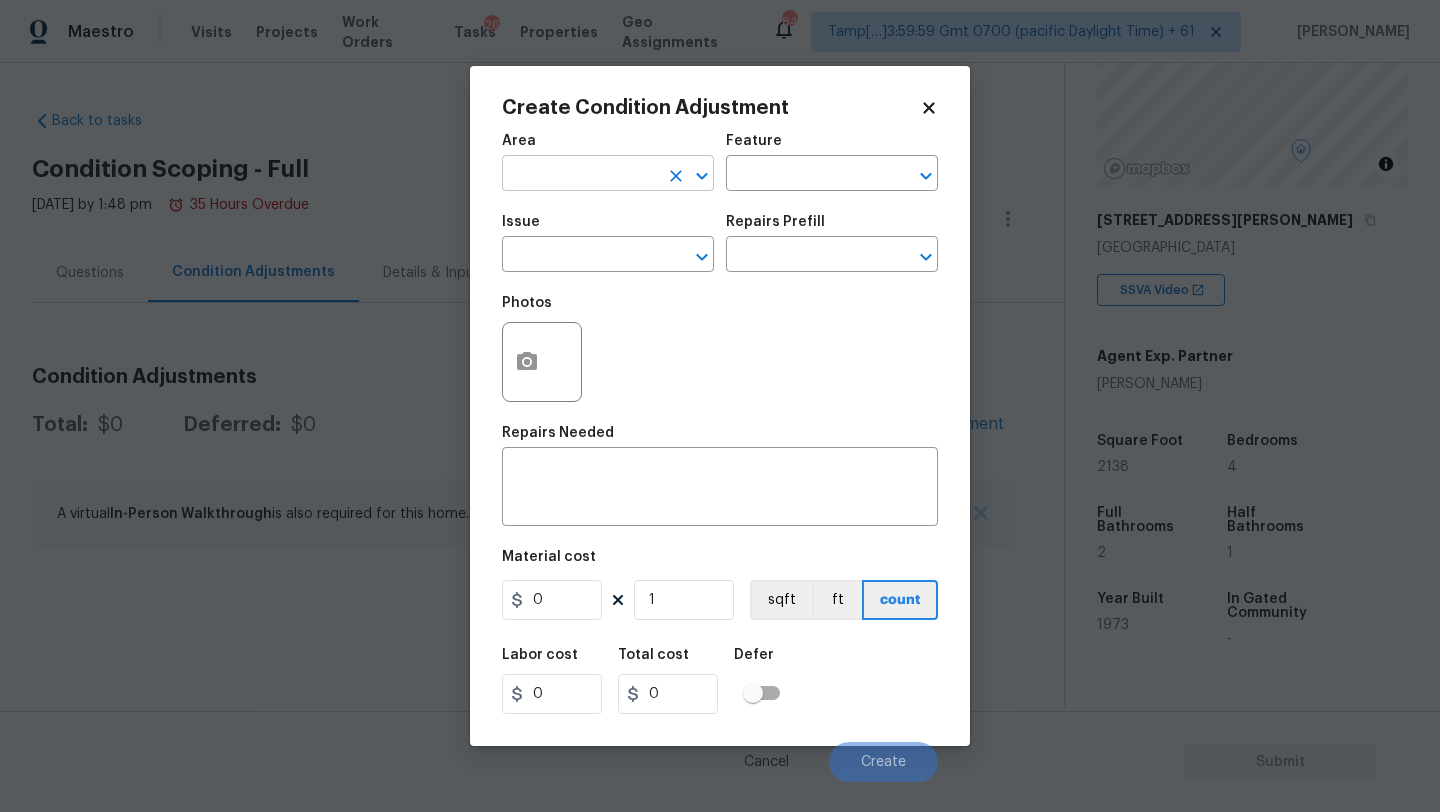 click at bounding box center (580, 175) 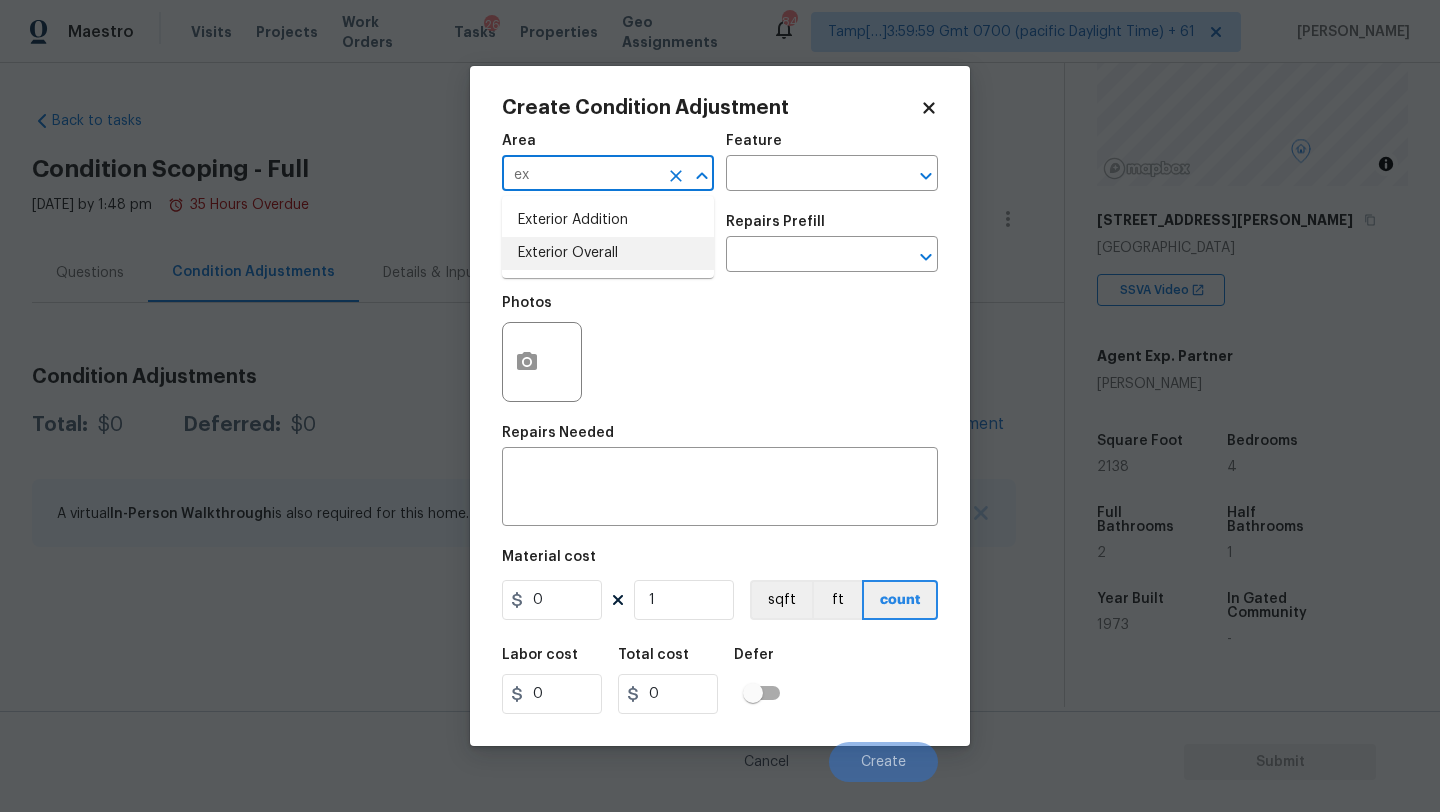 click on "Exterior Overall" at bounding box center [608, 253] 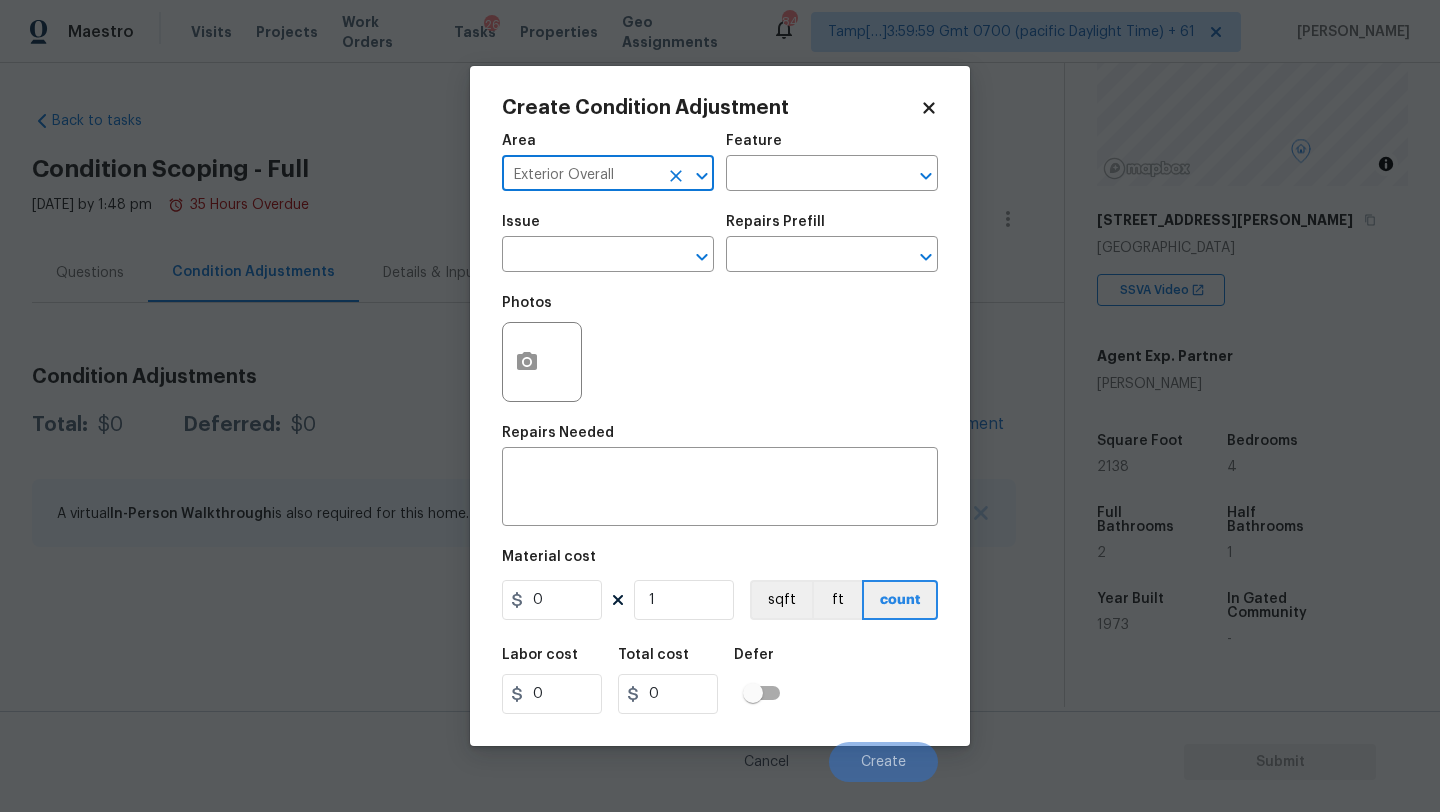 type on "Exterior Overall" 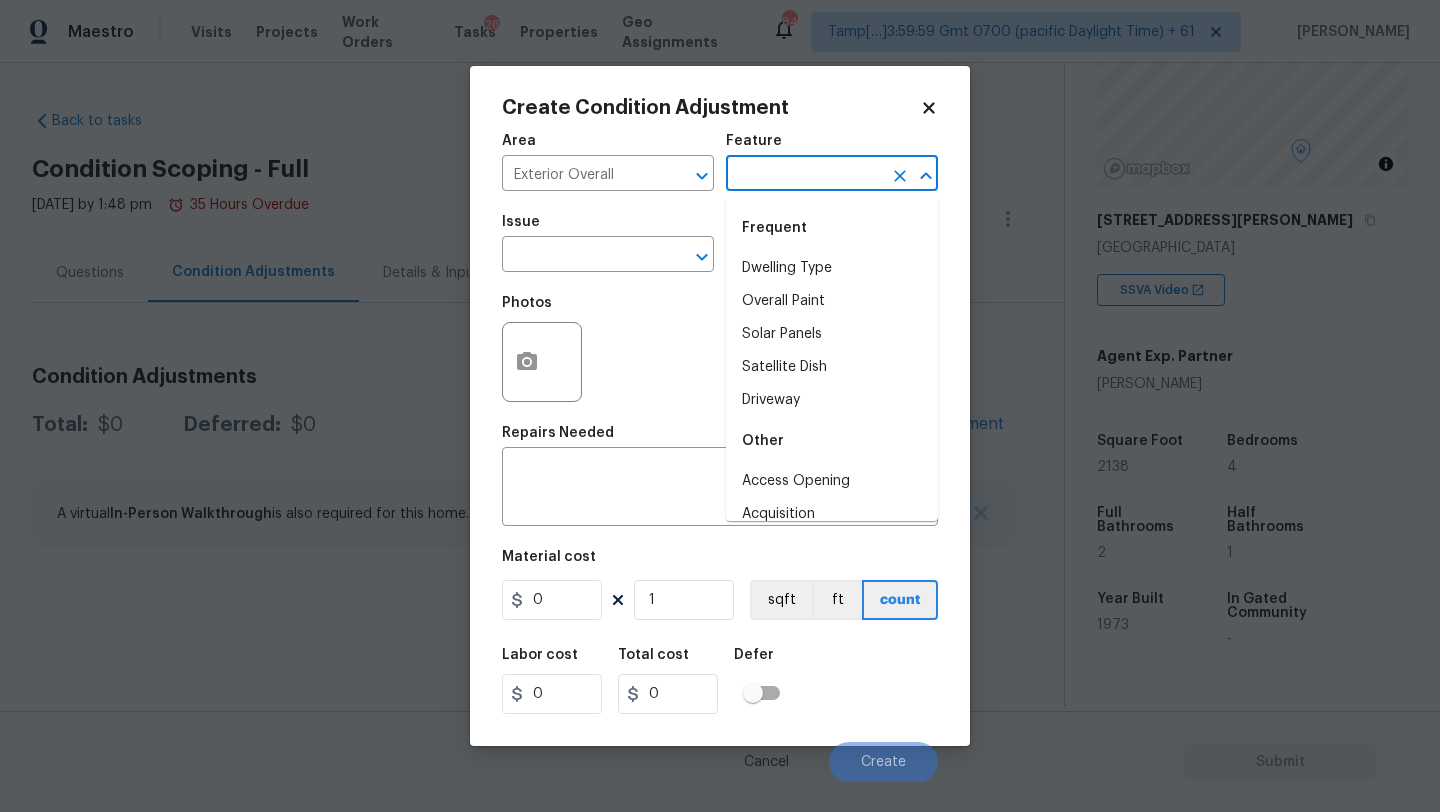 click at bounding box center [804, 175] 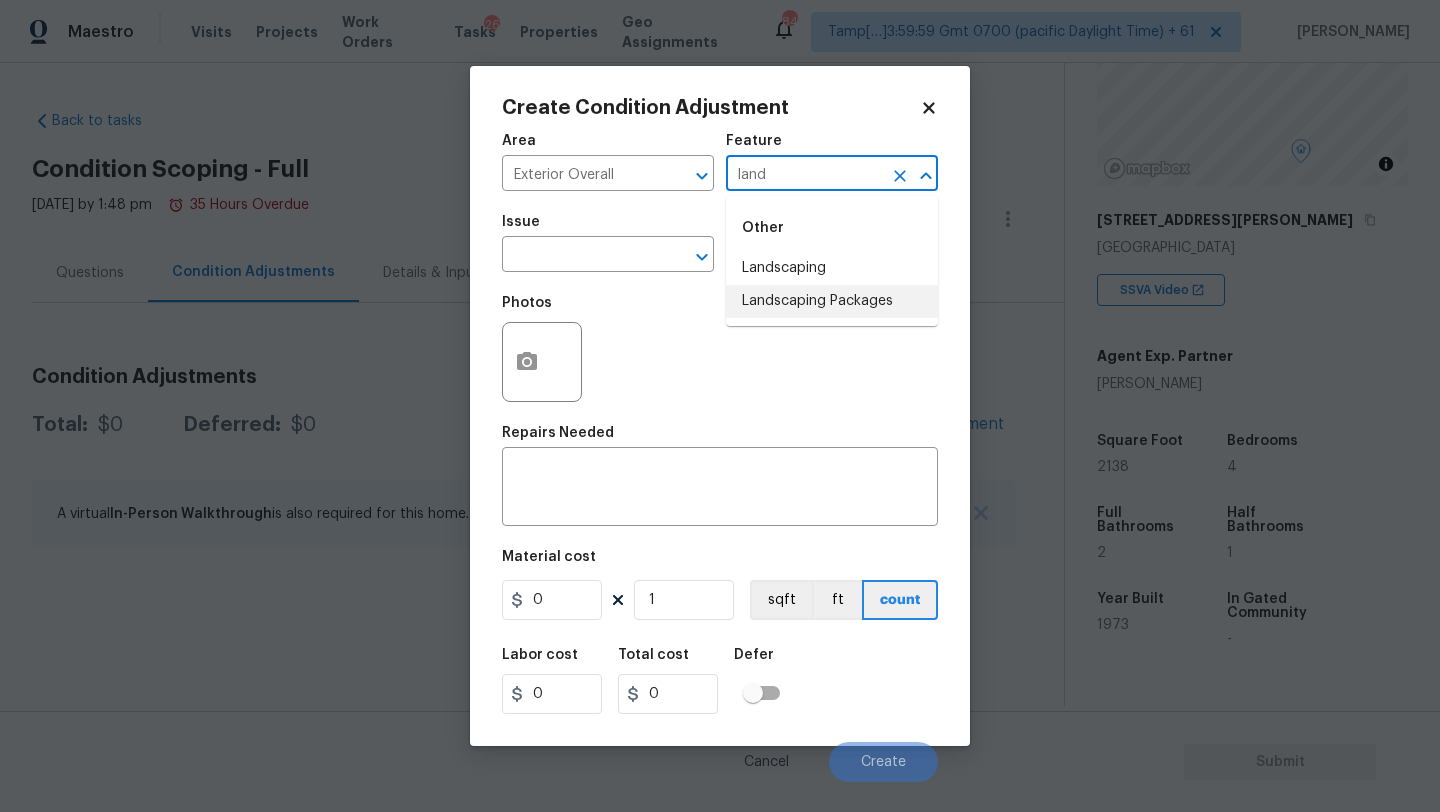 click on "Landscaping Packages" at bounding box center (832, 301) 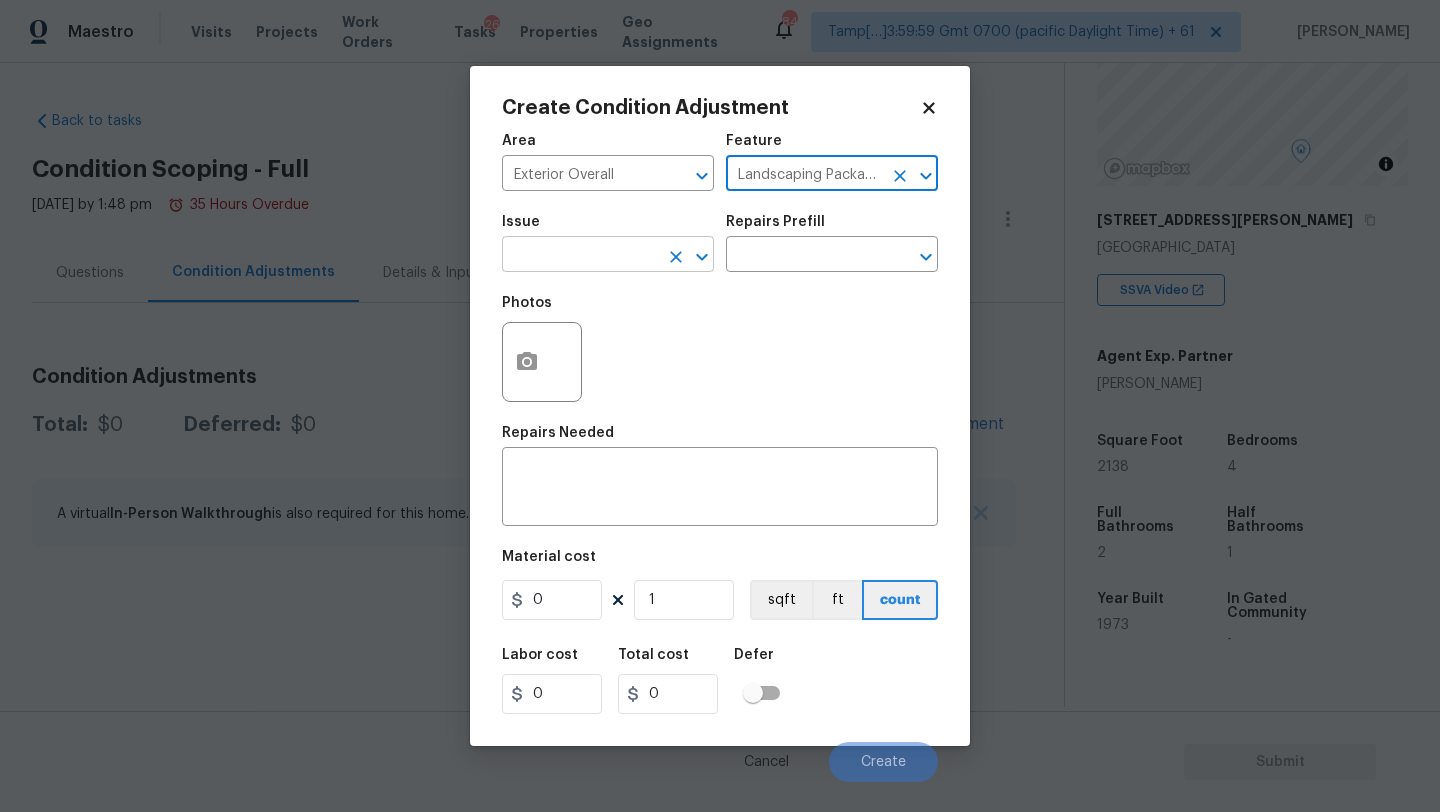 type on "Landscaping Packages" 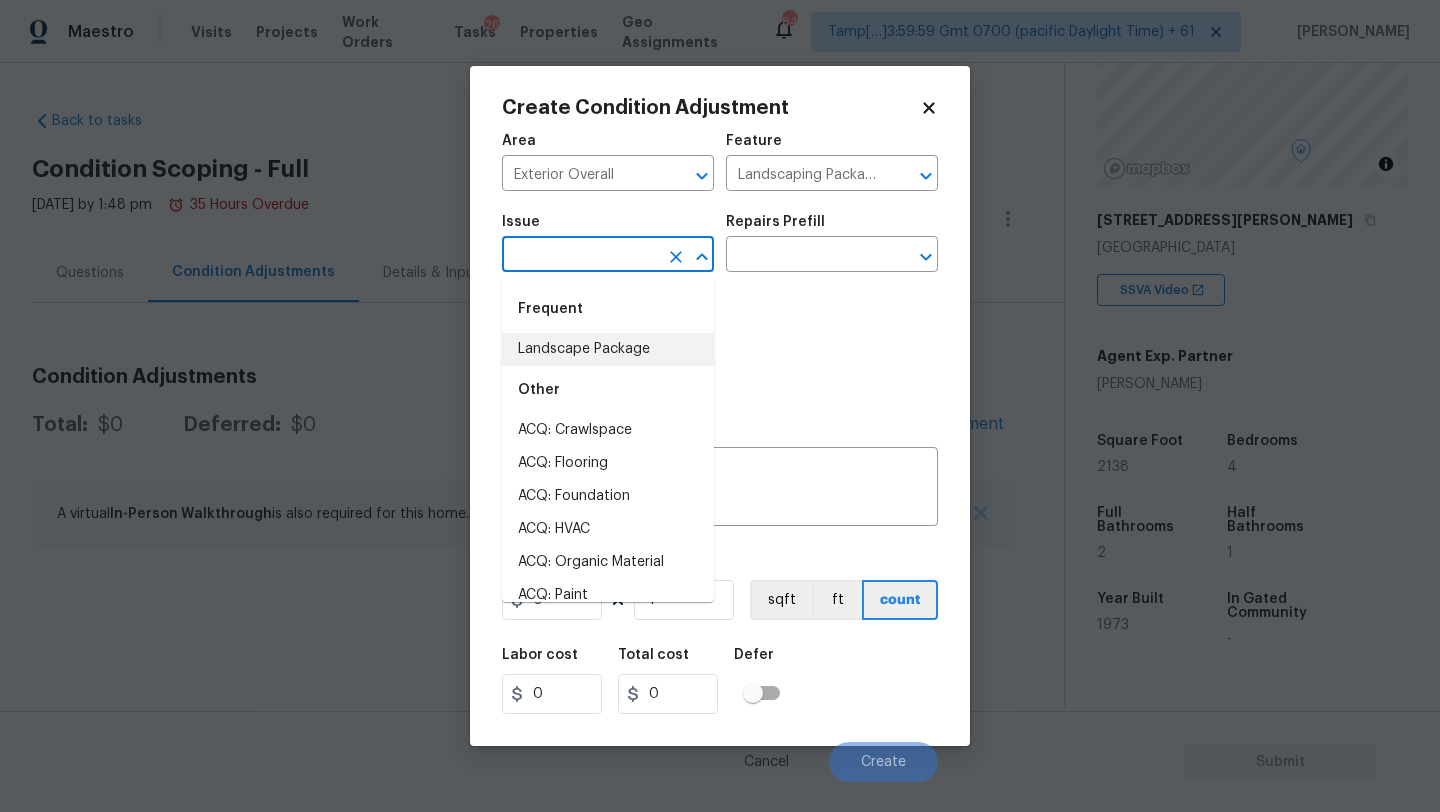 click on "Landscape Package" at bounding box center (608, 349) 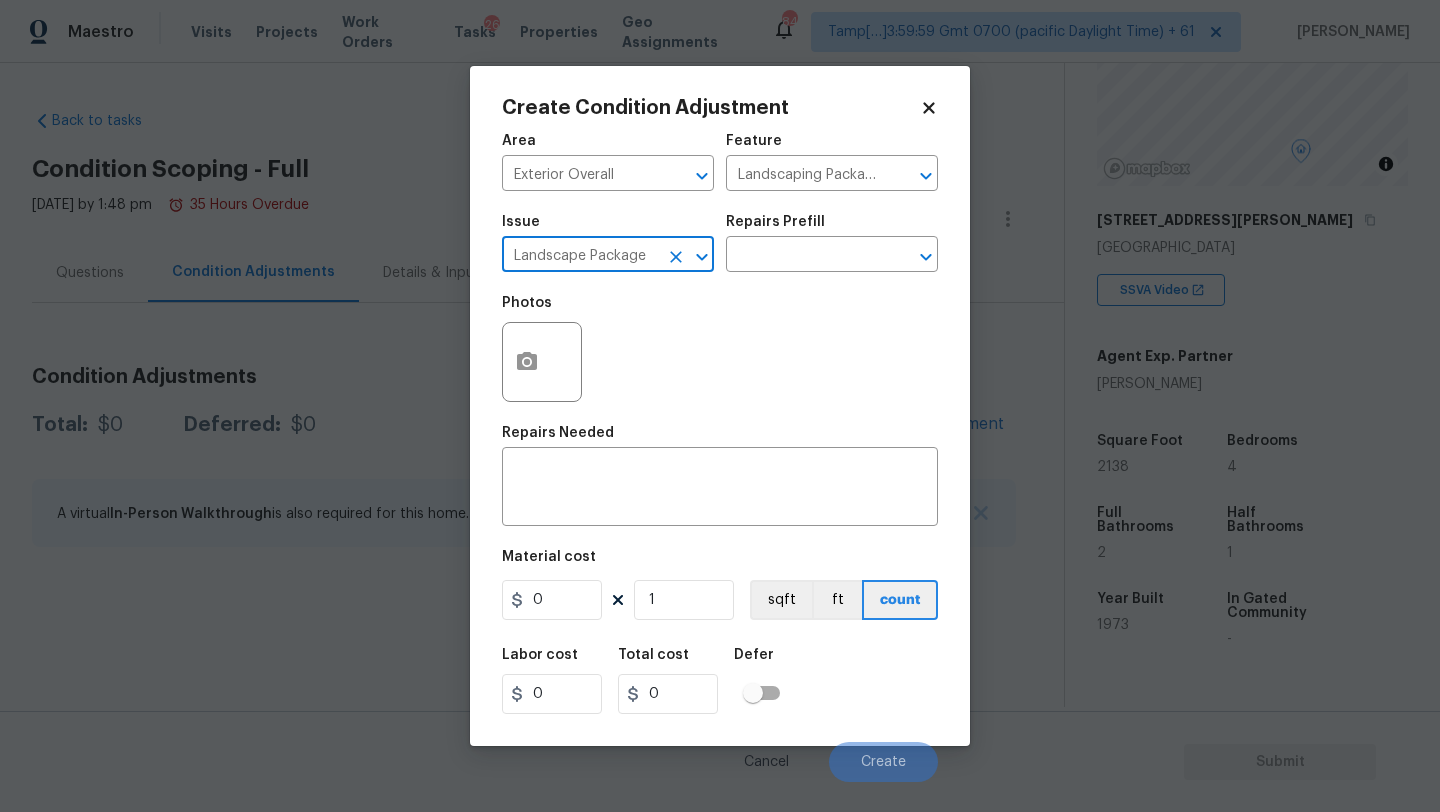 click on "Repairs Prefill" at bounding box center [832, 228] 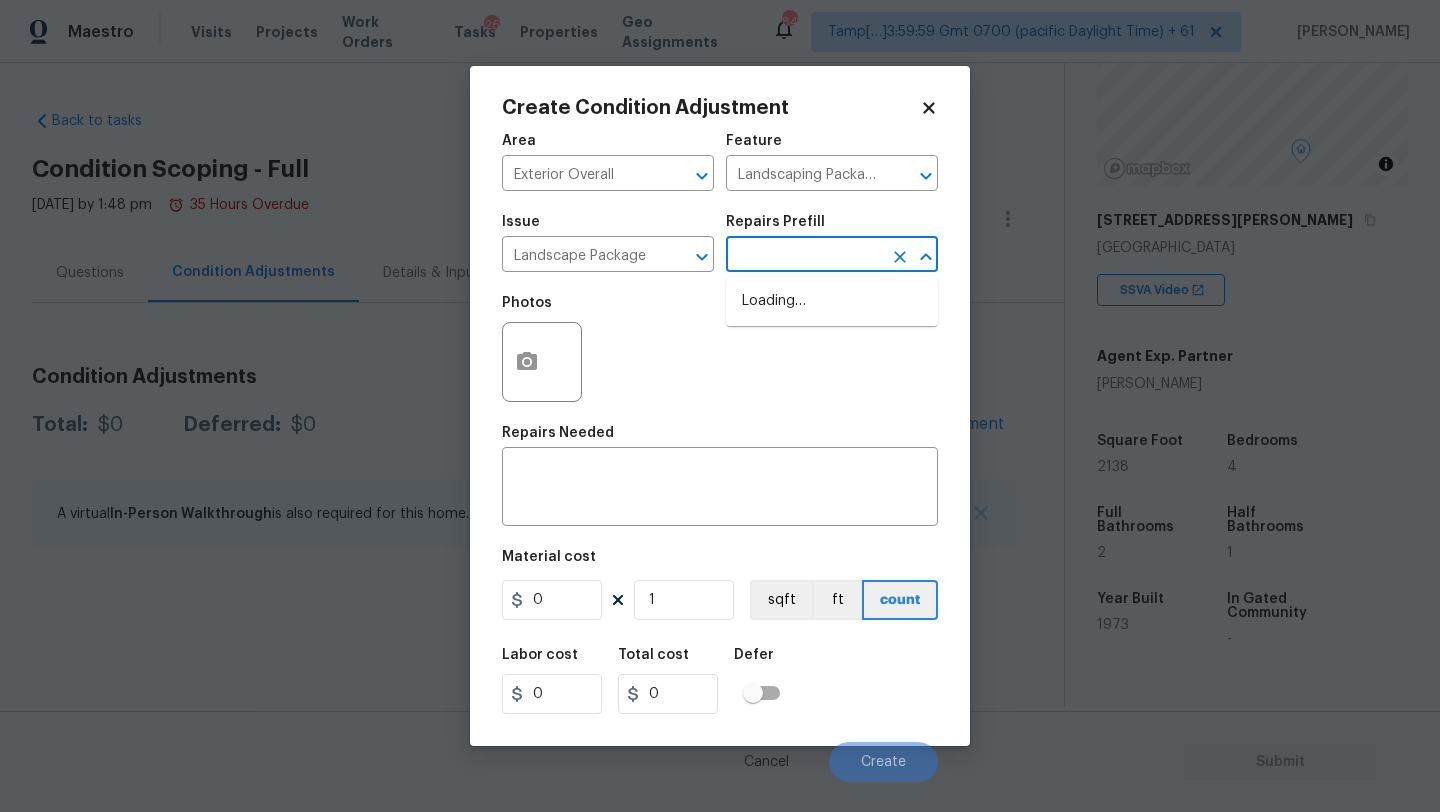 click at bounding box center [804, 256] 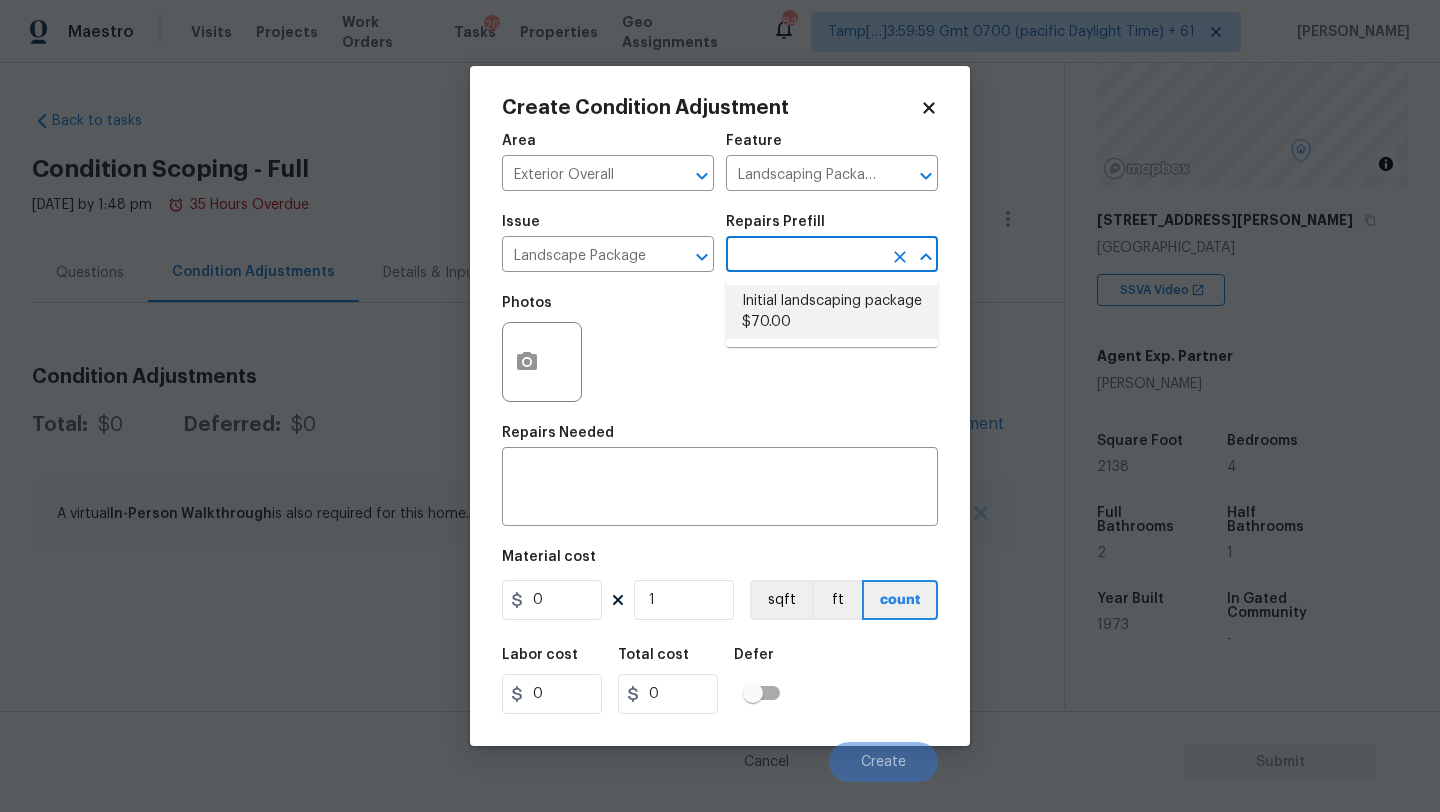 click on "Initial landscaping package $70.00" at bounding box center (832, 312) 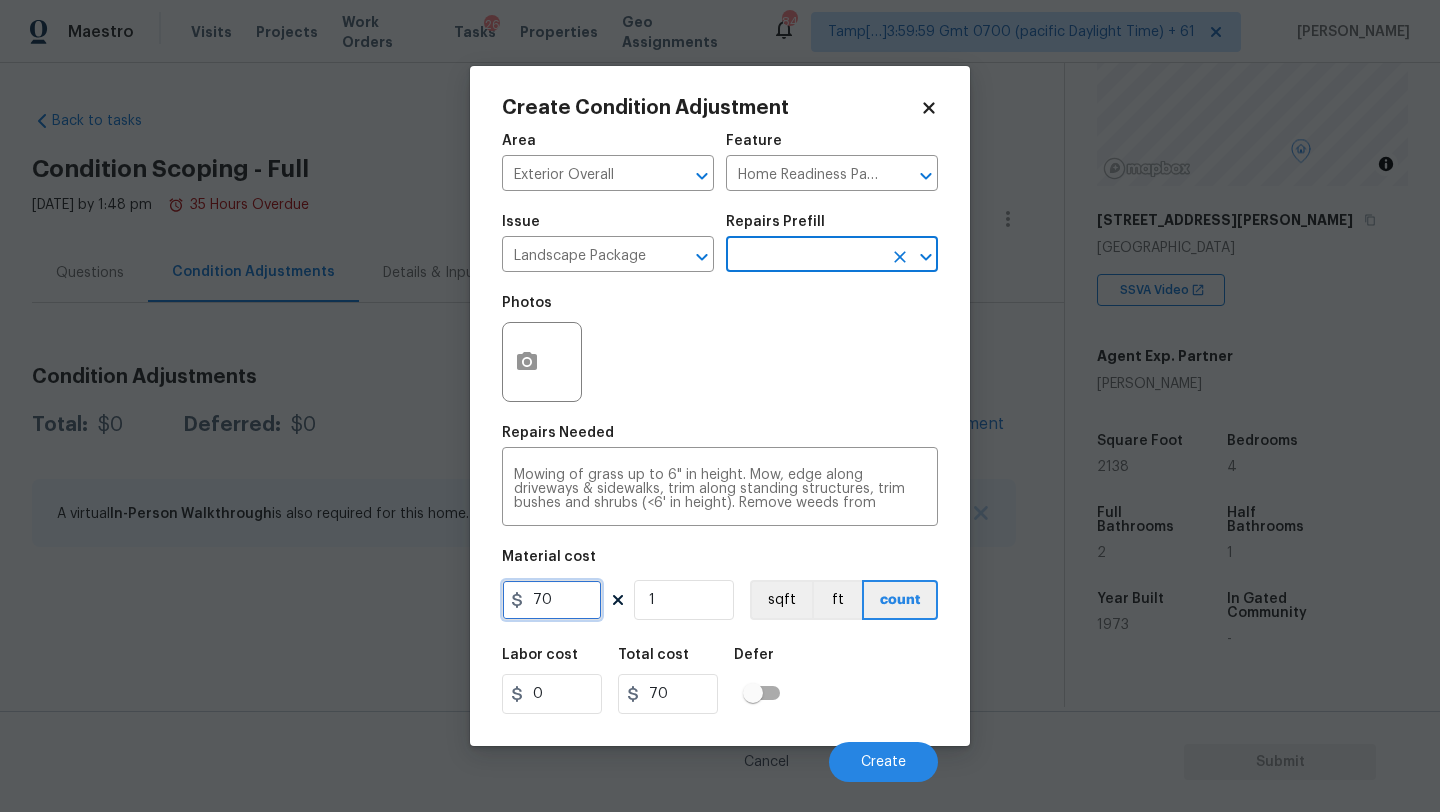 click on "70" at bounding box center [552, 600] 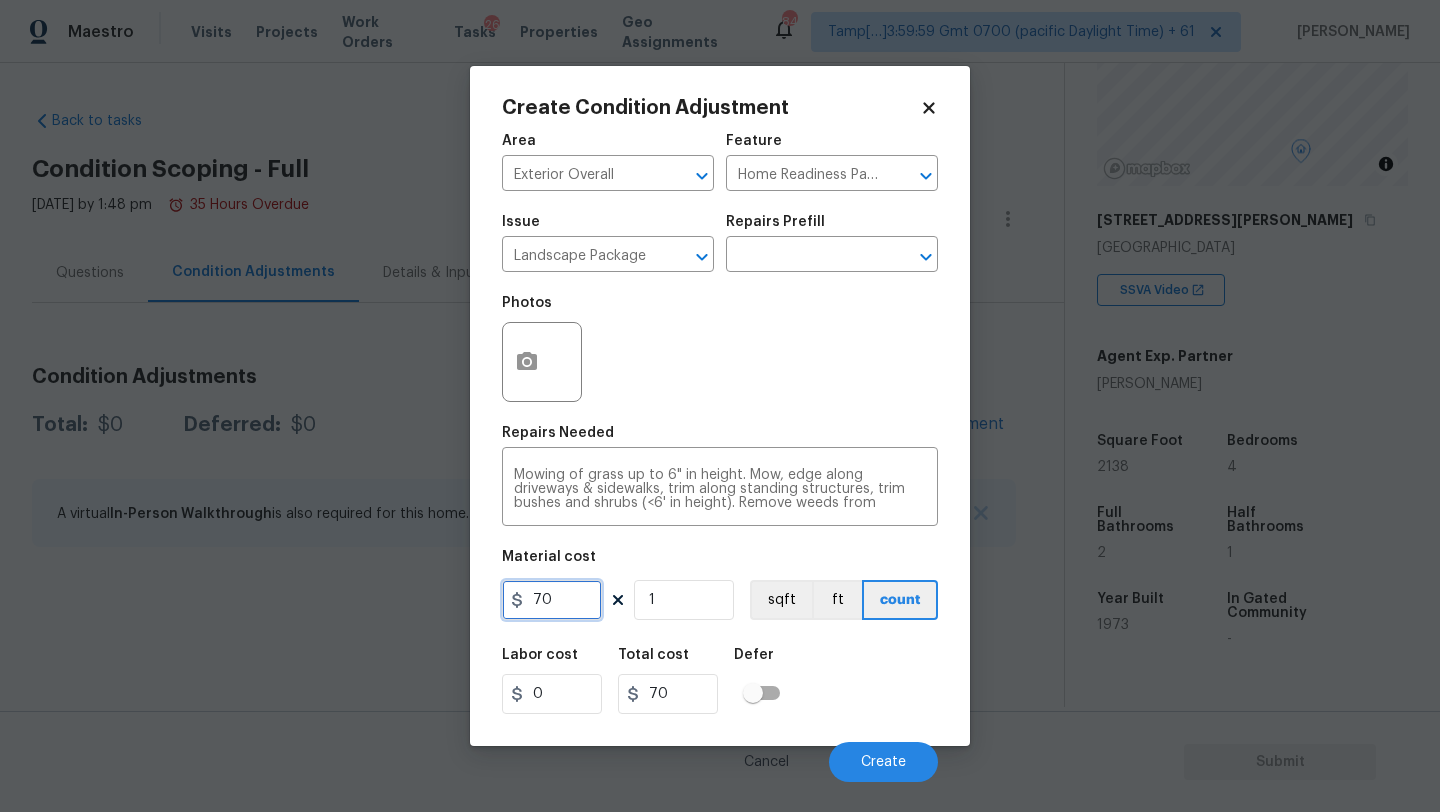 click on "70" at bounding box center (552, 600) 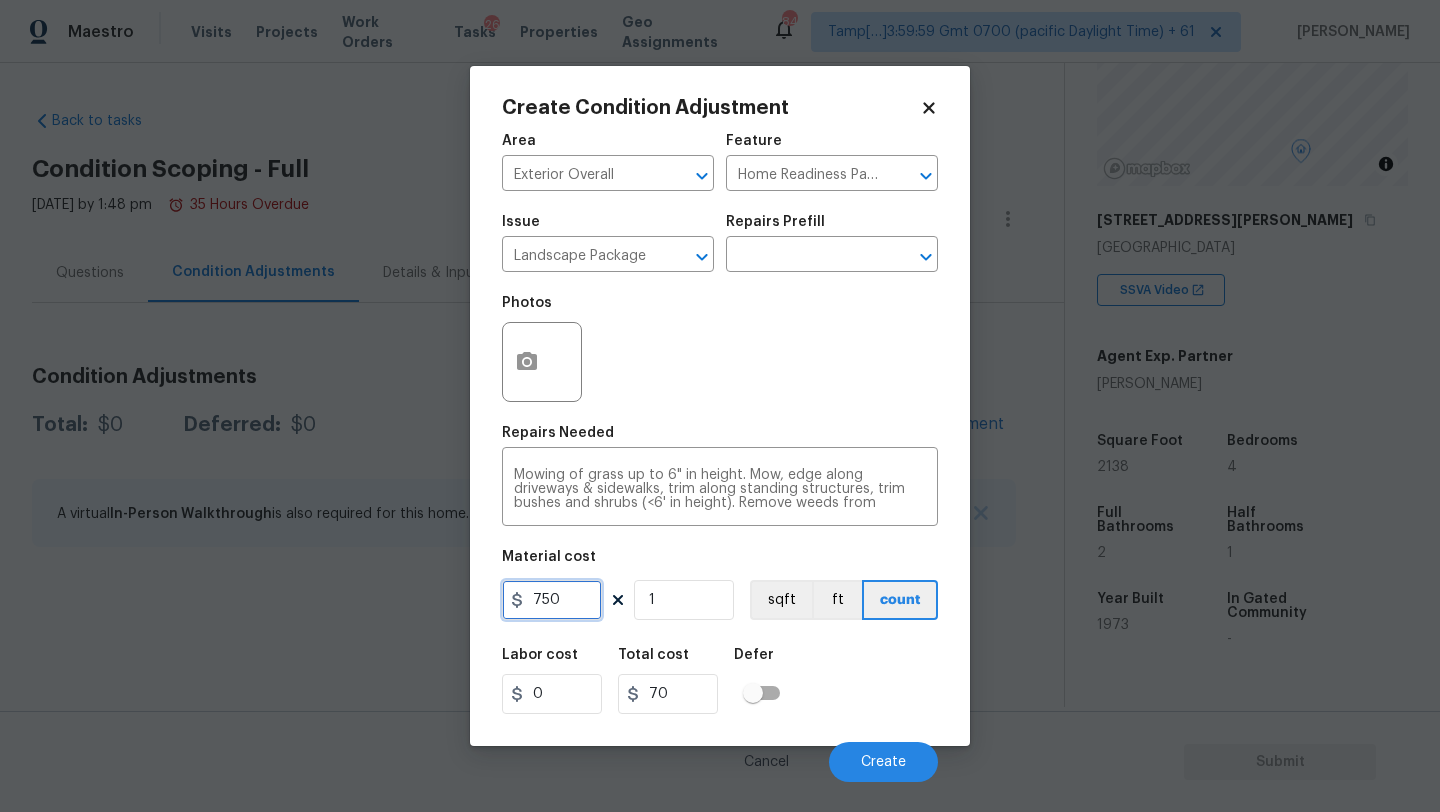 type on "750" 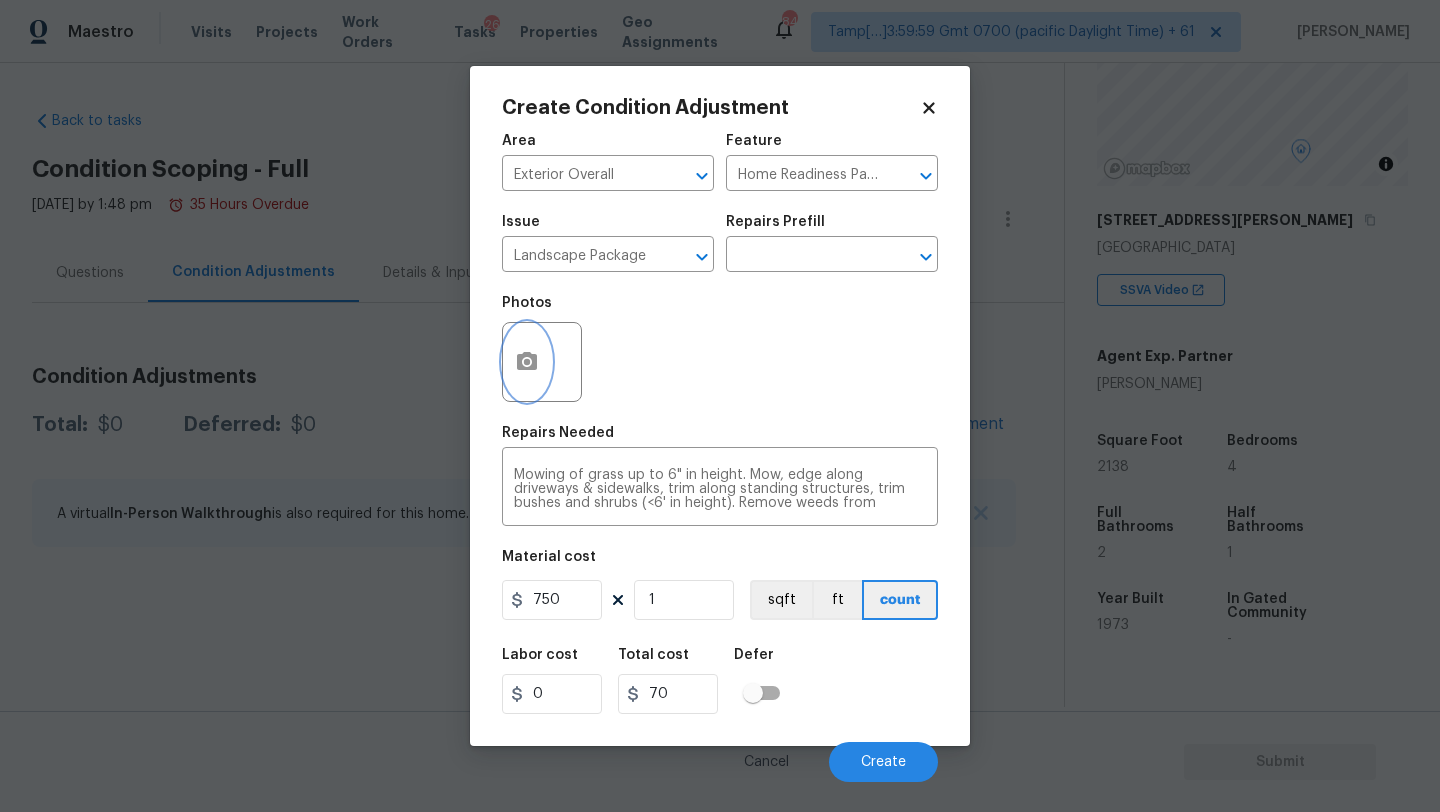 type on "750" 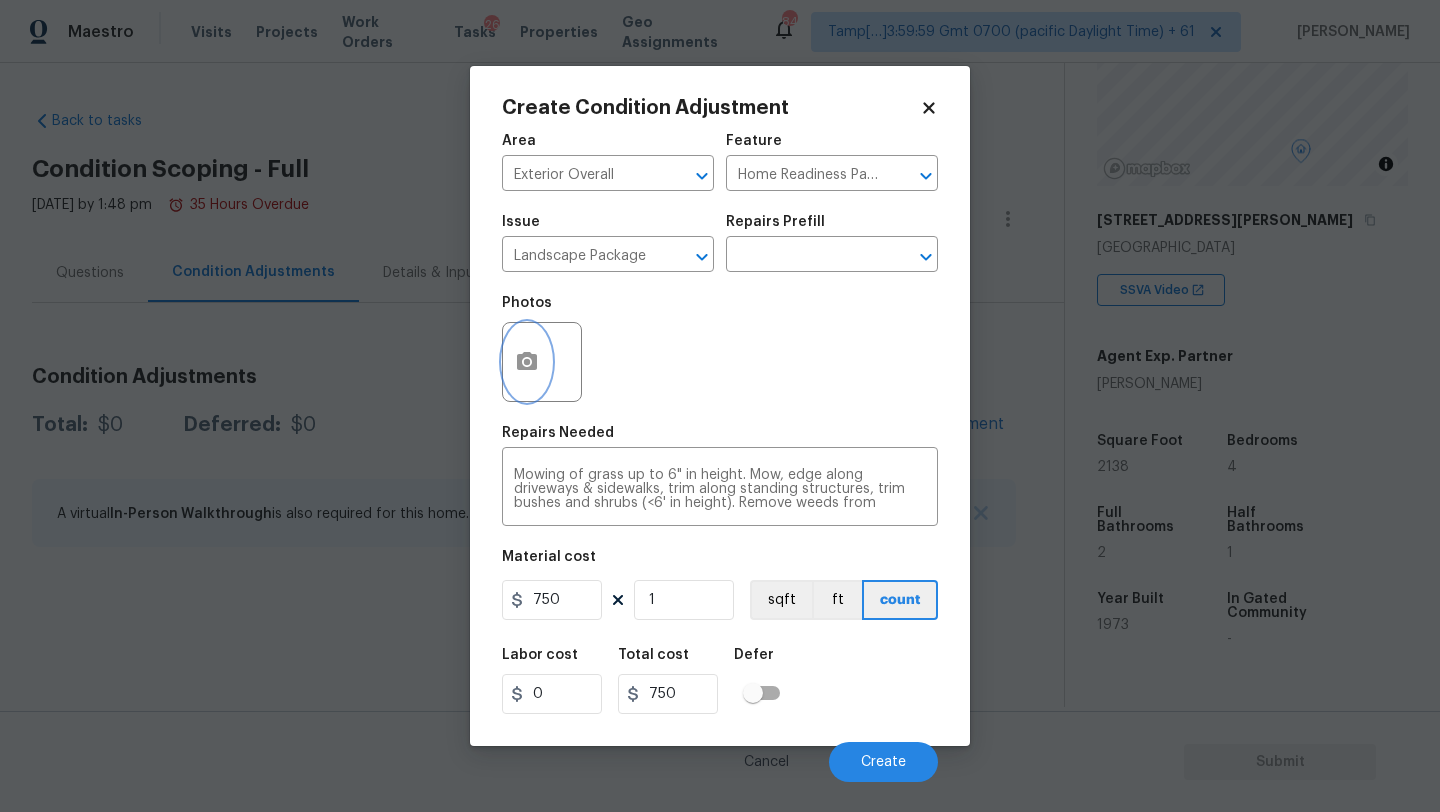click 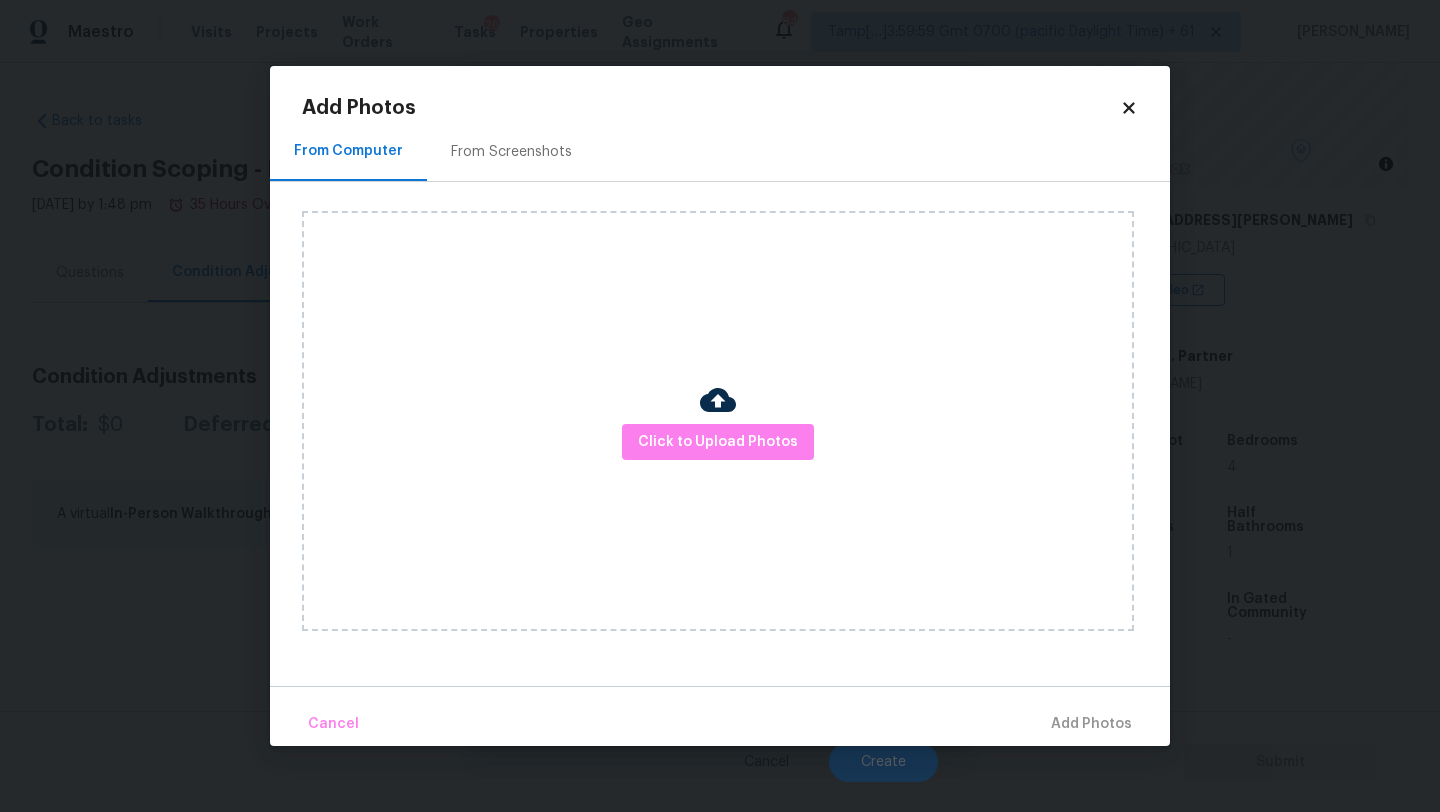 click on "Add Photos" at bounding box center [711, 108] 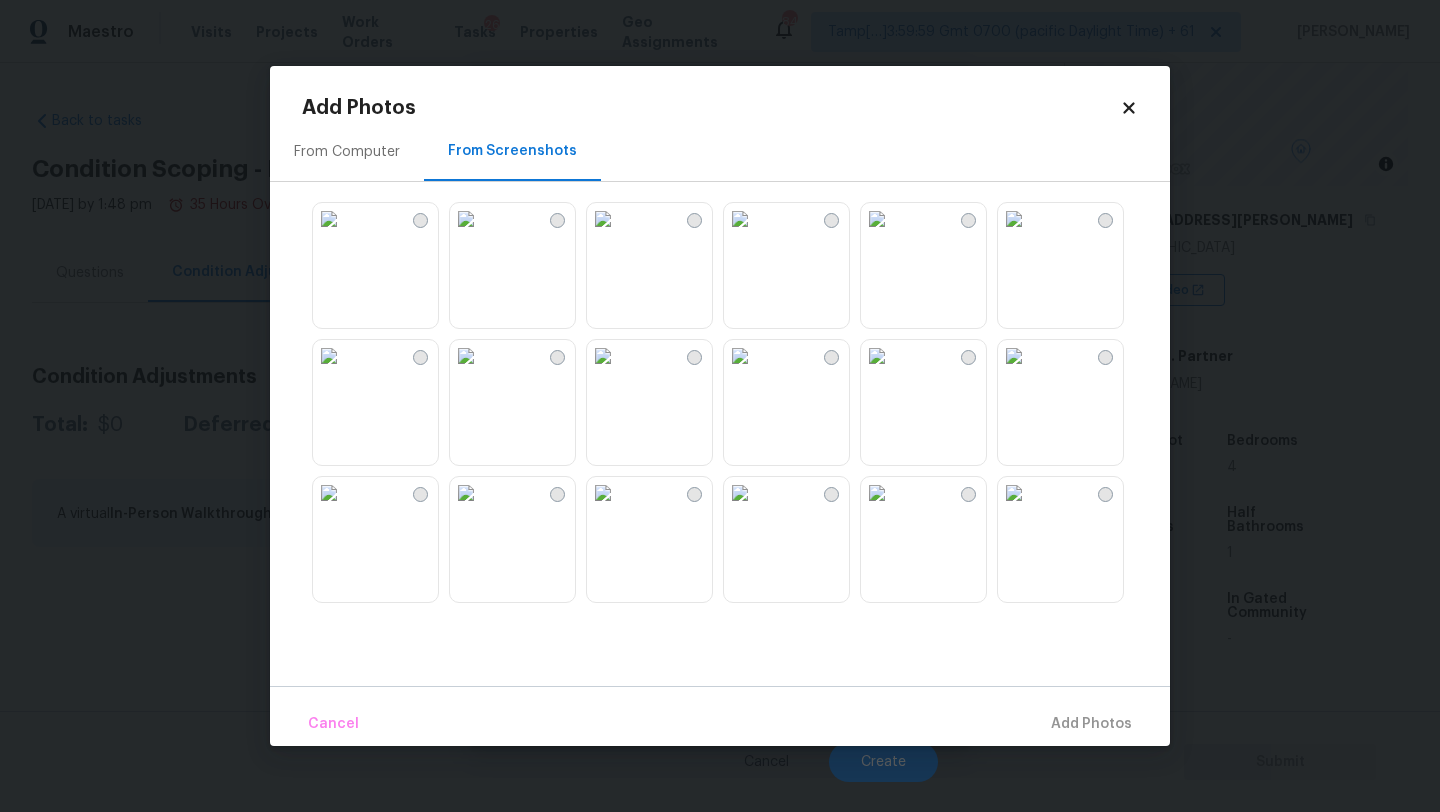 click at bounding box center [736, 402] 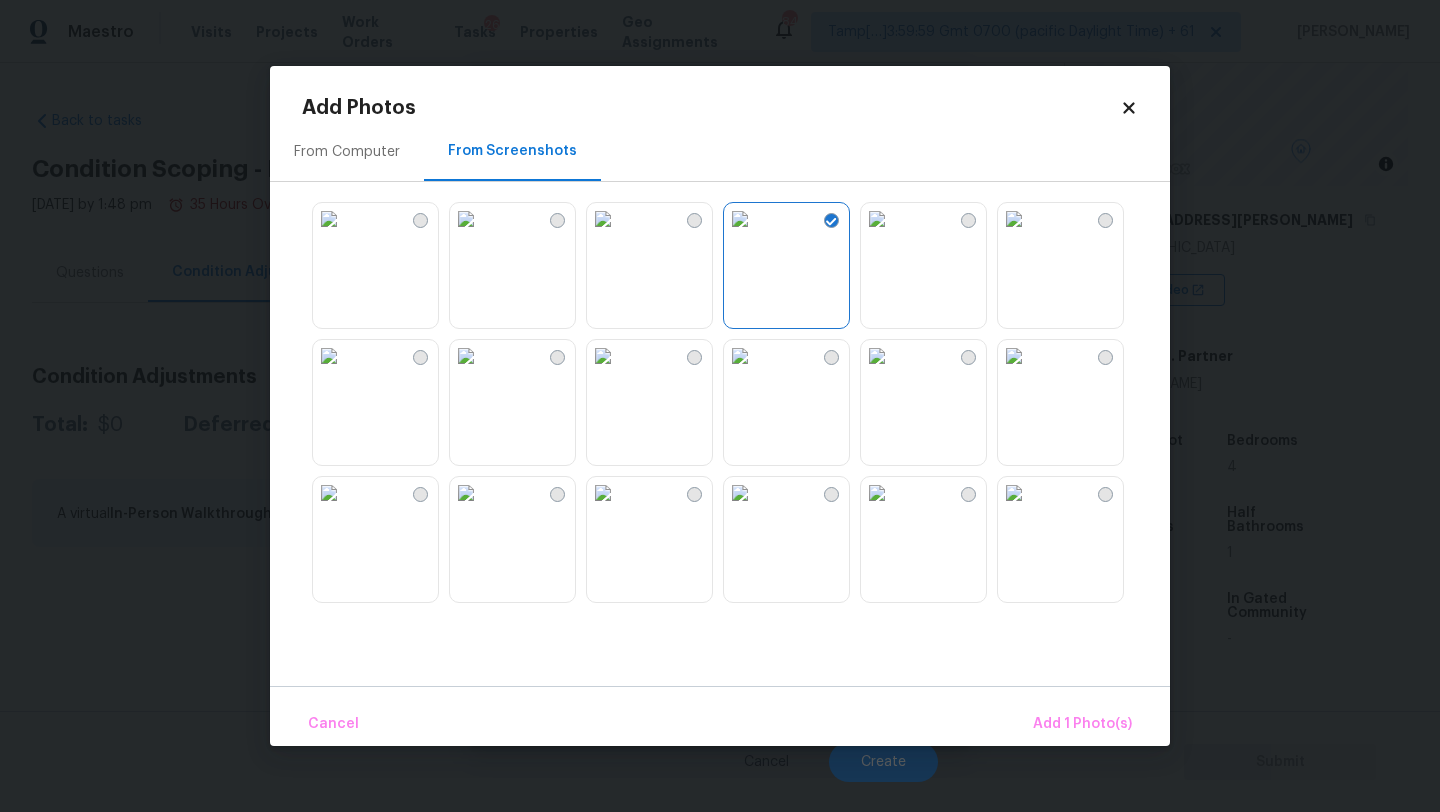 click at bounding box center (329, 219) 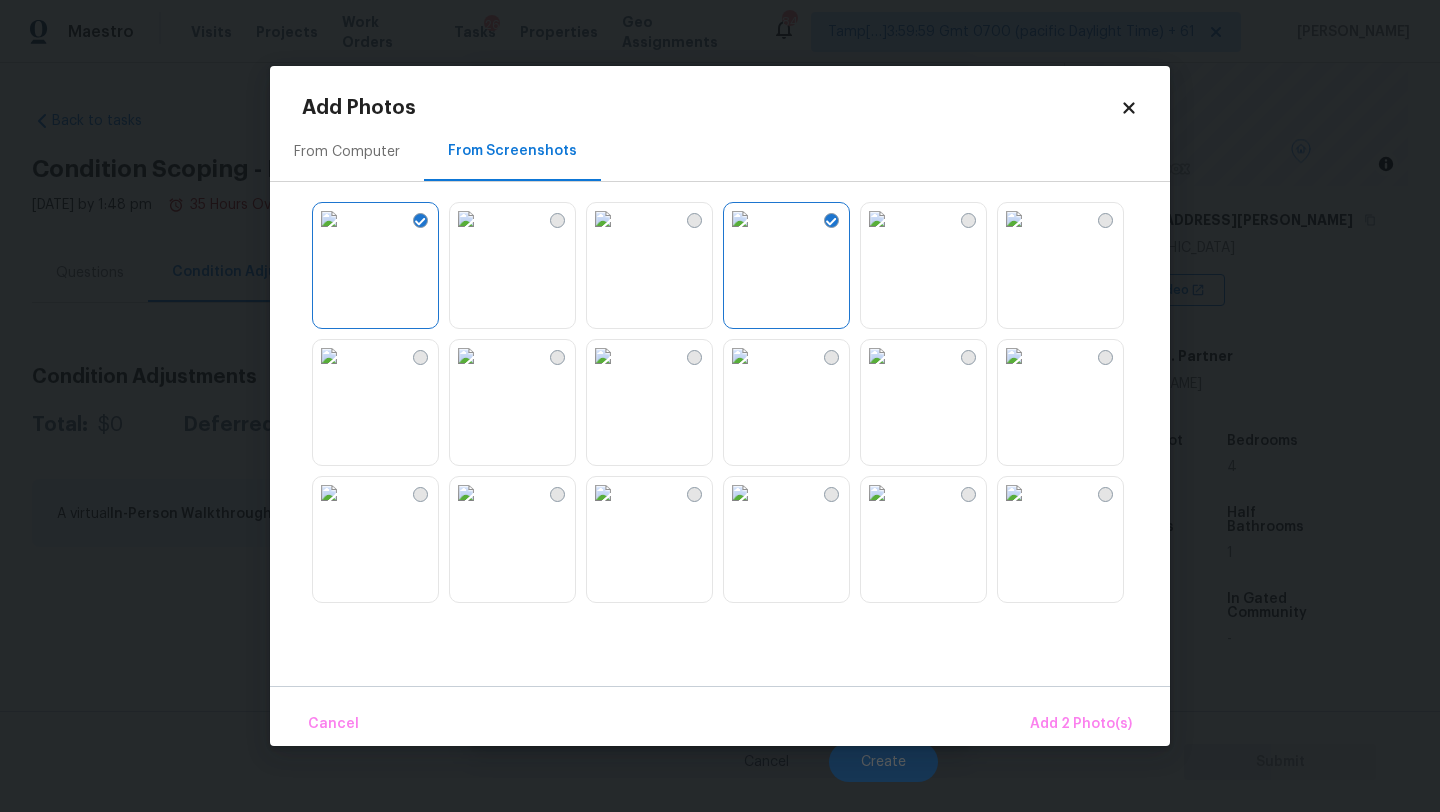 click at bounding box center [603, 356] 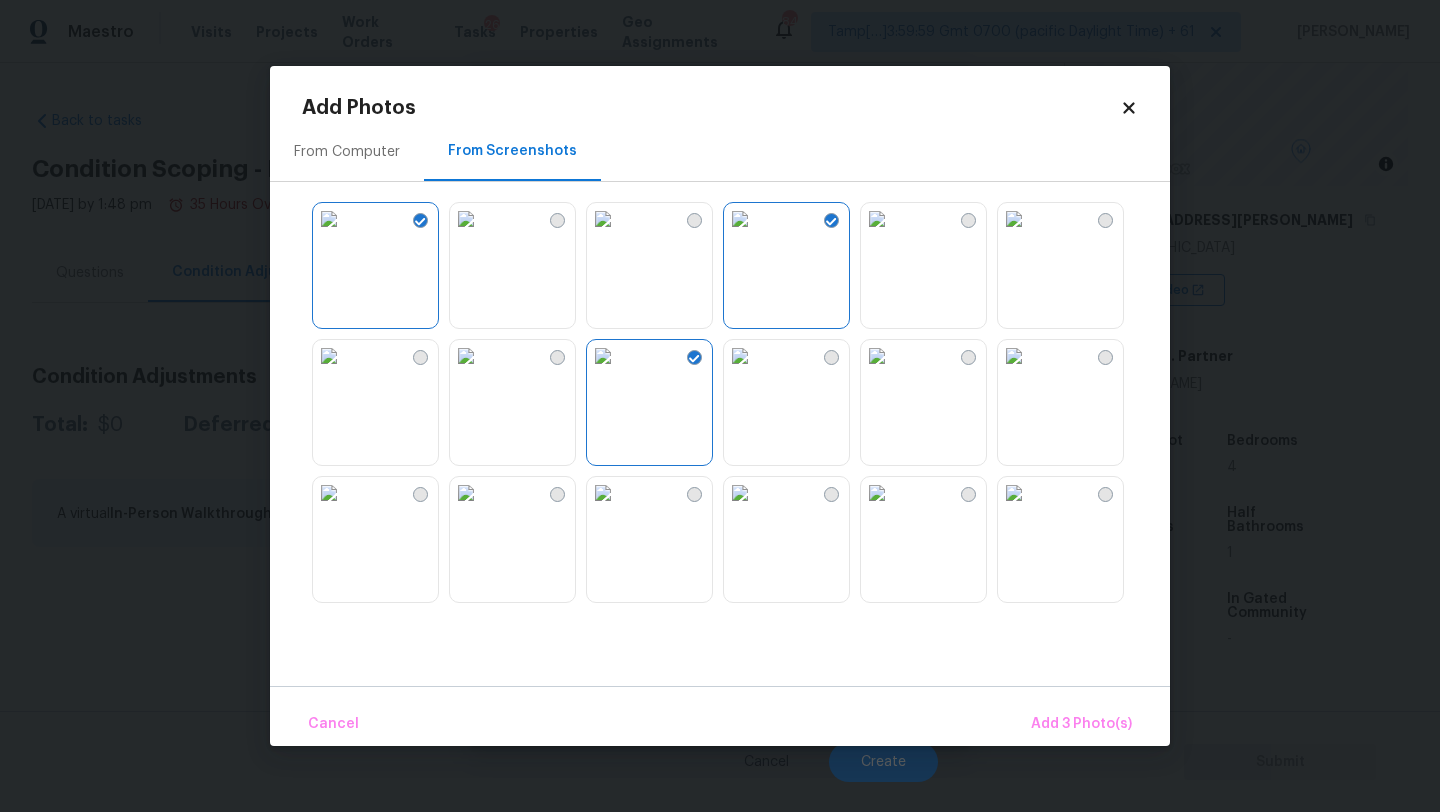 click at bounding box center (740, 356) 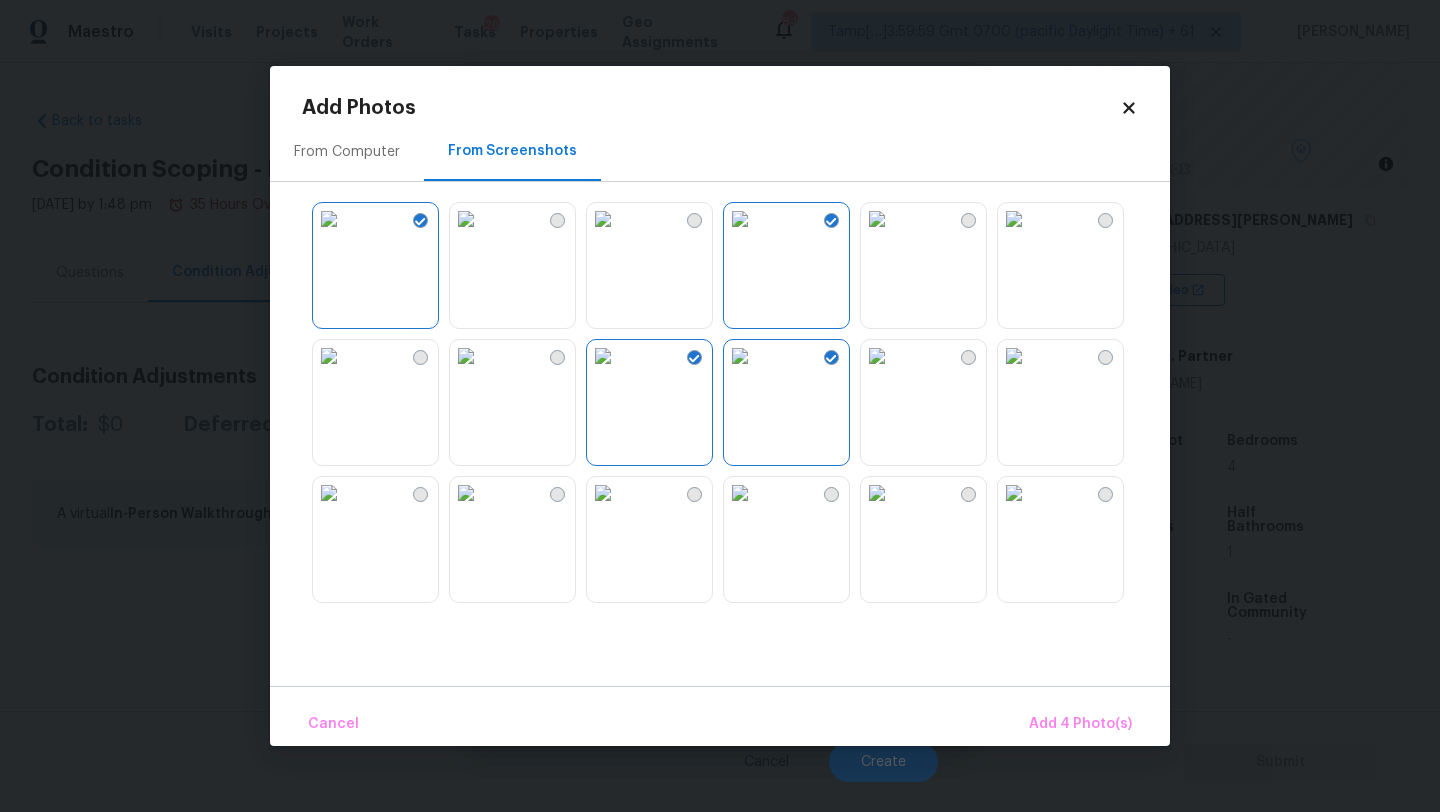 click at bounding box center [1014, 219] 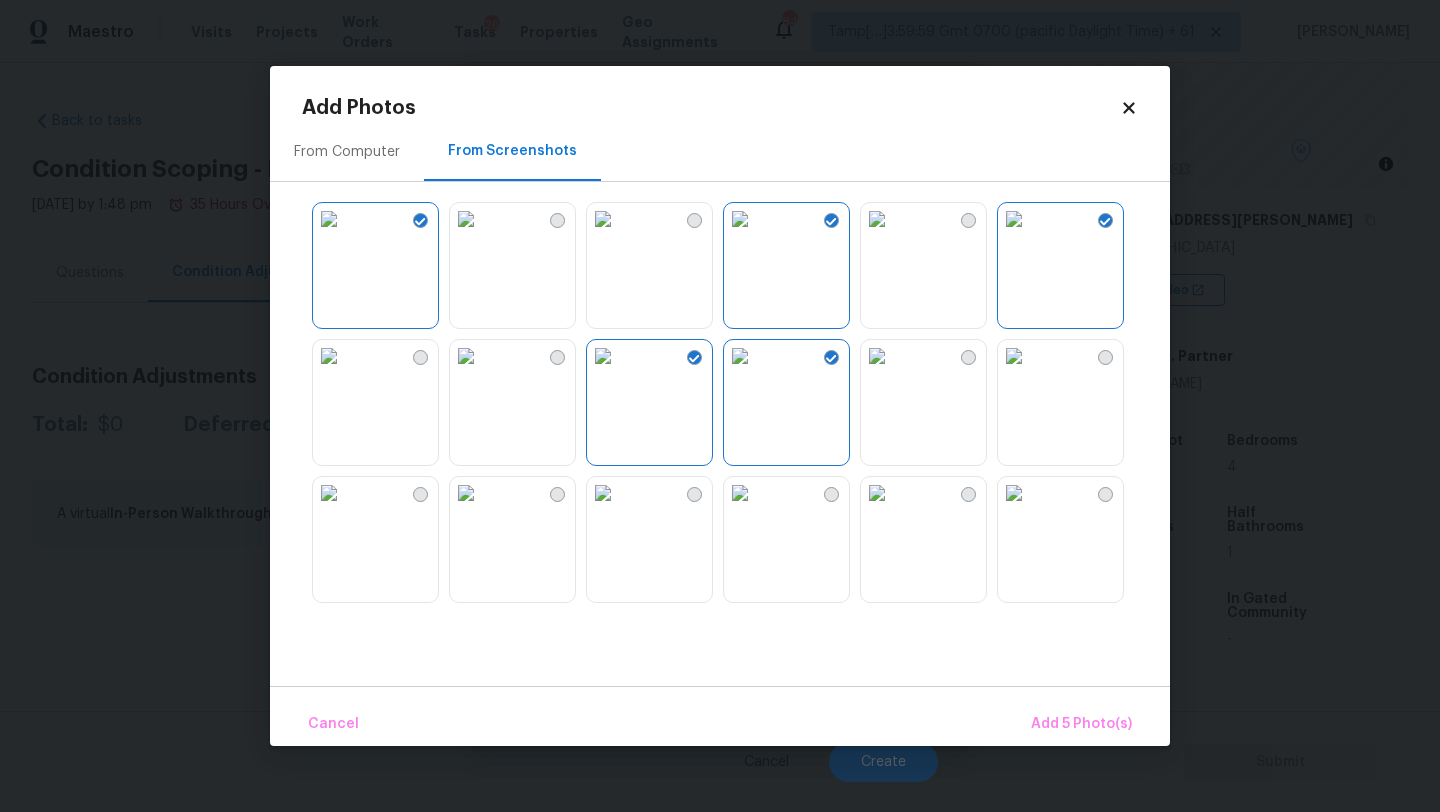 click at bounding box center [877, 493] 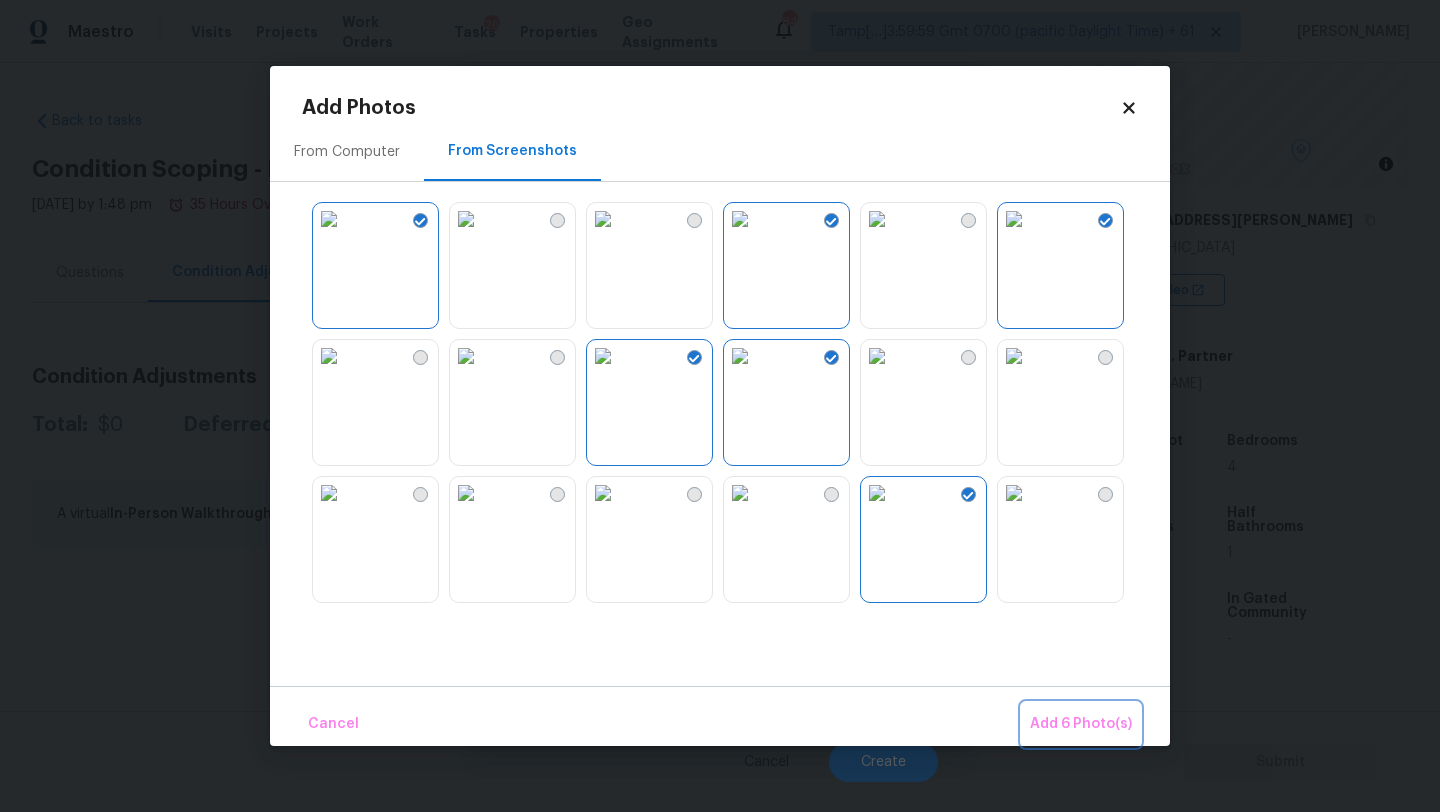 click on "Add 6 Photo(s)" at bounding box center [1081, 724] 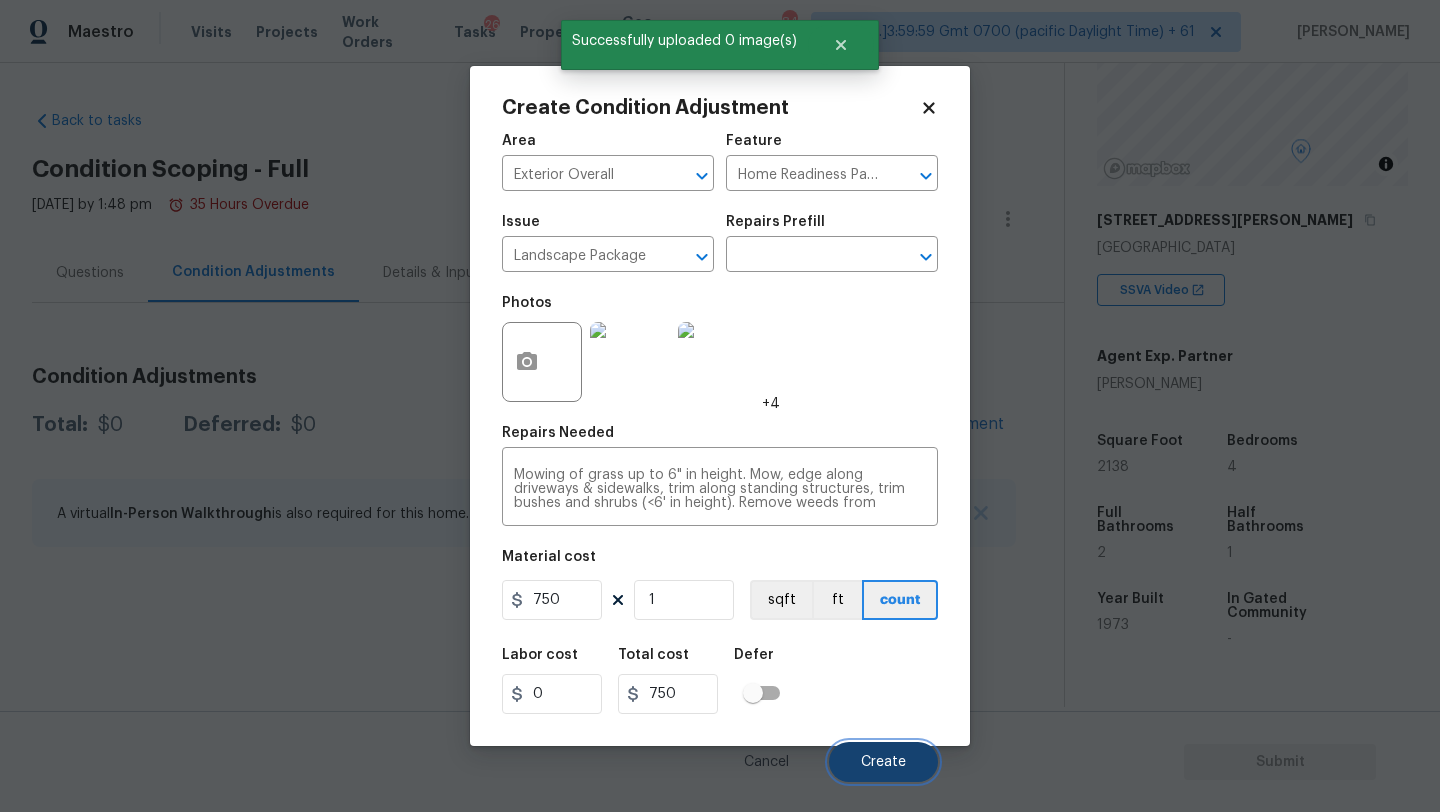 click on "Create" at bounding box center [883, 762] 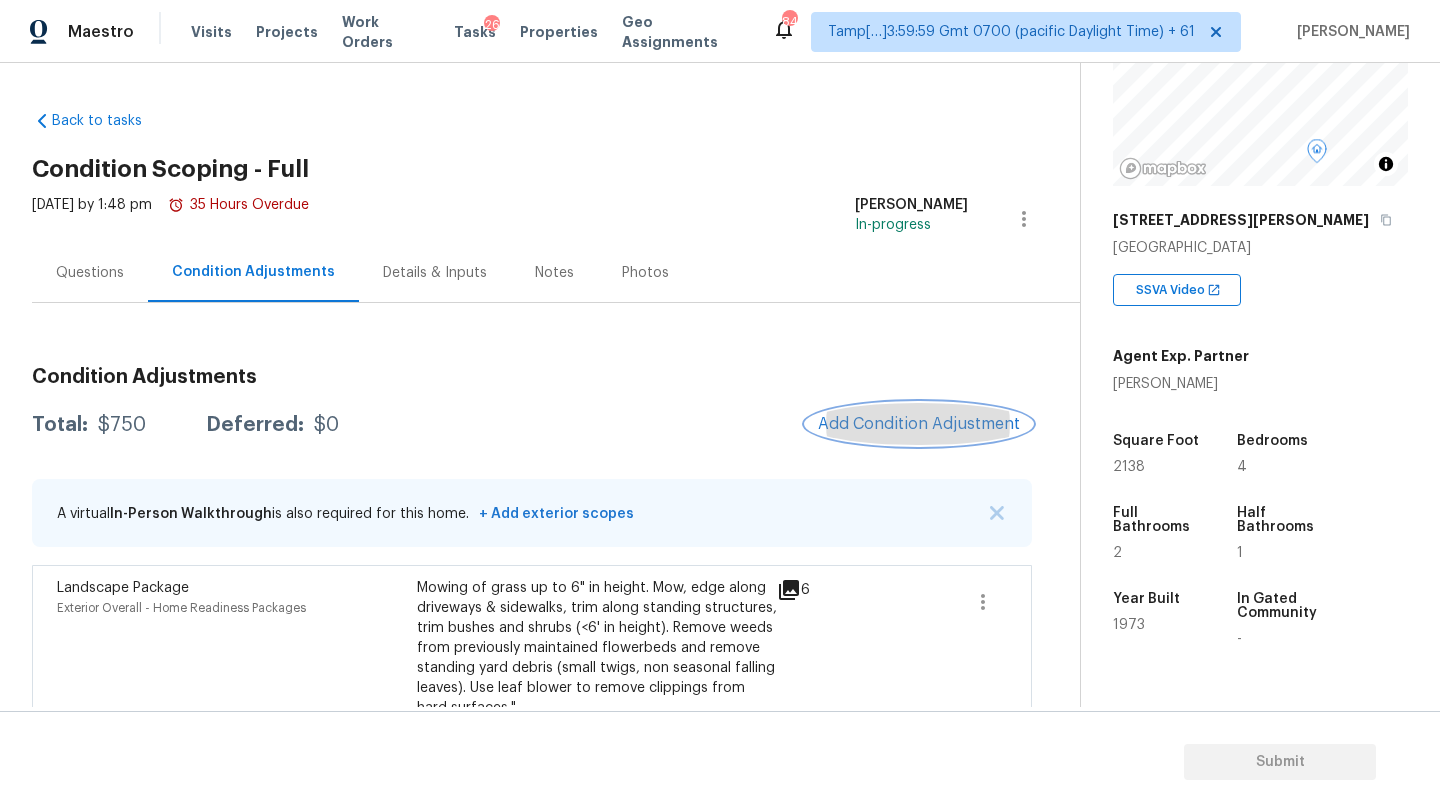 click on "Add Condition Adjustment" at bounding box center [919, 424] 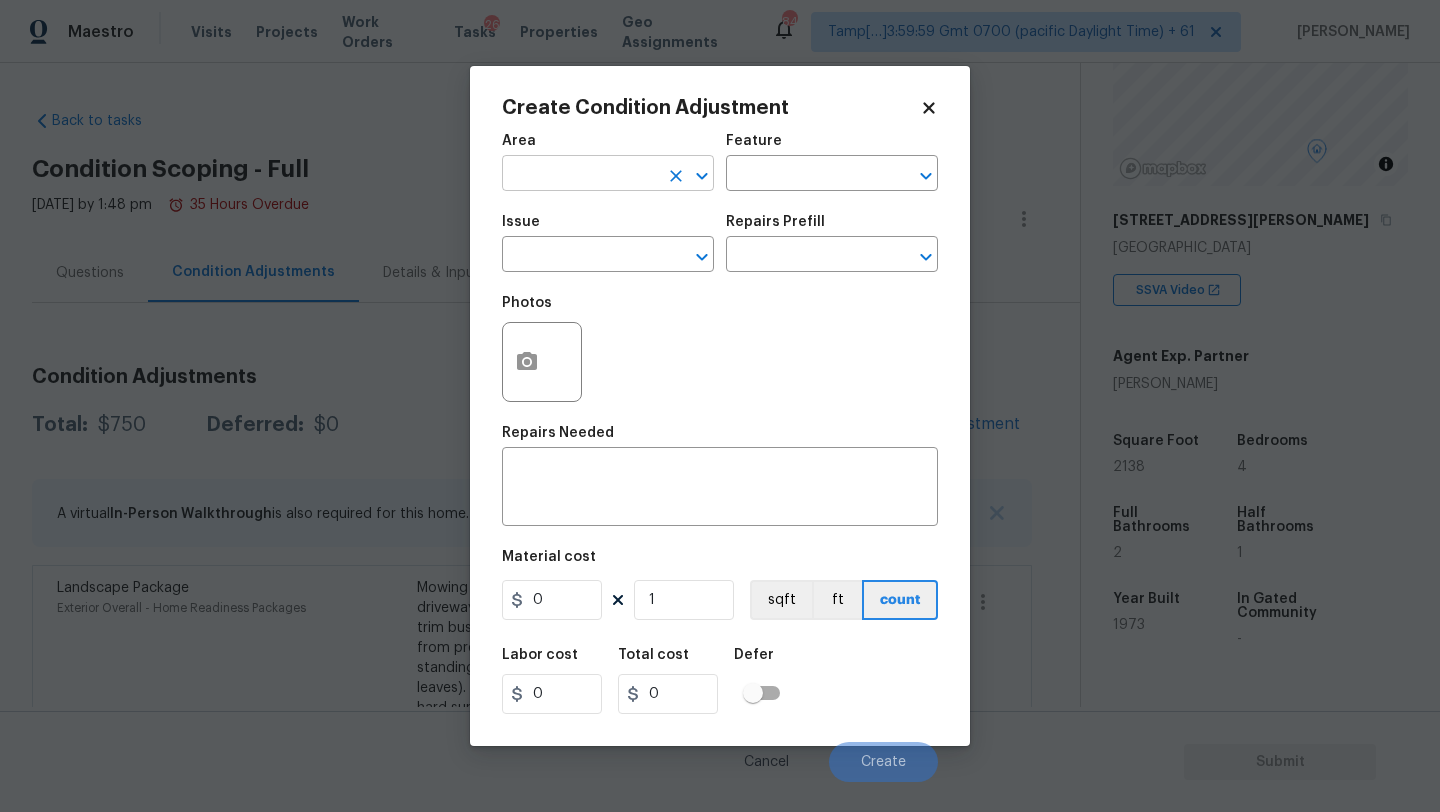 click at bounding box center [580, 175] 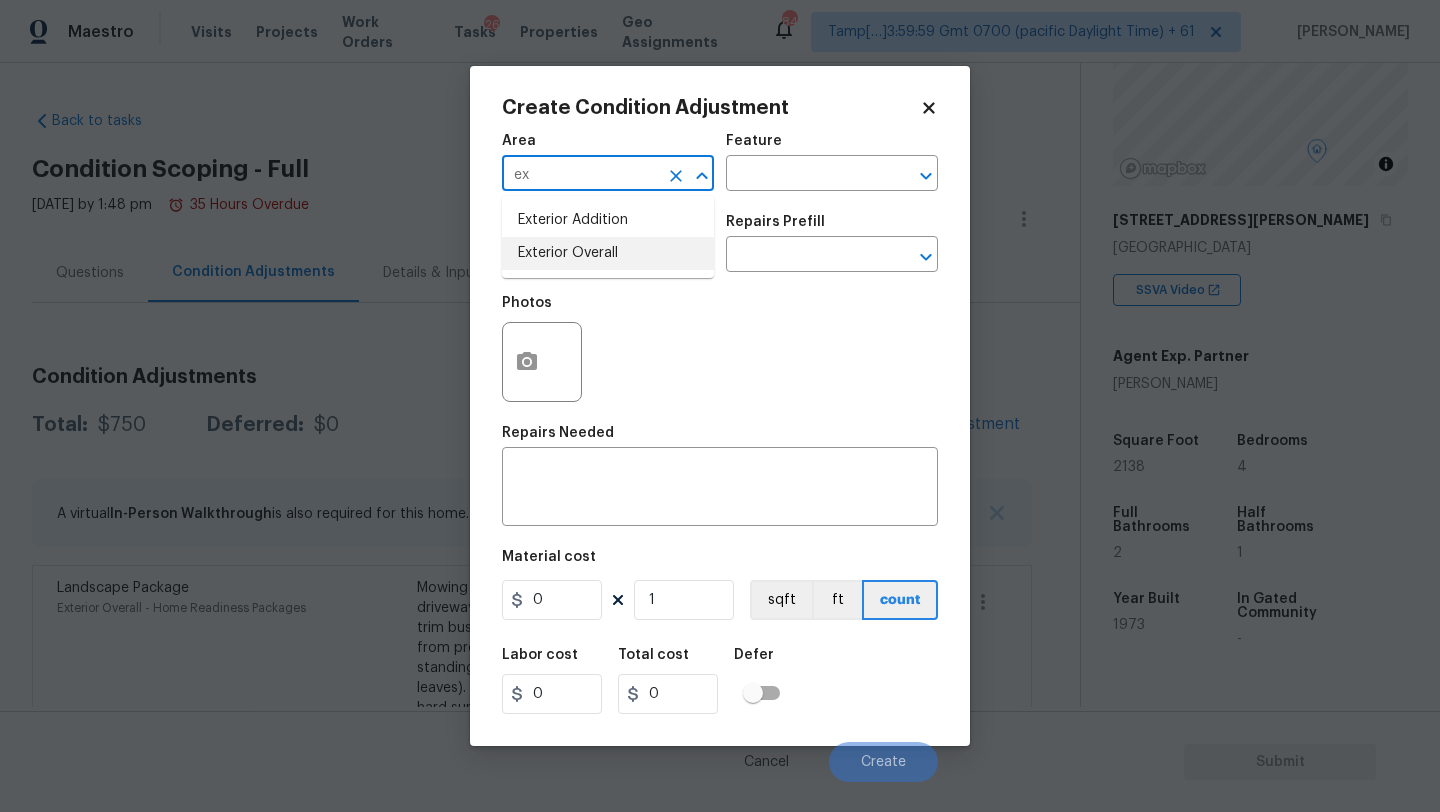 click on "Exterior Overall" at bounding box center [608, 253] 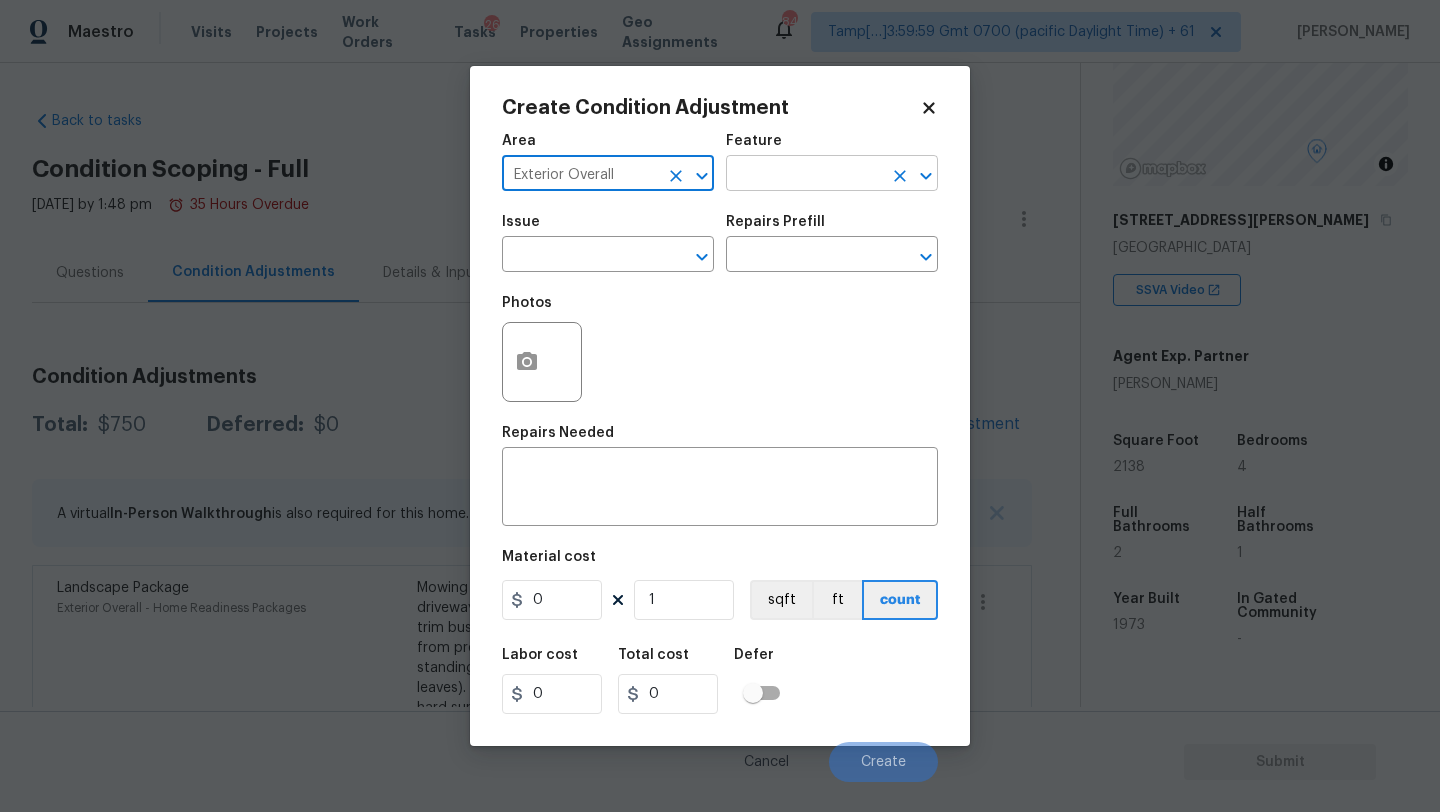 type on "Exterior Overall" 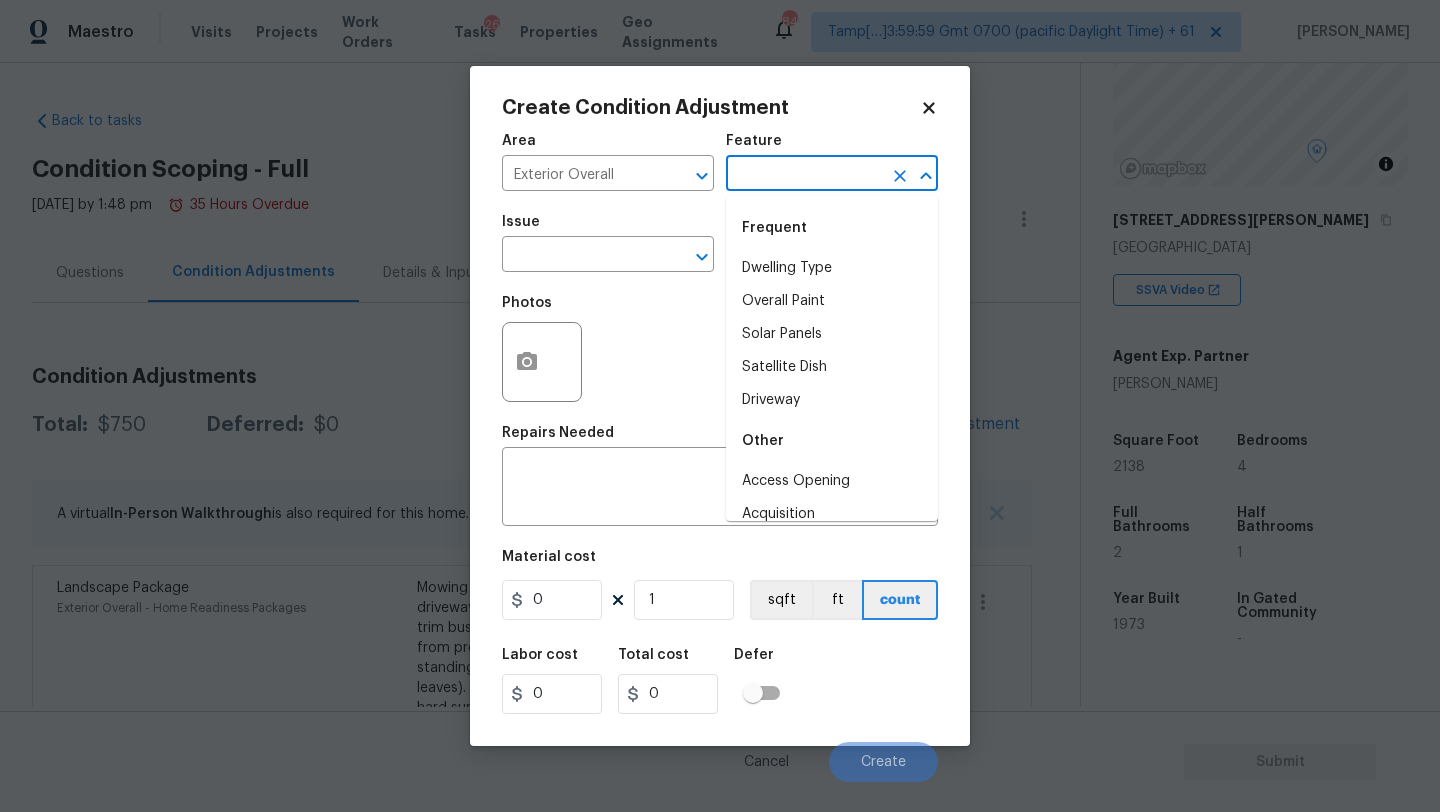 click at bounding box center [804, 175] 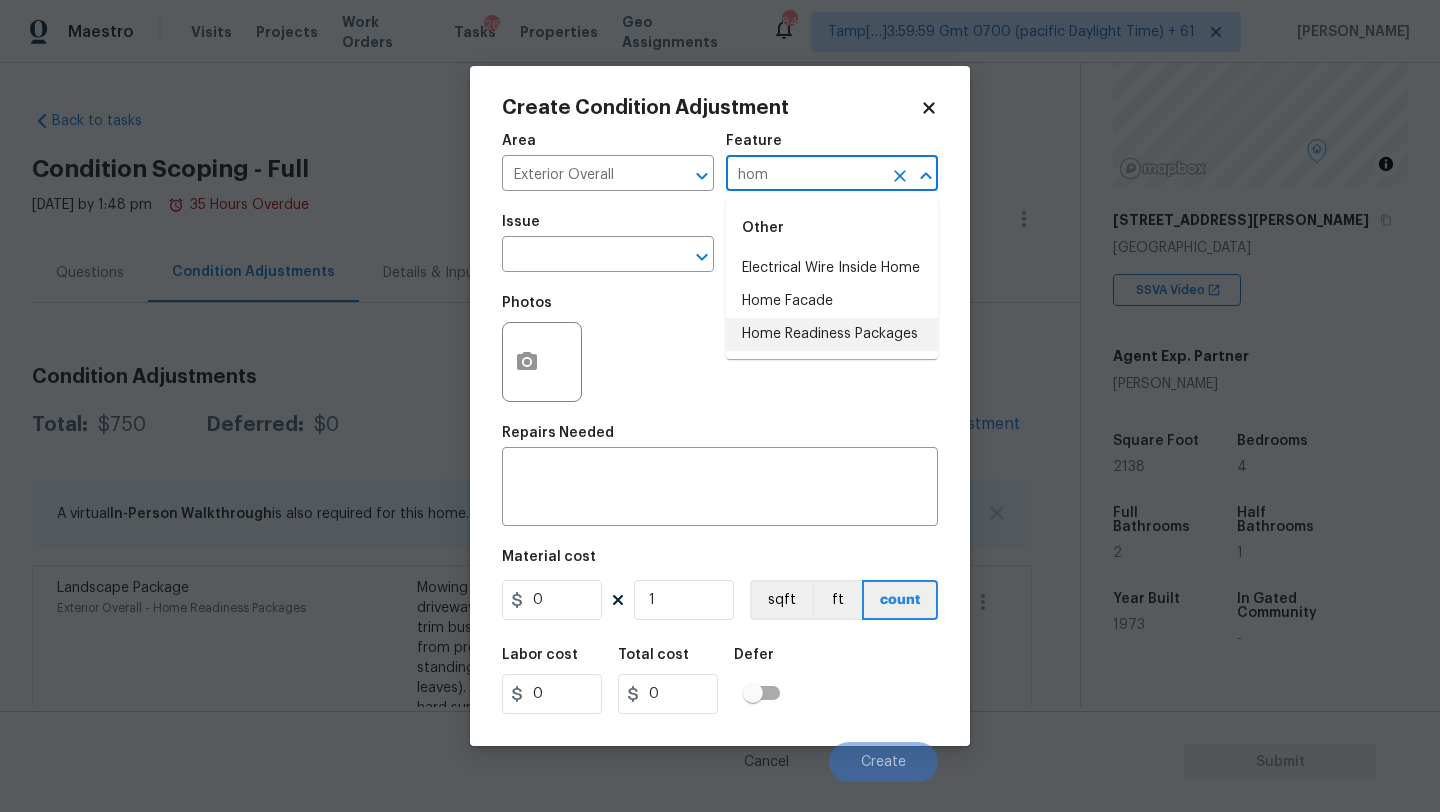 drag, startPoint x: 826, startPoint y: 338, endPoint x: 727, endPoint y: 266, distance: 122.41323 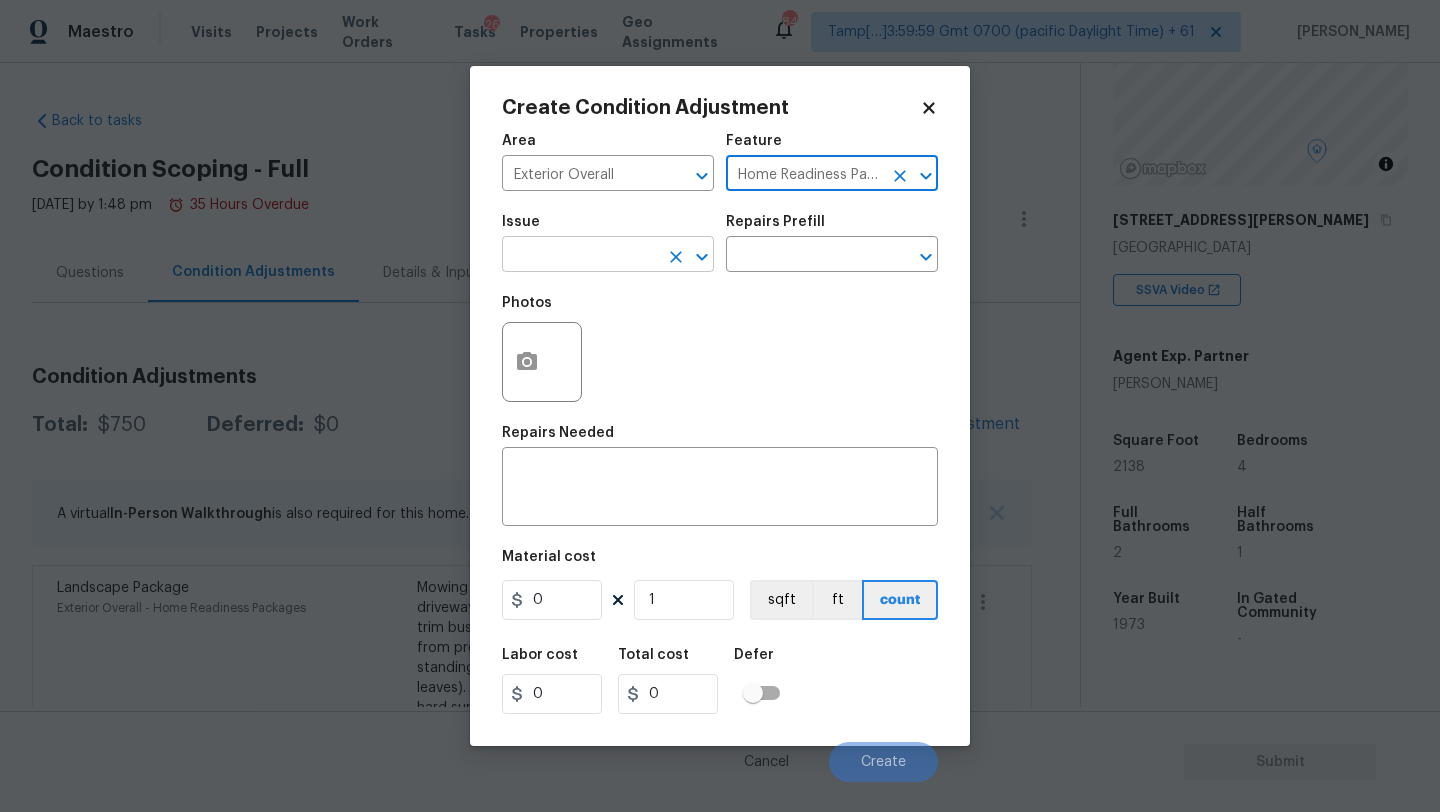 type on "Home Readiness Packages" 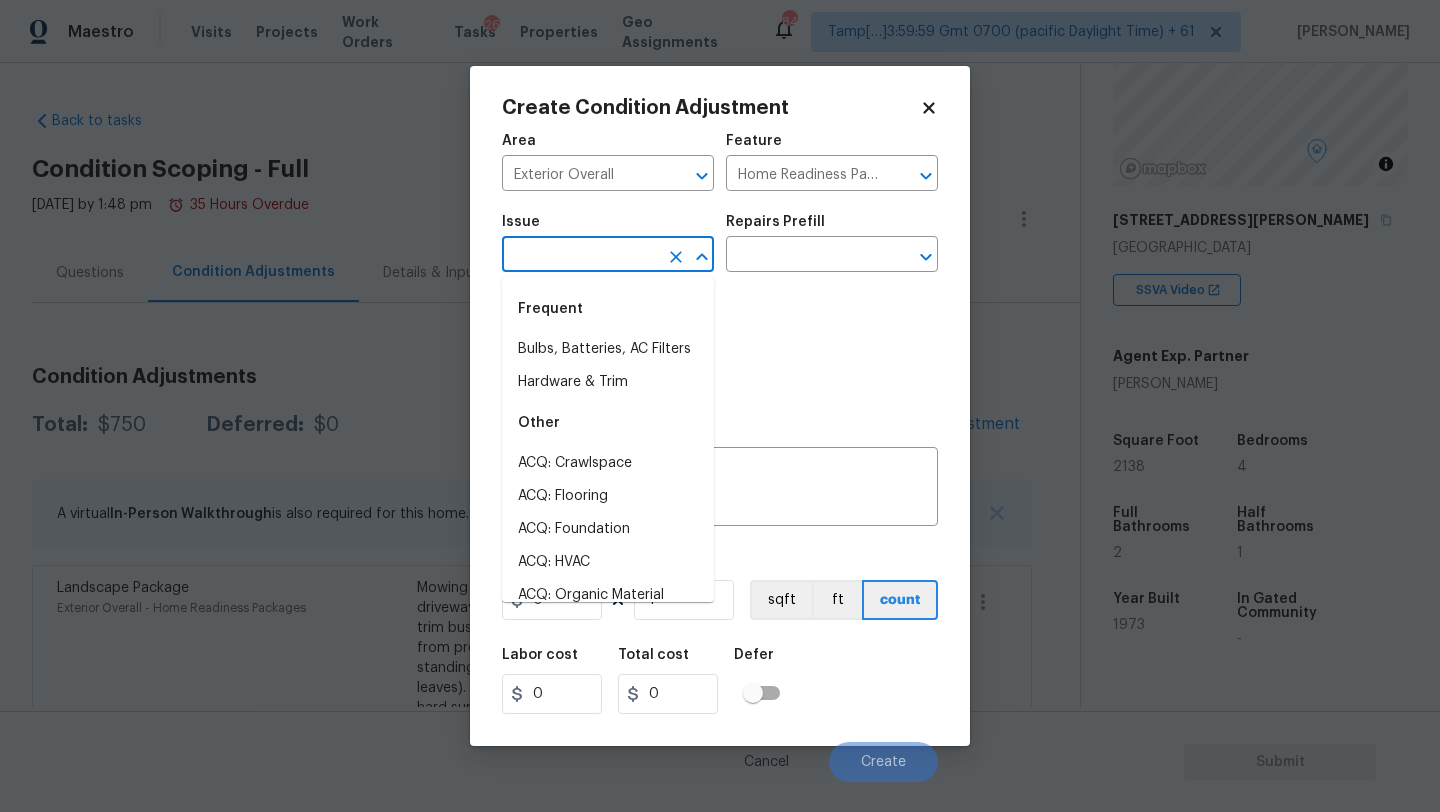 click at bounding box center [580, 256] 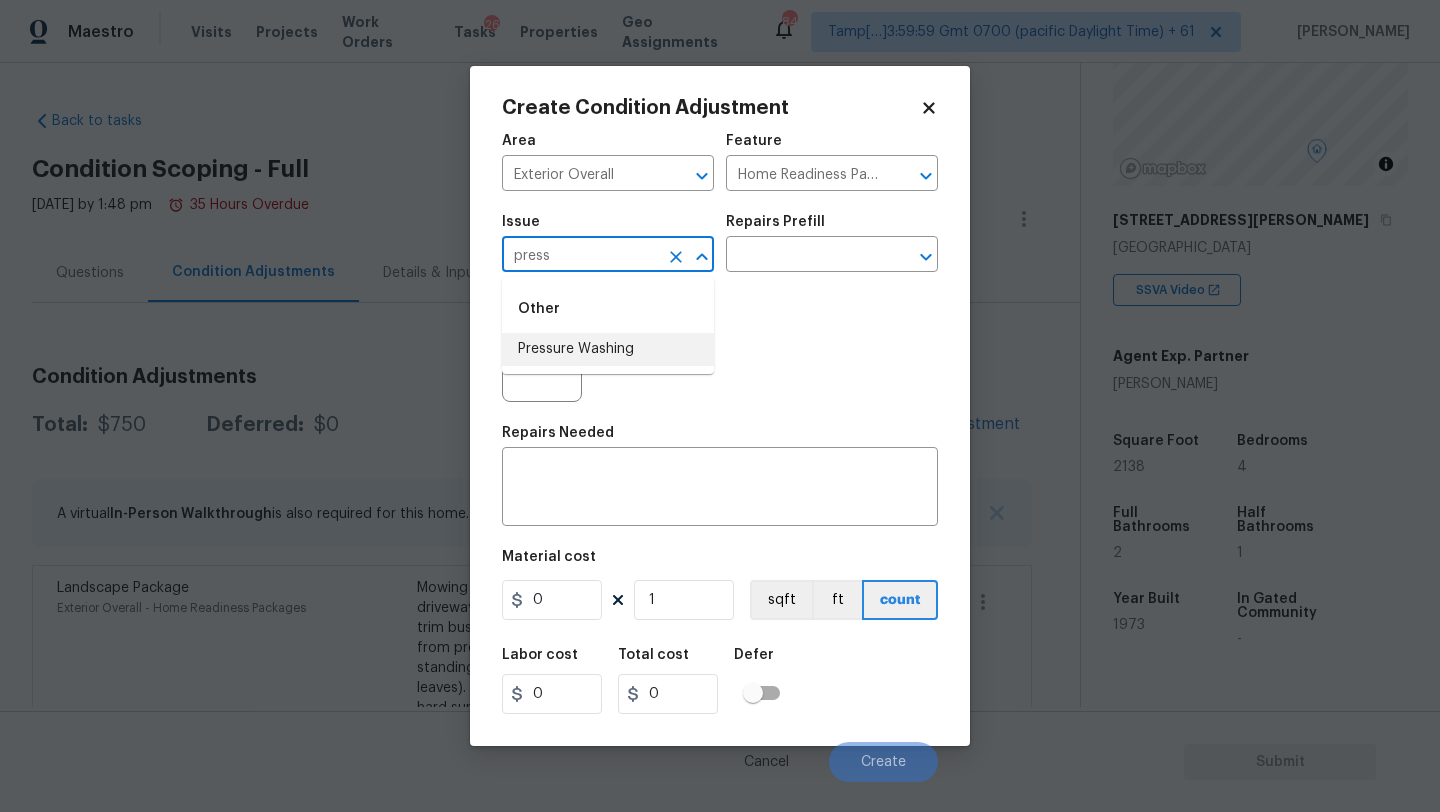 click on "Pressure Washing" at bounding box center (608, 349) 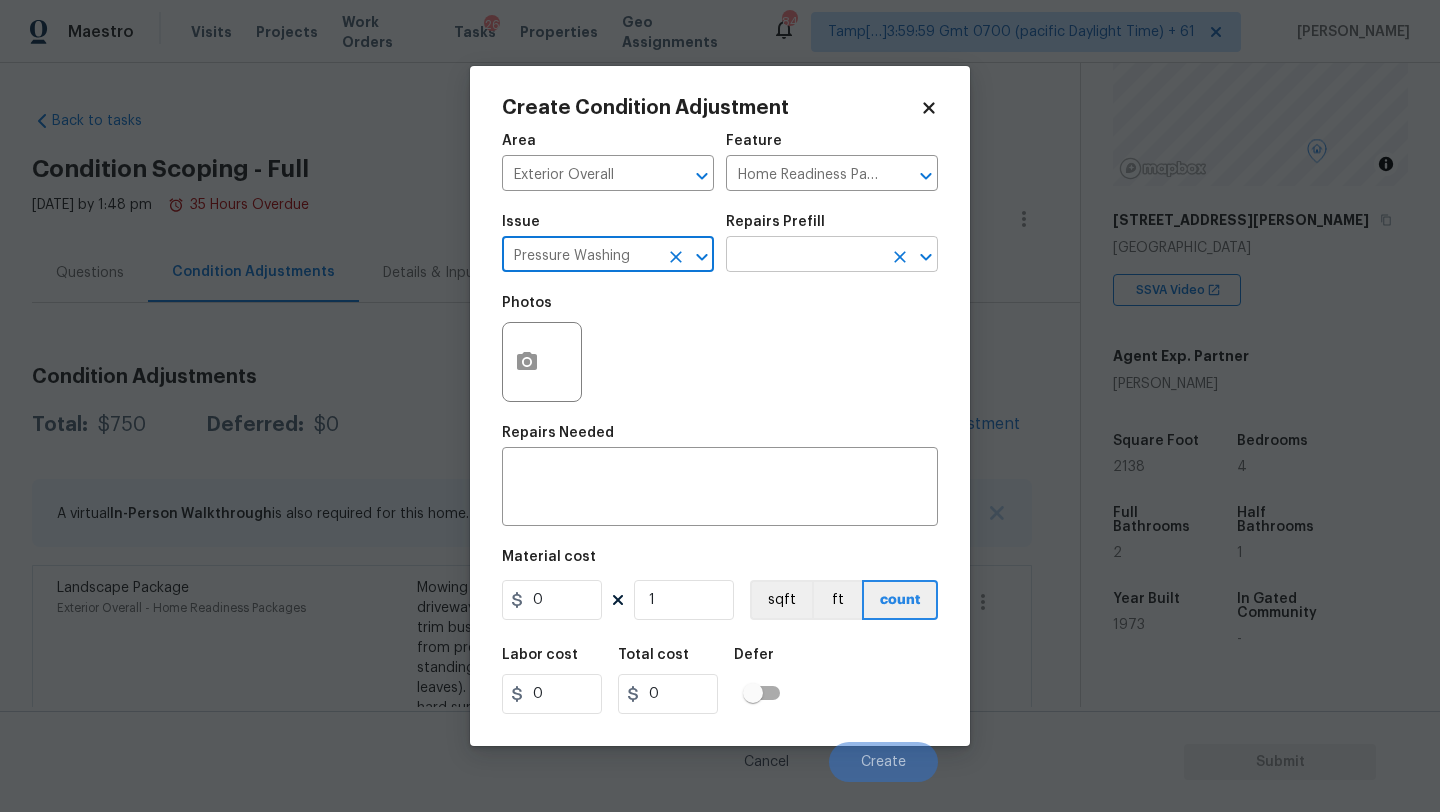 type on "Pressure Washing" 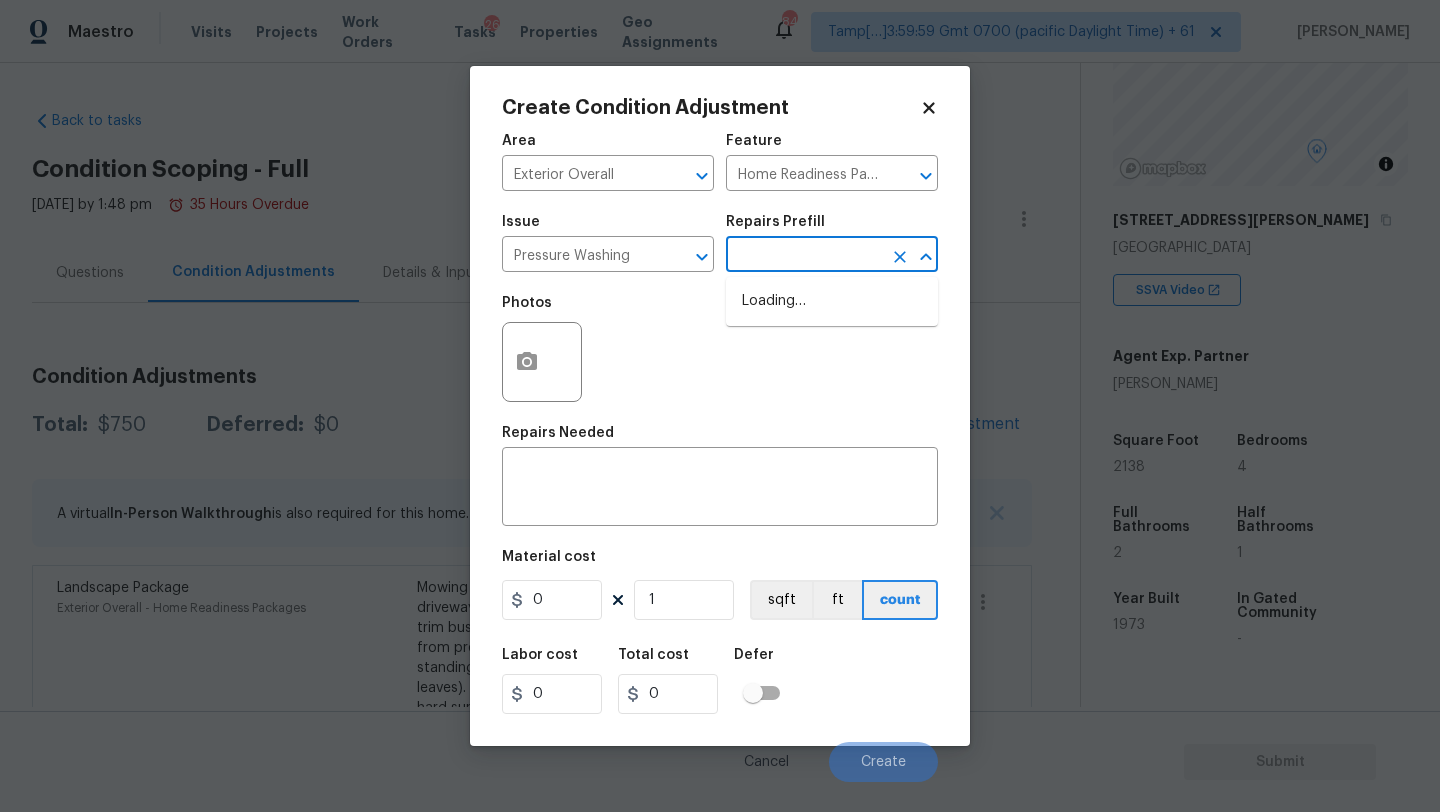 click at bounding box center (804, 256) 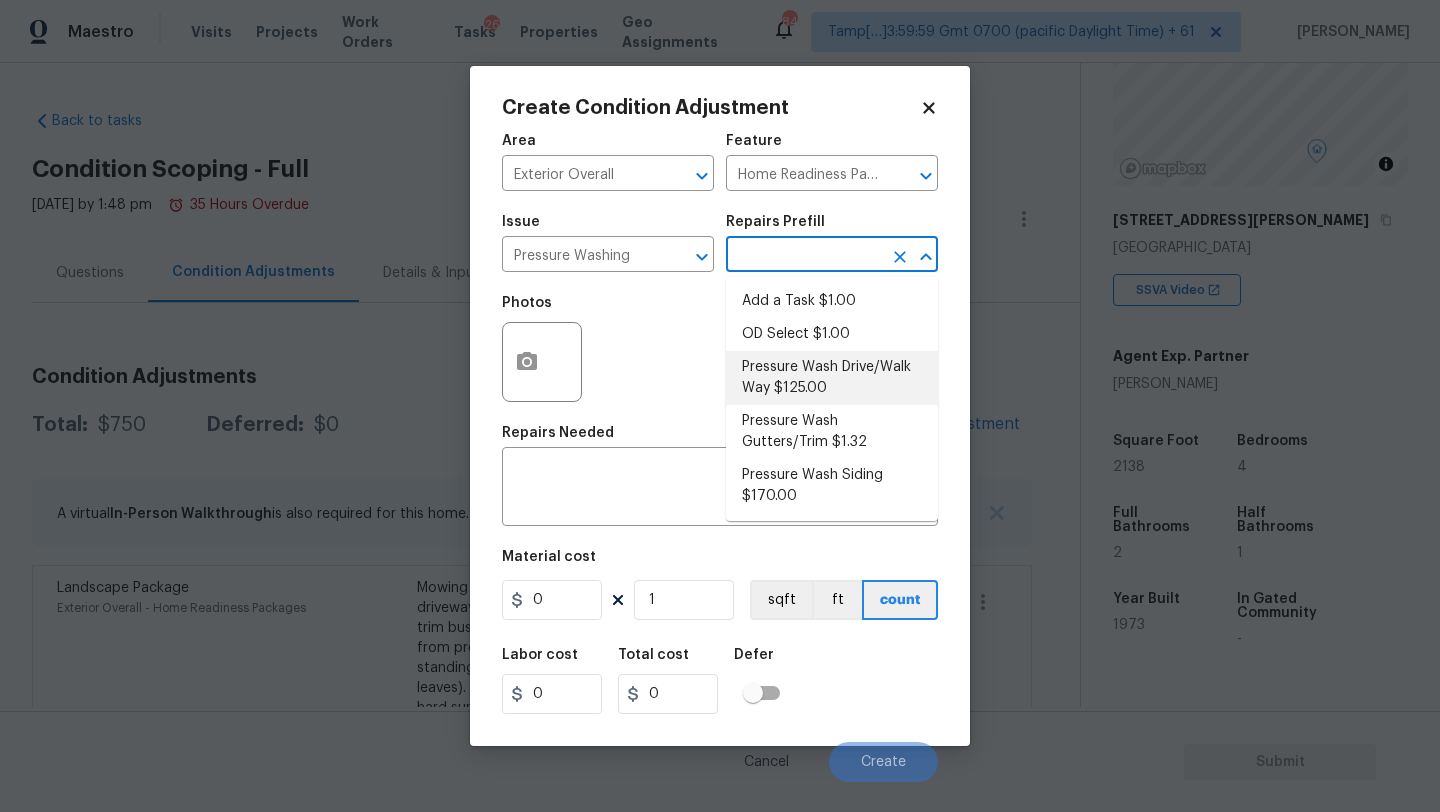 click on "Pressure Wash Drive/Walk Way $125.00" at bounding box center [832, 378] 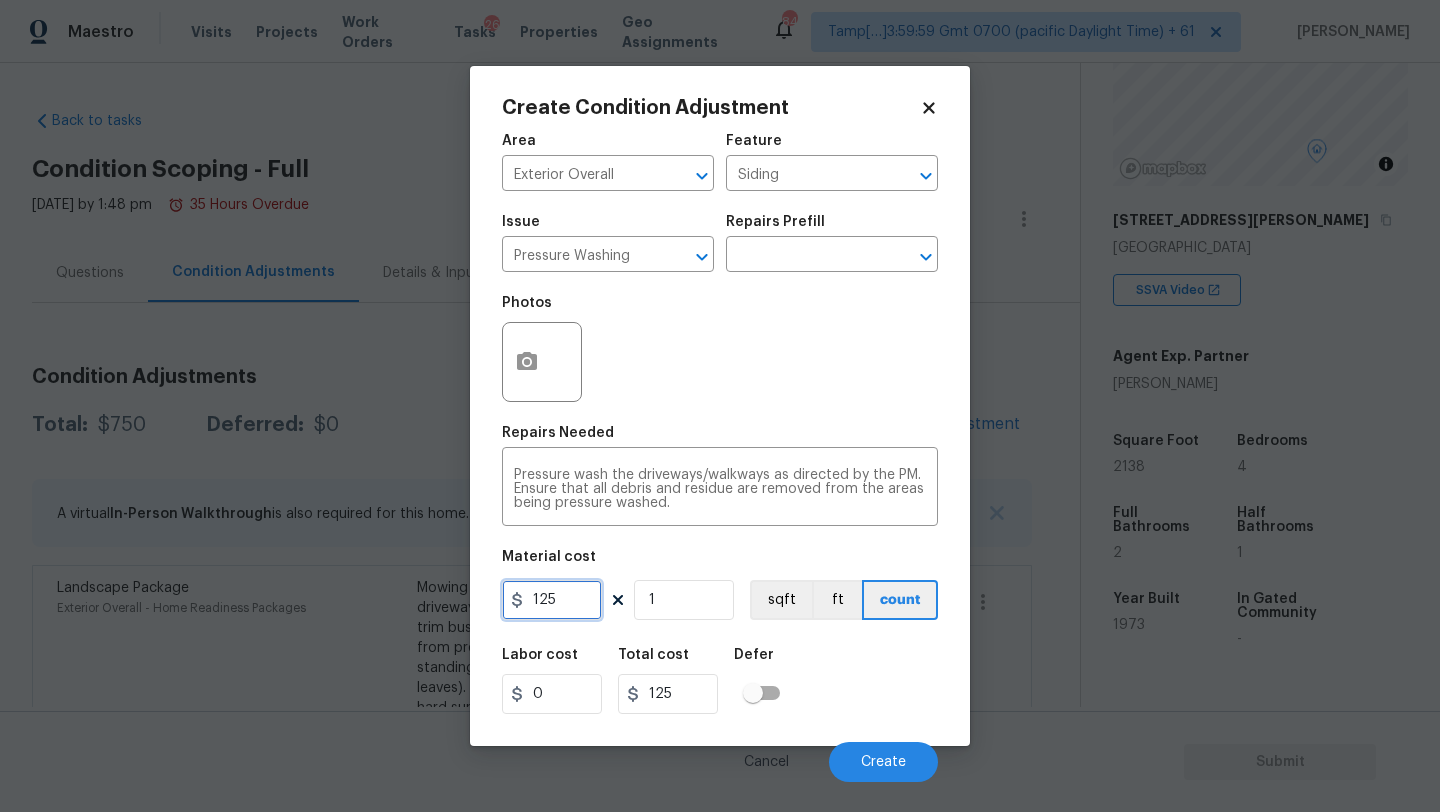 click on "125" at bounding box center [552, 600] 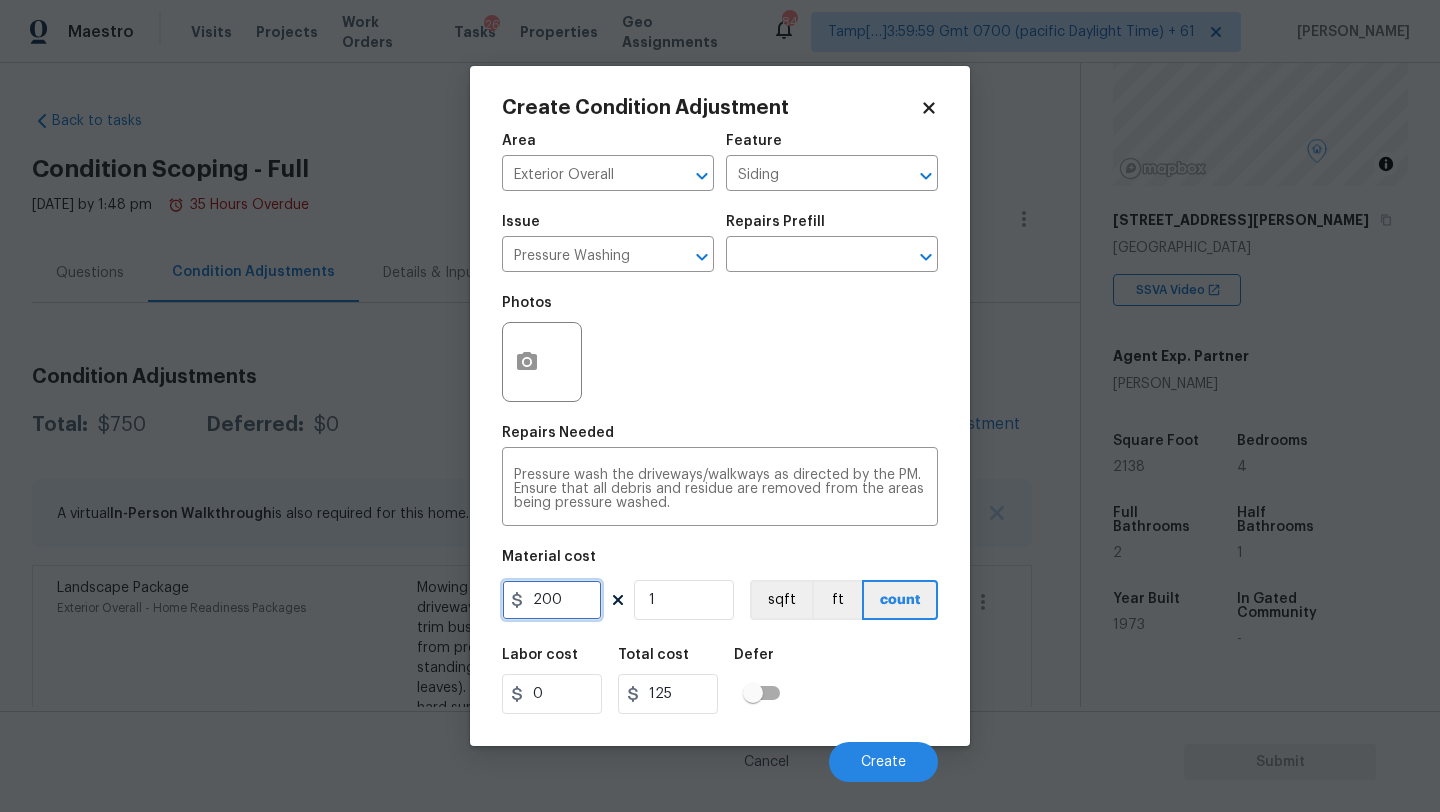 type on "200" 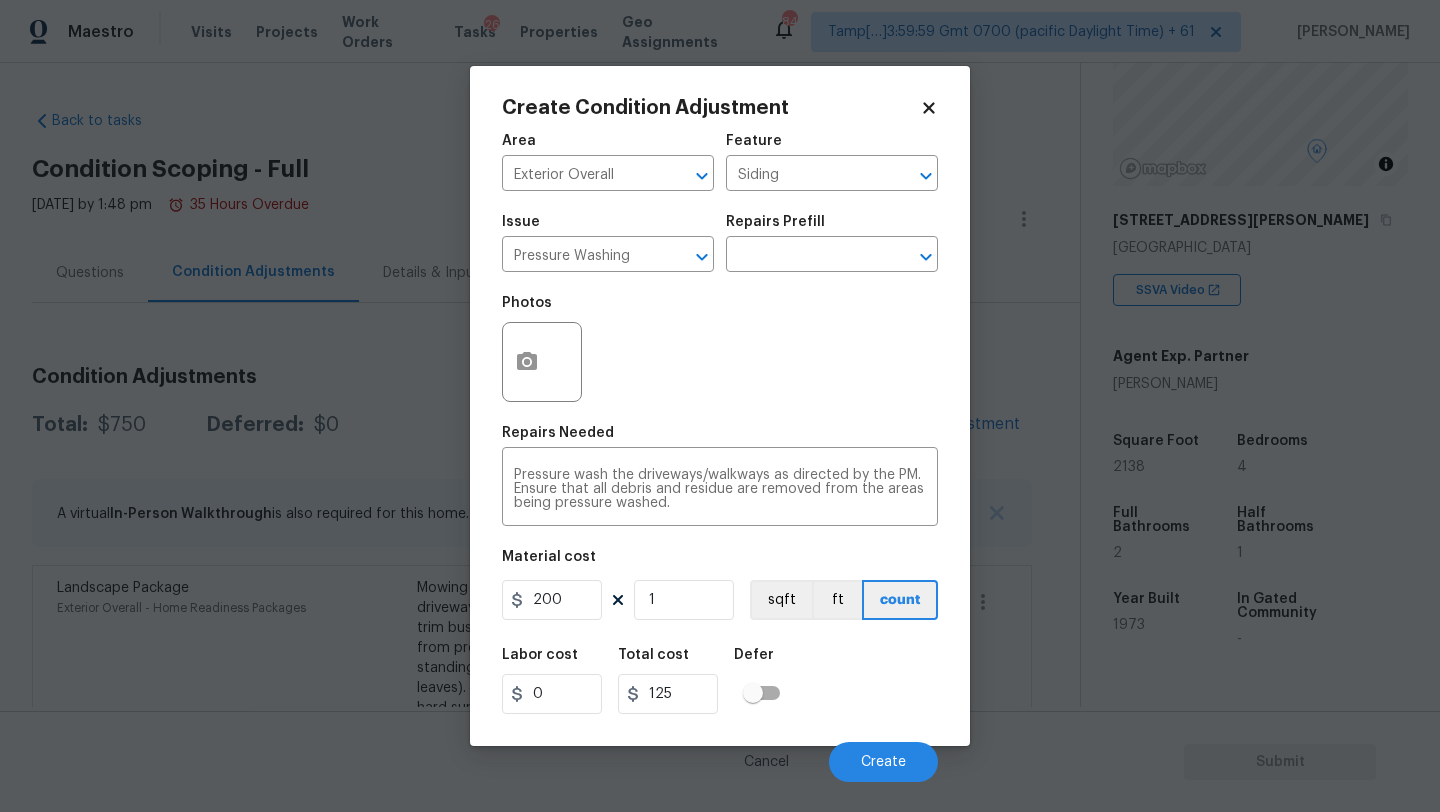 type on "200" 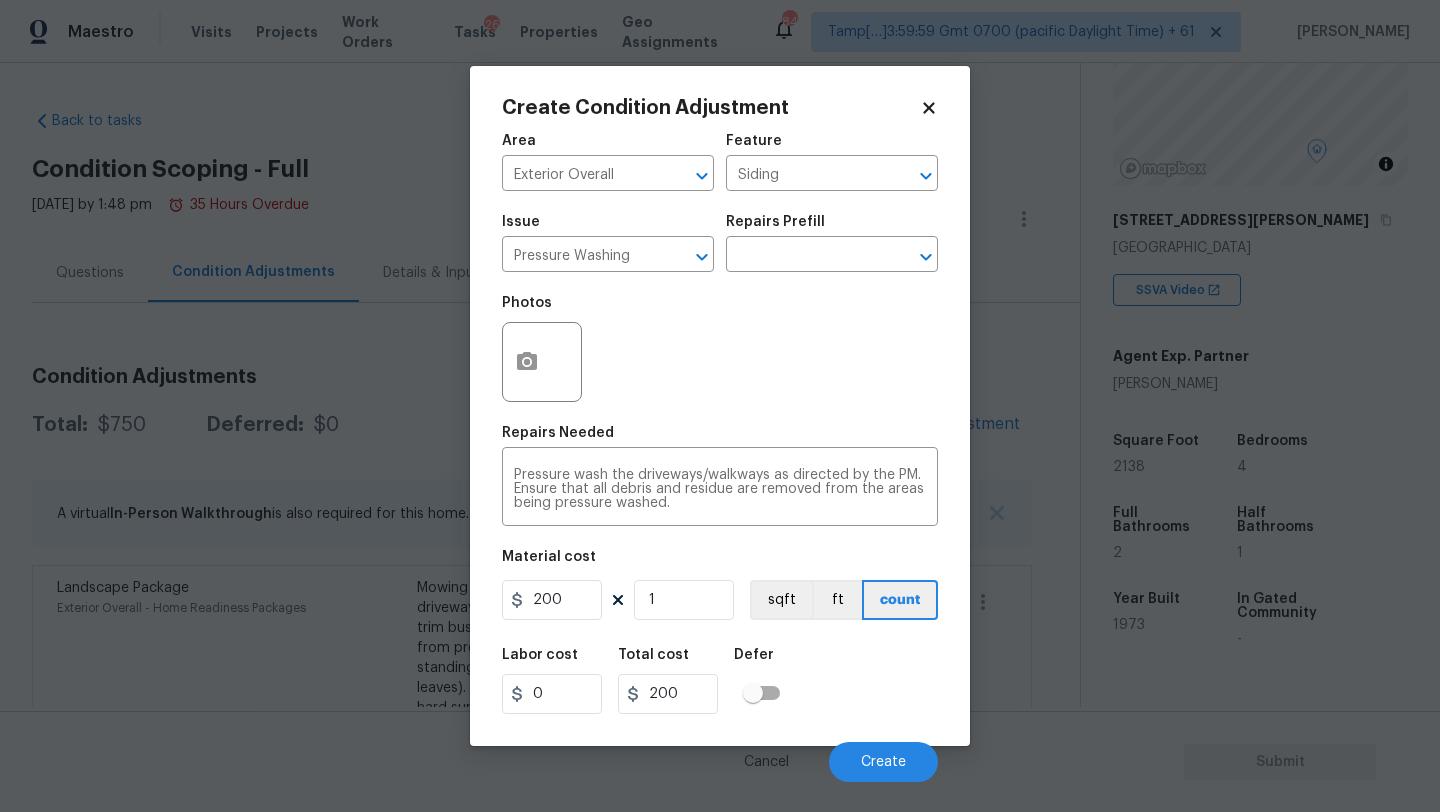 click on "Cancel Create" at bounding box center (720, 754) 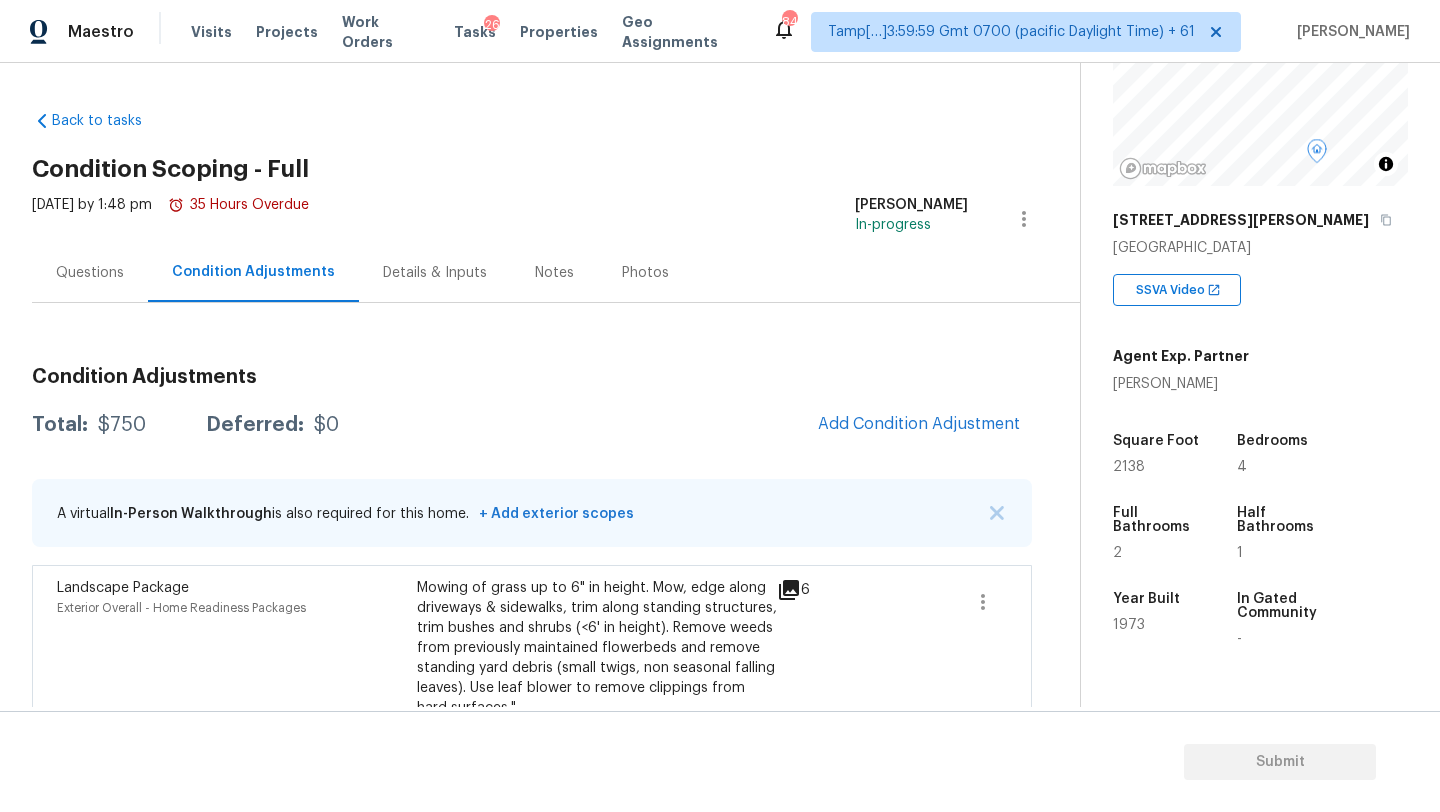 click on "Maestro Visits Projects Work Orders Tasks 26 Properties Geo Assignments 843 Tamp[…]3:59:59 Gmt 0700 (pacific Daylight Time) + 61 Rajesh M Back to tasks Condition Scoping - Full Wed, Jul 09 2025 by 1:48 pm   35 Hours Overdue Rajesh M In-progress Questions Condition Adjustments Details & Inputs Notes Photos Condition Adjustments Total:  $750 Deferred:  $0 Add Condition Adjustment A virtual  In-Person Walkthrough  is also required for this home.   + Add exterior scopes Landscape Package Exterior Overall - Home Readiness Packages Mowing of grass up to 6" in height. Mow, edge along driveways & sidewalks, trim along standing structures, trim bushes and shrubs (<6' in height). Remove weeds from previously maintained flowerbeds and remove standing yard debris (small twigs, non seasonal falling leaves).  Use leaf blower to remove clippings from hard surfaces." $750.00   6 Property Details © Mapbox   © OpenStreetMap   Improve this map 4375 Melanie Ln Atlanta, GA 30349 SSVA Video Agent Exp. Partner Melissa Giersz 4" at bounding box center (720, 406) 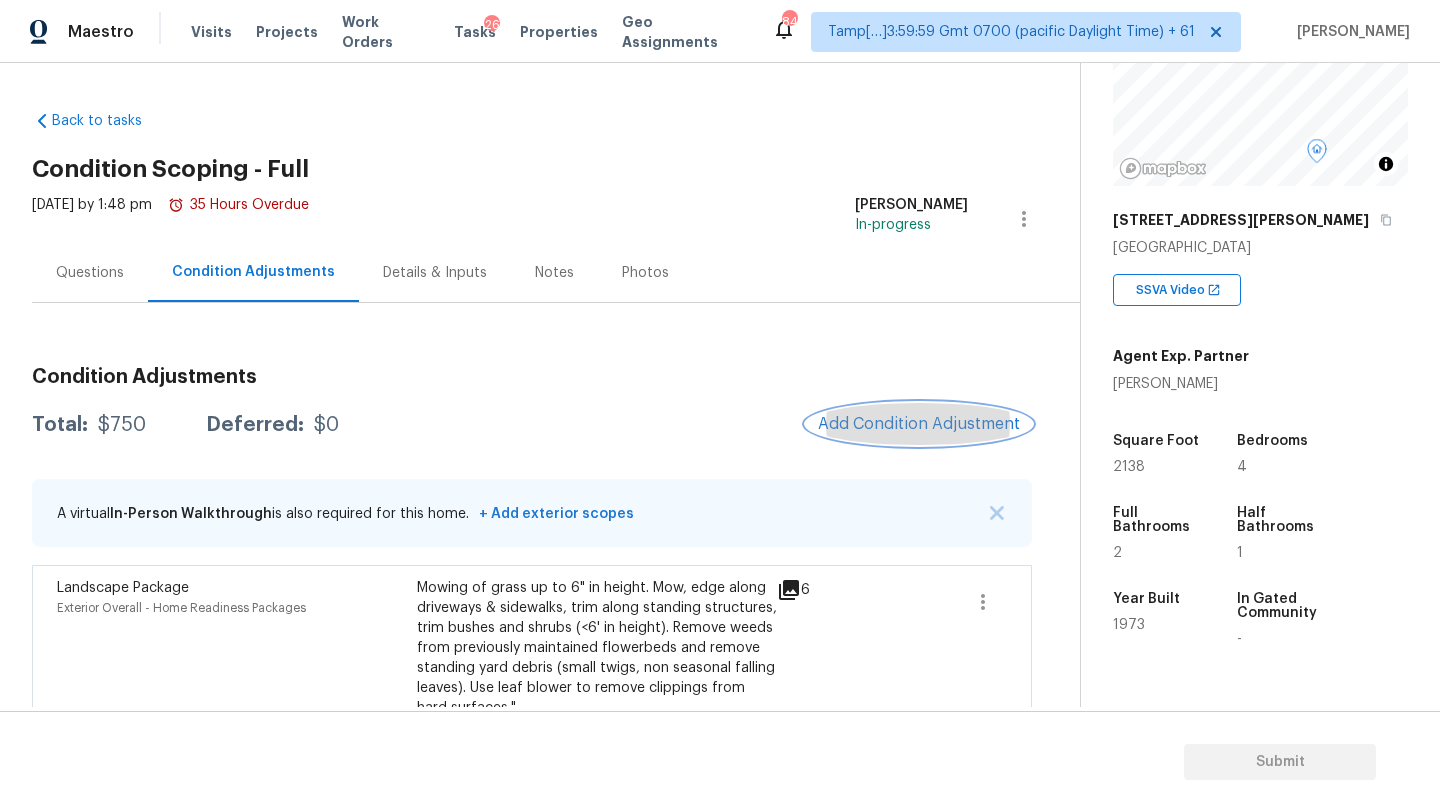 click on "Add Condition Adjustment" at bounding box center (919, 424) 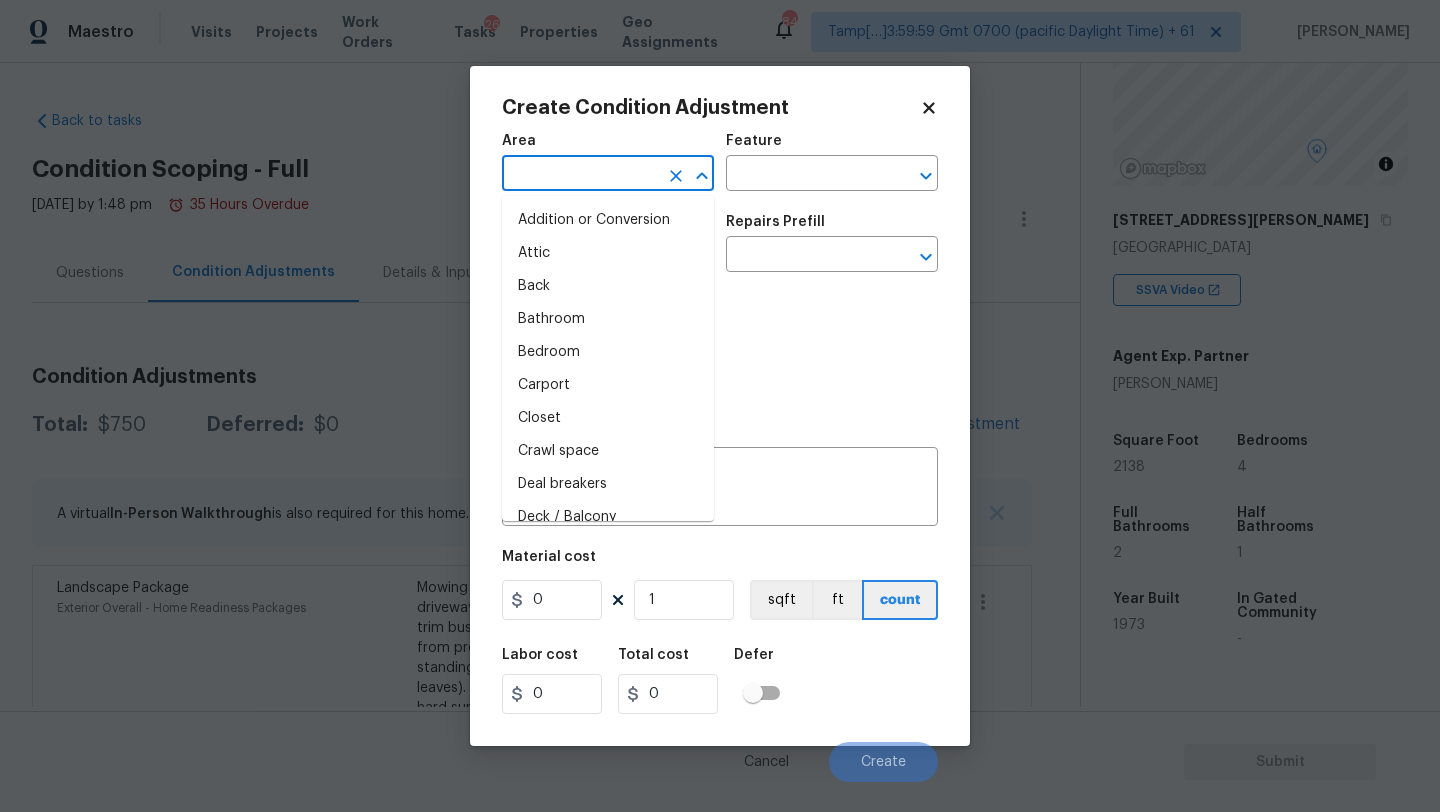 click at bounding box center (580, 175) 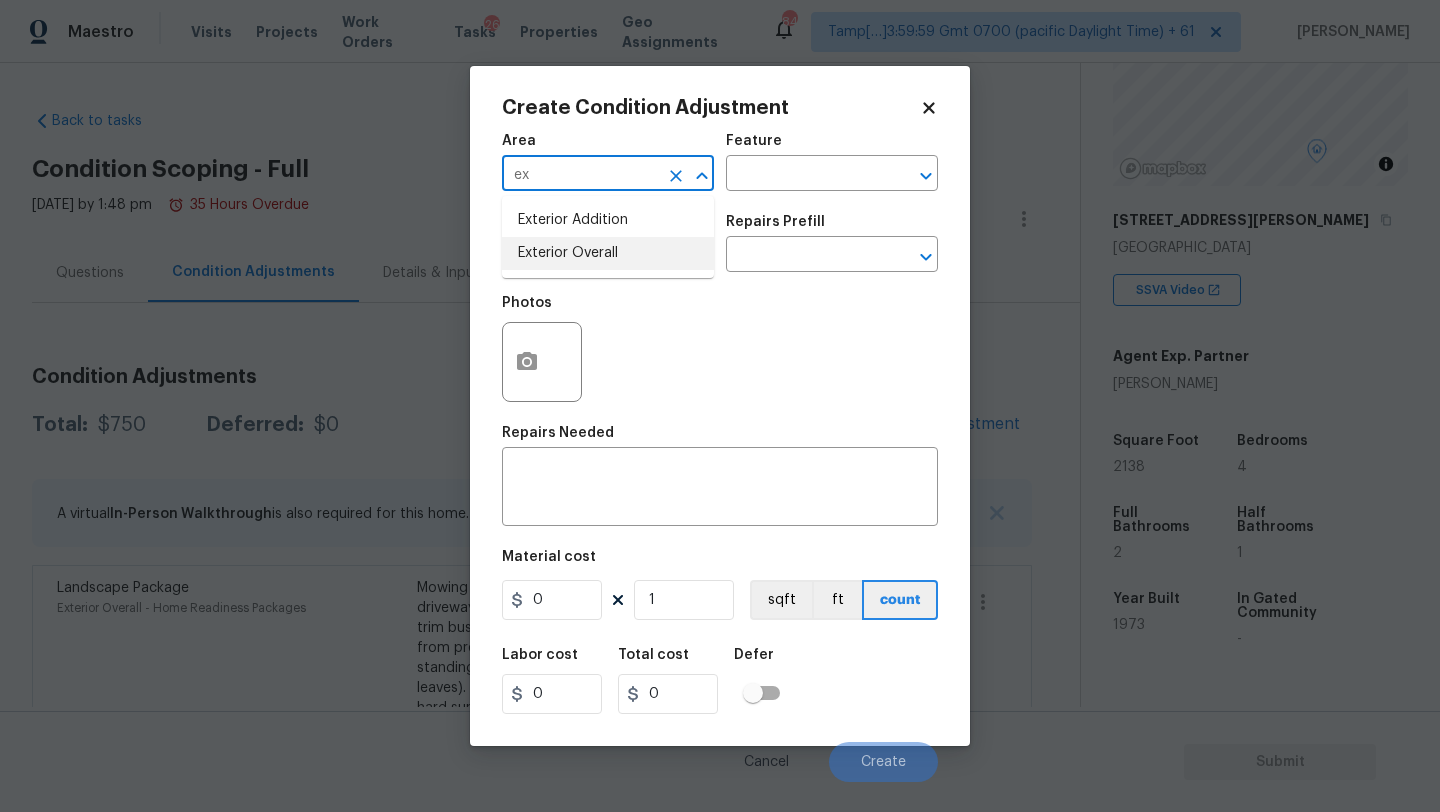 drag, startPoint x: 597, startPoint y: 263, endPoint x: 657, endPoint y: 215, distance: 76.837494 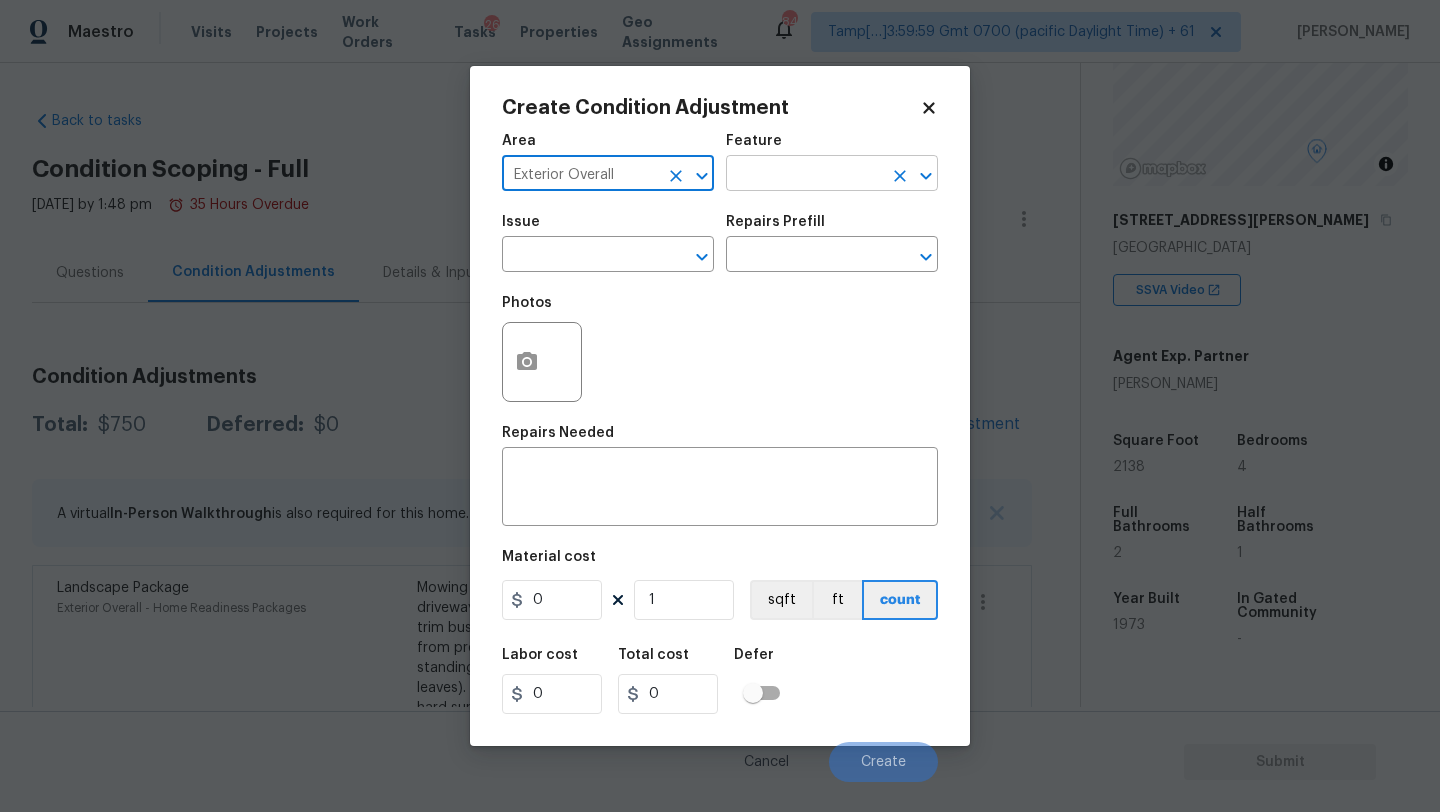 type on "Exterior Overall" 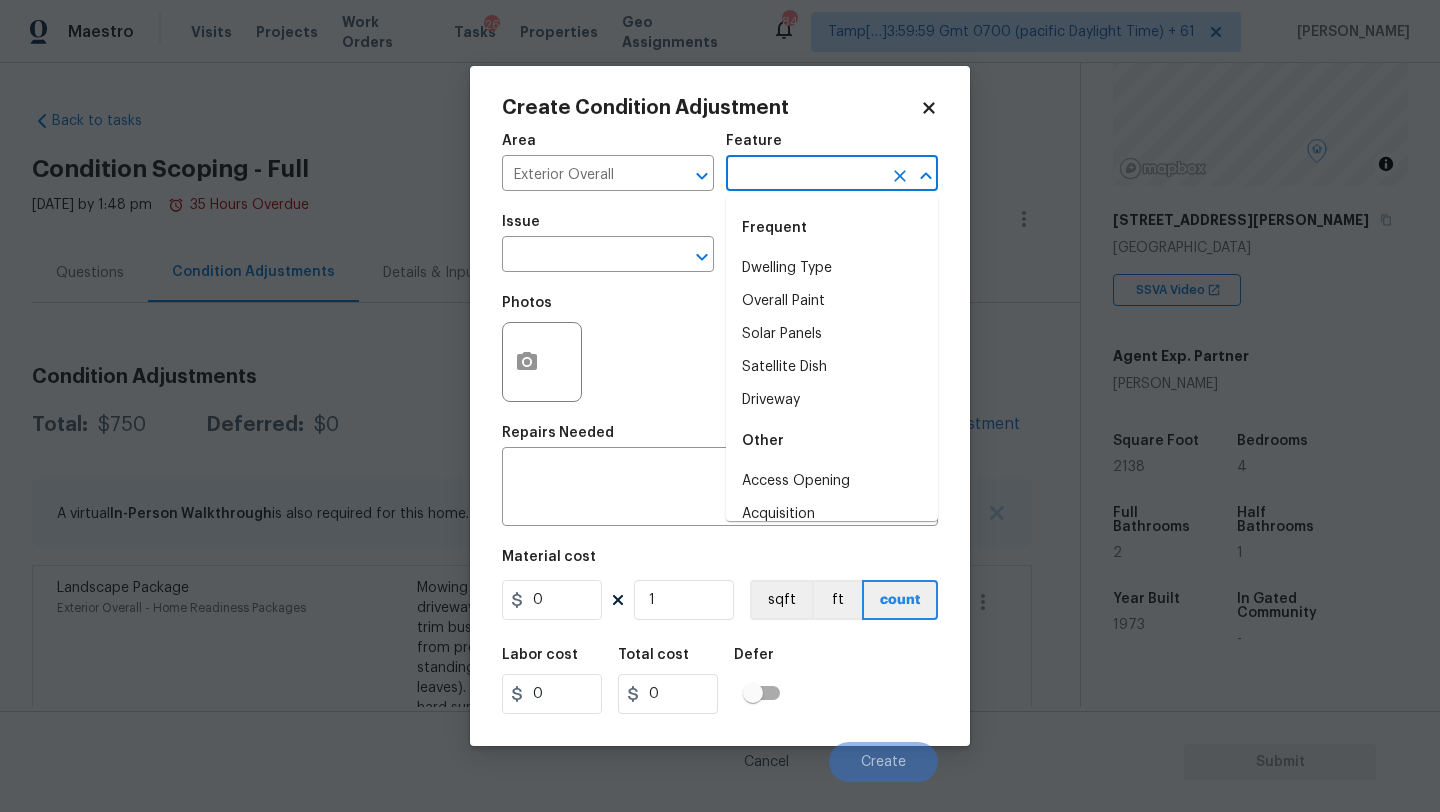 click at bounding box center [804, 175] 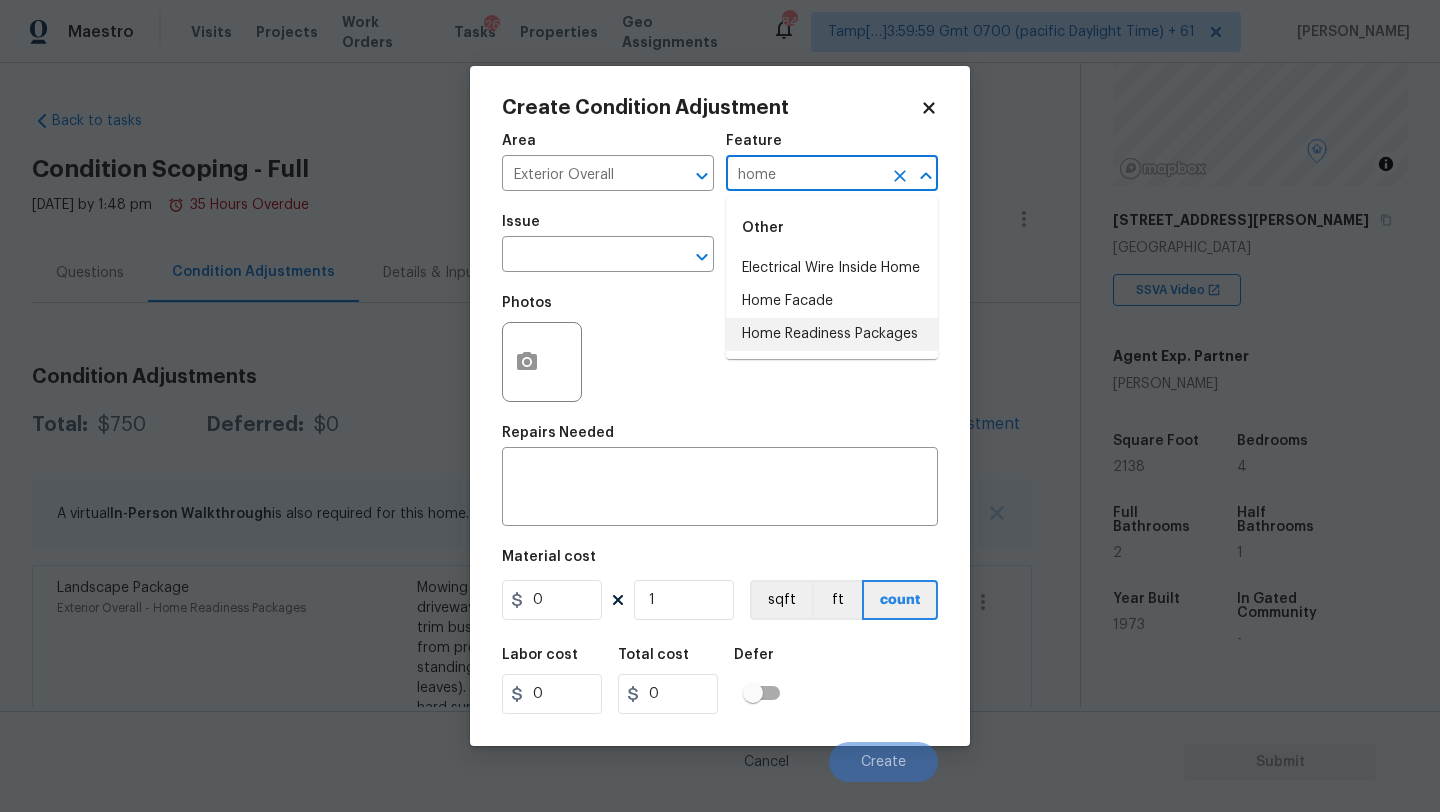 click on "Home Readiness Packages" at bounding box center [832, 334] 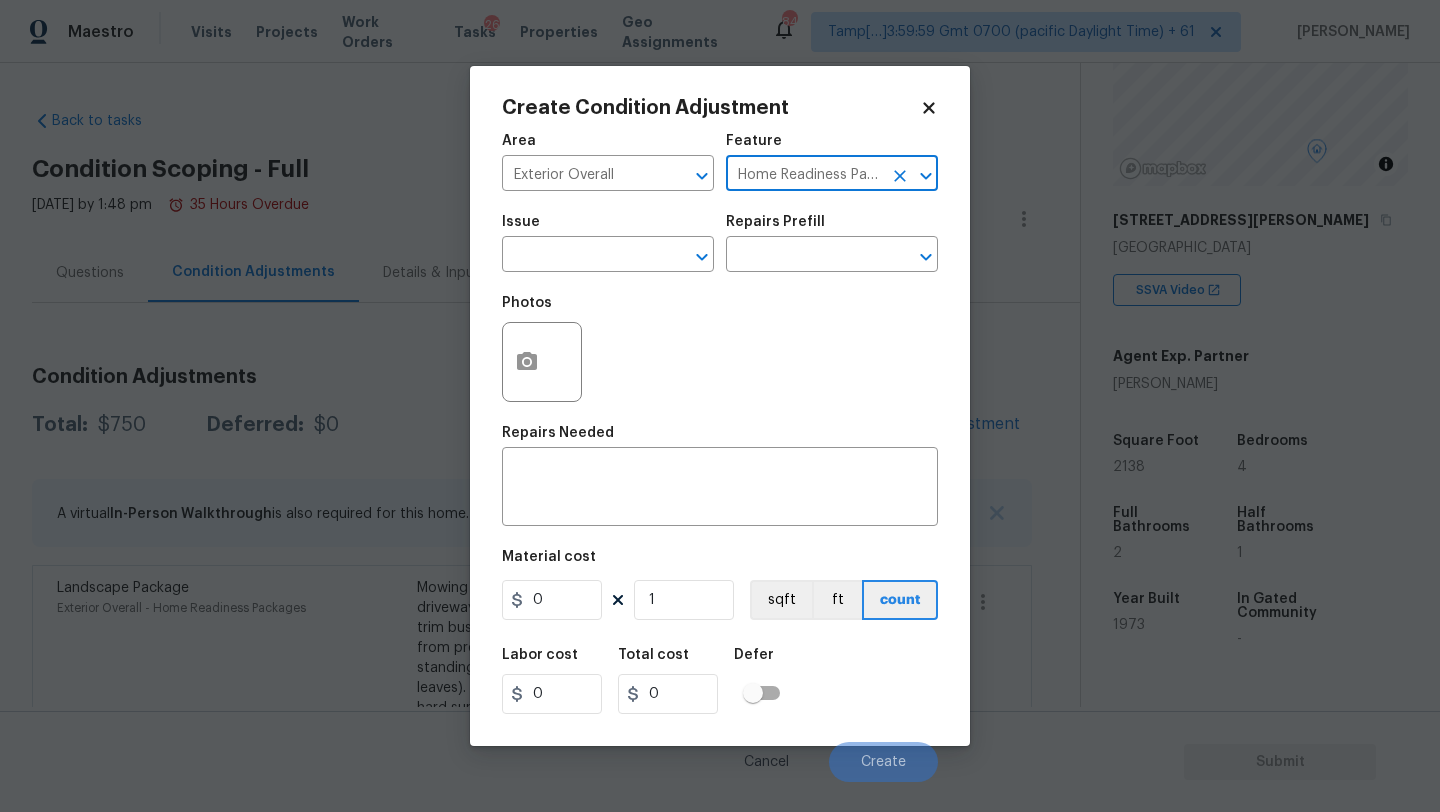 type on "Home Readiness Packages" 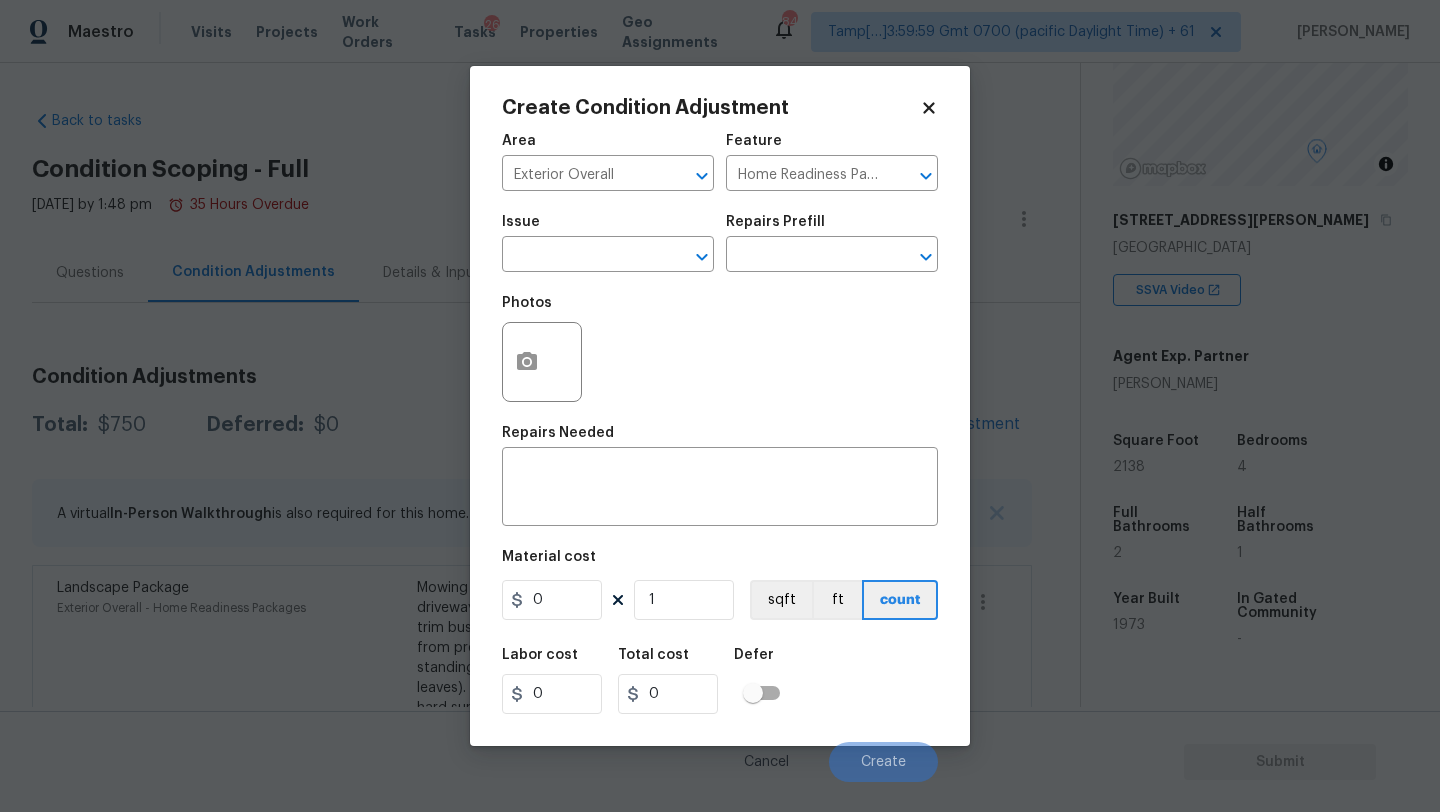 click on "Issue" at bounding box center (608, 228) 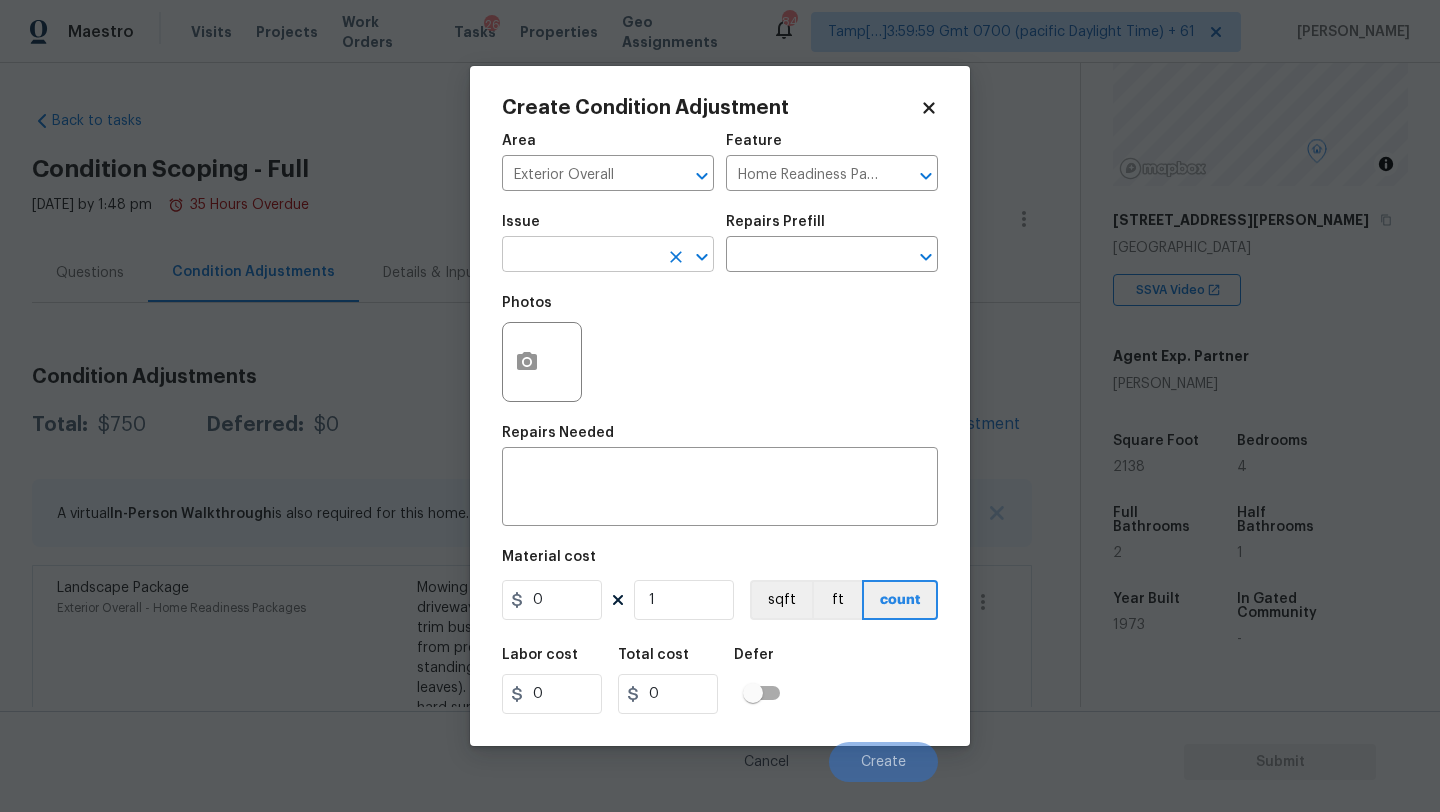 click at bounding box center [580, 256] 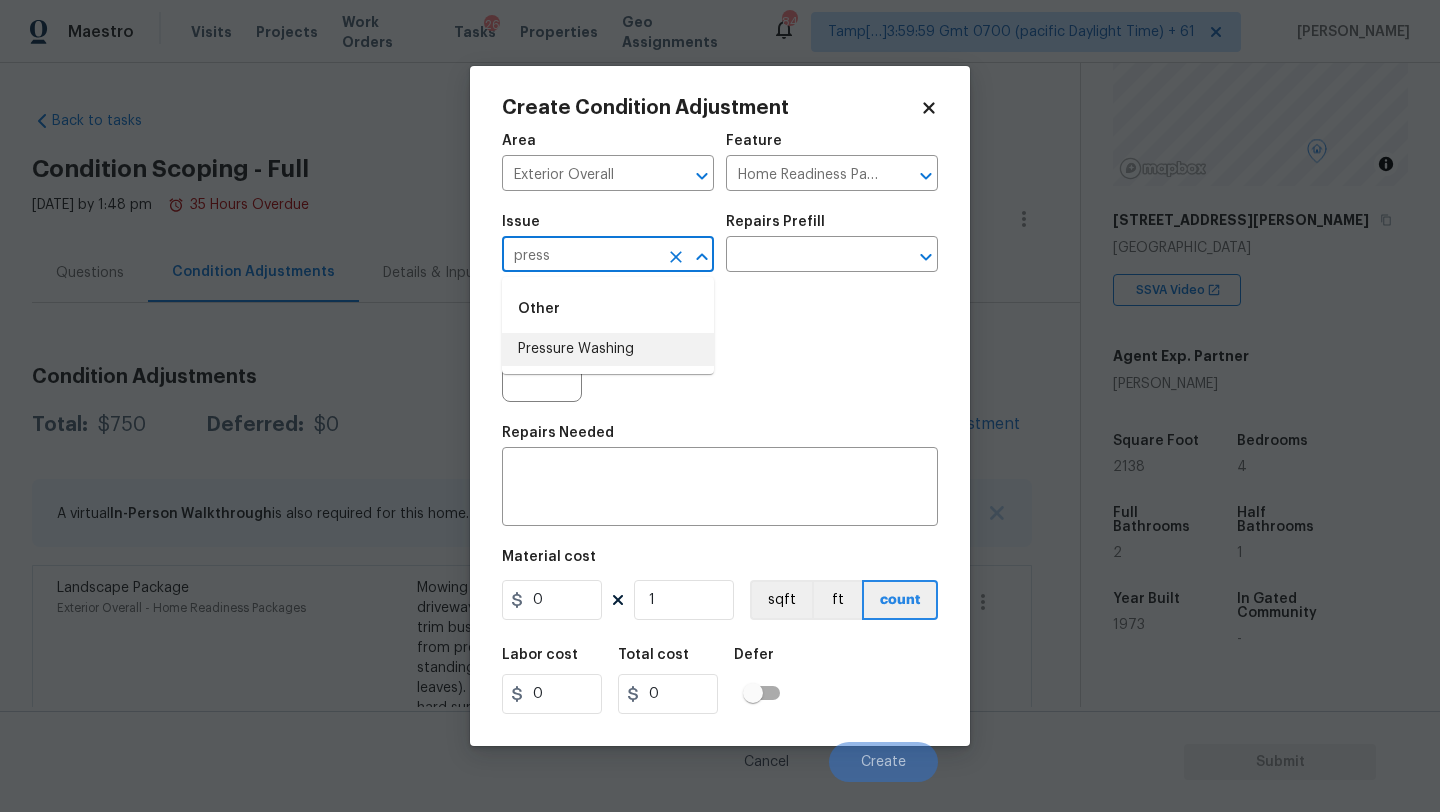 click on "Pressure Washing" at bounding box center [608, 349] 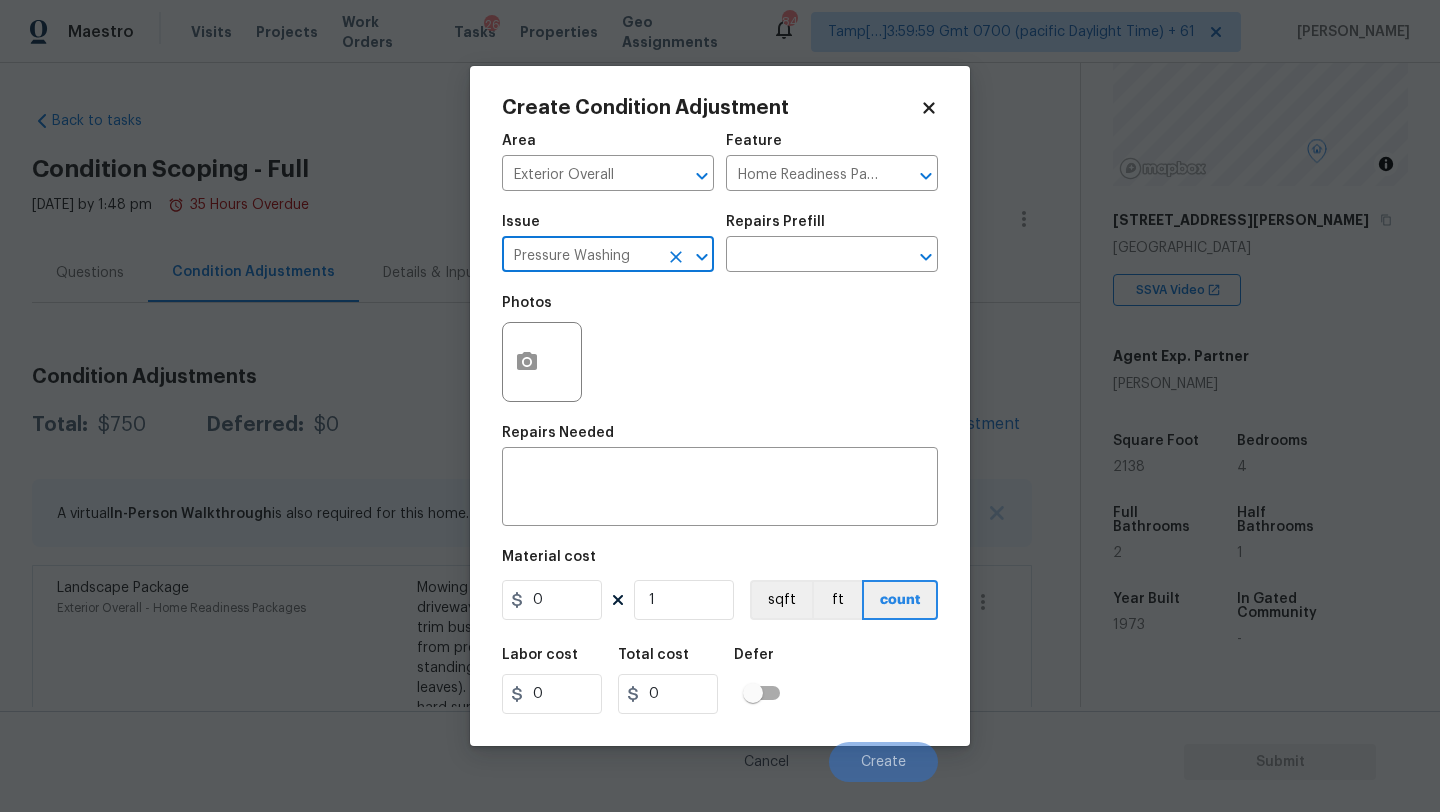 type on "Pressure Washing" 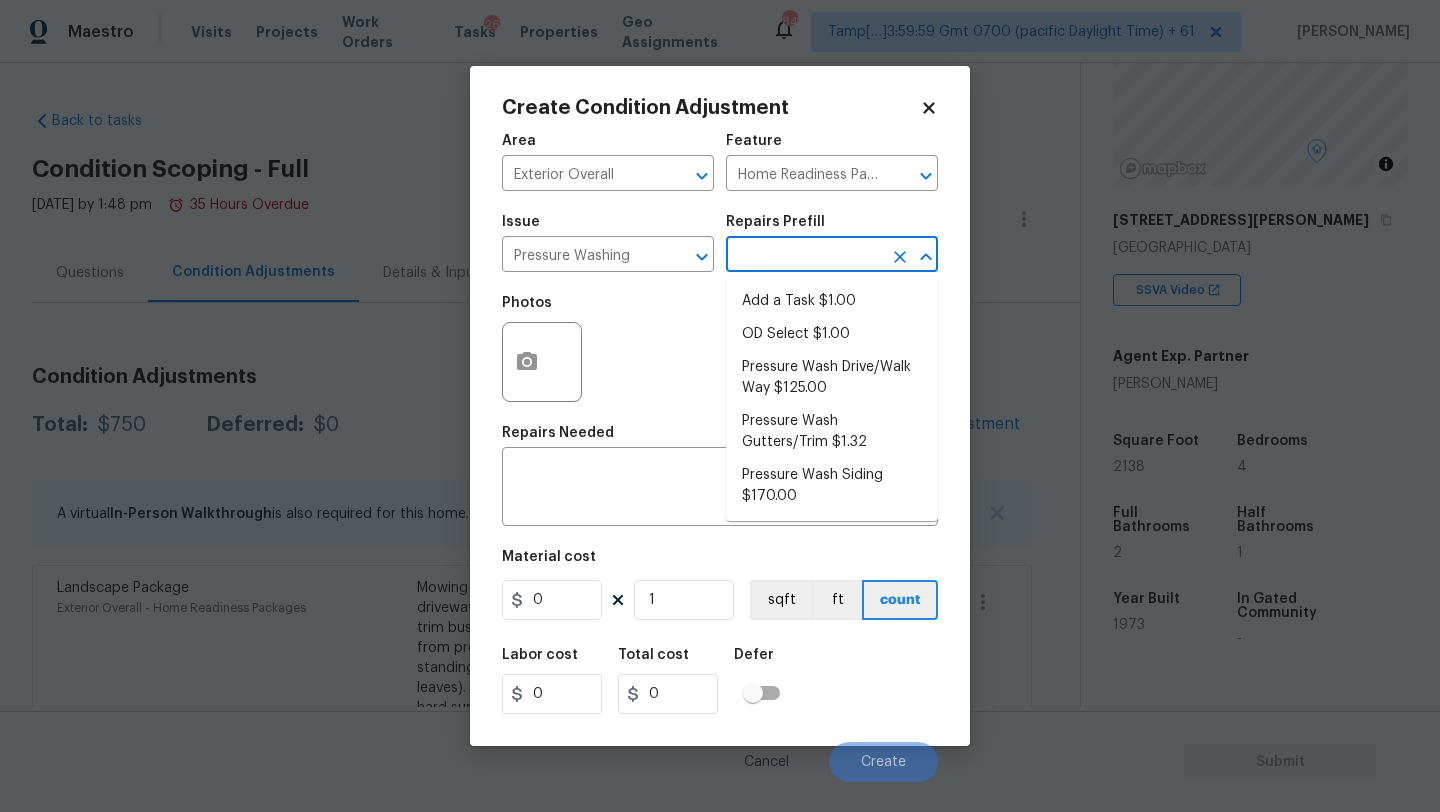 click at bounding box center (804, 256) 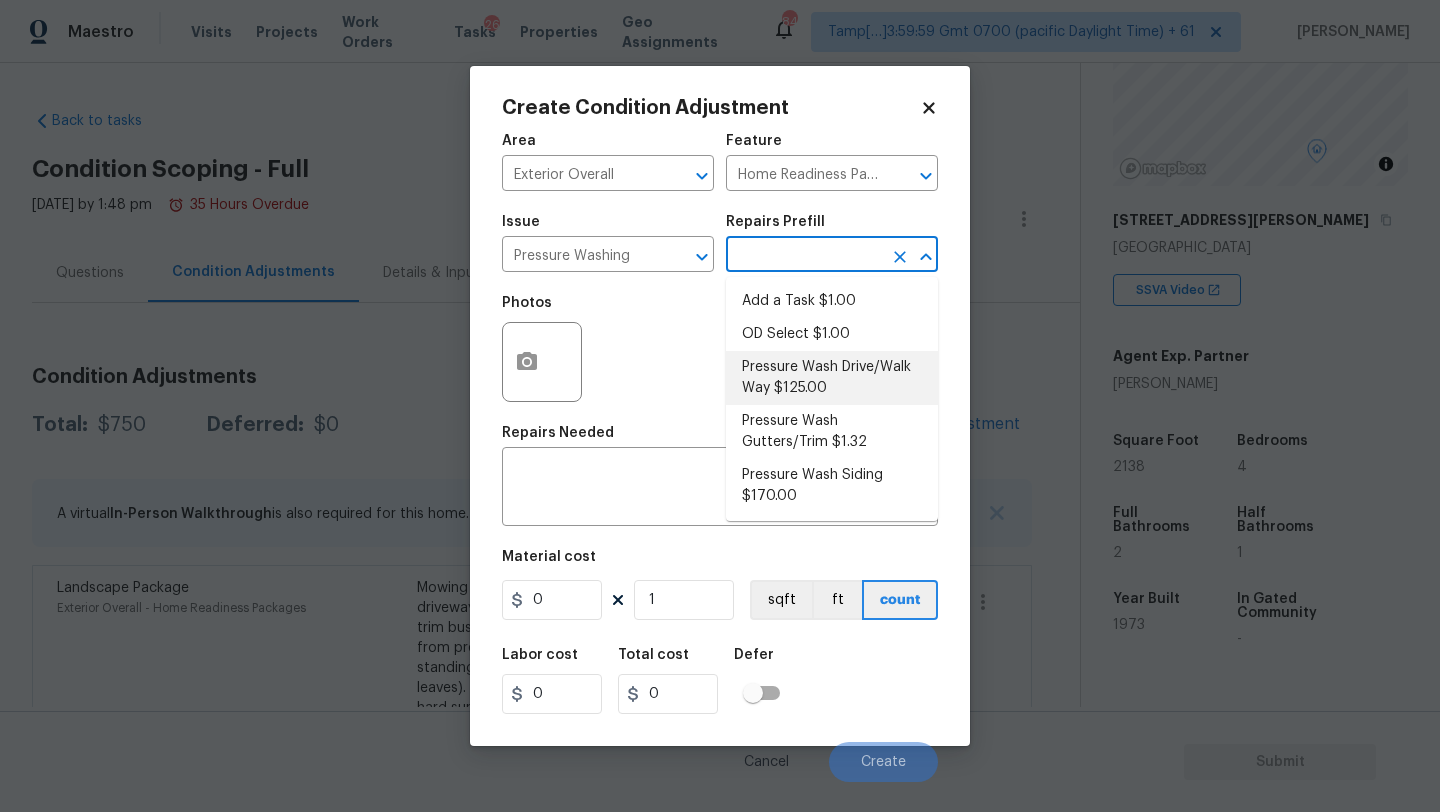 click on "Pressure Wash Drive/Walk Way $125.00" at bounding box center [832, 378] 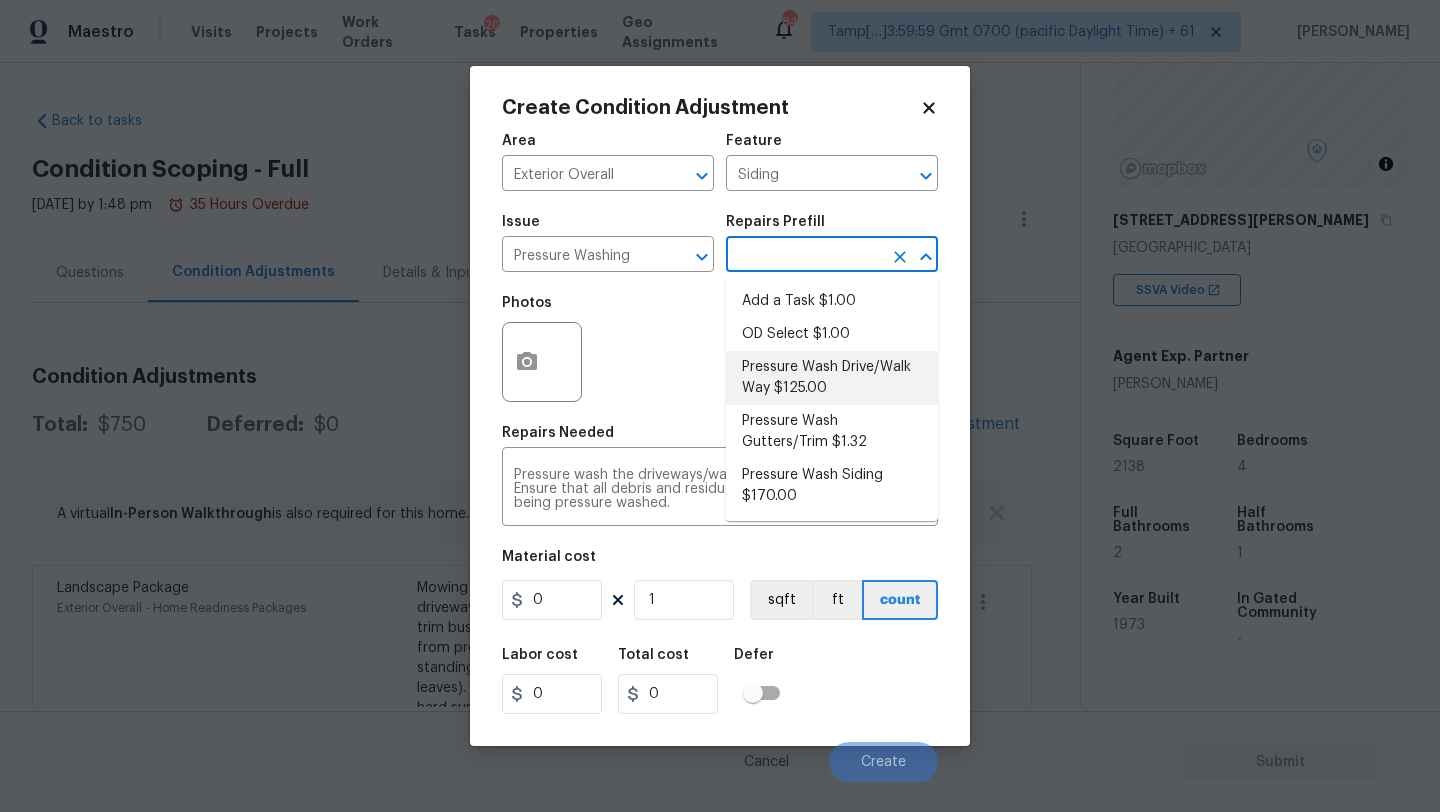type on "125" 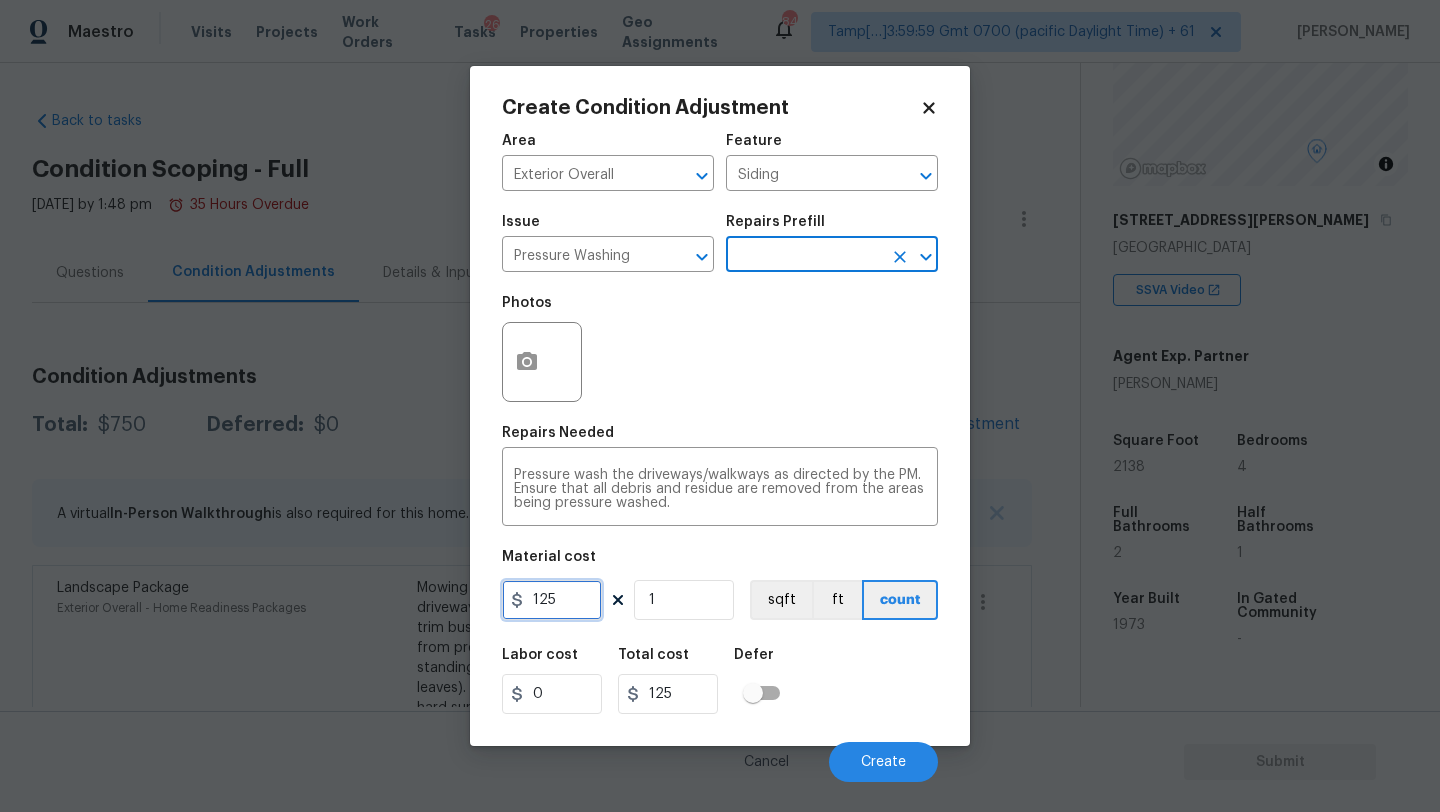 click on "125" at bounding box center [552, 600] 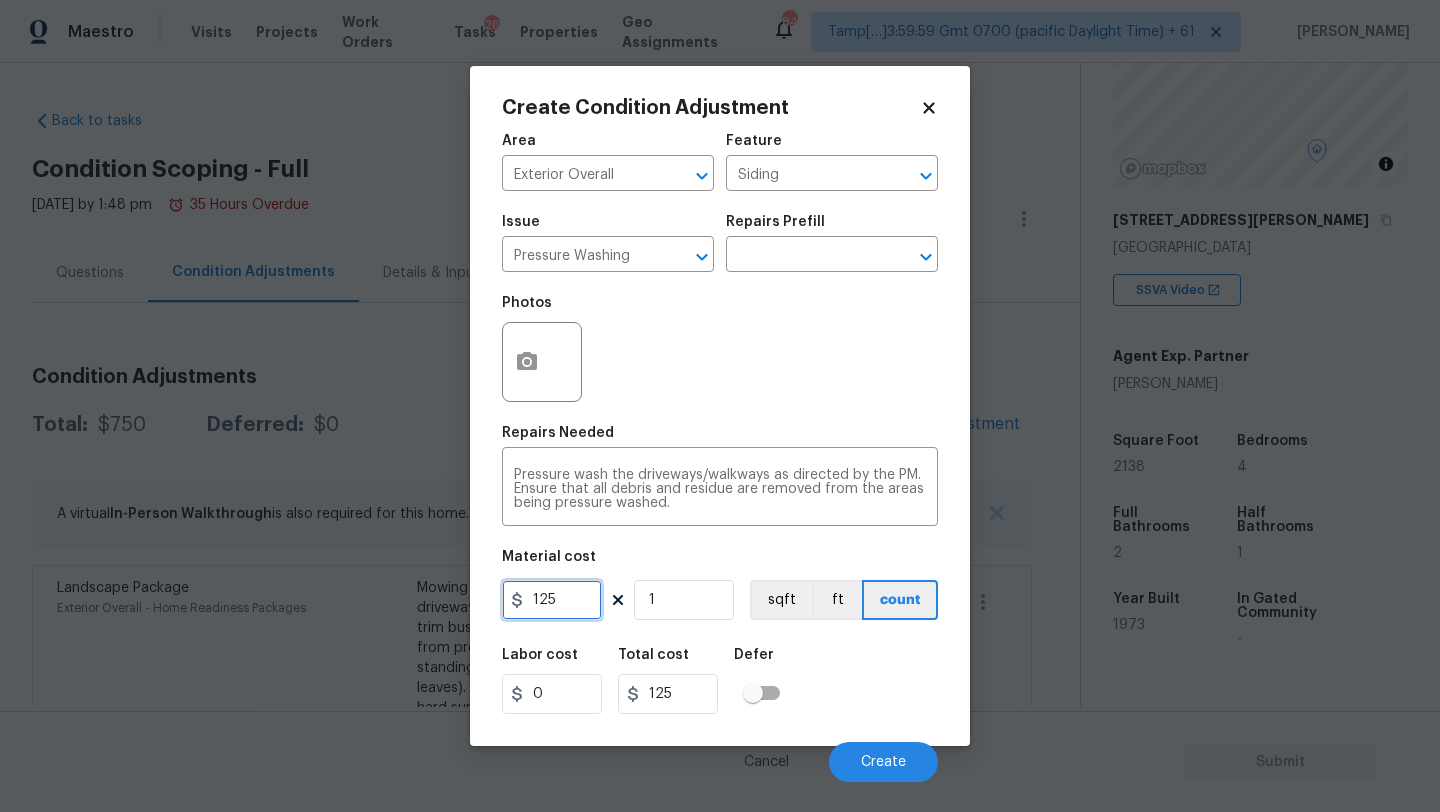 click on "125" at bounding box center [552, 600] 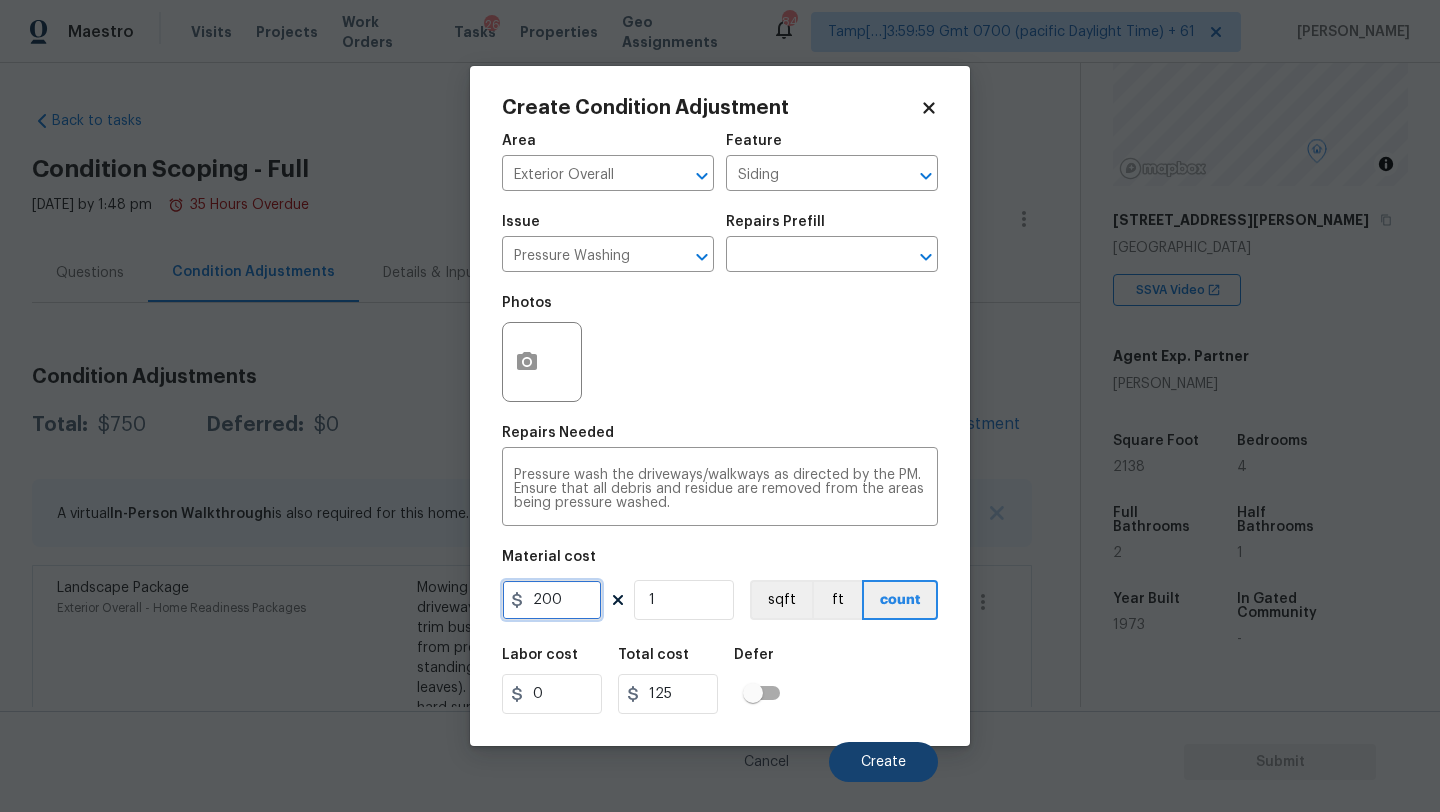 type on "200" 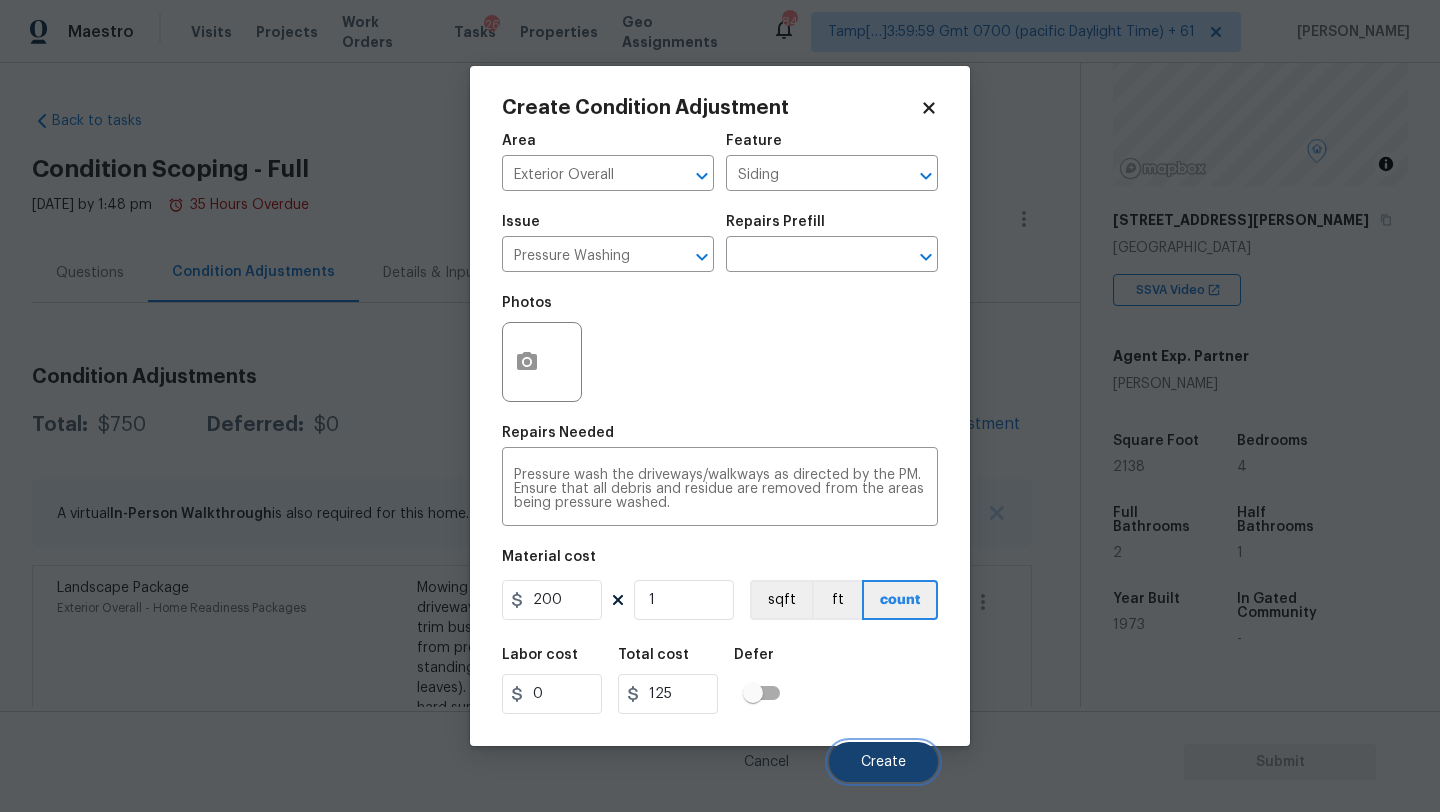 type on "200" 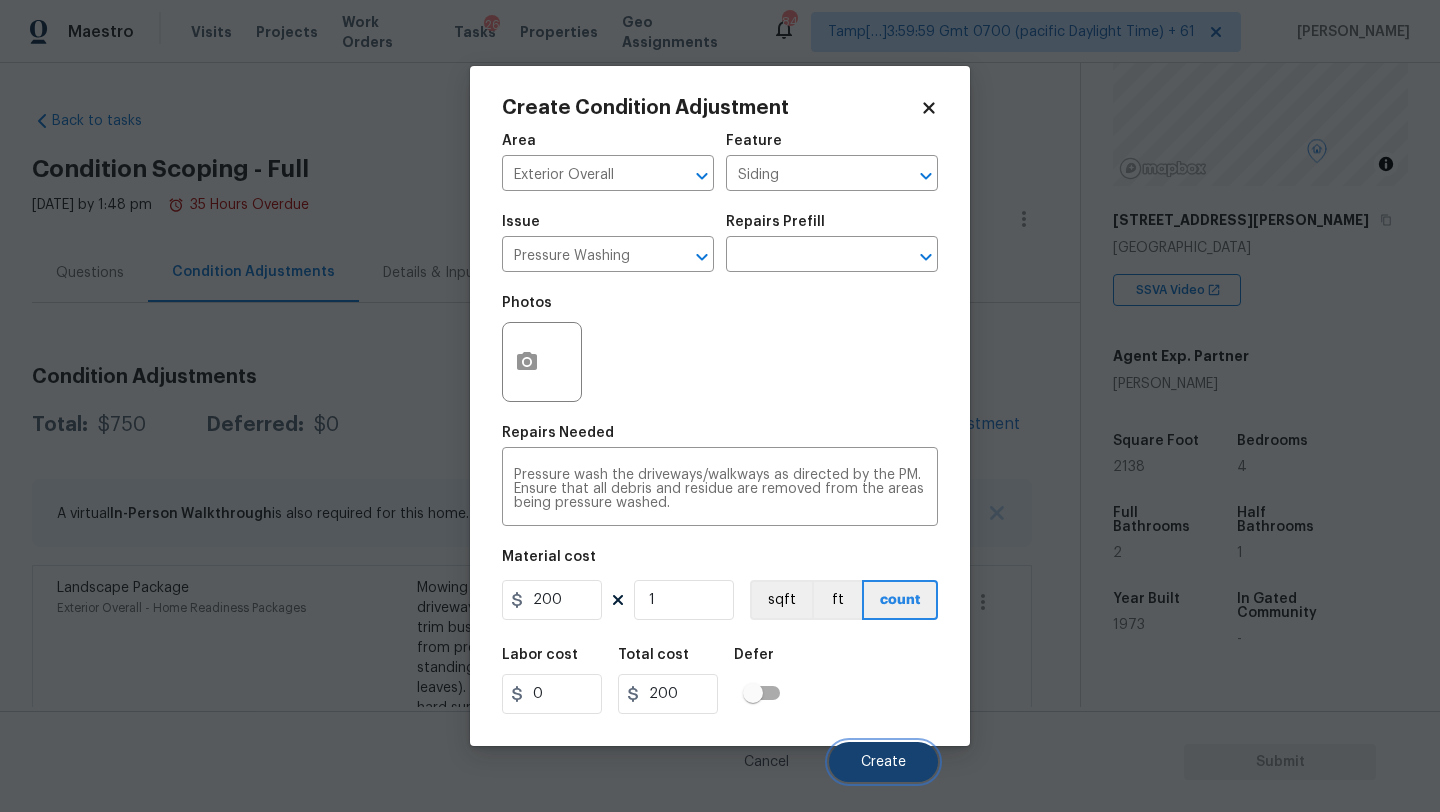 click on "Create" at bounding box center [883, 762] 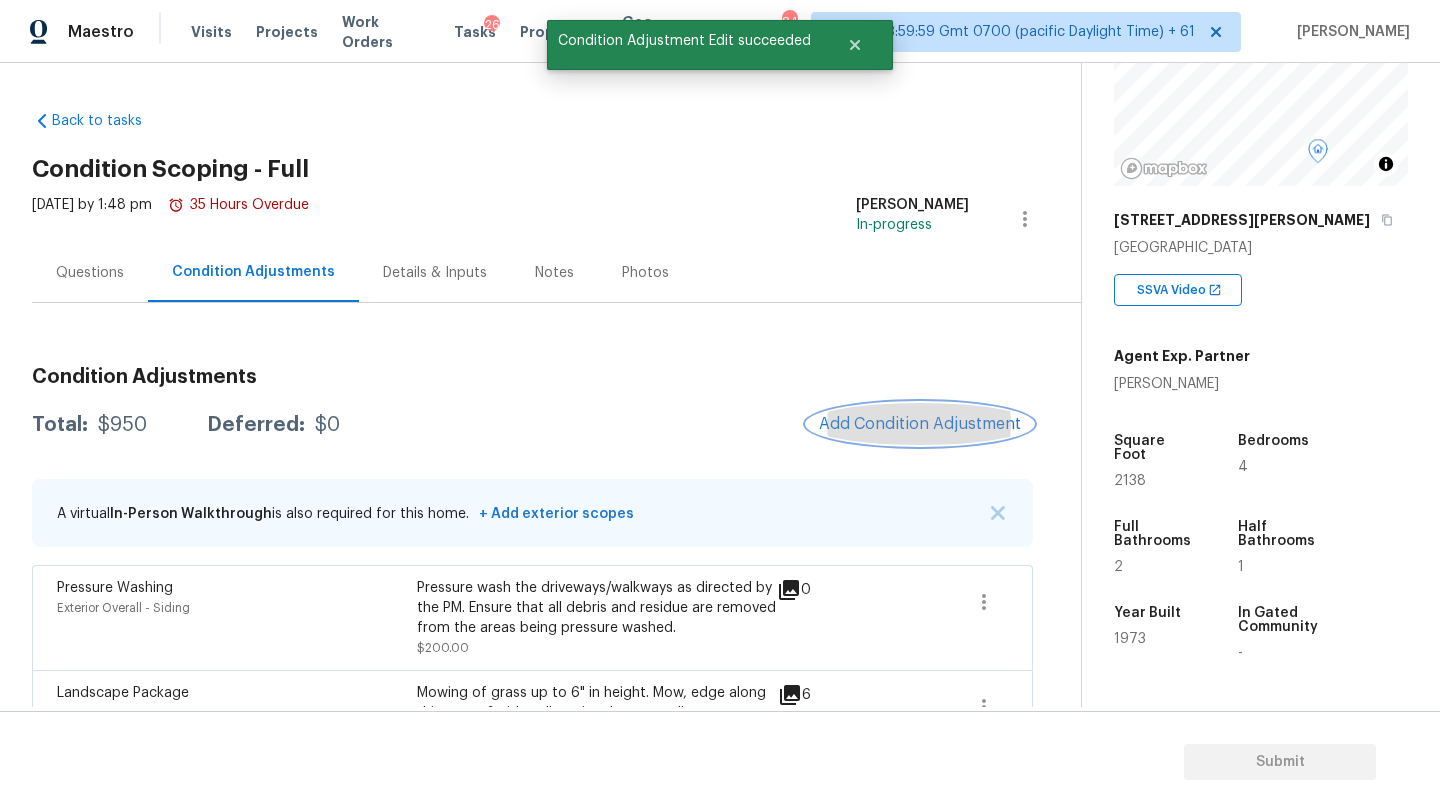 click on "Add Condition Adjustment" at bounding box center (920, 424) 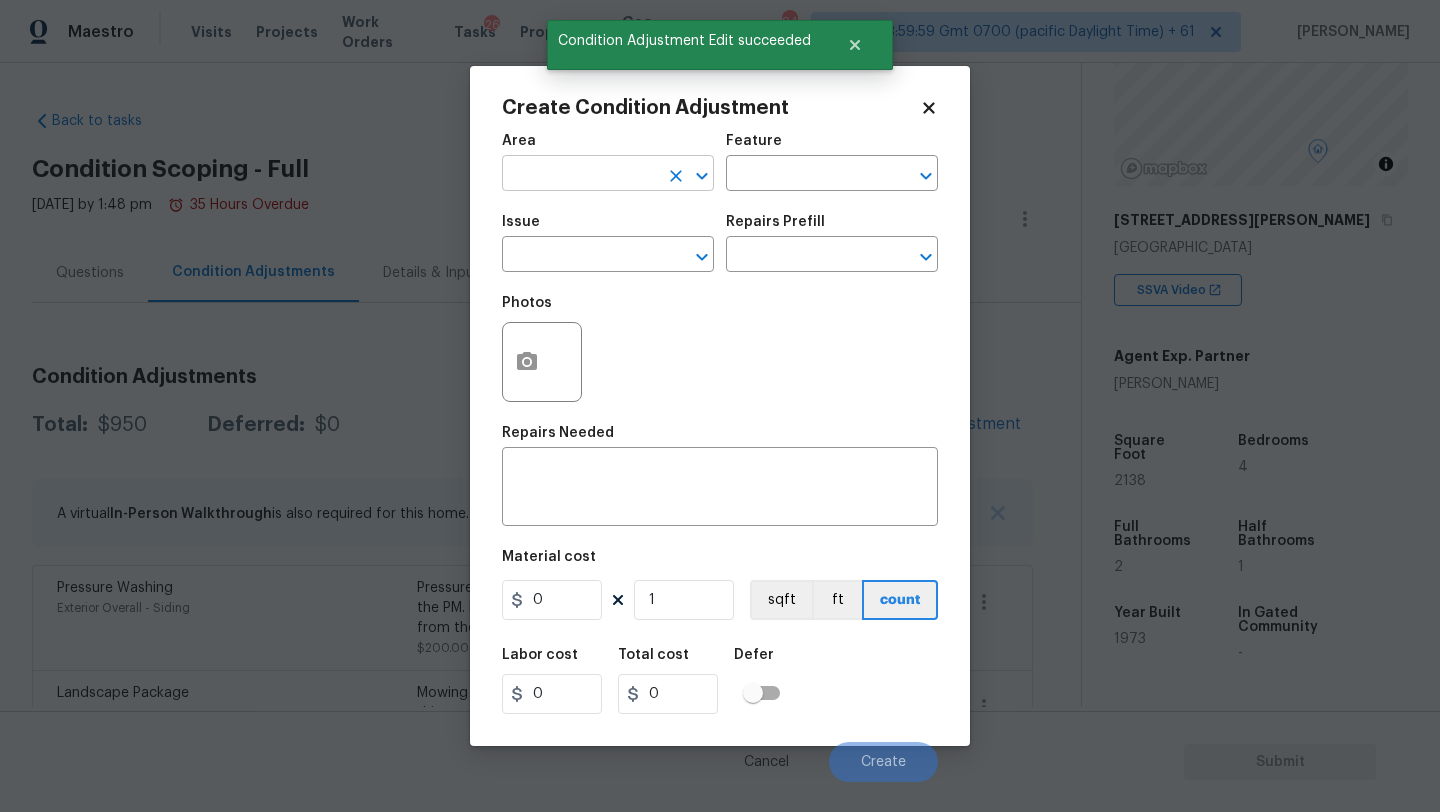 click at bounding box center [580, 175] 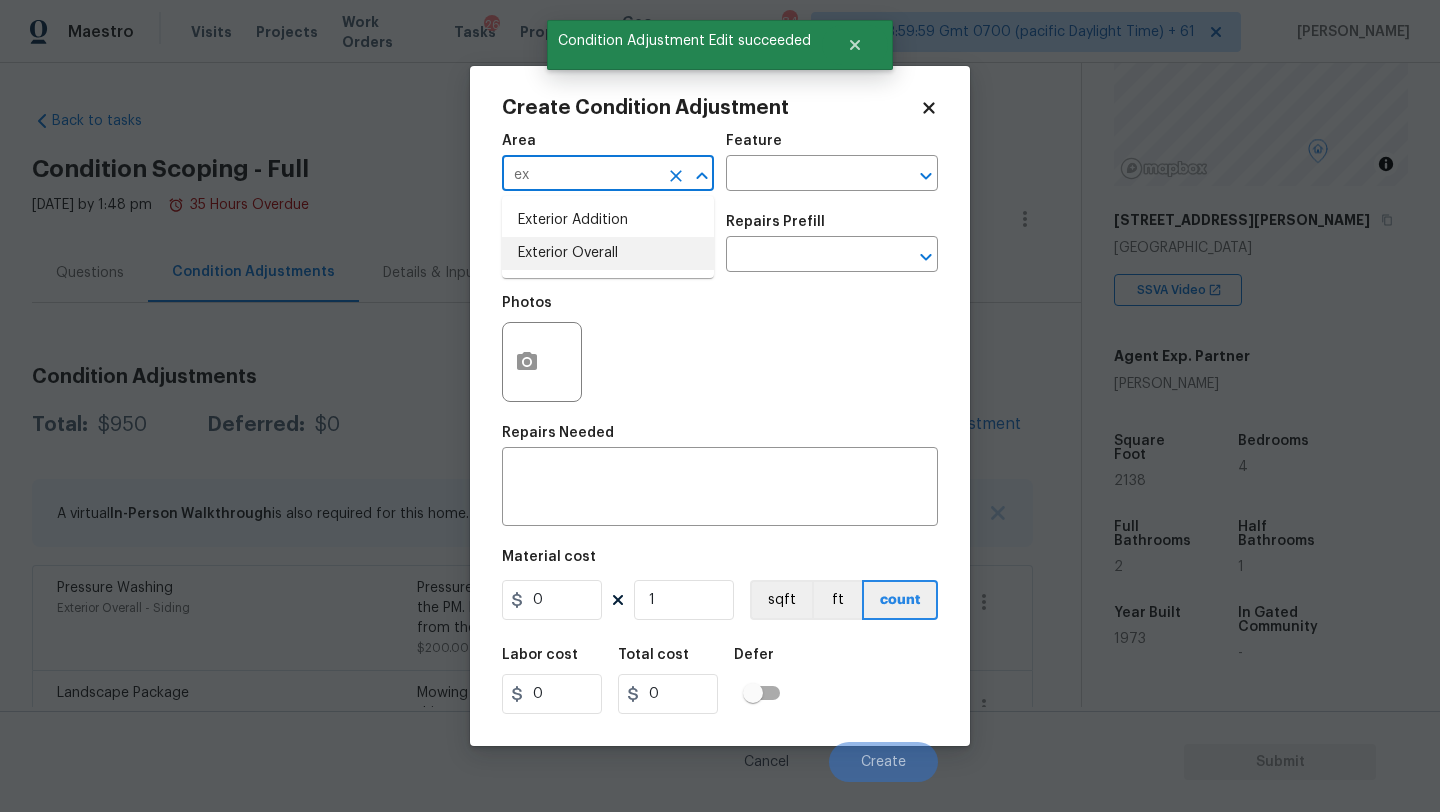 click on "Exterior Overall" at bounding box center (608, 253) 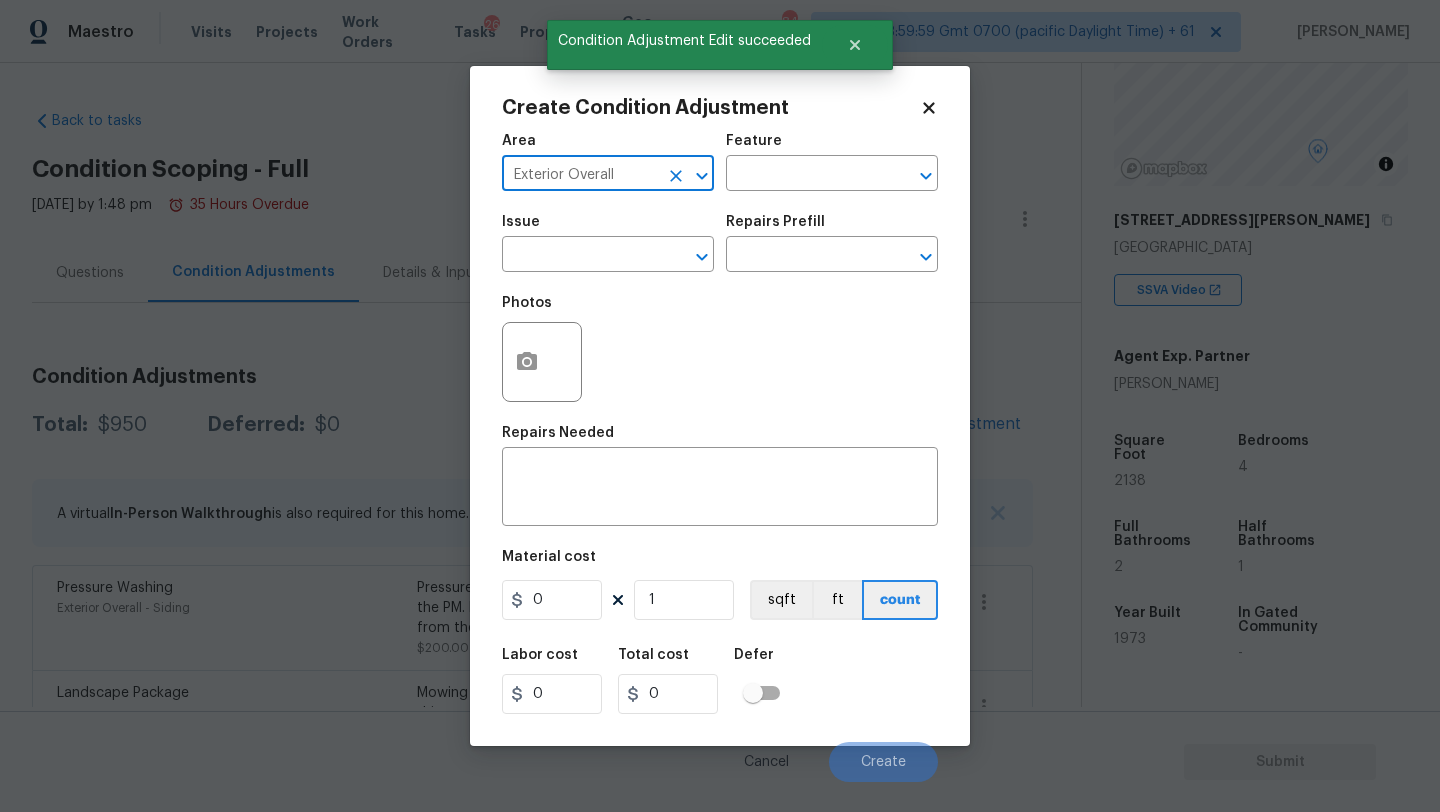 type on "Exterior Overall" 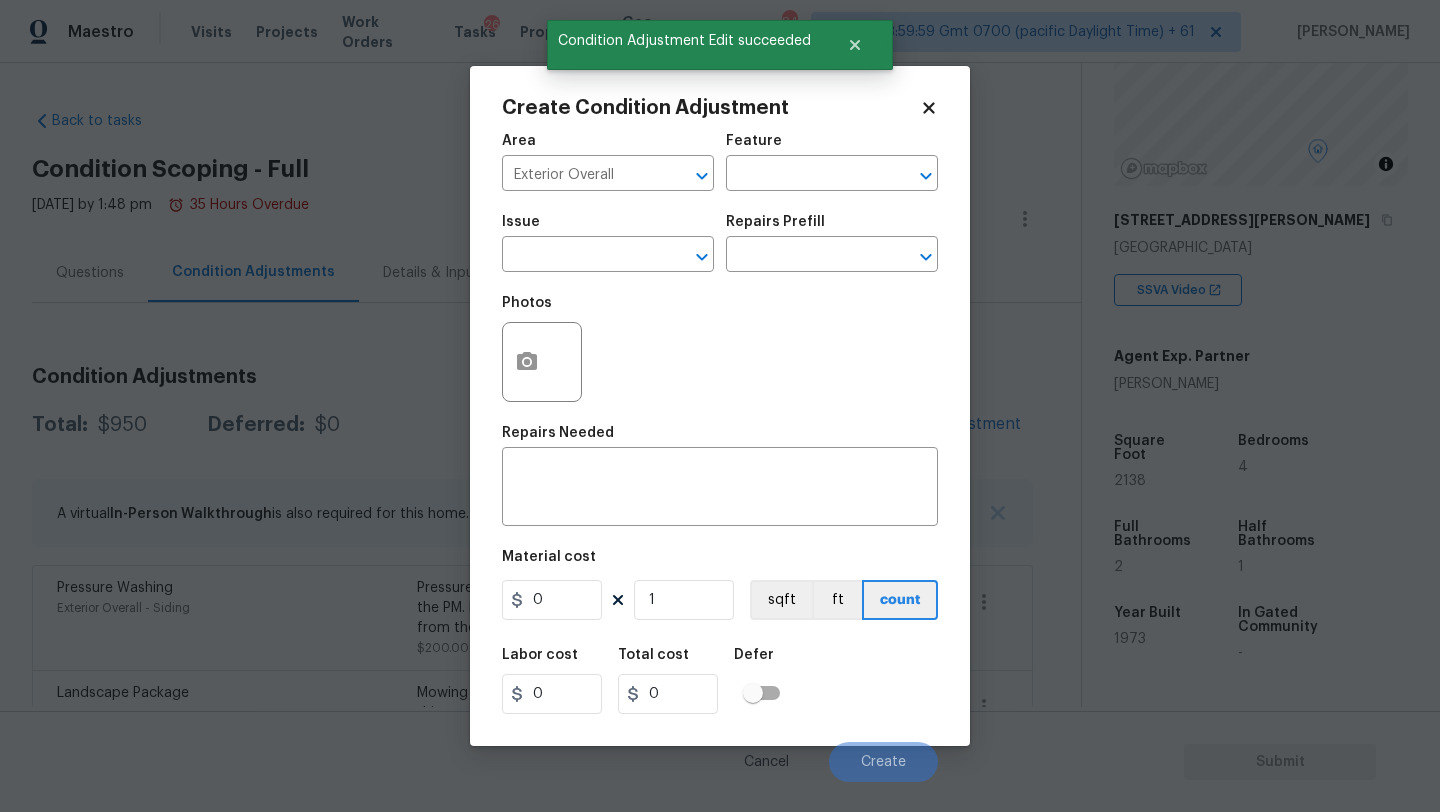 click on "Area Exterior Overall ​ Feature ​" at bounding box center (720, 162) 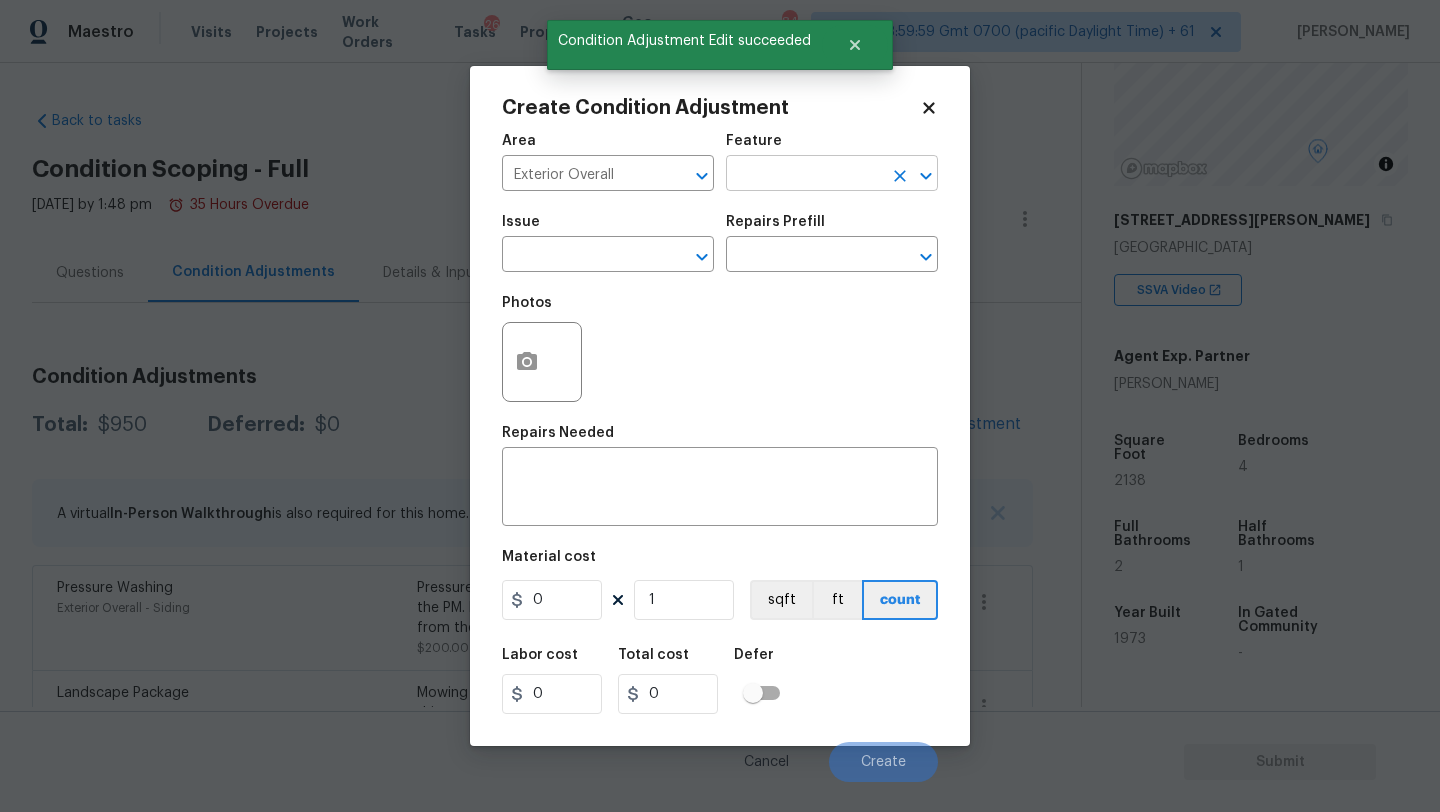 click at bounding box center [804, 175] 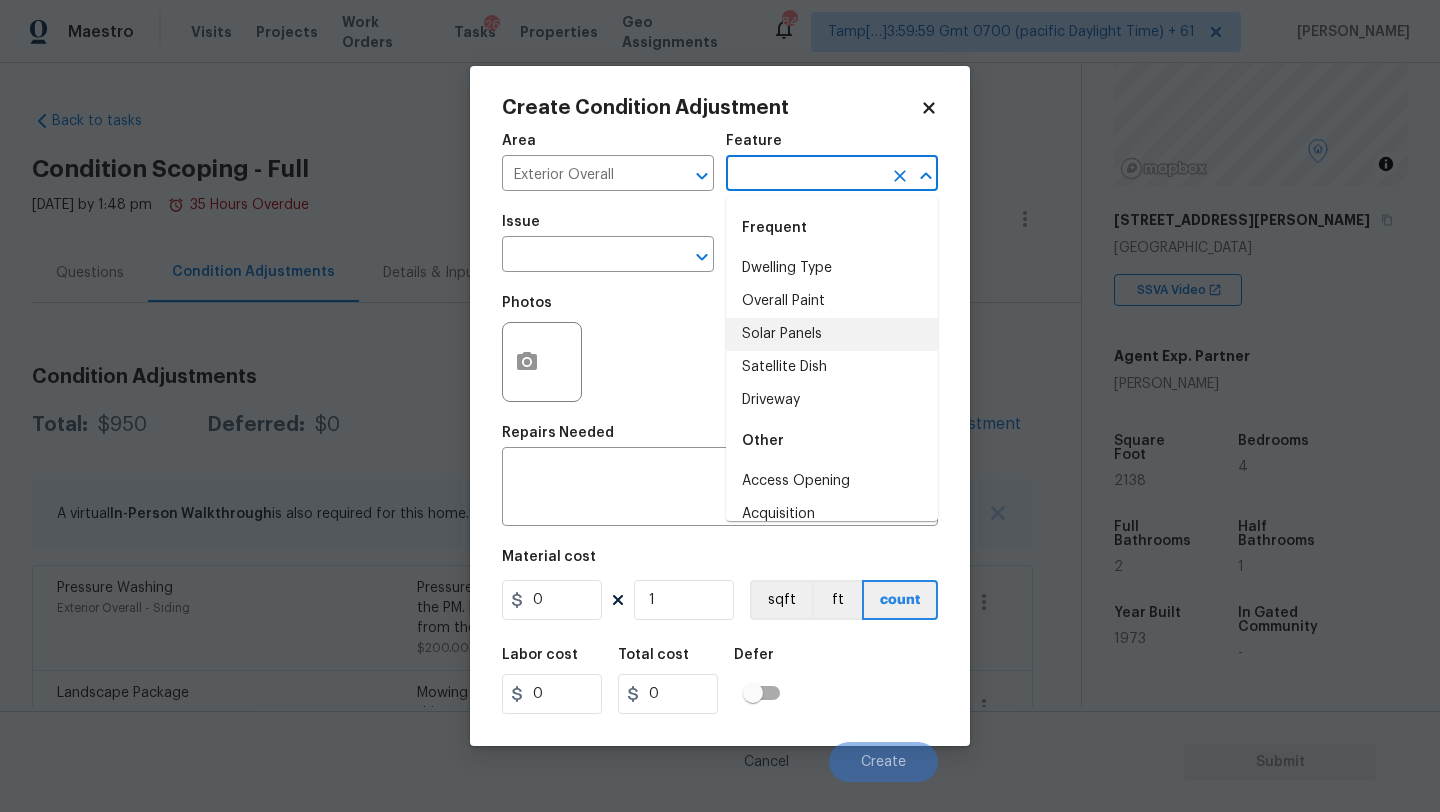 click on "Solar Panels" at bounding box center [832, 334] 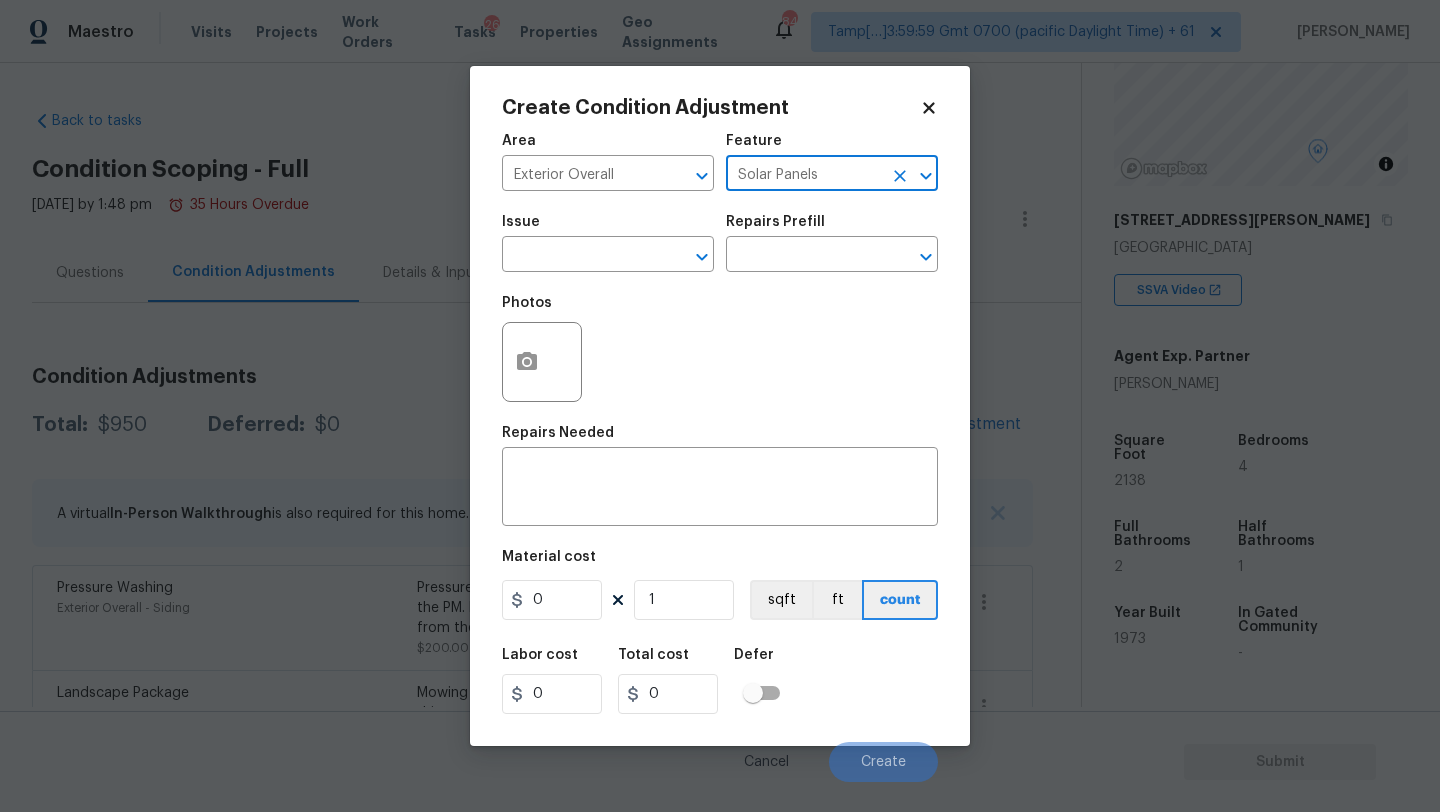 click 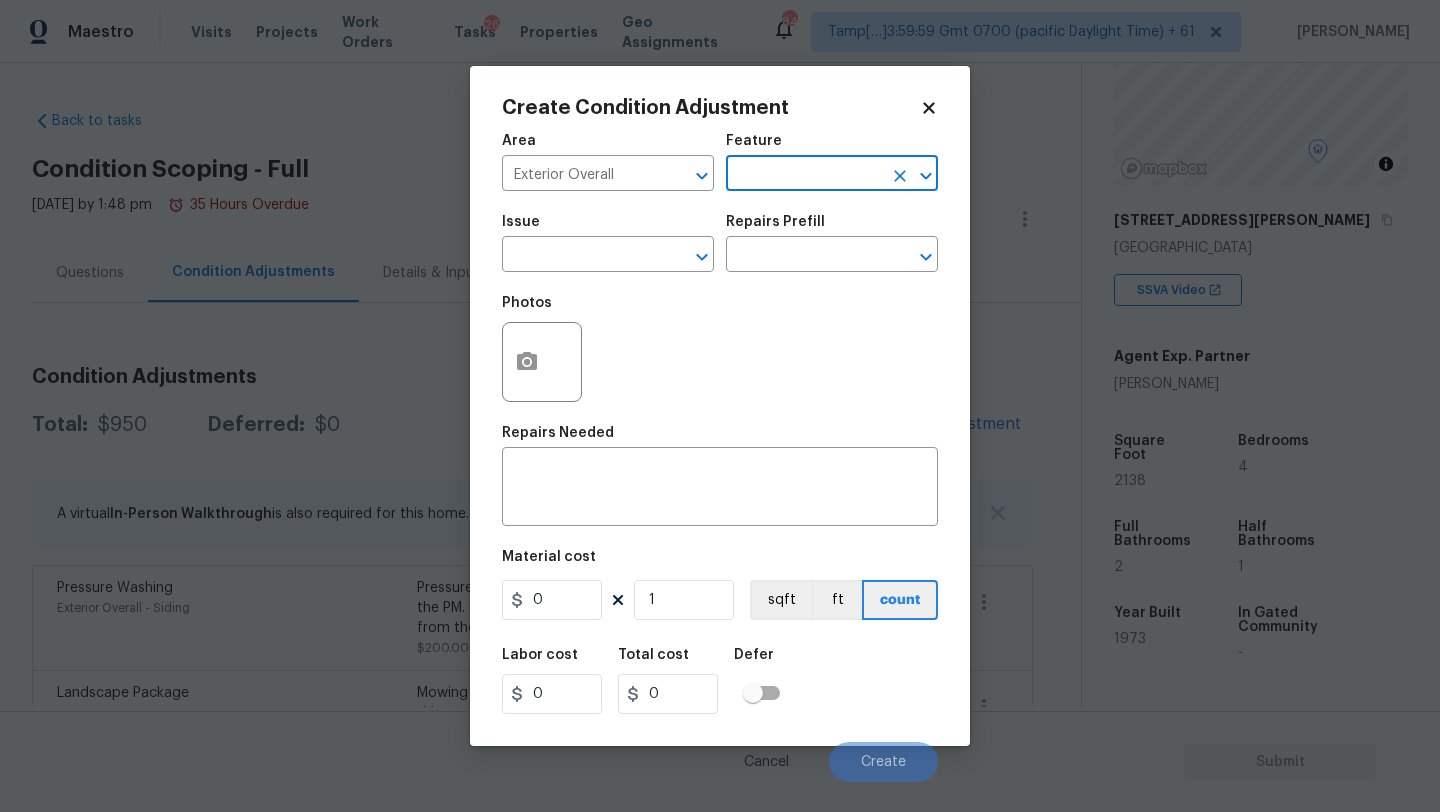 click at bounding box center (804, 175) 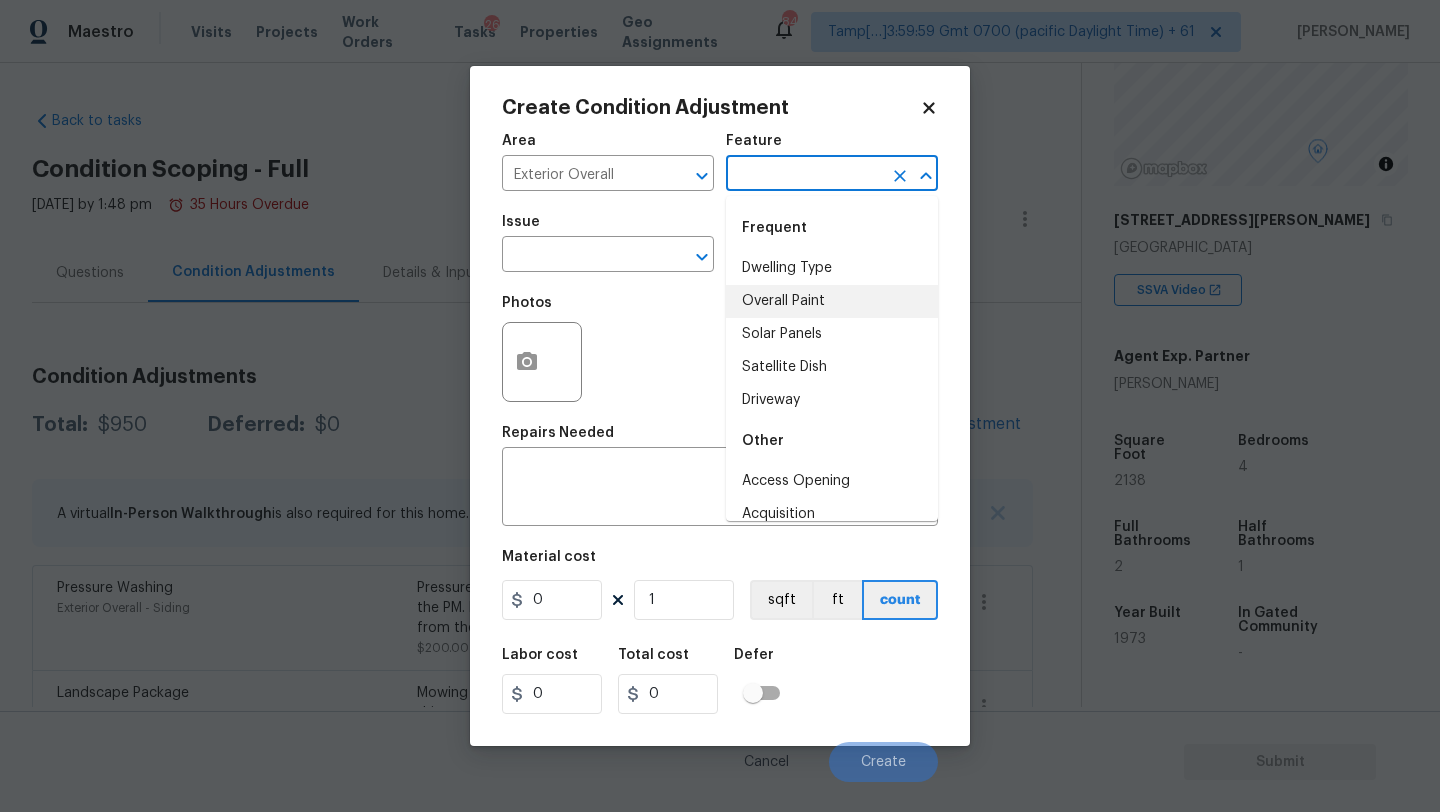 click on "Overall Paint" at bounding box center (832, 301) 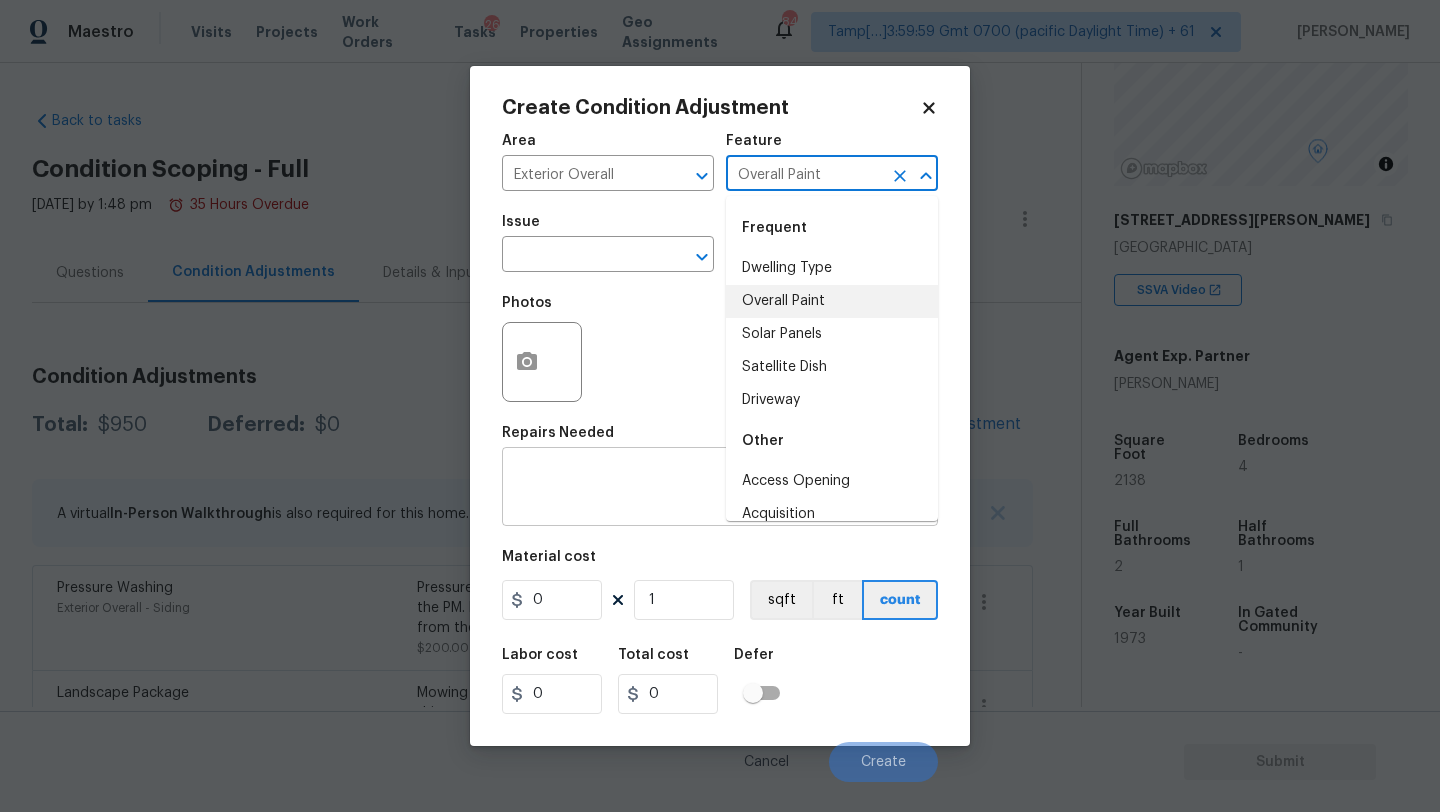 click at bounding box center [720, 489] 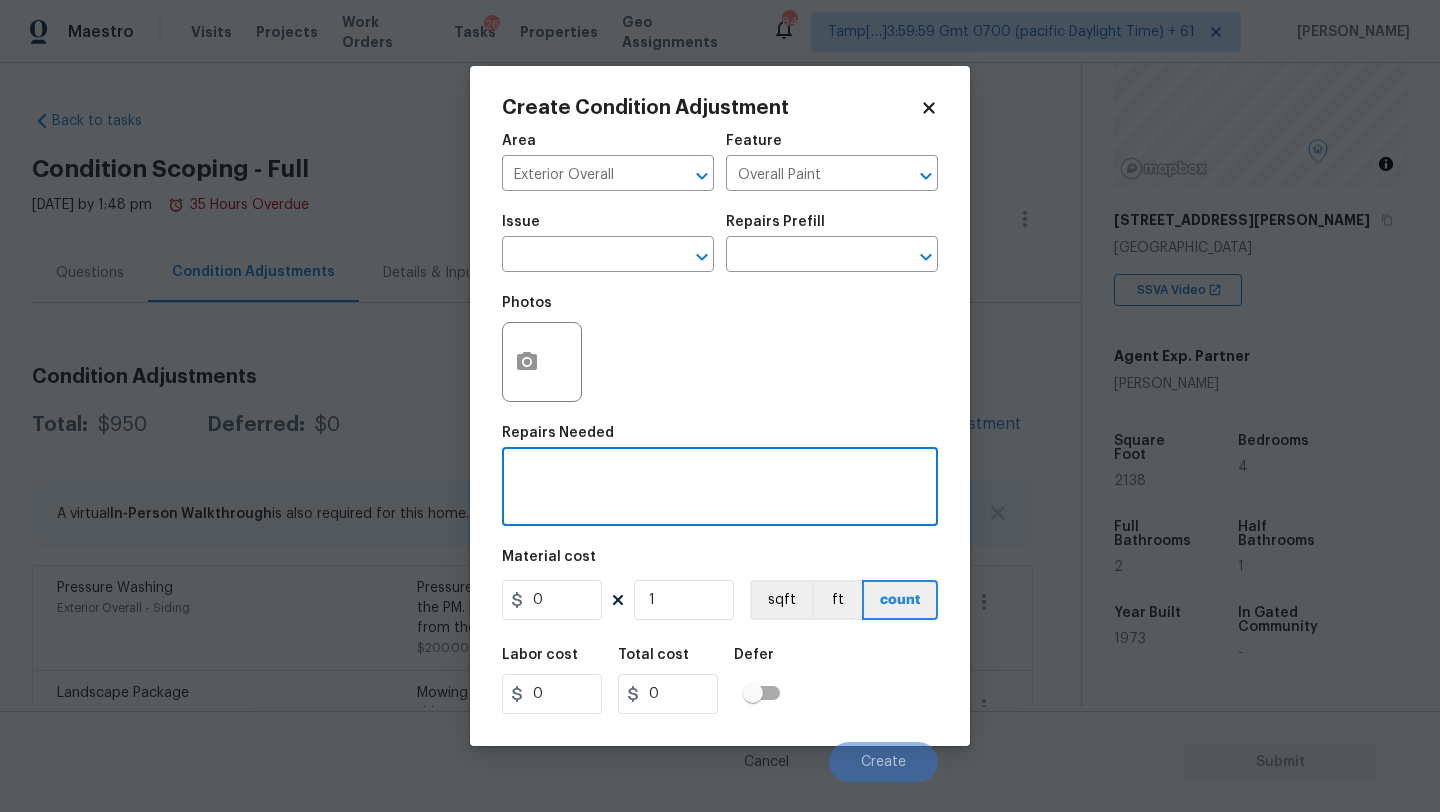 paste on "Repairs to siding, stucco, or paint" 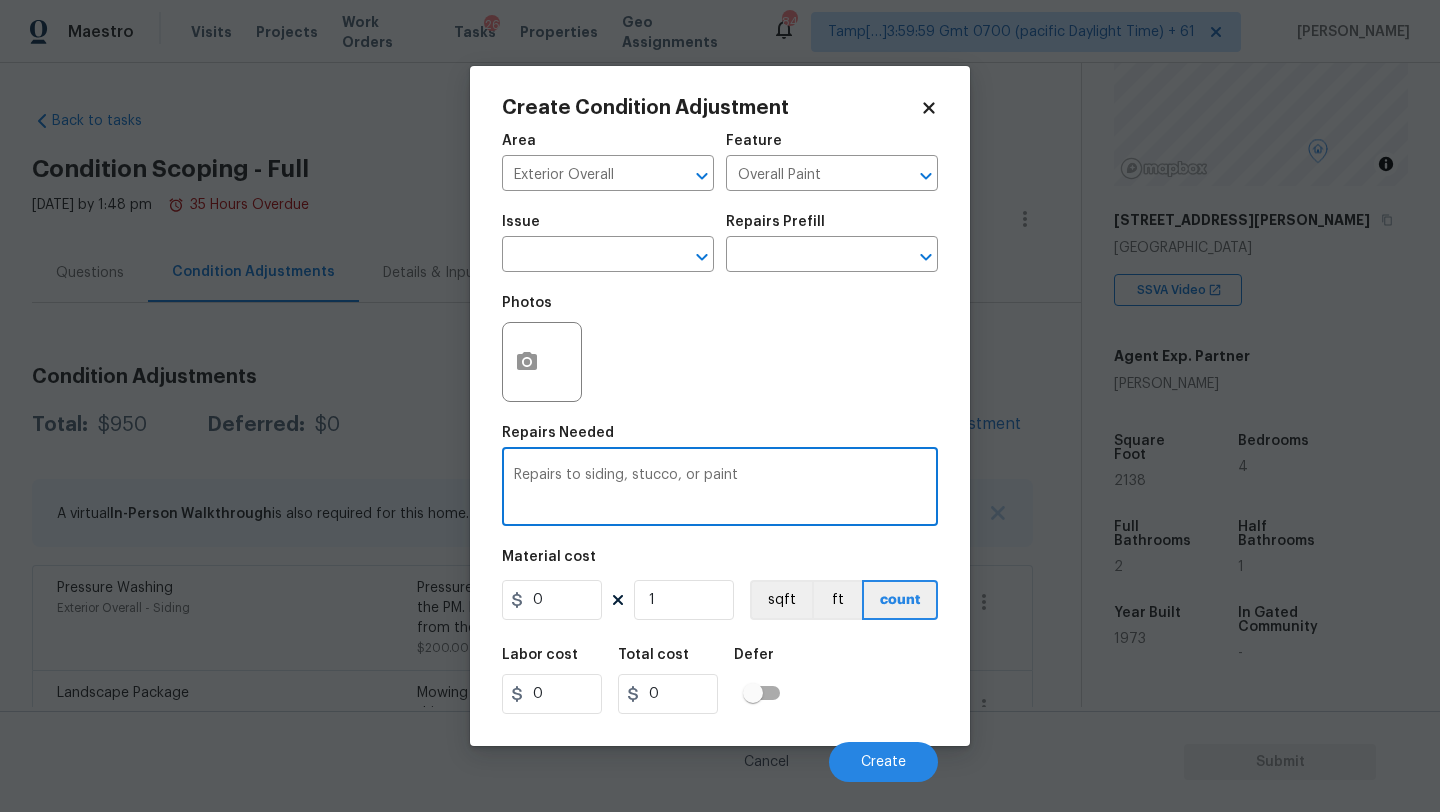 type on "Repairs to siding, stucco, or paint" 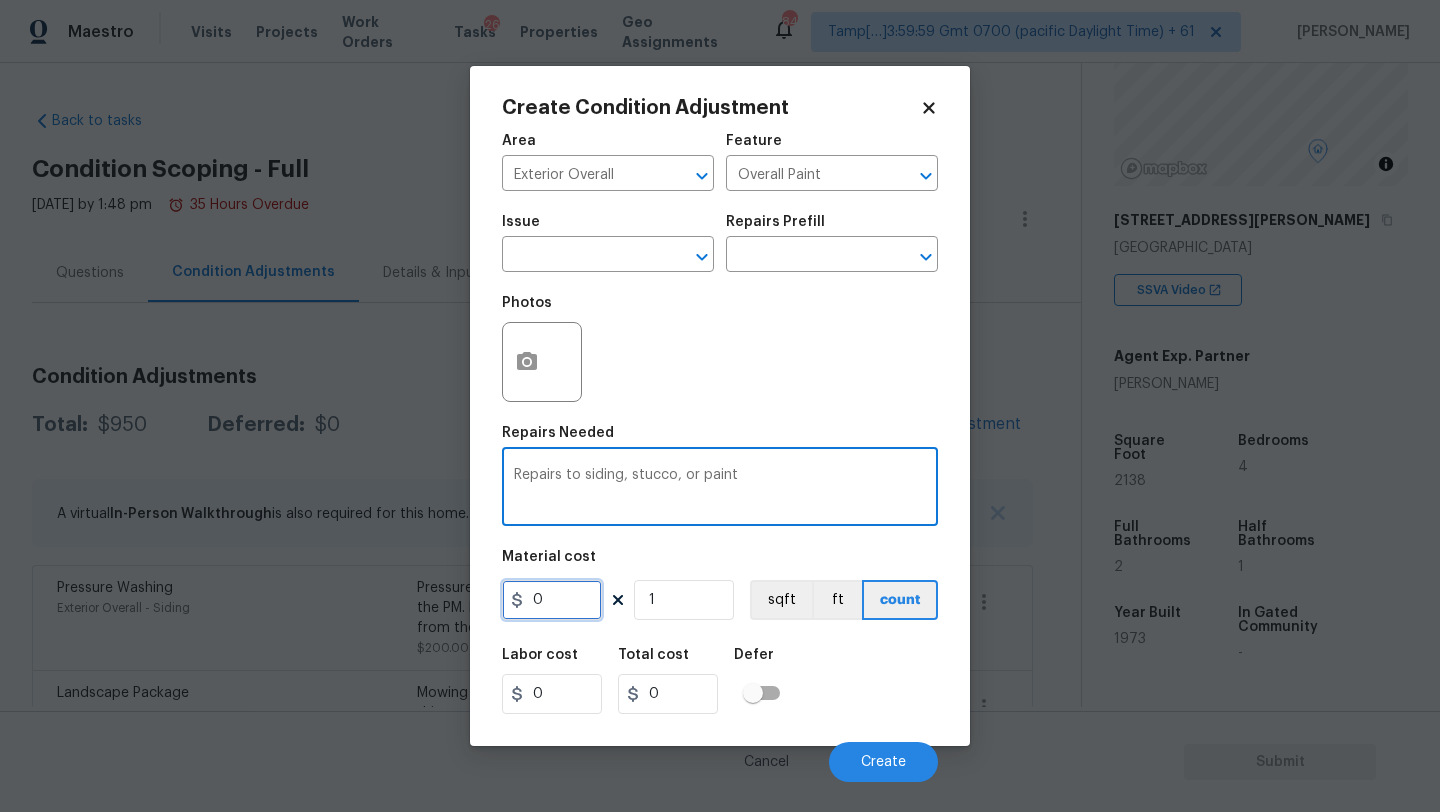 click on "0" at bounding box center (552, 600) 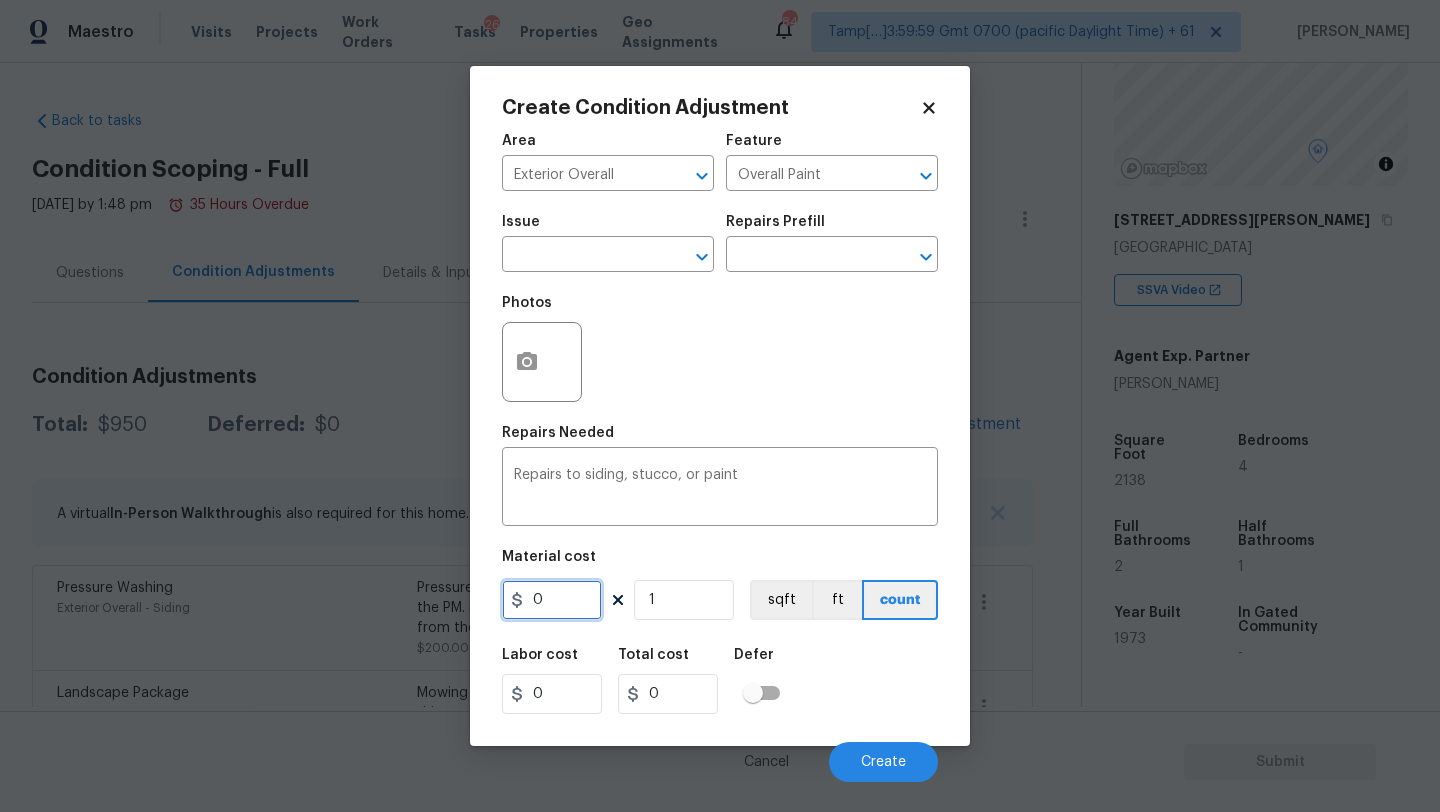 click on "0" at bounding box center (552, 600) 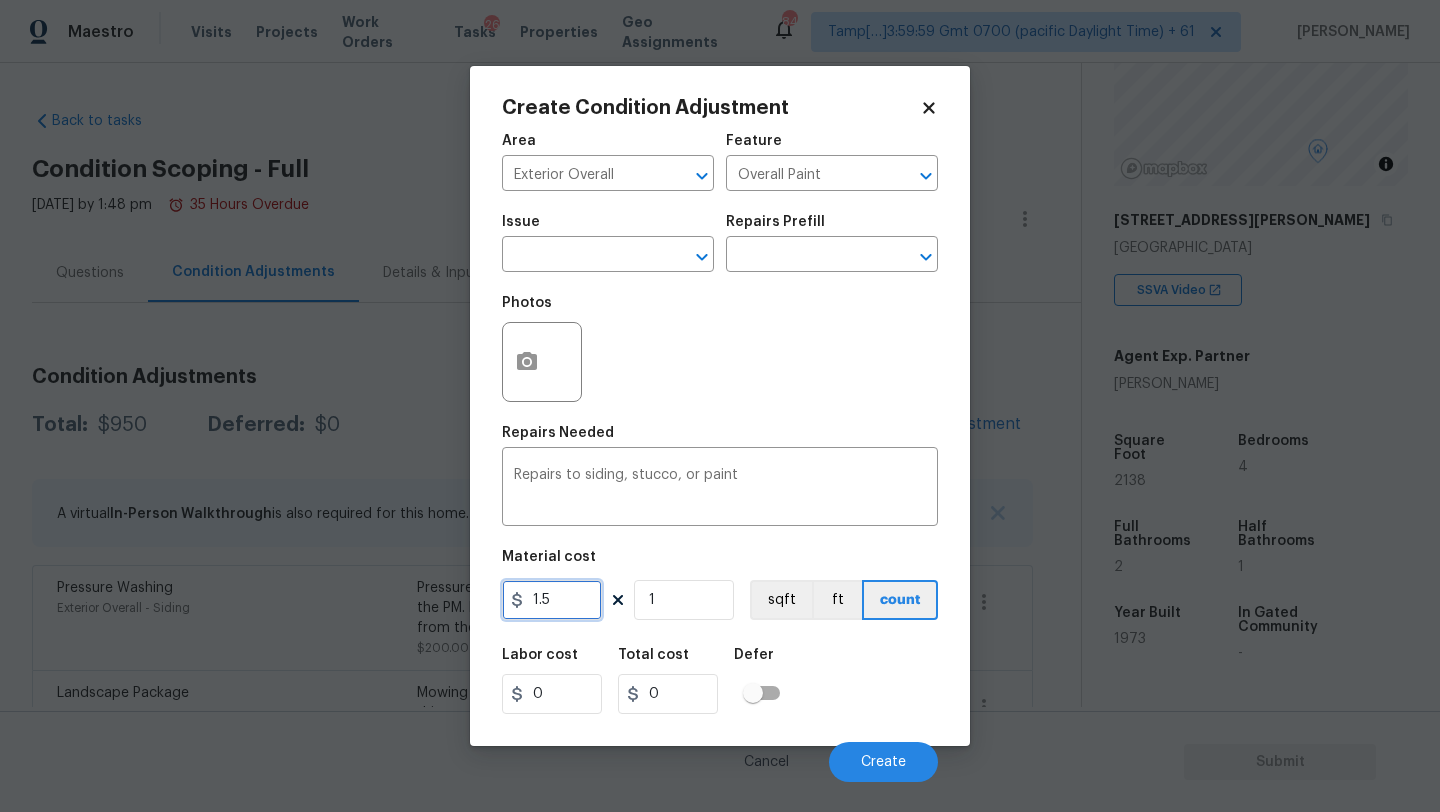 type on "1.5" 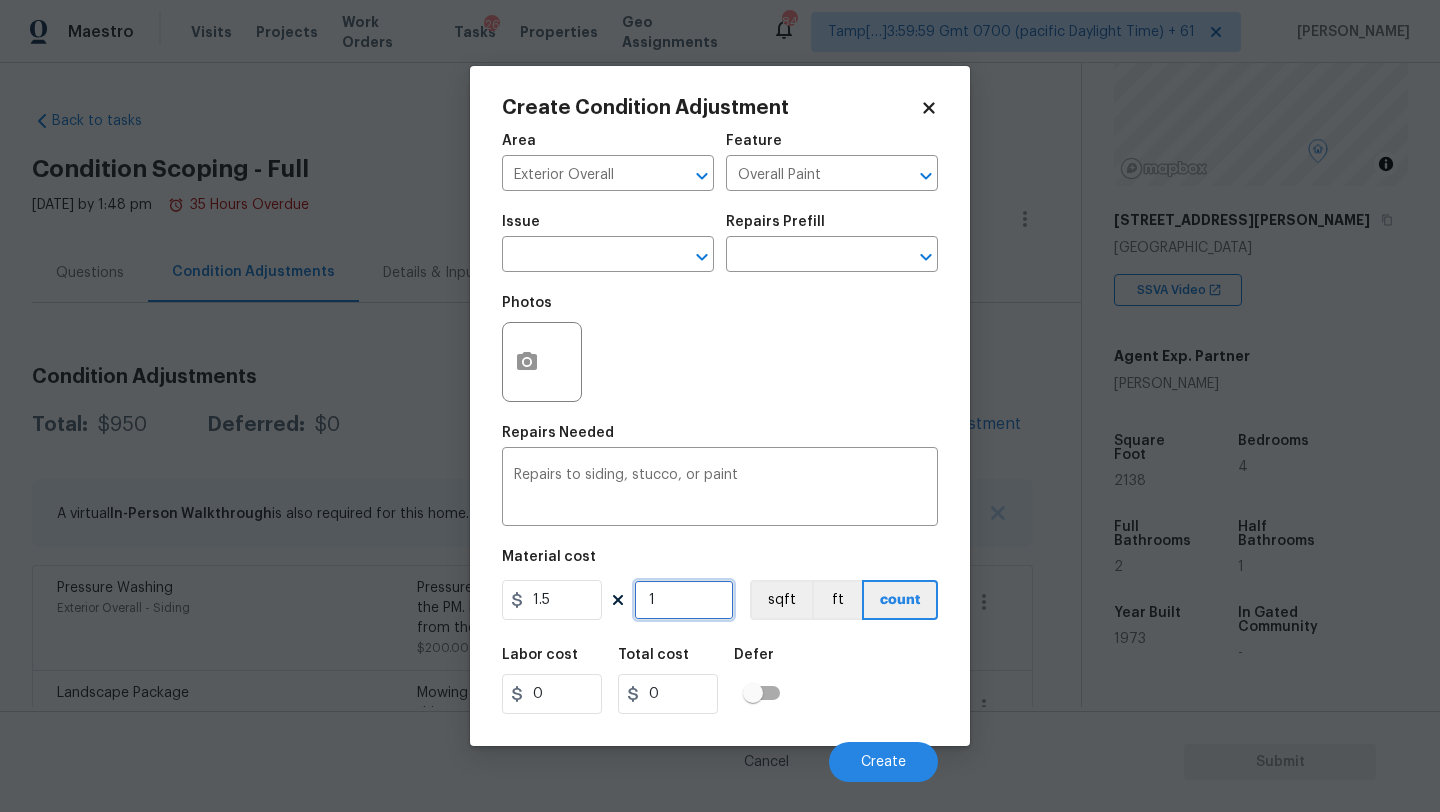 type on "1.5" 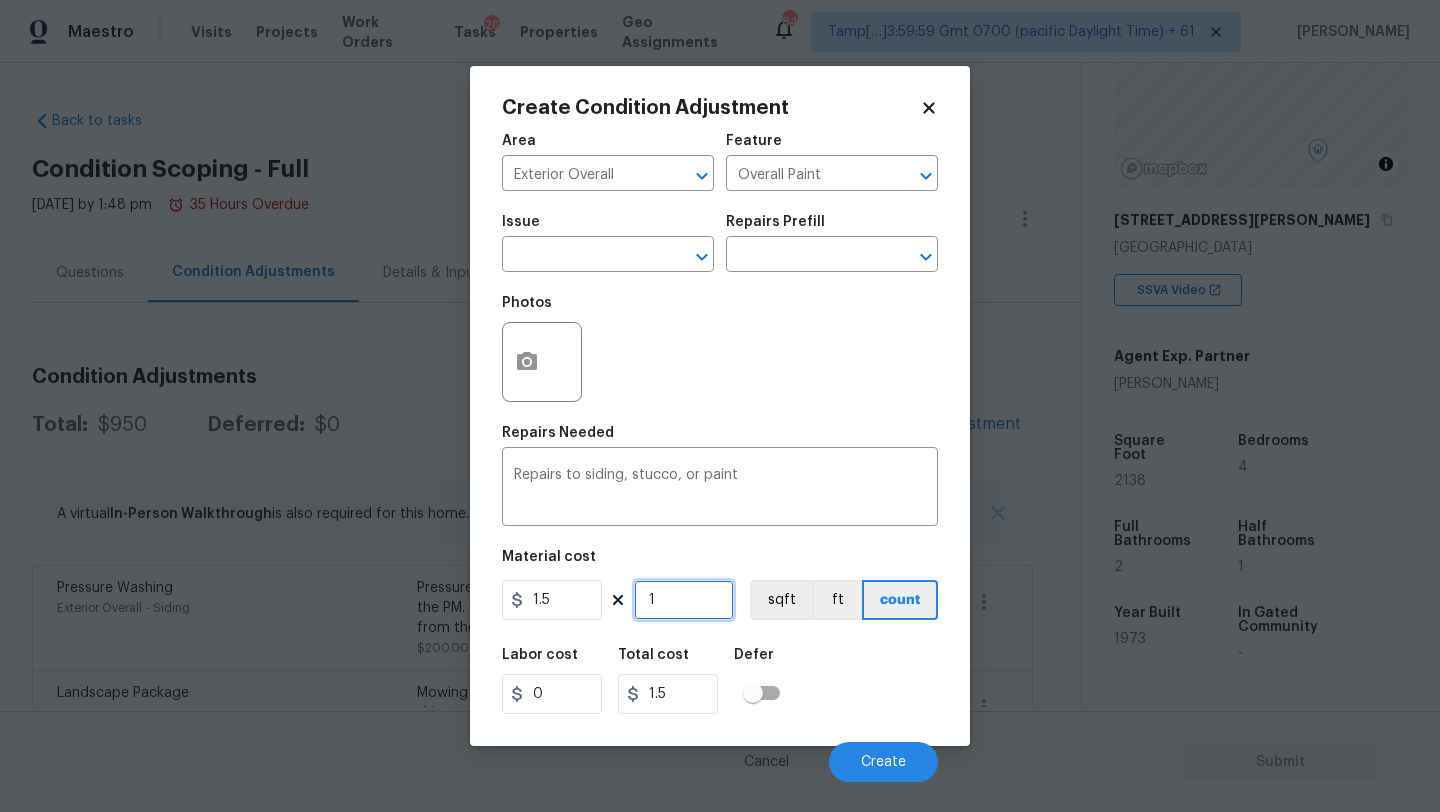 click on "1" at bounding box center (684, 600) 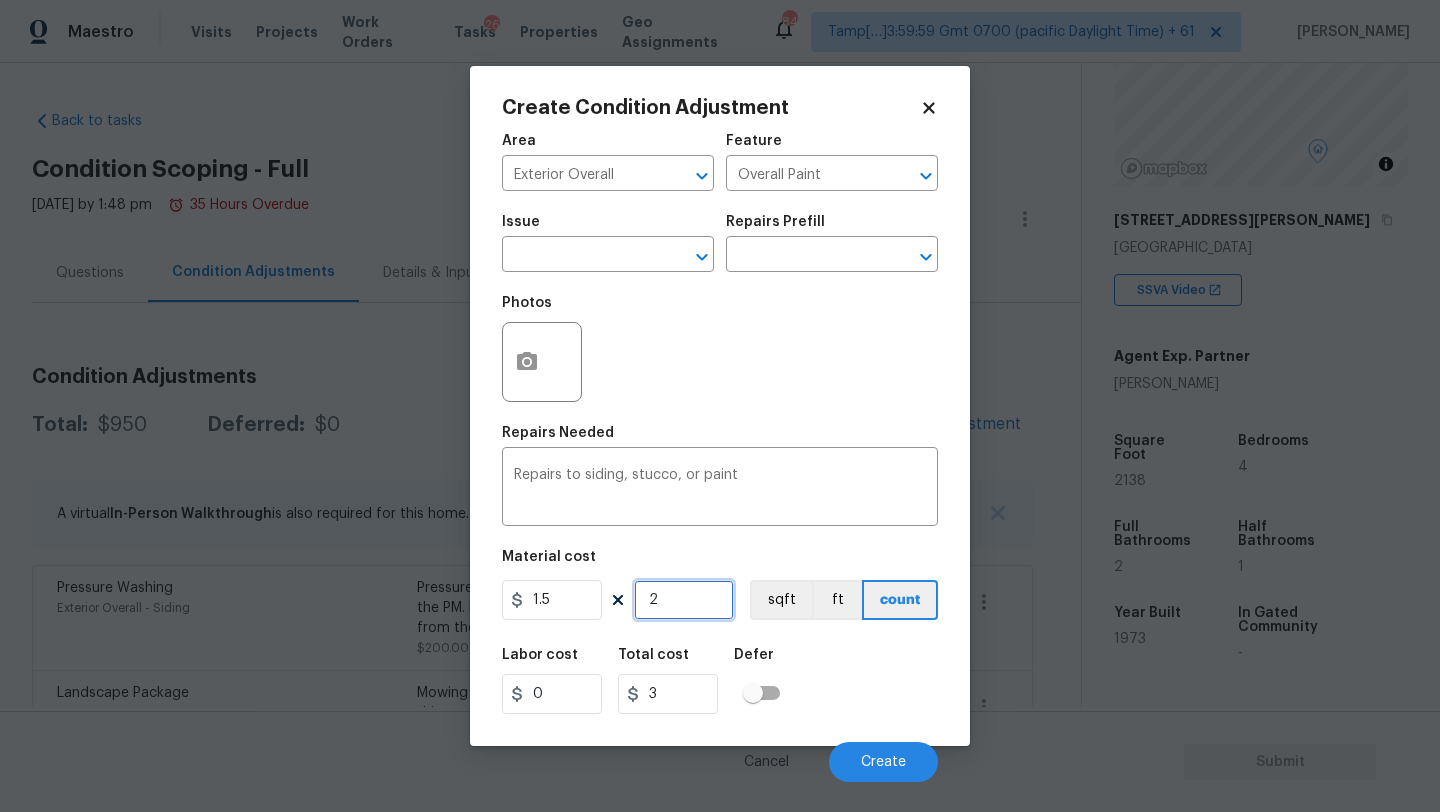 type on "21" 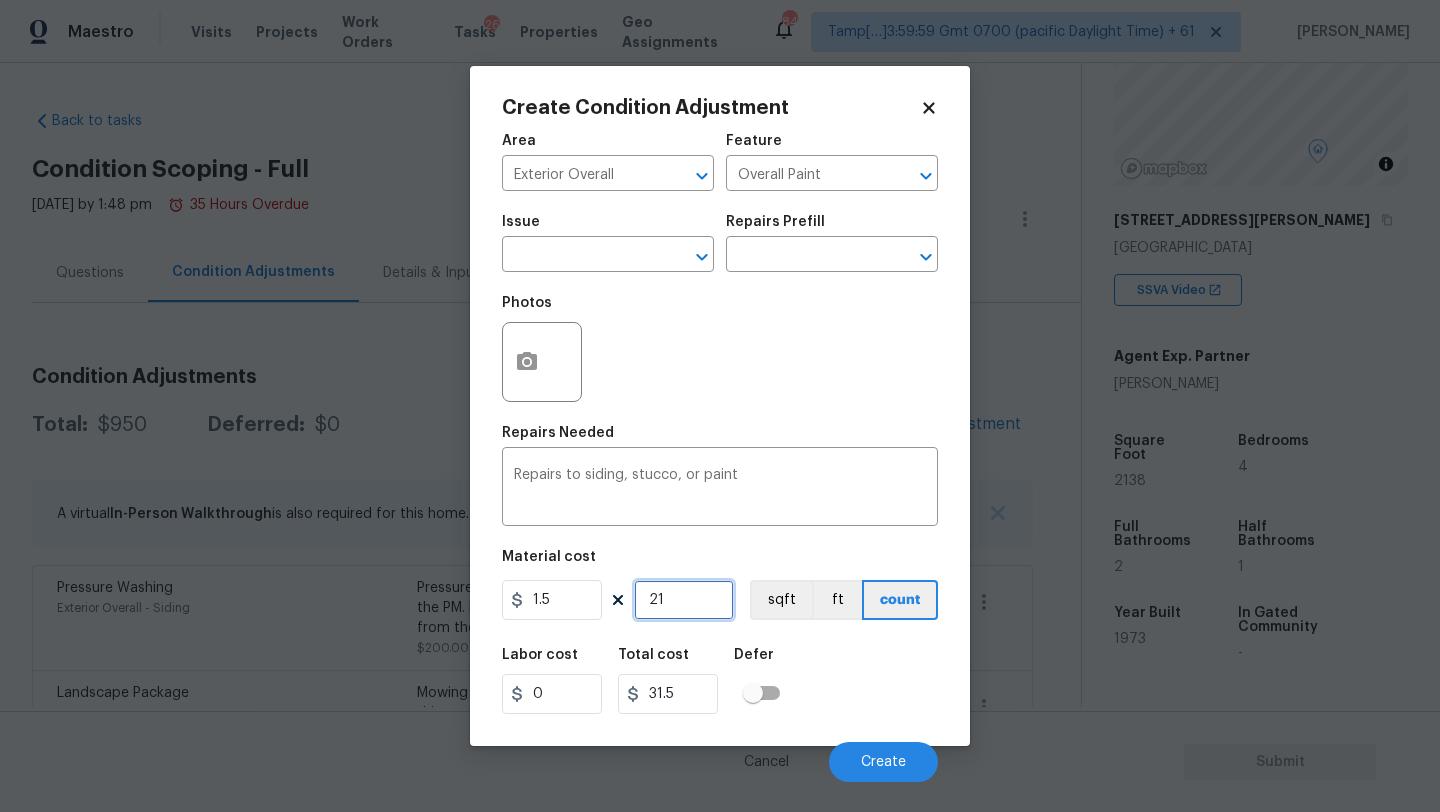 type on "213" 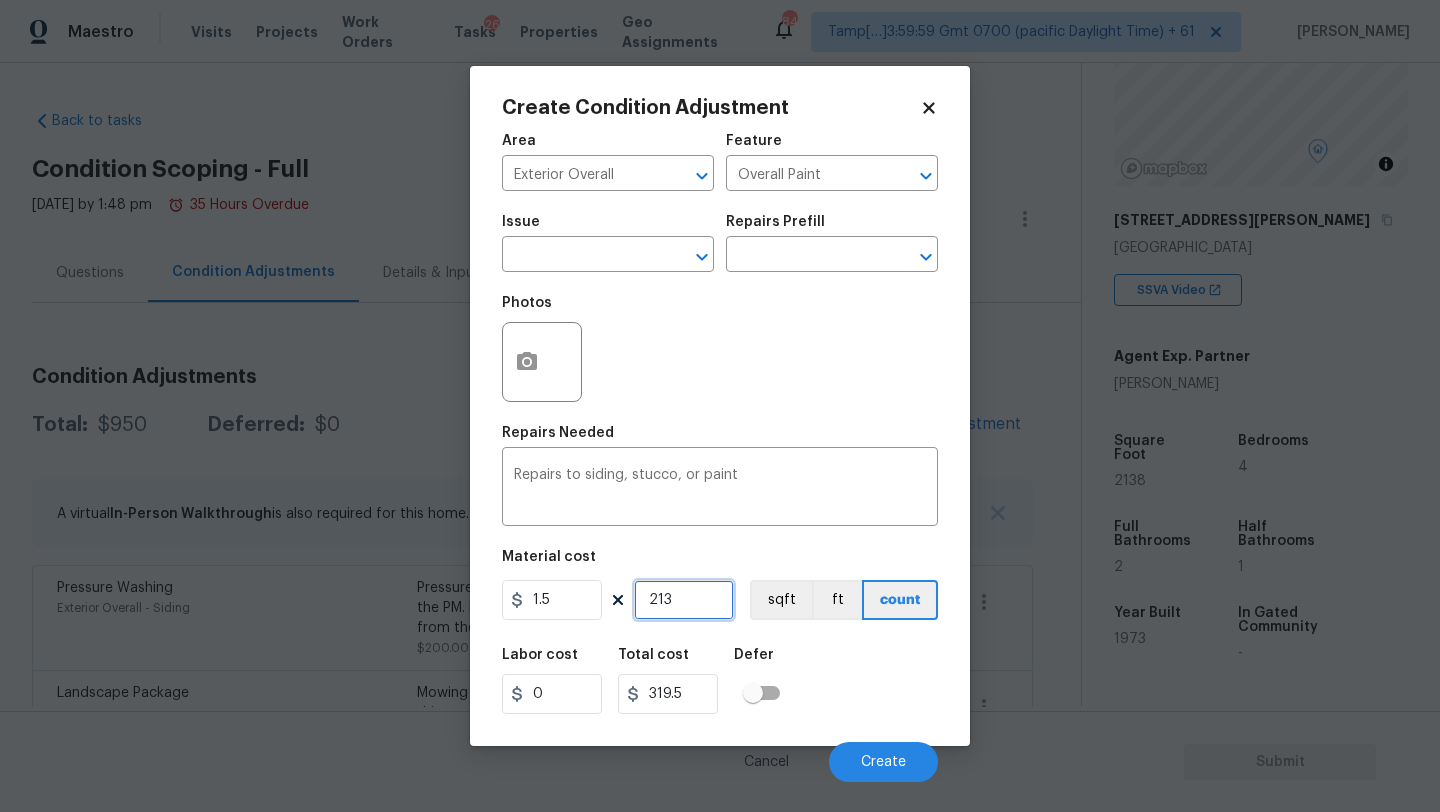 type on "2136" 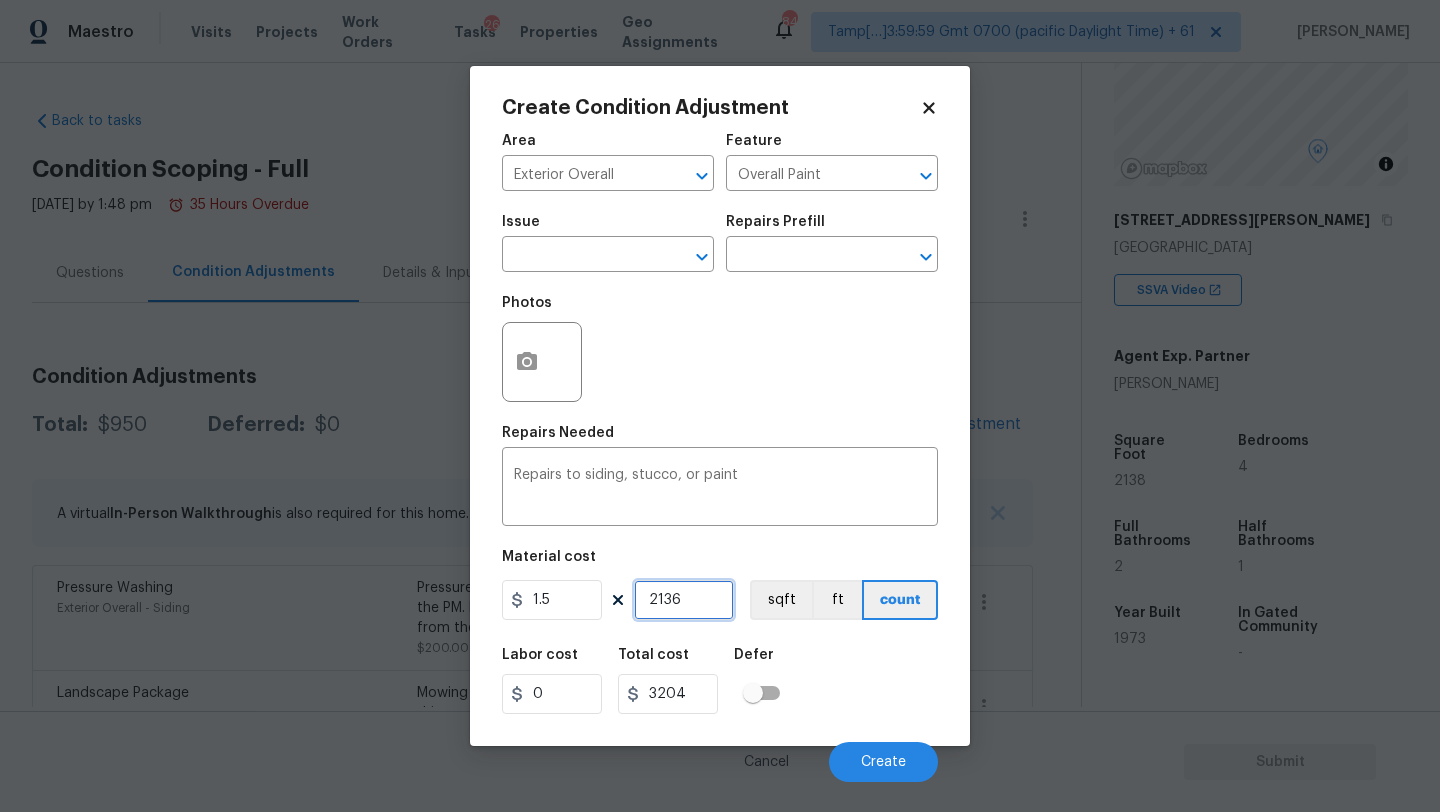 type on "2136" 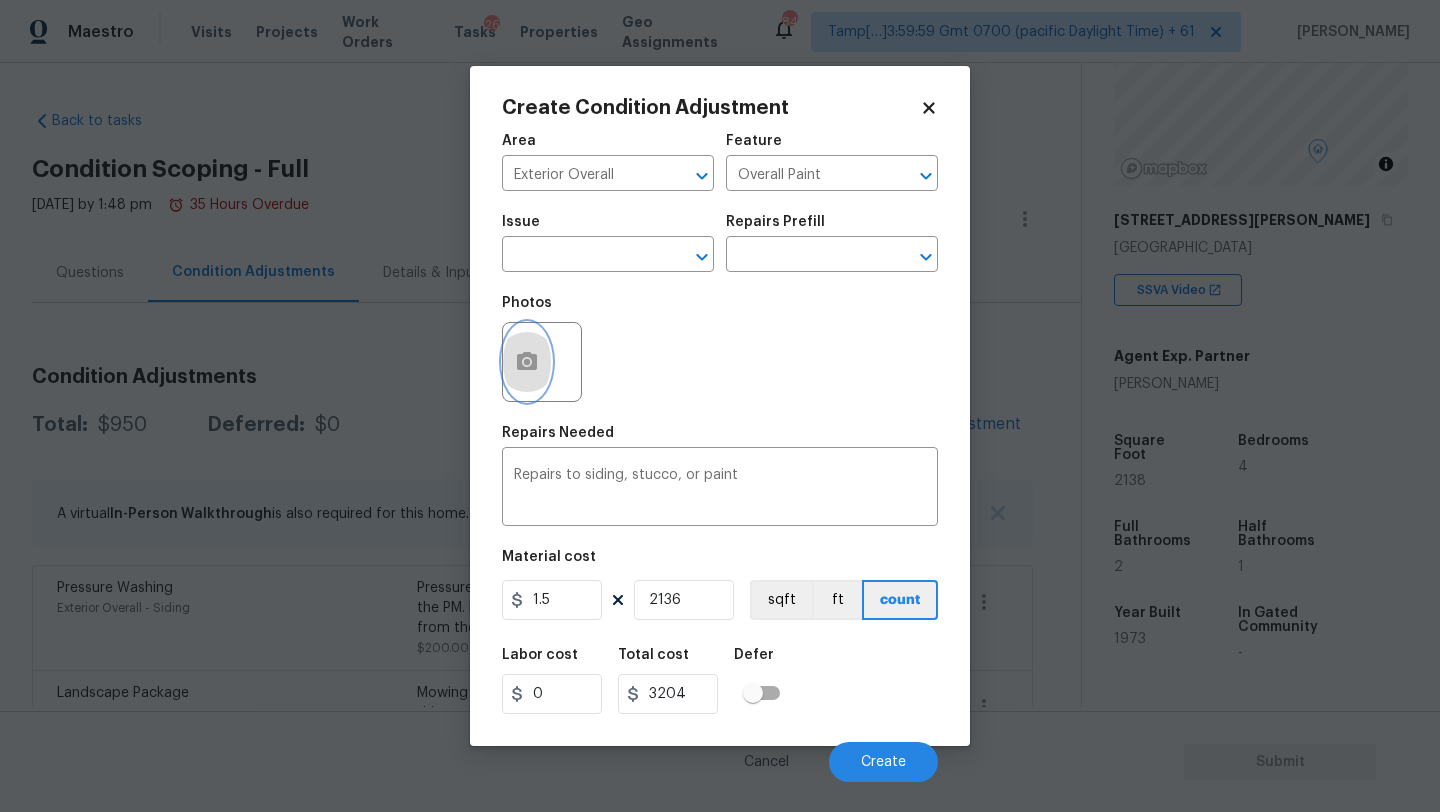 click at bounding box center (527, 362) 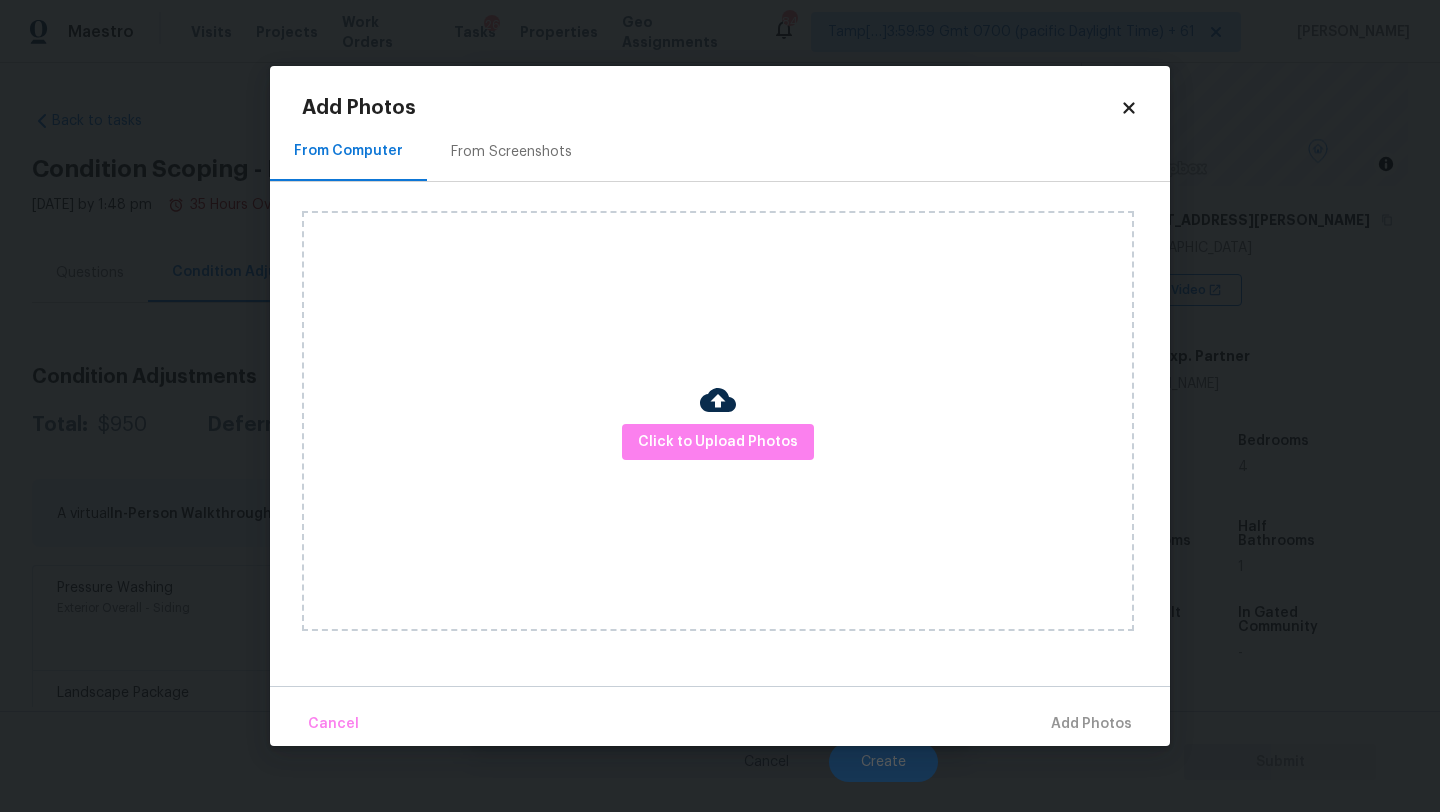 click on "From Screenshots" at bounding box center (511, 151) 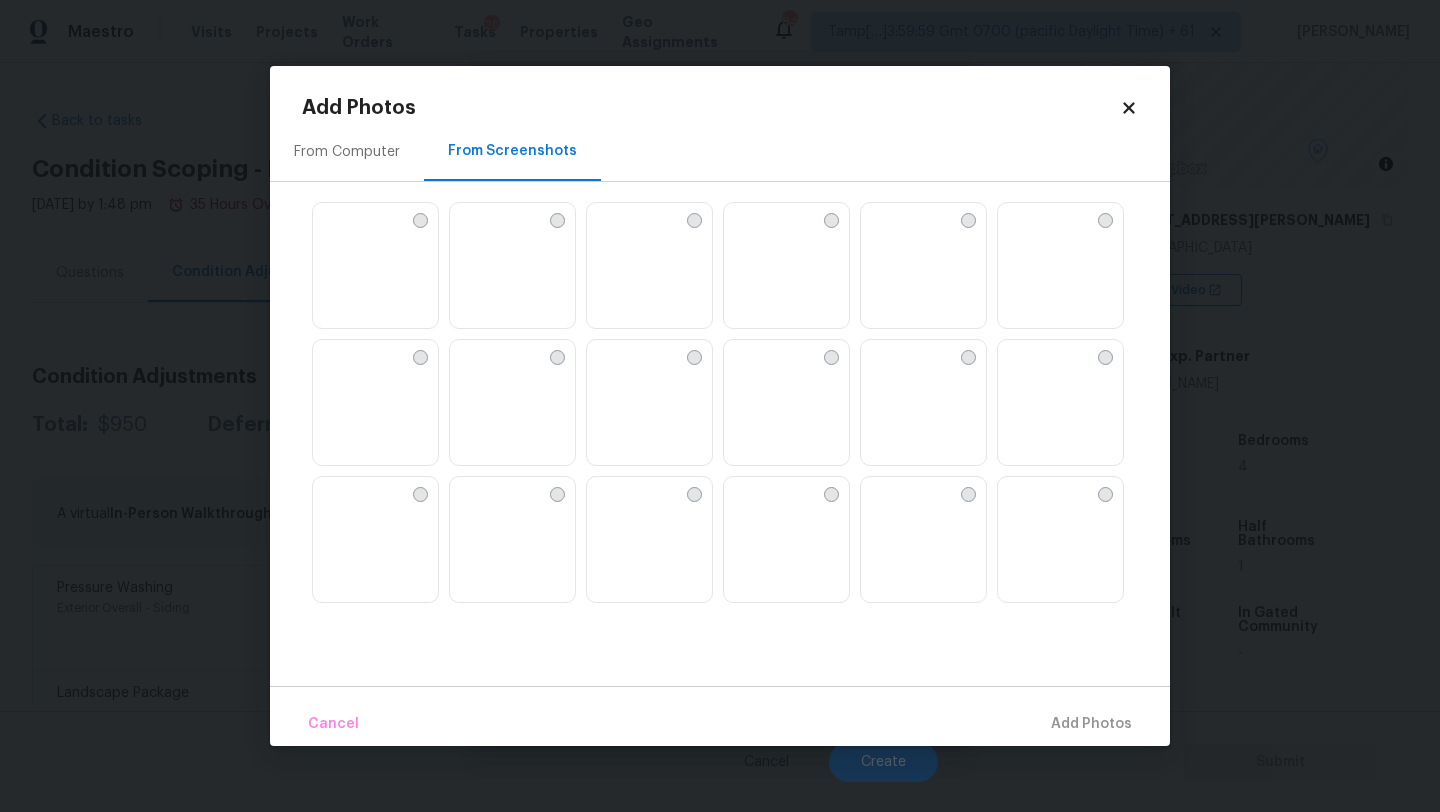 click at bounding box center [329, 219] 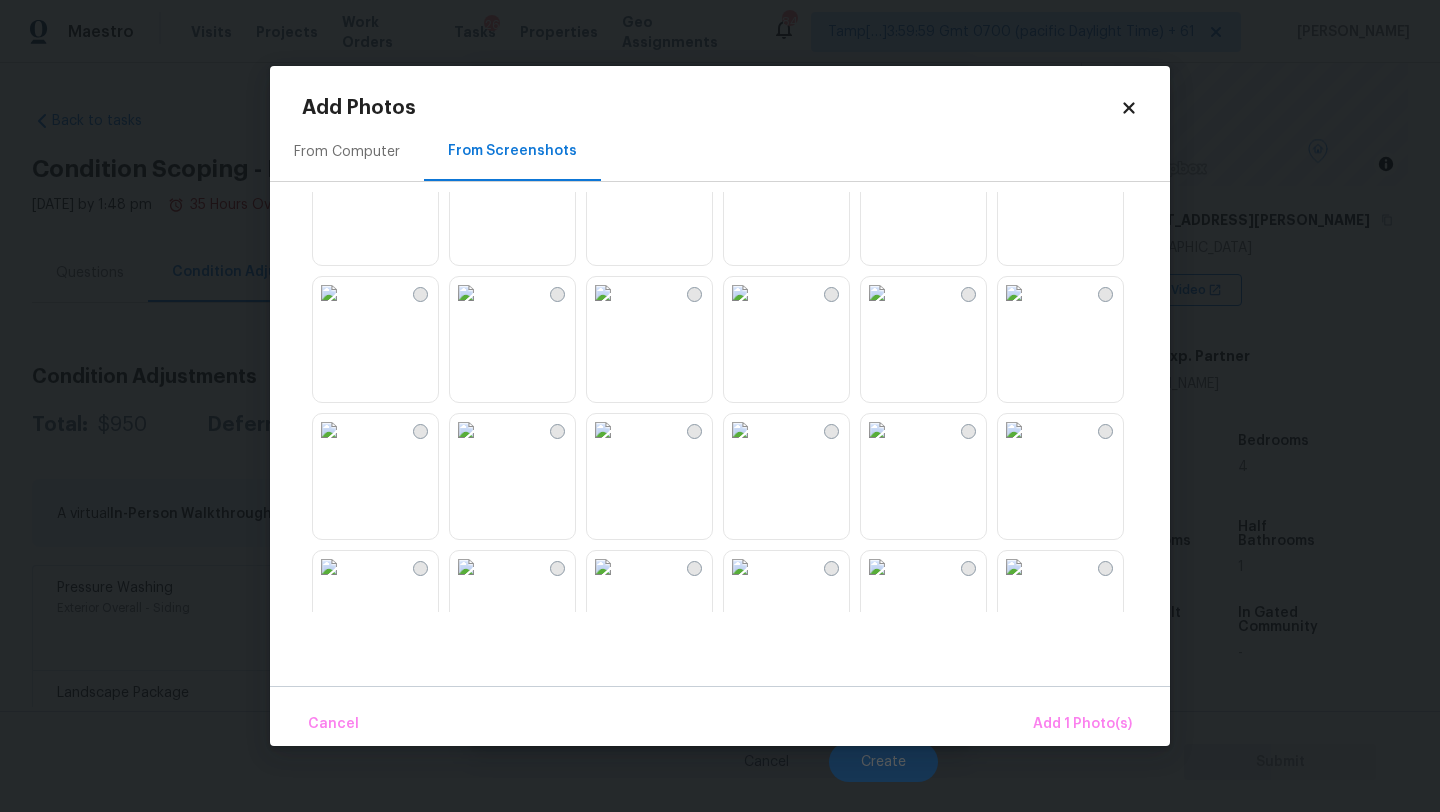 scroll, scrollTop: 461, scrollLeft: 0, axis: vertical 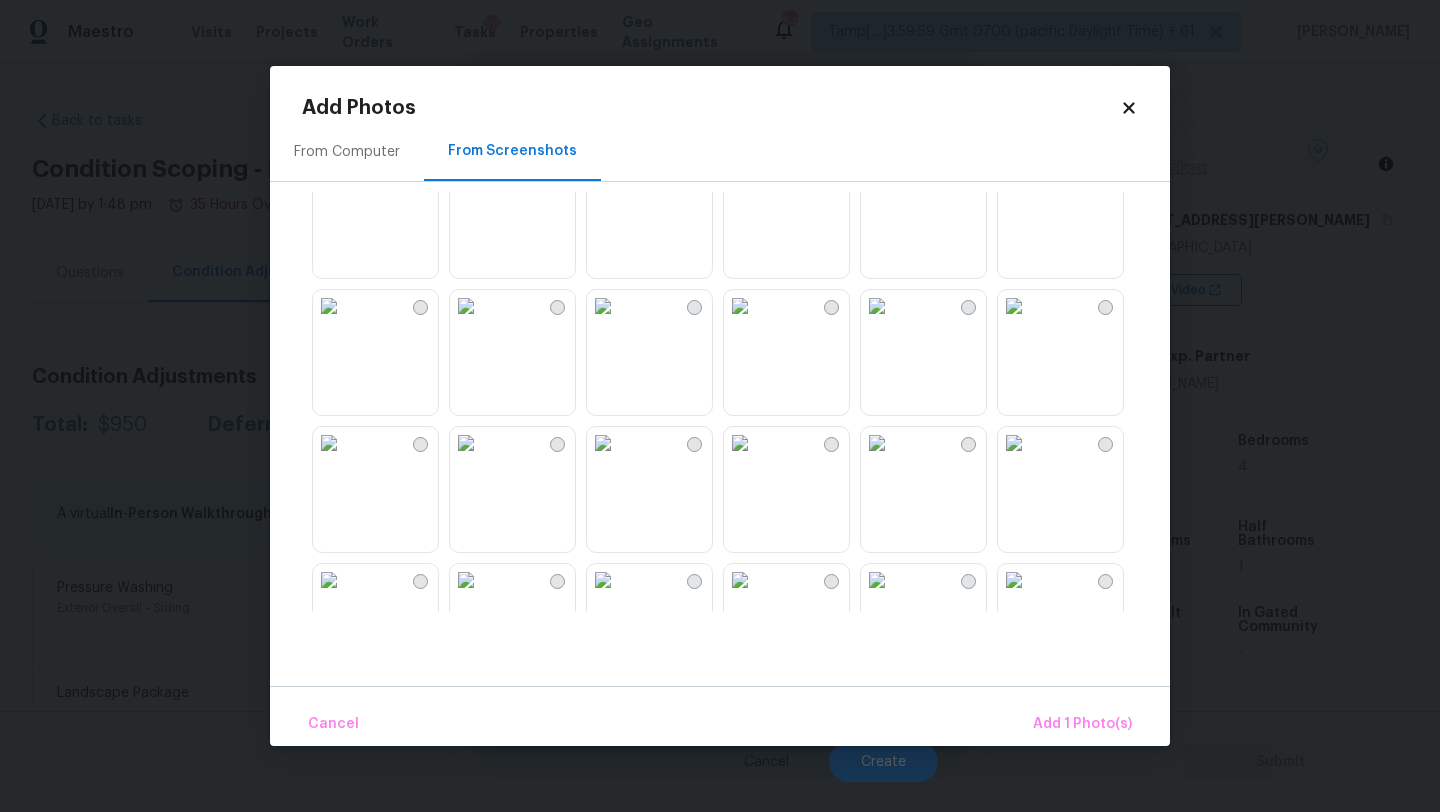 click at bounding box center [603, 306] 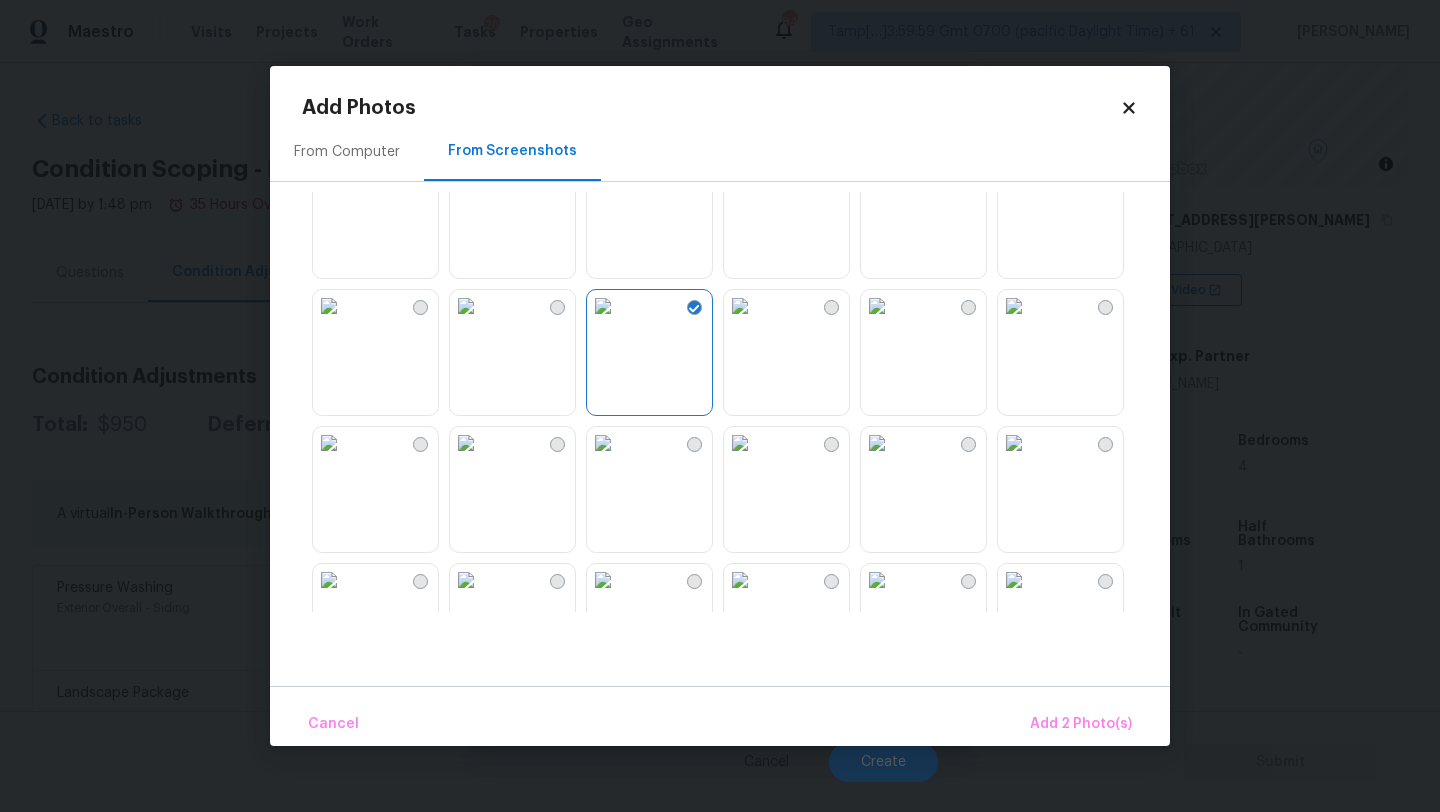 click at bounding box center [466, 306] 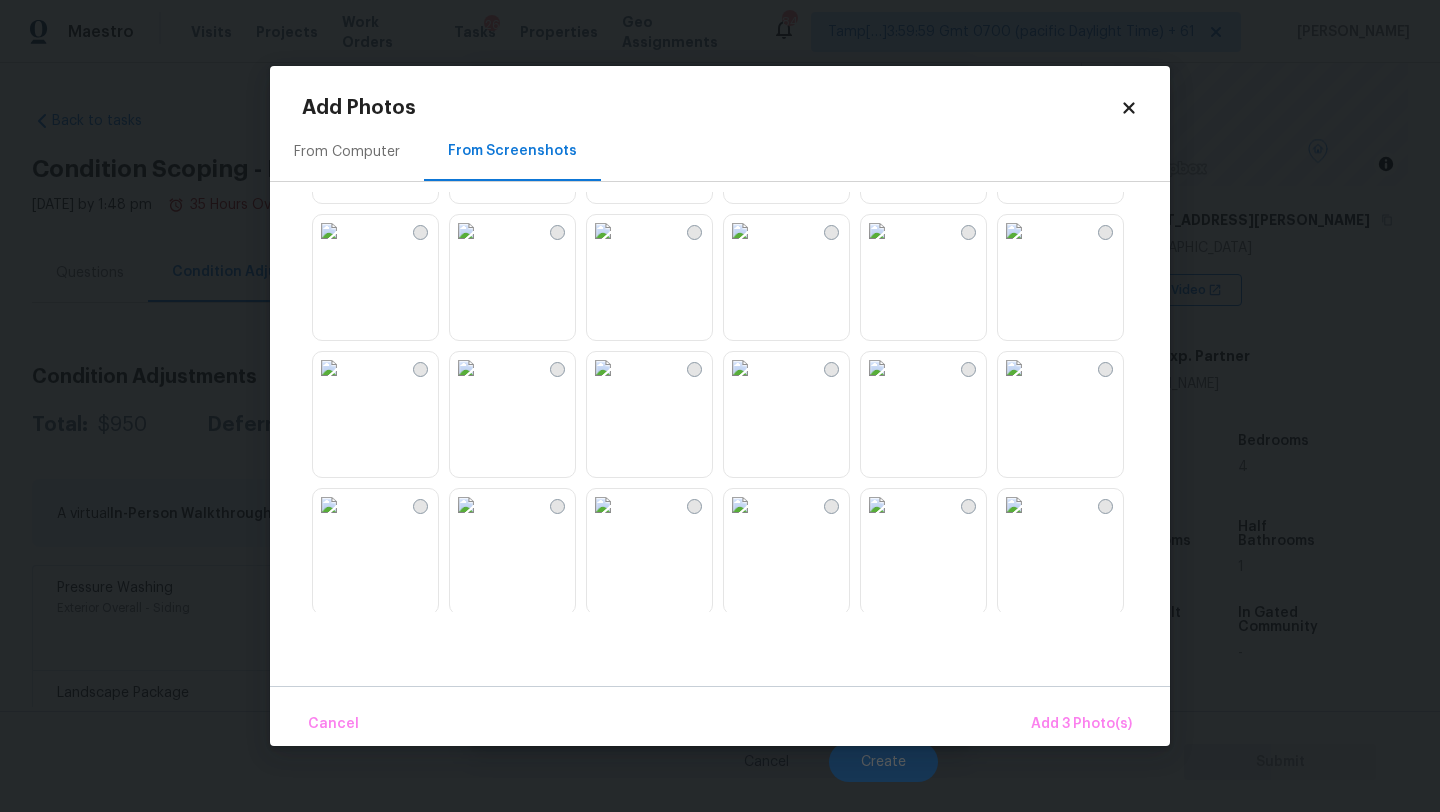 scroll, scrollTop: 1088, scrollLeft: 0, axis: vertical 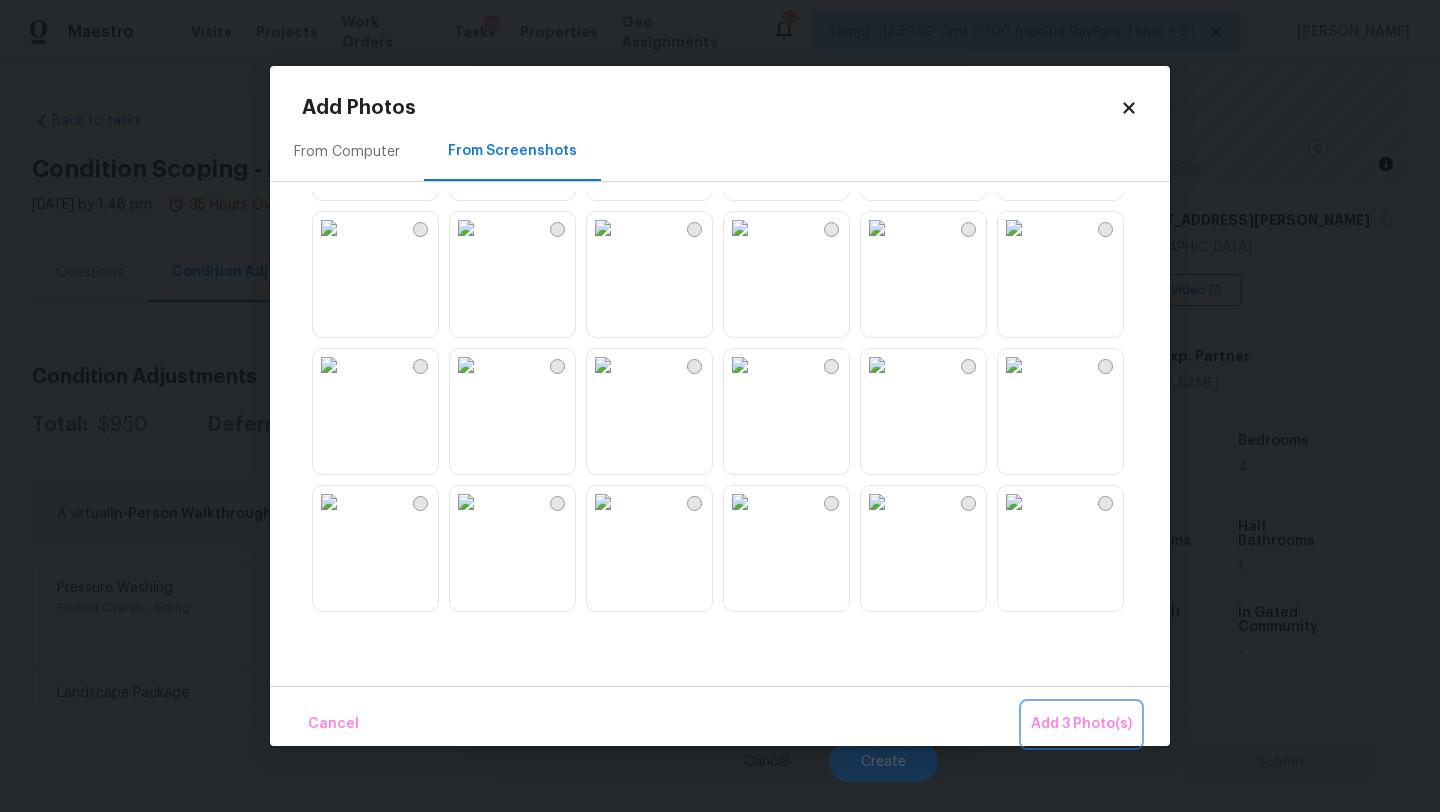 click on "Add 3 Photo(s)" at bounding box center (1081, 724) 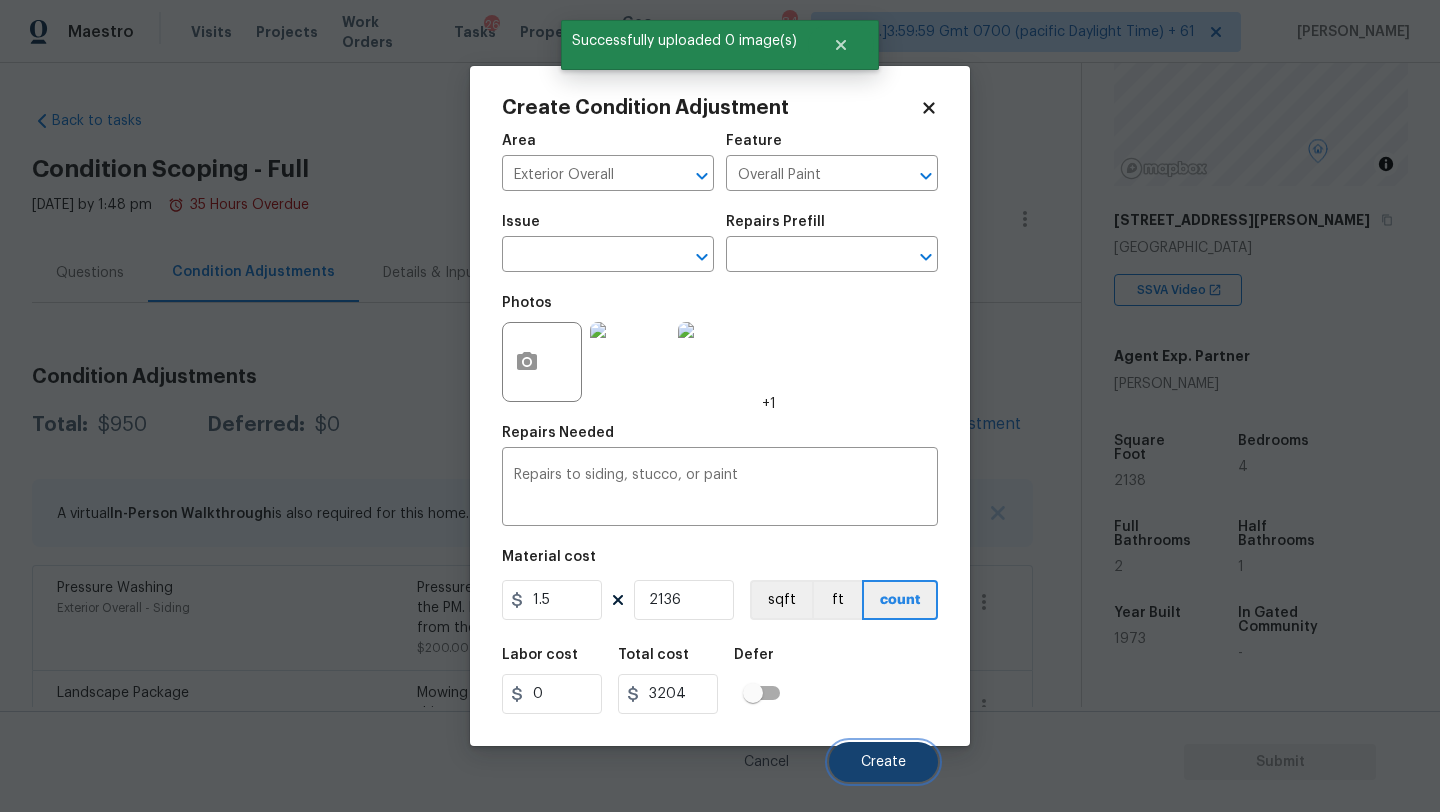 click on "Create" at bounding box center [883, 762] 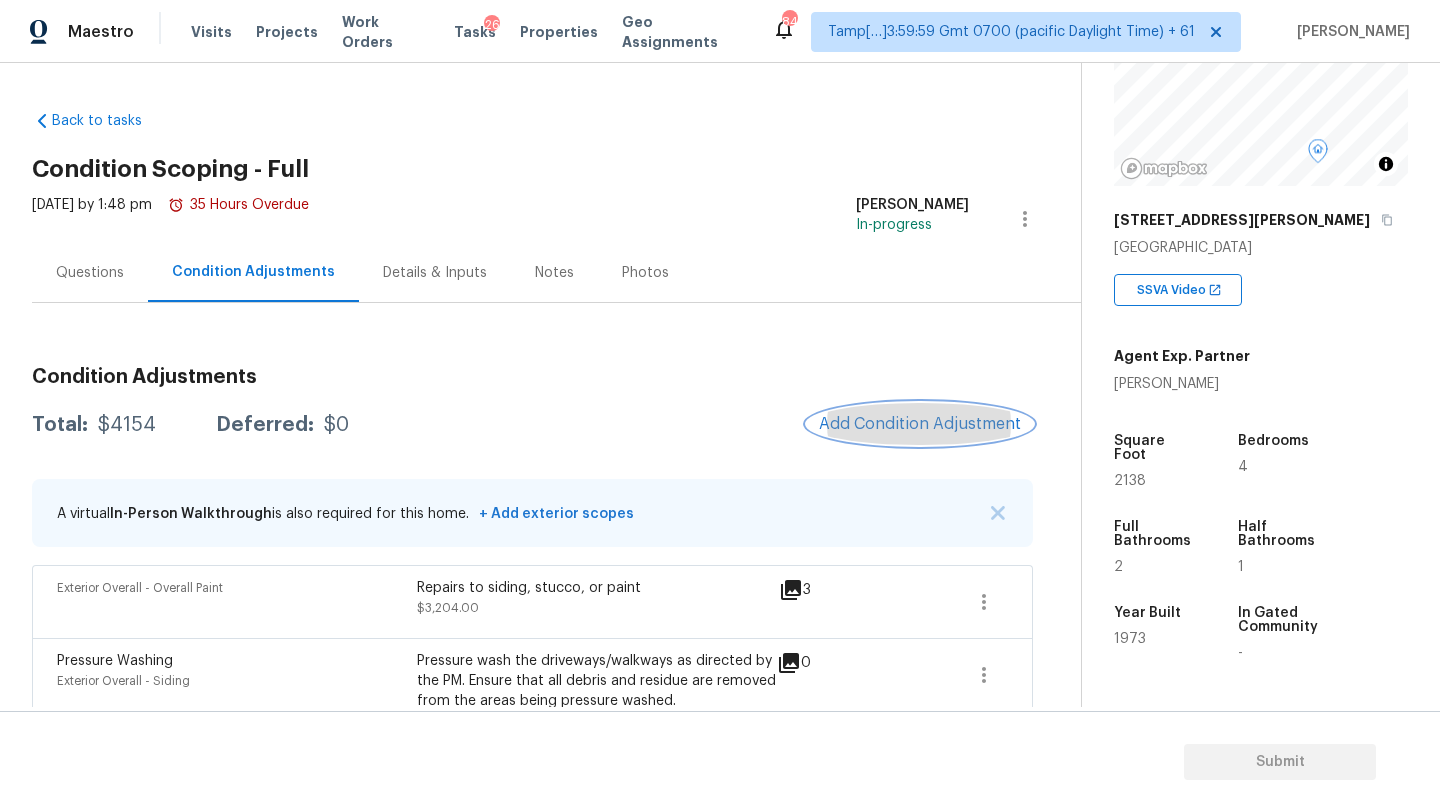 click on "Add Condition Adjustment" at bounding box center [920, 424] 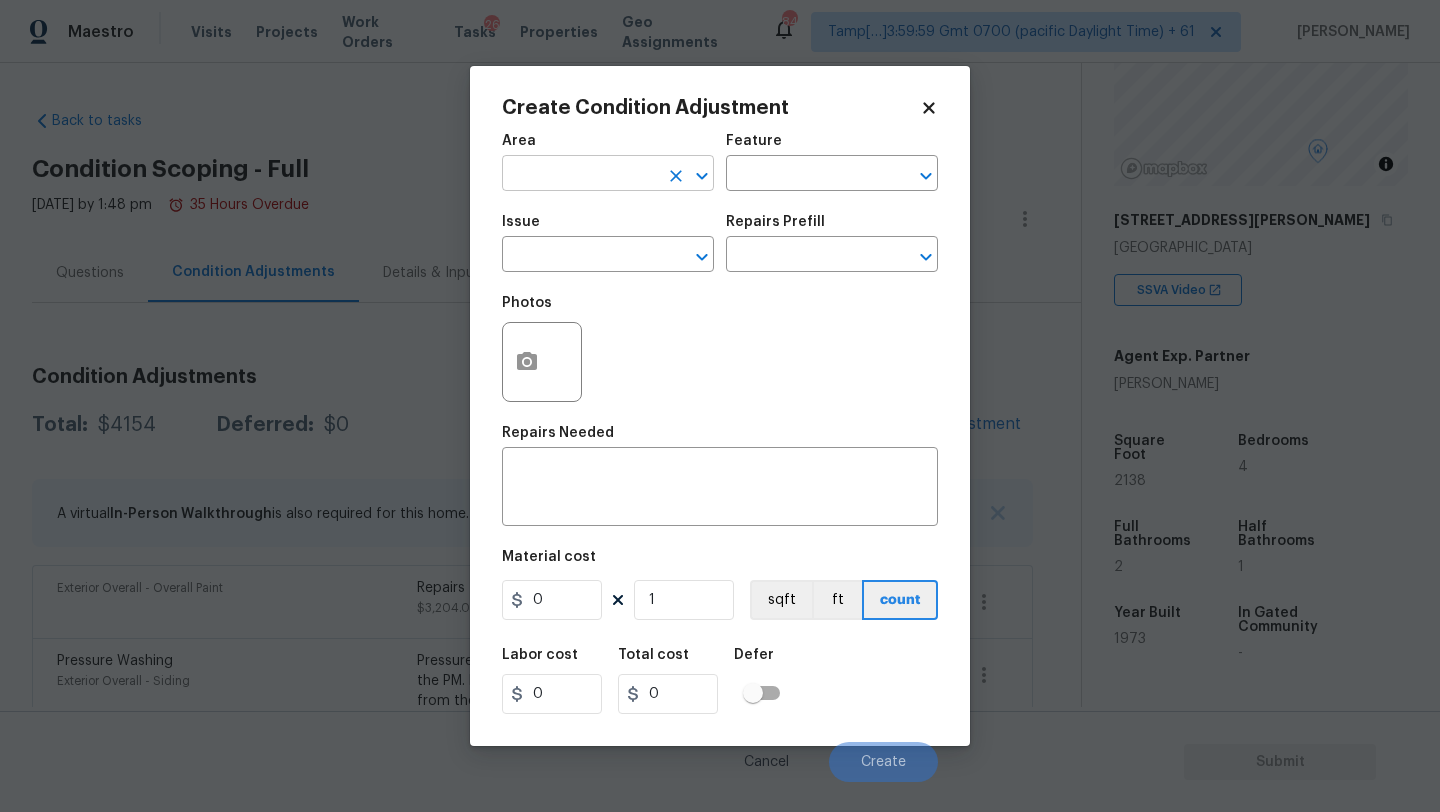click at bounding box center [580, 175] 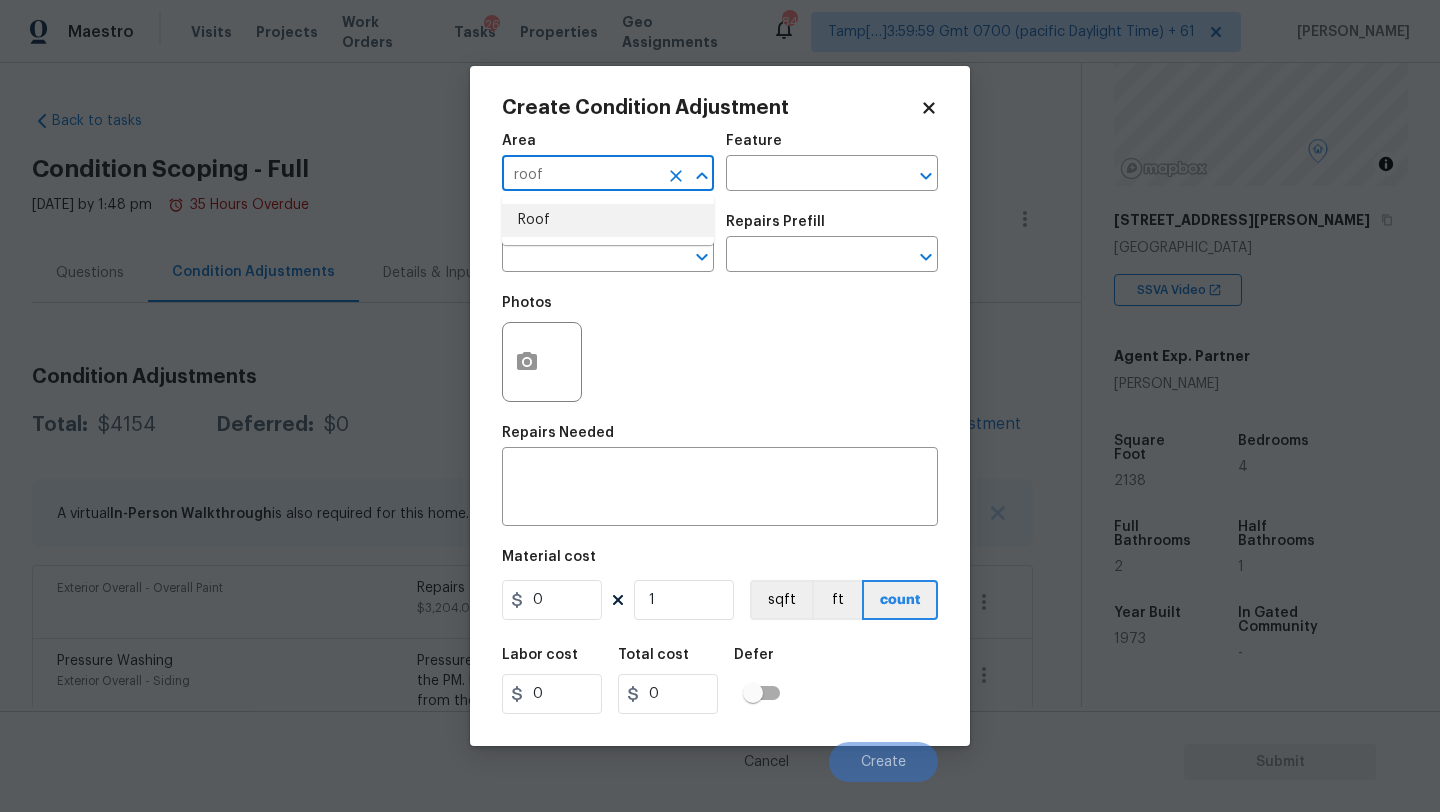 drag, startPoint x: 607, startPoint y: 224, endPoint x: 716, endPoint y: 175, distance: 119.507324 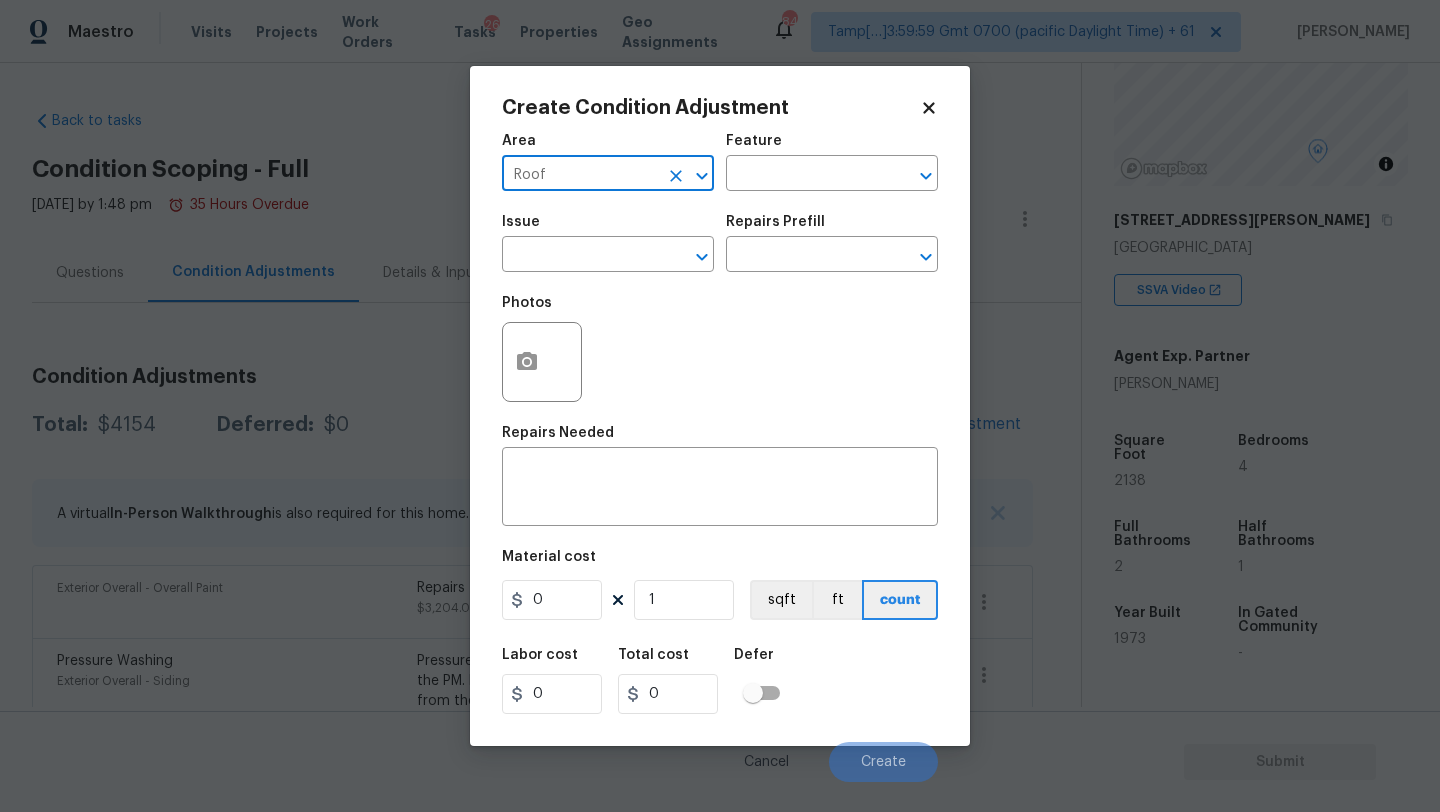 type on "Roof" 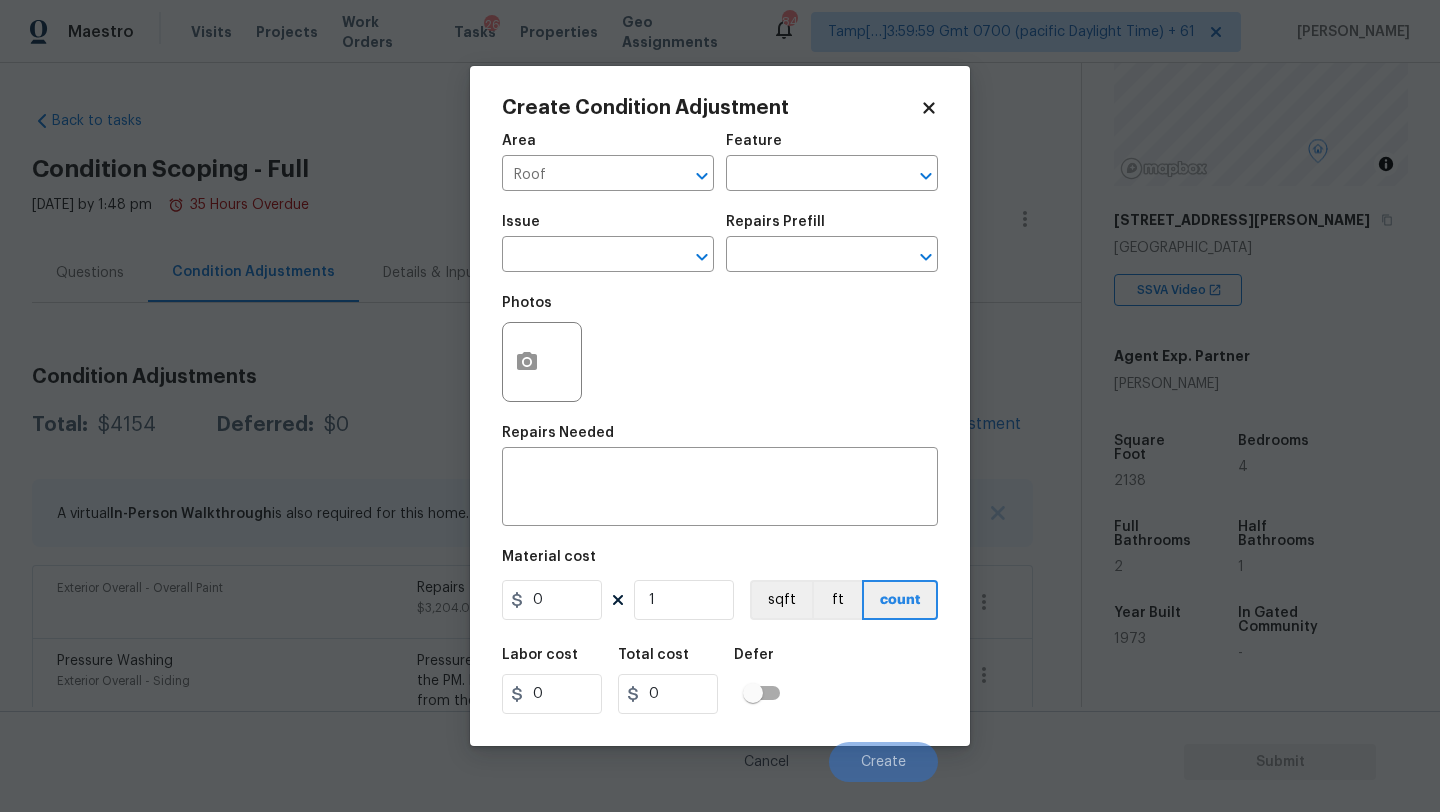 click on "Area Roof ​ Feature ​" at bounding box center [720, 162] 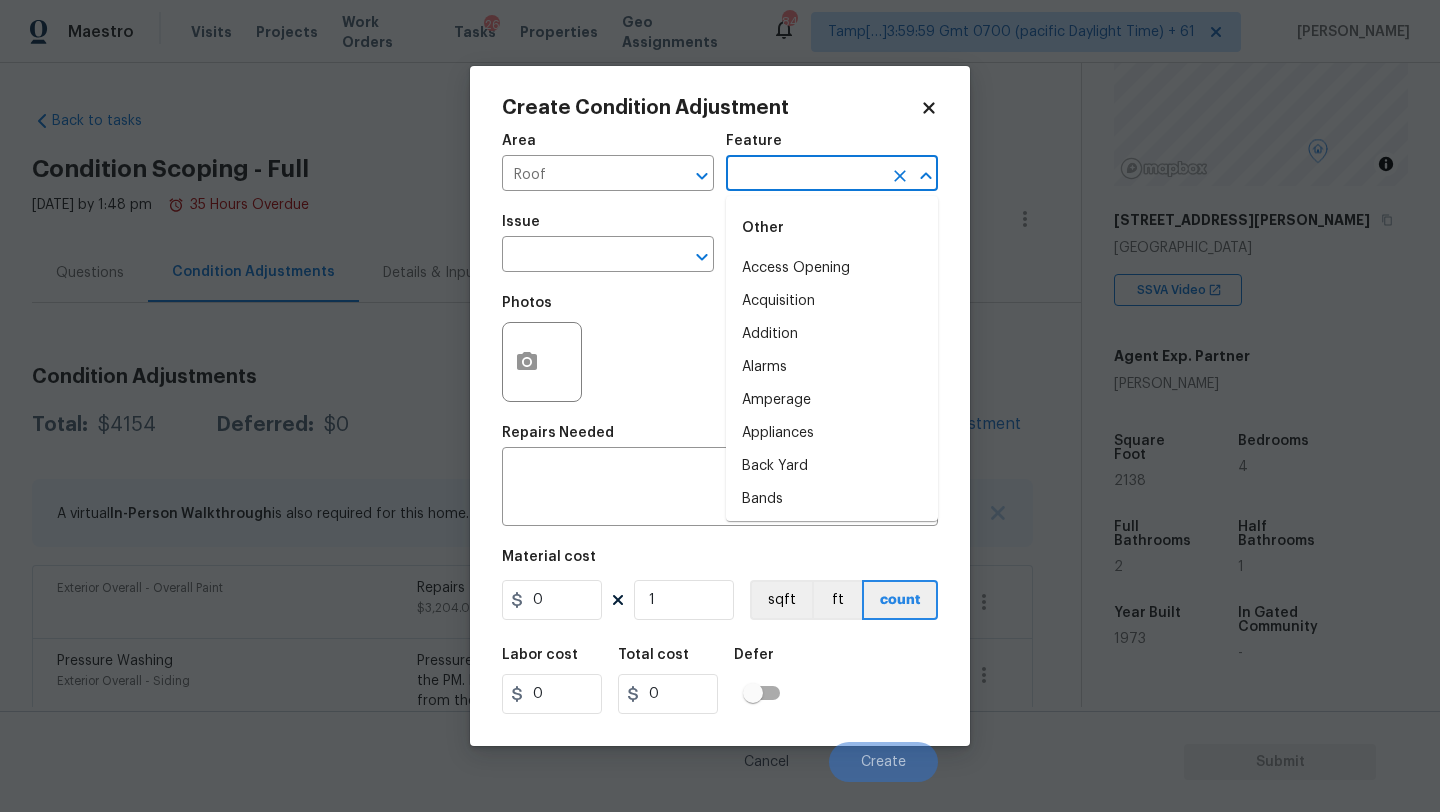 click at bounding box center [804, 175] 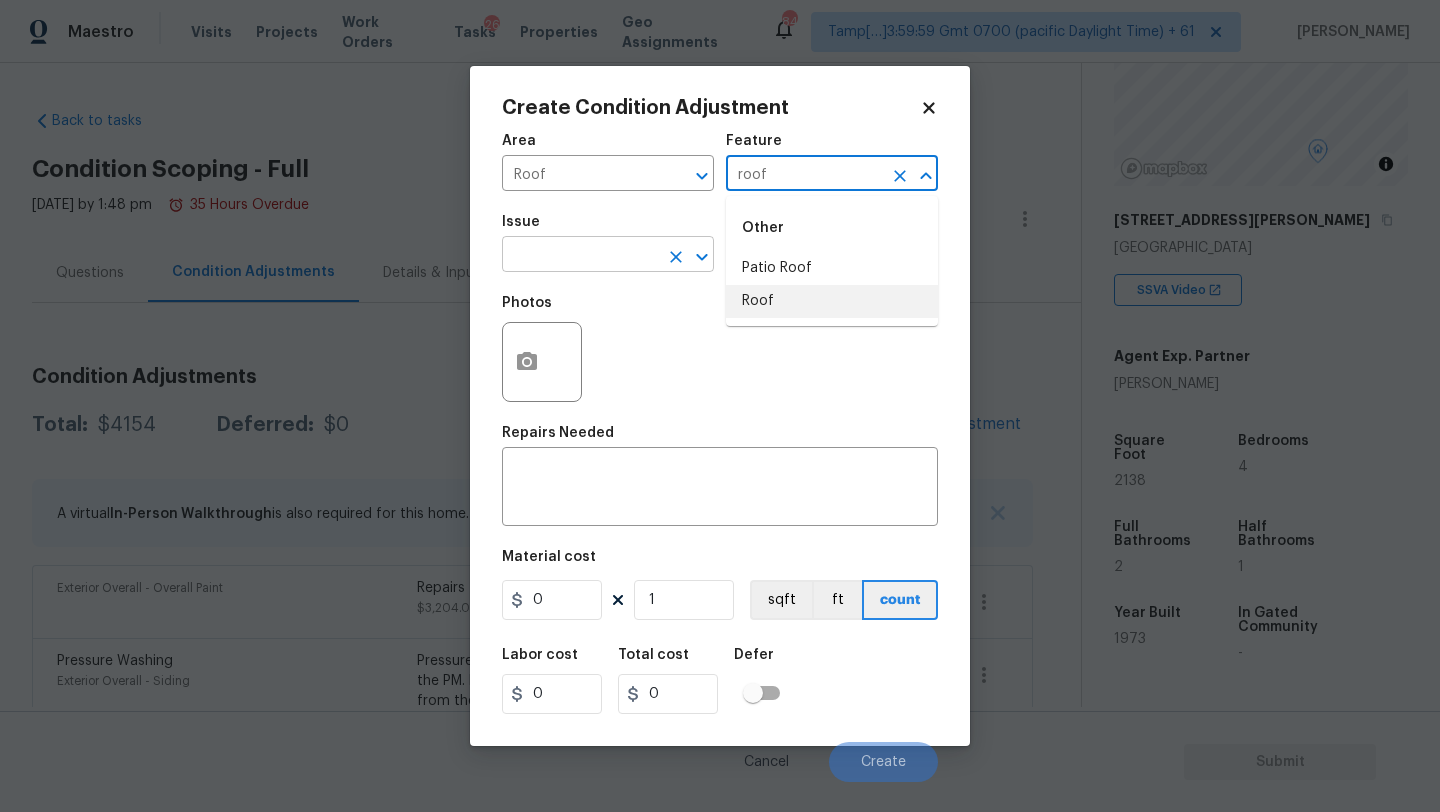 drag, startPoint x: 778, startPoint y: 300, endPoint x: 658, endPoint y: 264, distance: 125.283676 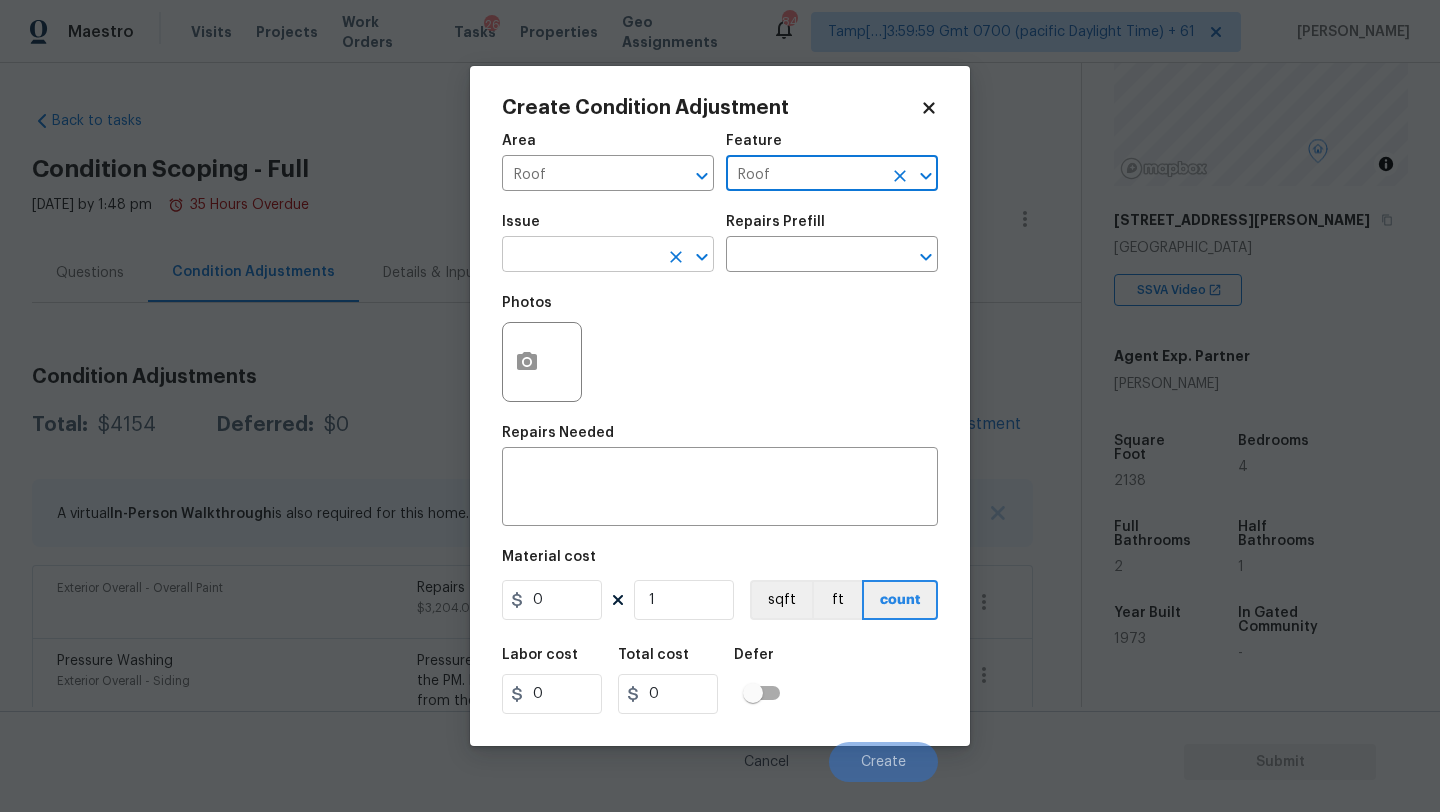 type on "Roof" 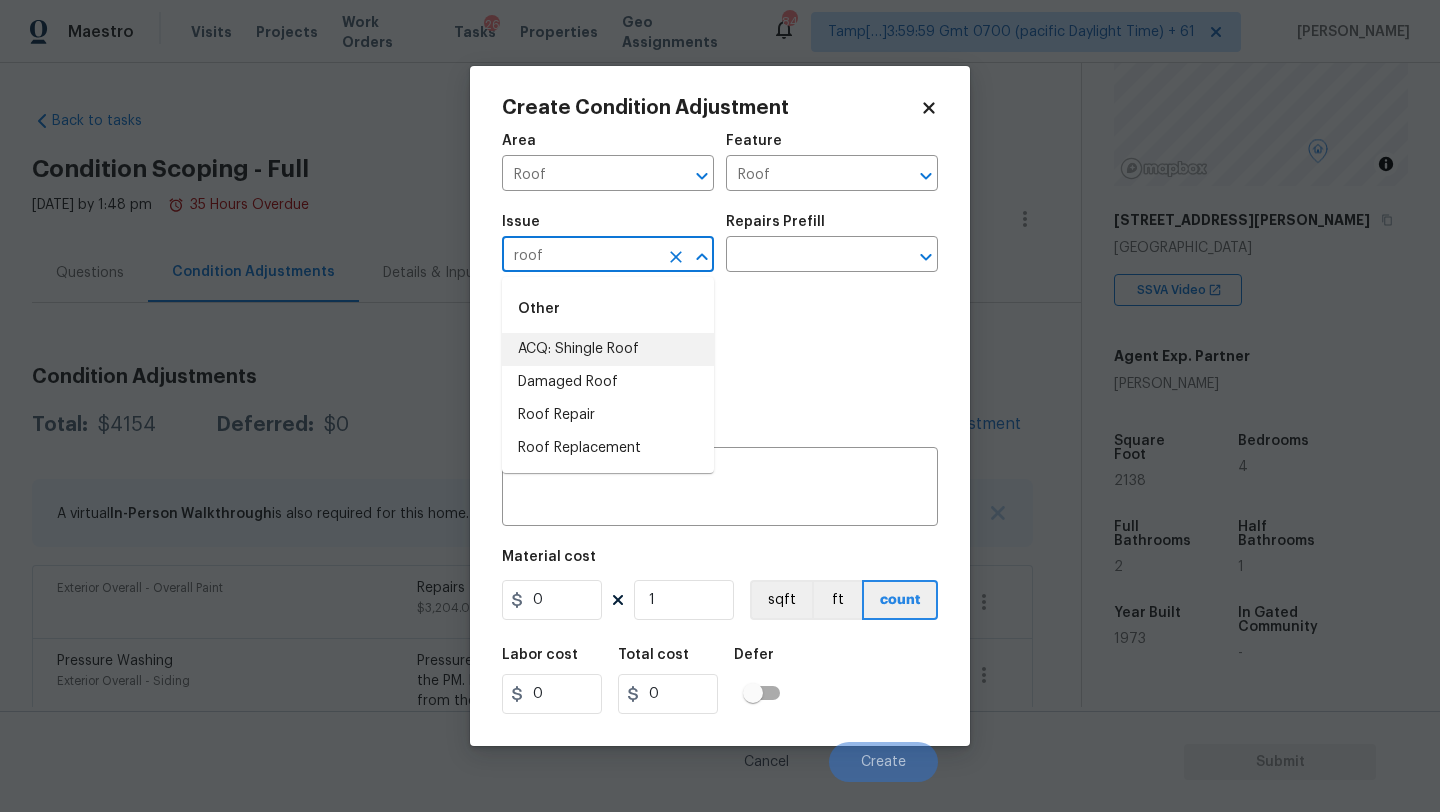 click on "ACQ: Shingle Roof" at bounding box center (608, 349) 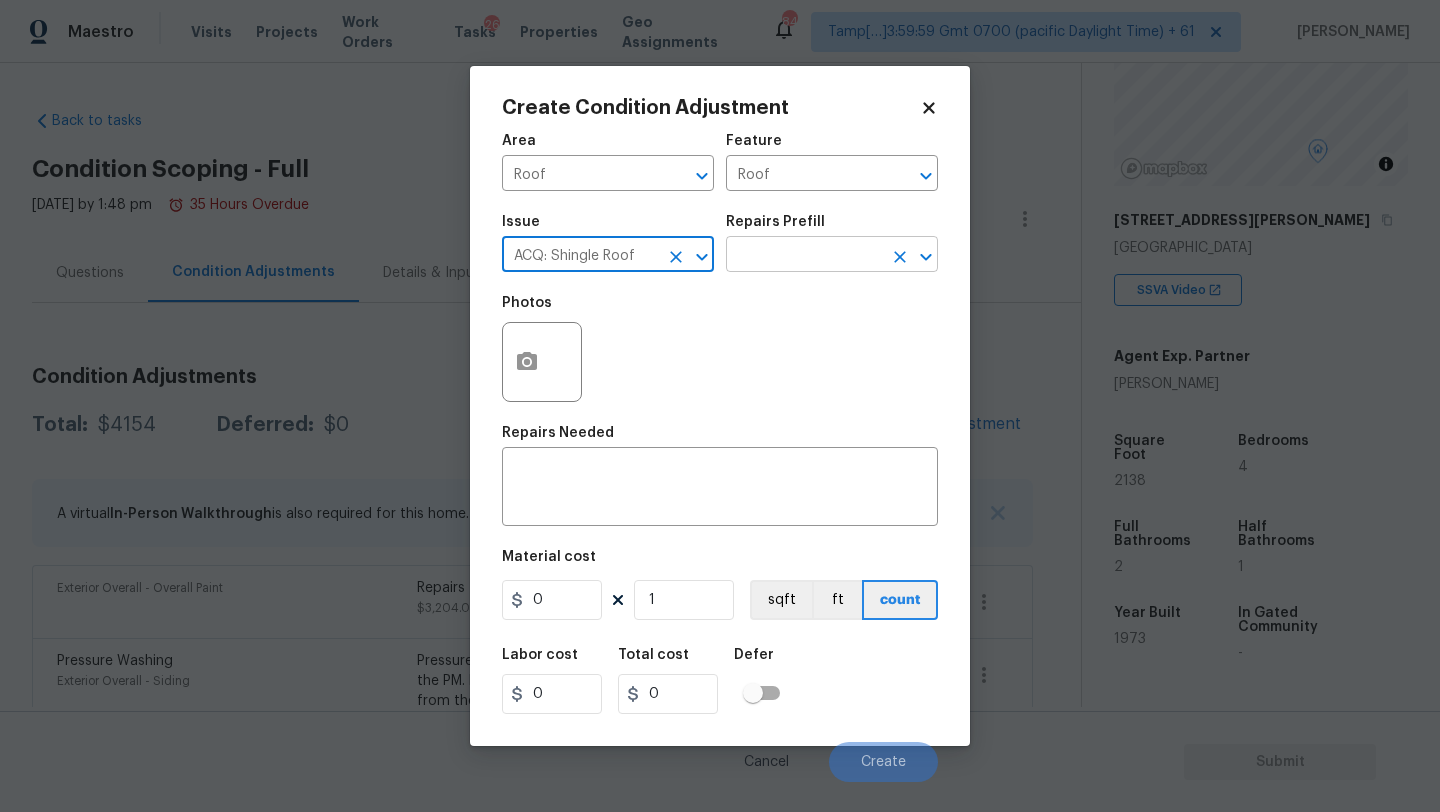 type on "ACQ: Shingle Roof" 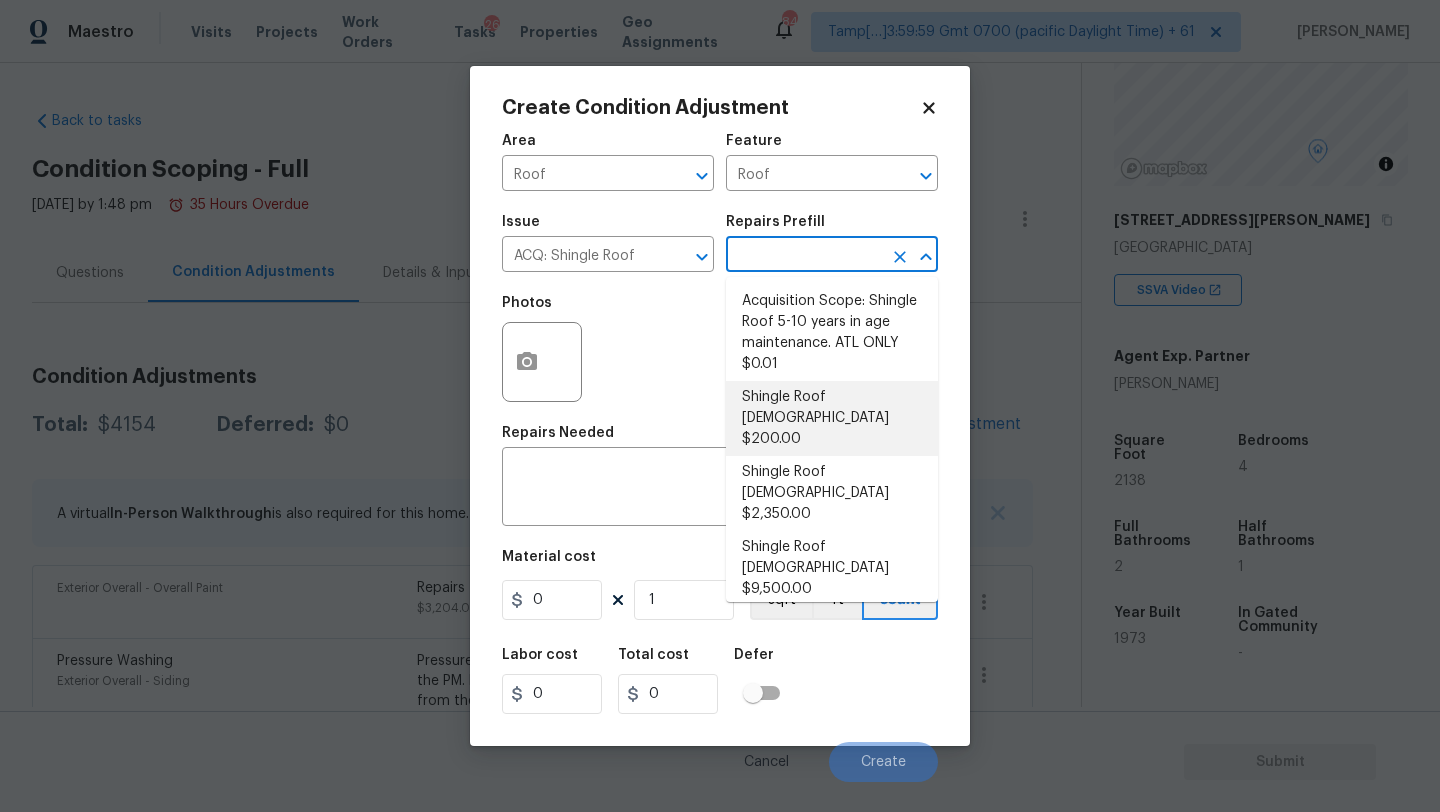 click on "Shingle Roof 0-10 Years Old $200.00" at bounding box center (832, 418) 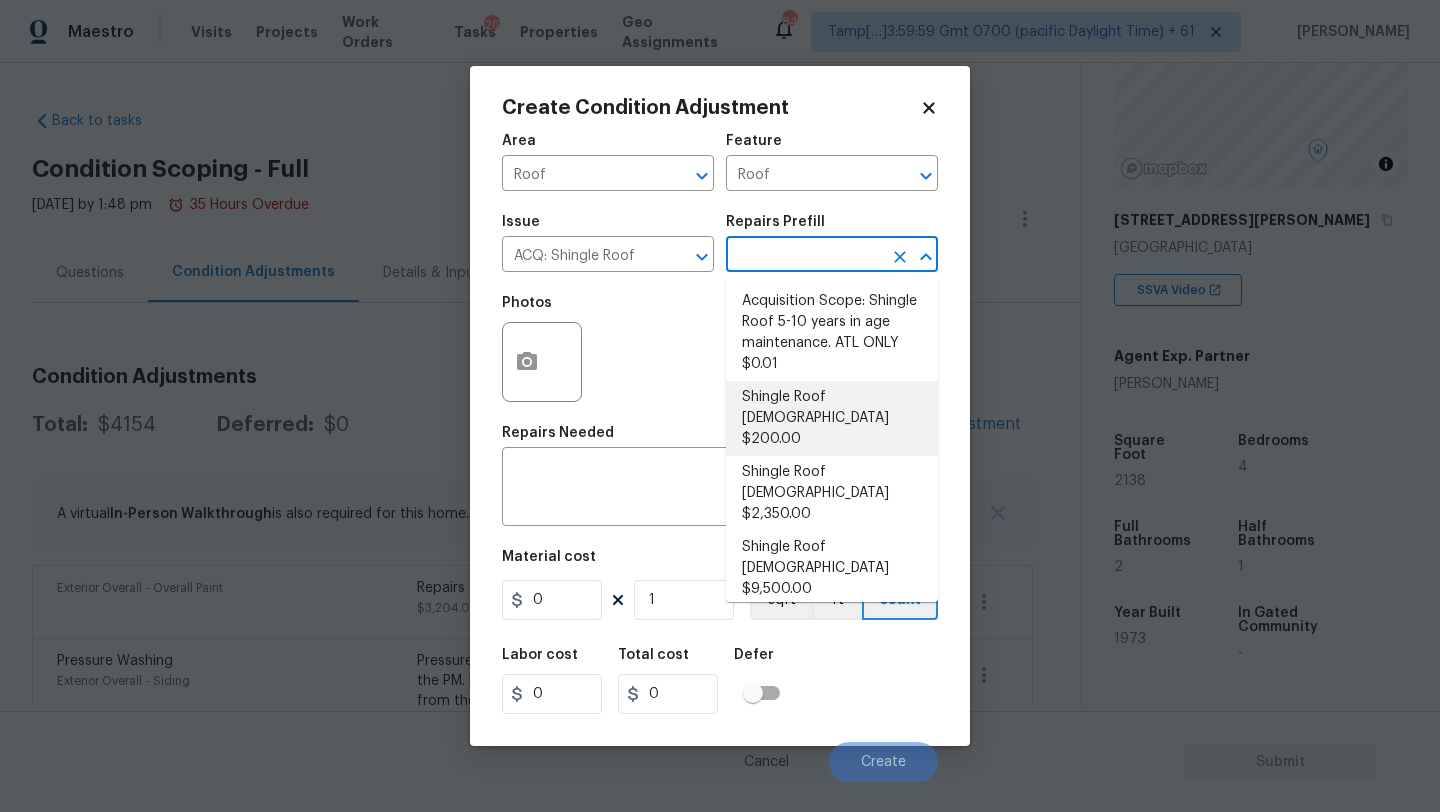 type on "200" 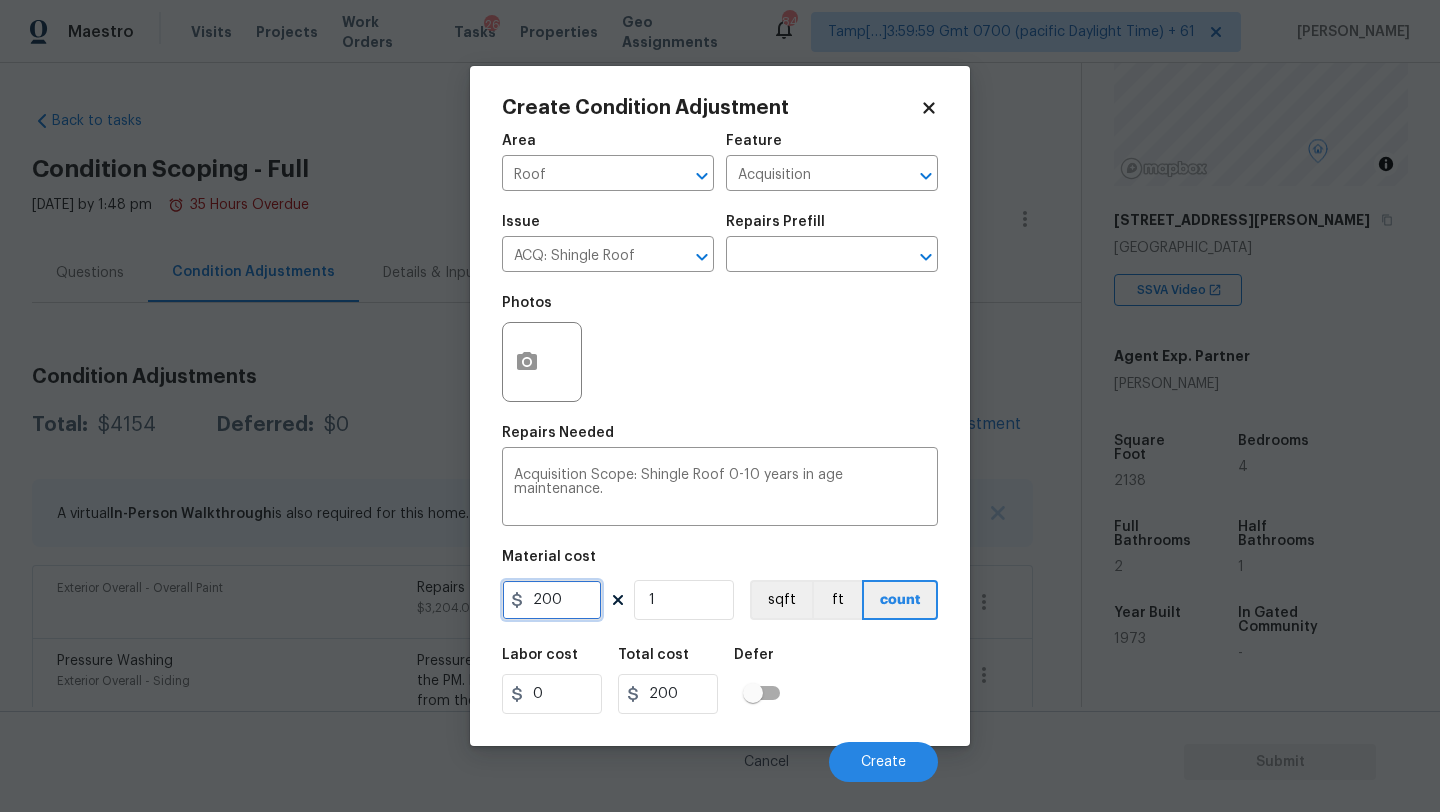 click on "200" at bounding box center (552, 600) 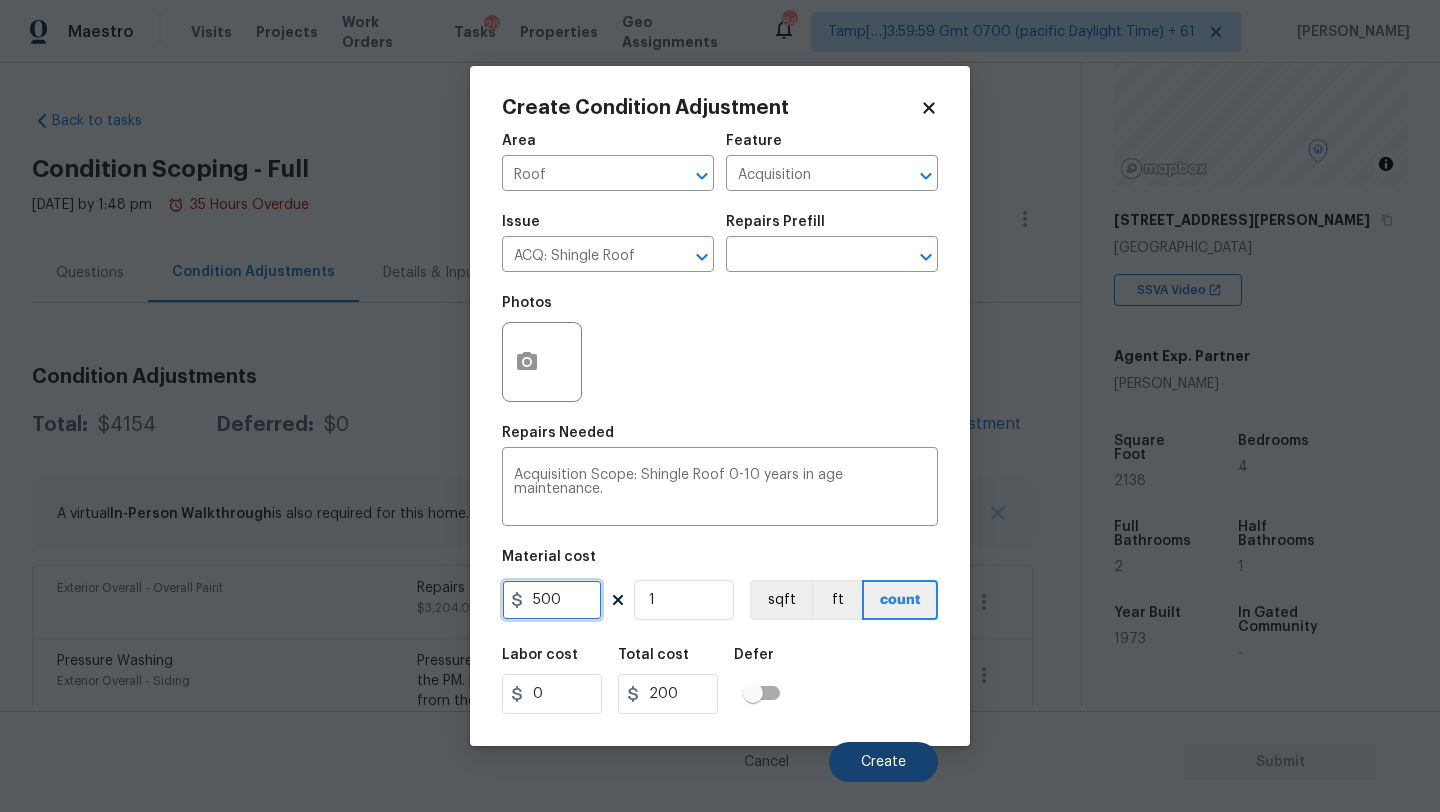 type on "500" 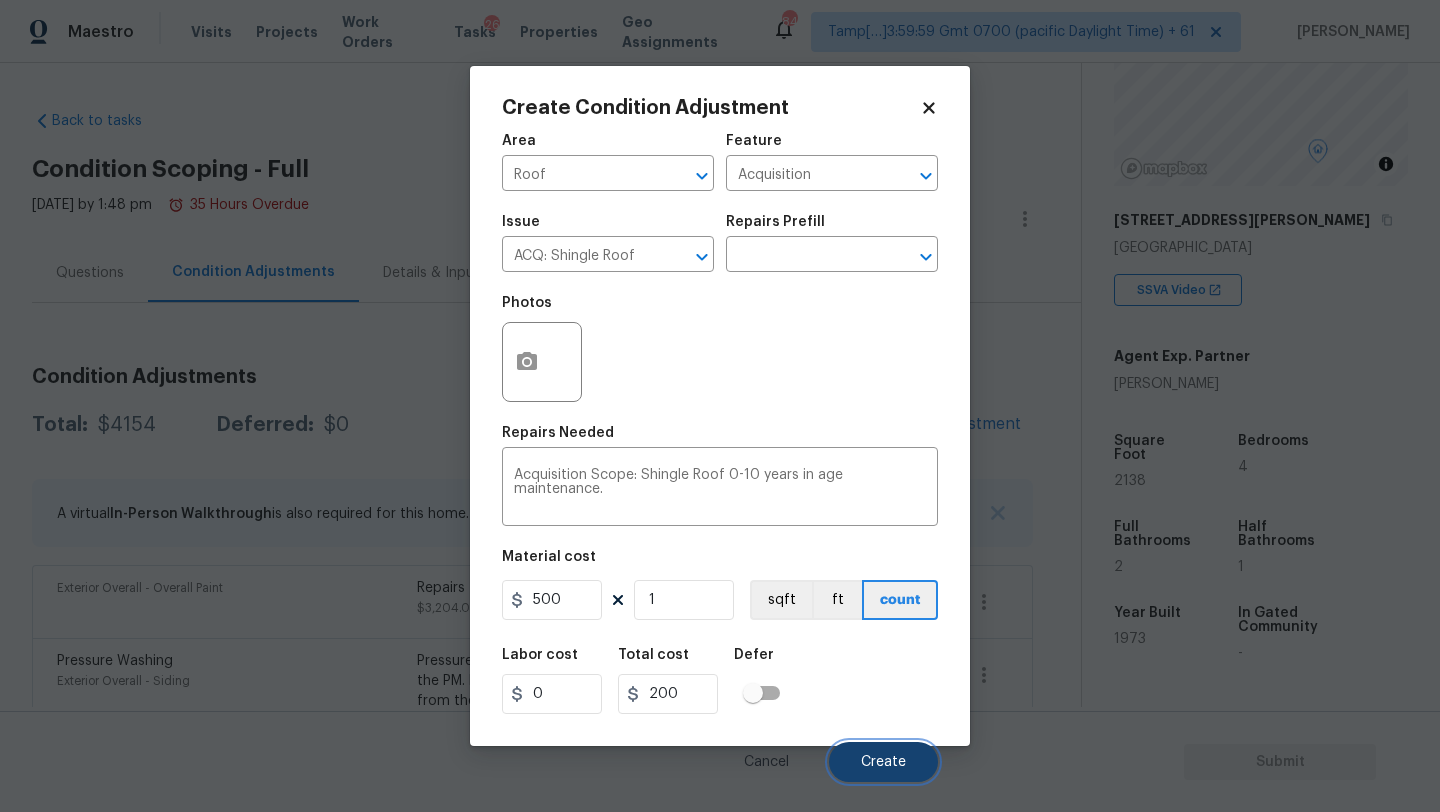 type on "500" 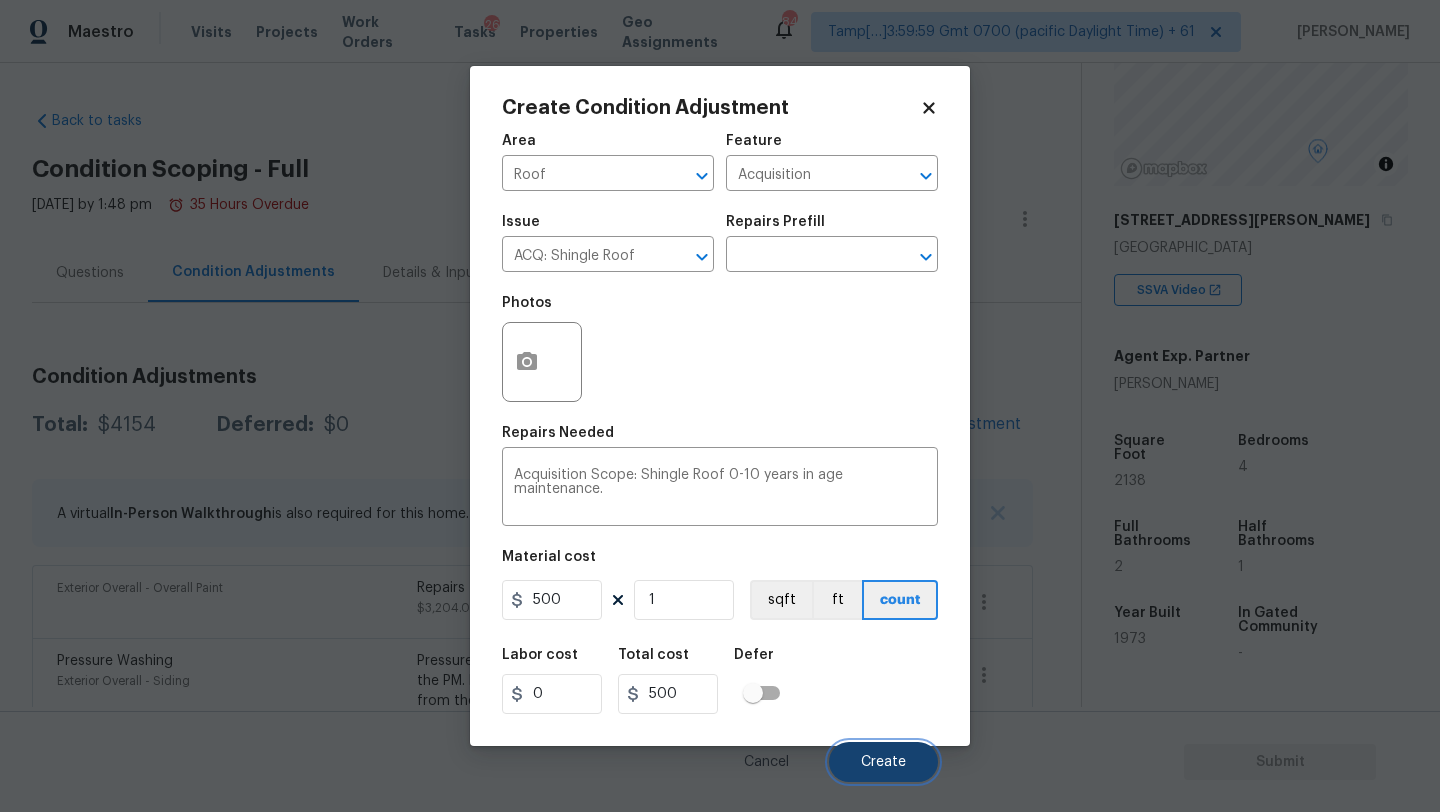 click on "Create" at bounding box center [883, 762] 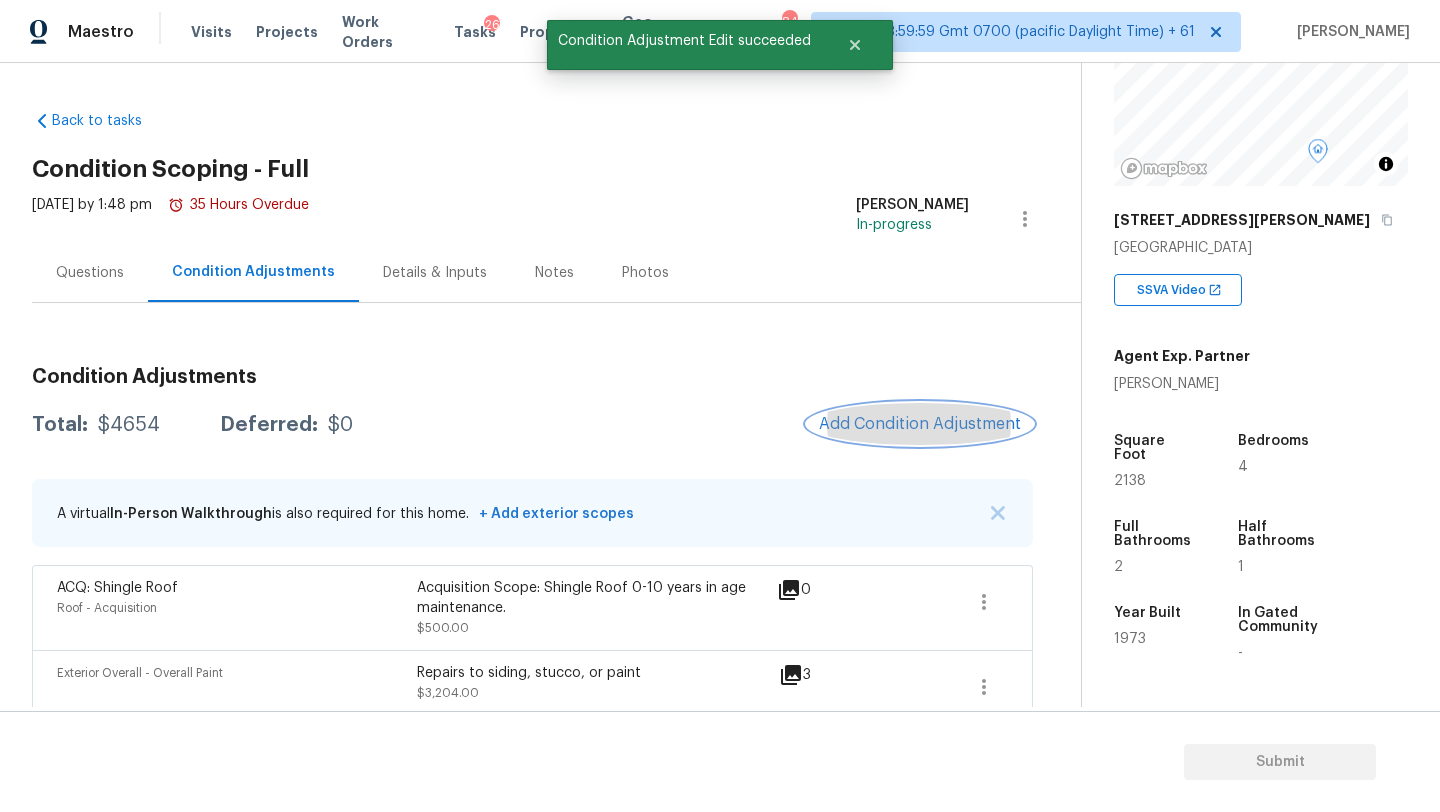 click on "Add Condition Adjustment" at bounding box center (920, 424) 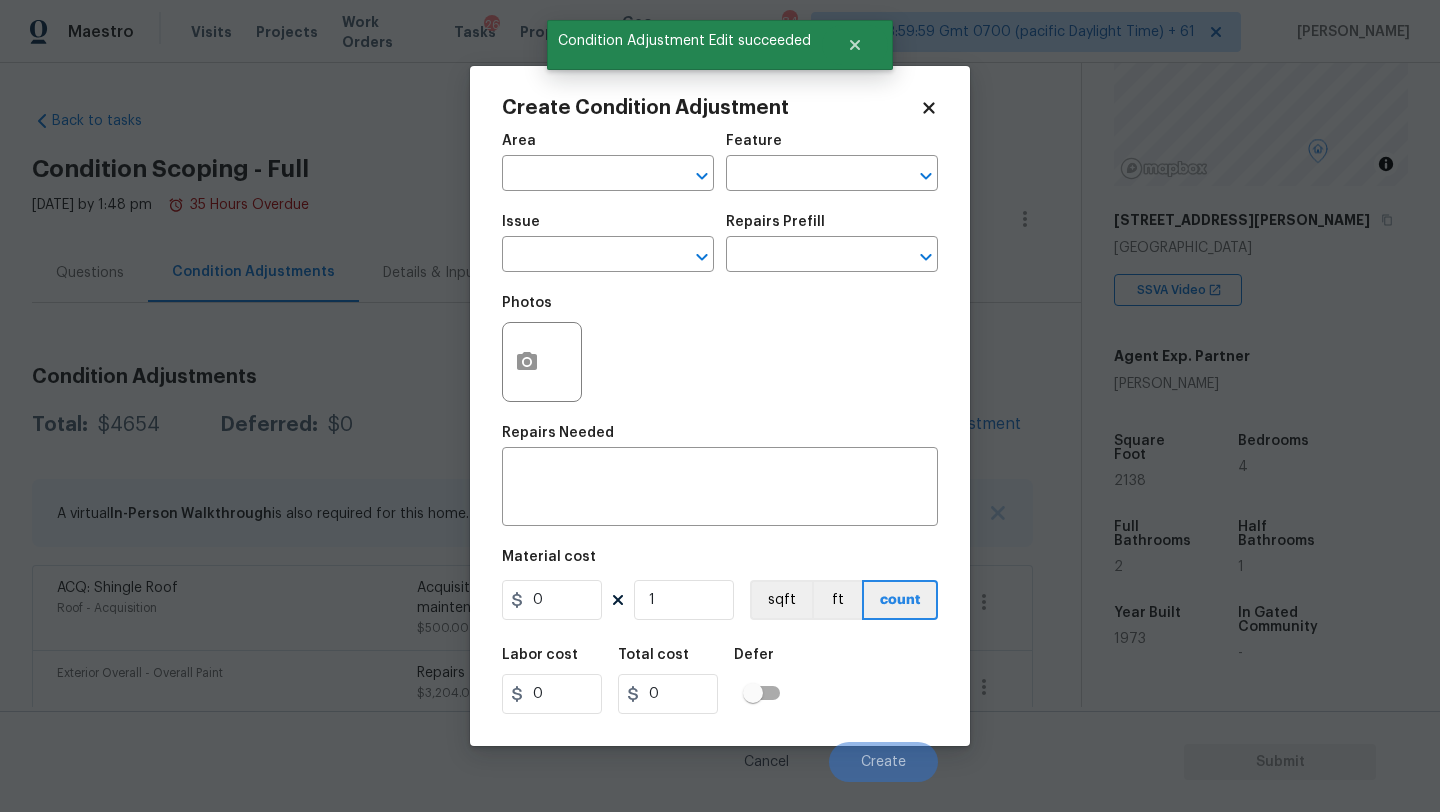 click on "Area" at bounding box center [608, 147] 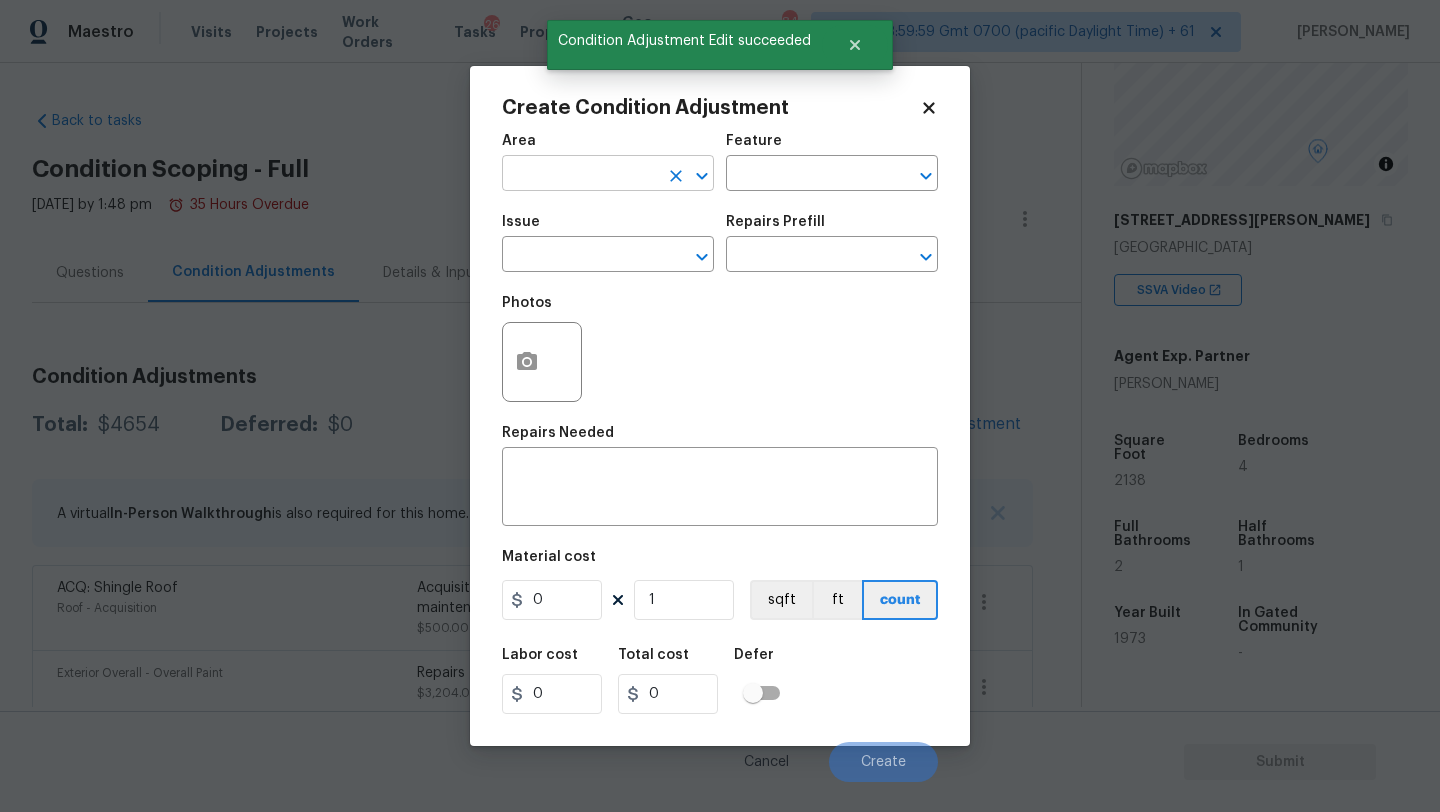 click at bounding box center [580, 175] 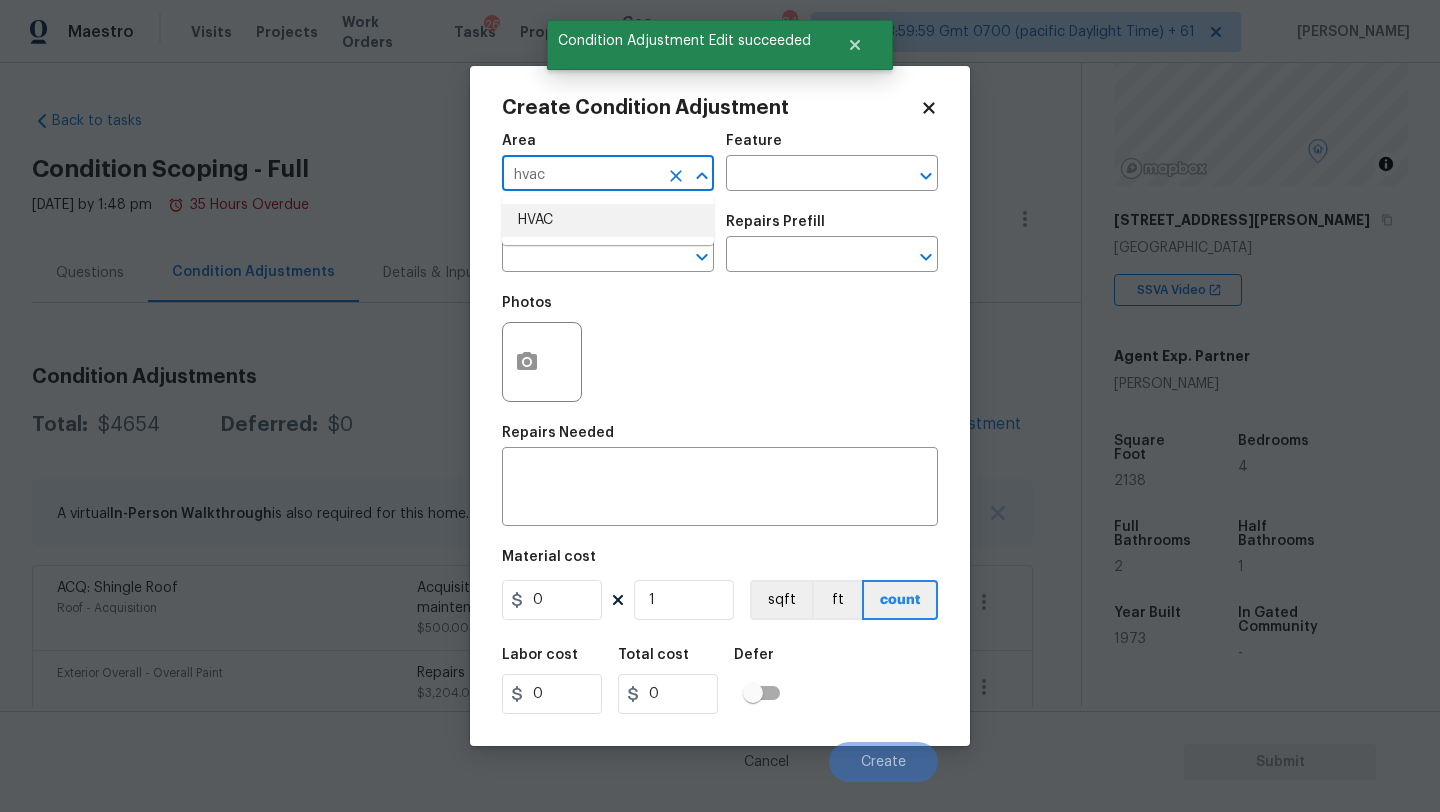 click on "HVAC" at bounding box center [608, 220] 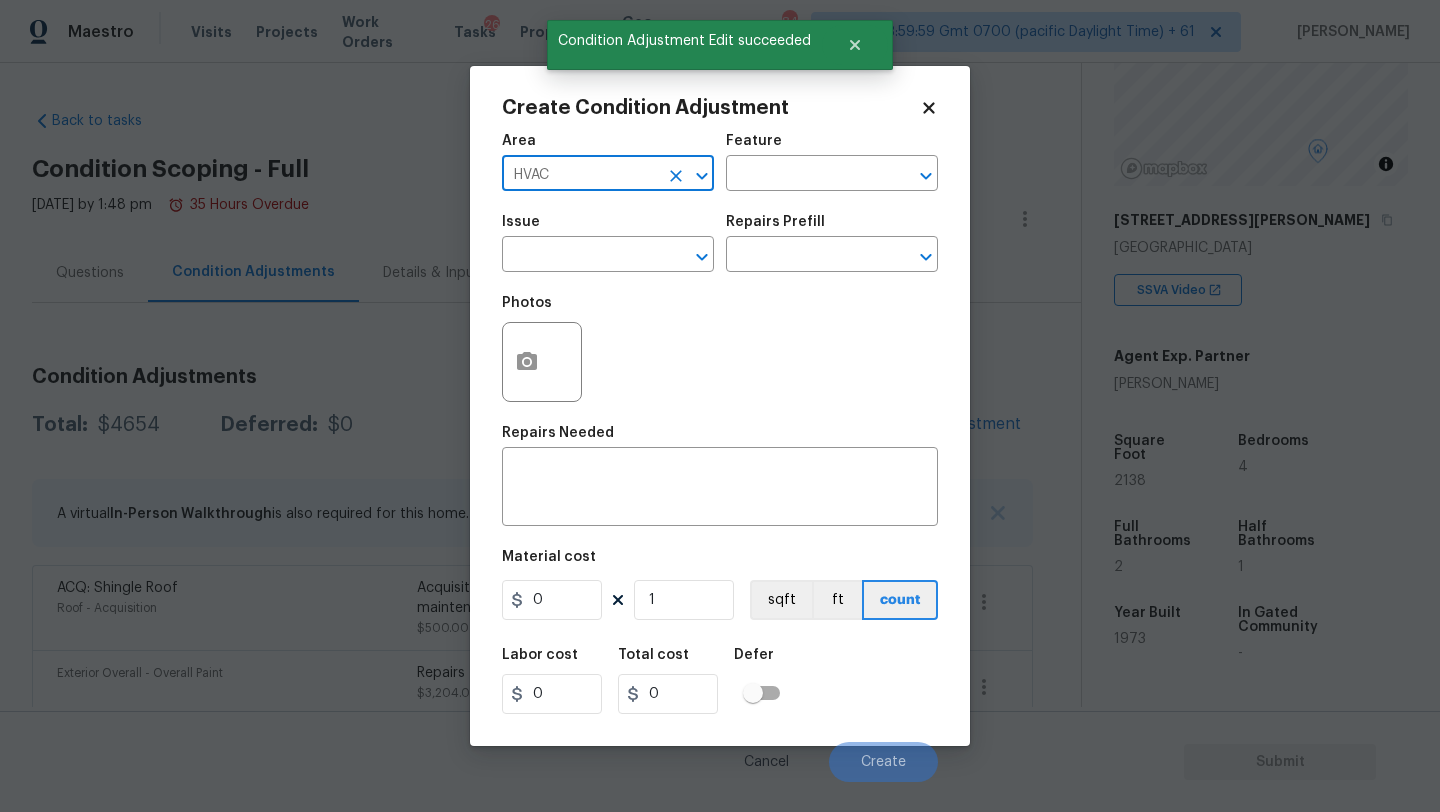 type on "HVAC" 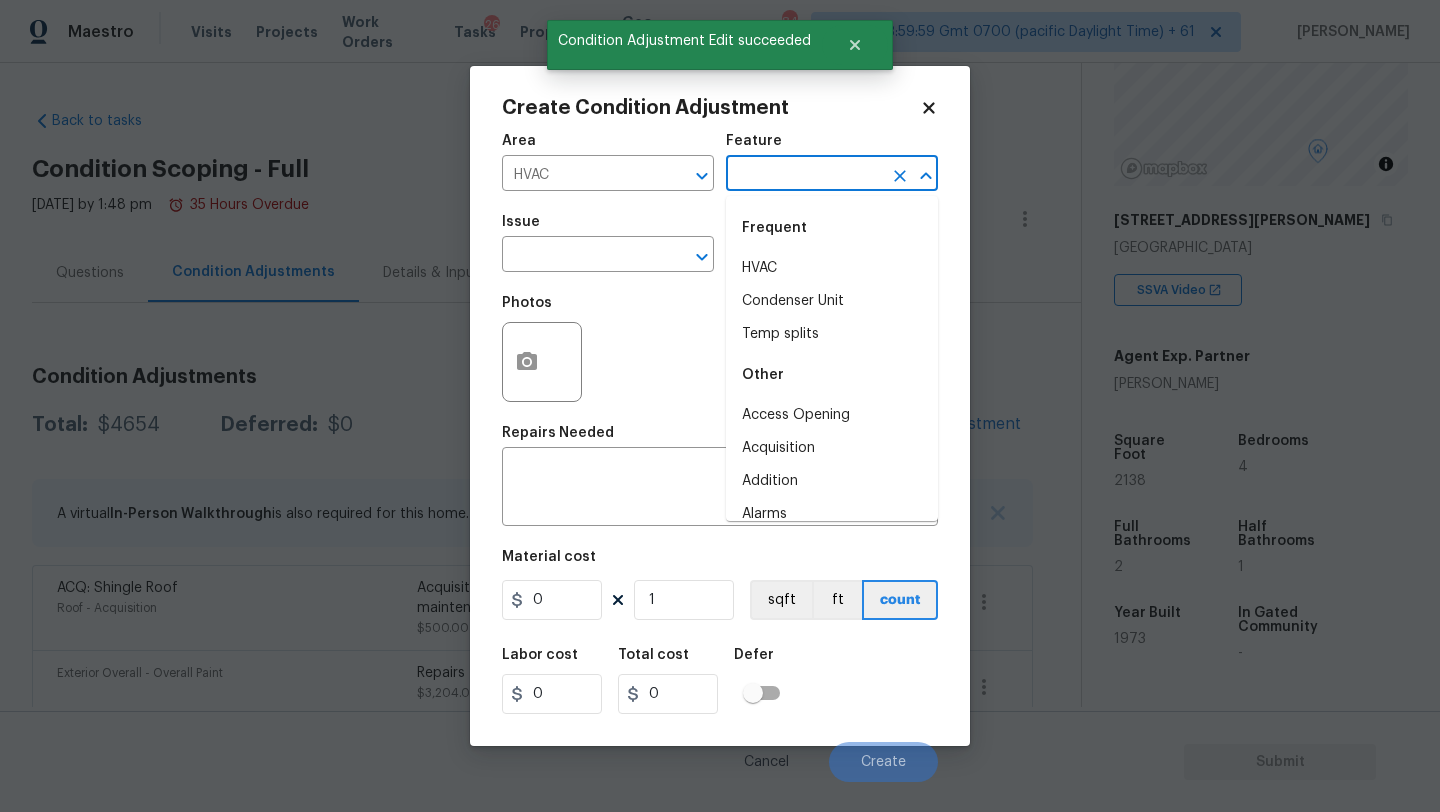 click at bounding box center [804, 175] 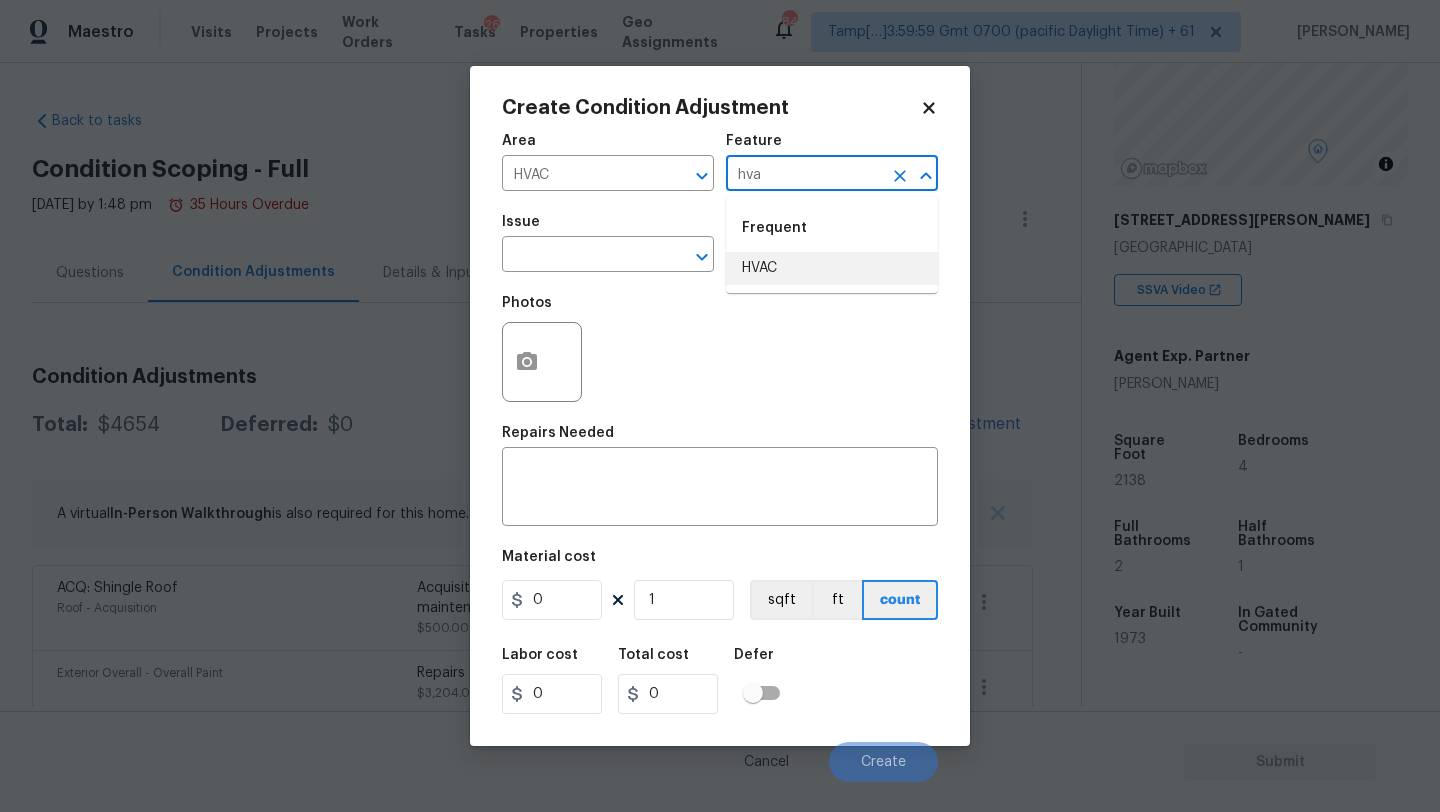 click on "HVAC" at bounding box center [832, 268] 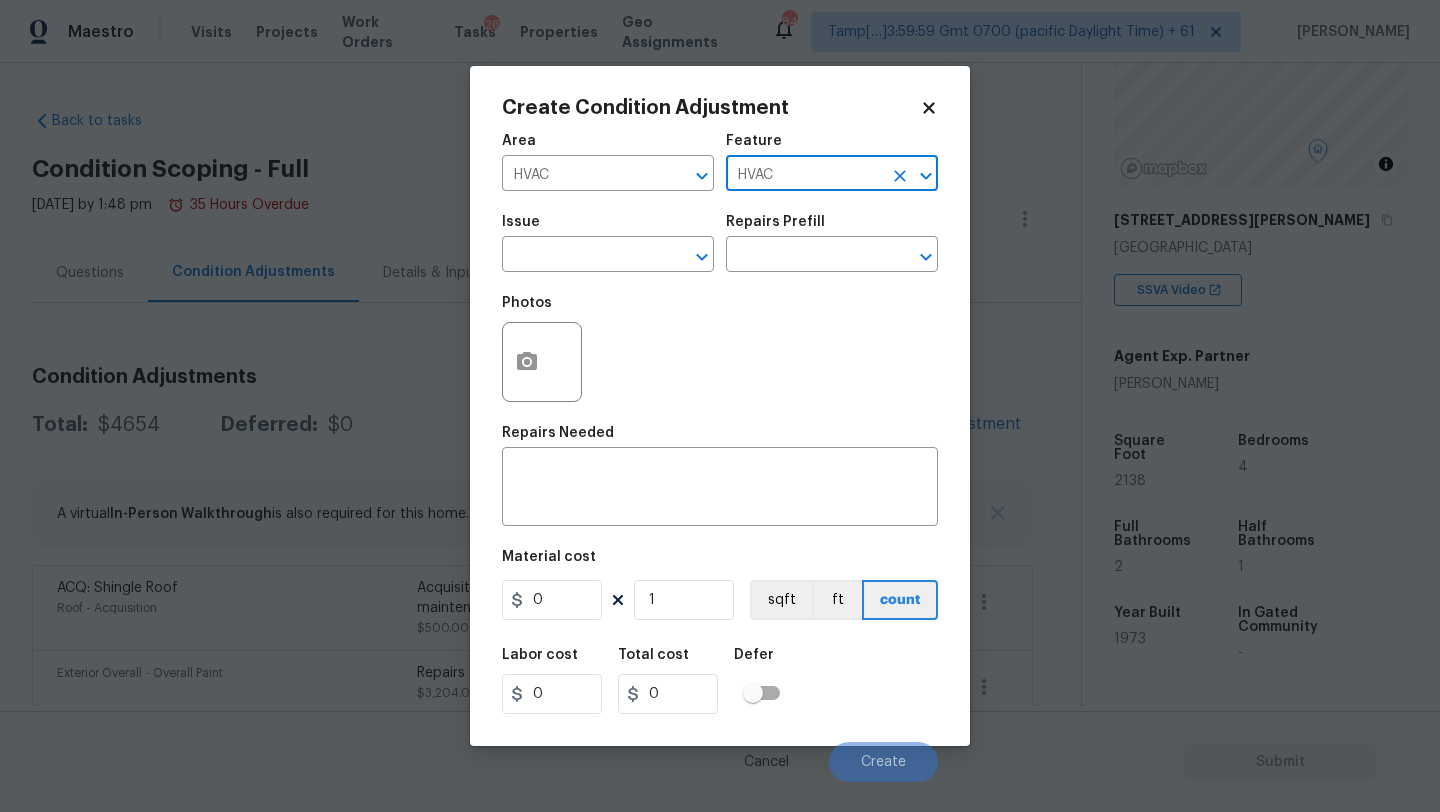 type on "HVAC" 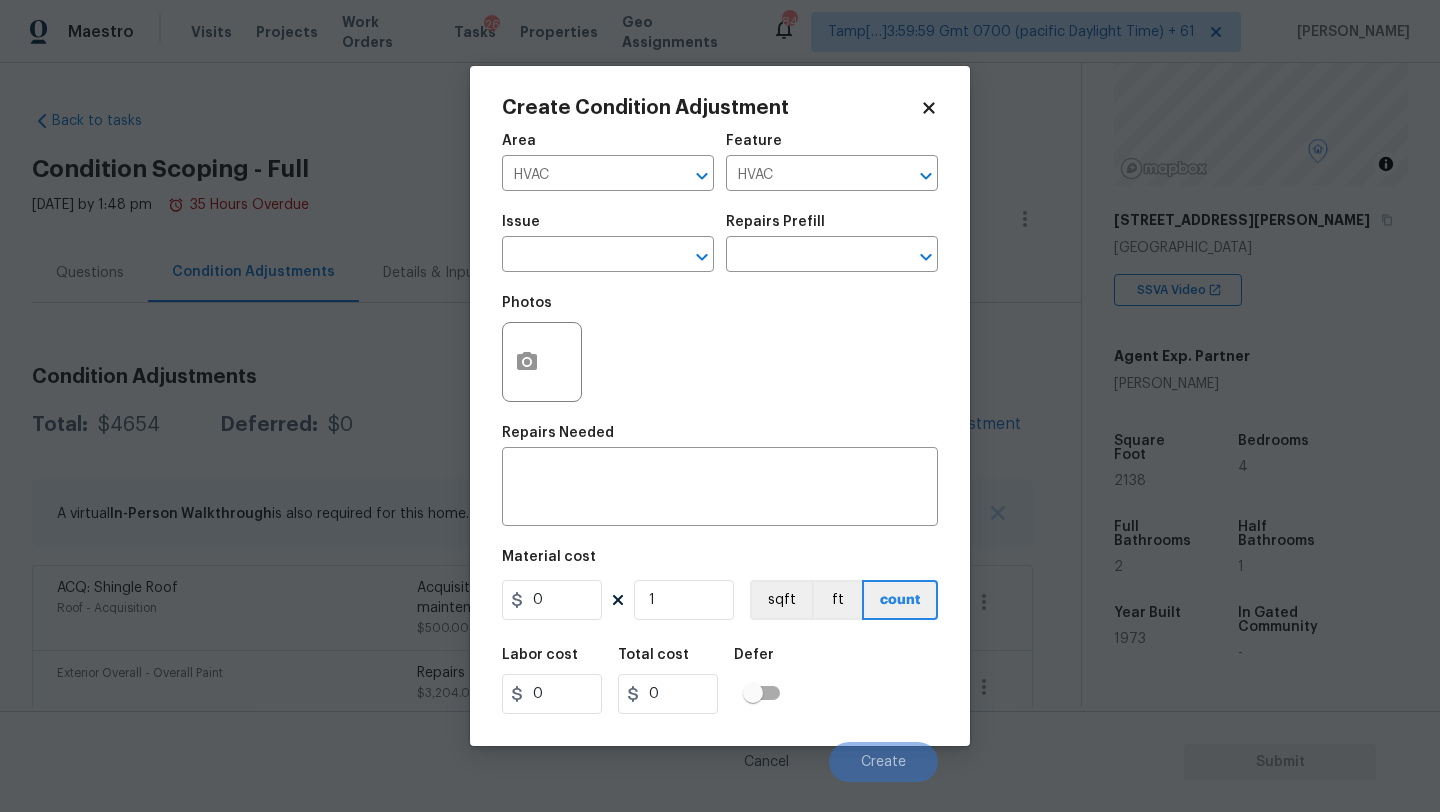 click on "Issue ​" at bounding box center [608, 243] 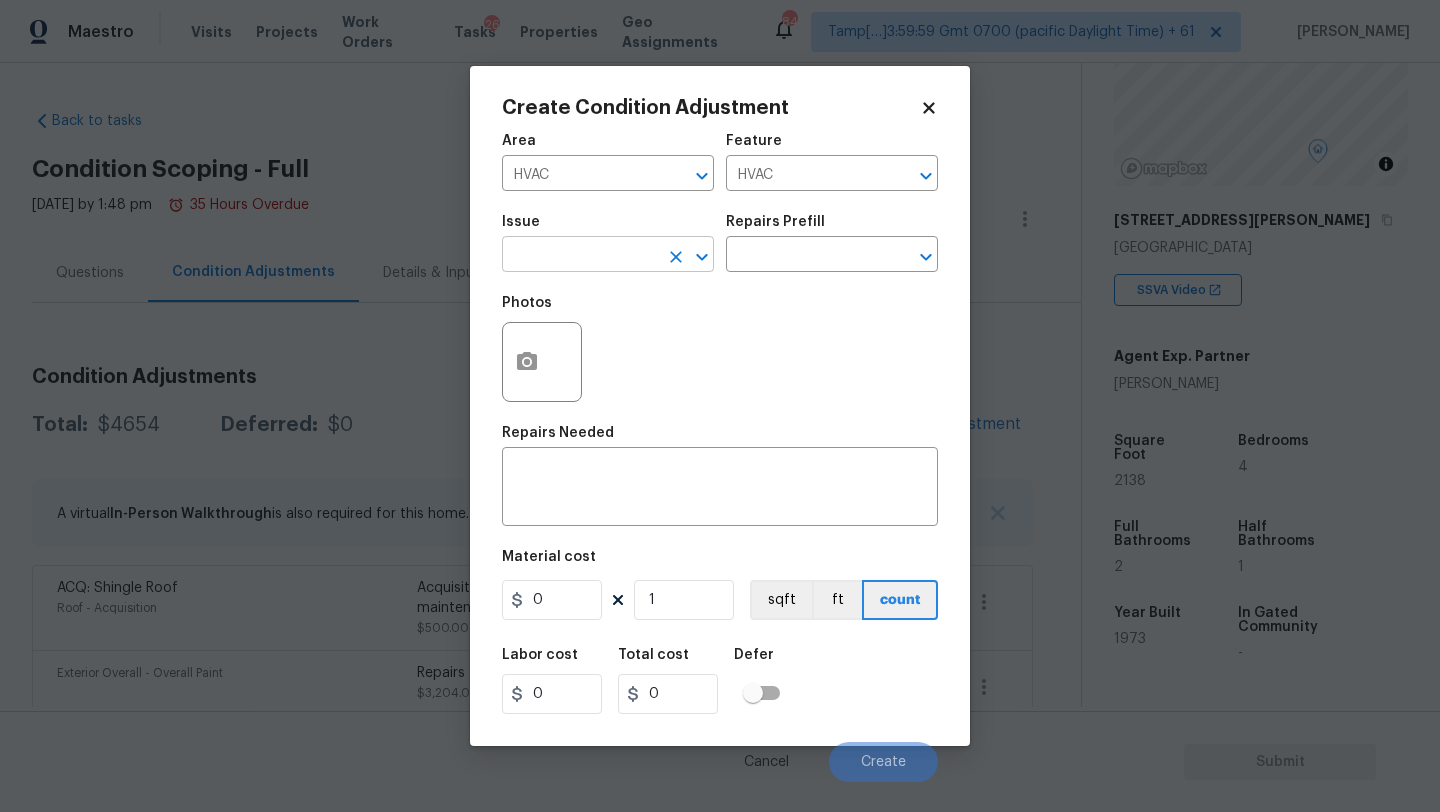 click at bounding box center (580, 256) 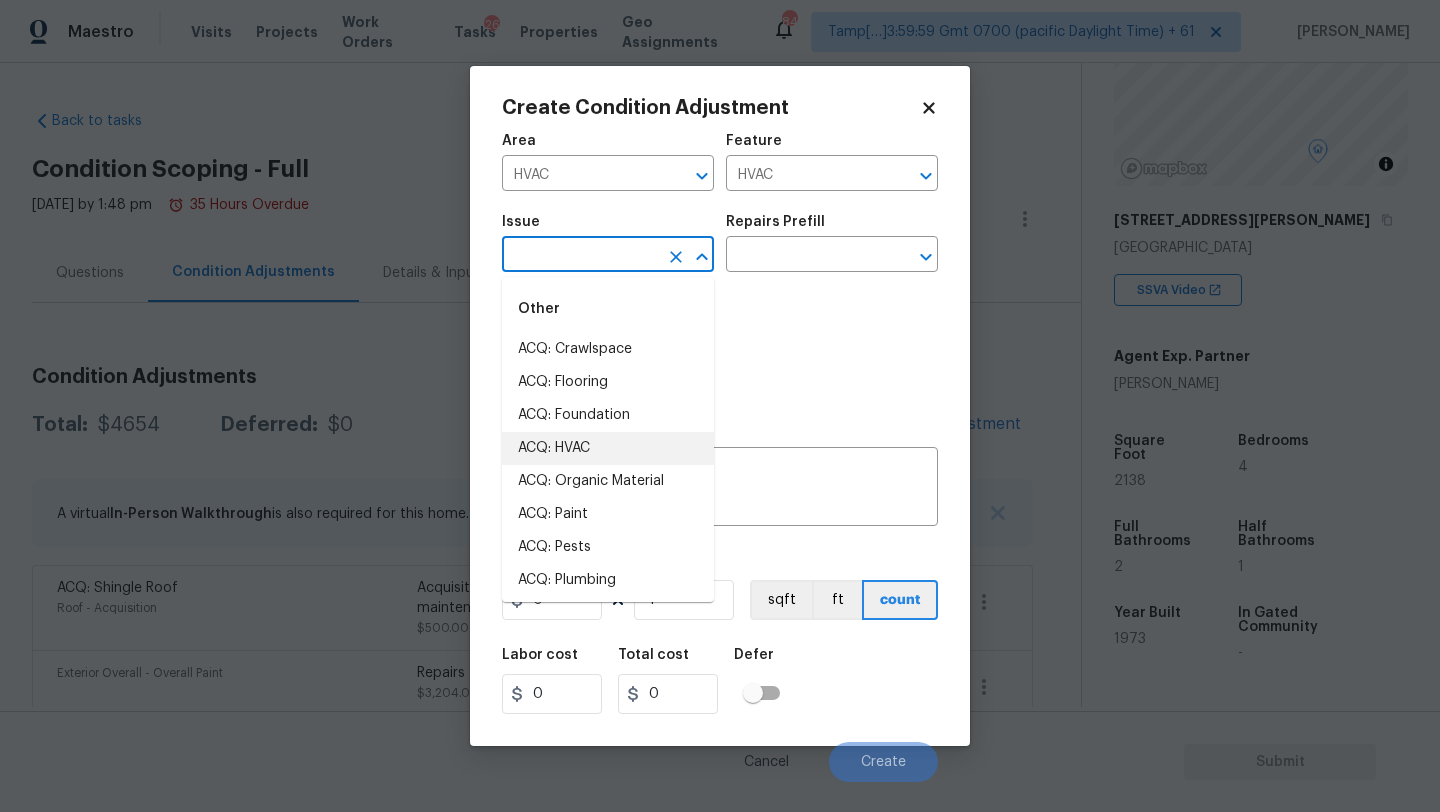click on "ACQ: HVAC" at bounding box center [608, 448] 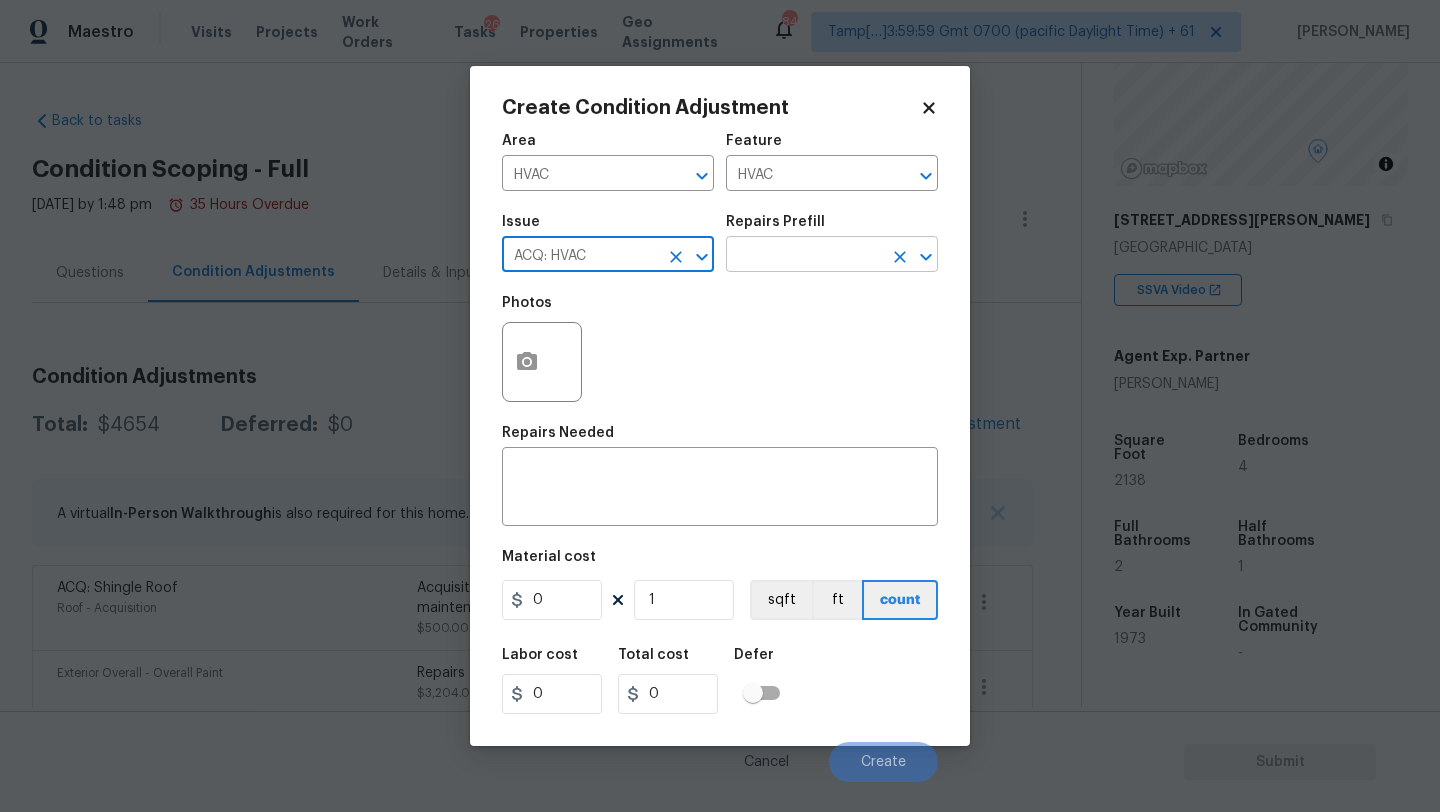 click at bounding box center (804, 256) 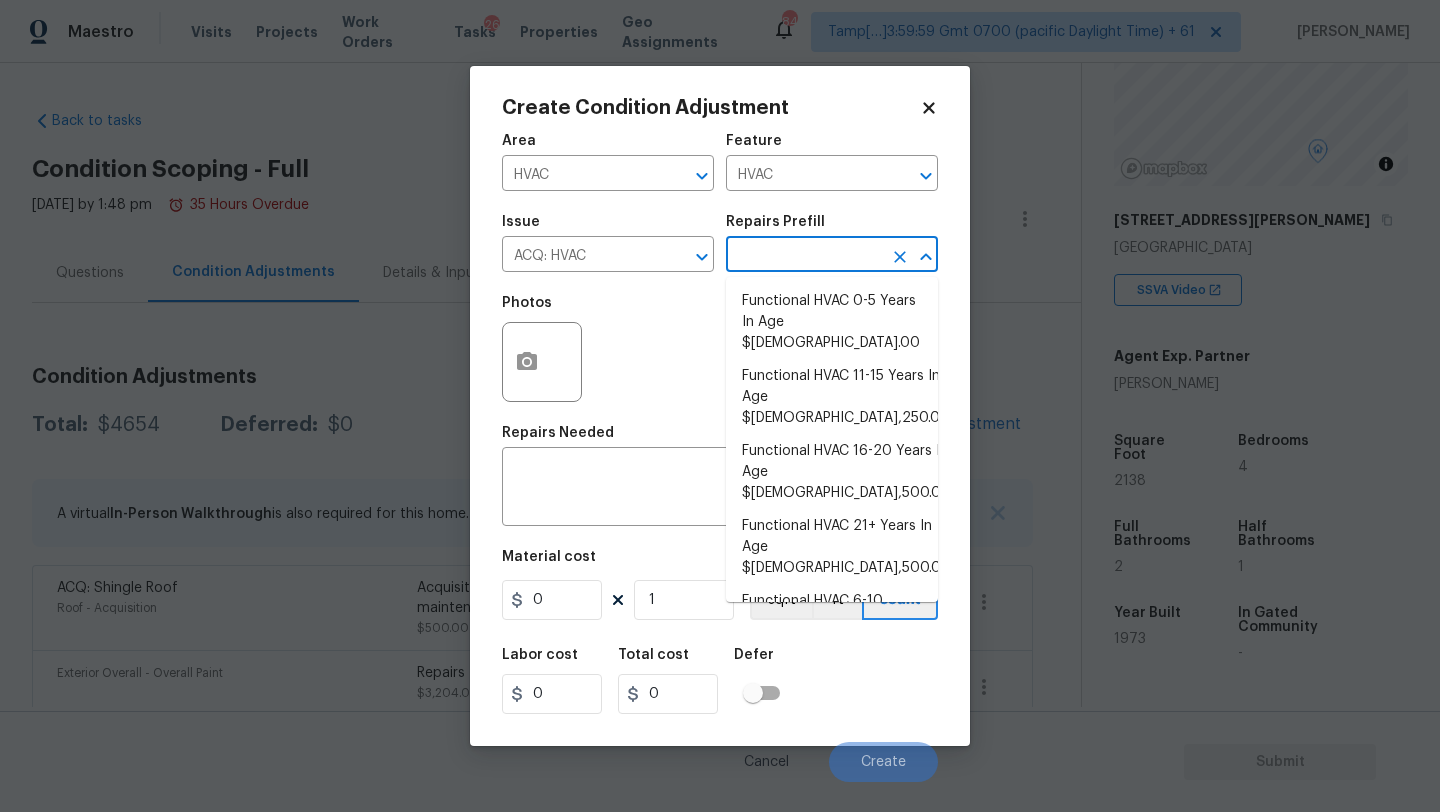 scroll, scrollTop: 36, scrollLeft: 0, axis: vertical 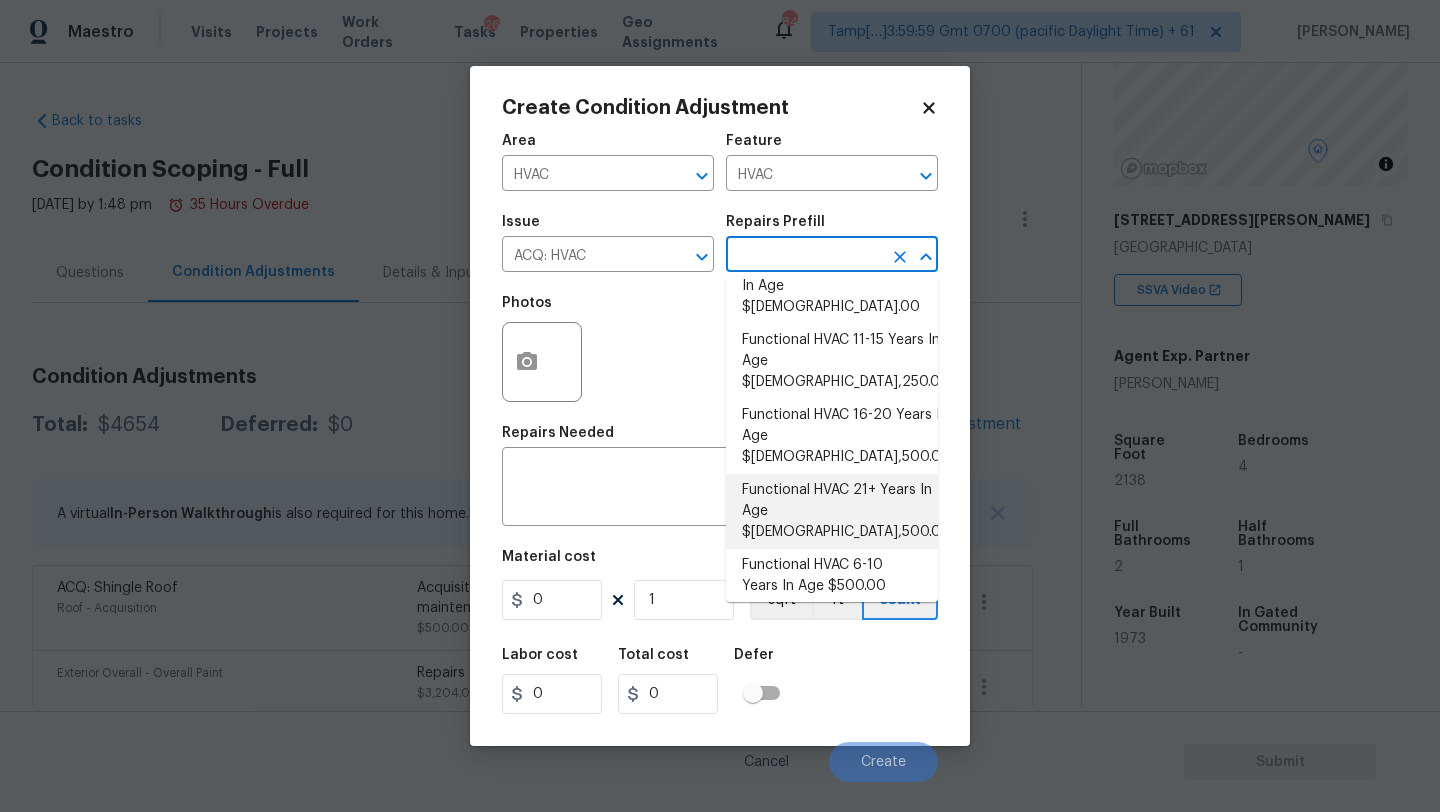 click on "Functional HVAC 21+ Years In Age $6,500.00" at bounding box center [832, 511] 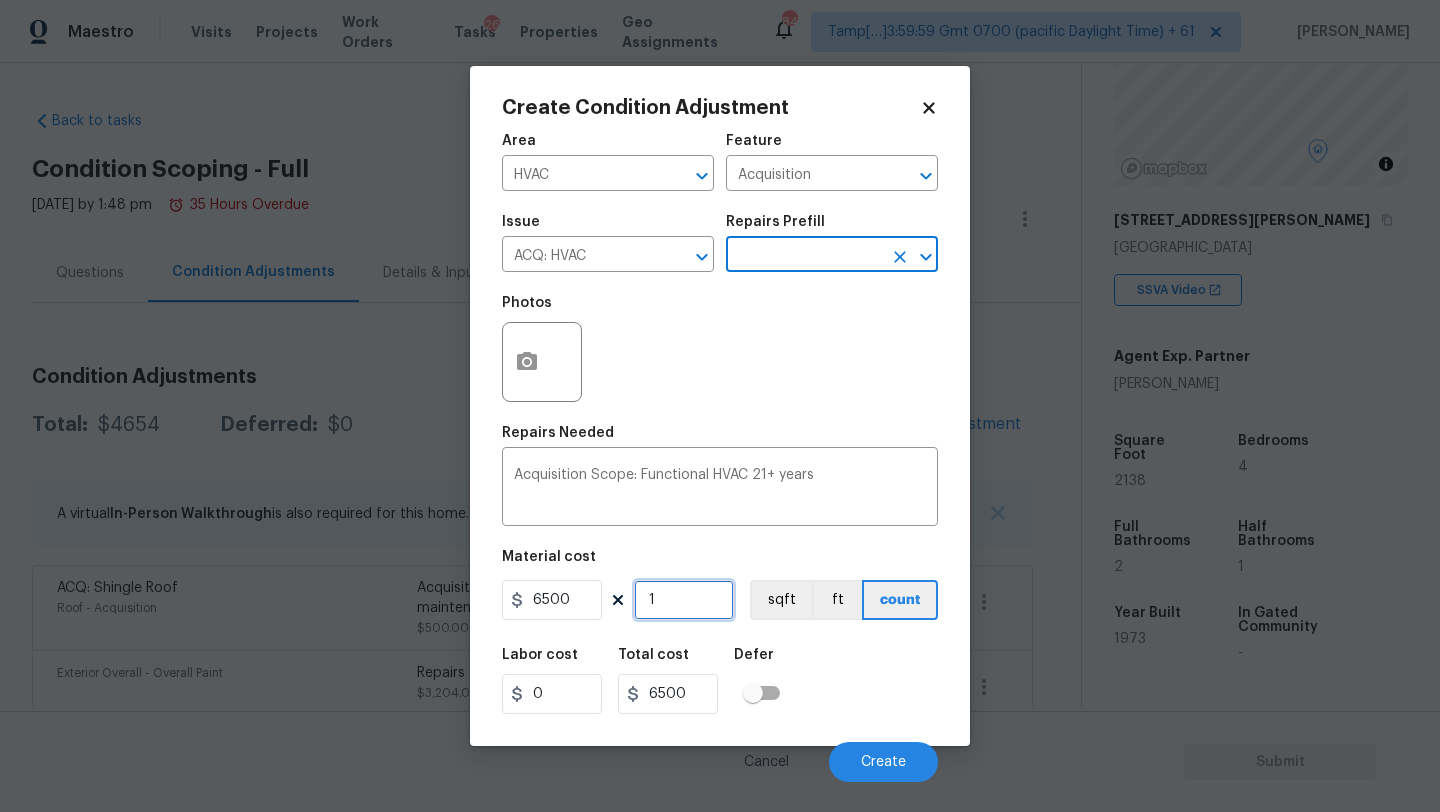 click on "1" at bounding box center [684, 600] 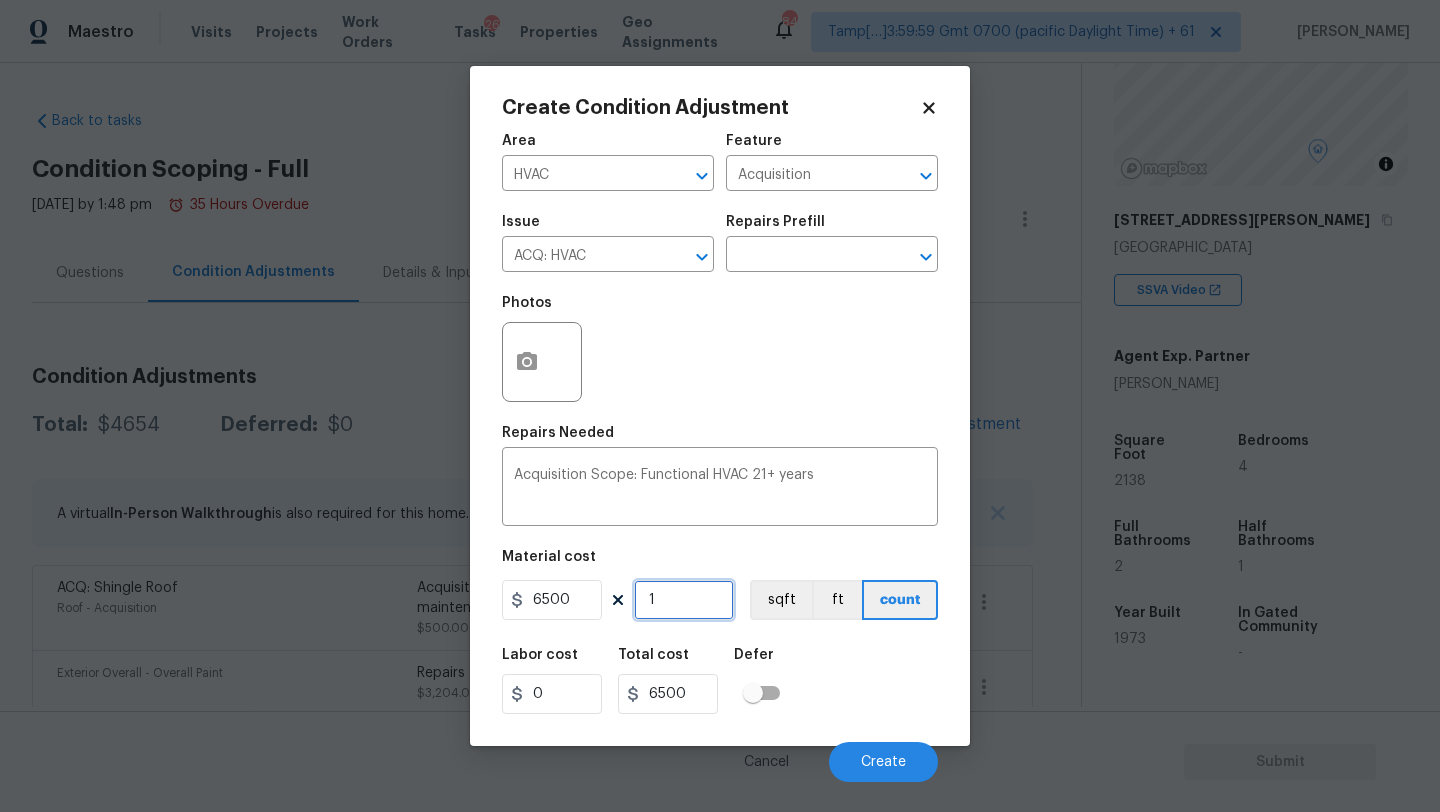 type on "2" 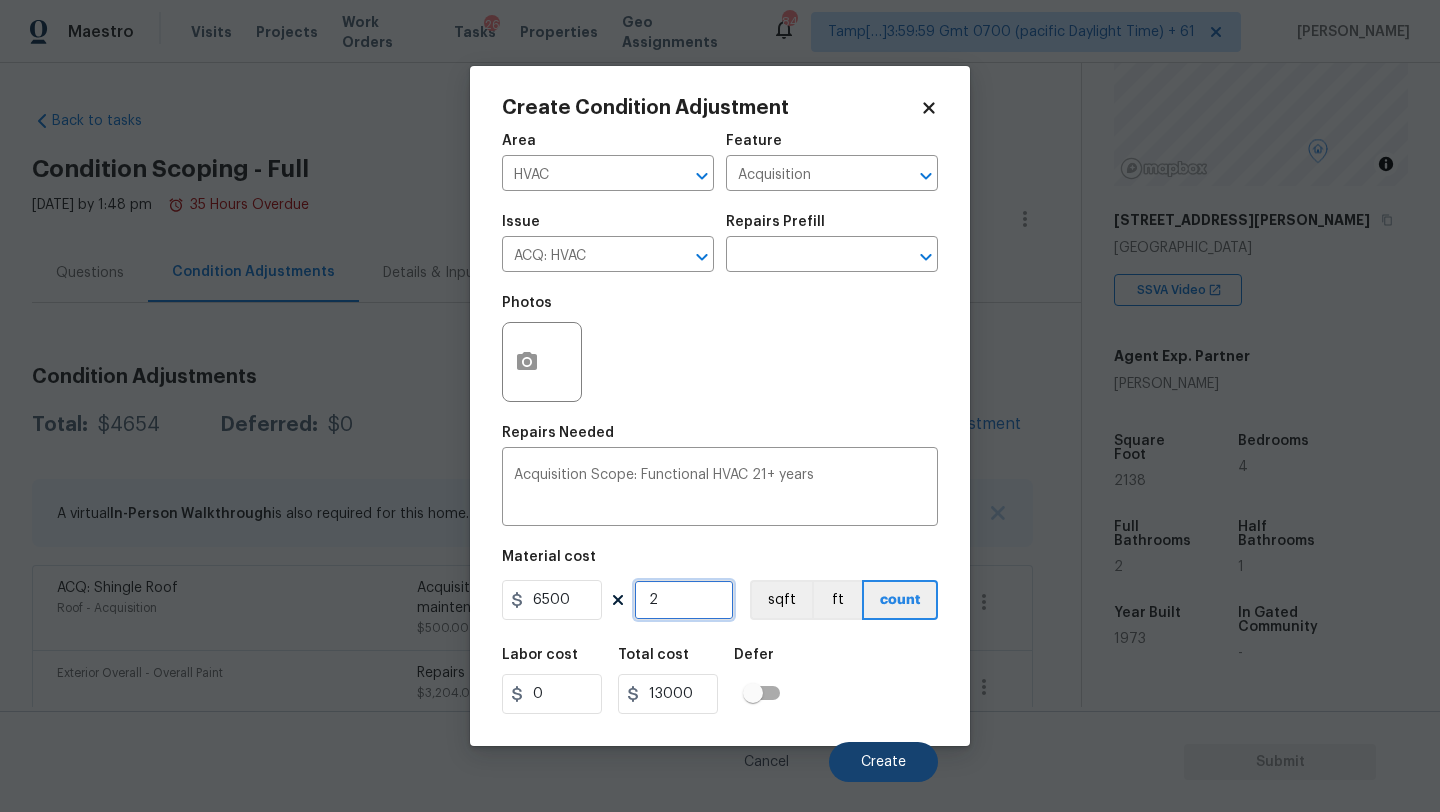 type on "2" 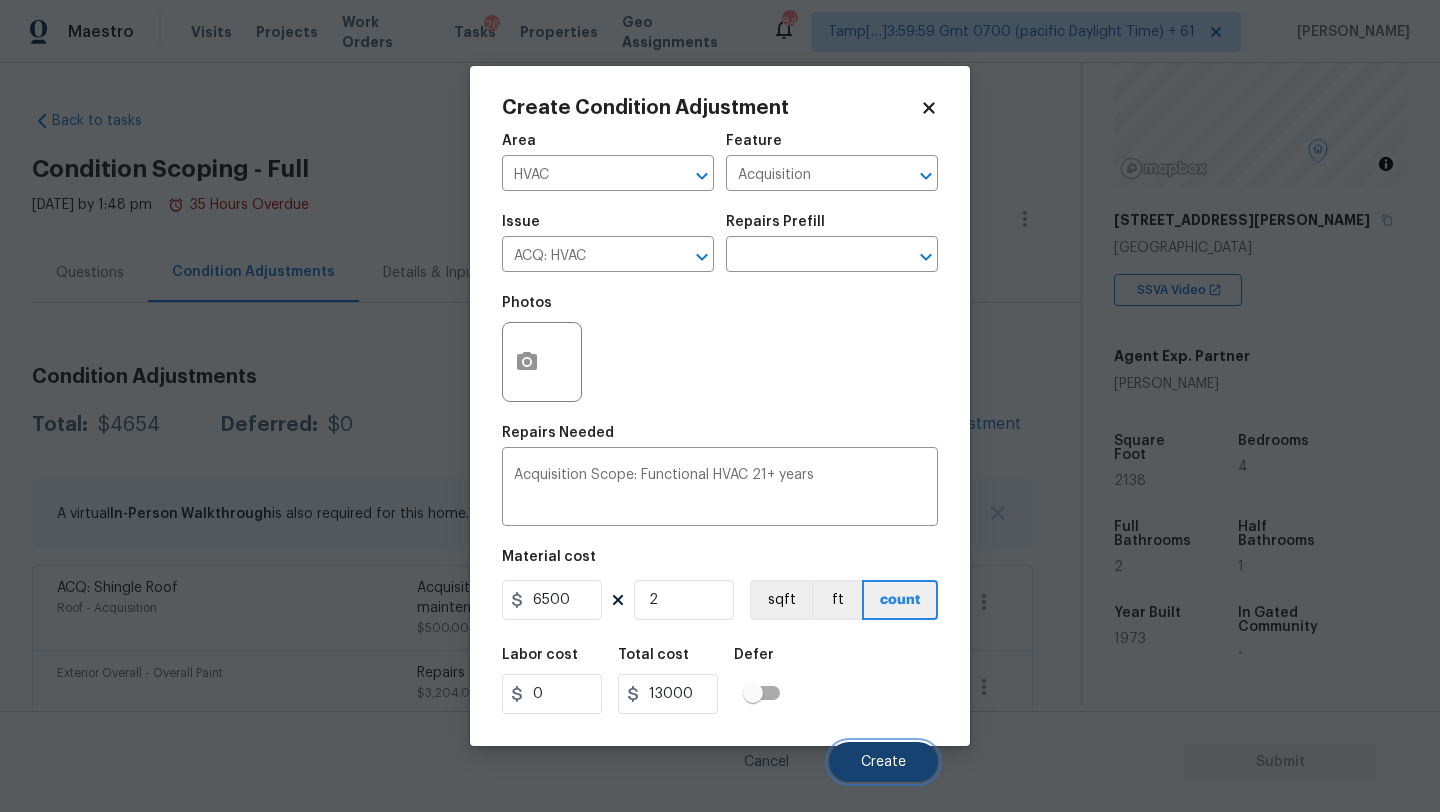 click on "Create" at bounding box center [883, 762] 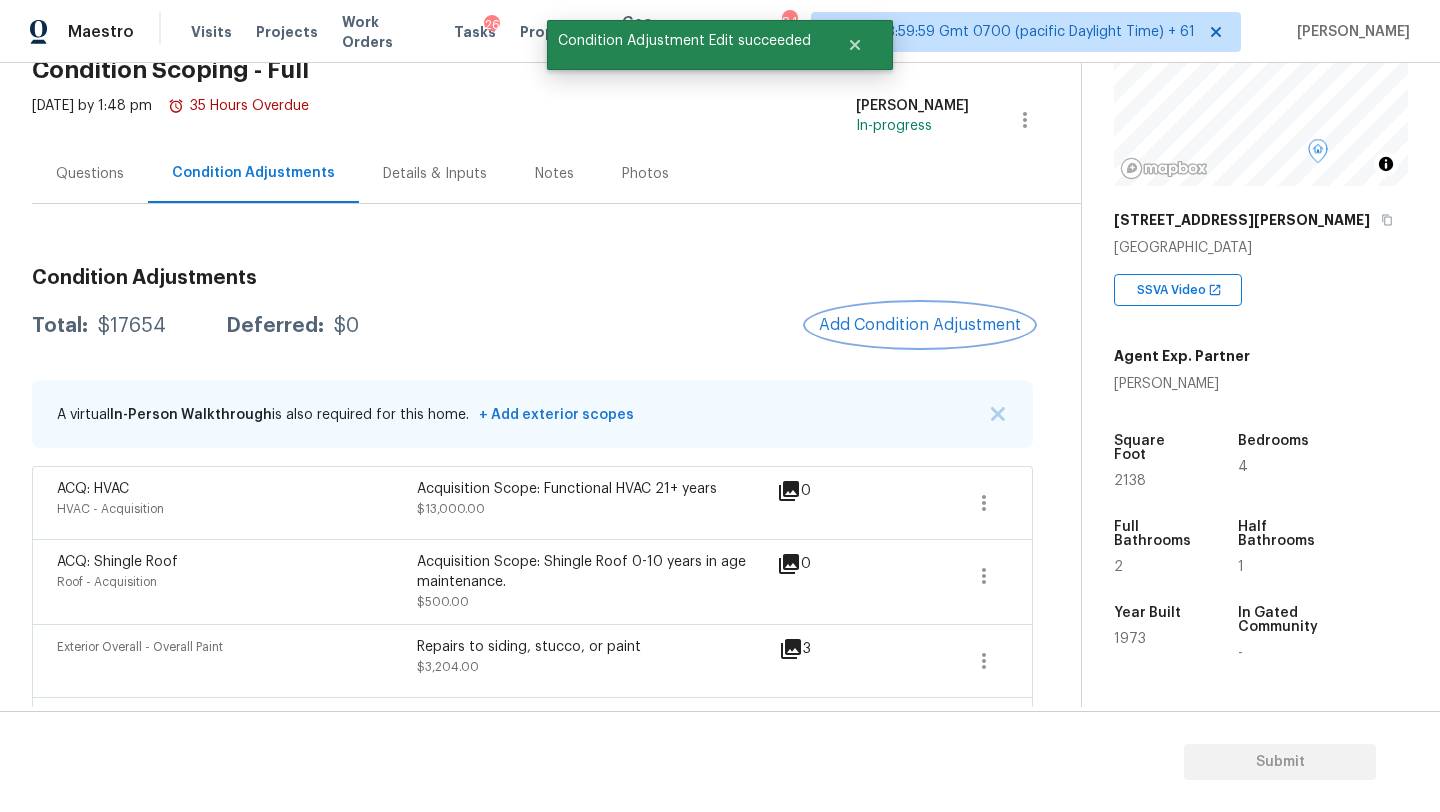 scroll, scrollTop: 128, scrollLeft: 0, axis: vertical 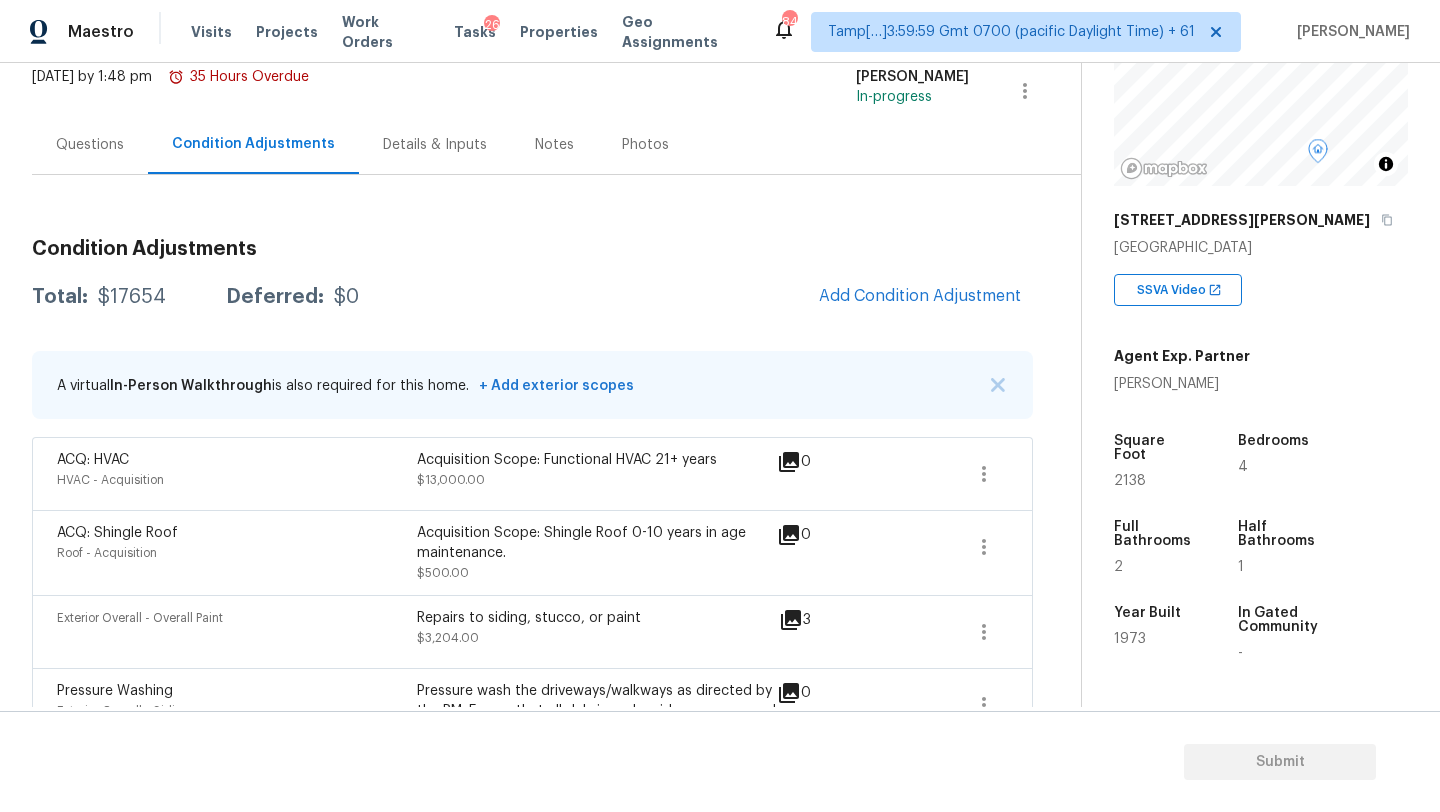 click on "Add Condition Adjustment" at bounding box center (920, 297) 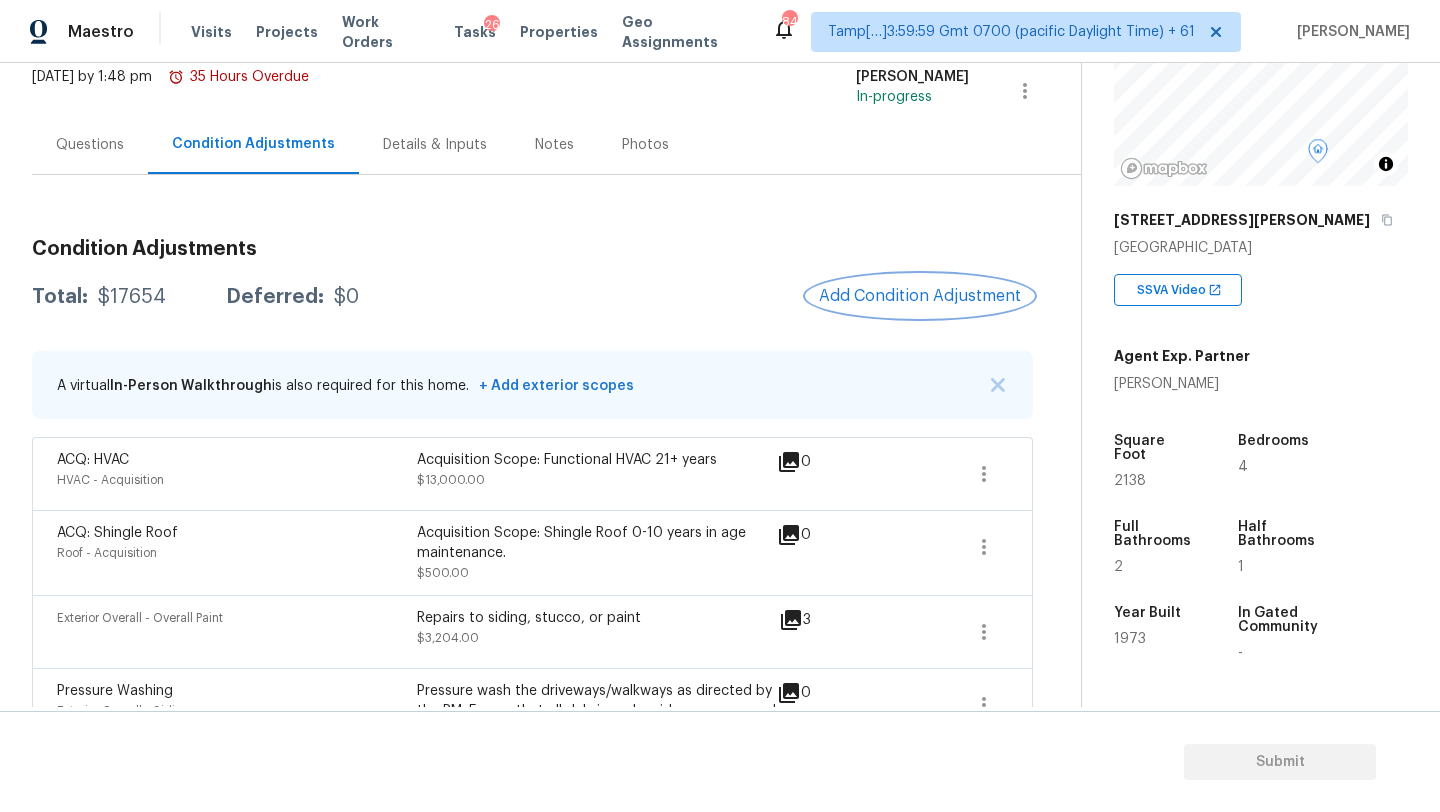 click on "Add Condition Adjustment" at bounding box center [920, 296] 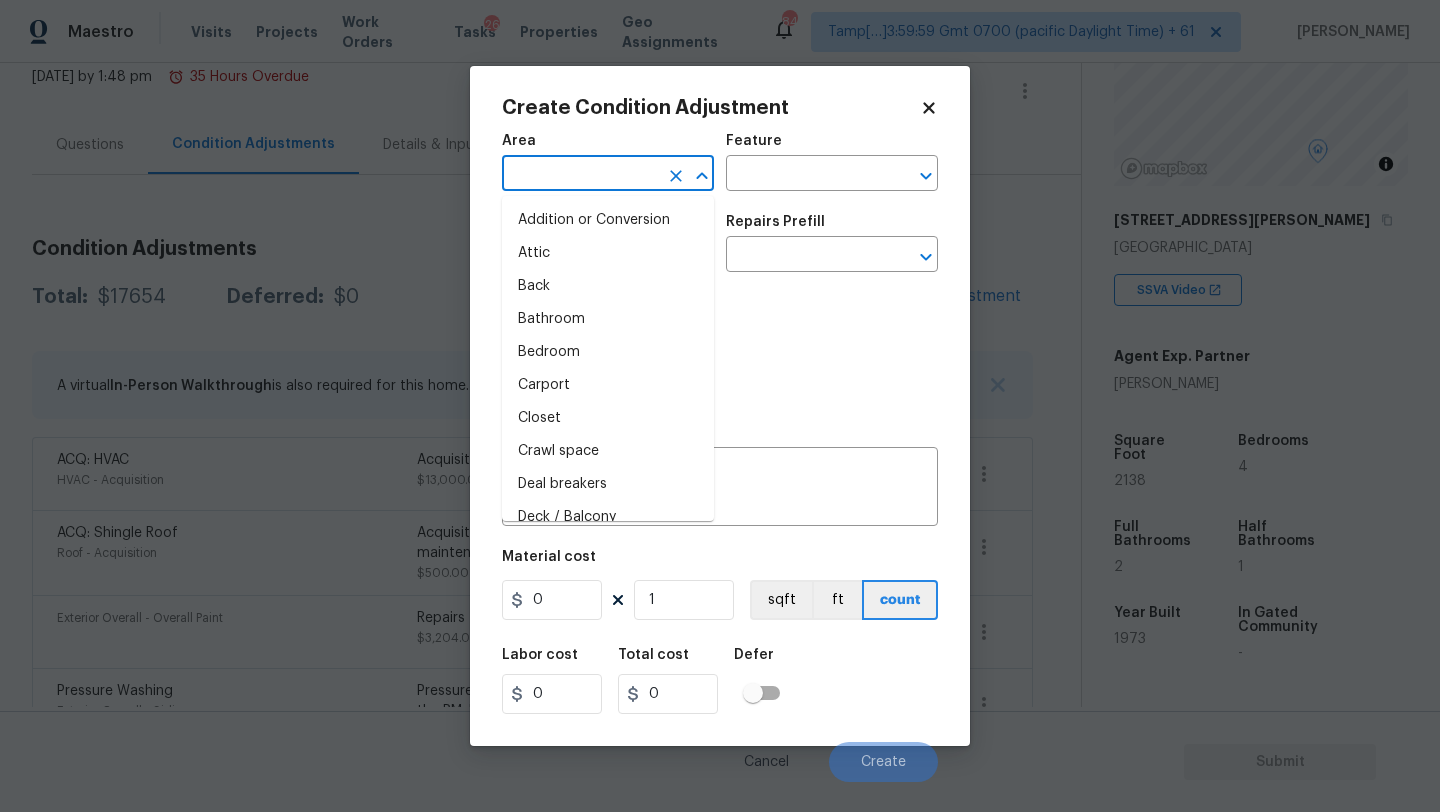 click at bounding box center [580, 175] 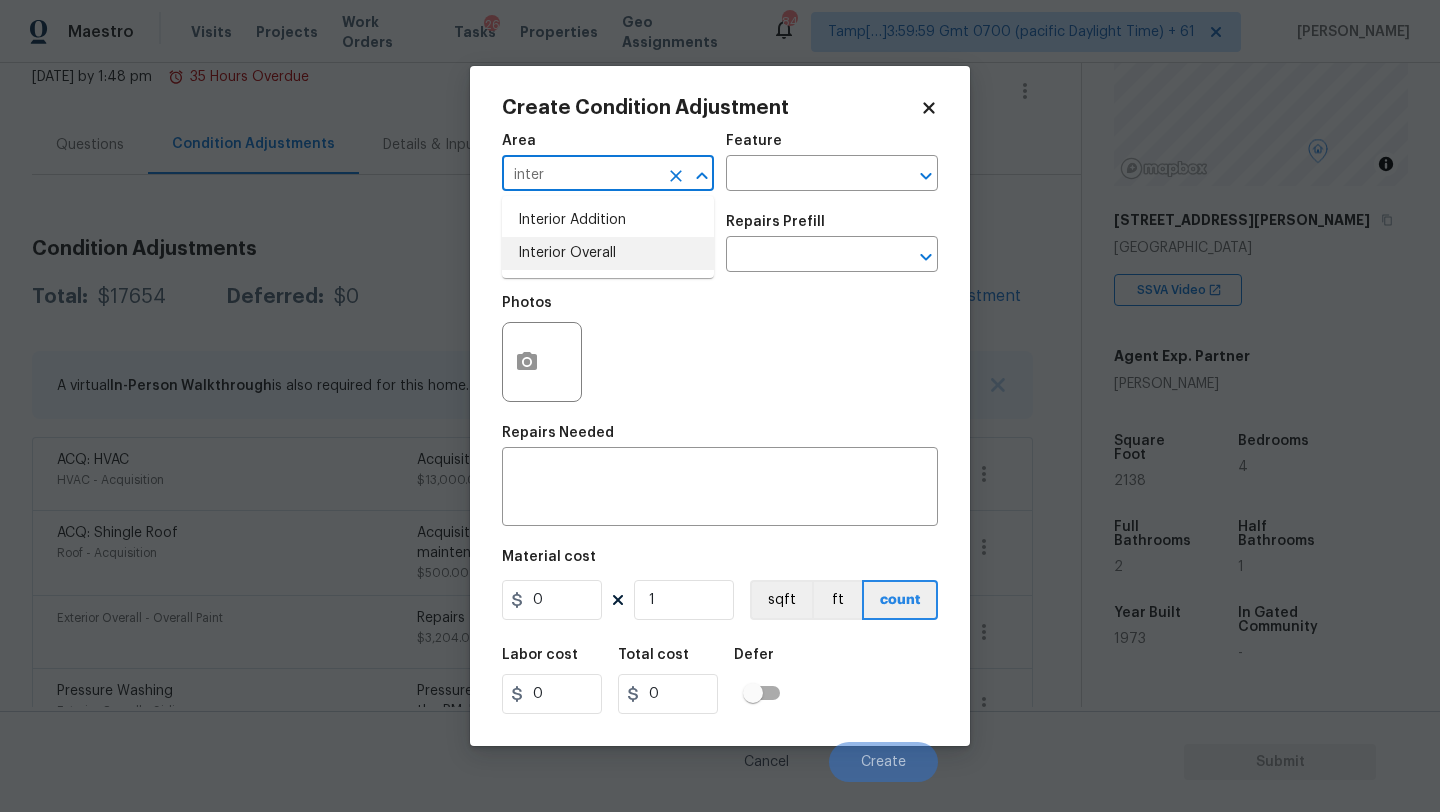 click on "Interior Overall" at bounding box center (608, 253) 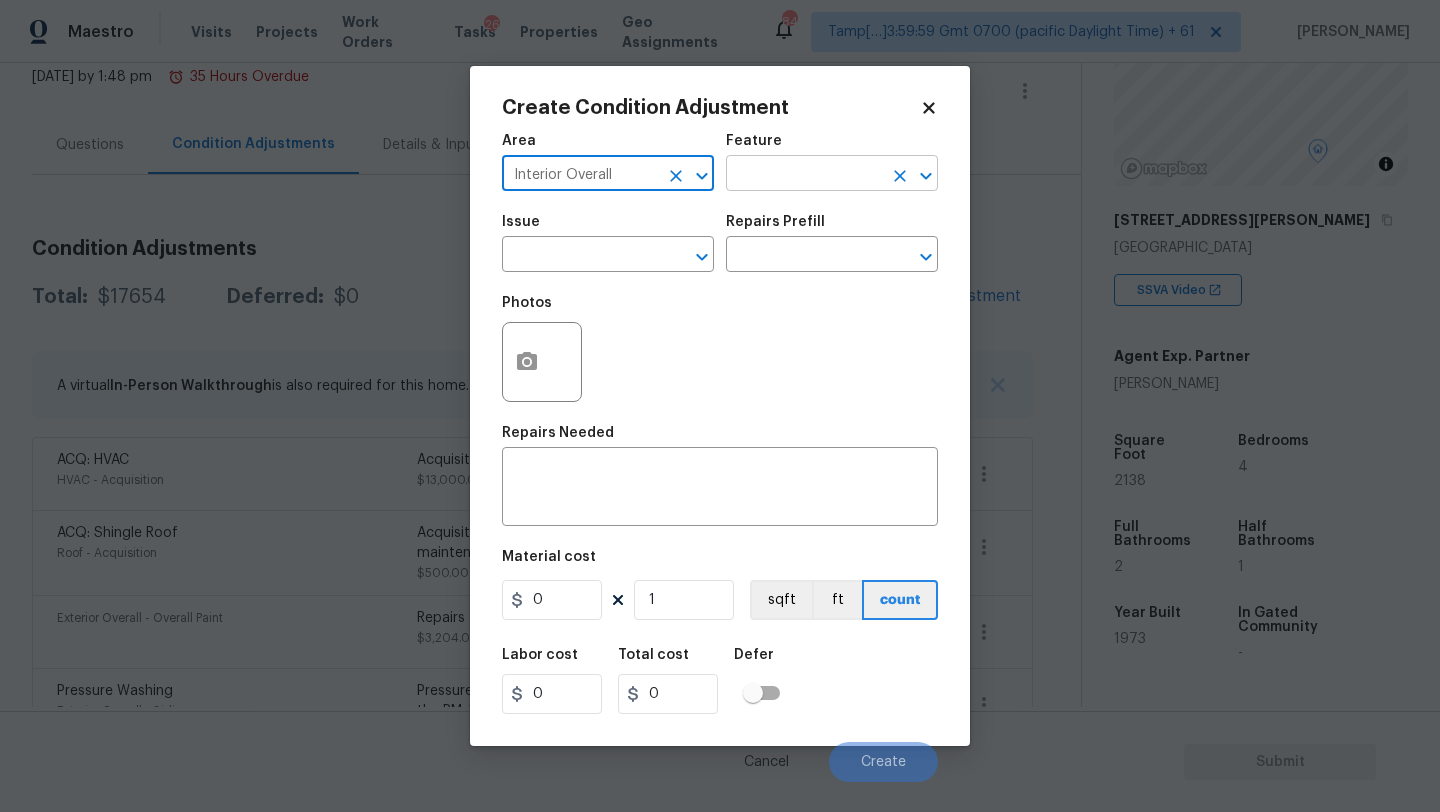 type on "Interior Overall" 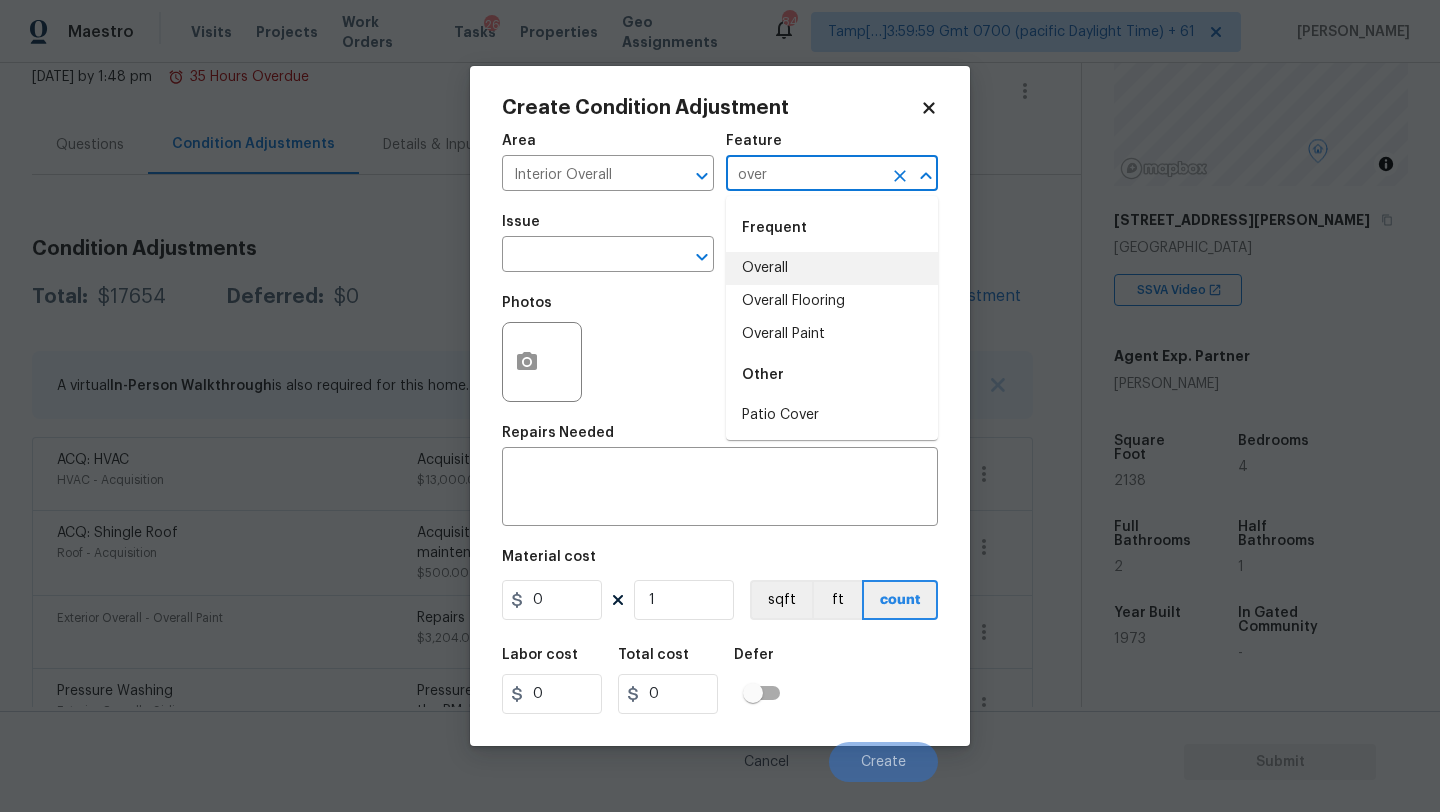 click on "Overall" at bounding box center (832, 268) 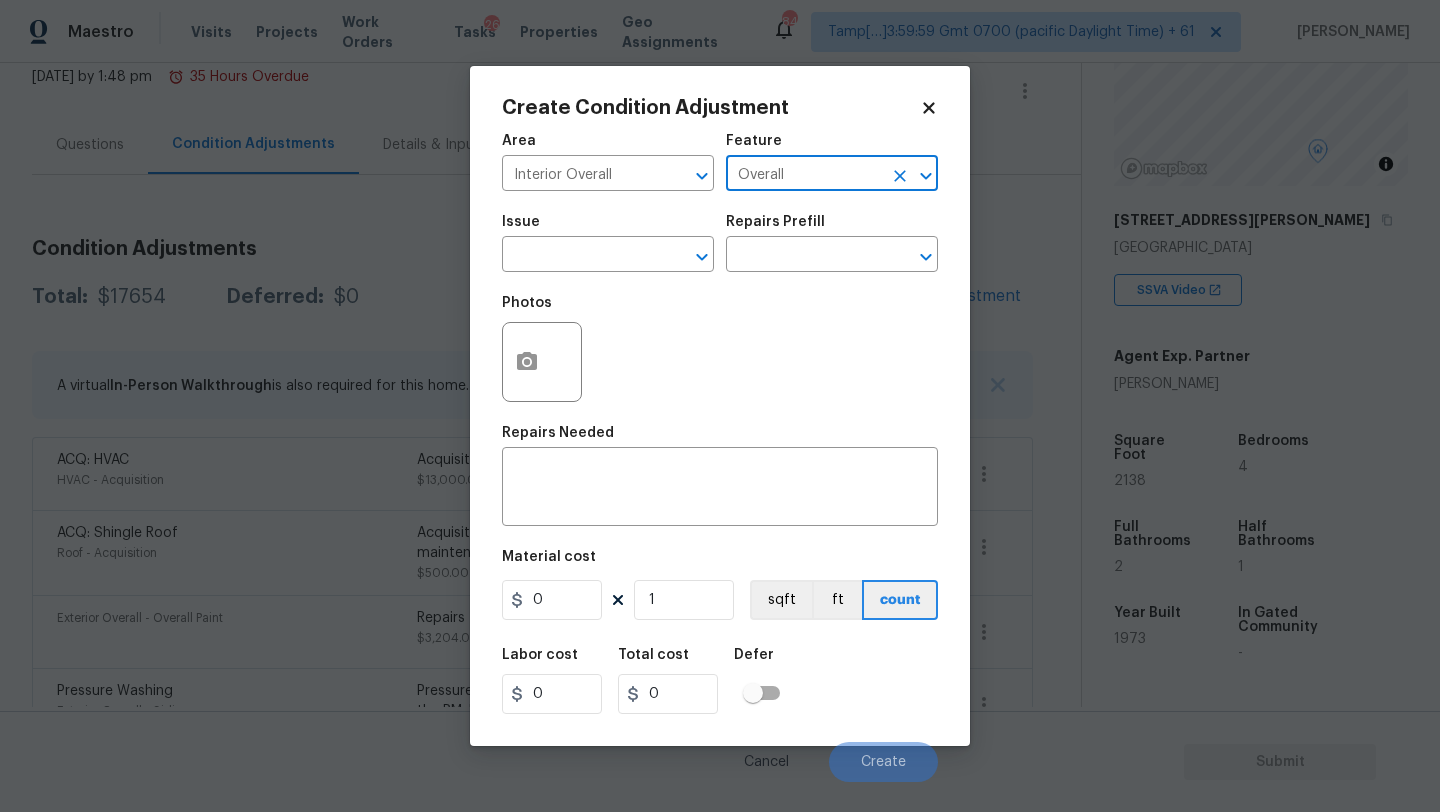 type on "Overall" 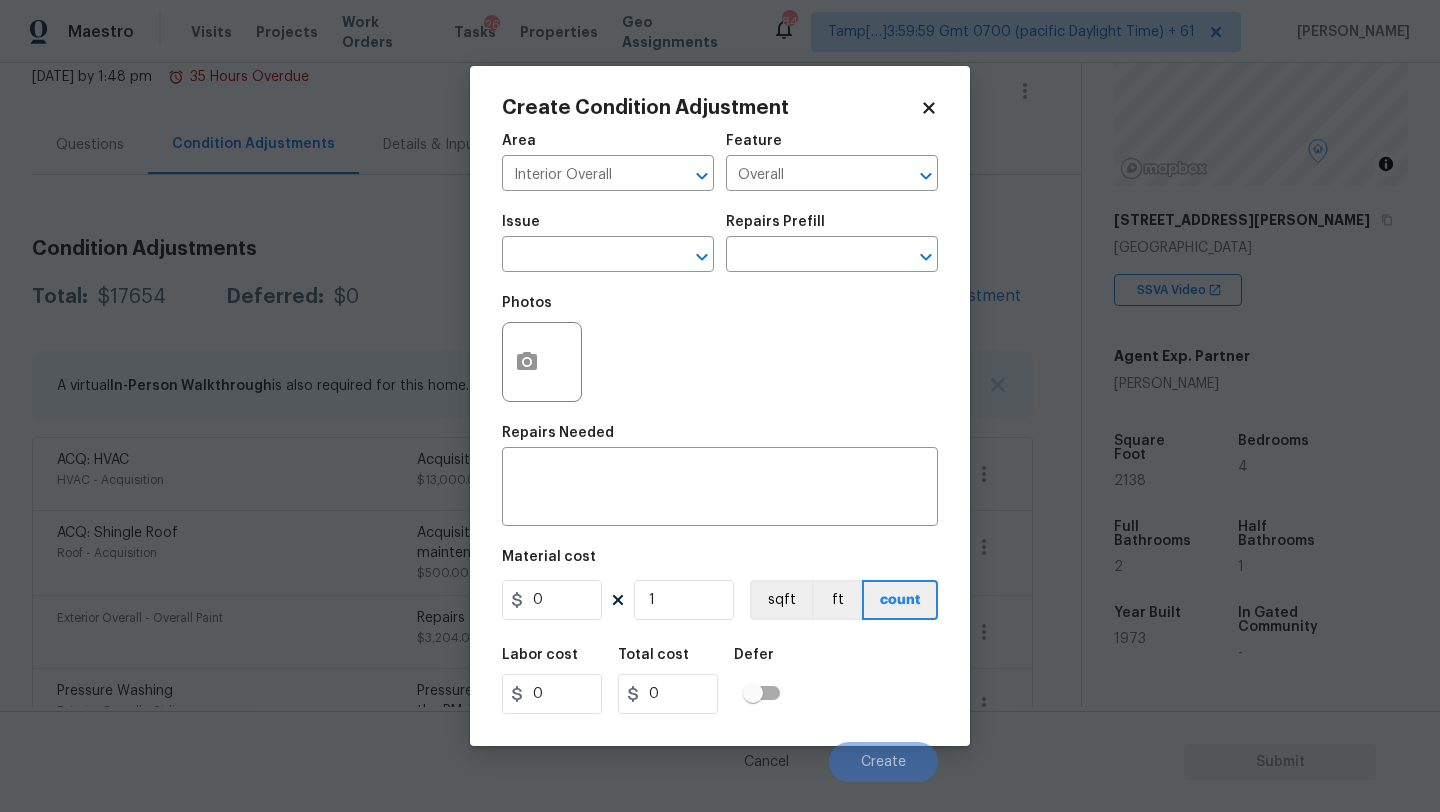 click on "Issue ​" at bounding box center [608, 243] 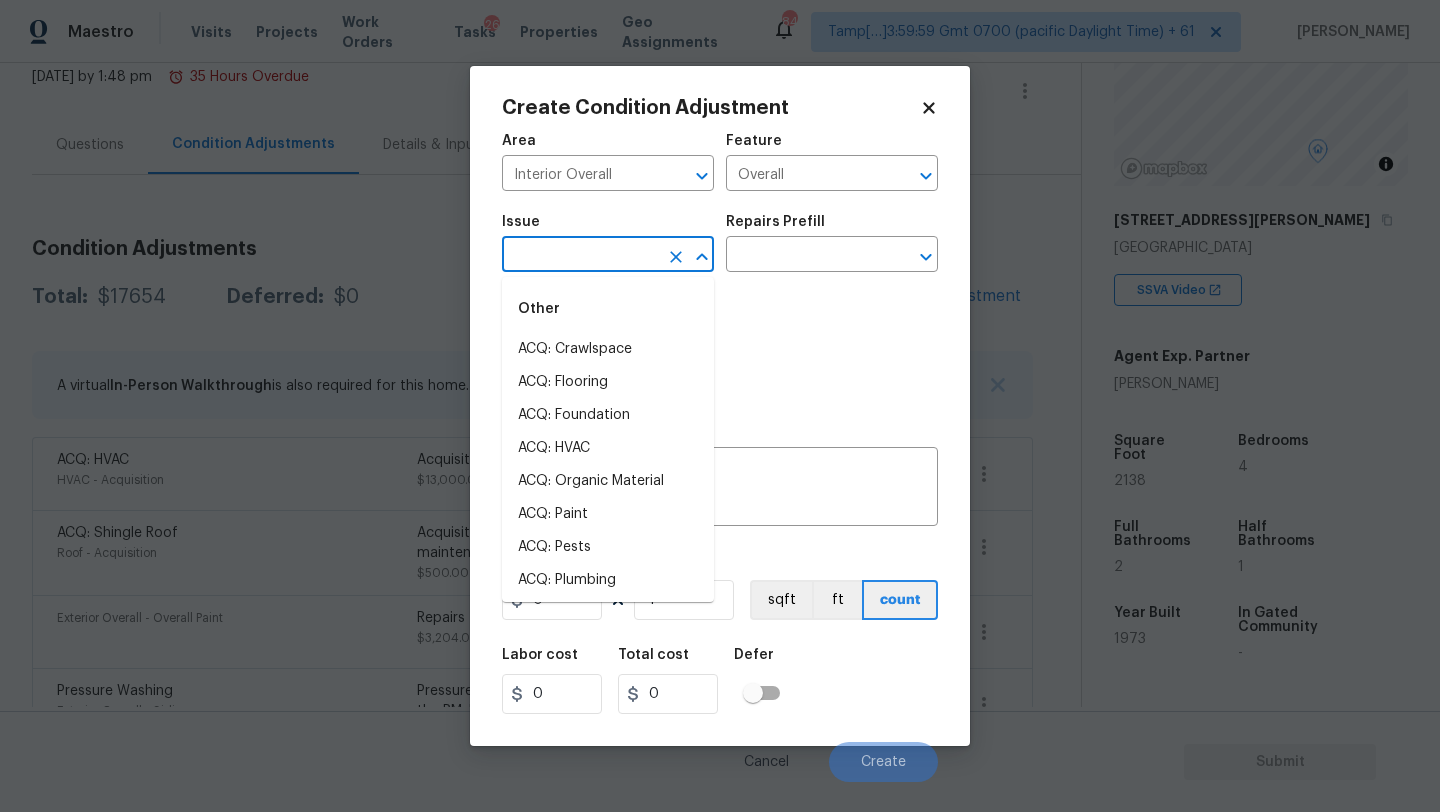 click at bounding box center [580, 256] 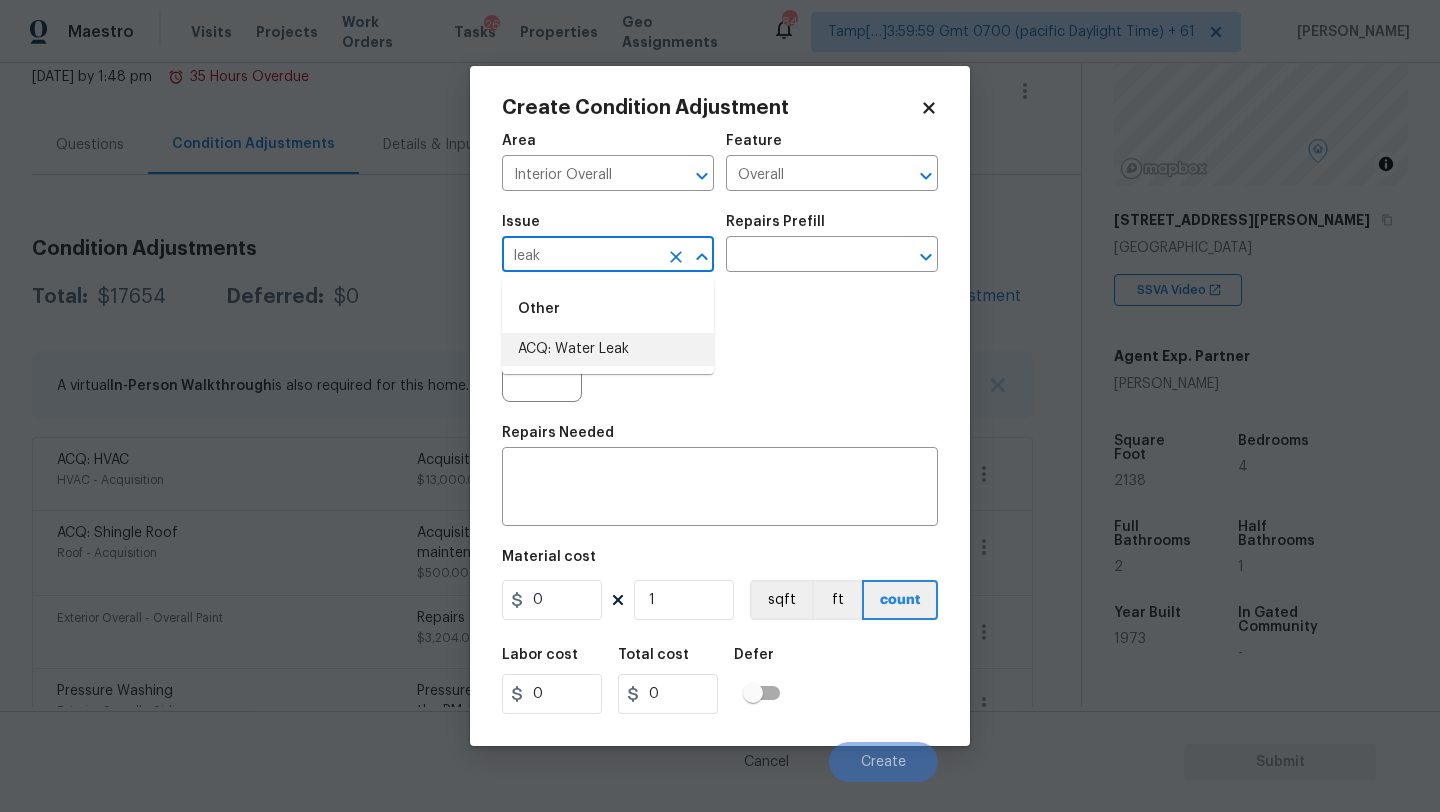 click on "ACQ: Water Leak" at bounding box center (608, 349) 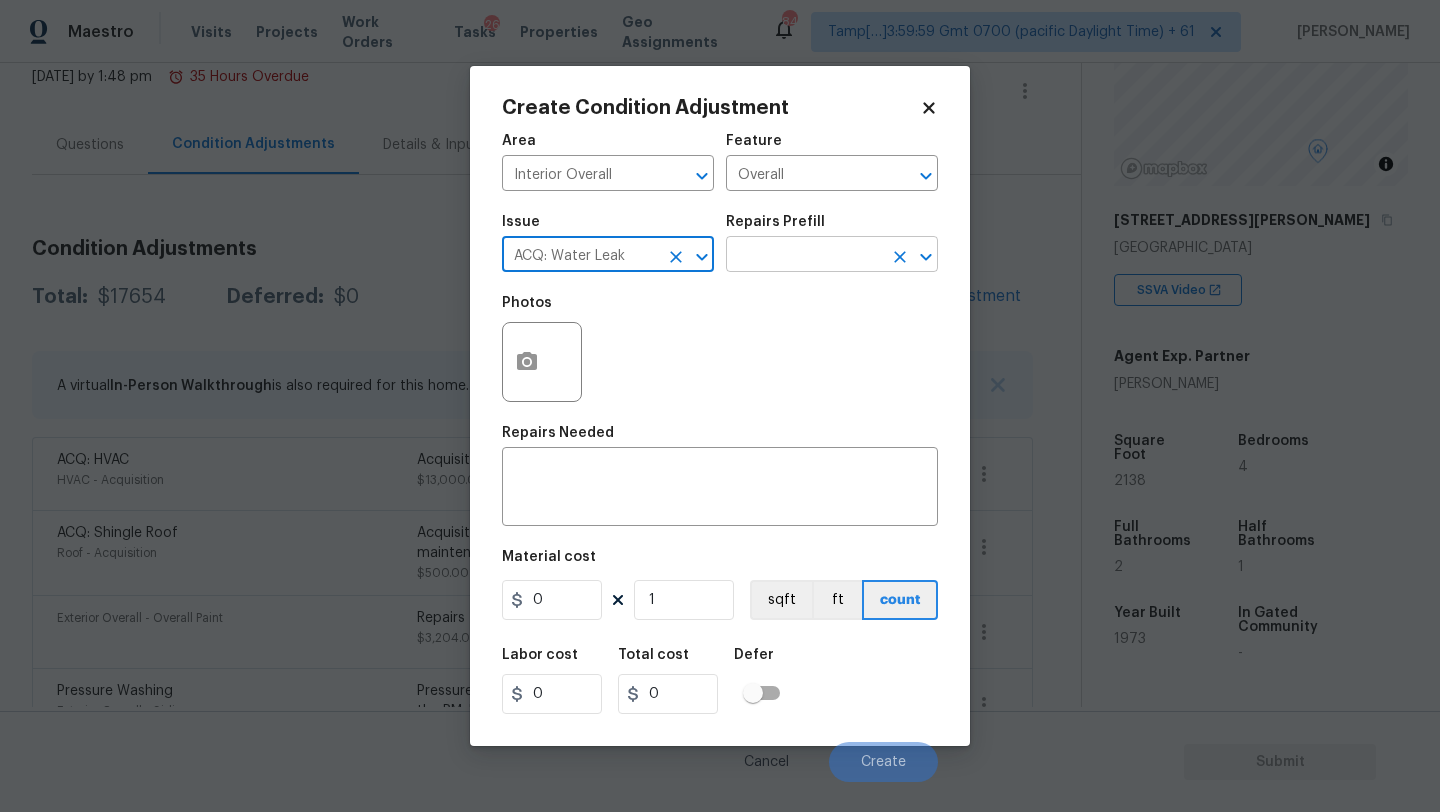 type on "ACQ: Water Leak" 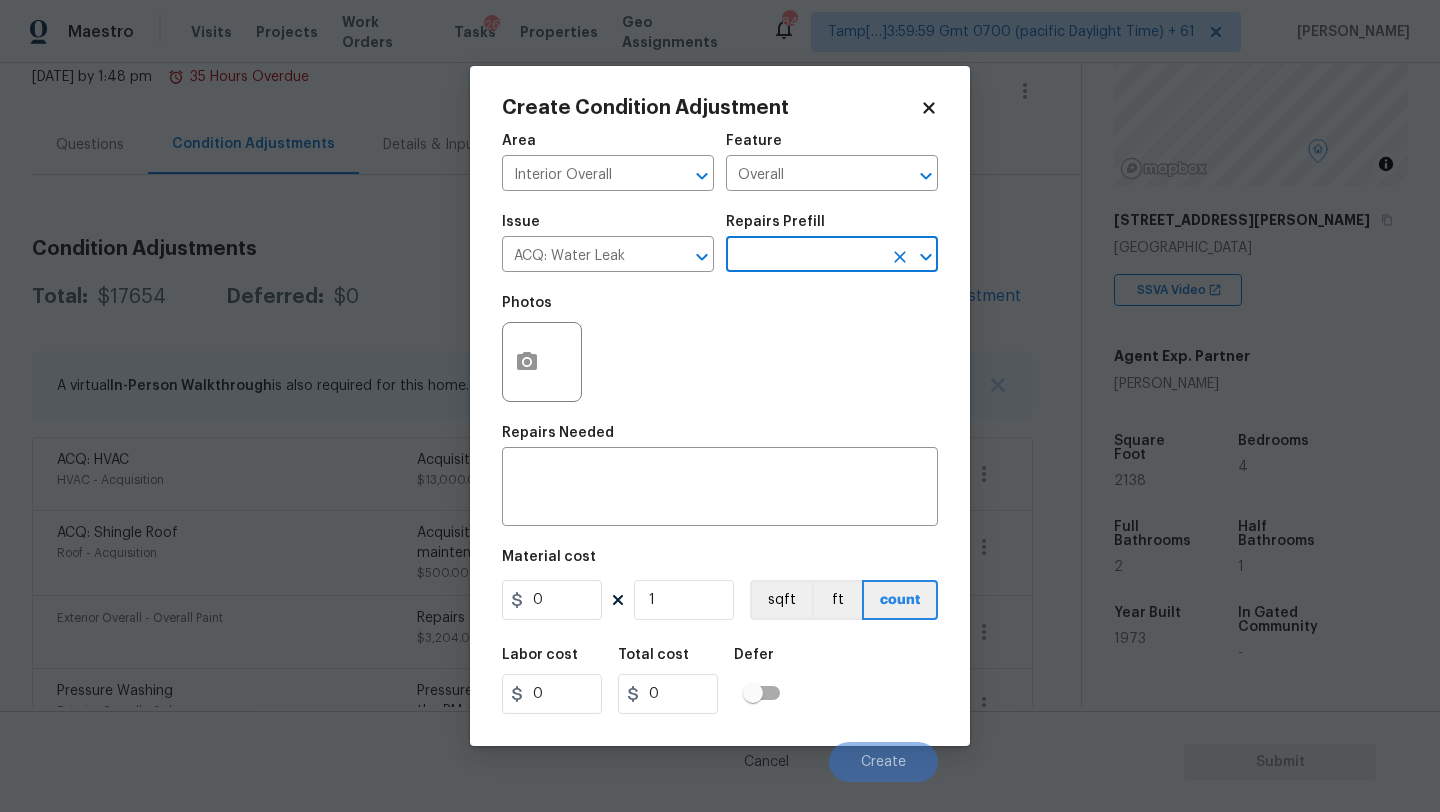 click at bounding box center [804, 256] 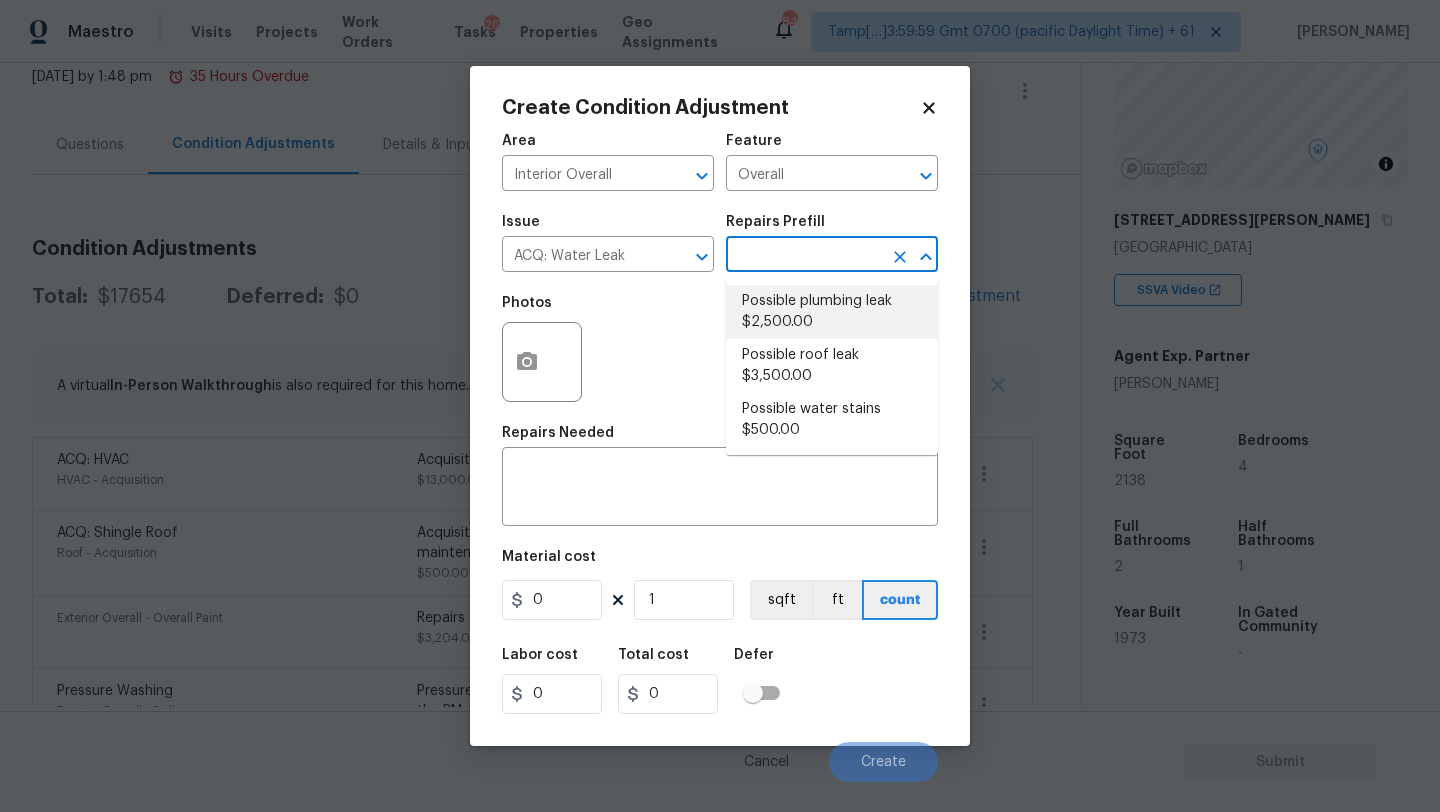click on "Possible plumbing leak $2,500.00" at bounding box center [832, 312] 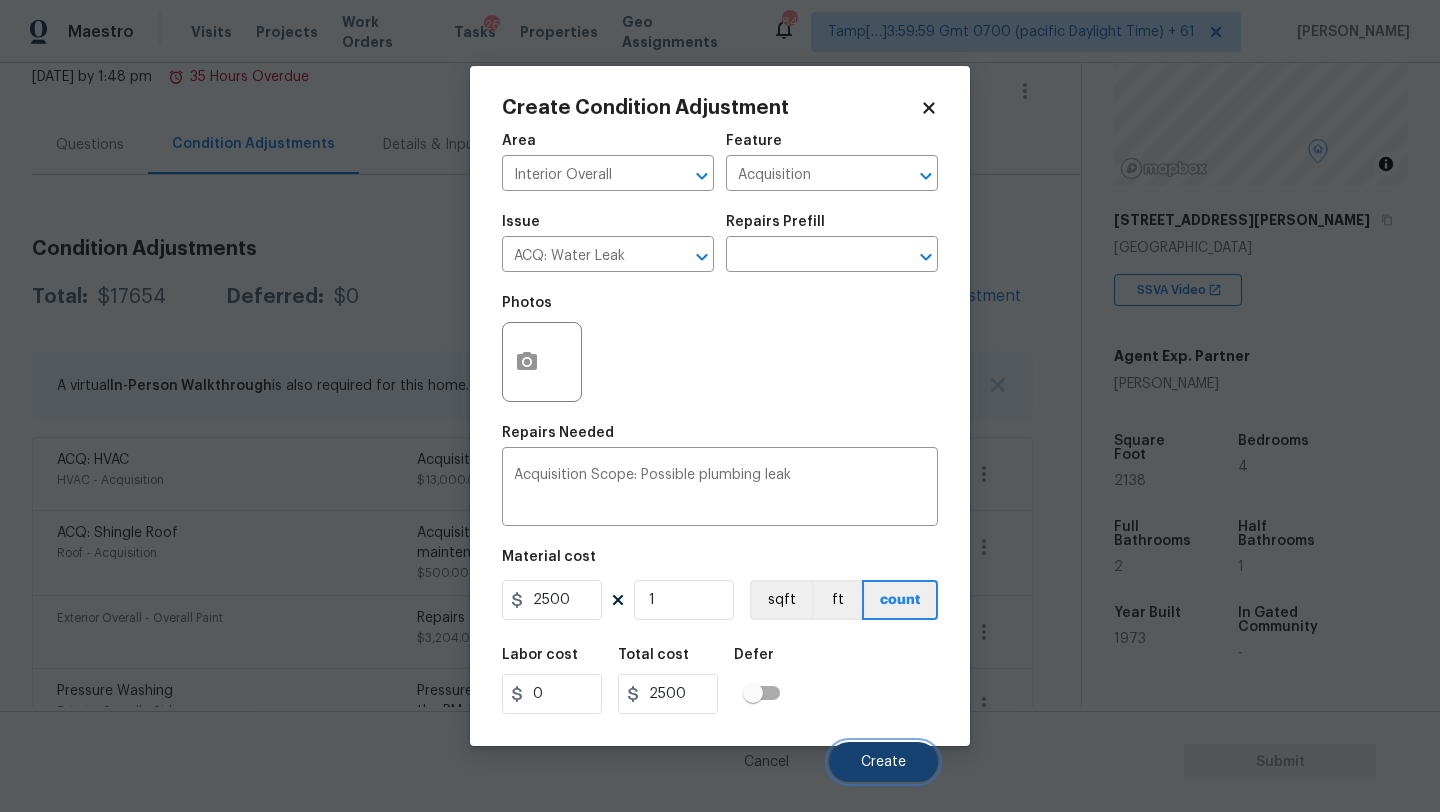 click on "Create" at bounding box center [883, 762] 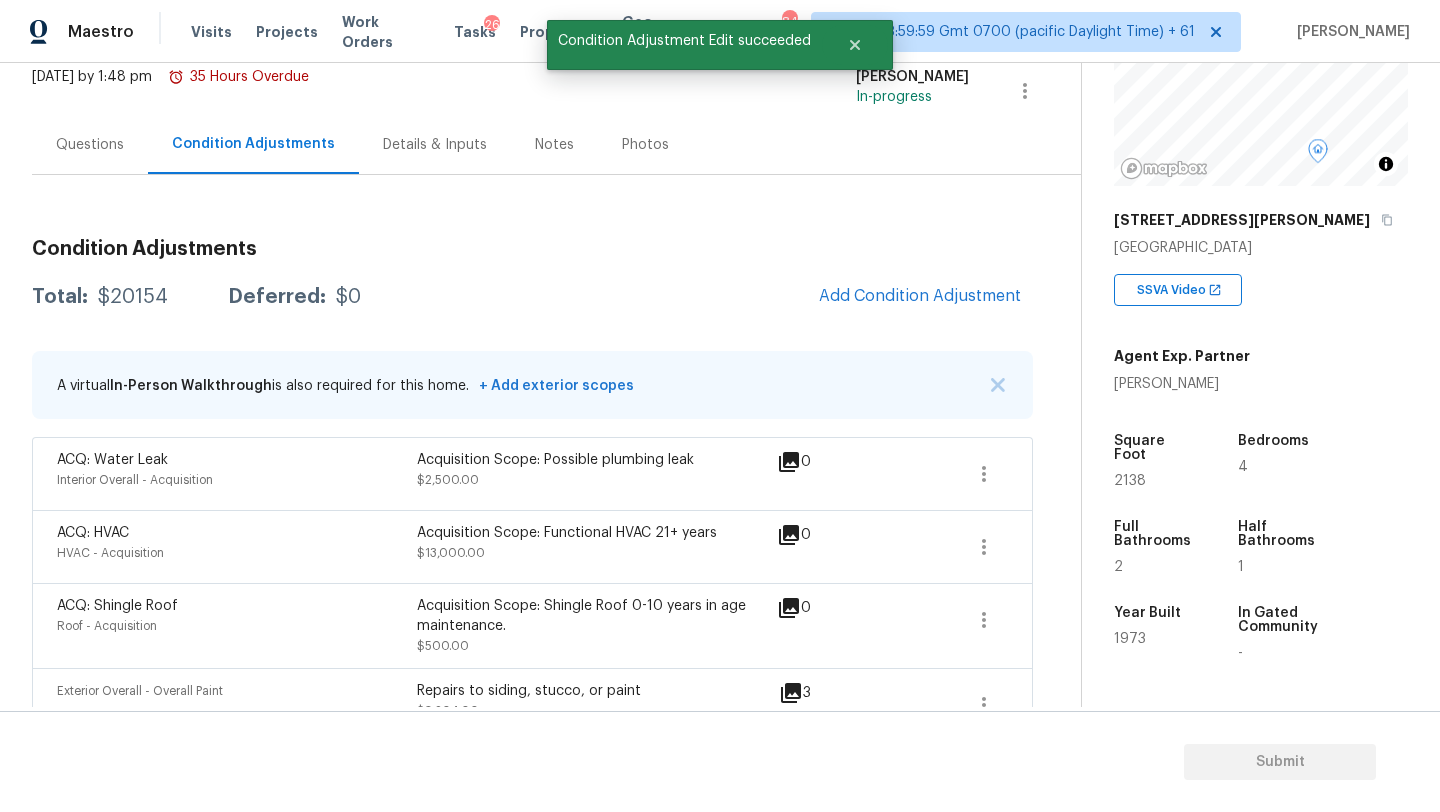 click on "0" at bounding box center [826, 462] 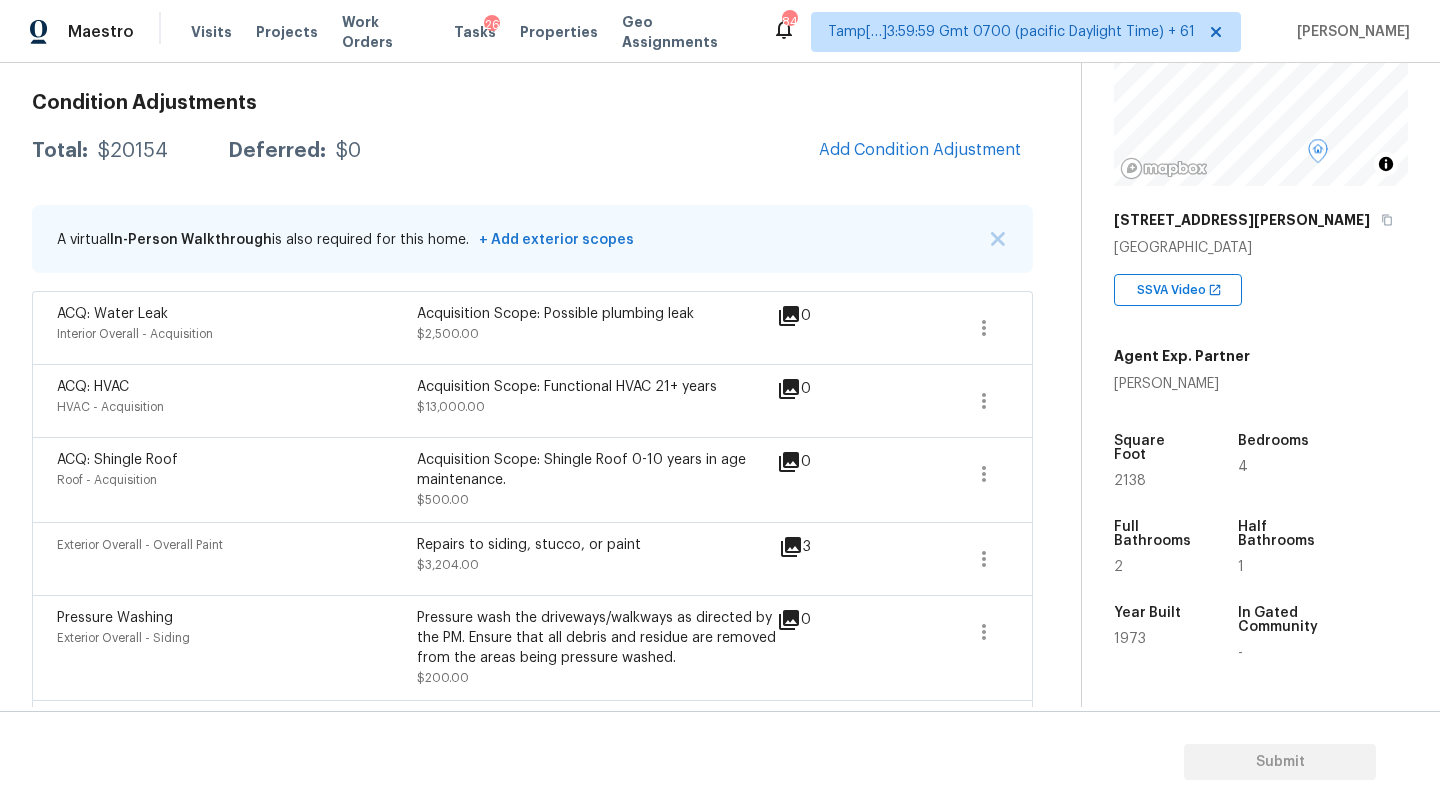 scroll, scrollTop: 290, scrollLeft: 0, axis: vertical 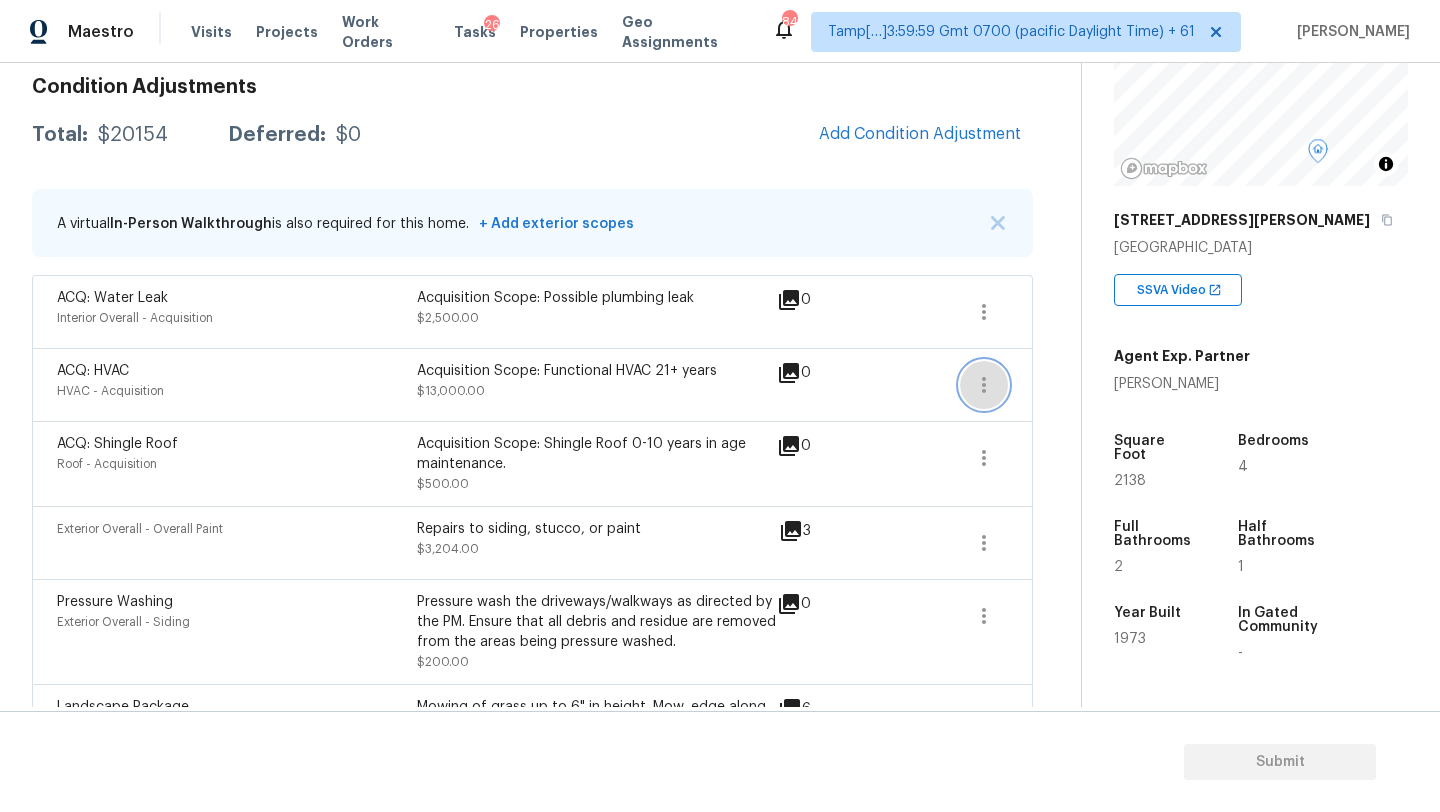 click 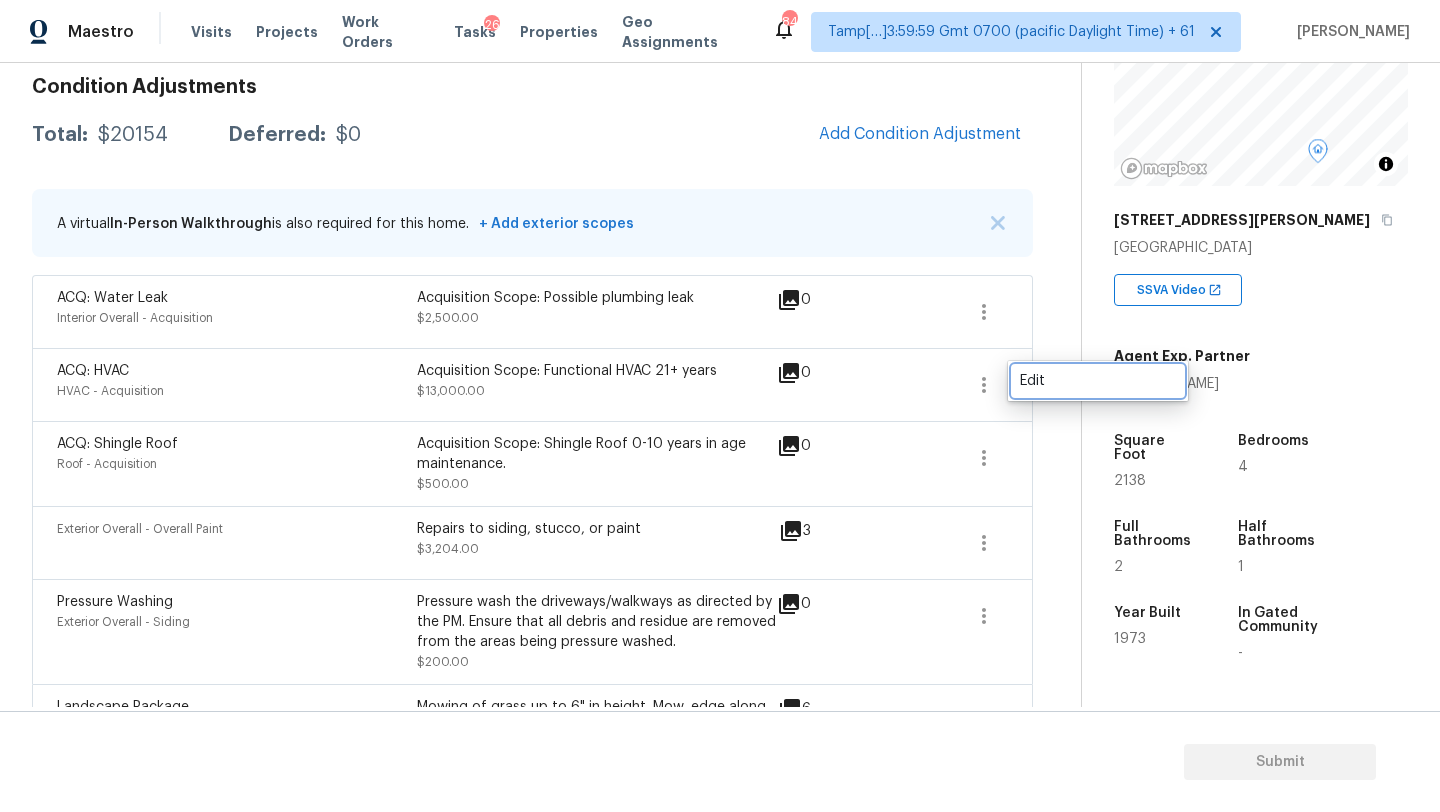 click on "Edit" at bounding box center [1098, 381] 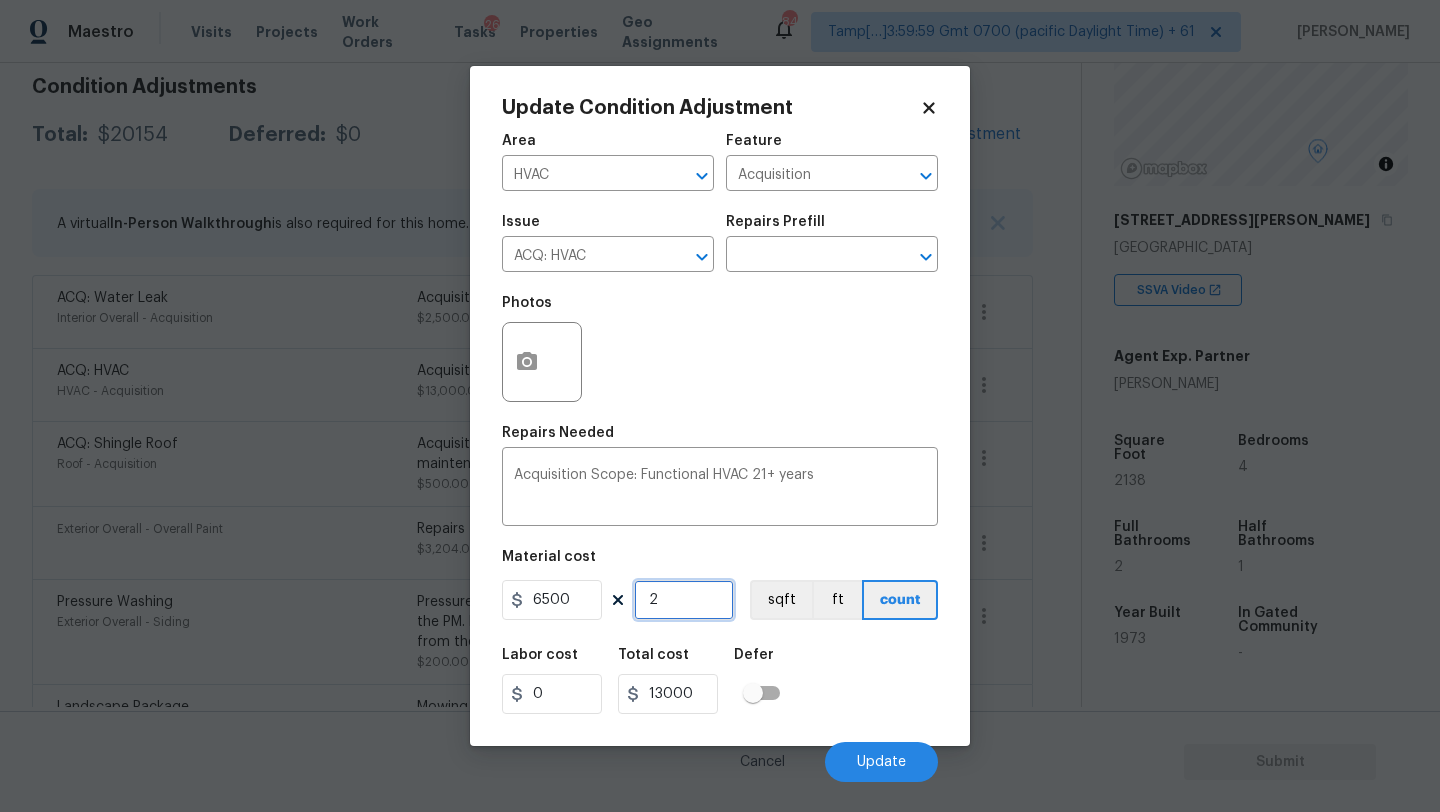 click on "2" at bounding box center [684, 600] 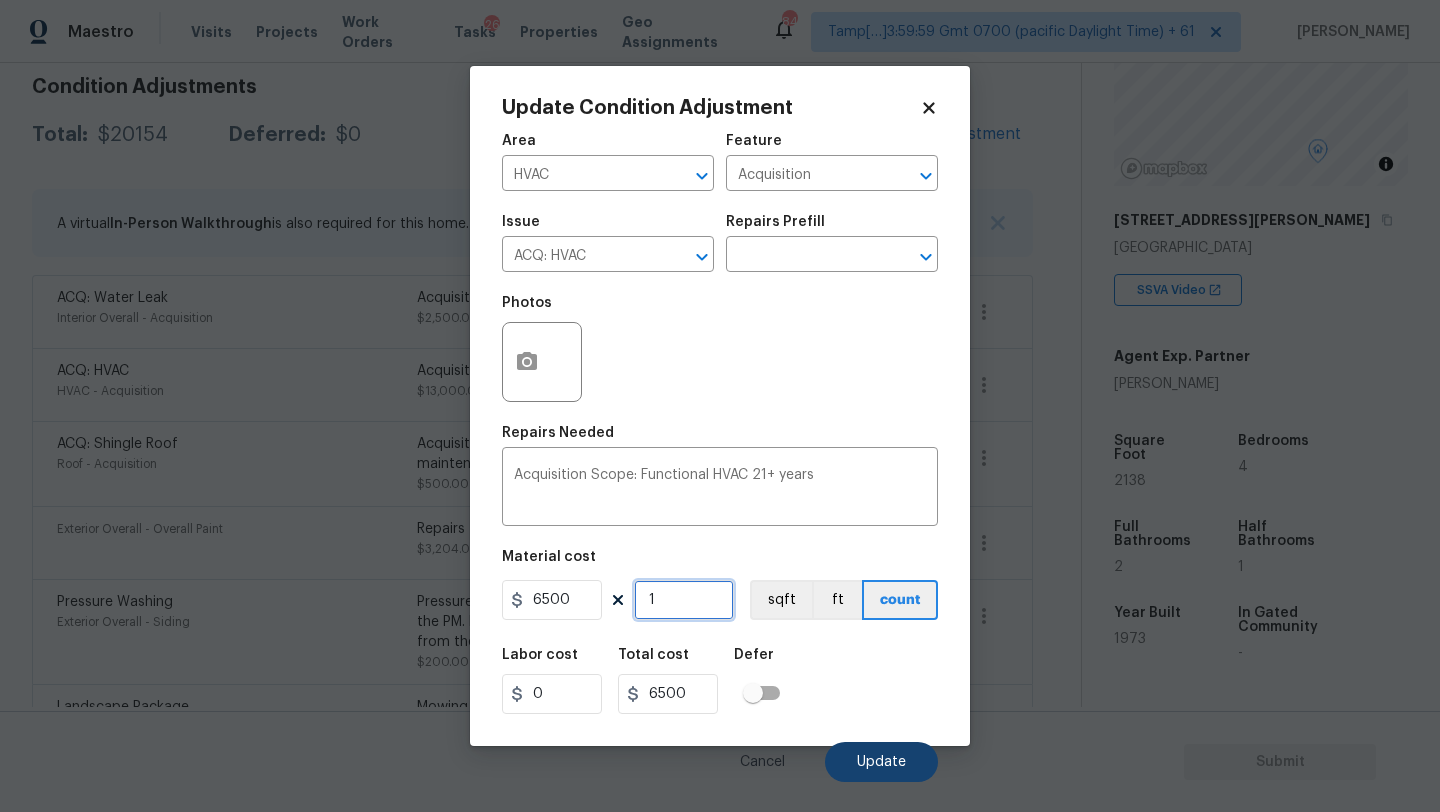 type on "1" 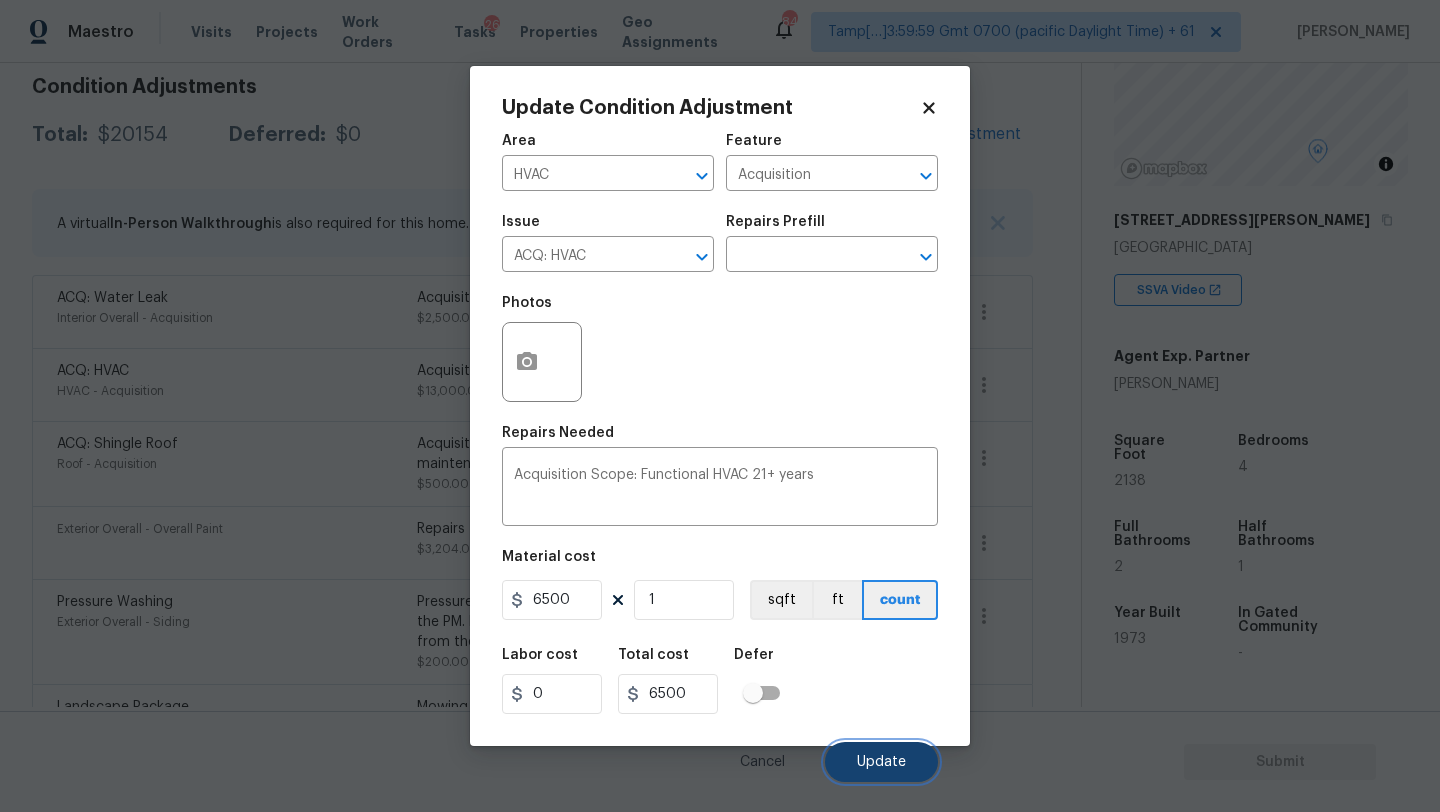 click on "Update" at bounding box center (881, 762) 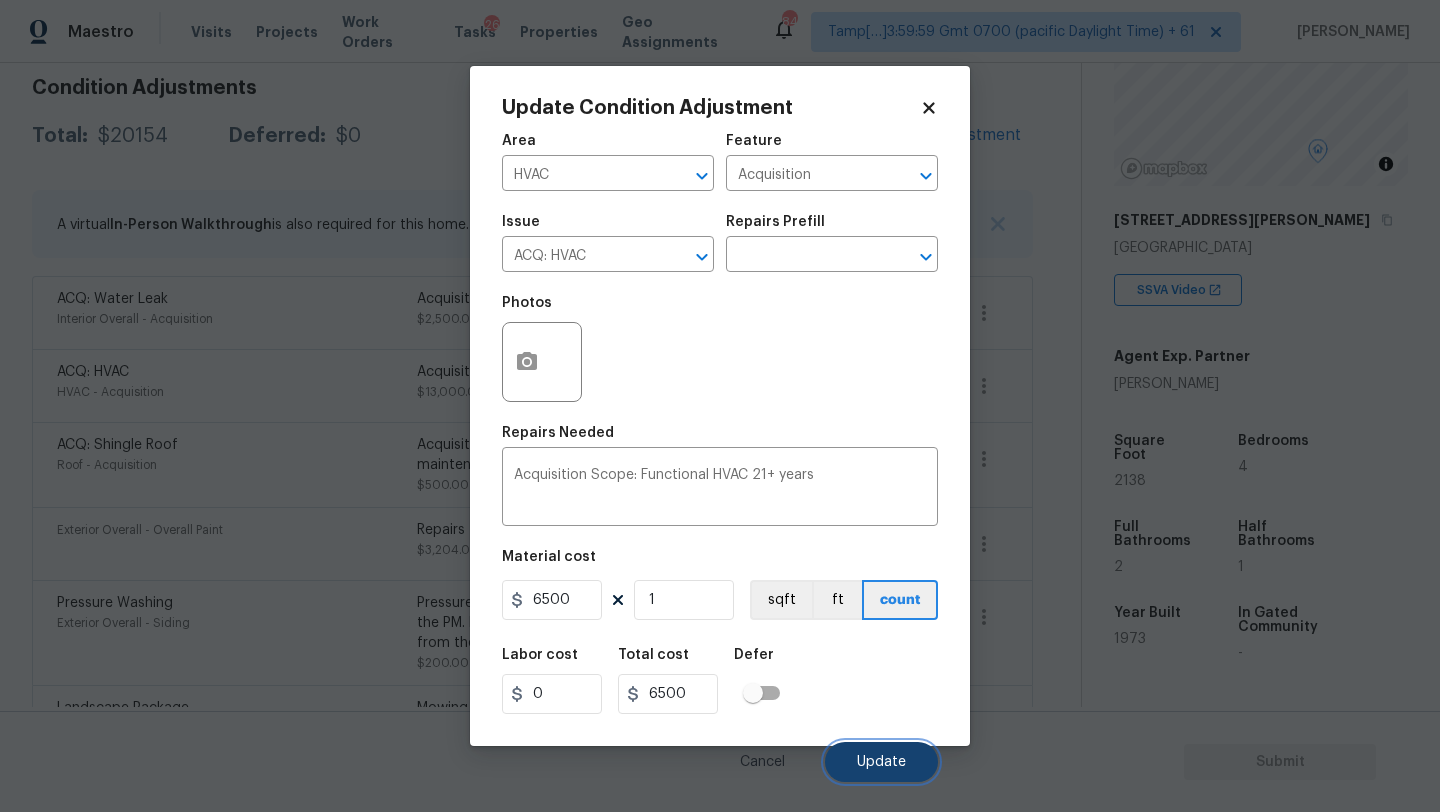 scroll, scrollTop: 290, scrollLeft: 0, axis: vertical 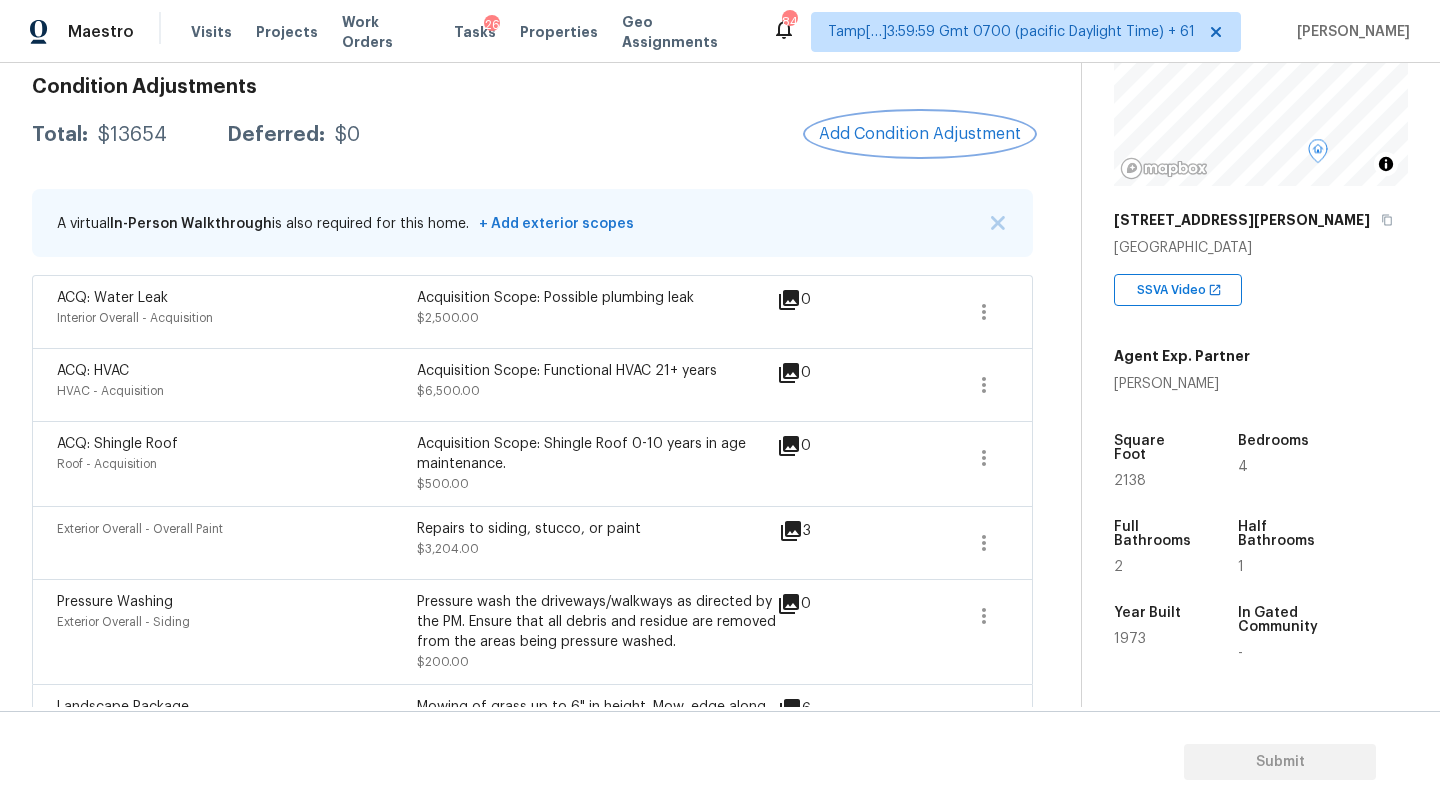click on "Add Condition Adjustment" at bounding box center (920, 134) 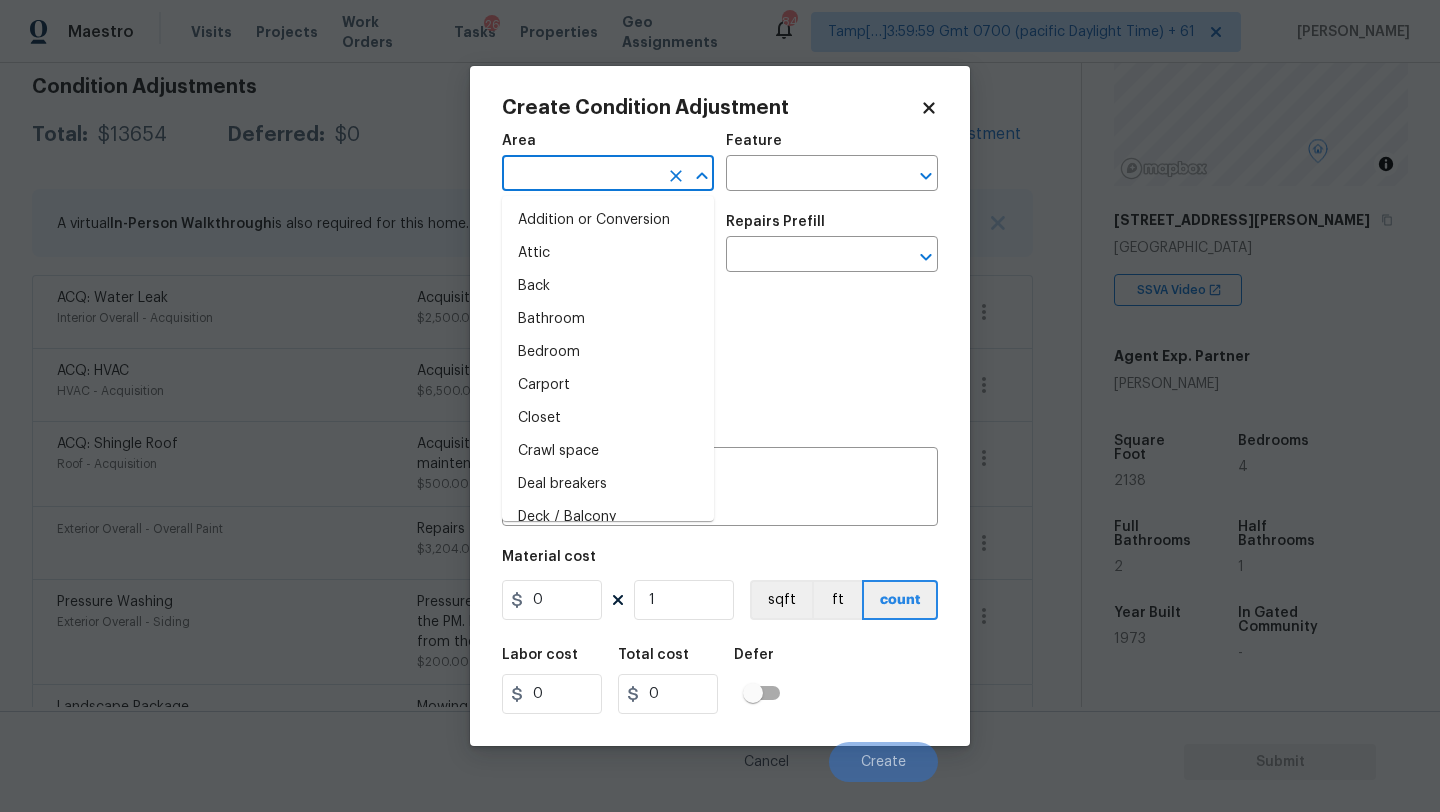 click at bounding box center (580, 175) 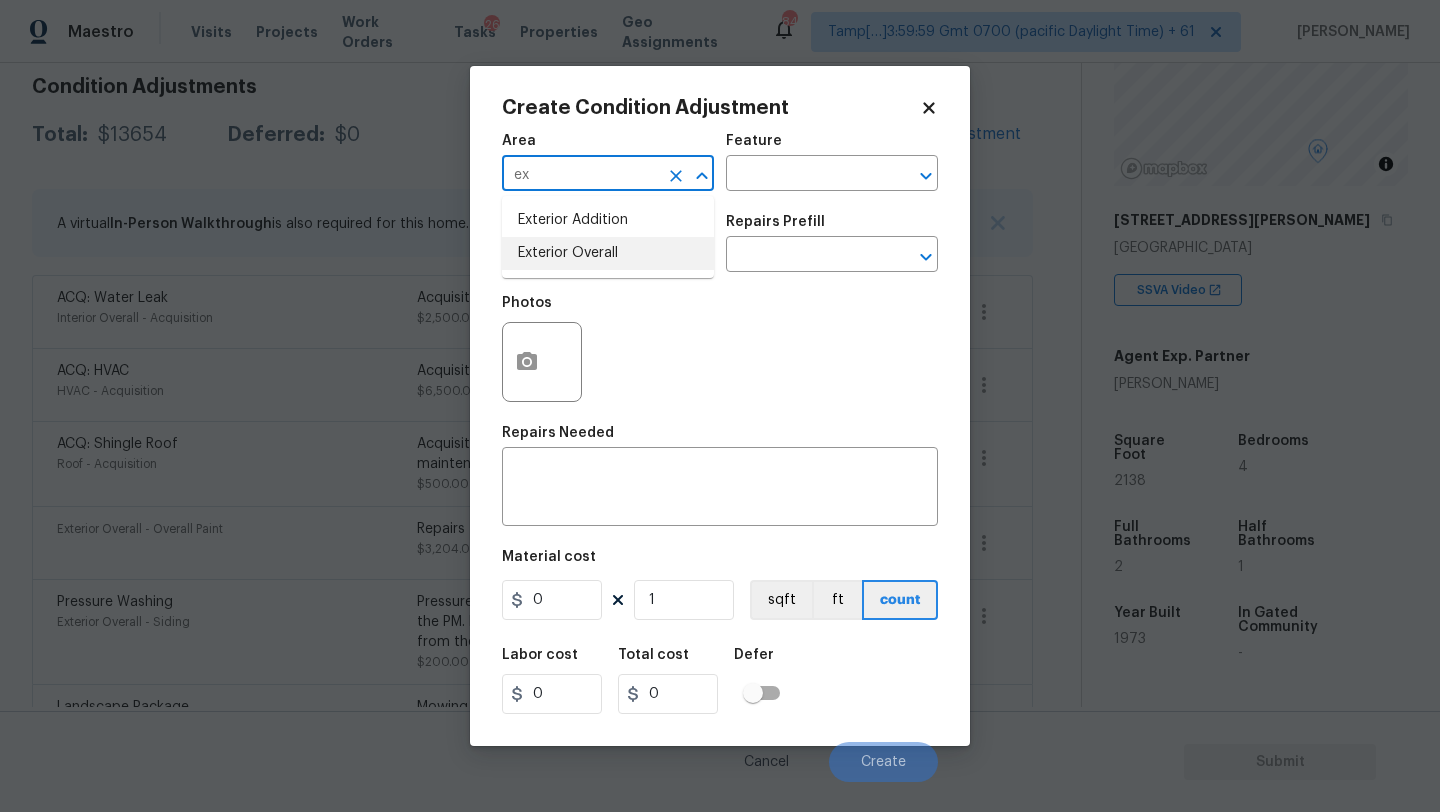 click on "Exterior Overall" at bounding box center [608, 253] 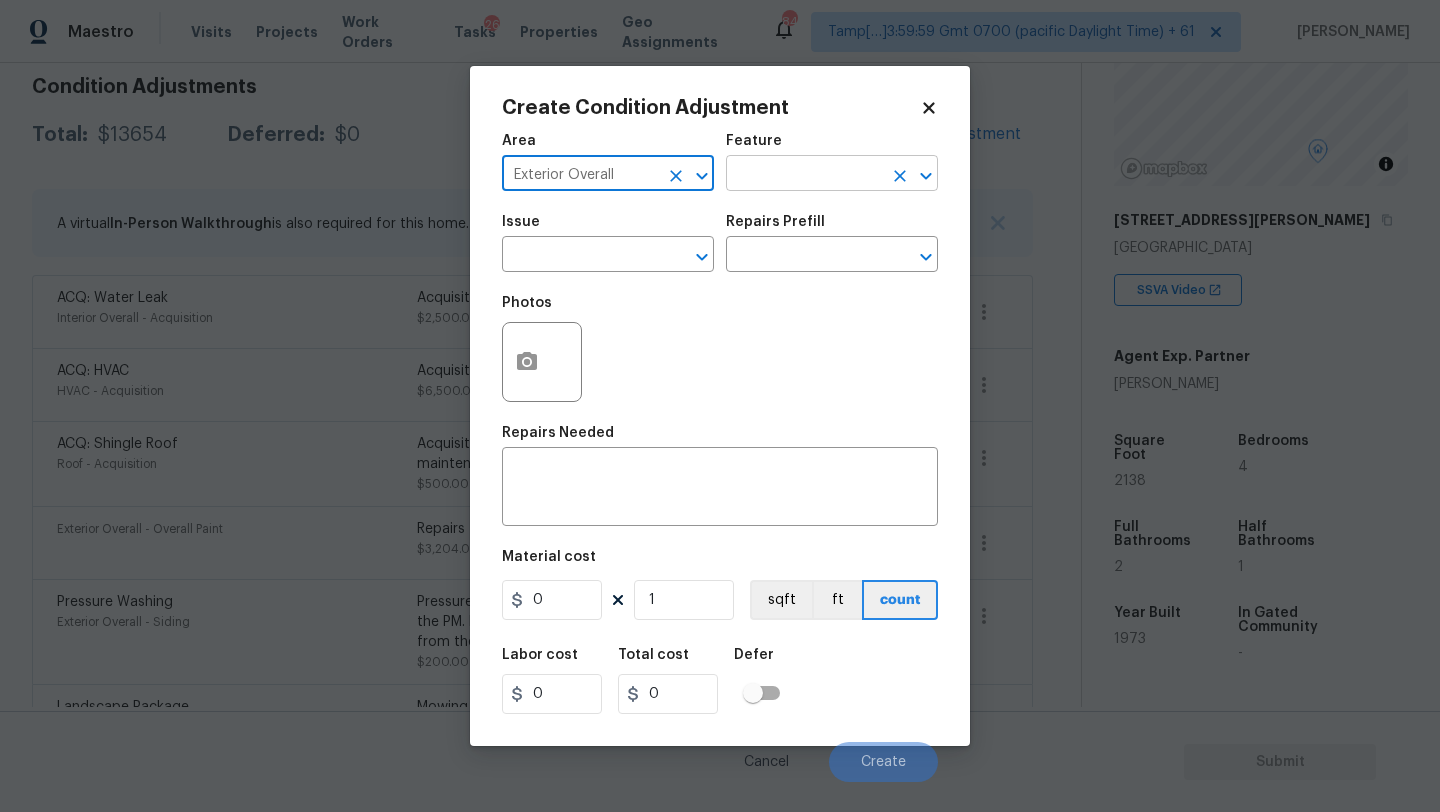 type on "Exterior Overall" 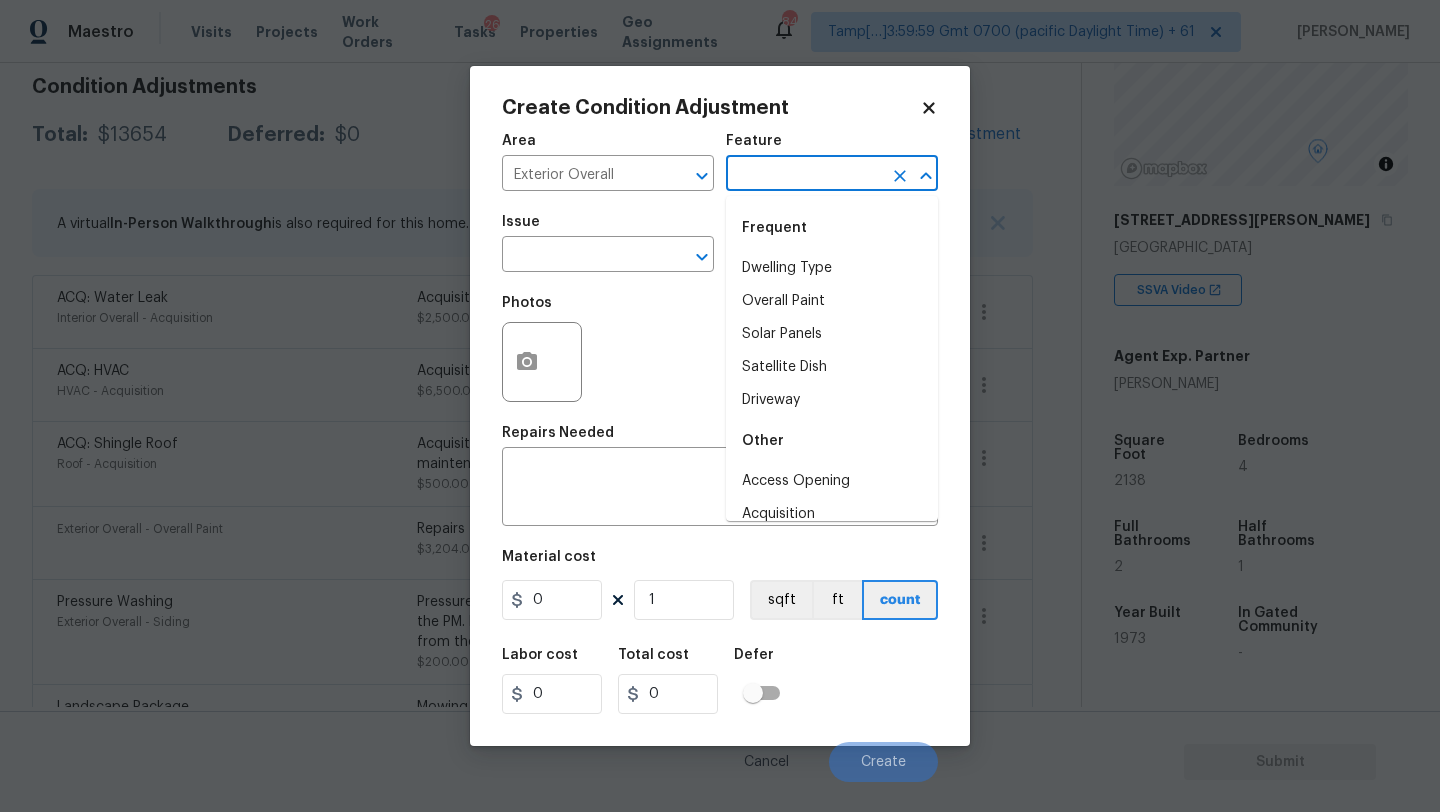 click at bounding box center [804, 175] 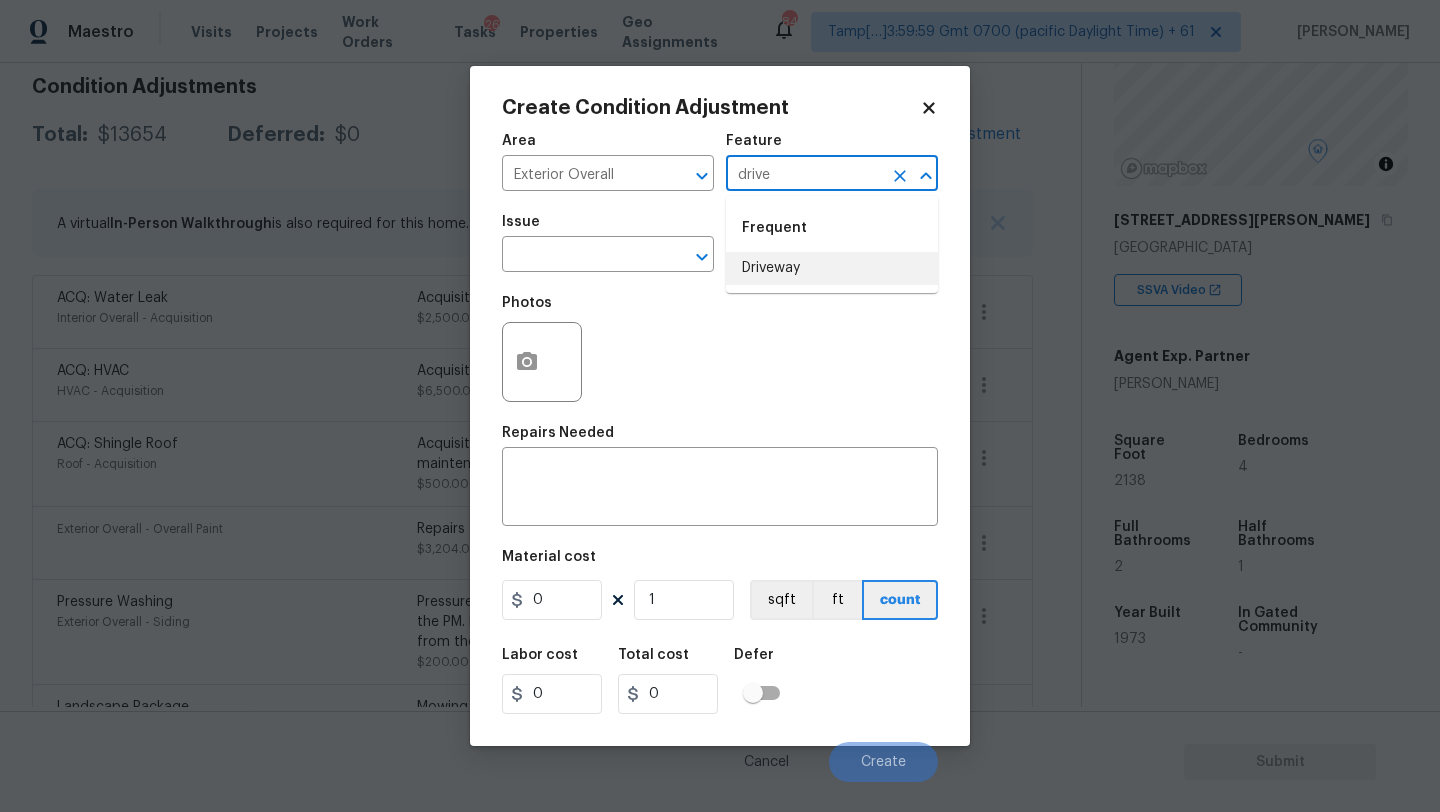 click on "Driveway" at bounding box center [832, 268] 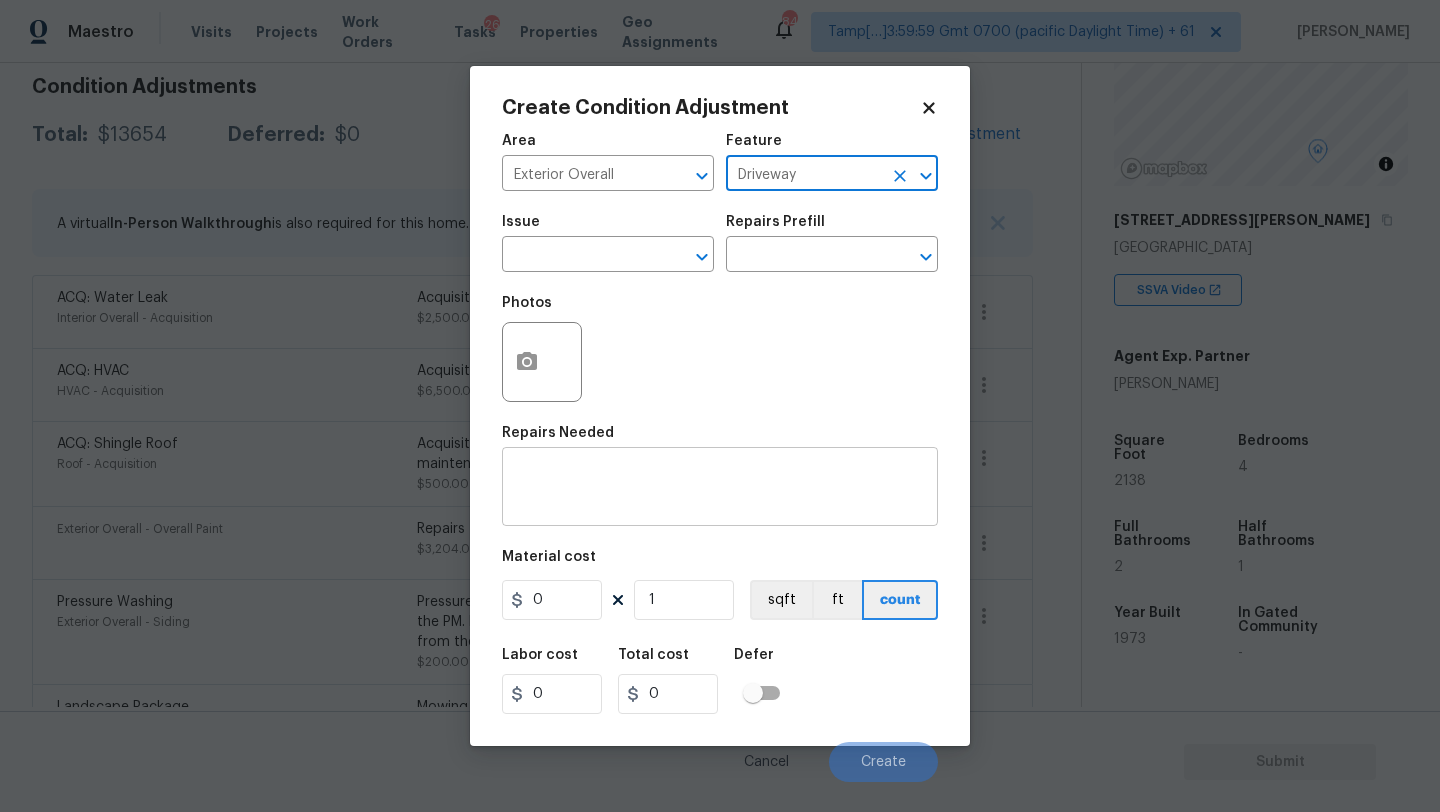 type on "Driveway" 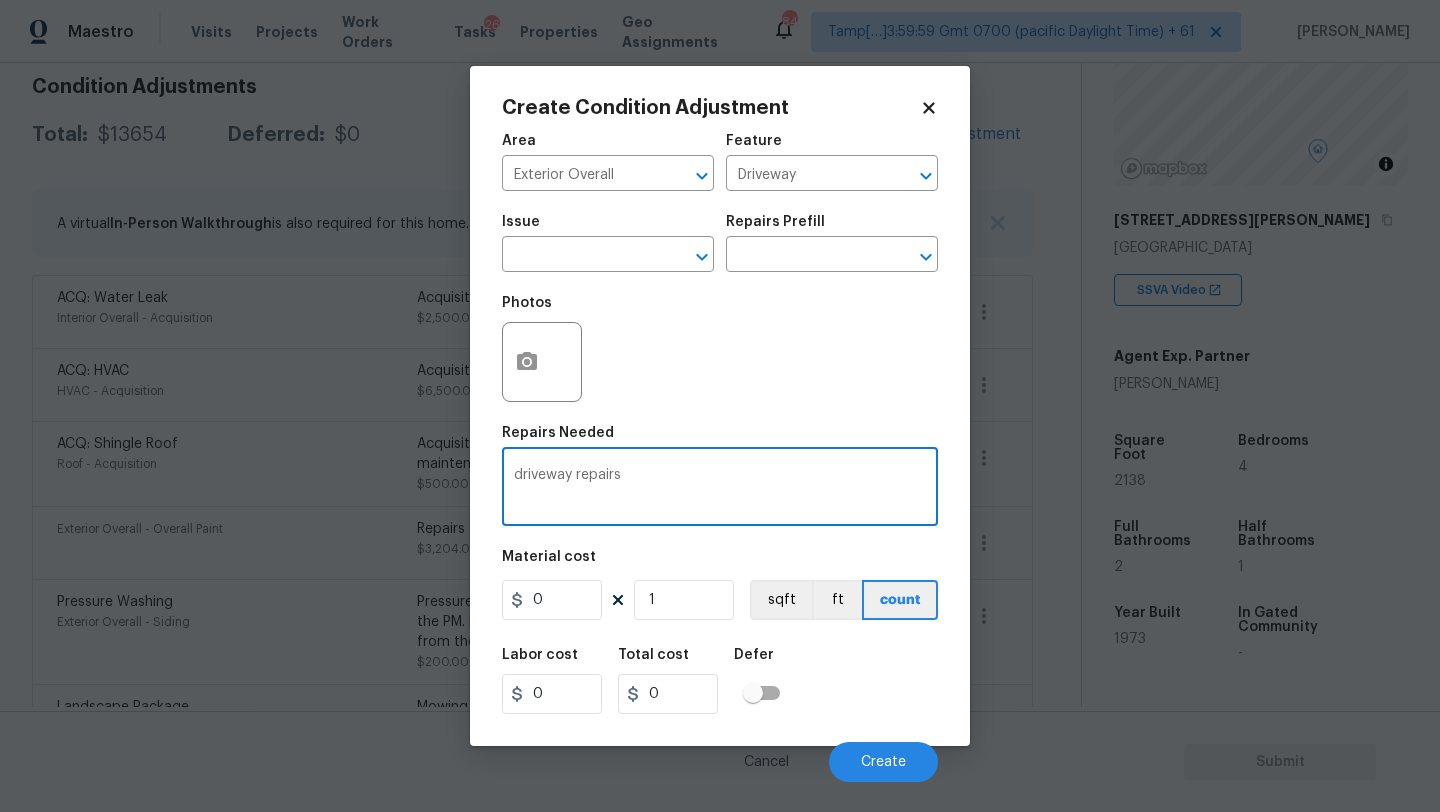 type on "driveway repairs" 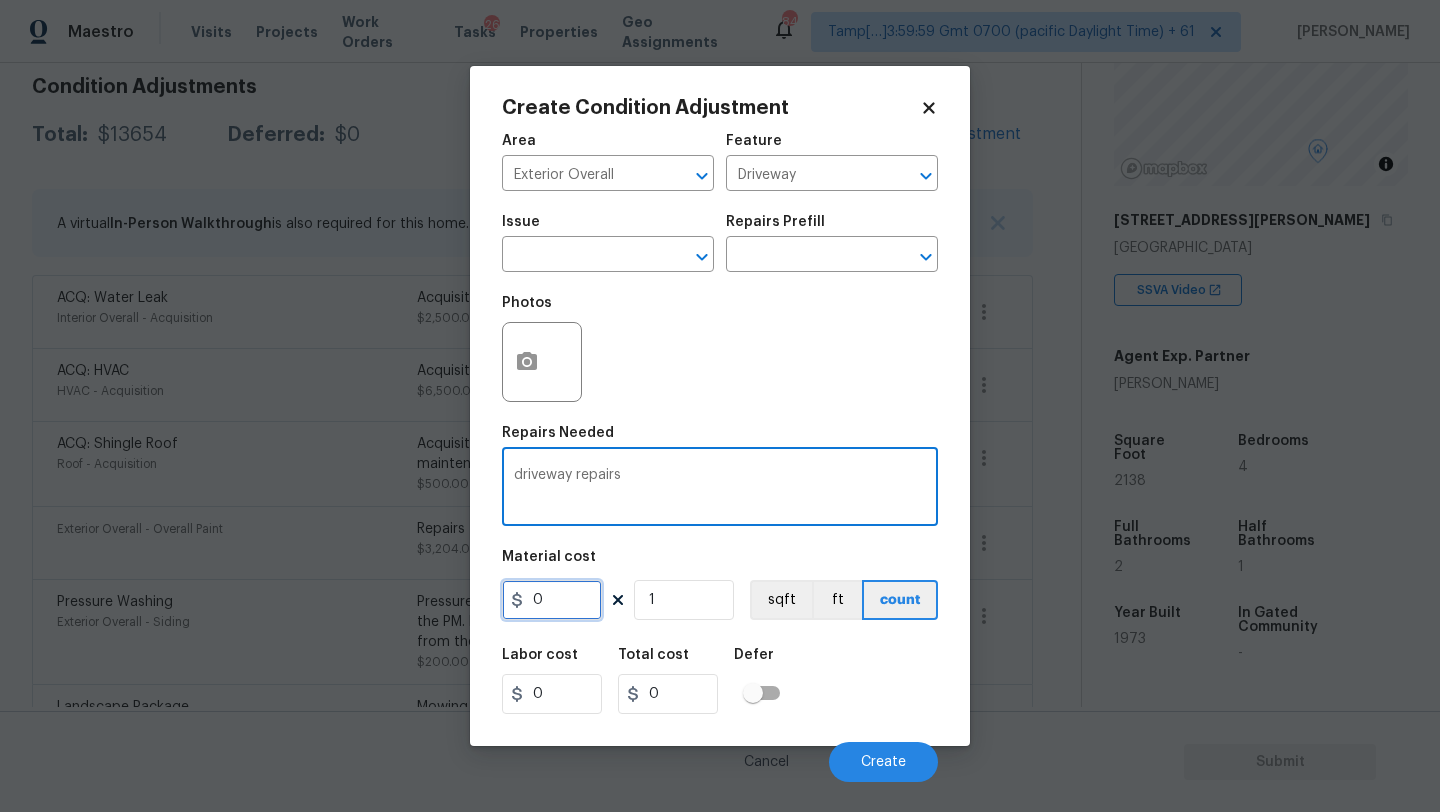 click on "0" at bounding box center [552, 600] 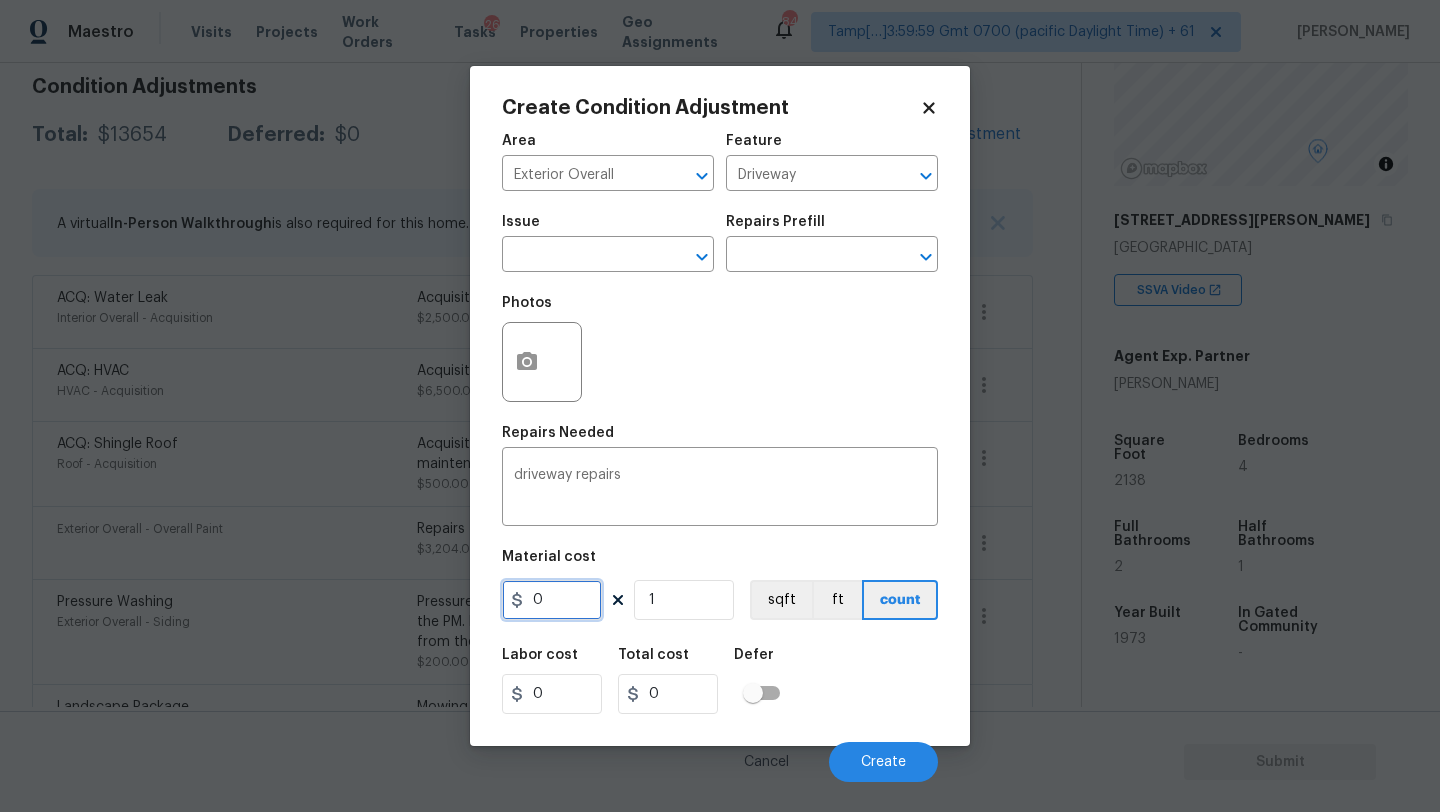 click on "0" at bounding box center [552, 600] 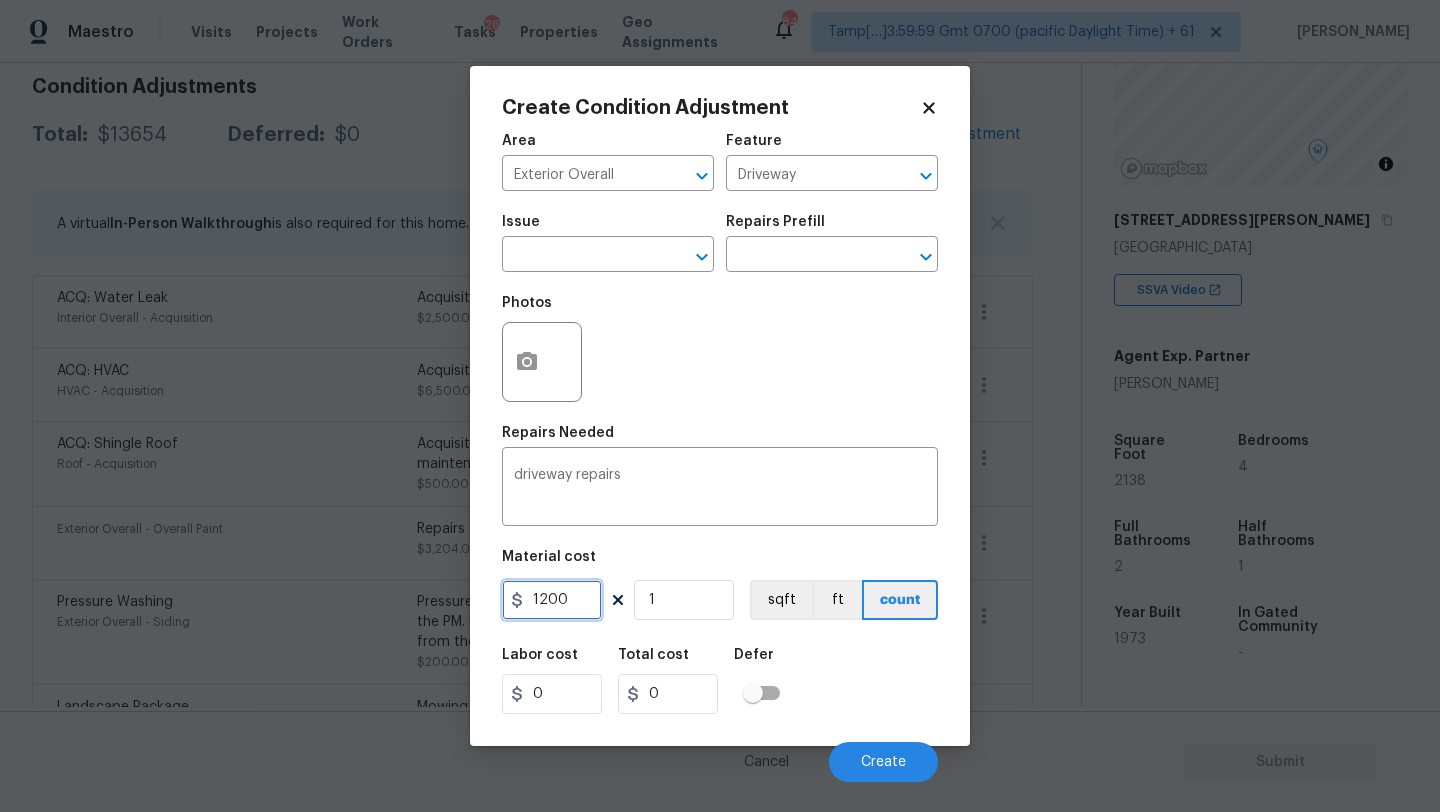 type on "1200" 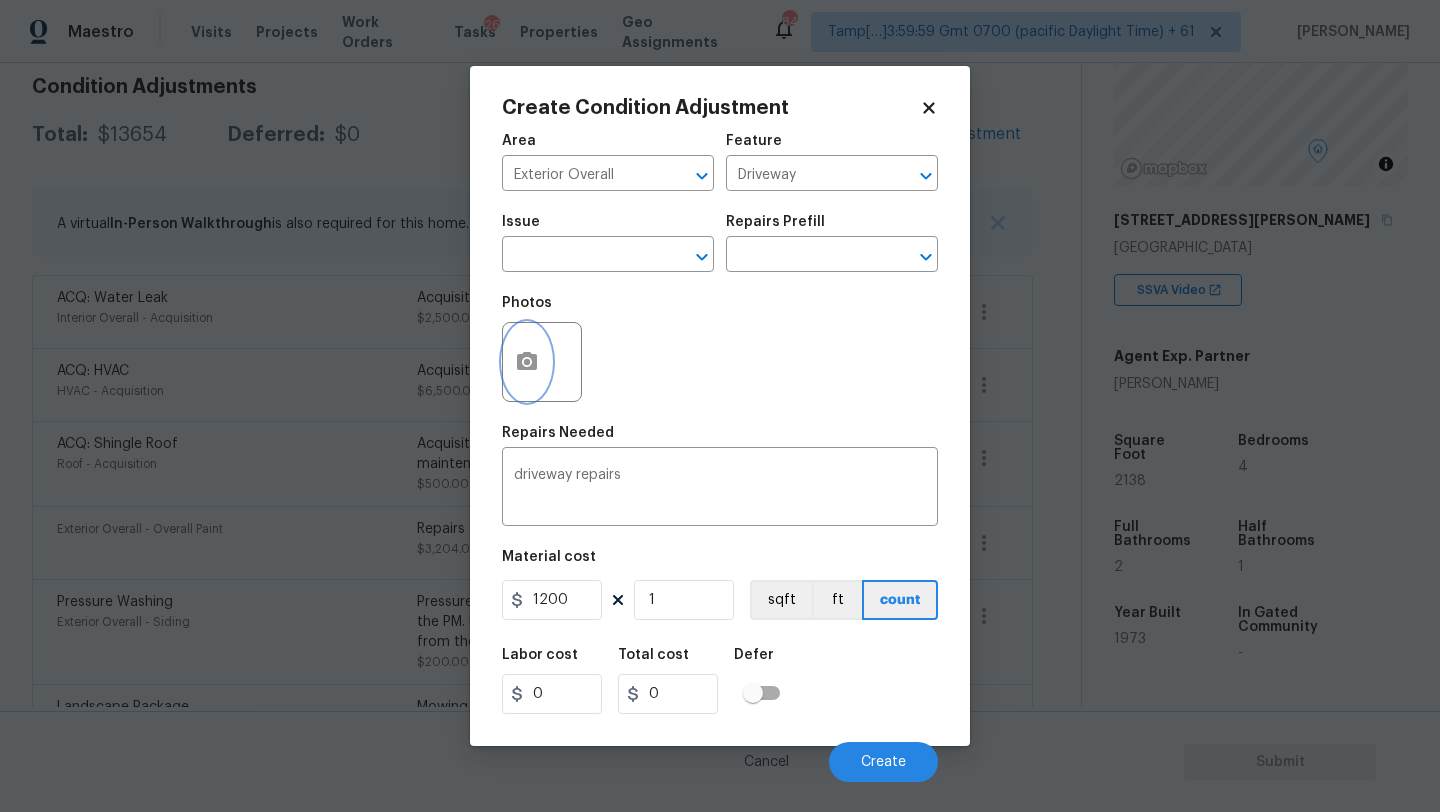 type on "1200" 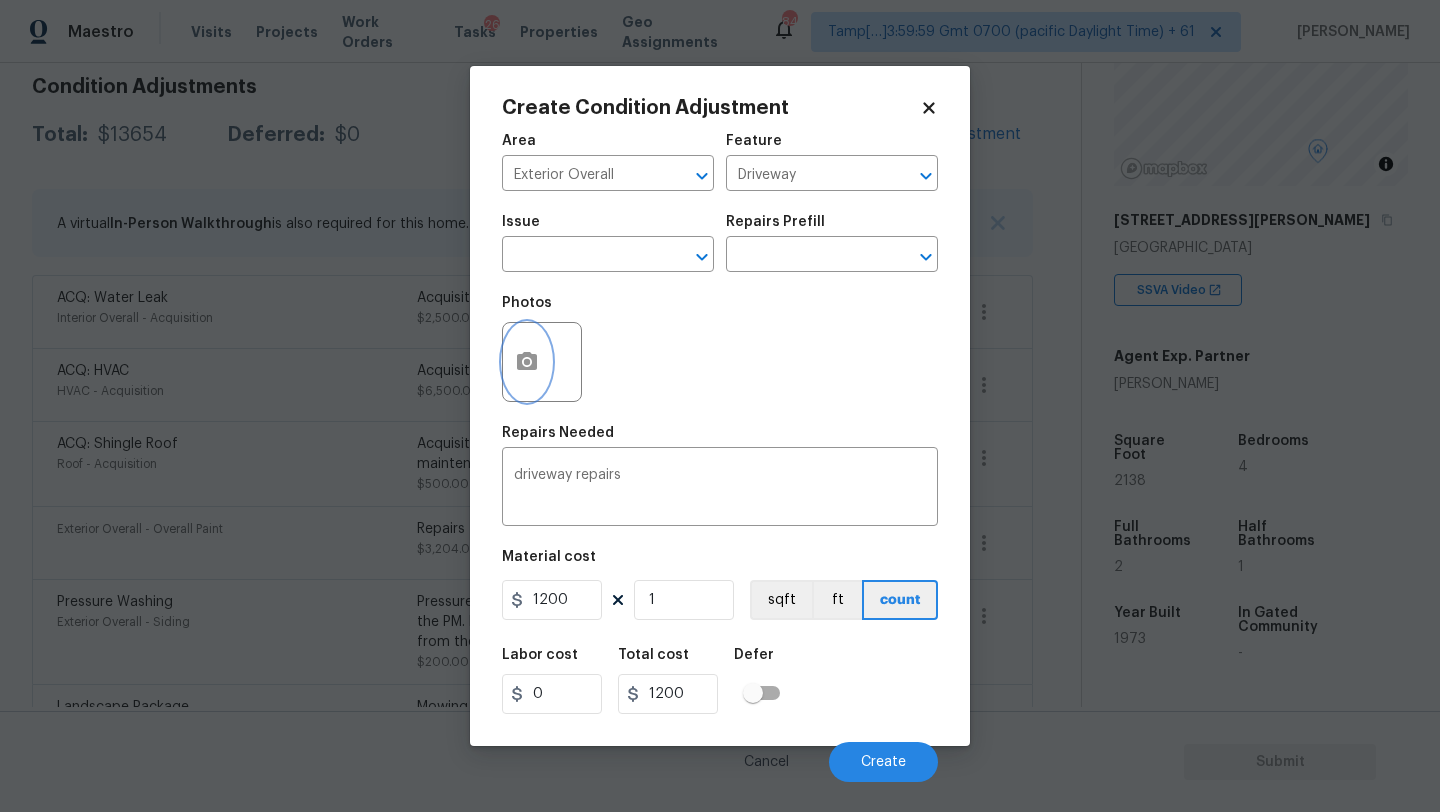 click at bounding box center [527, 362] 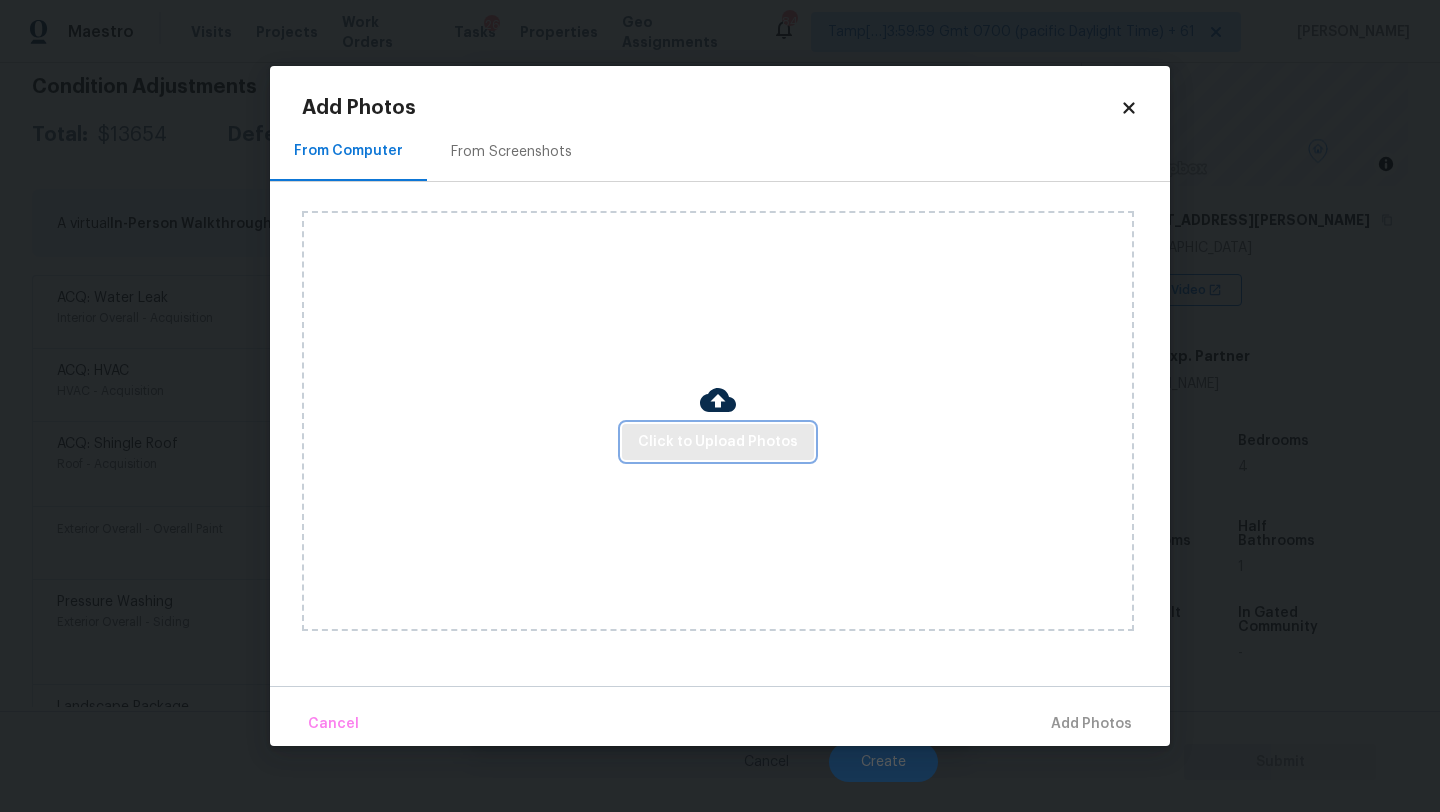 click on "Click to Upload Photos" at bounding box center [718, 442] 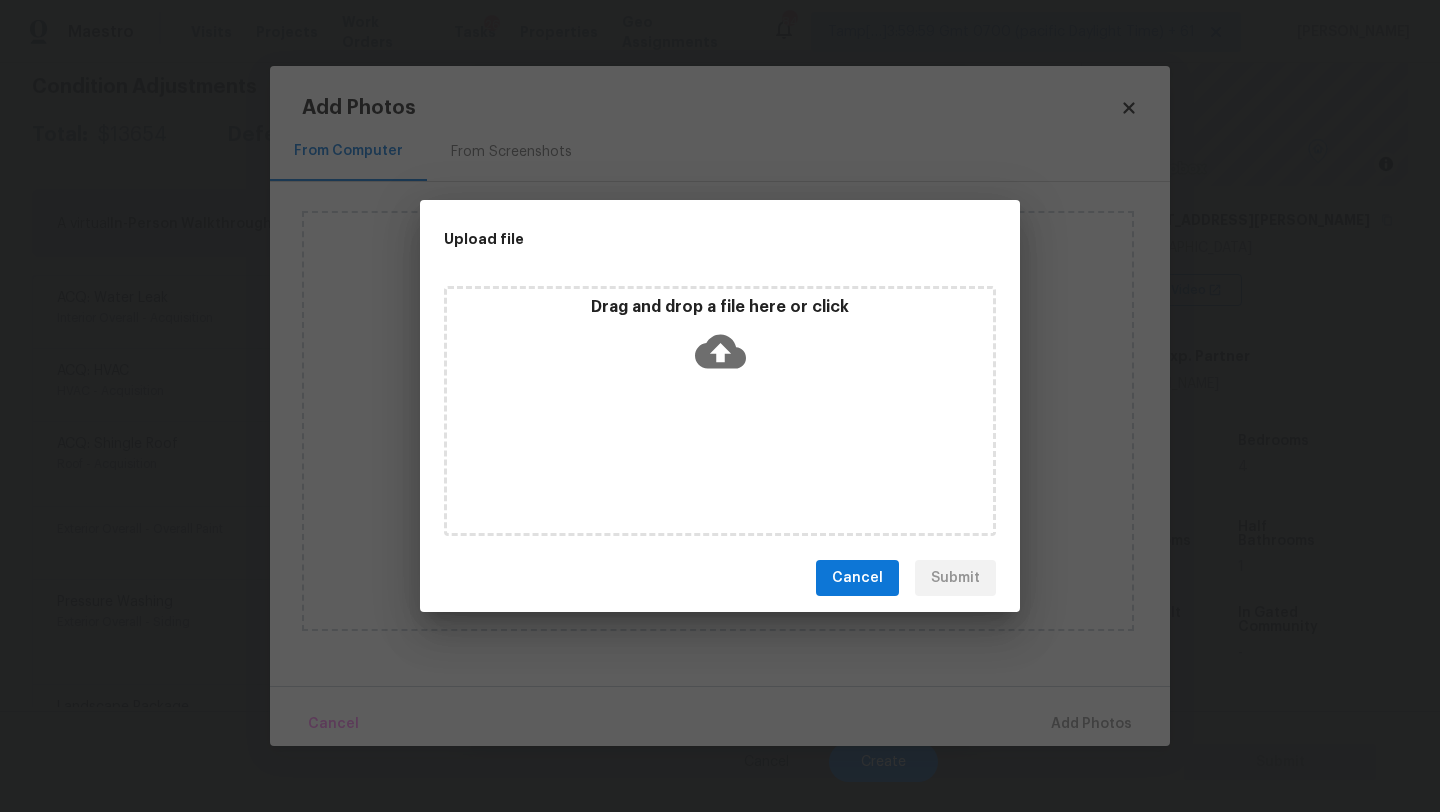 click 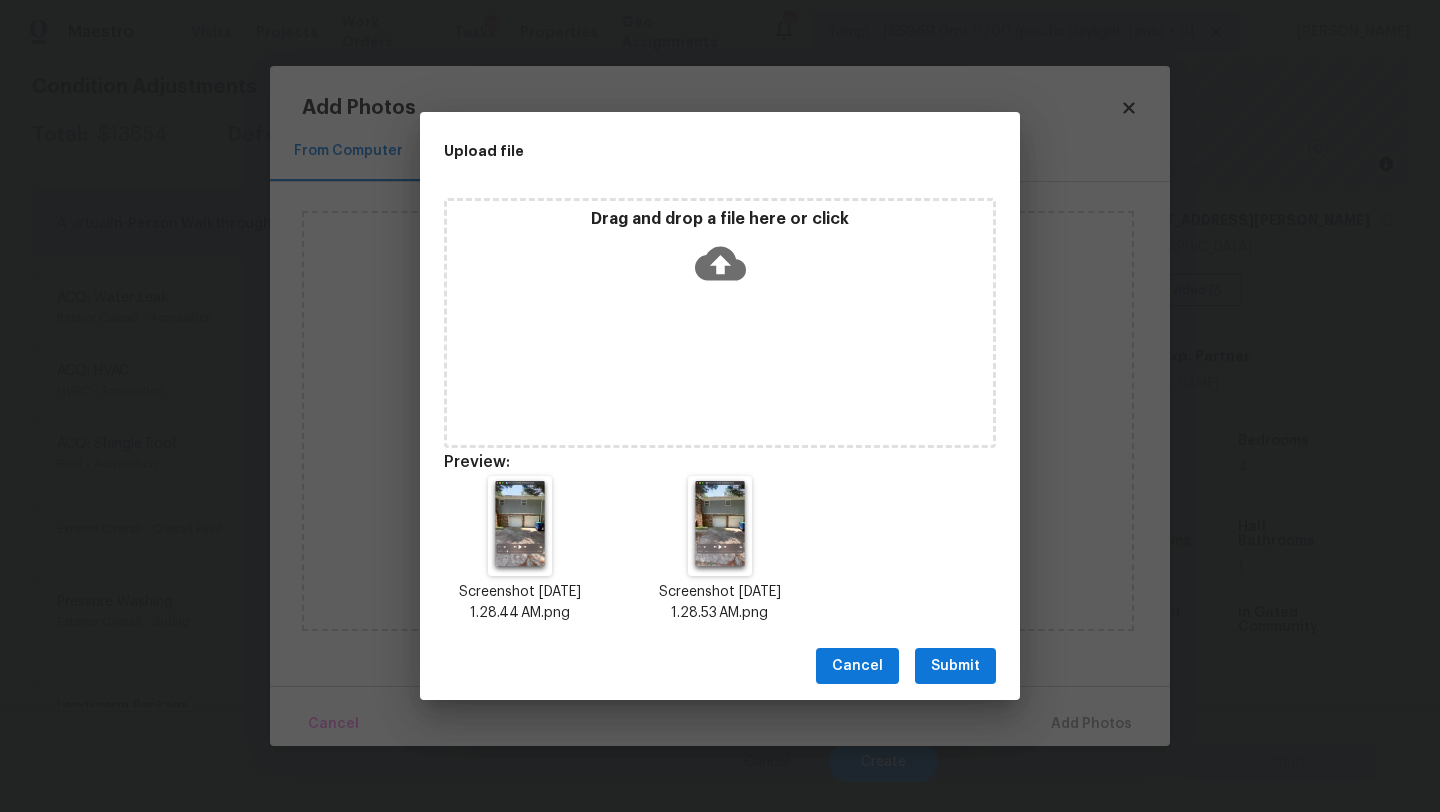 click on "Cancel Submit" at bounding box center [720, 666] 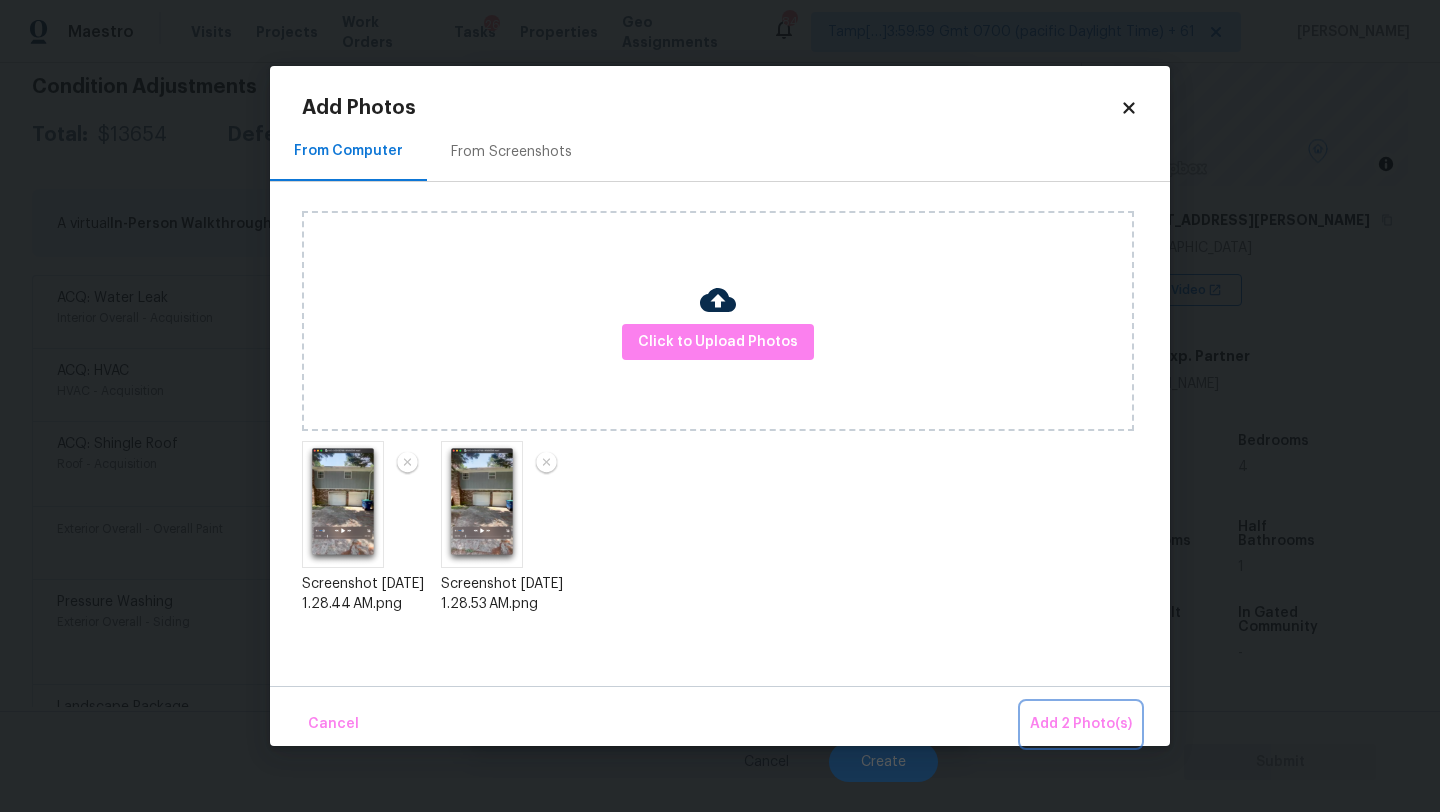 click on "Add 2 Photo(s)" at bounding box center (1081, 724) 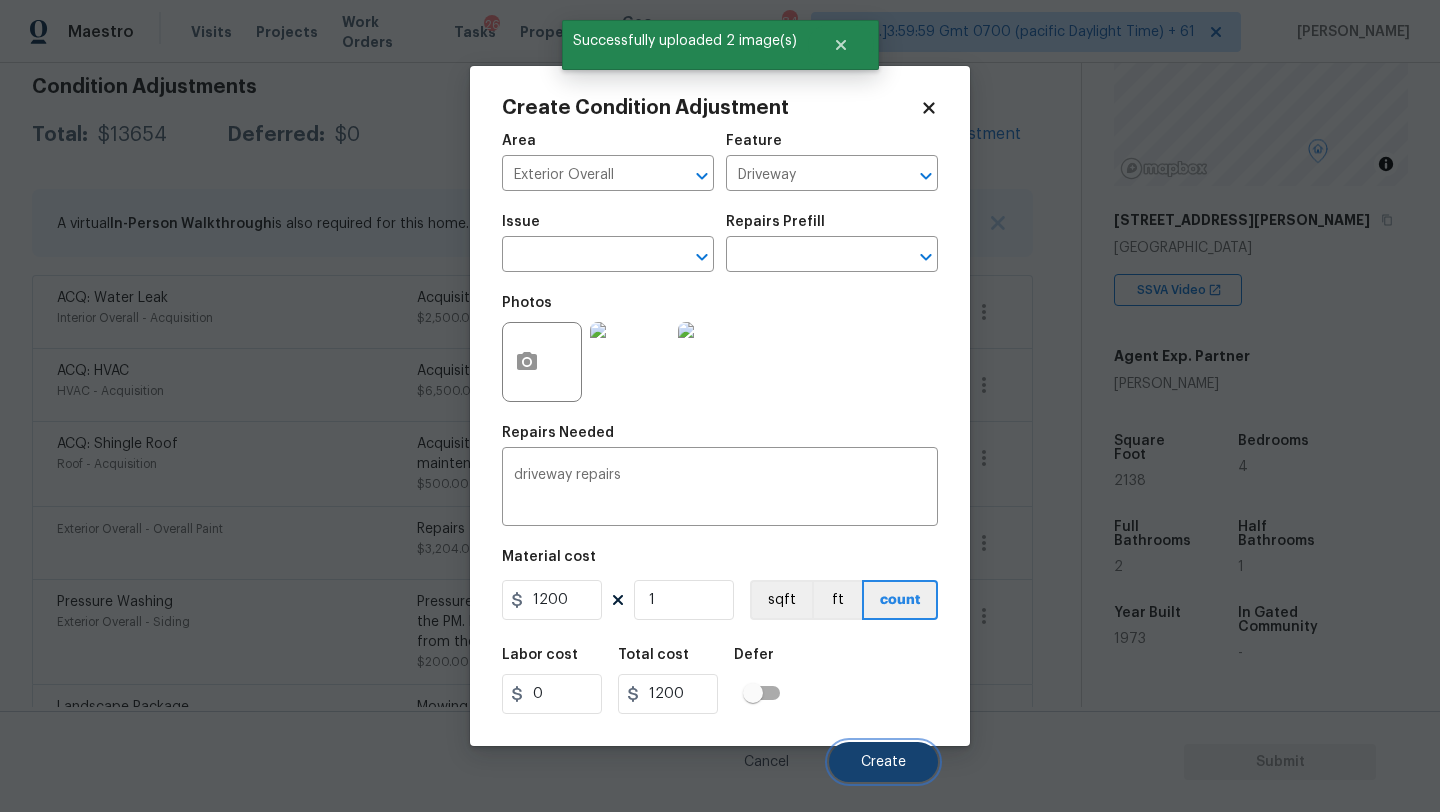 click on "Create" at bounding box center [883, 762] 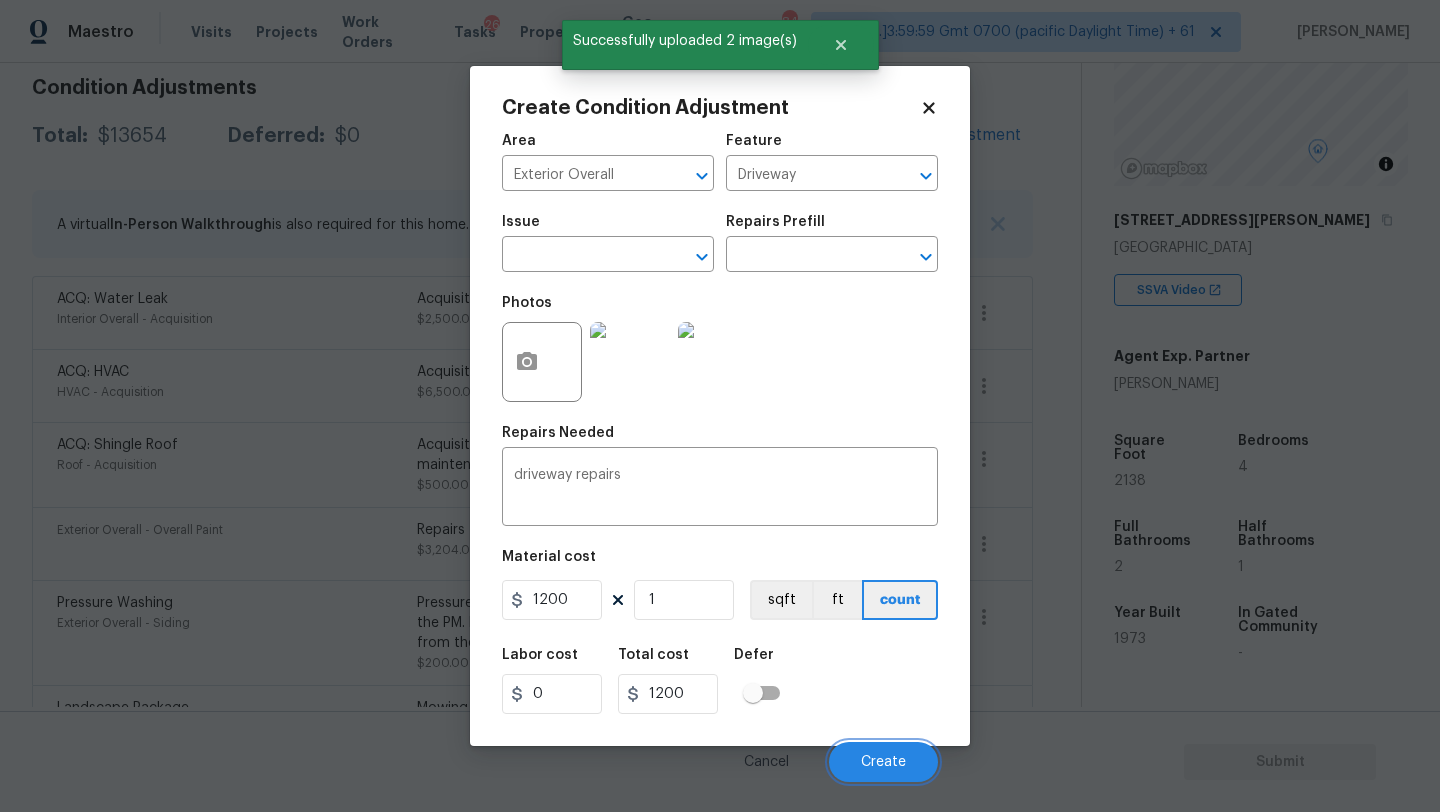 scroll, scrollTop: 290, scrollLeft: 0, axis: vertical 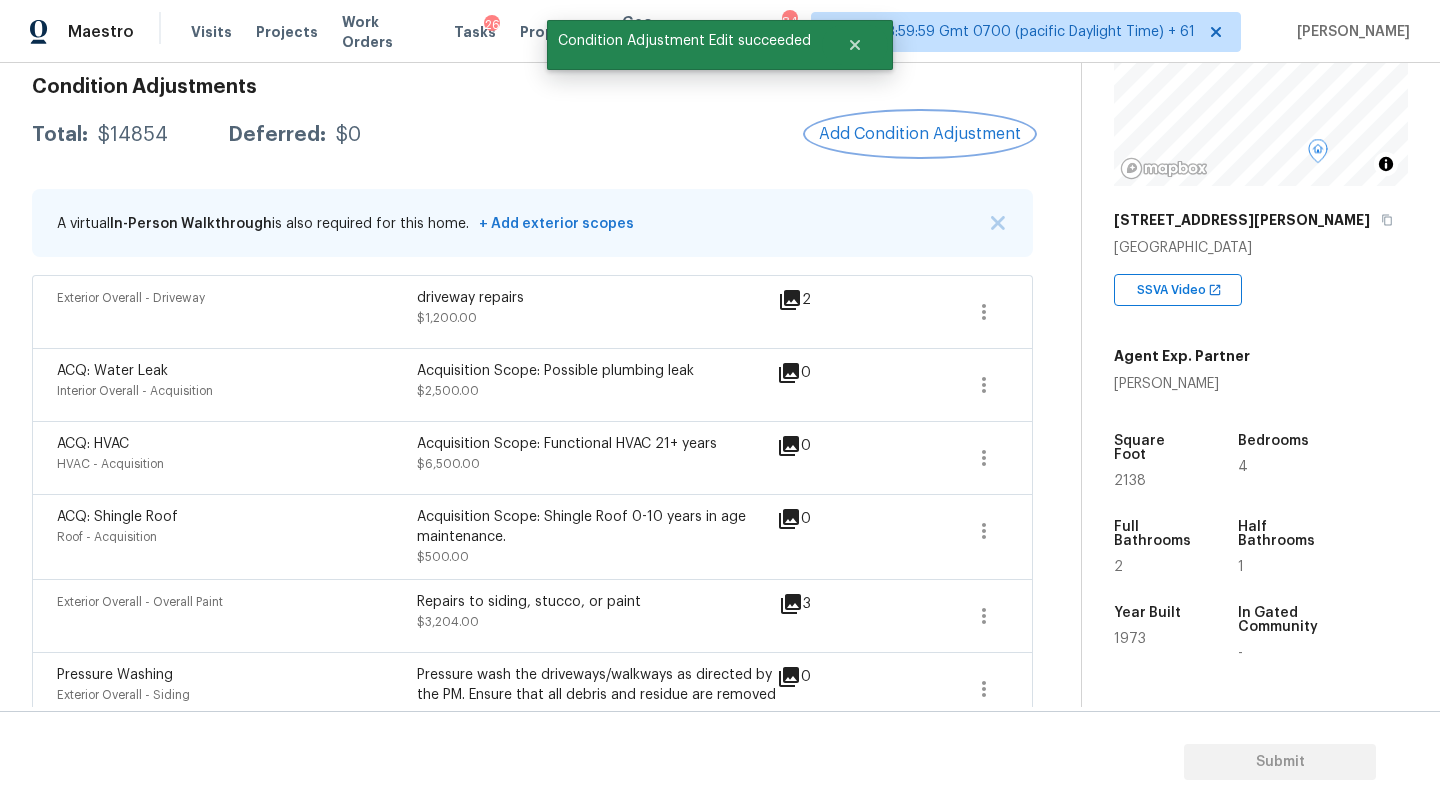 click on "Add Condition Adjustment" at bounding box center (920, 134) 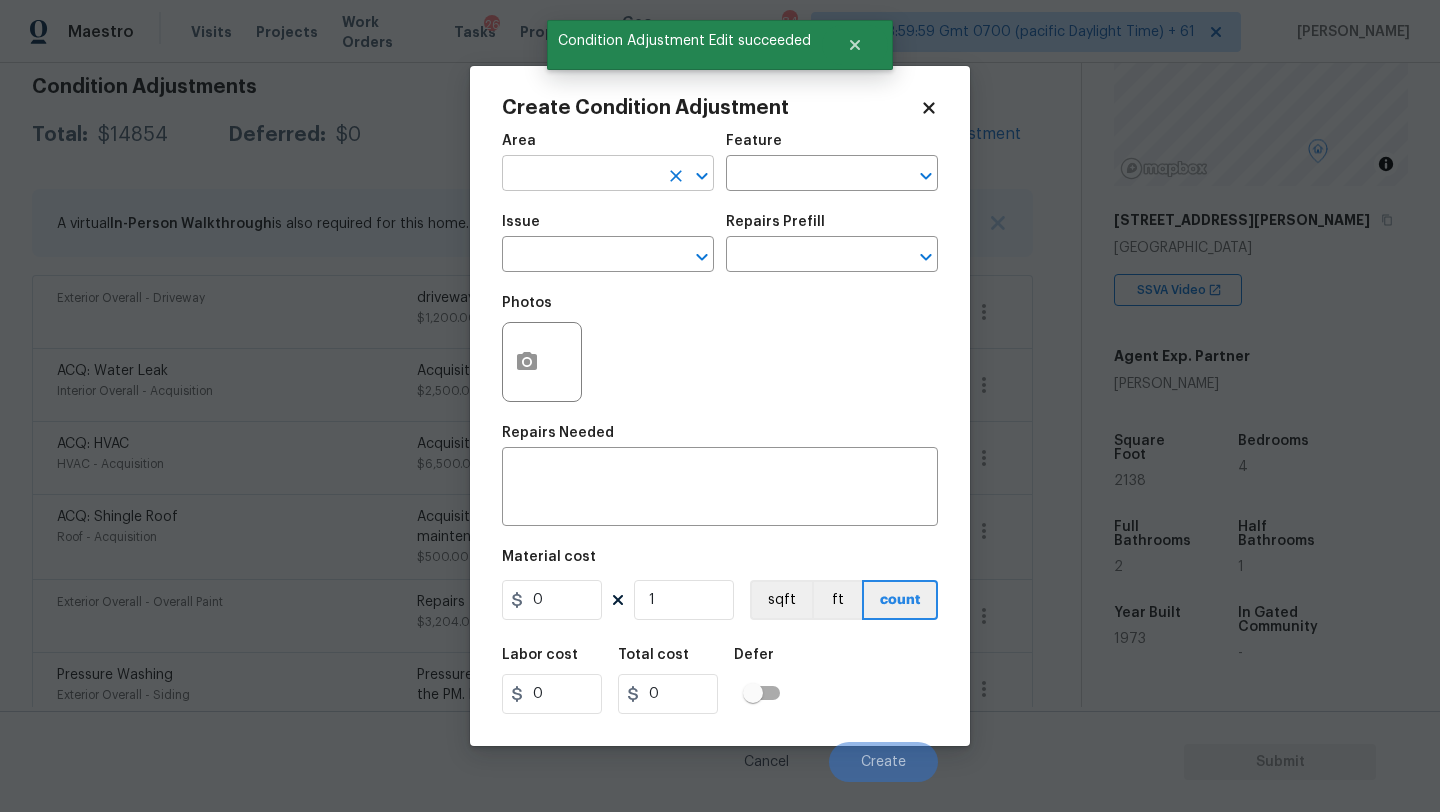 click at bounding box center [580, 175] 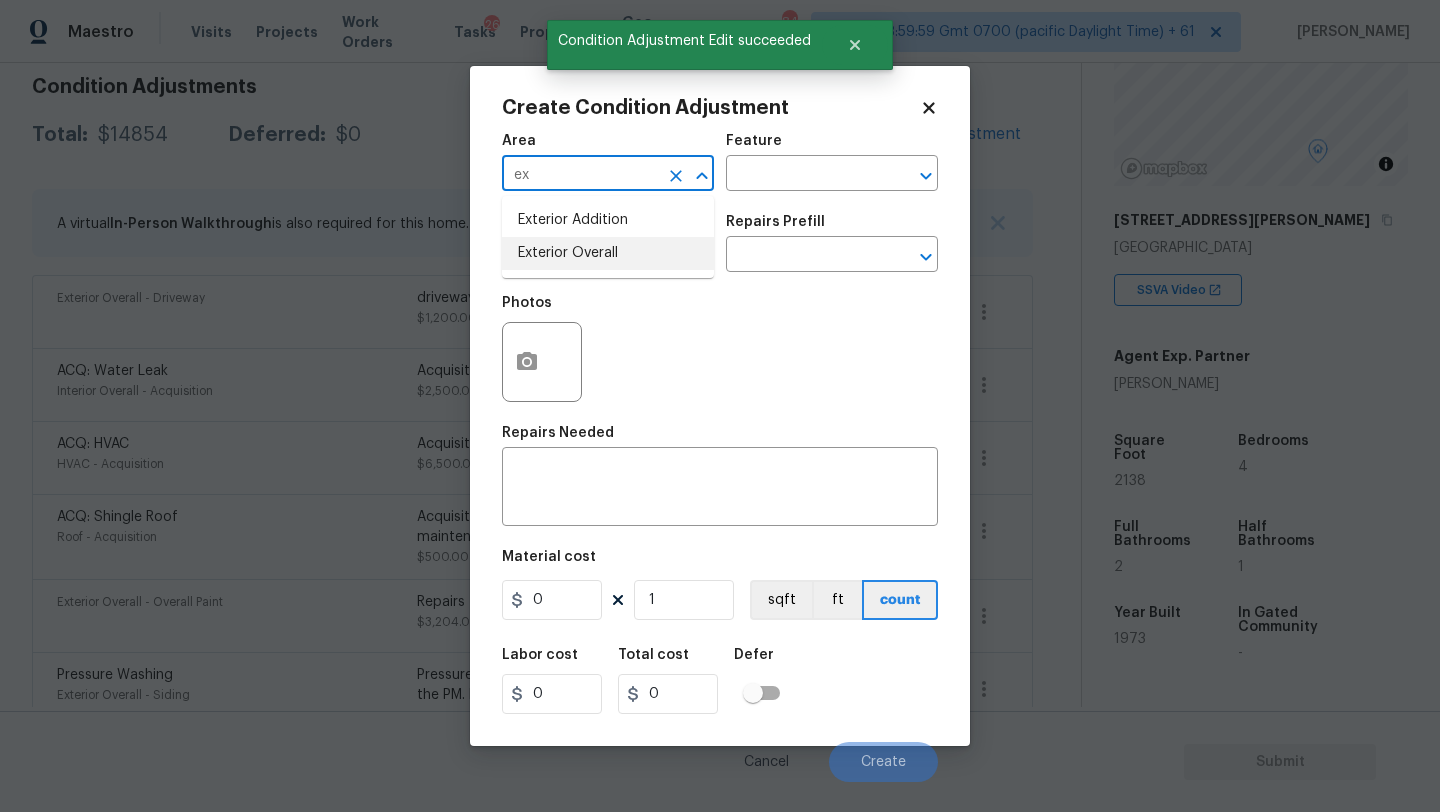 click on "Exterior Overall" at bounding box center (608, 253) 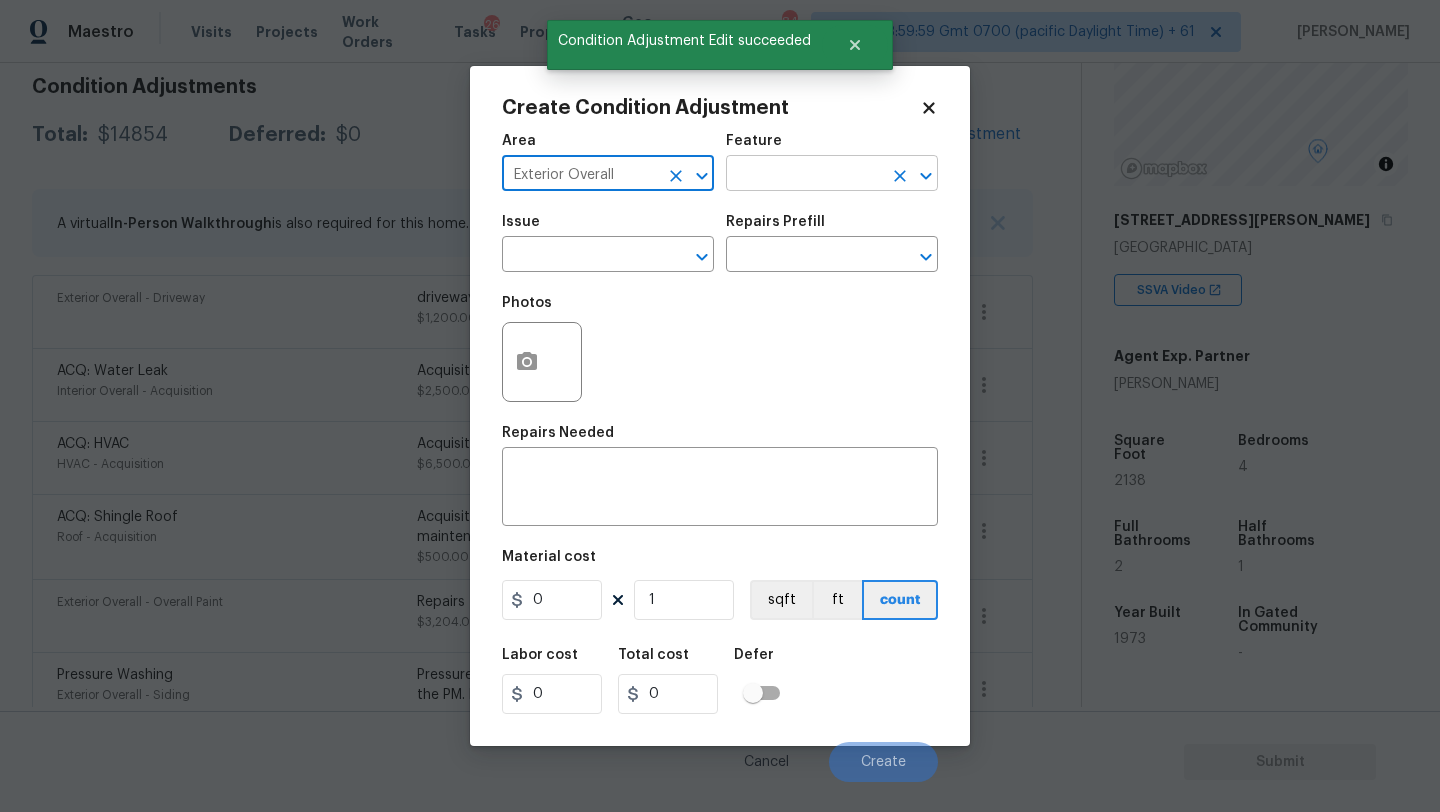 type on "Exterior Overall" 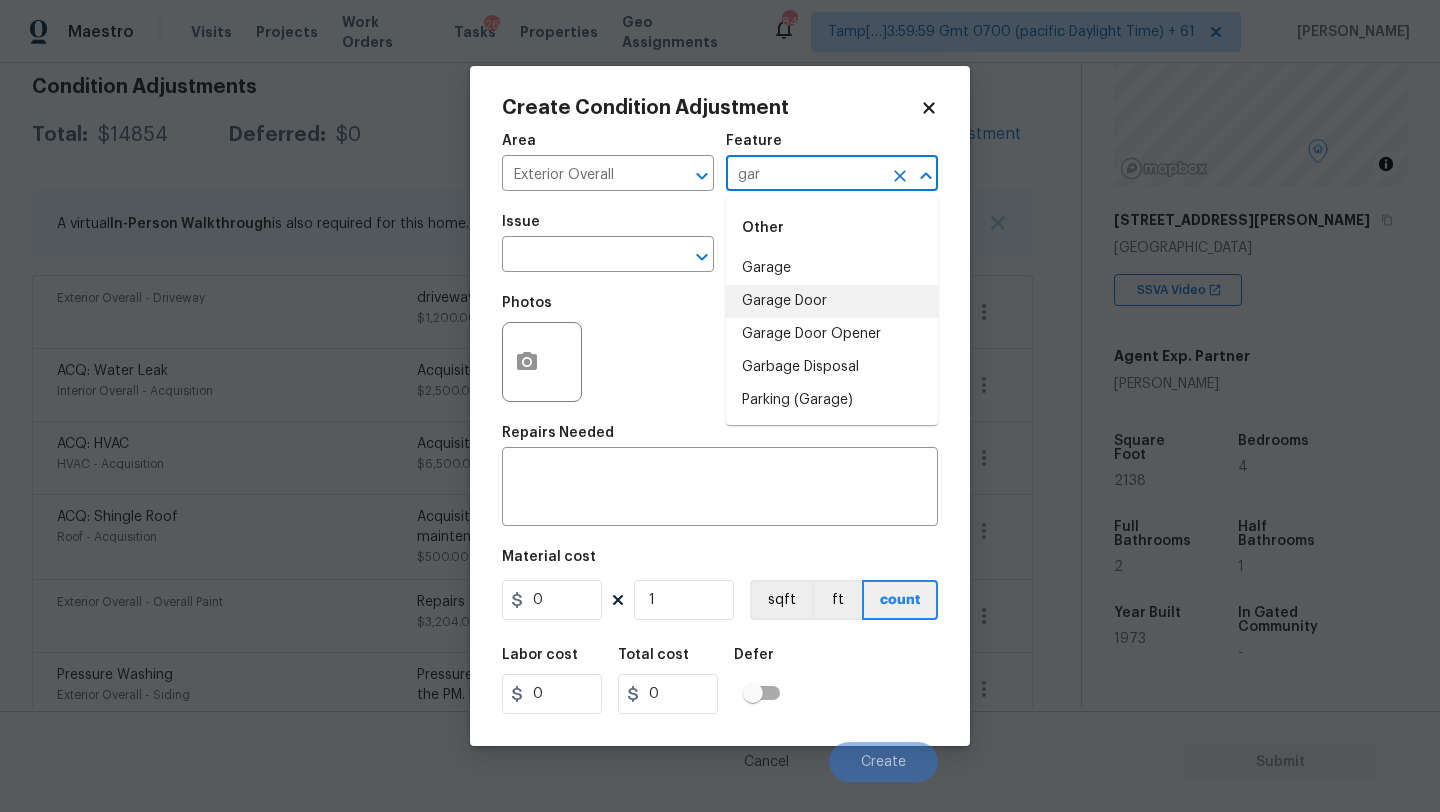 click on "Garage Door" at bounding box center (832, 301) 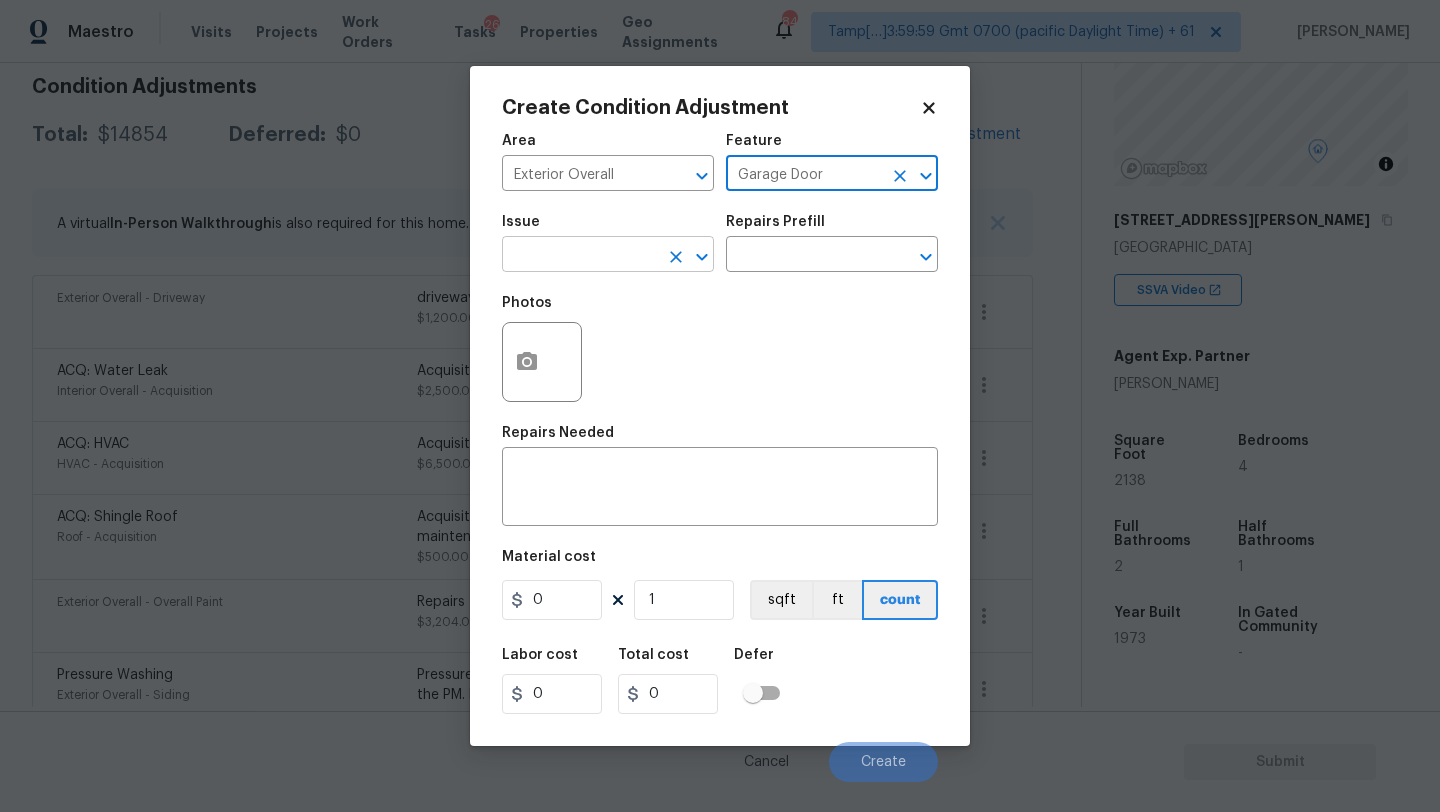 type on "Garage Door" 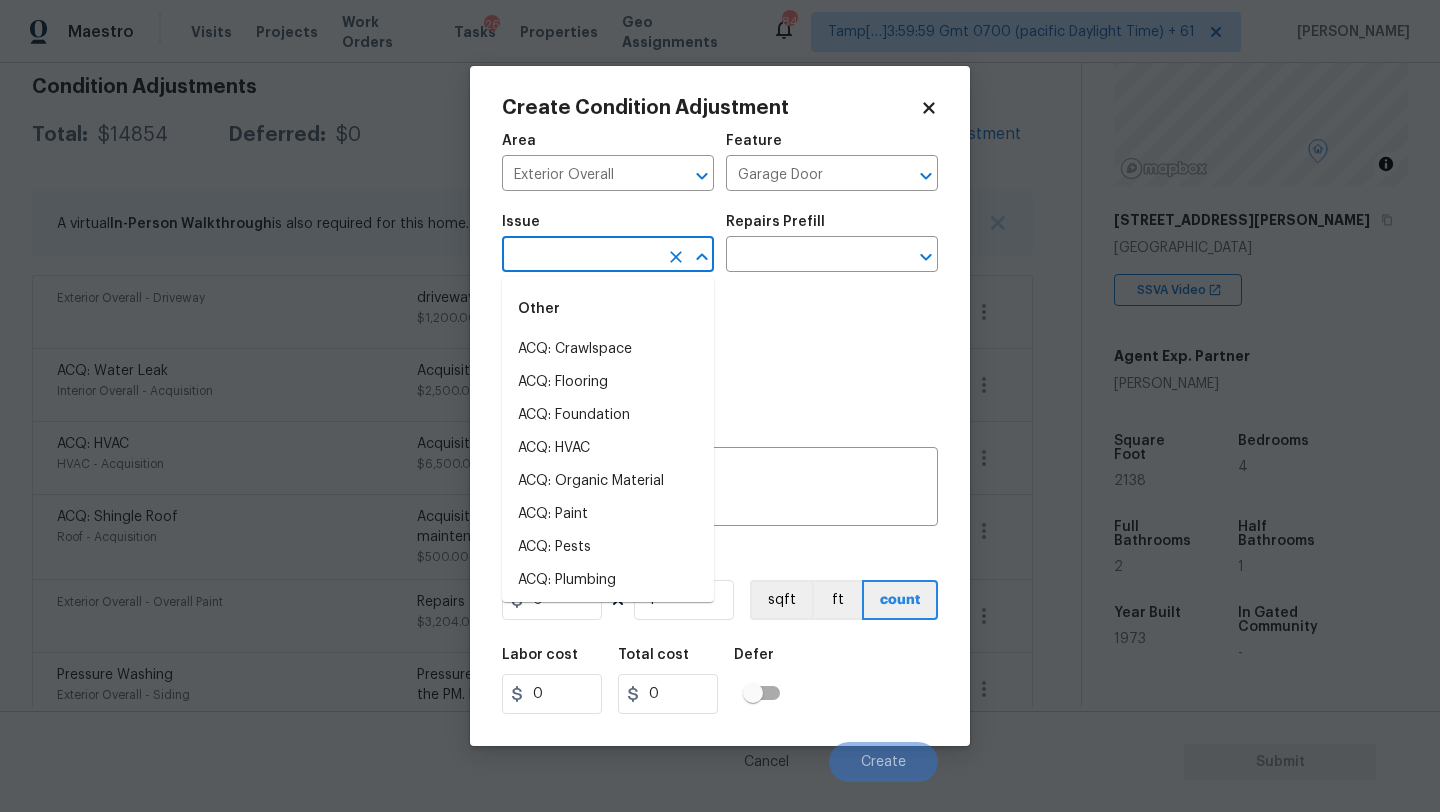 click at bounding box center [580, 256] 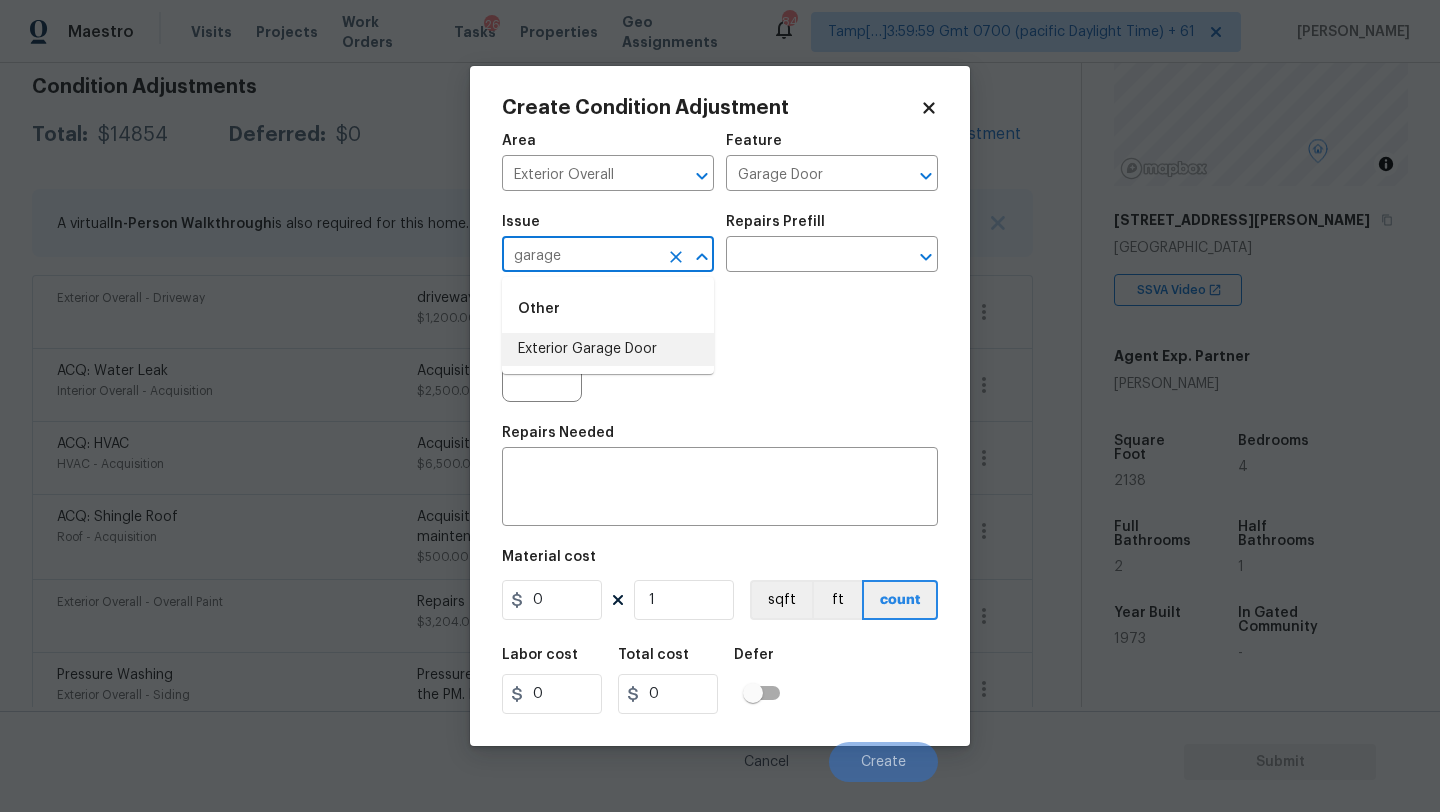 click on "Exterior Garage Door" at bounding box center (608, 349) 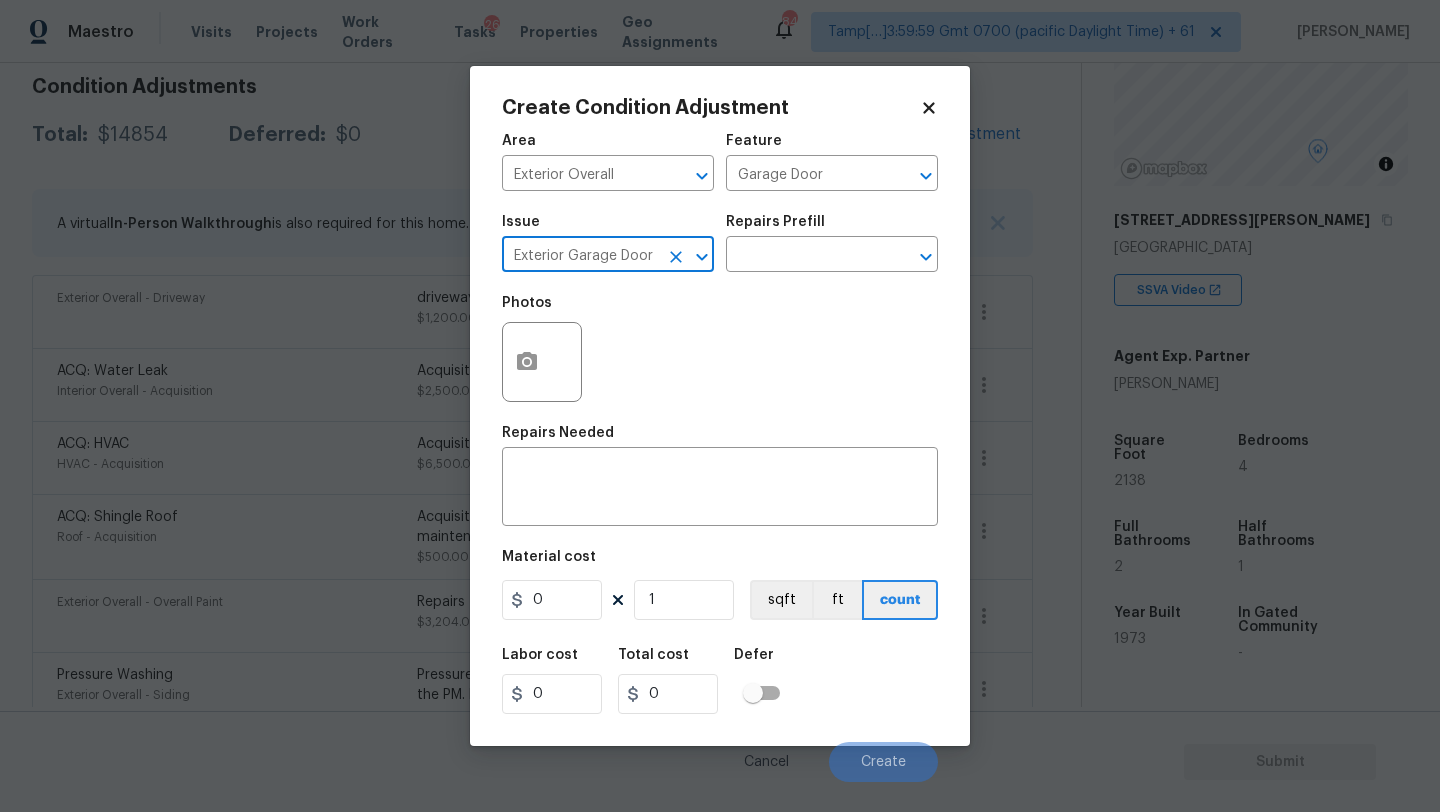 type on "Exterior Garage Door" 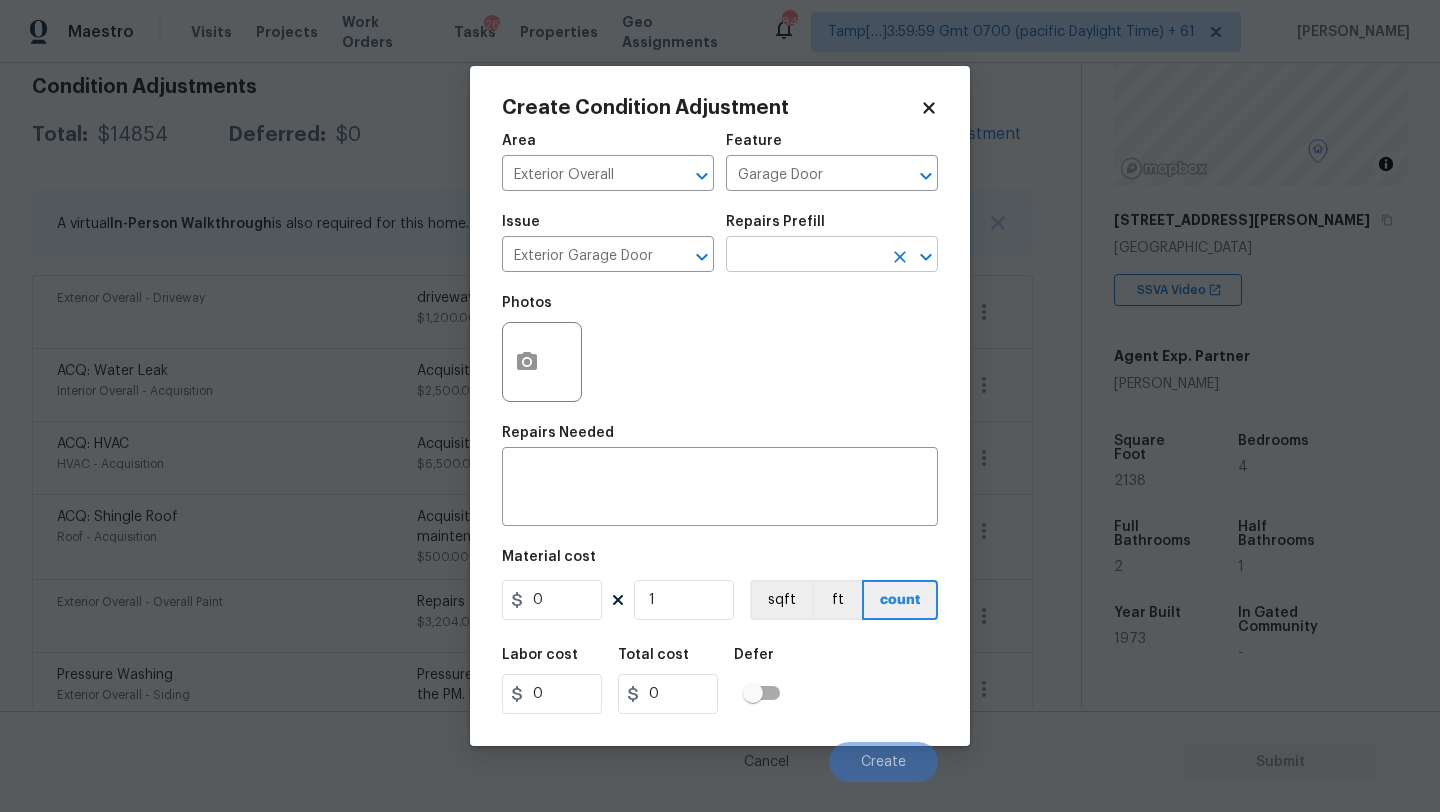 click at bounding box center [804, 256] 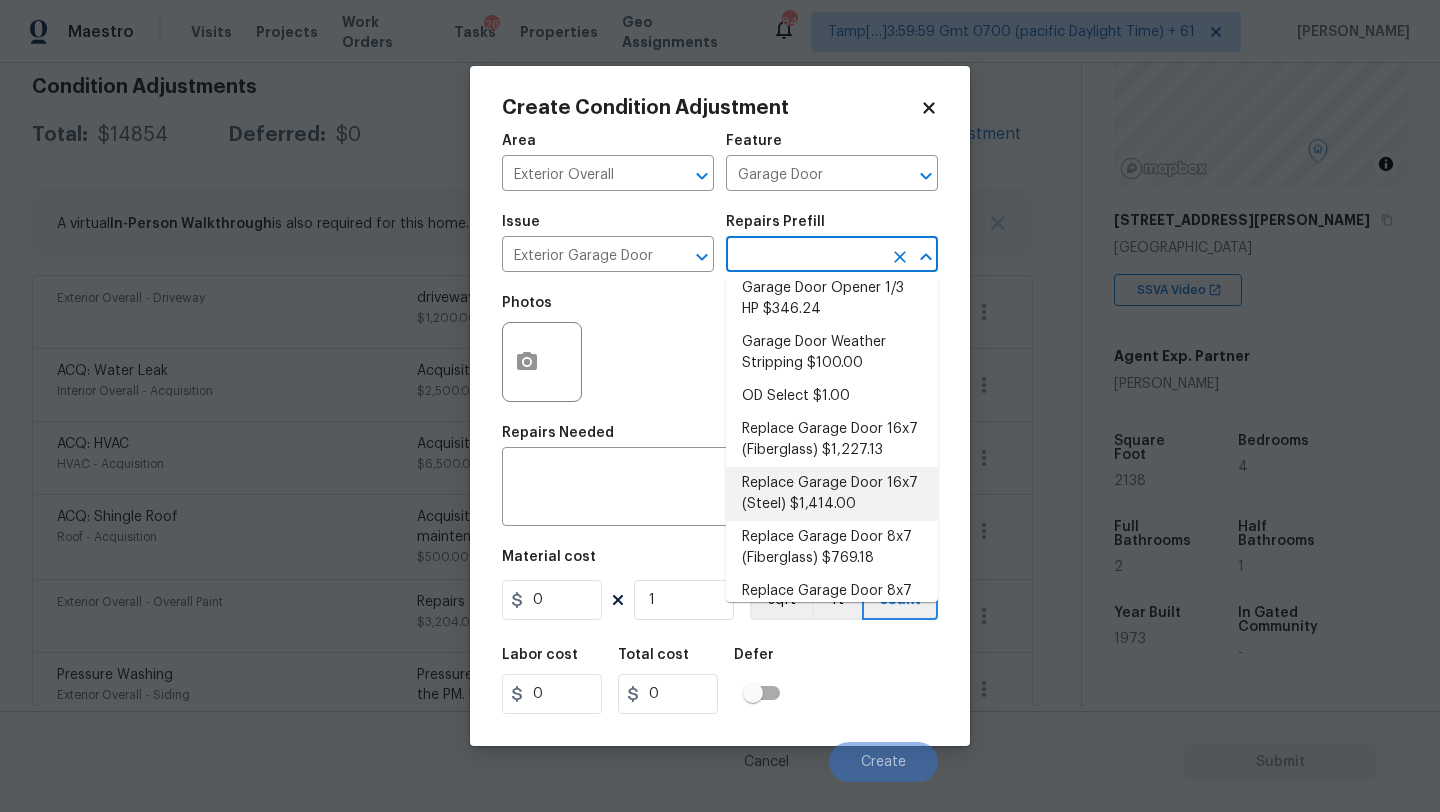 scroll, scrollTop: 115, scrollLeft: 0, axis: vertical 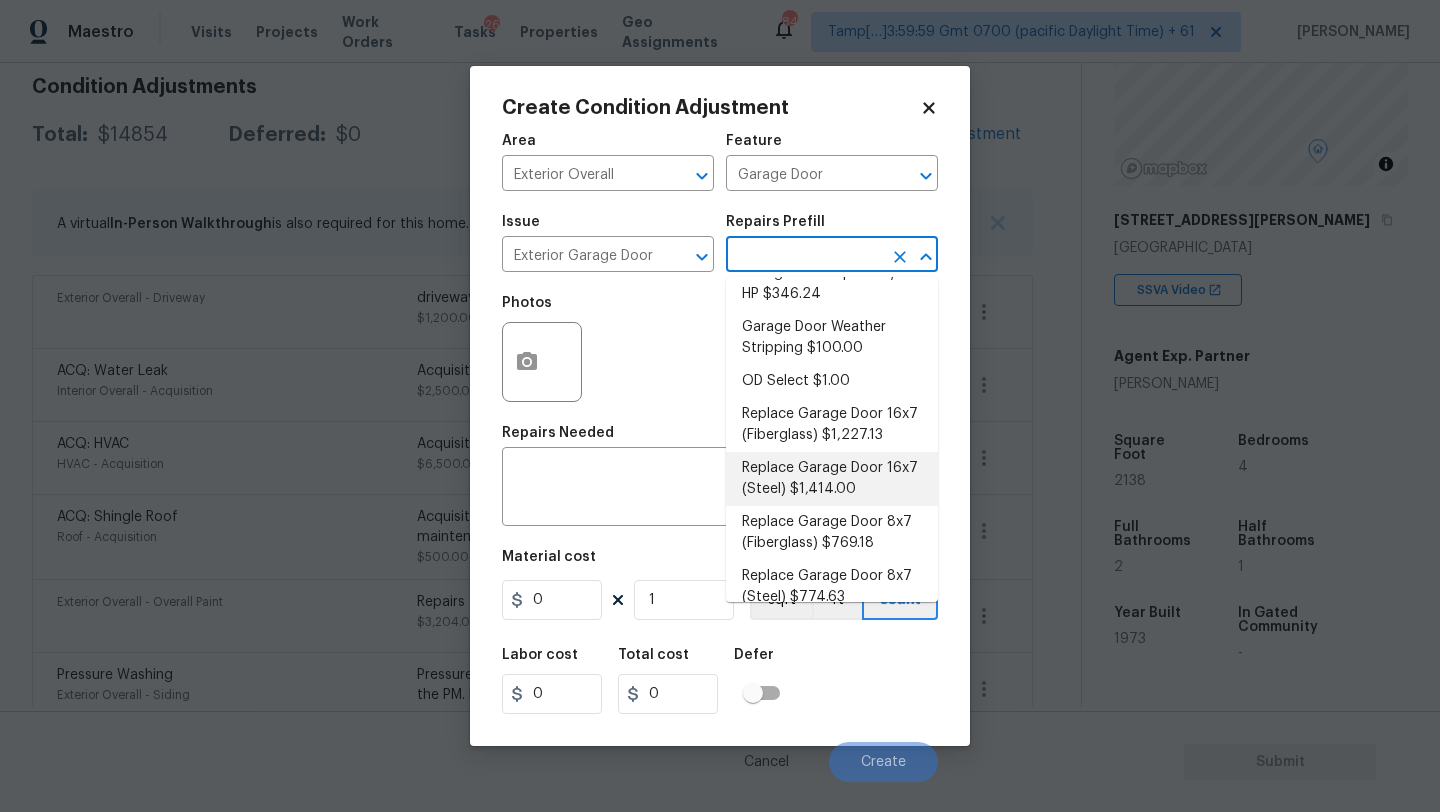 click on "Replace Garage Door 16x7 (Steel) $1,414.00" at bounding box center (832, 479) 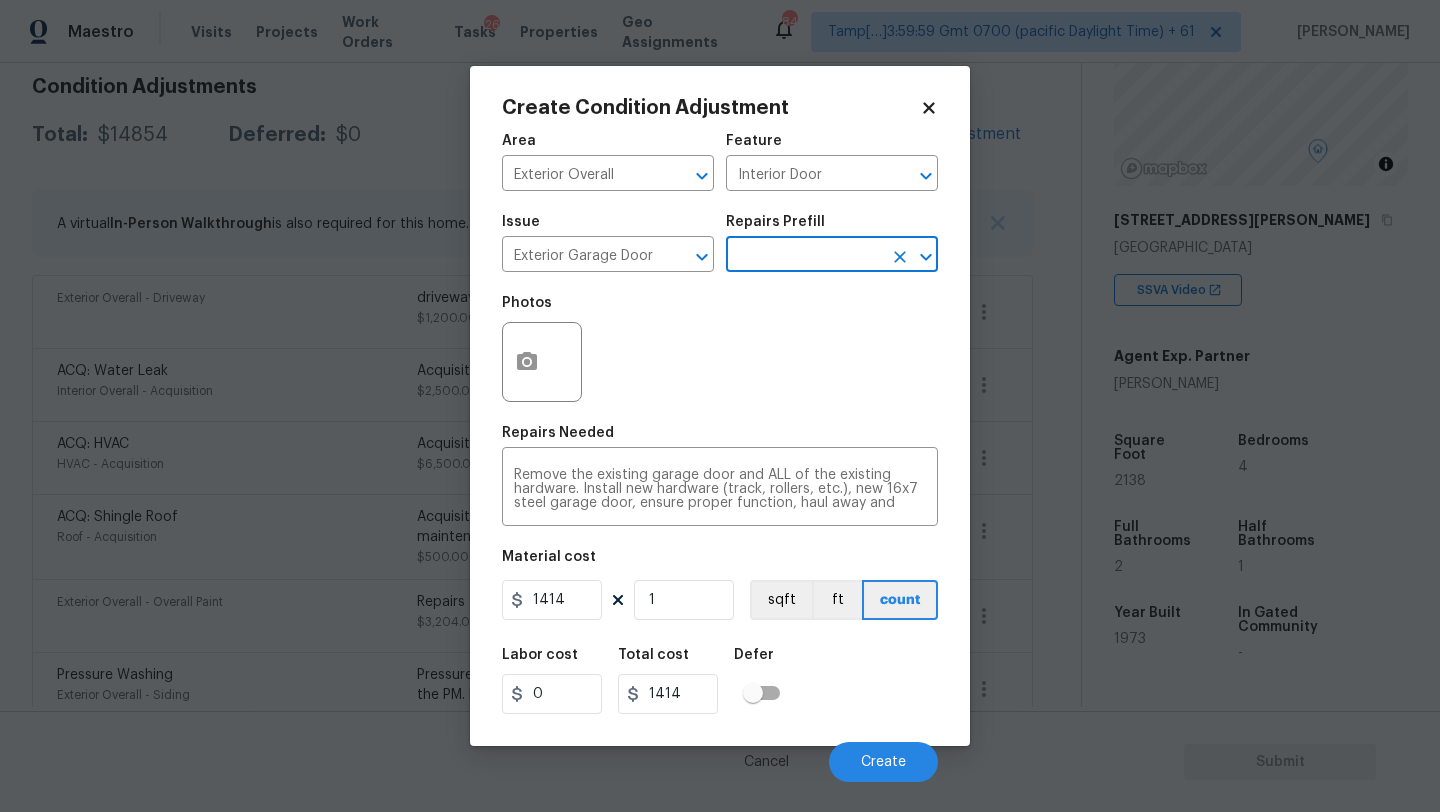 click on "Material cost" at bounding box center (720, 563) 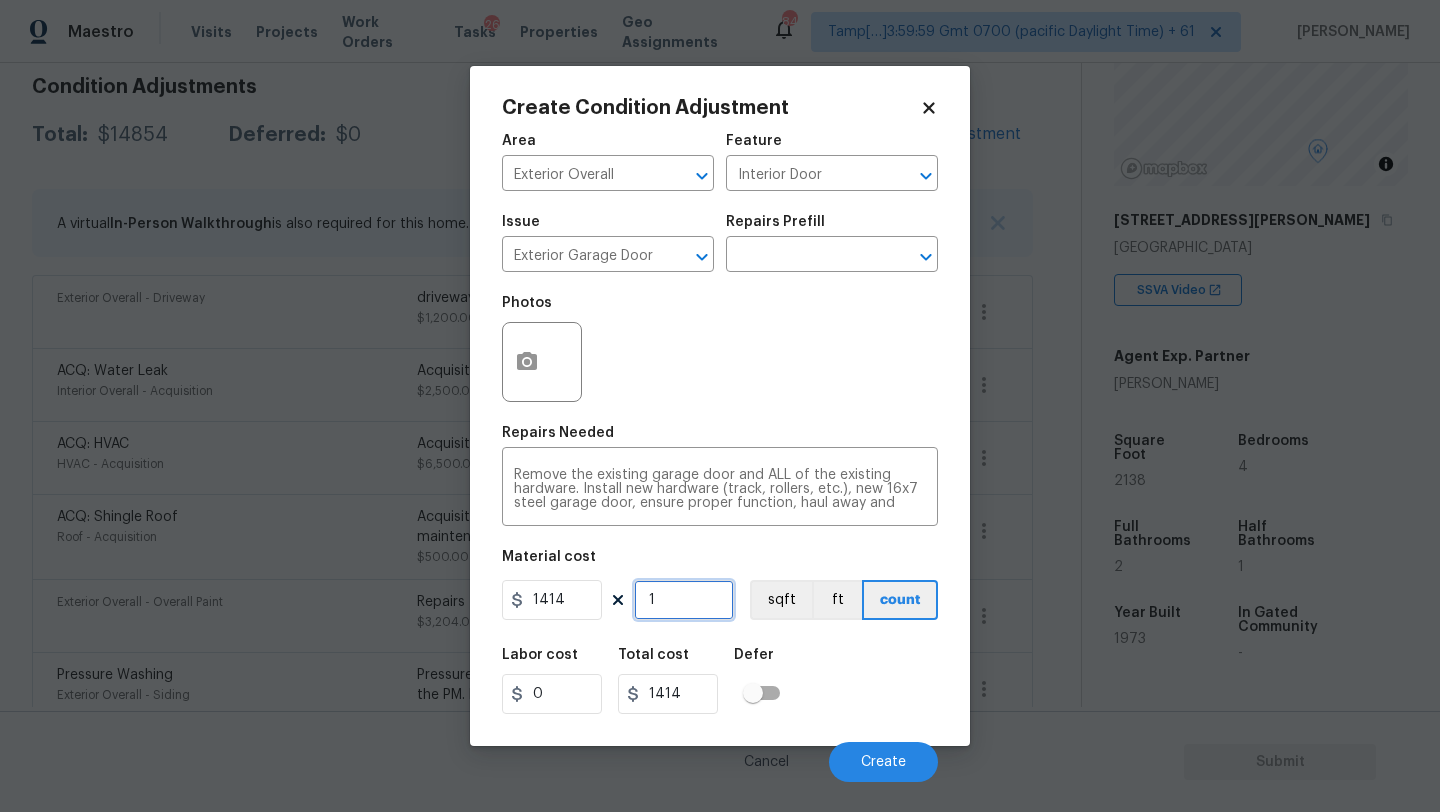 click on "1" at bounding box center (684, 600) 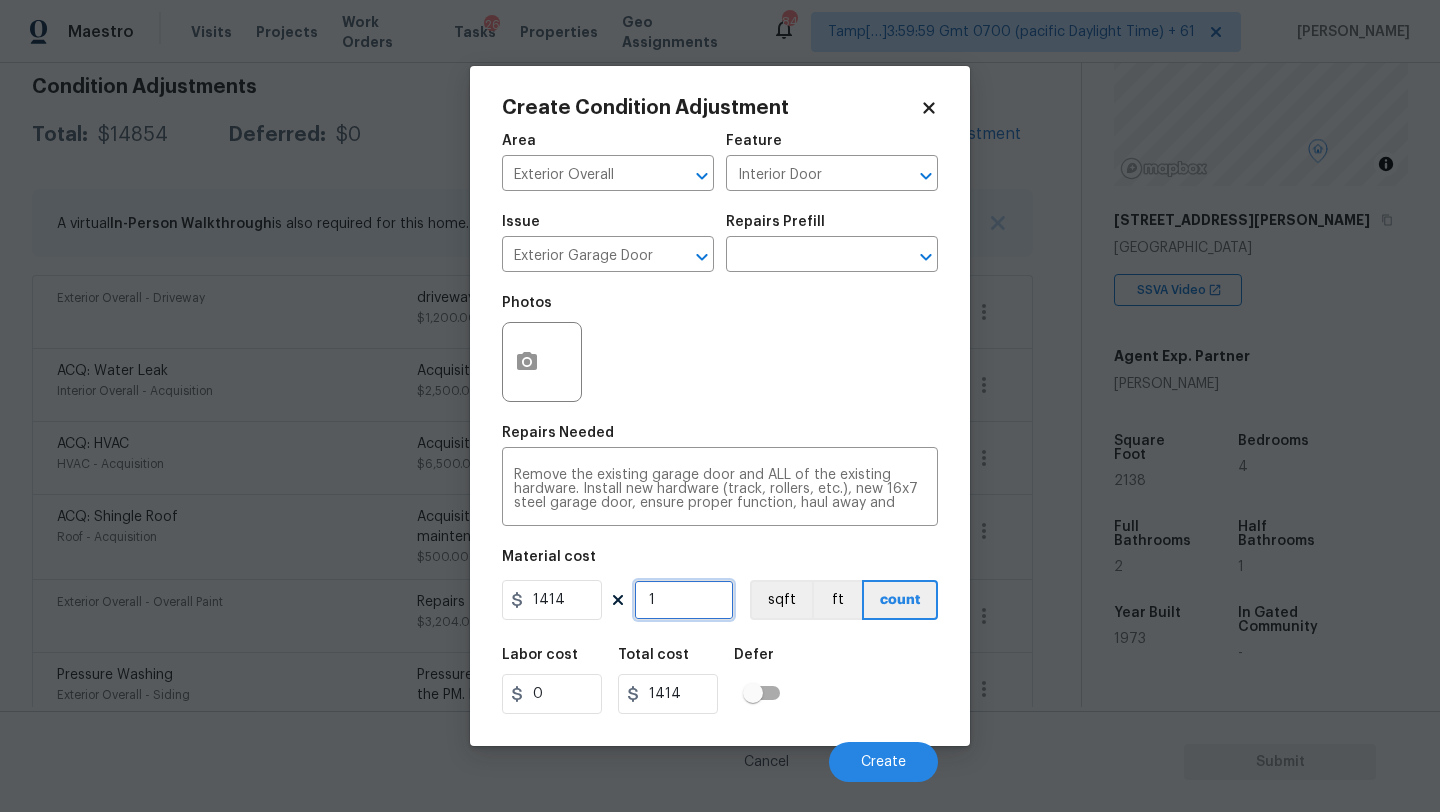 type on "2828" 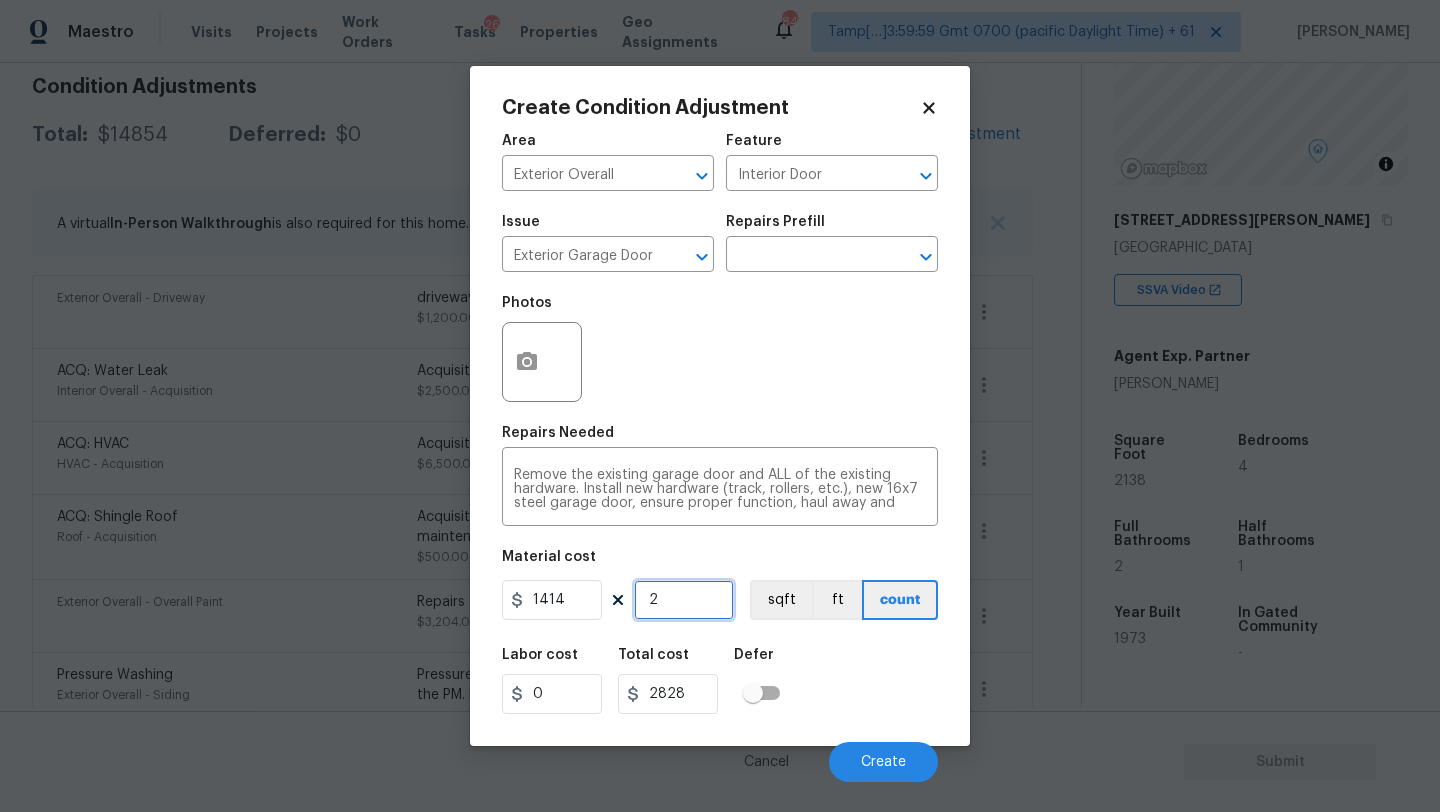 type on "2" 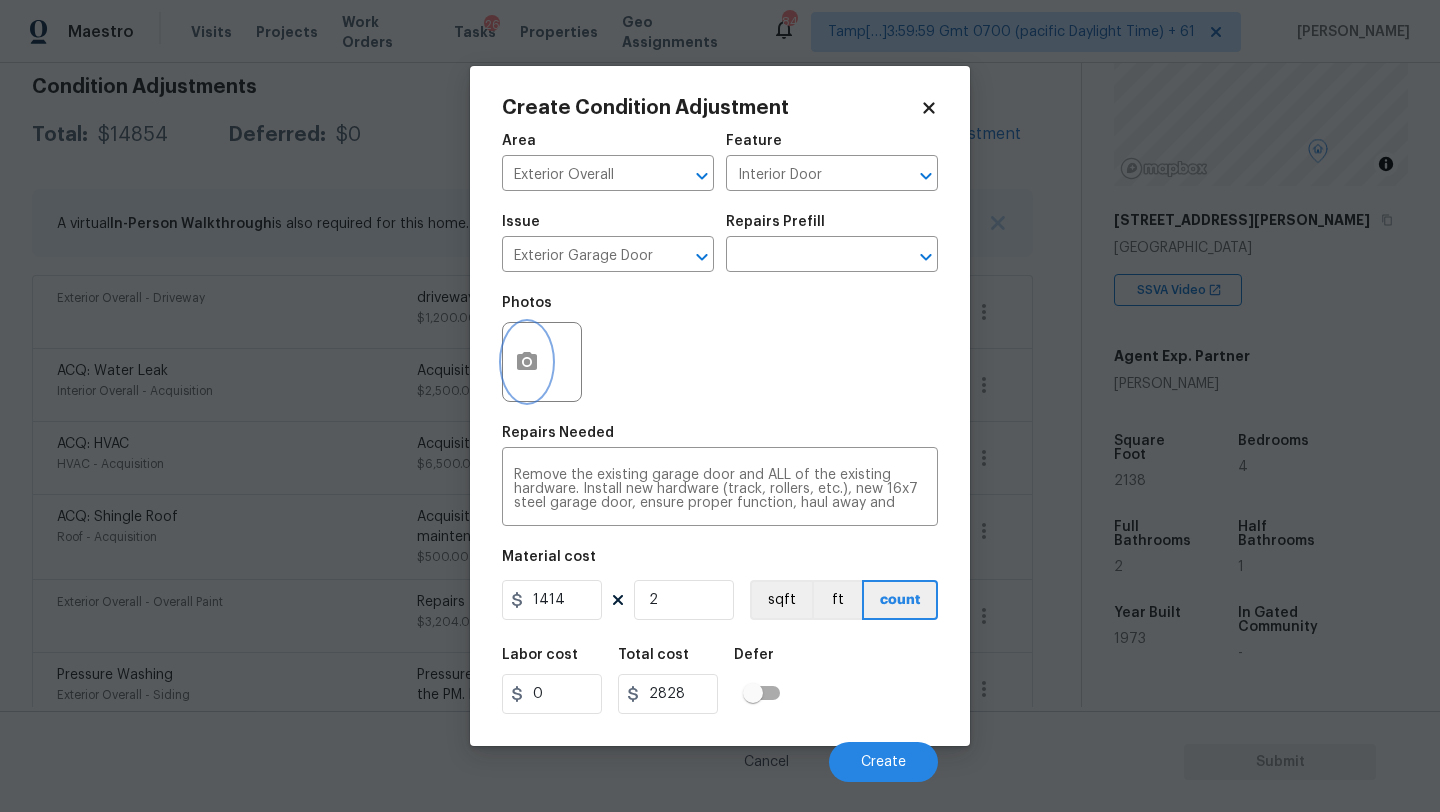 click 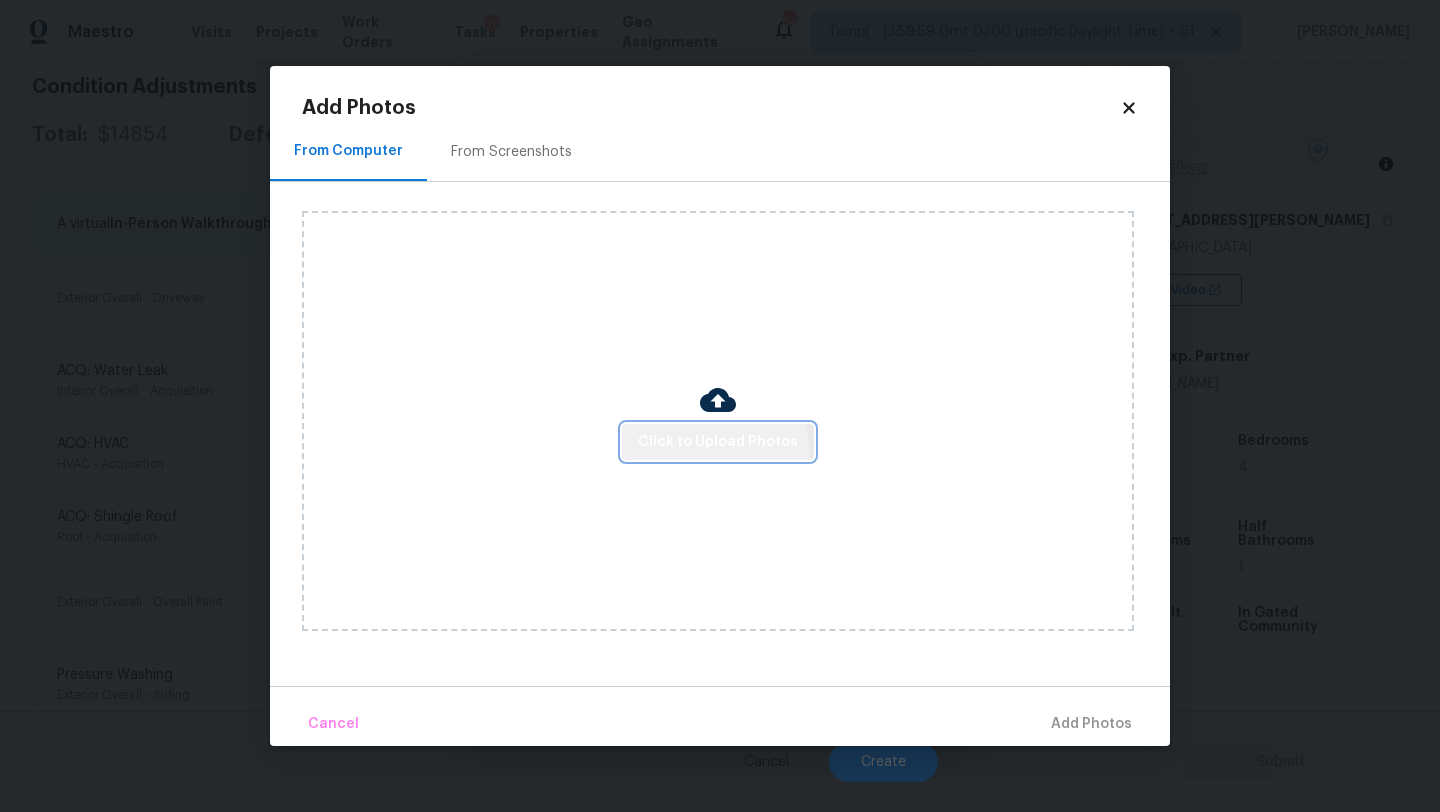 click on "Click to Upload Photos" at bounding box center (718, 442) 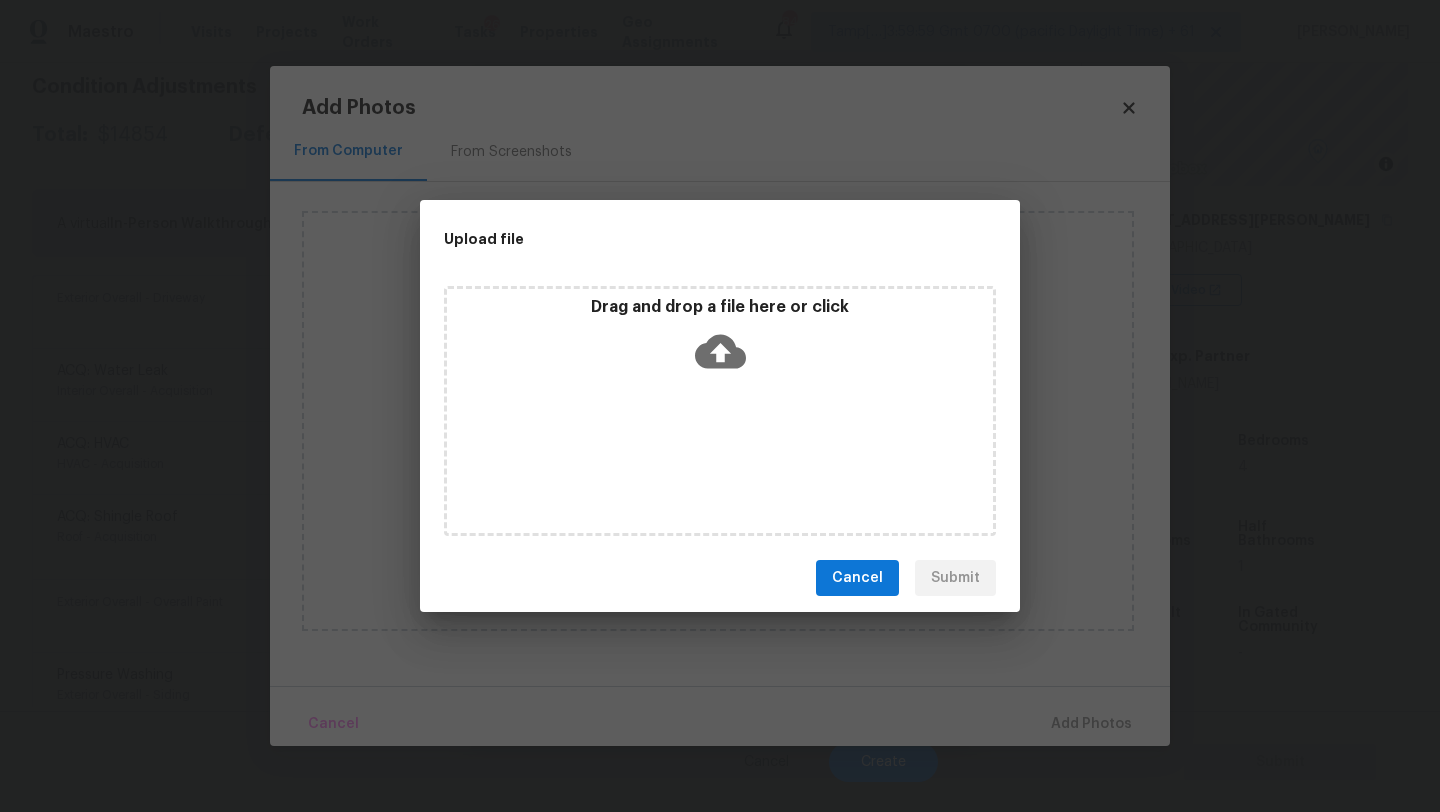 click 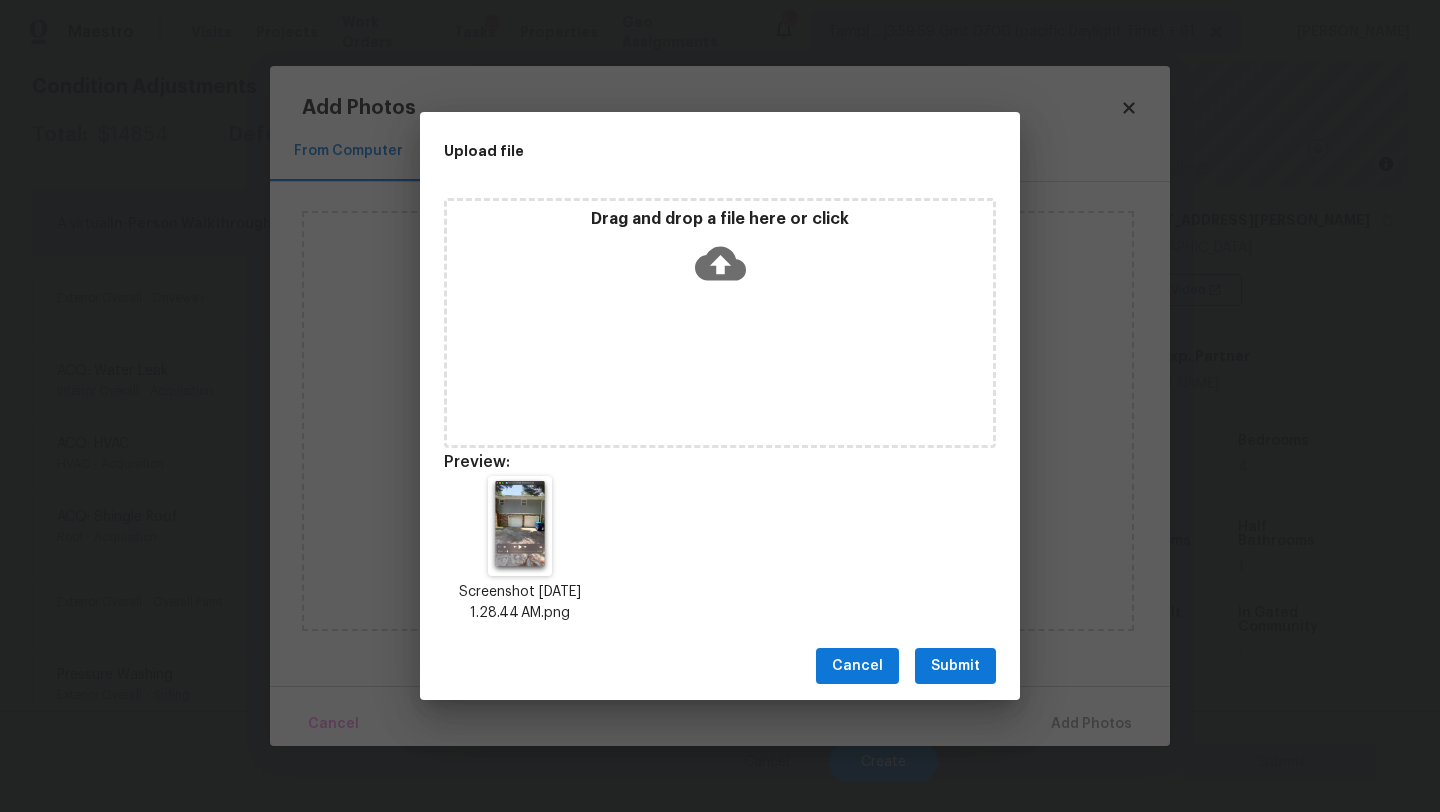 click on "Submit" at bounding box center (955, 666) 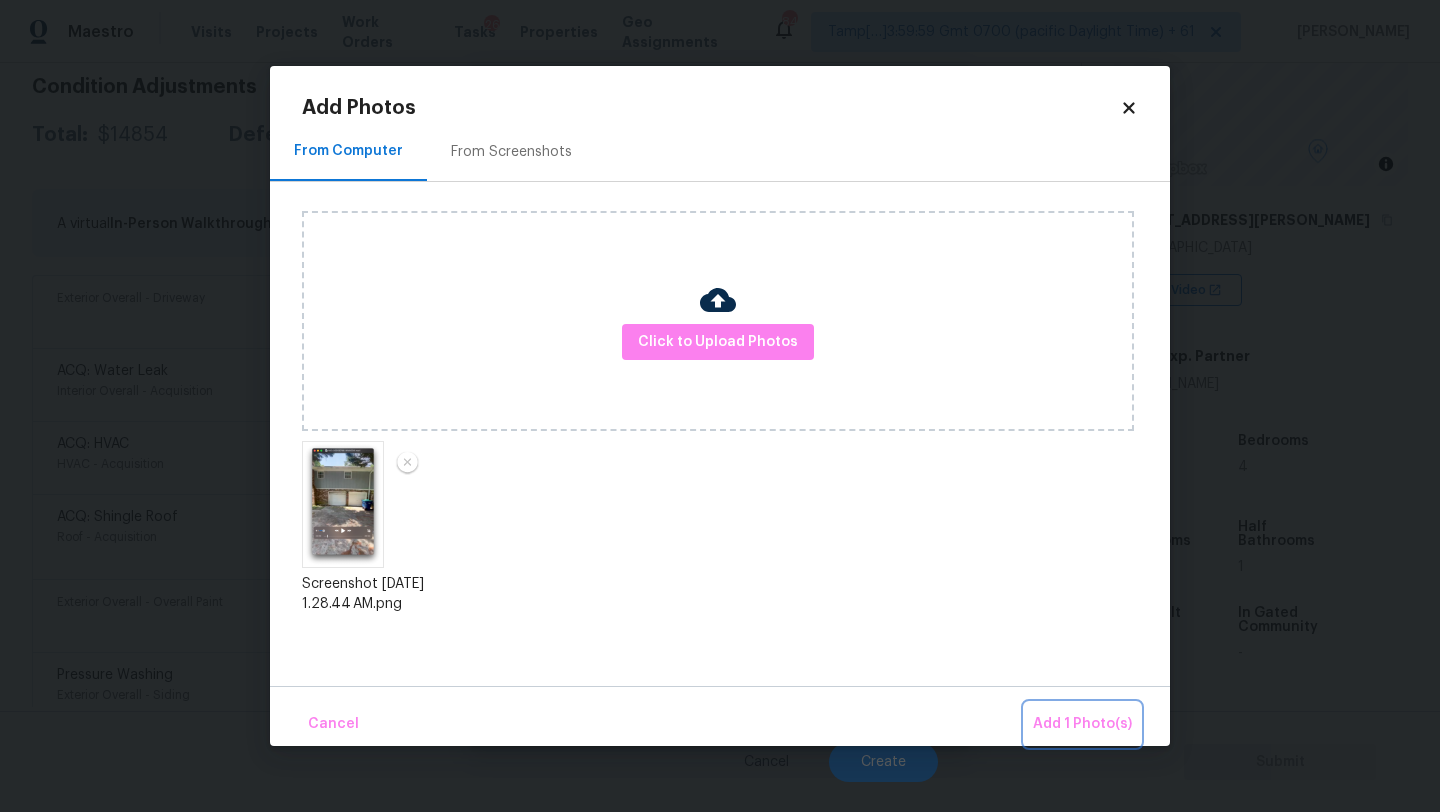 click on "Add 1 Photo(s)" at bounding box center (1082, 724) 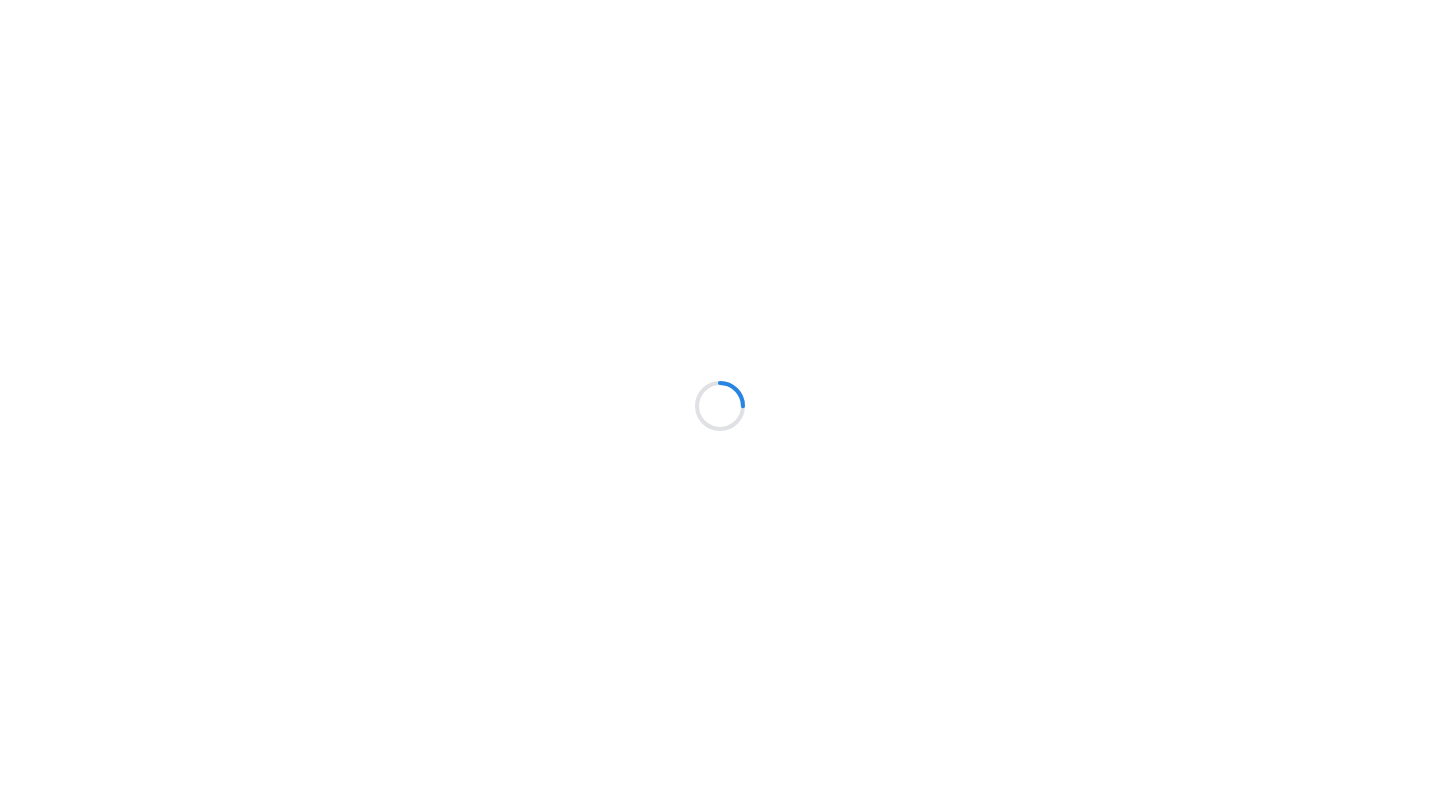 scroll, scrollTop: 0, scrollLeft: 0, axis: both 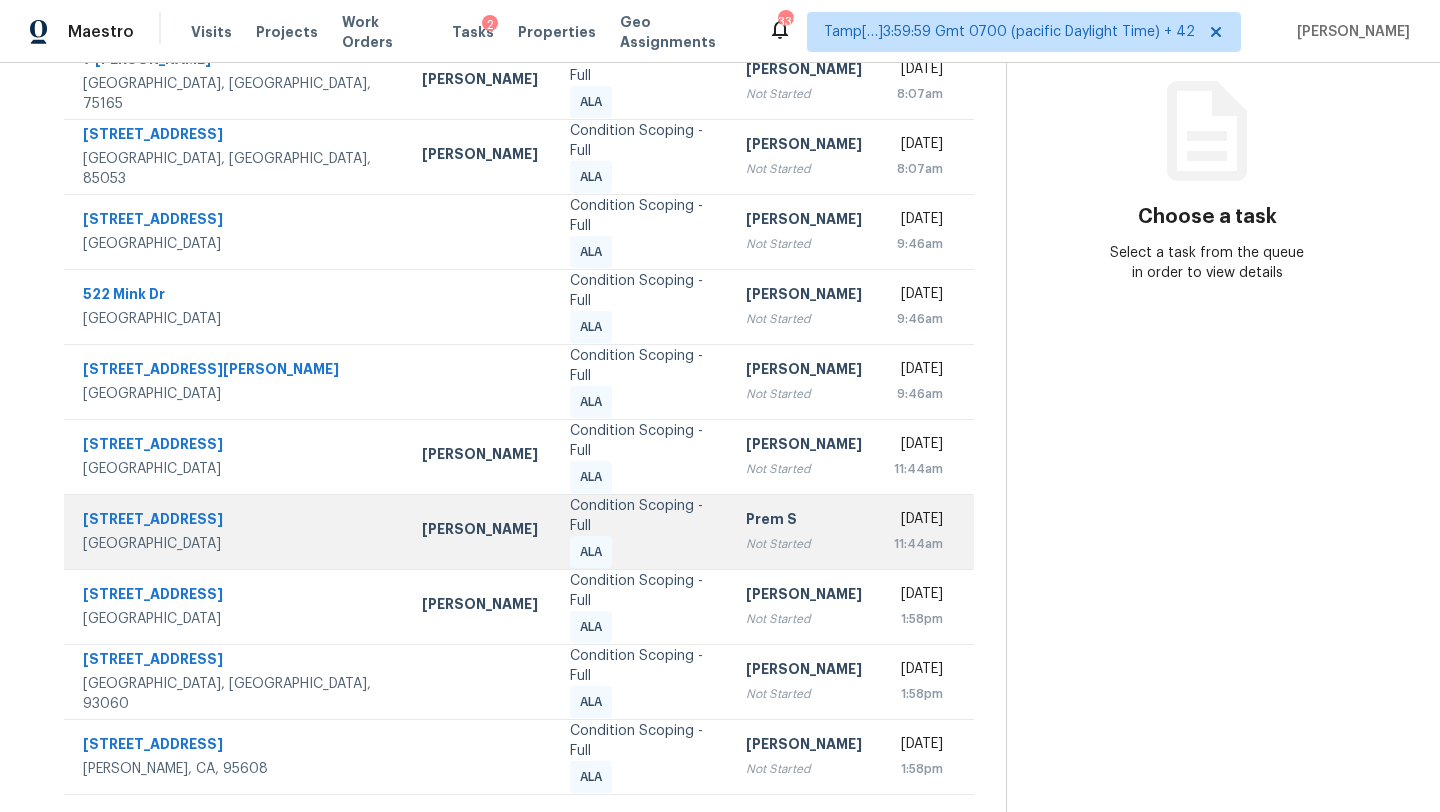 click on "Condition Scoping - Full ALA" at bounding box center (641, 532) 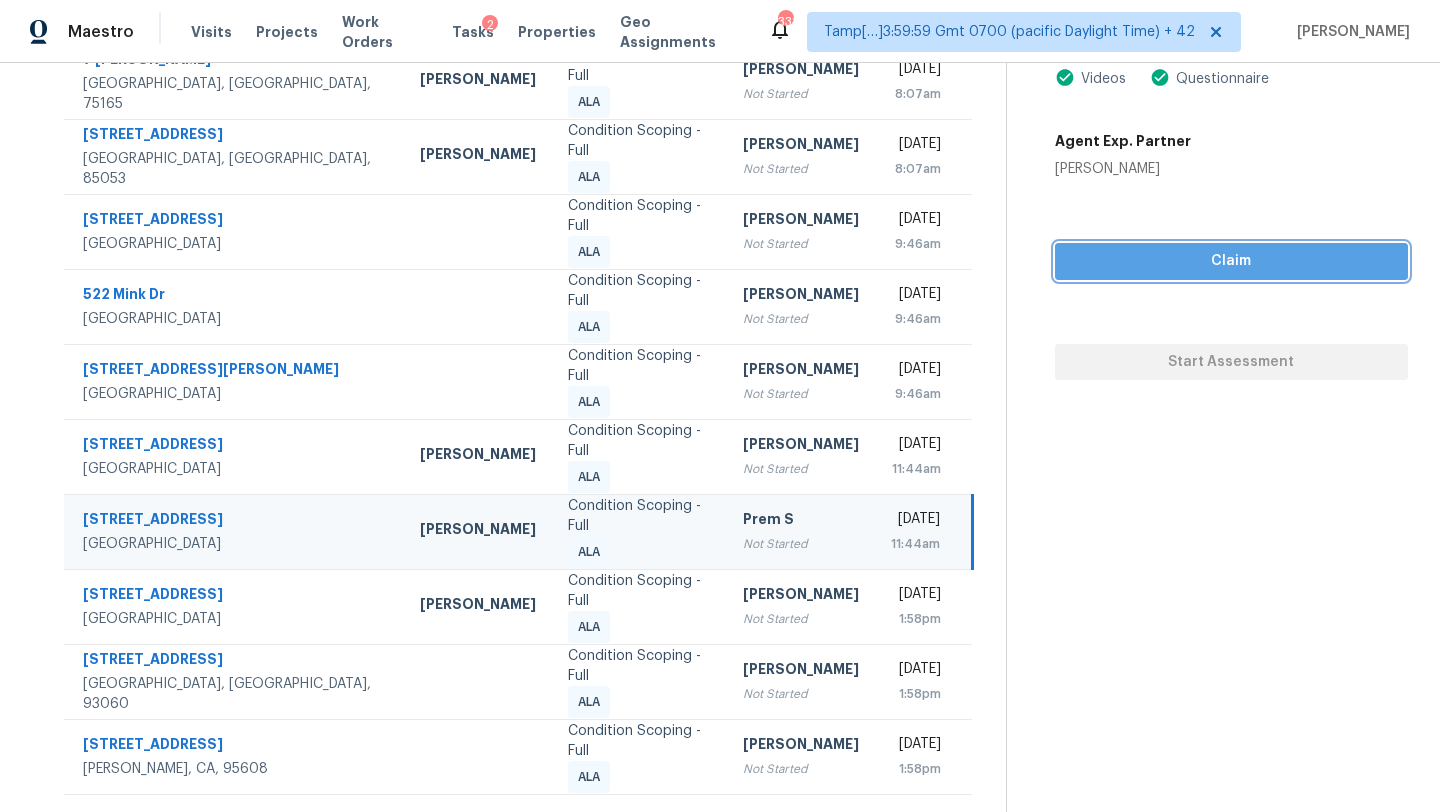 click on "Claim" at bounding box center [1231, 261] 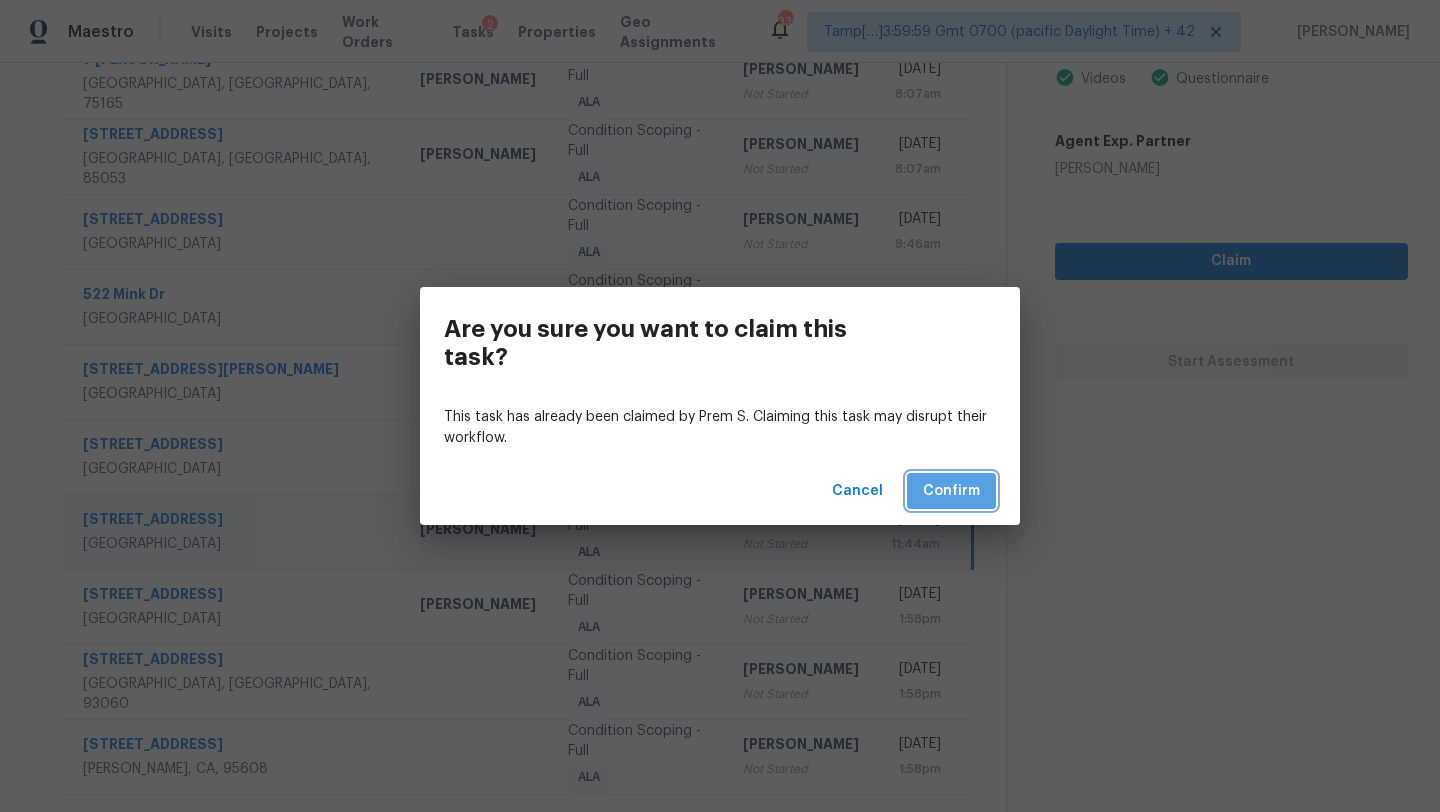 click on "Confirm" at bounding box center [951, 491] 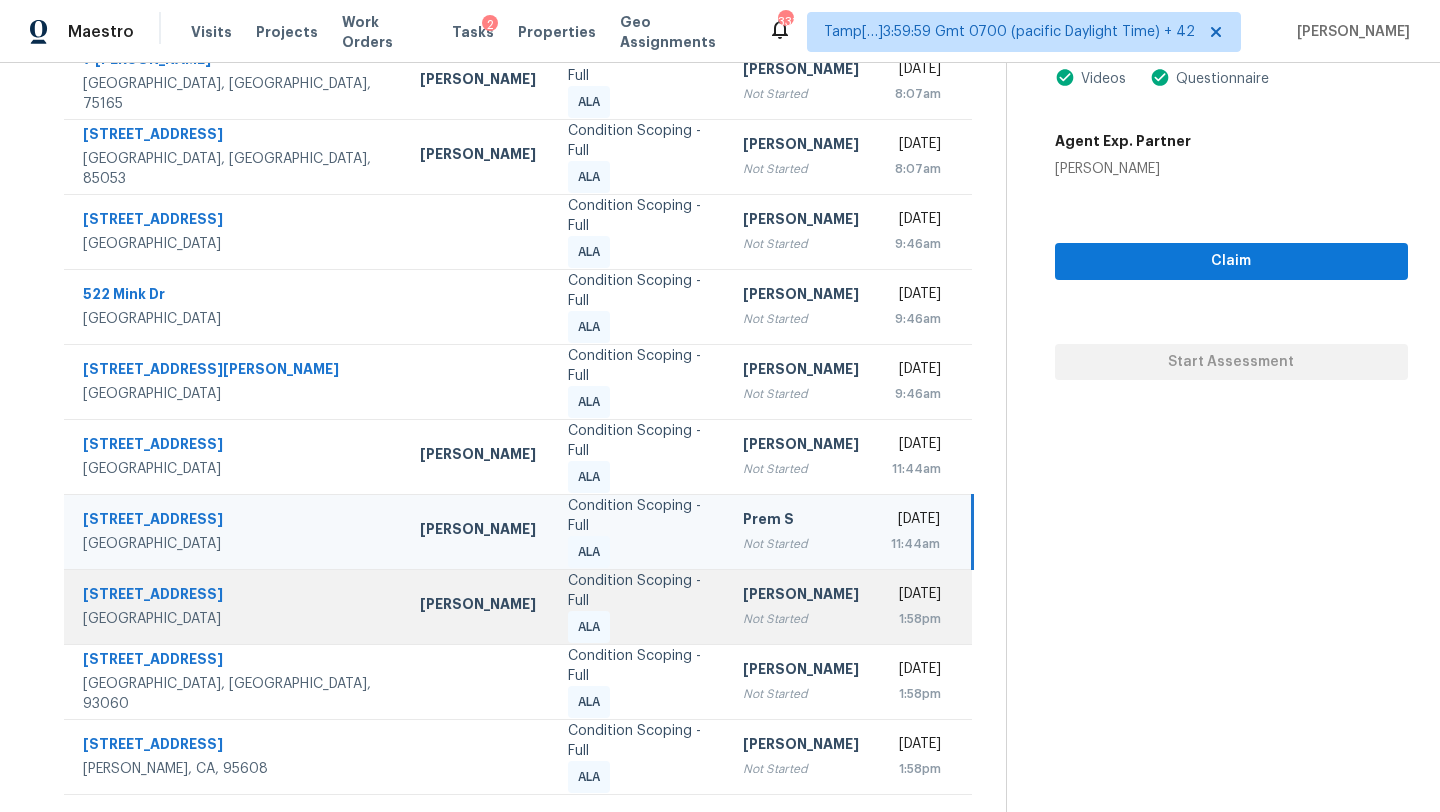 scroll, scrollTop: 279, scrollLeft: 0, axis: vertical 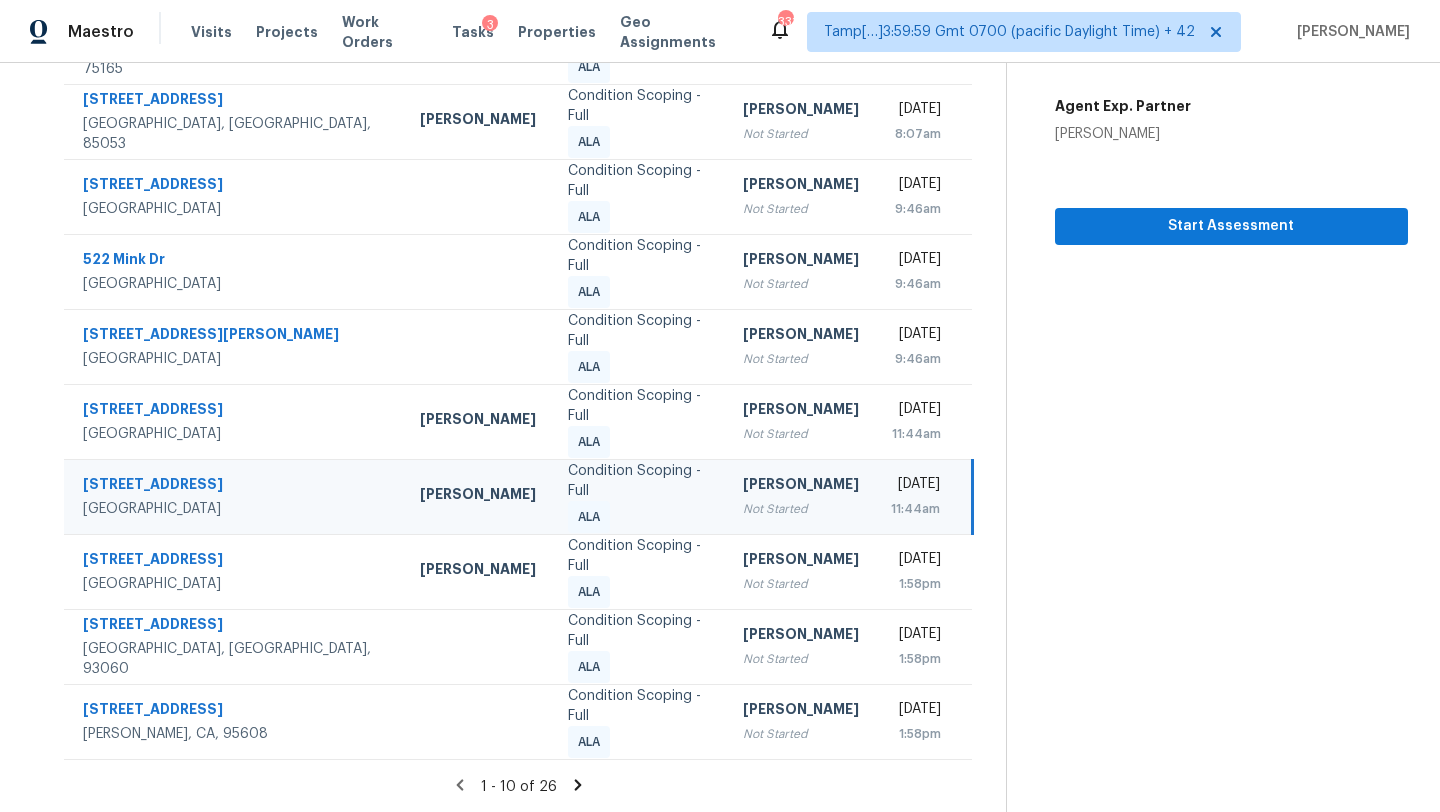click 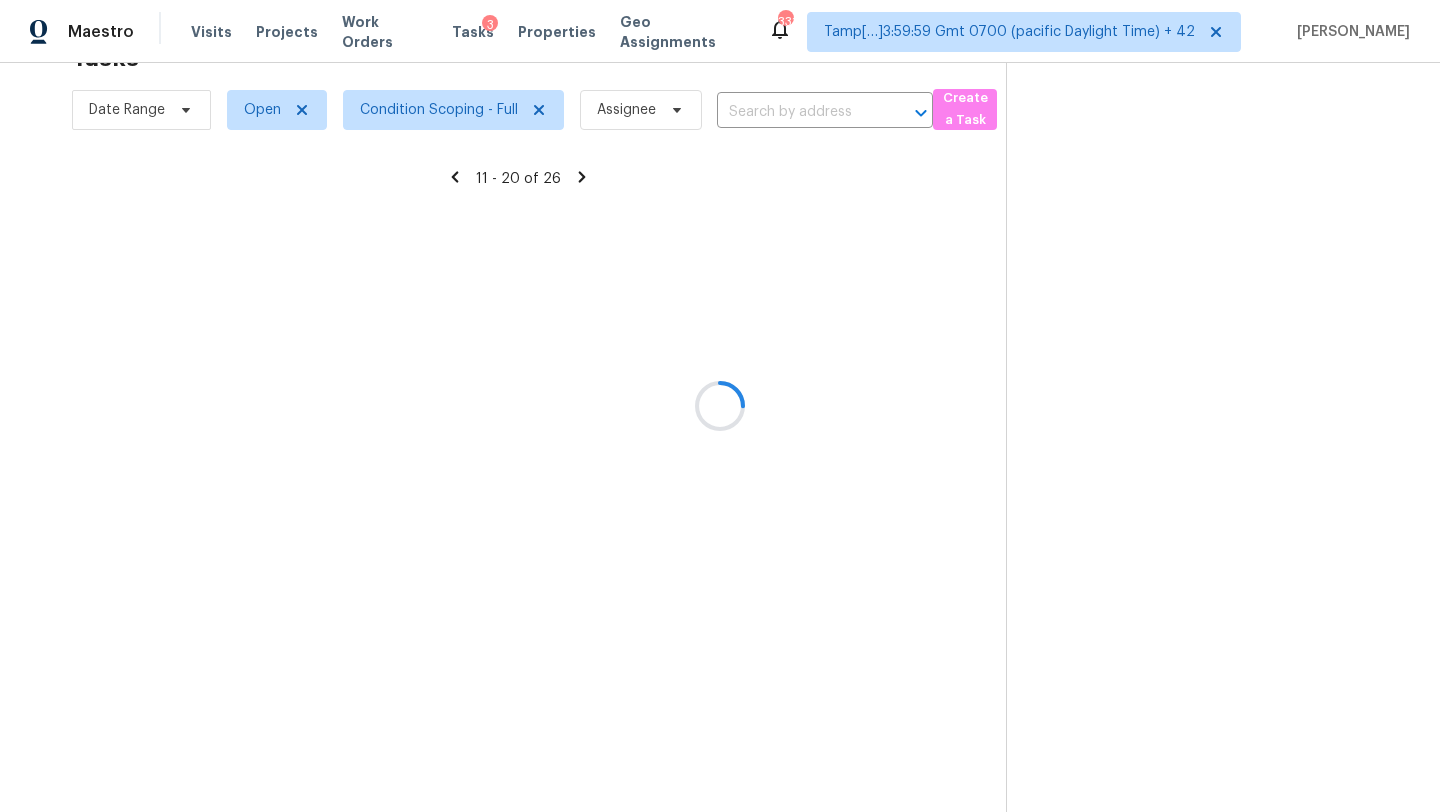scroll, scrollTop: 229, scrollLeft: 0, axis: vertical 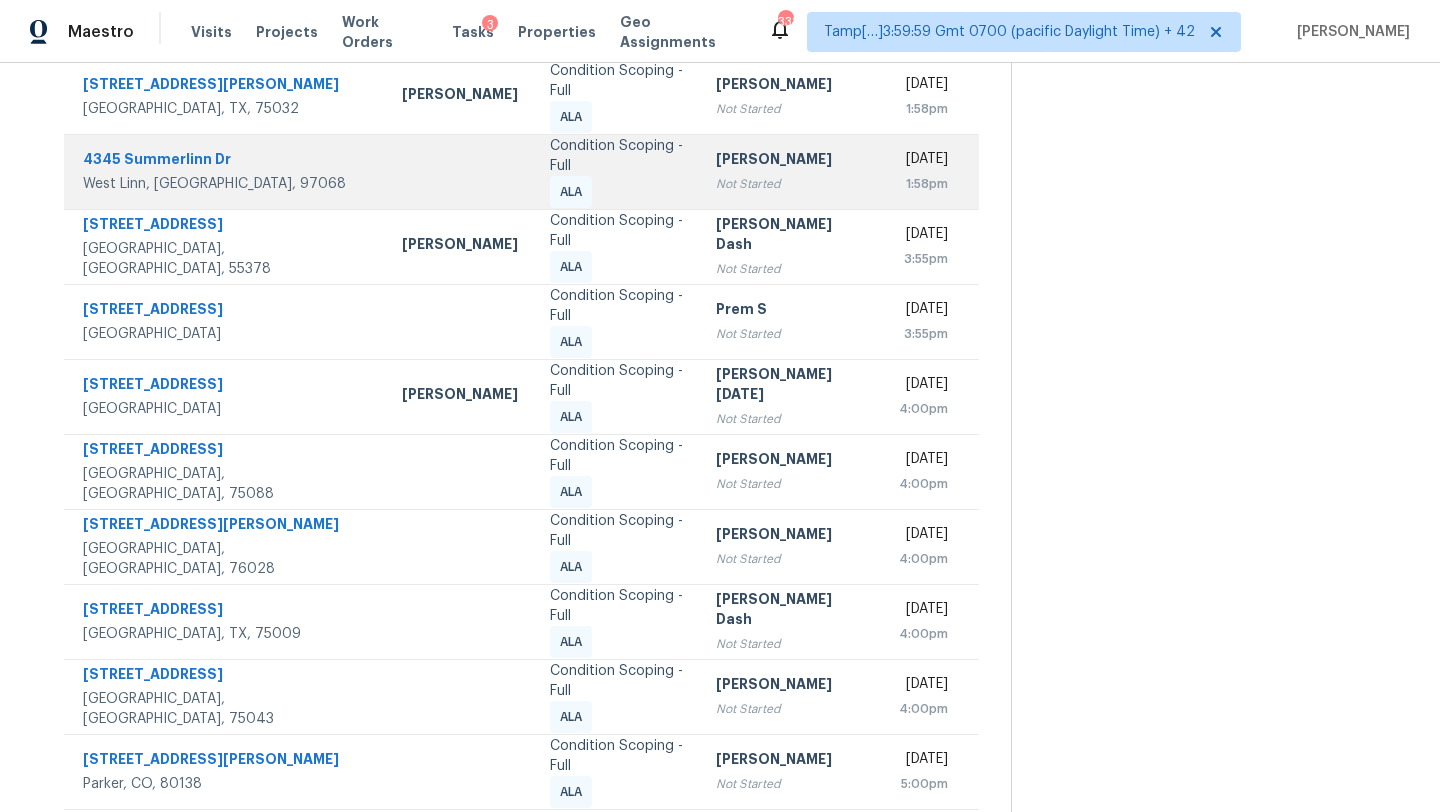 click at bounding box center (460, 171) 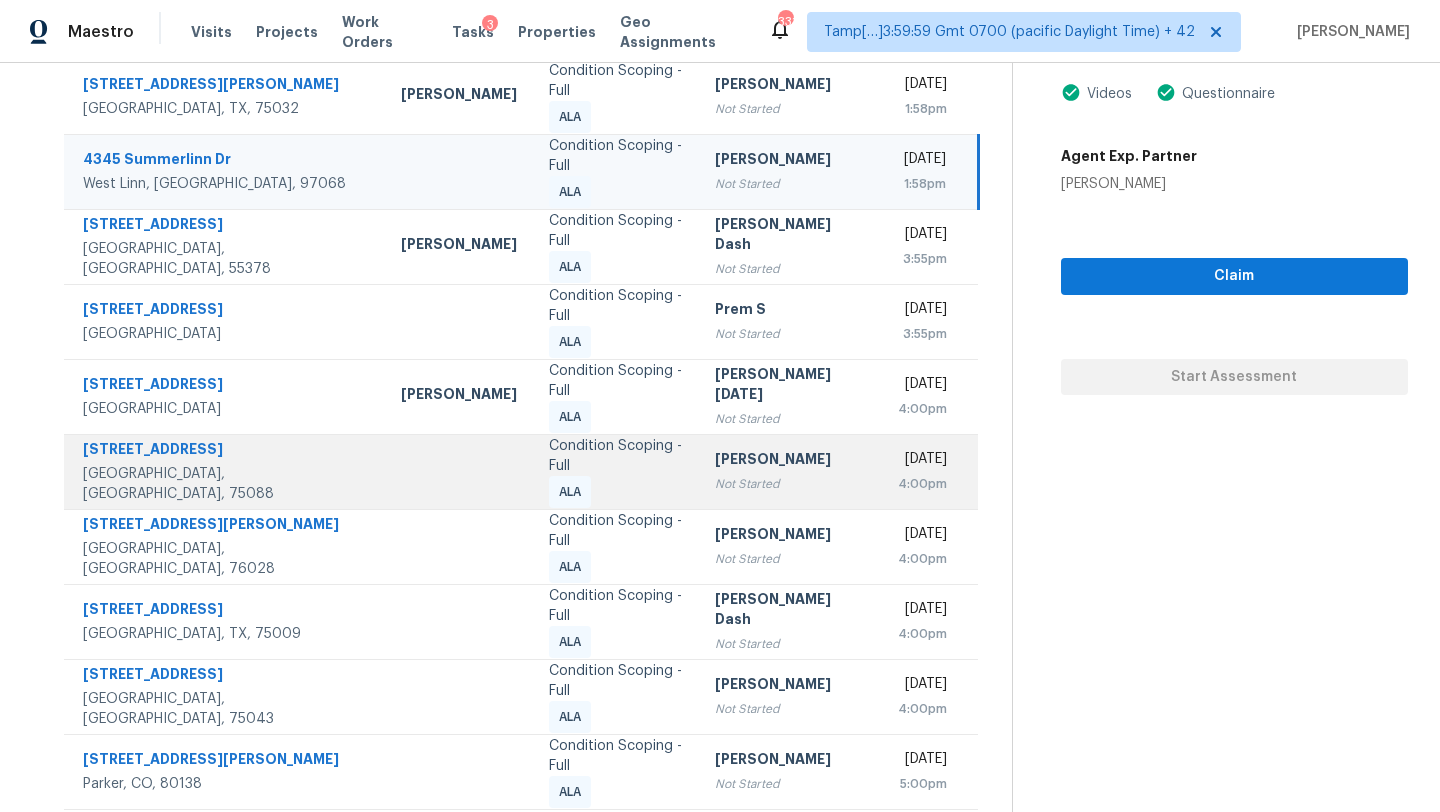 click on "Condition Scoping - Full ALA" at bounding box center (616, 472) 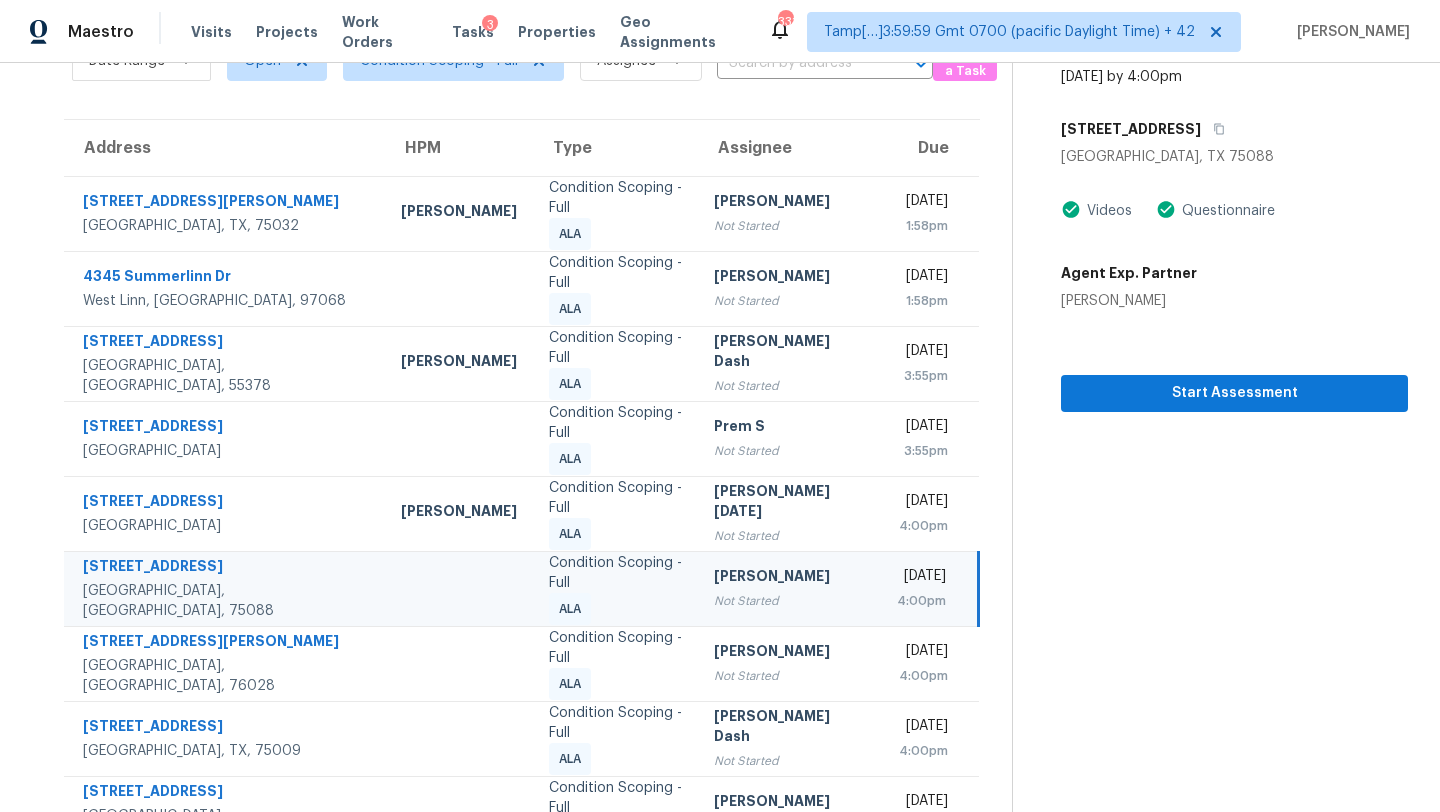 scroll, scrollTop: 28, scrollLeft: 0, axis: vertical 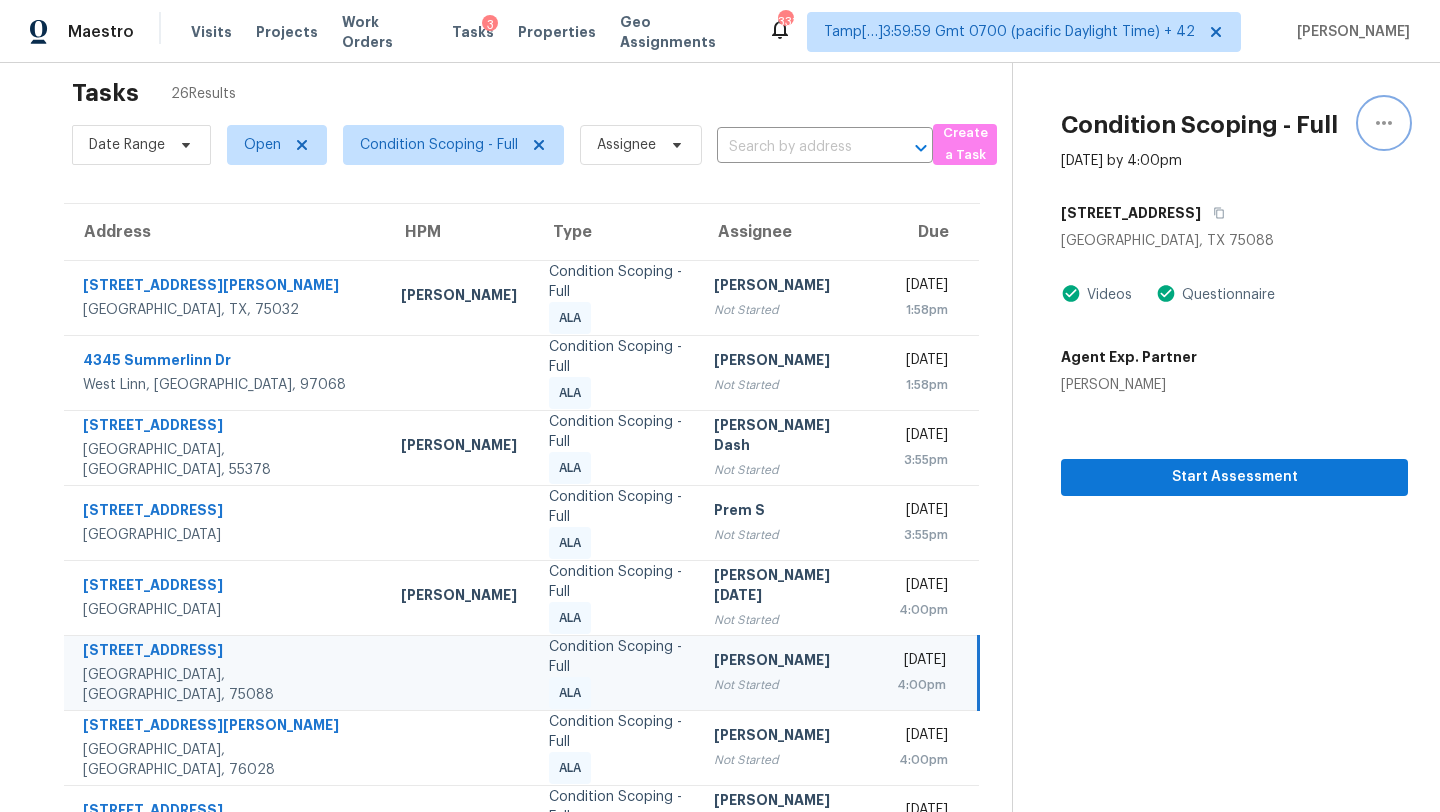 click 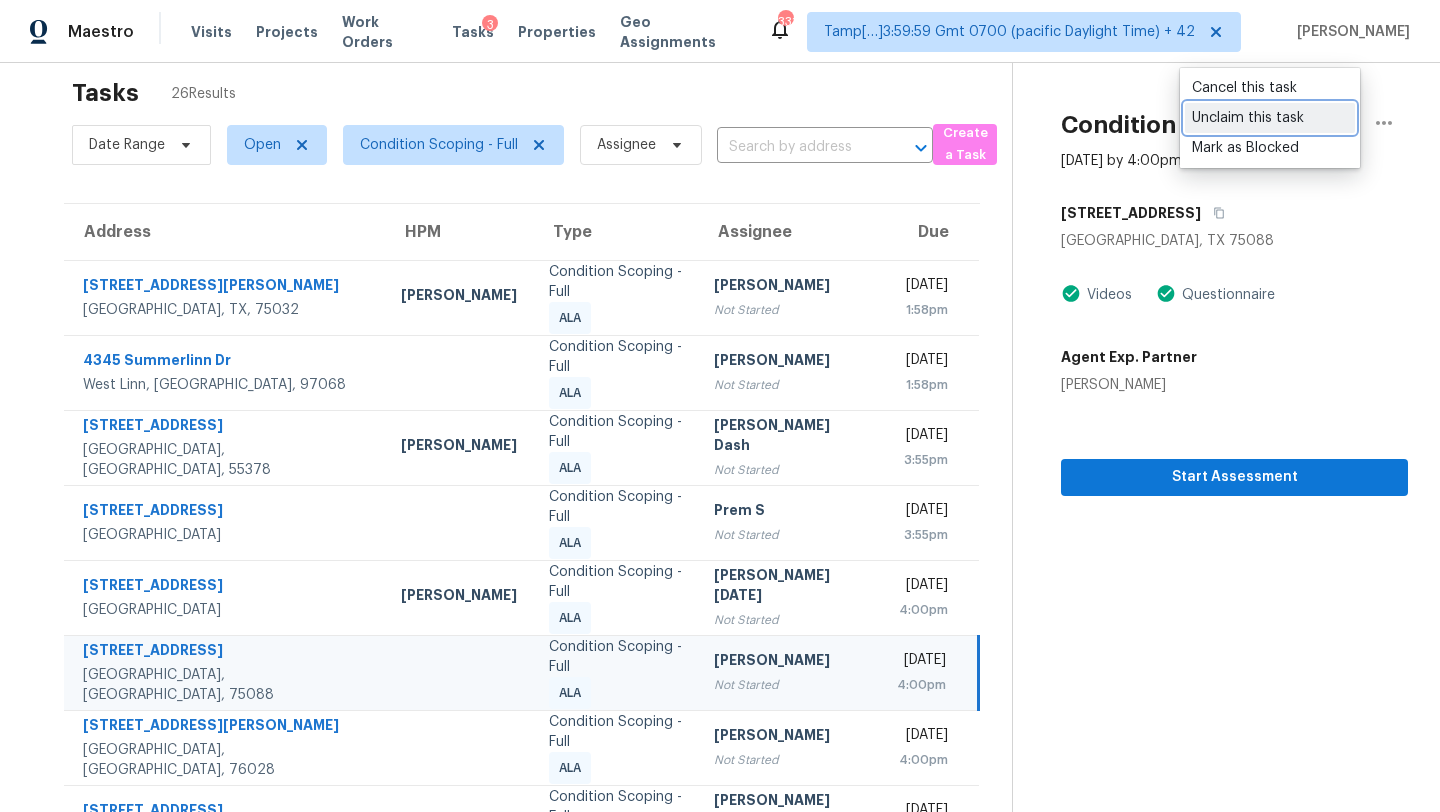 click on "Unclaim this task" at bounding box center [1270, 118] 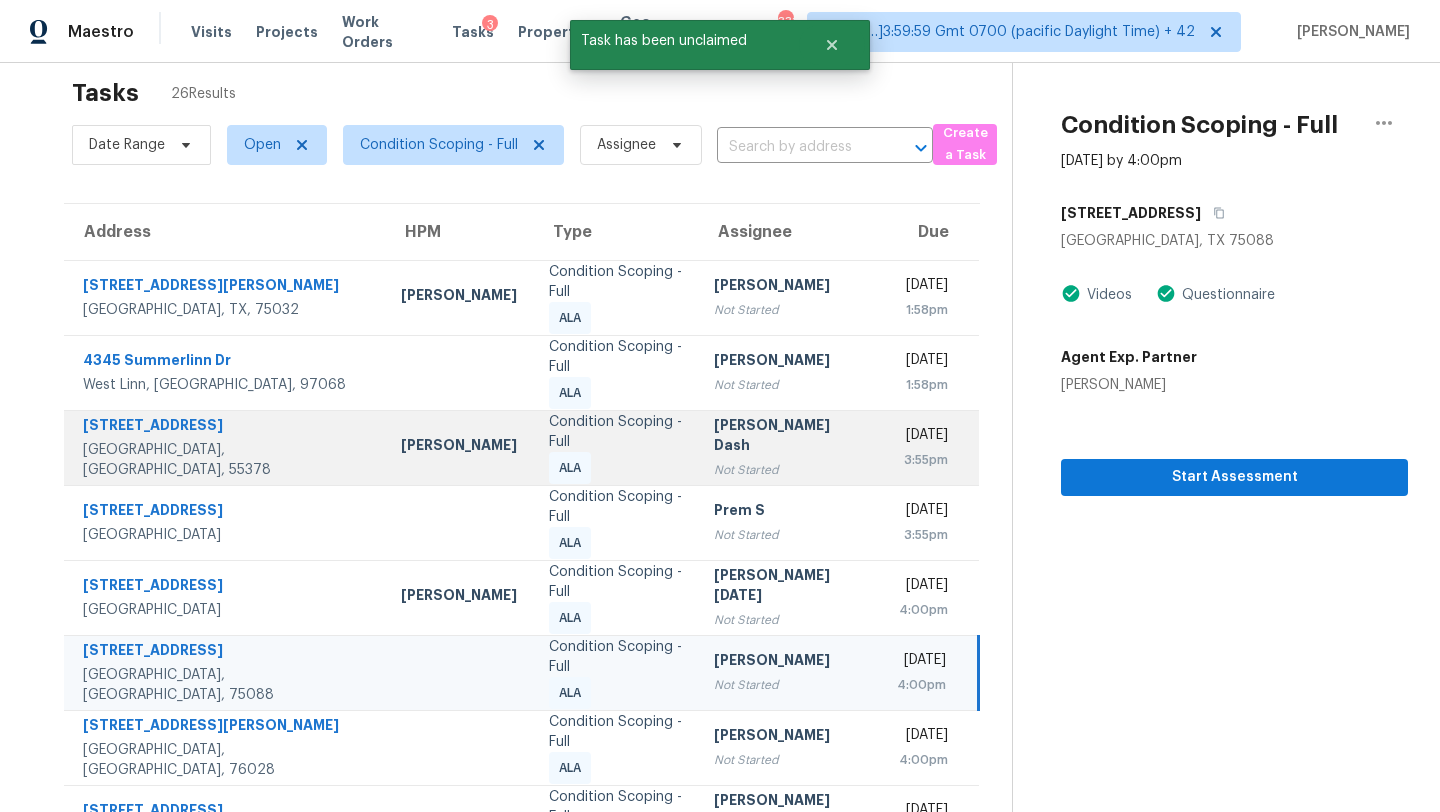 scroll, scrollTop: 229, scrollLeft: 0, axis: vertical 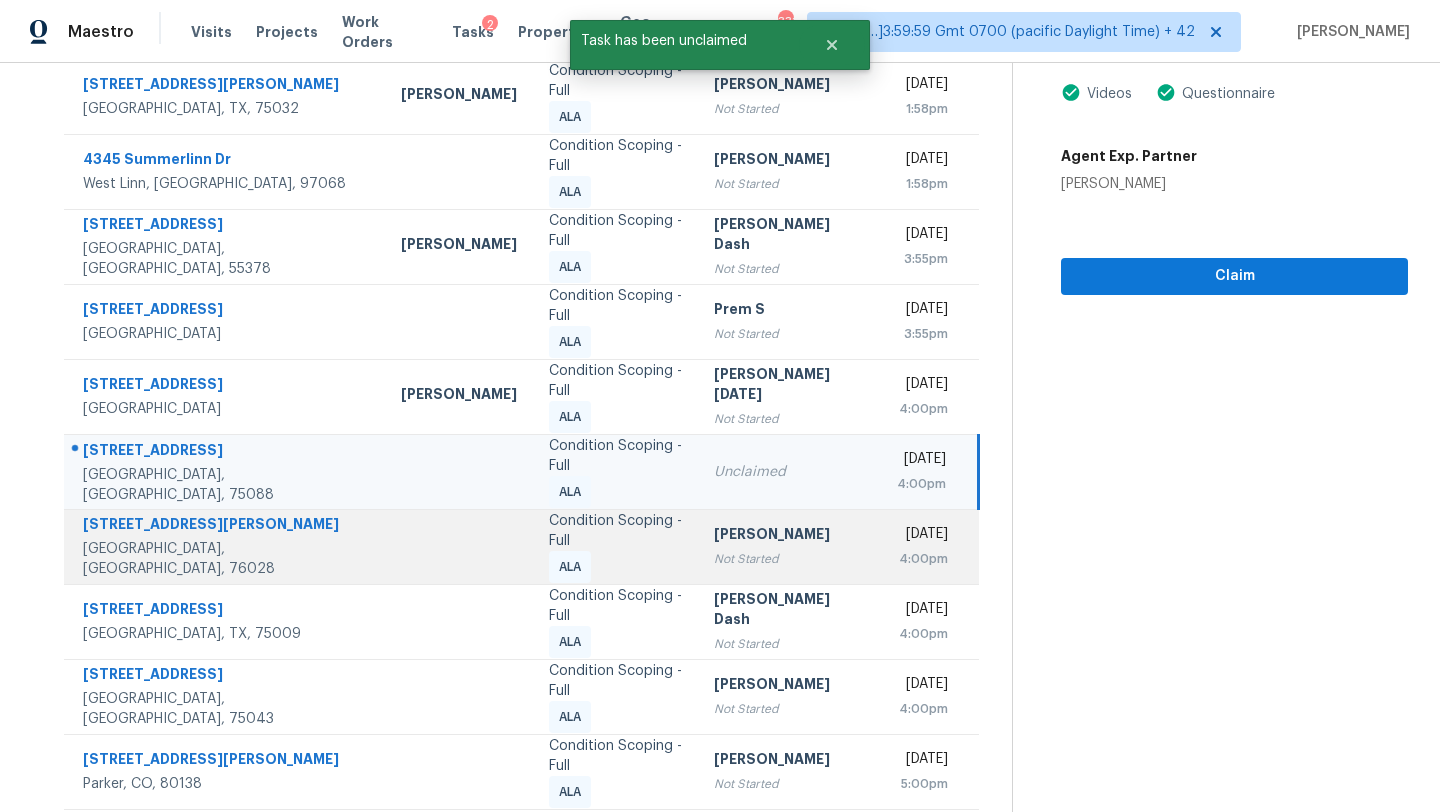 click on "Not Started" at bounding box center [789, 559] 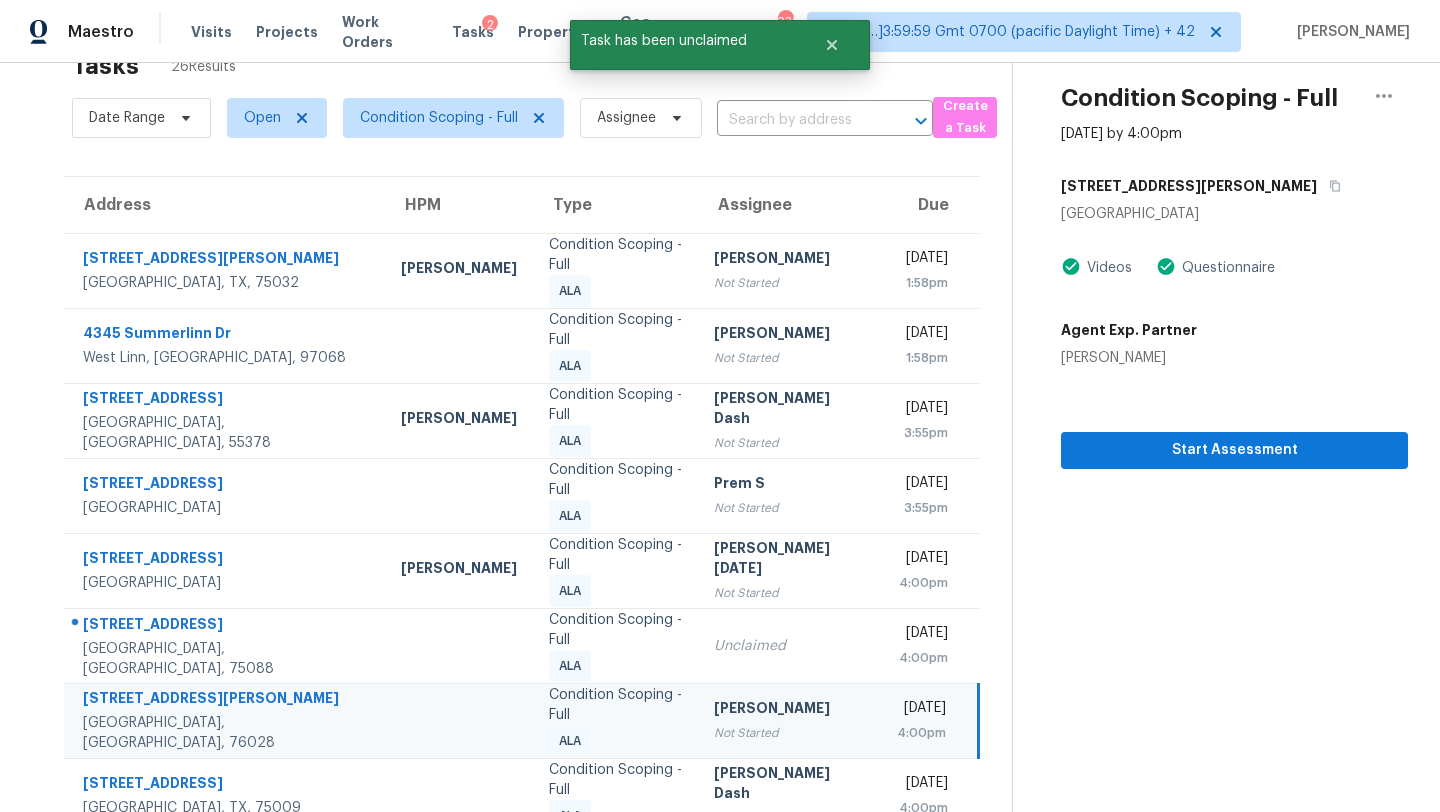 scroll, scrollTop: 15, scrollLeft: 0, axis: vertical 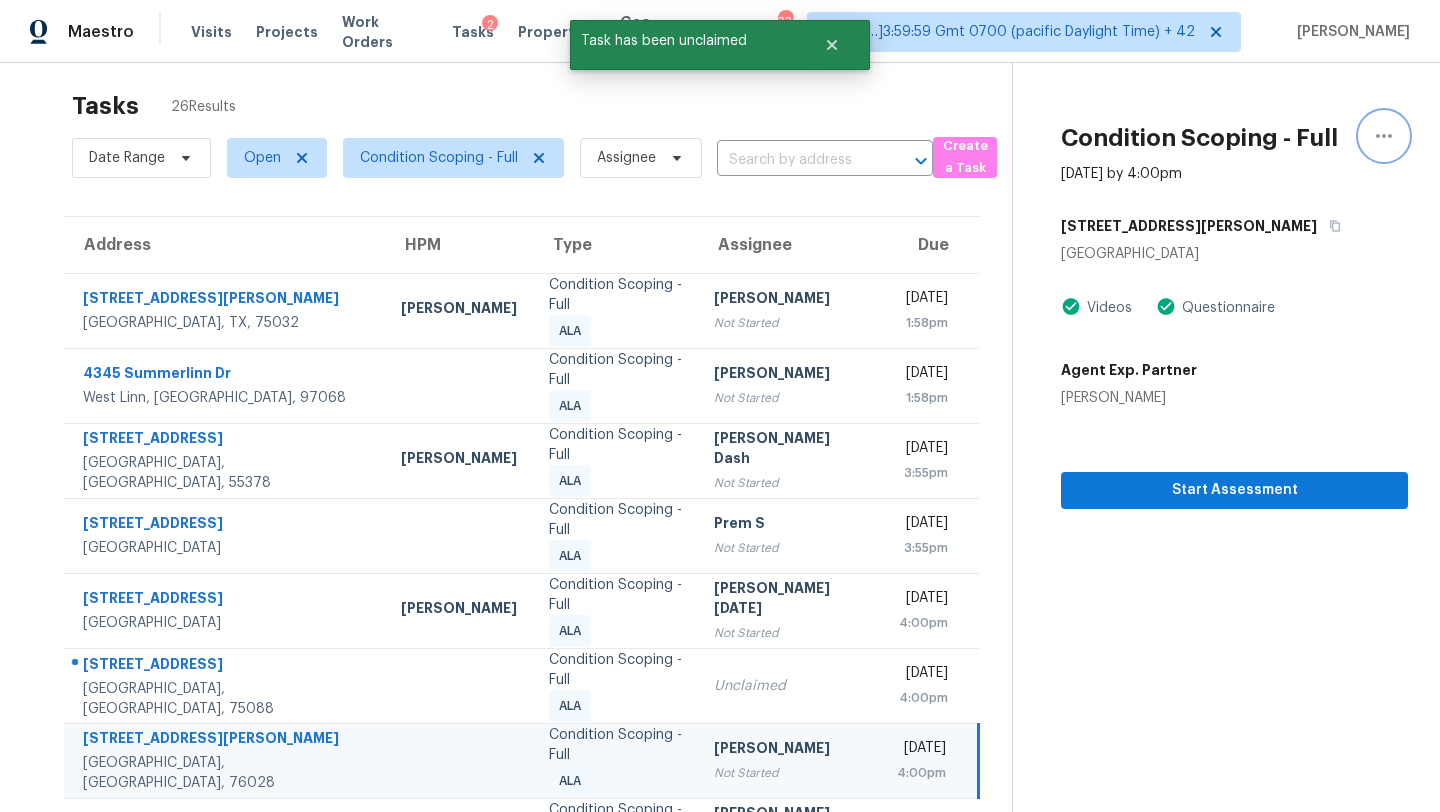 click 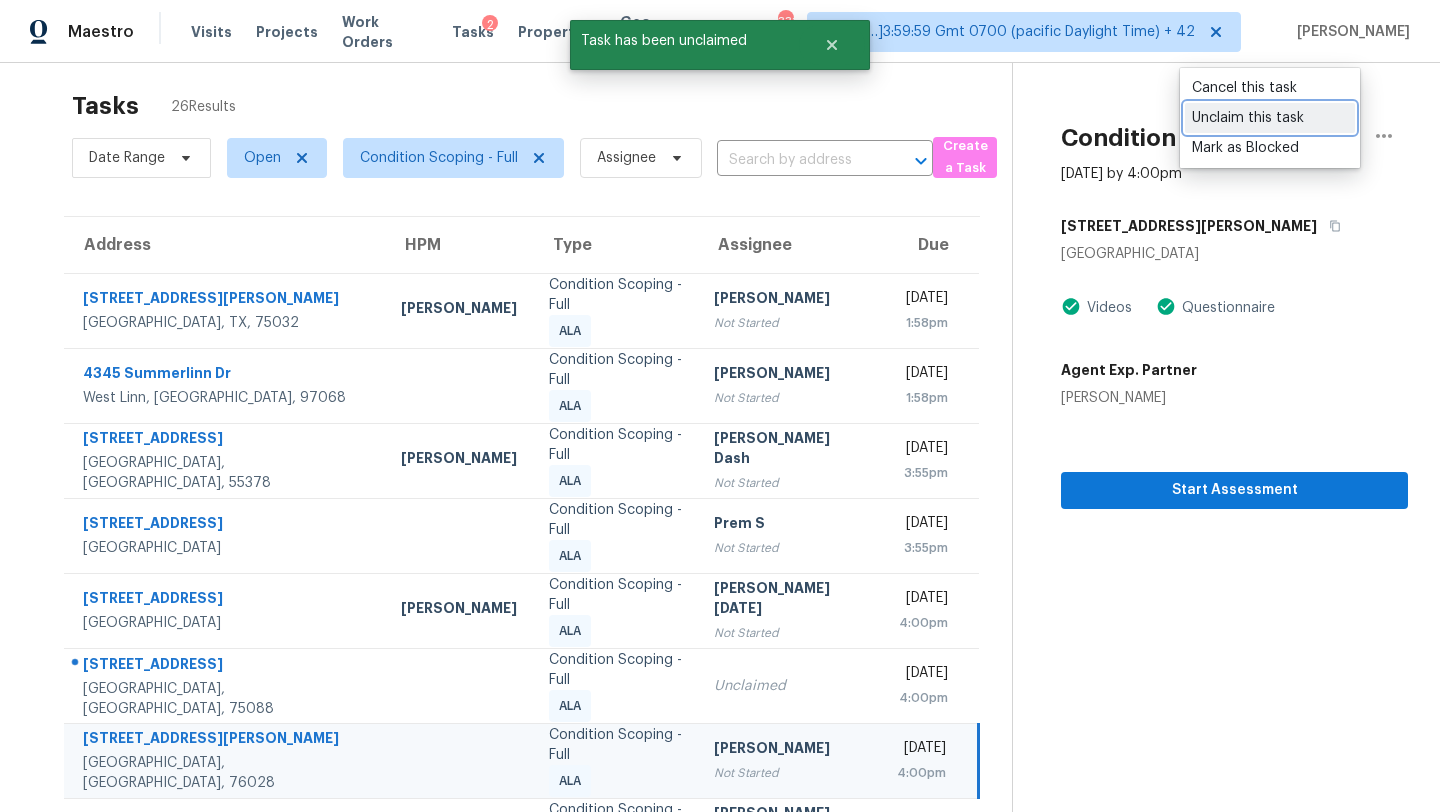 click on "Unclaim this task" at bounding box center [1270, 118] 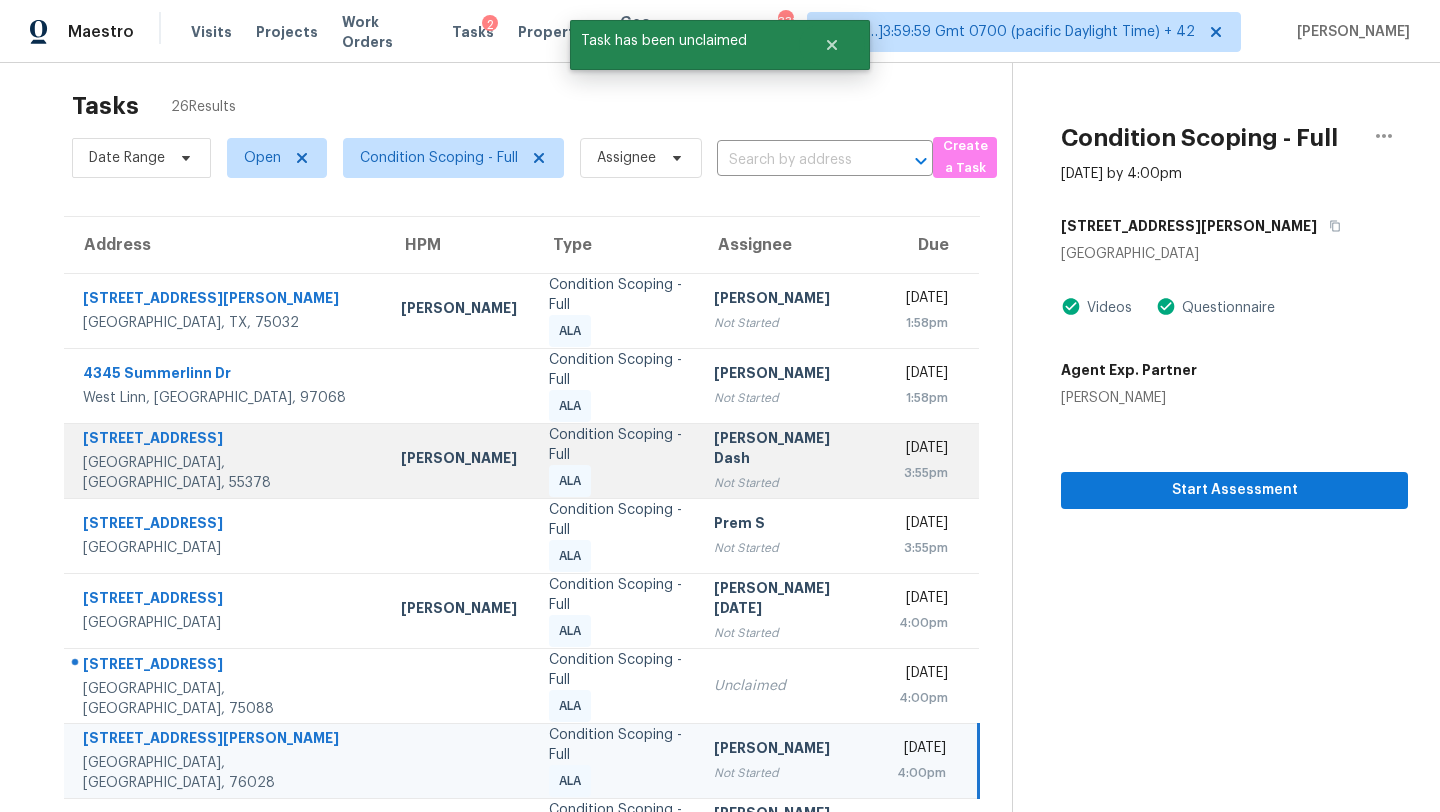 scroll, scrollTop: 229, scrollLeft: 0, axis: vertical 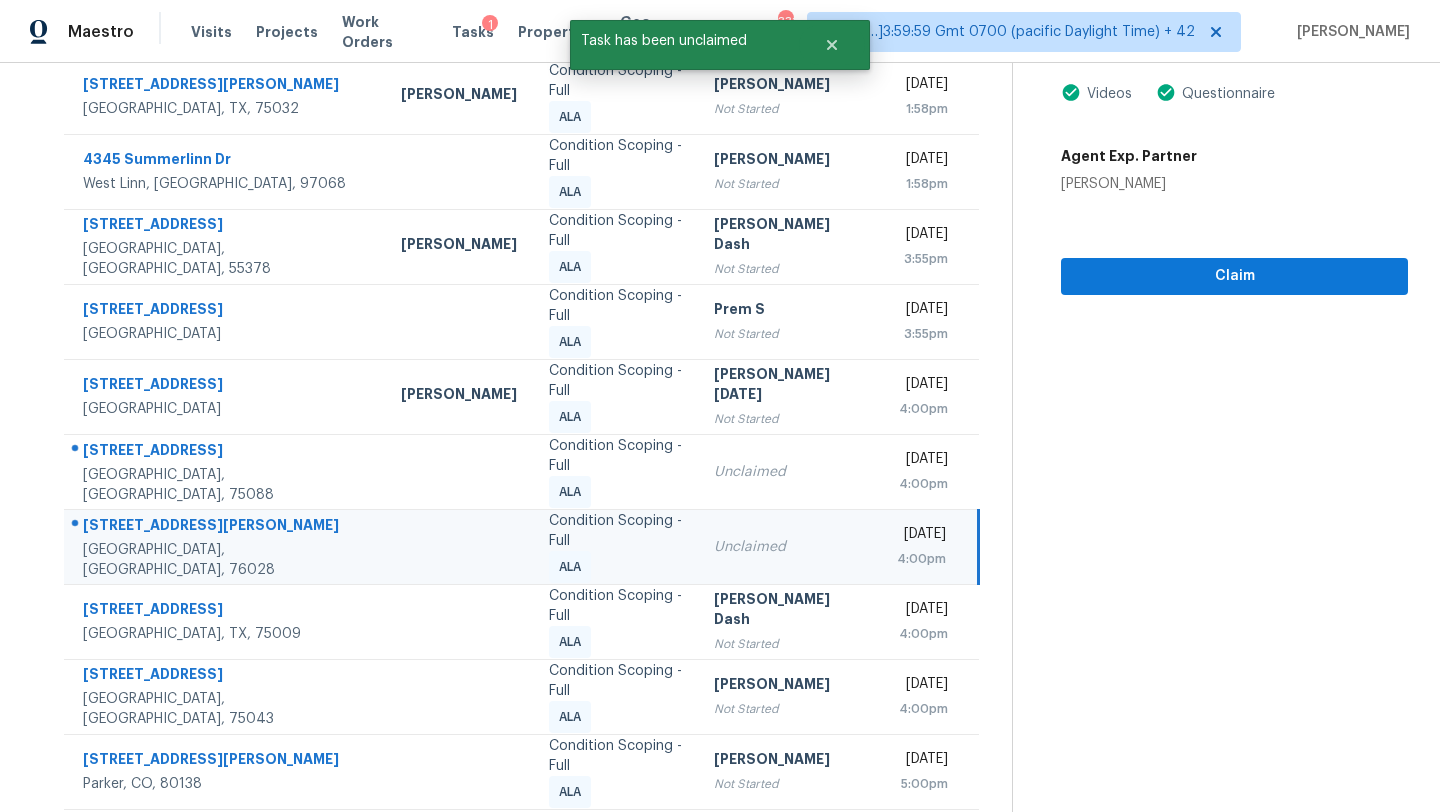 click on "Tasks 26  Results Date Range Open Condition Scoping - Full Assignee ​ Create a Task Address HPM Type Assignee Due 211 Linda Ln   Rockwall, TX, 75032 Brad Limes Condition Scoping - Full ALA Afran Peeran Not Started Fri, Jul 11th 2025 1:58pm 4345 Summerlinn Dr   West Linn, OR, 97068 Condition Scoping - Full ALA Hariharan GV Not Started Fri, Jul 11th 2025 1:58pm 5677 W 134th St   Savage, MN, 55378 Ken Nelson Condition Scoping - Full ALA Soumya Ranjan Dash Not Started Fri, Jul 11th 2025 3:55pm 2435 W Broadway   Anaheim, CA, 92804 Condition Scoping - Full ALA Prem S Not Started Fri, Jul 11th 2025 3:55pm 3503 Irwindell Blvd   Dallas, TX, 75211 Francisco Balcazar Serrato Condition Scoping - Full ALA Prabhu Raja Not Started Fri, Jul 11th 2025 4:00pm 4419 Scenic Ct   Rowlett, TX, 75088 Condition Scoping - Full ALA Unclaimed Fri, Jul 11th 2025 4:00pm 3175 Collins Rd   Burleson, TX, 76028 Condition Scoping - Full ALA Unclaimed Fri, Jul 11th 2025 4:00pm 422 Firecrest Ln   Celina, TX, 75009 Condition Scoping - Full ALA" at bounding box center (522, 364) 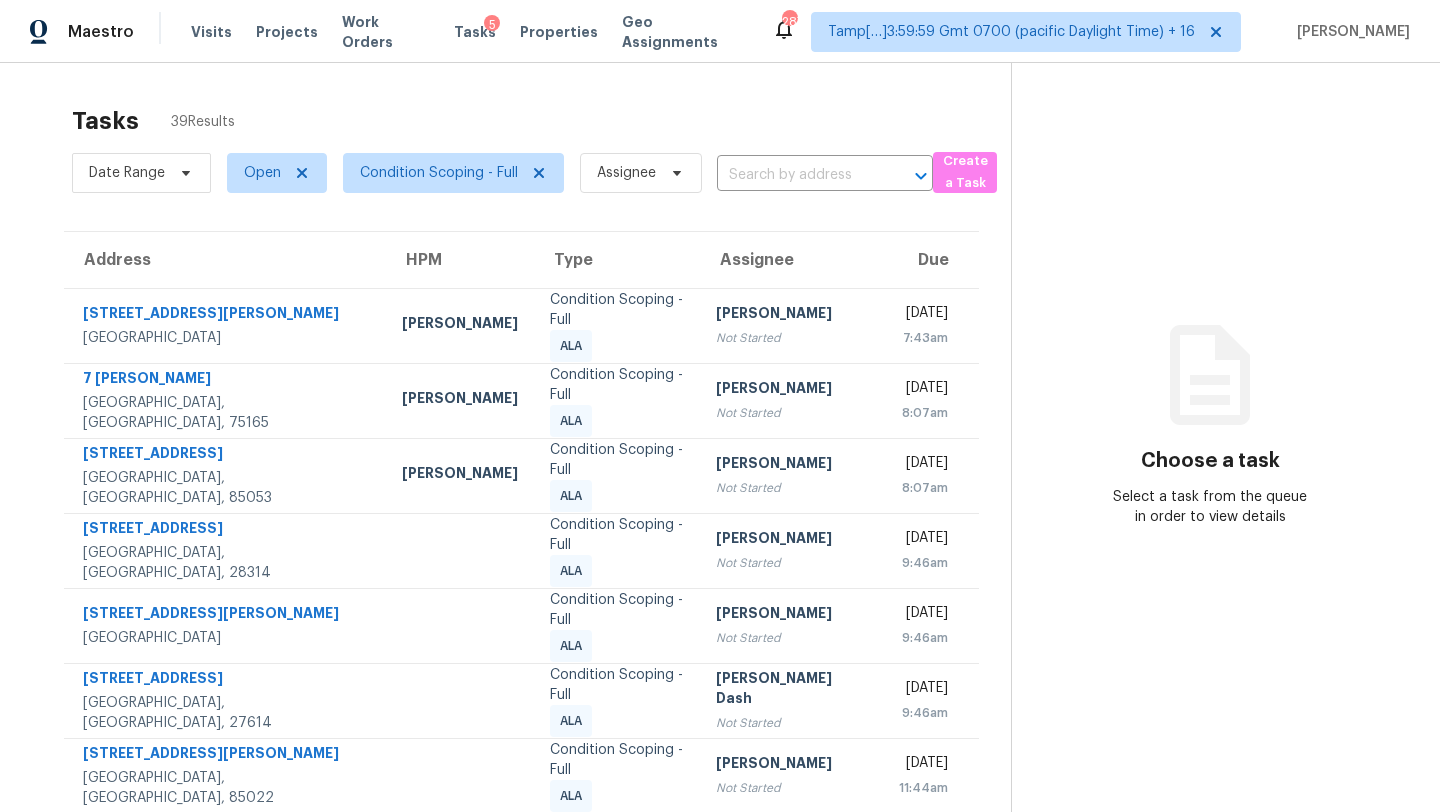 scroll, scrollTop: 0, scrollLeft: 0, axis: both 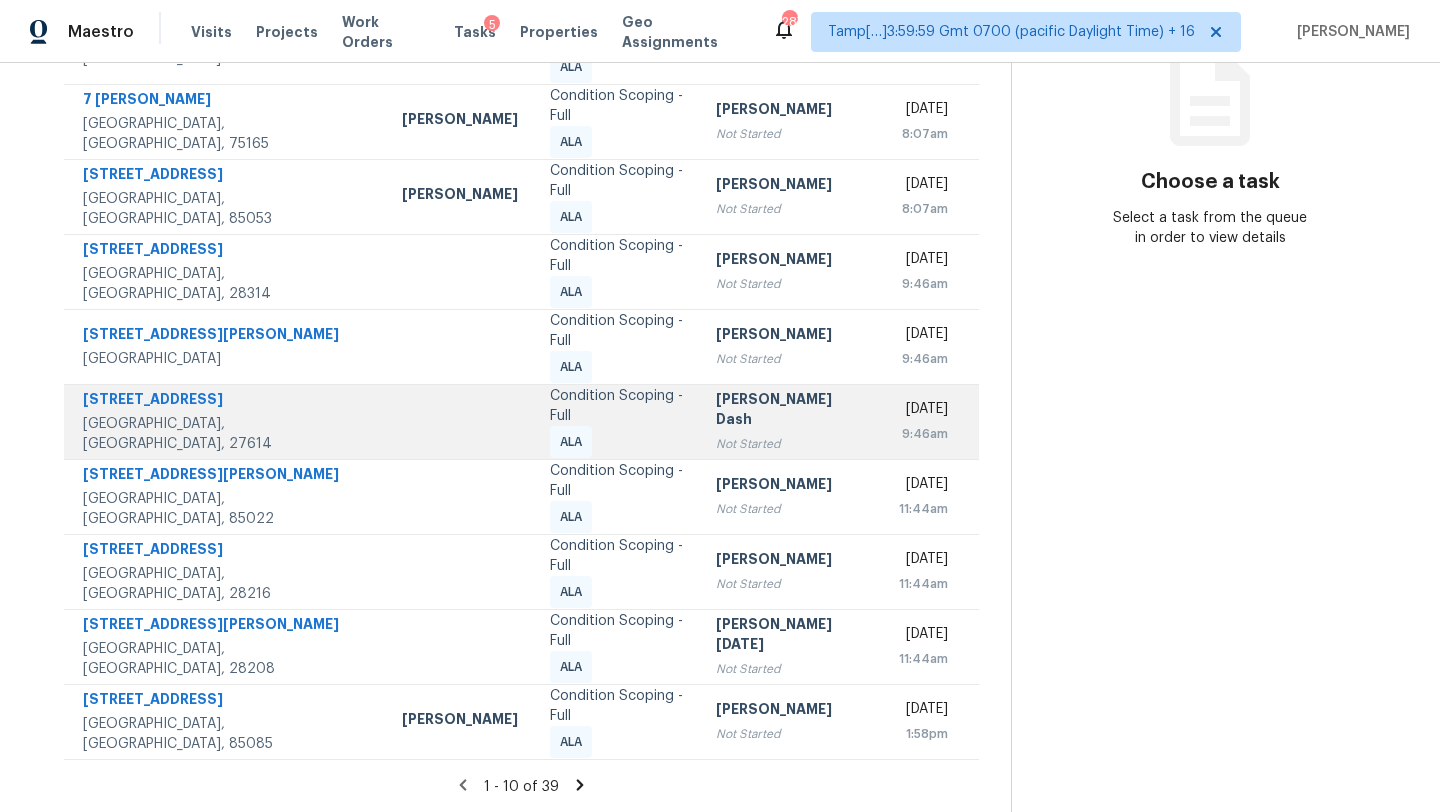 click on "[STREET_ADDRESS]" at bounding box center (226, 401) 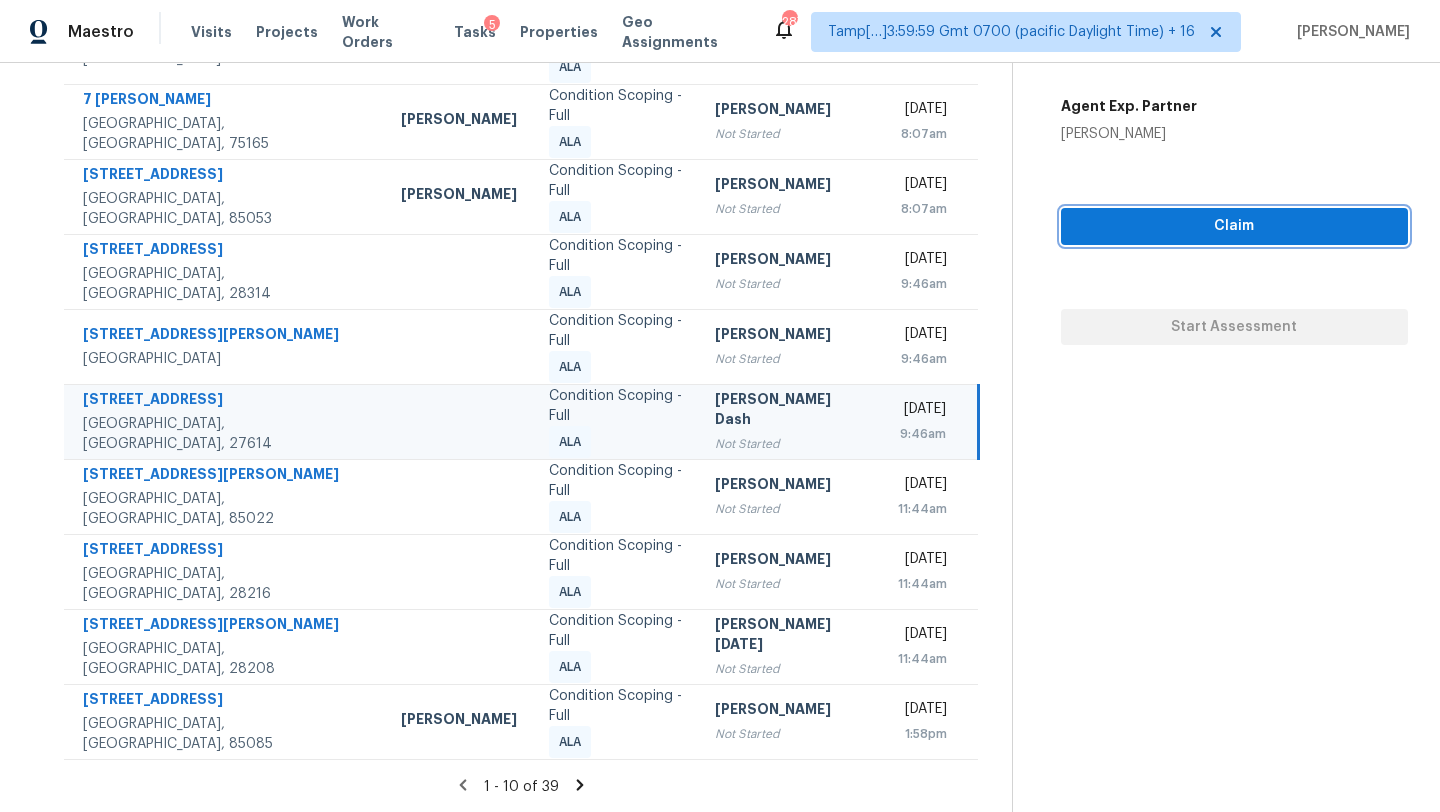 click on "Claim" at bounding box center [1234, 226] 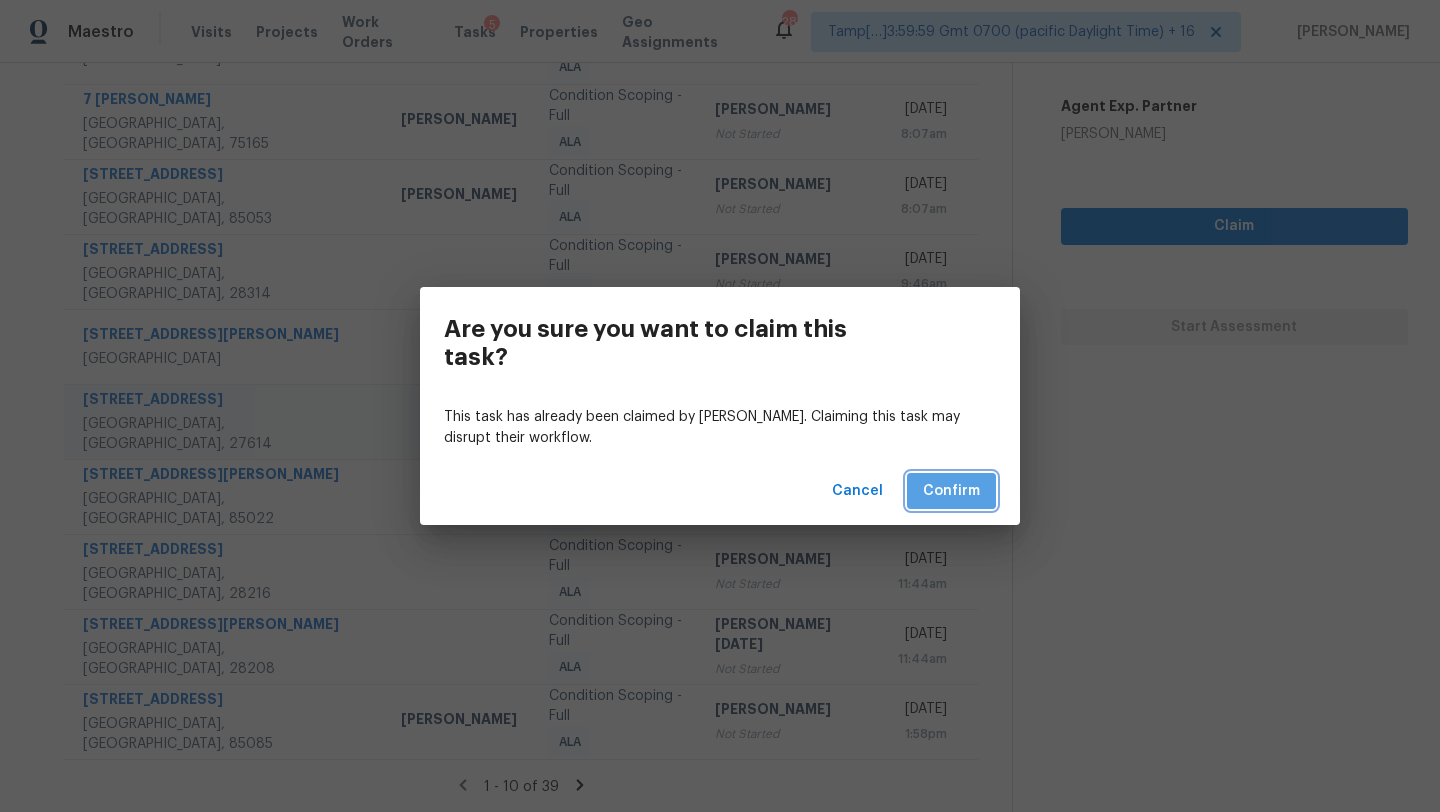 click on "Confirm" at bounding box center [951, 491] 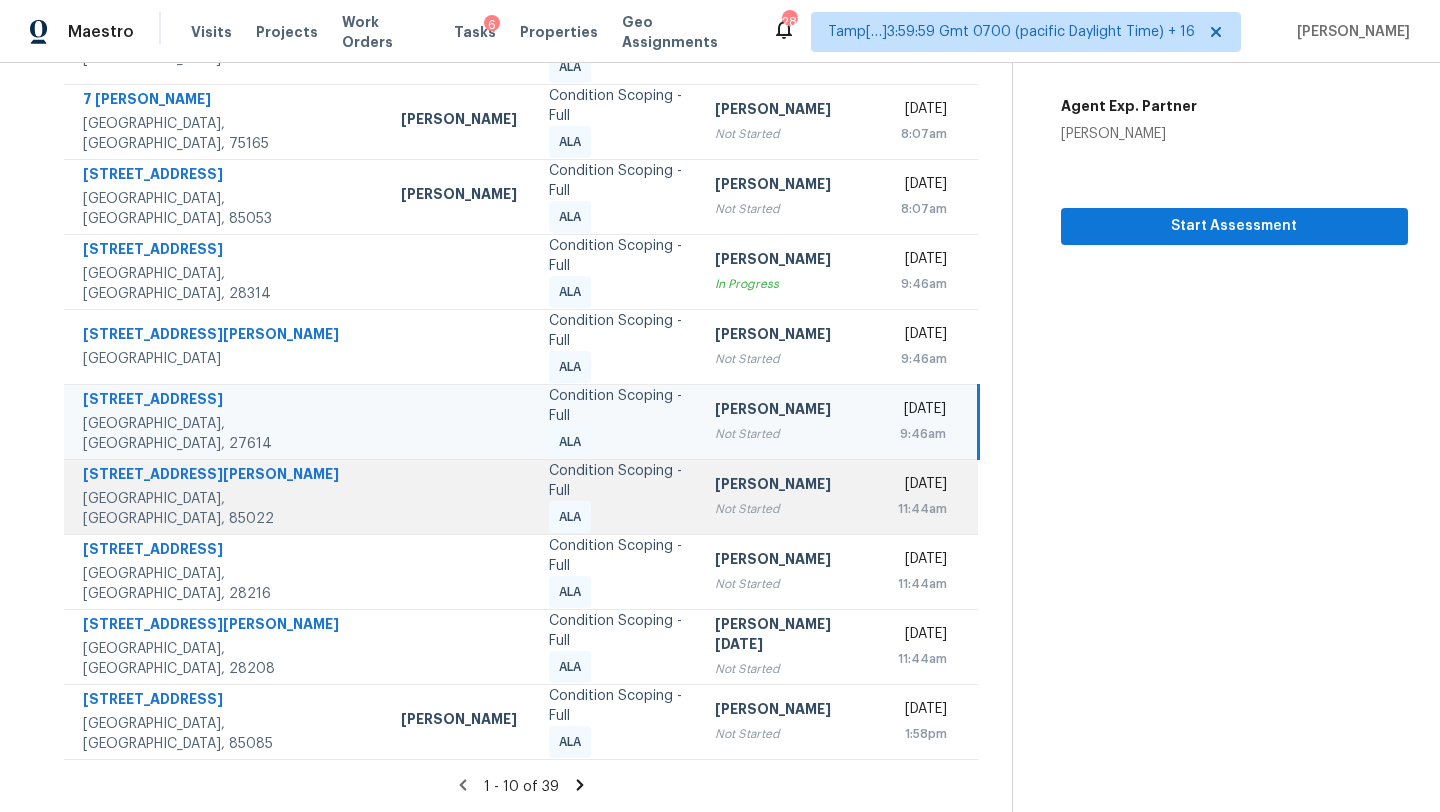 scroll, scrollTop: 229, scrollLeft: 0, axis: vertical 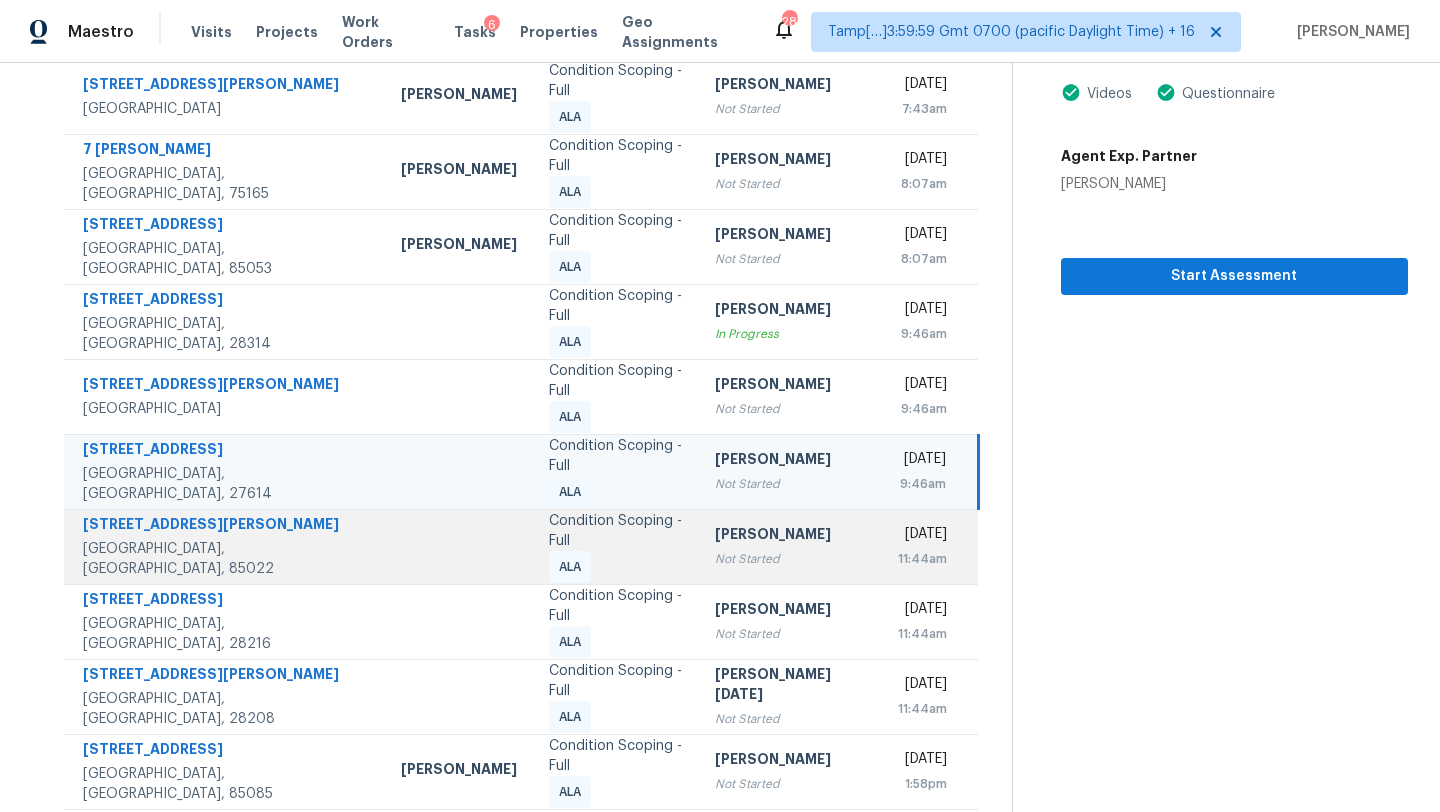click at bounding box center (459, 546) 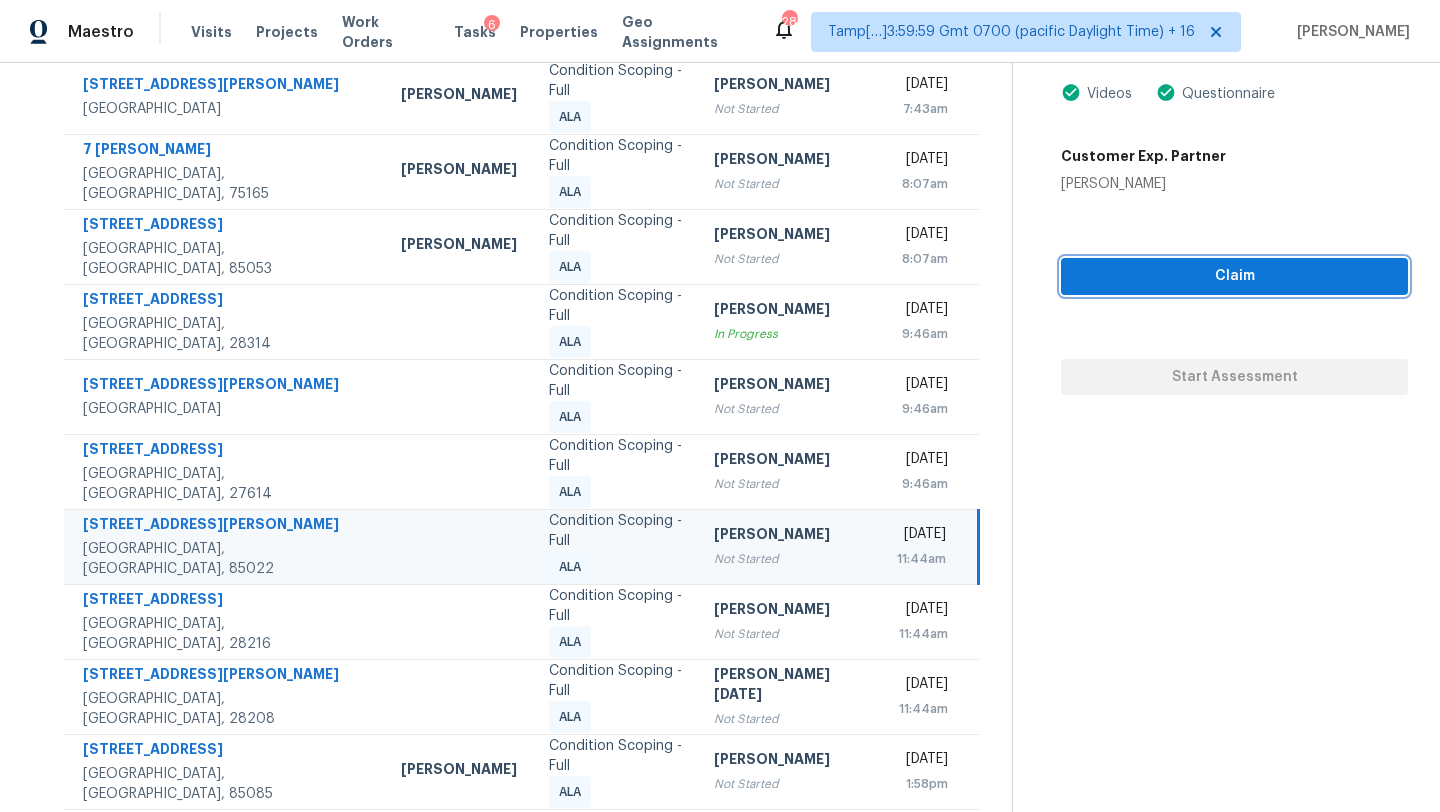click on "Claim" at bounding box center (1234, 276) 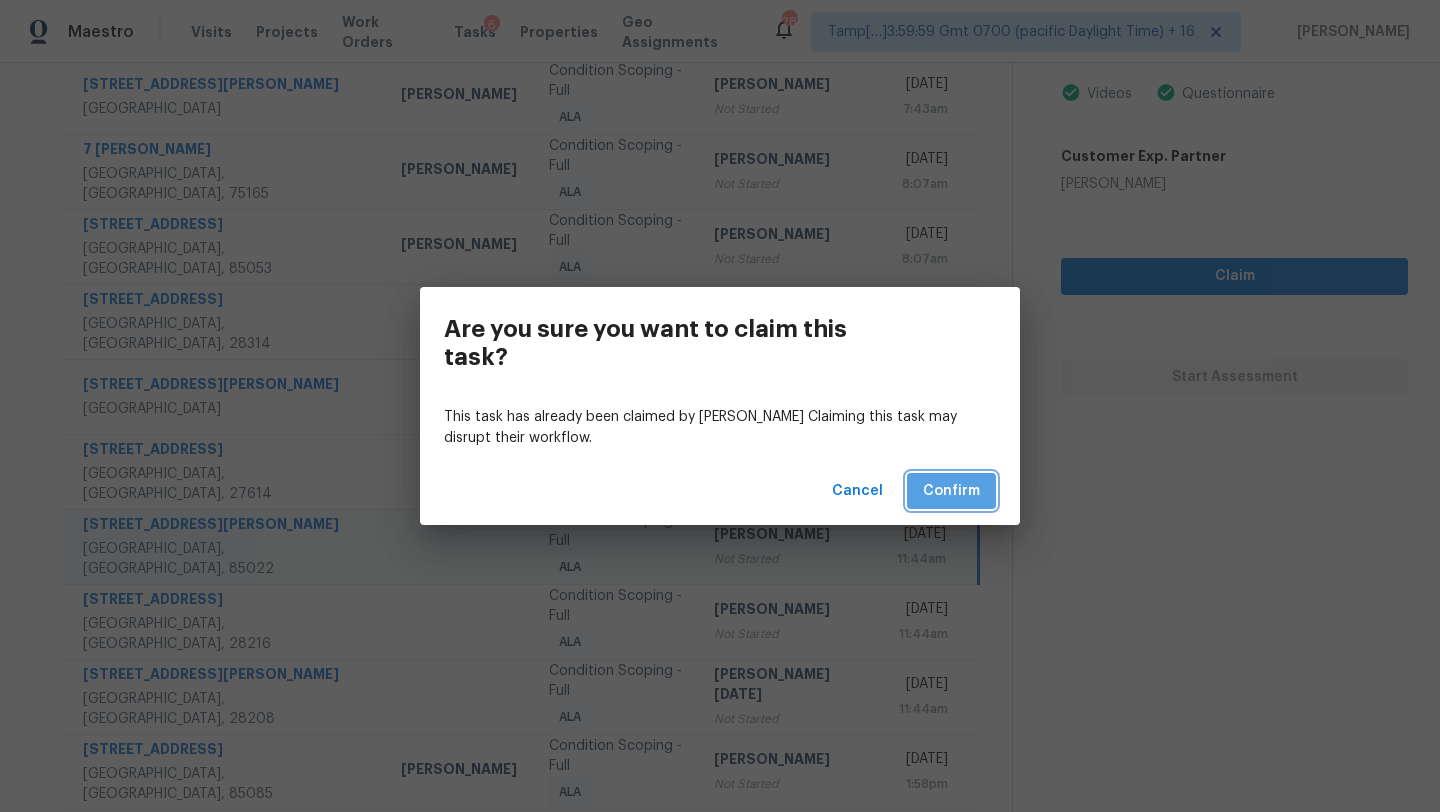 click on "Confirm" at bounding box center [951, 491] 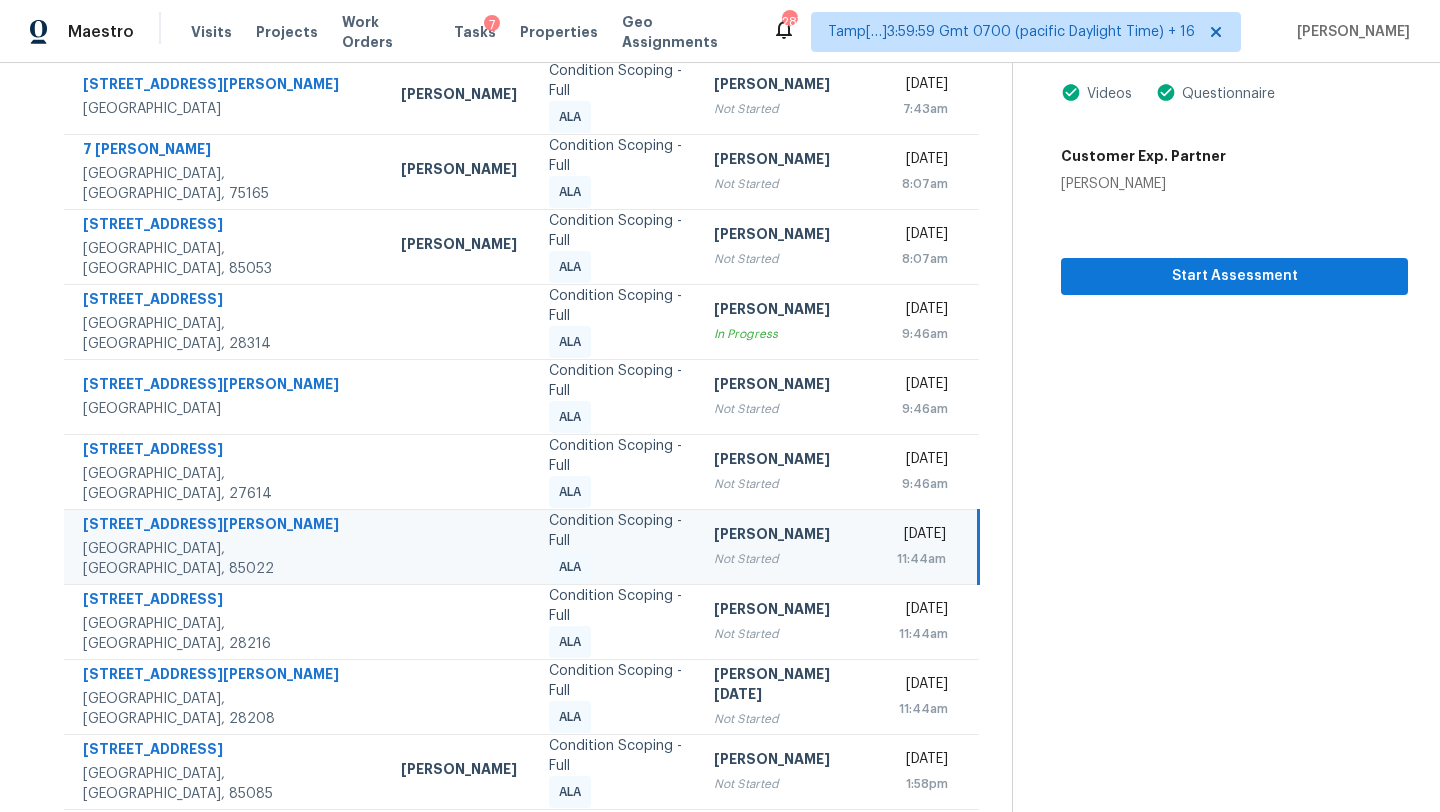 click 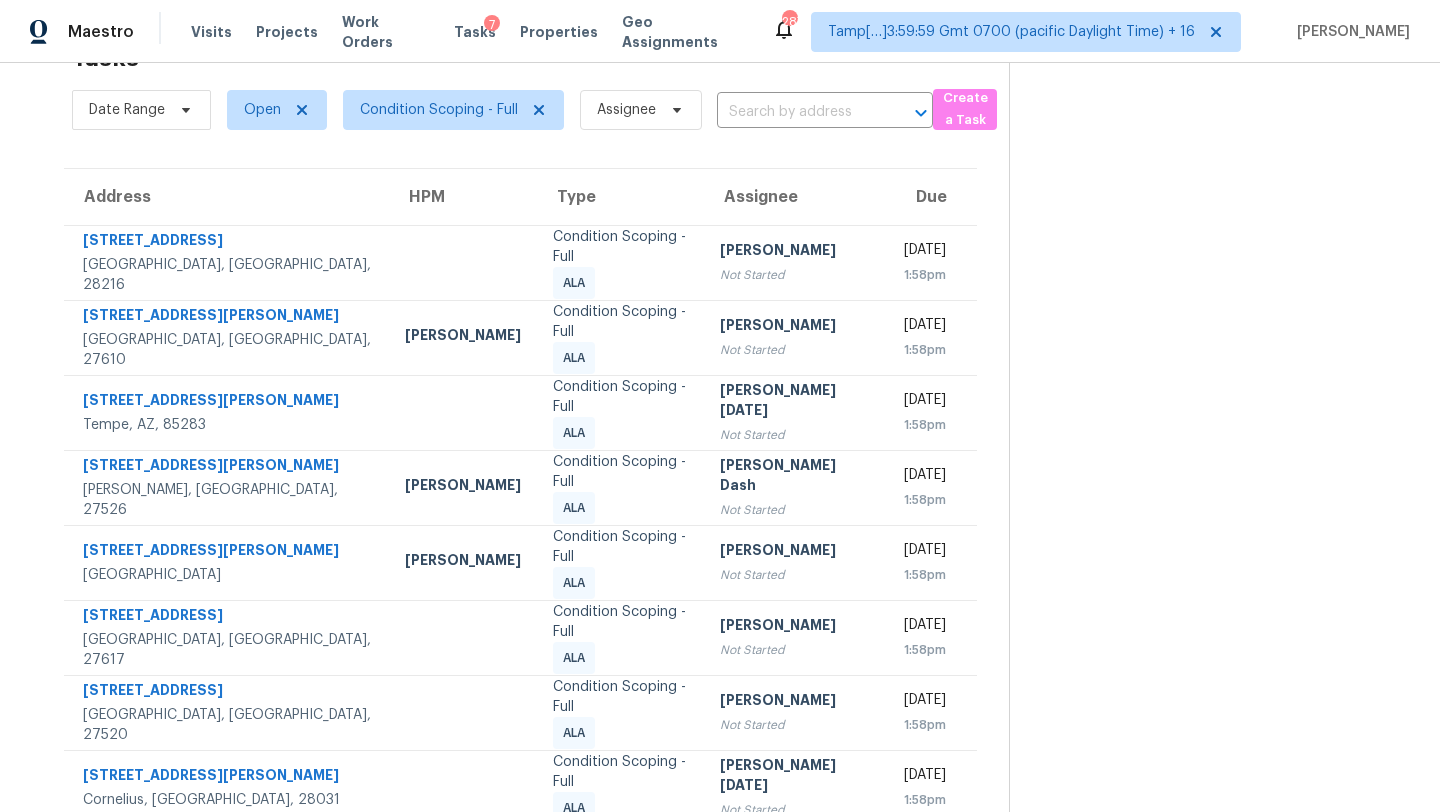 scroll, scrollTop: 229, scrollLeft: 0, axis: vertical 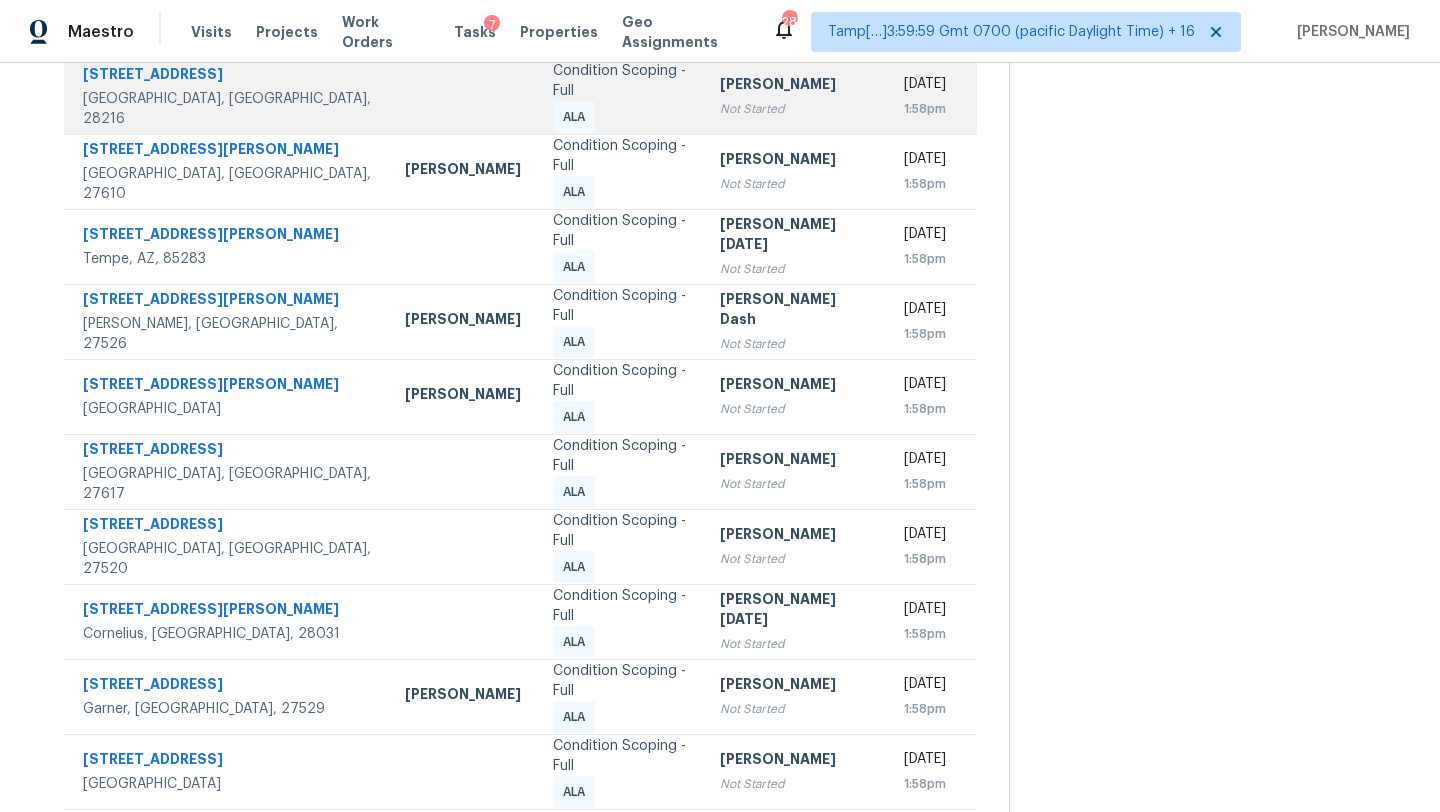 click on "1718 Glenlea Vista Ct   Charlotte, NC, 28216" at bounding box center (226, 96) 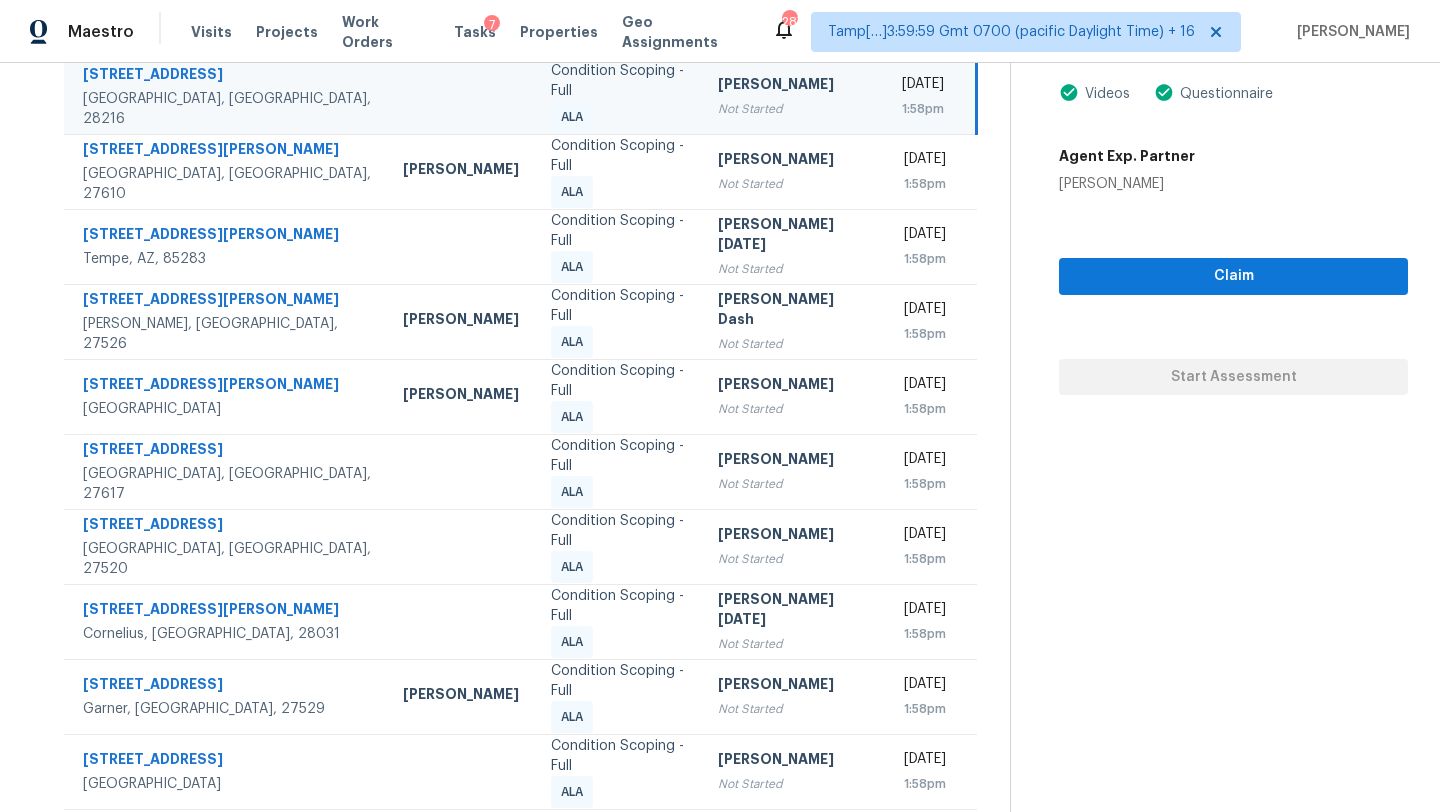 scroll, scrollTop: 165, scrollLeft: 0, axis: vertical 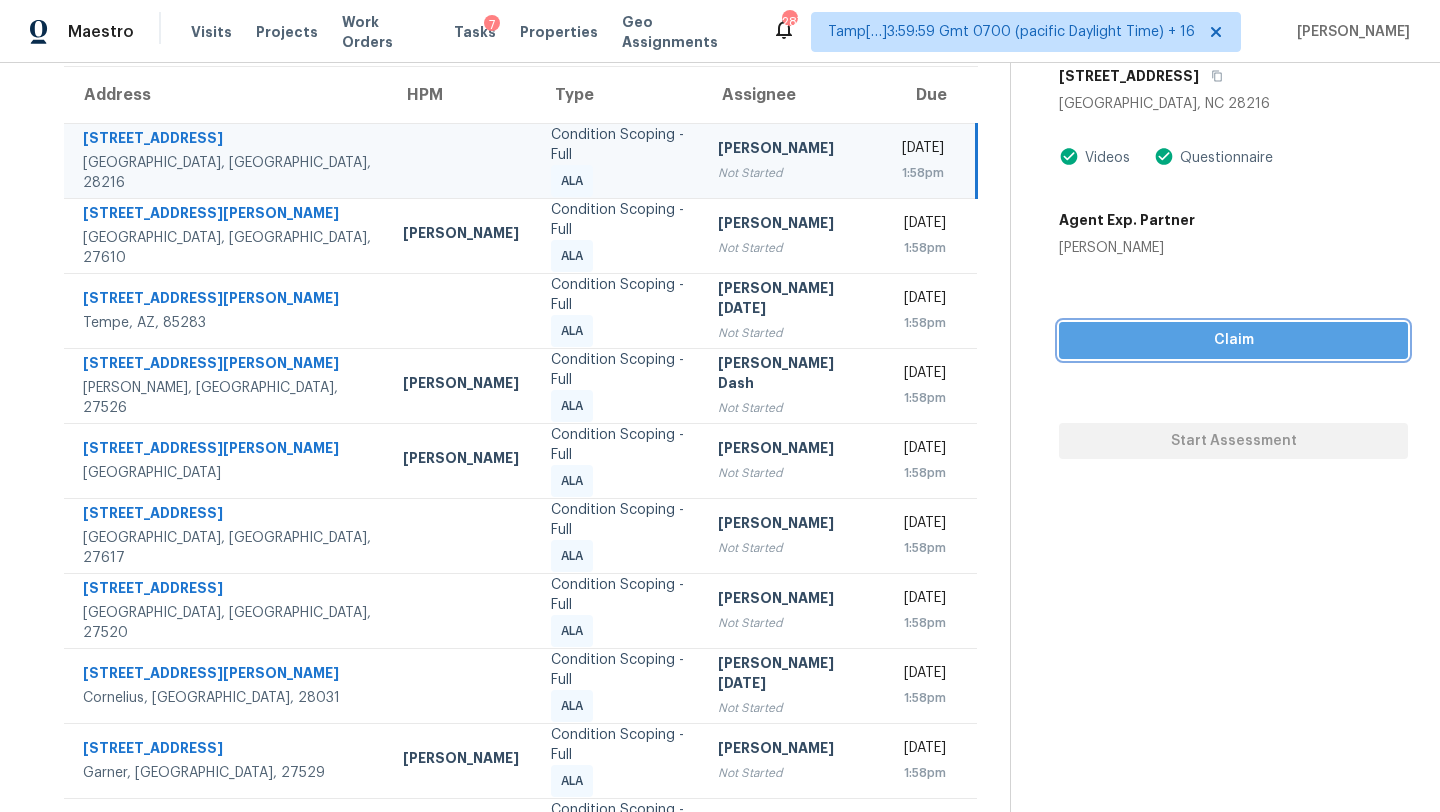 click on "Claim" at bounding box center [1233, 340] 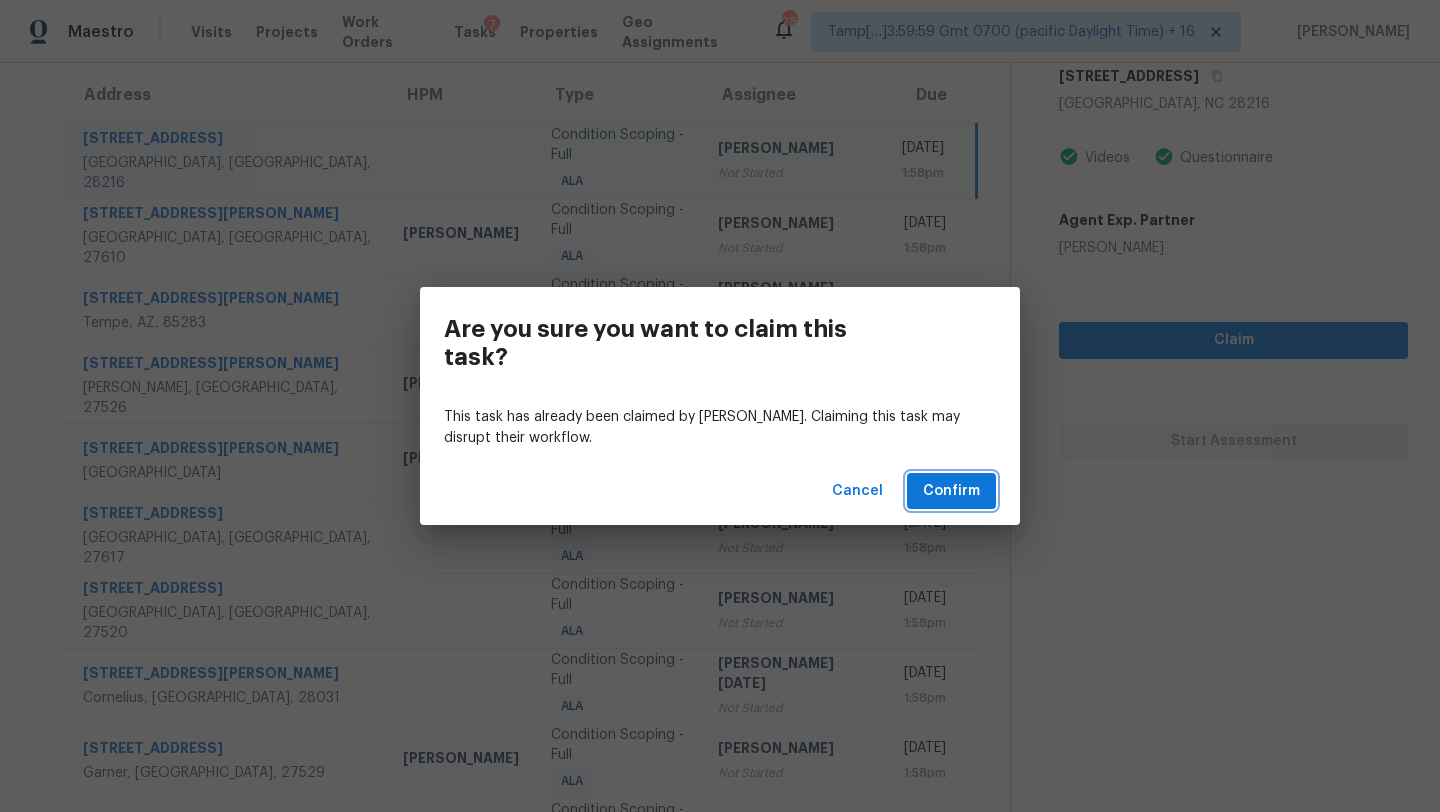 click on "Confirm" at bounding box center [951, 491] 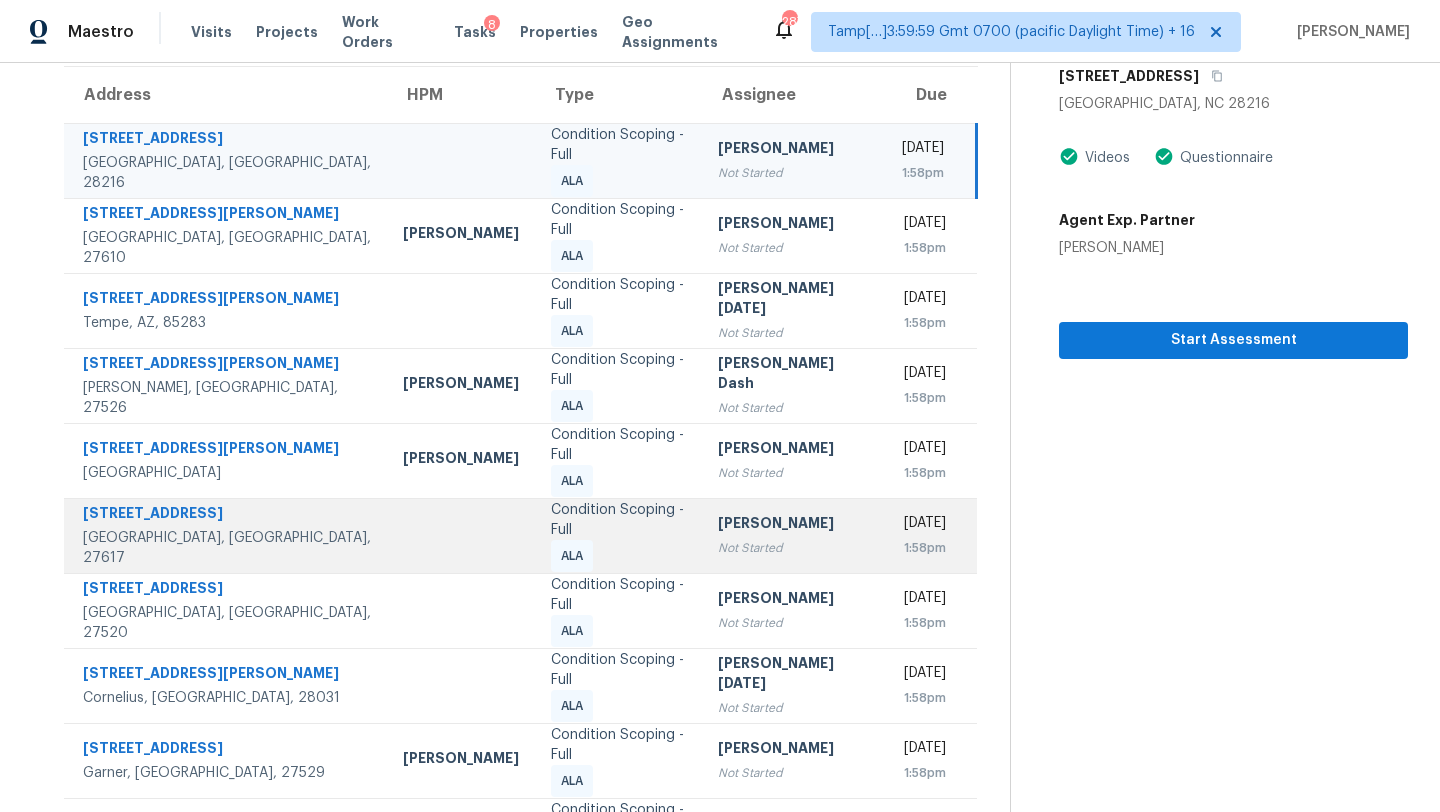 click on "11137 Bayberry Hills Dr   Raleigh, NC, 27617" at bounding box center (225, 535) 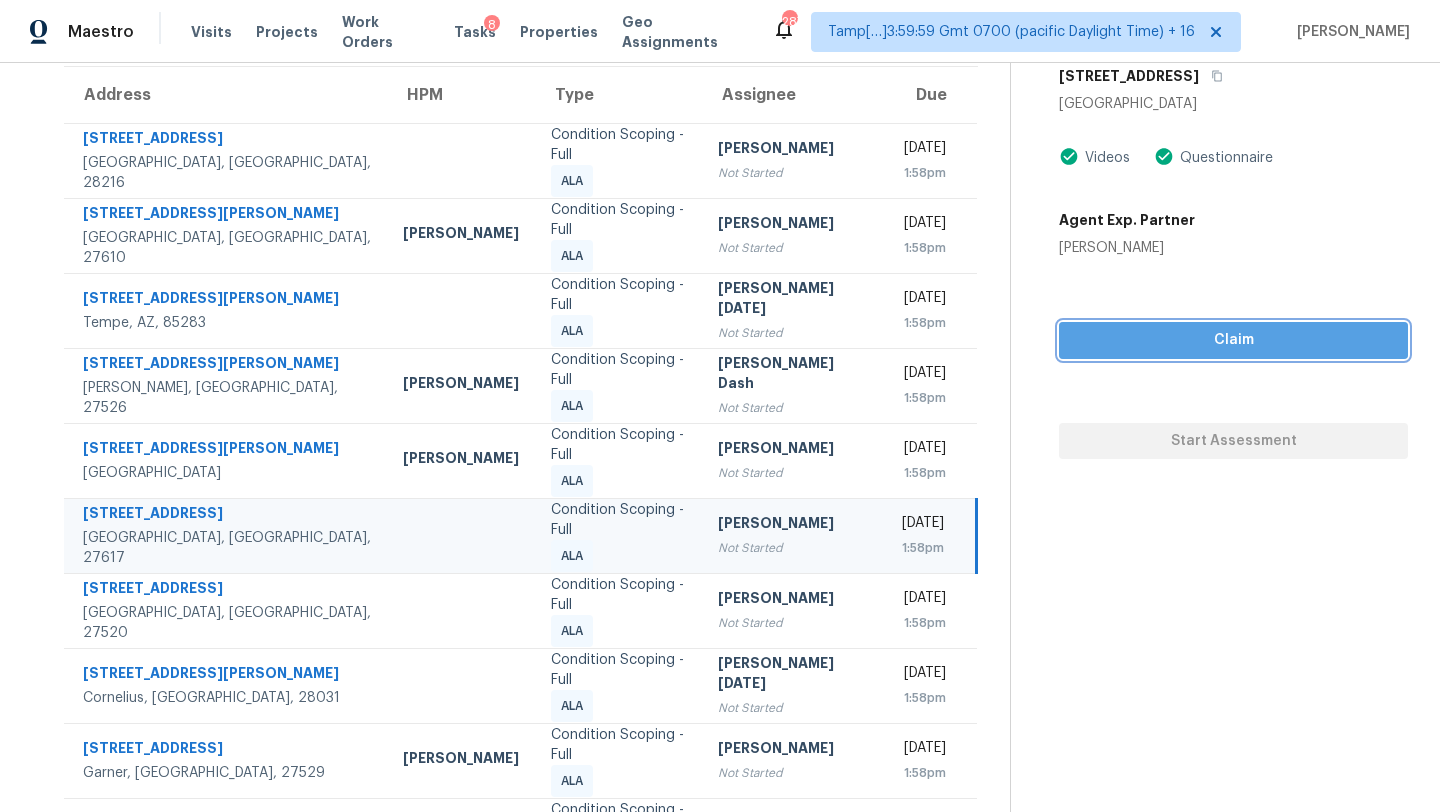 click on "Claim" at bounding box center (1233, 340) 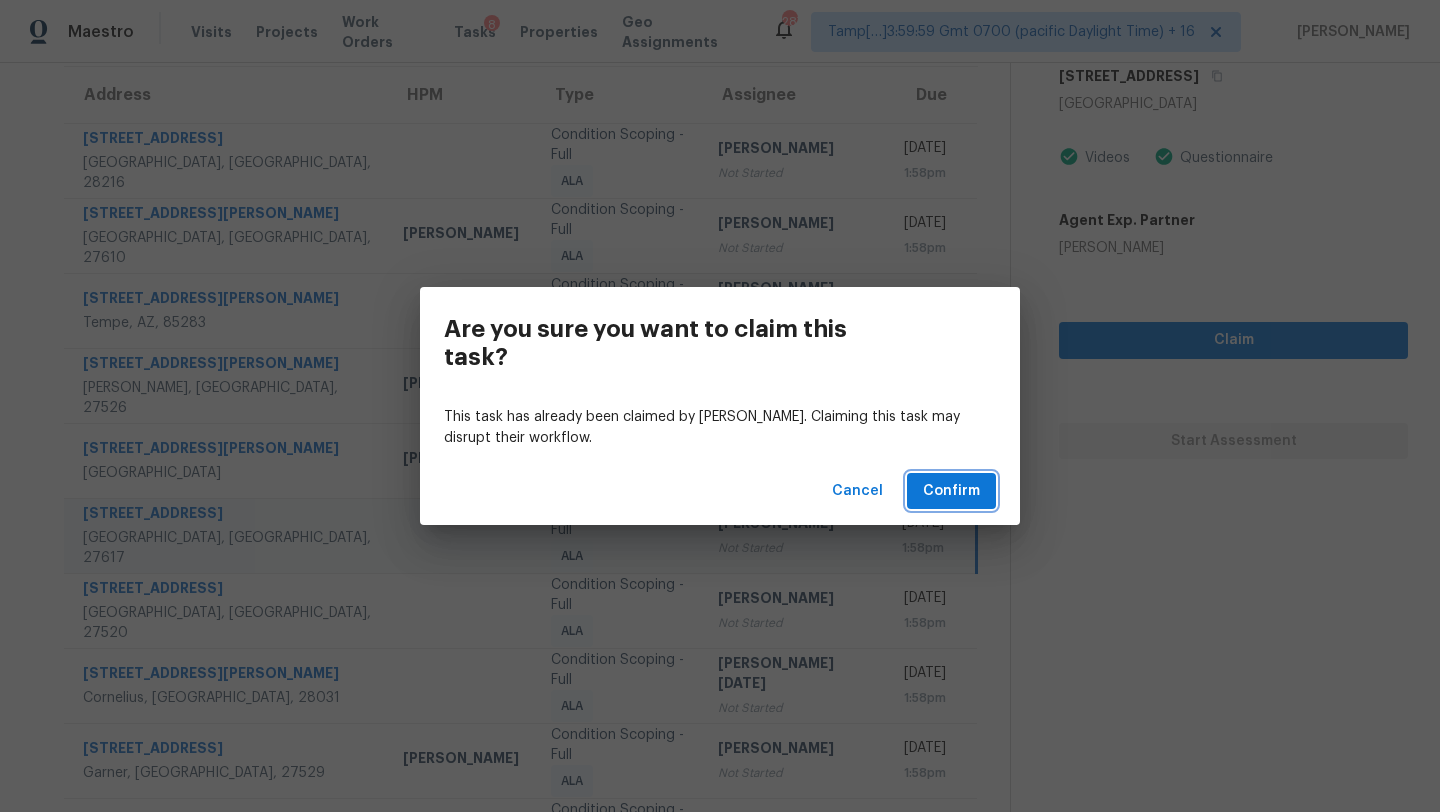 click on "Confirm" at bounding box center (951, 491) 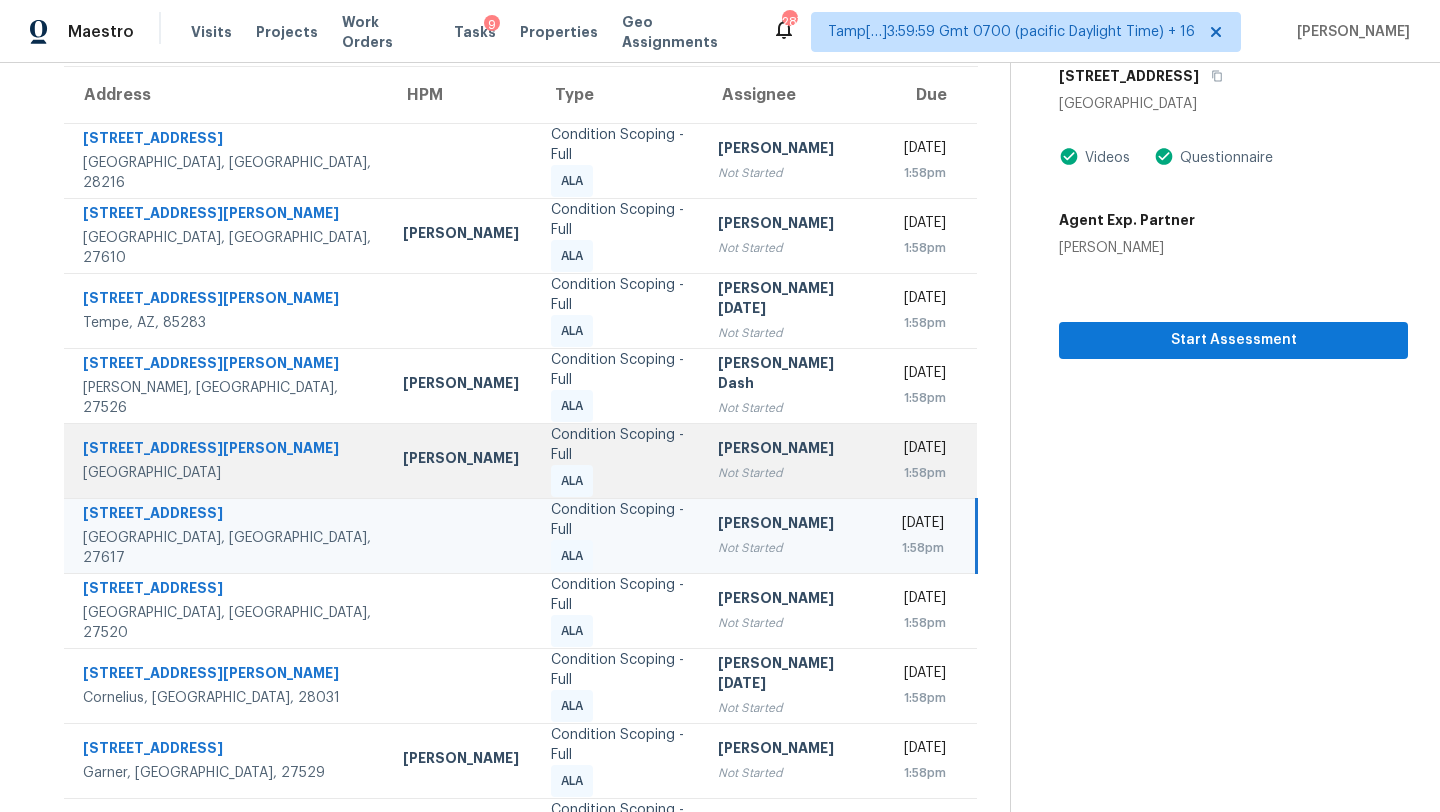 scroll, scrollTop: 229, scrollLeft: 0, axis: vertical 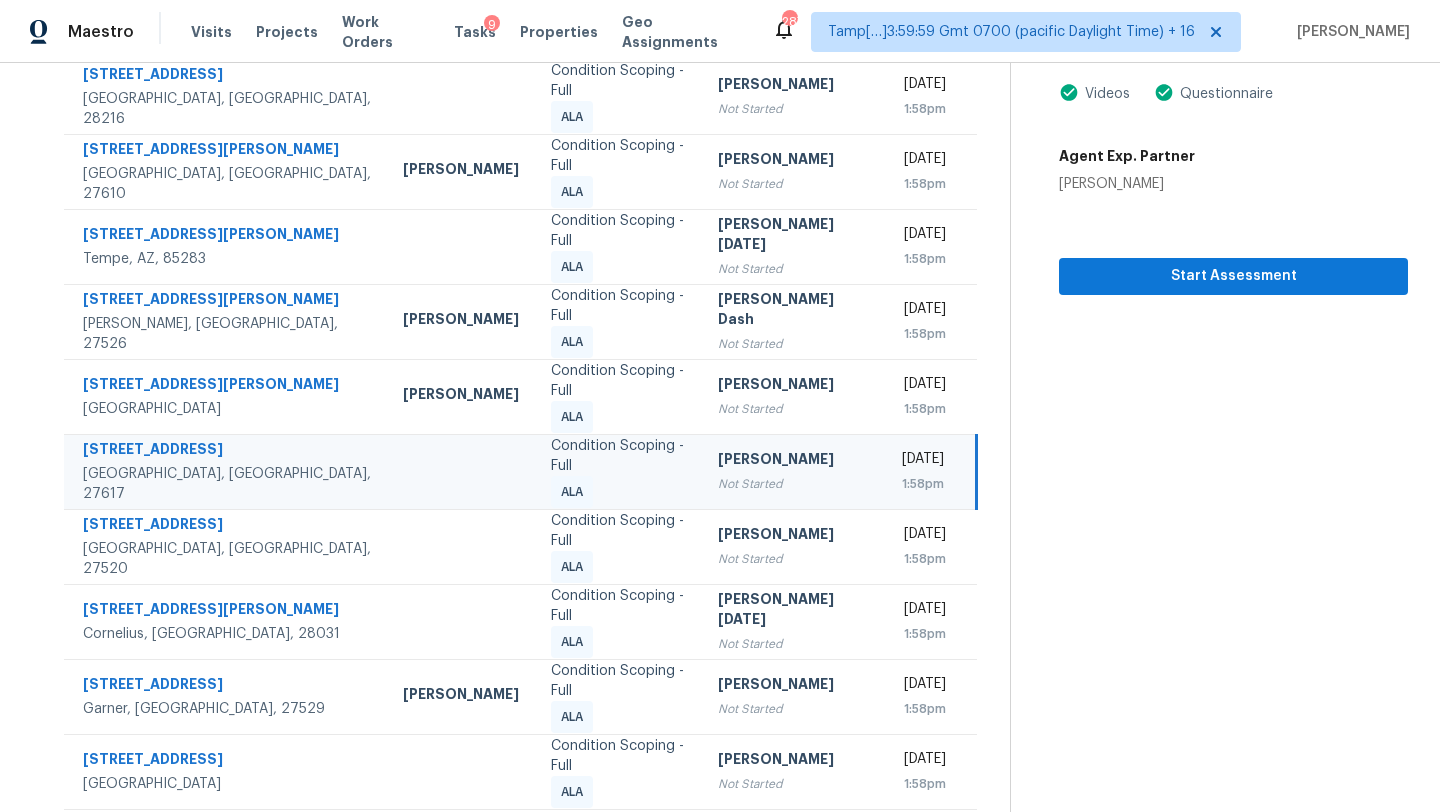 click 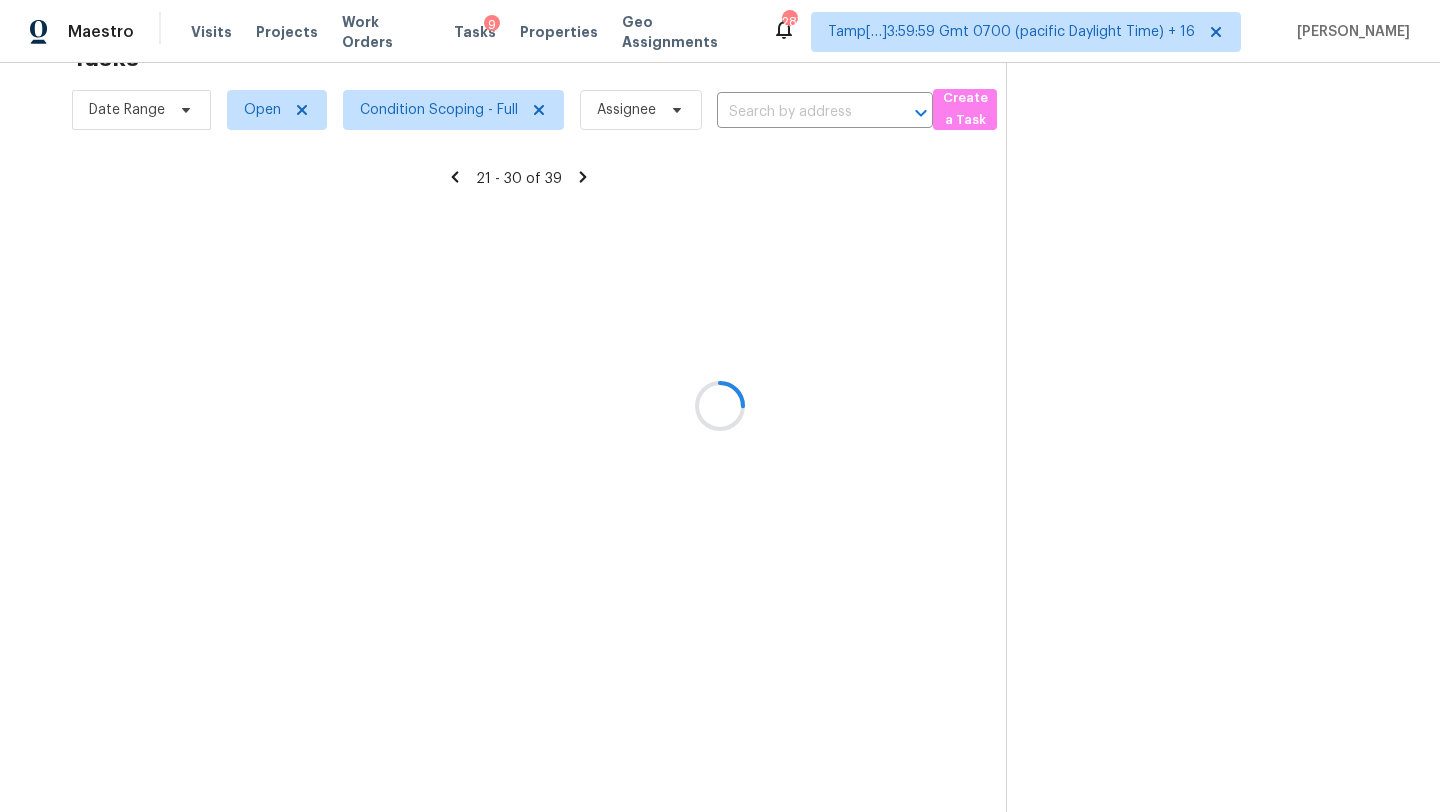 scroll, scrollTop: 229, scrollLeft: 0, axis: vertical 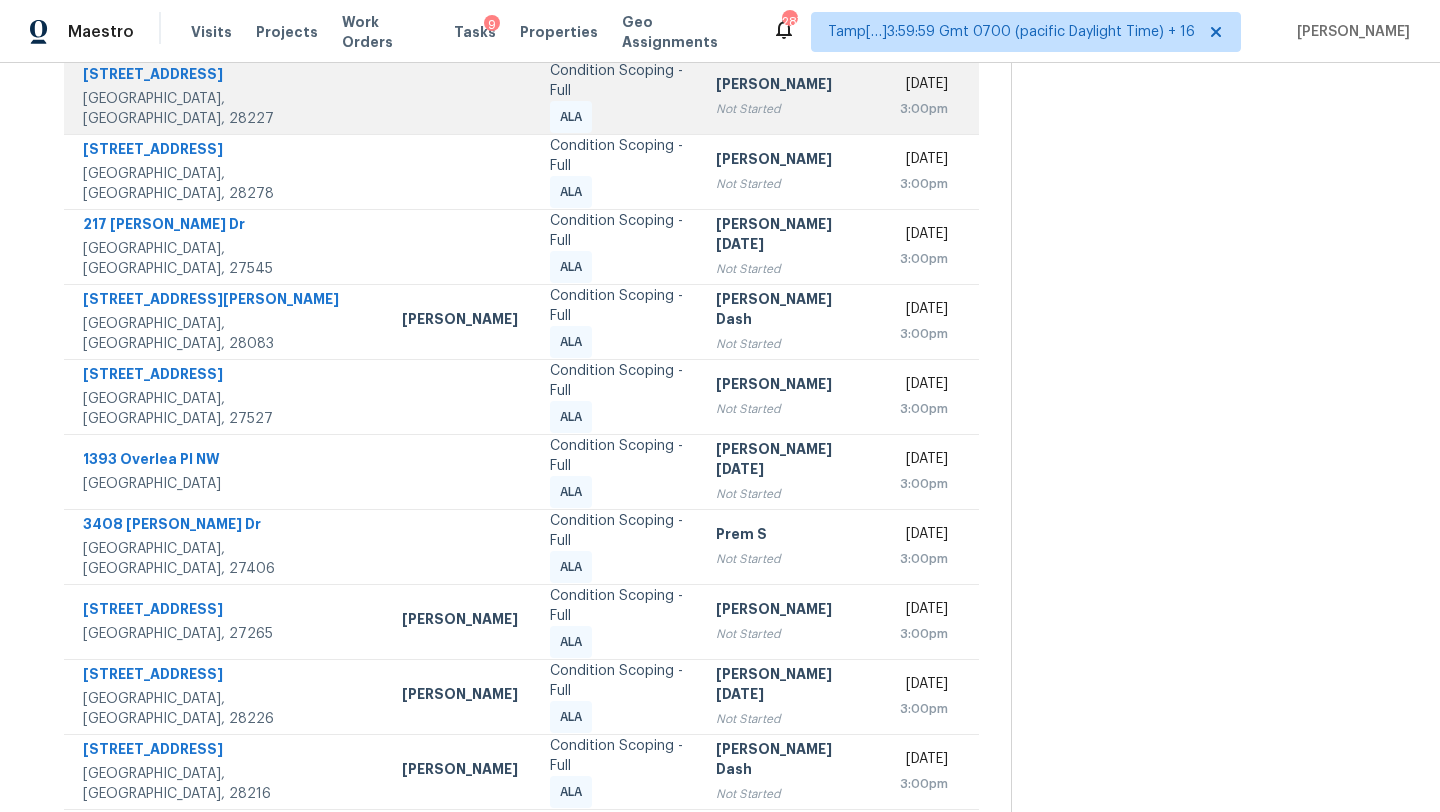 click at bounding box center [460, 96] 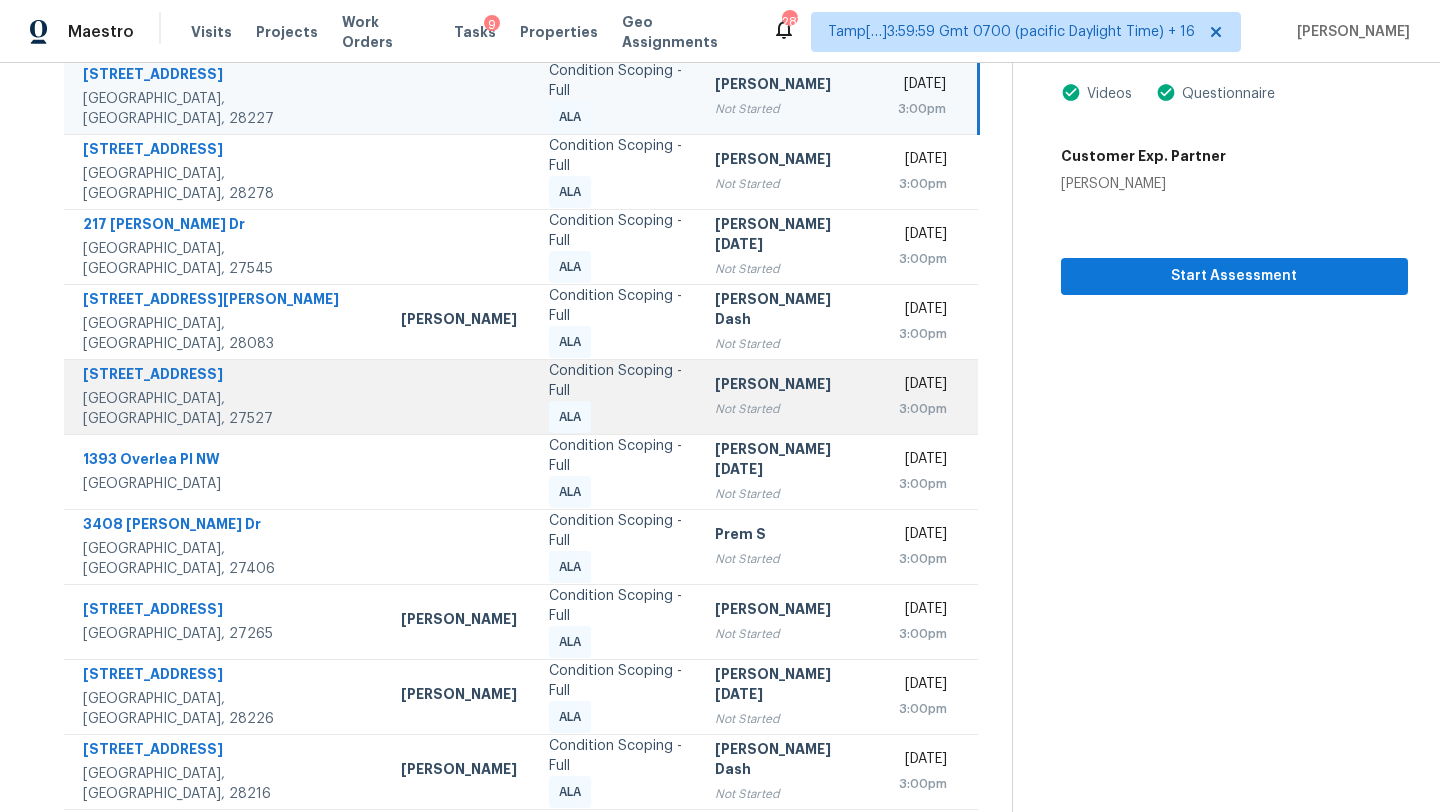 click on "Rajesh M Not Started" at bounding box center (790, 396) 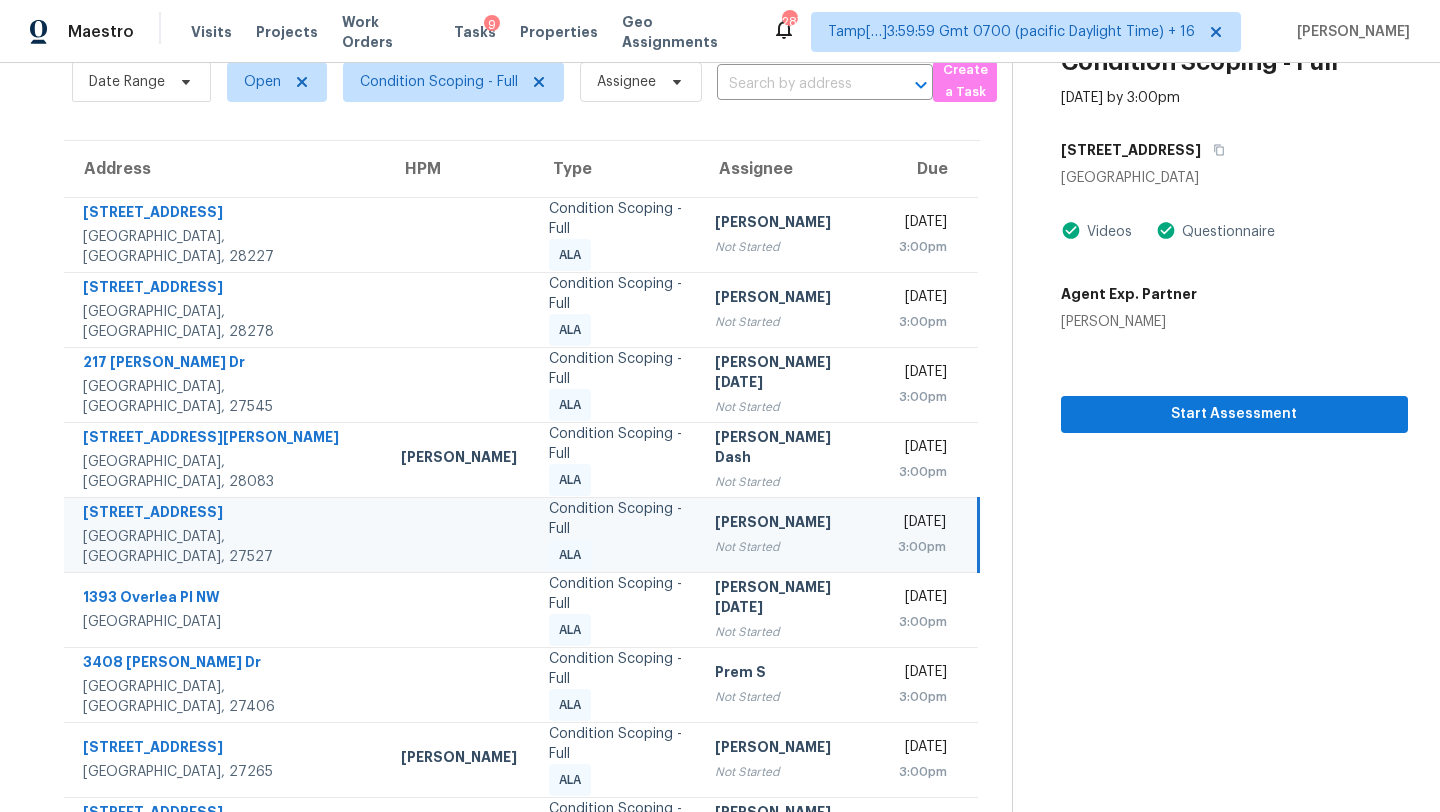 scroll, scrollTop: 27, scrollLeft: 0, axis: vertical 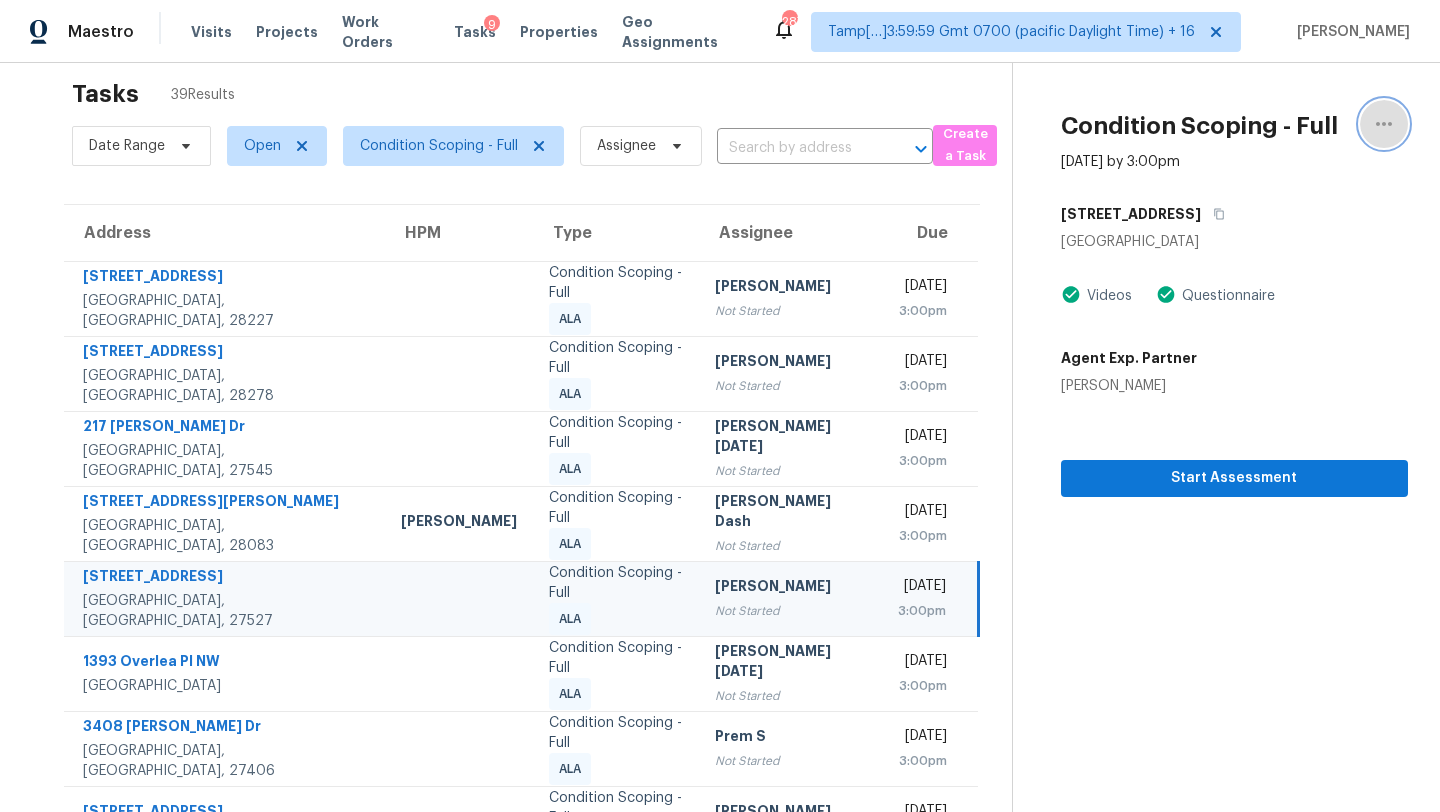 click 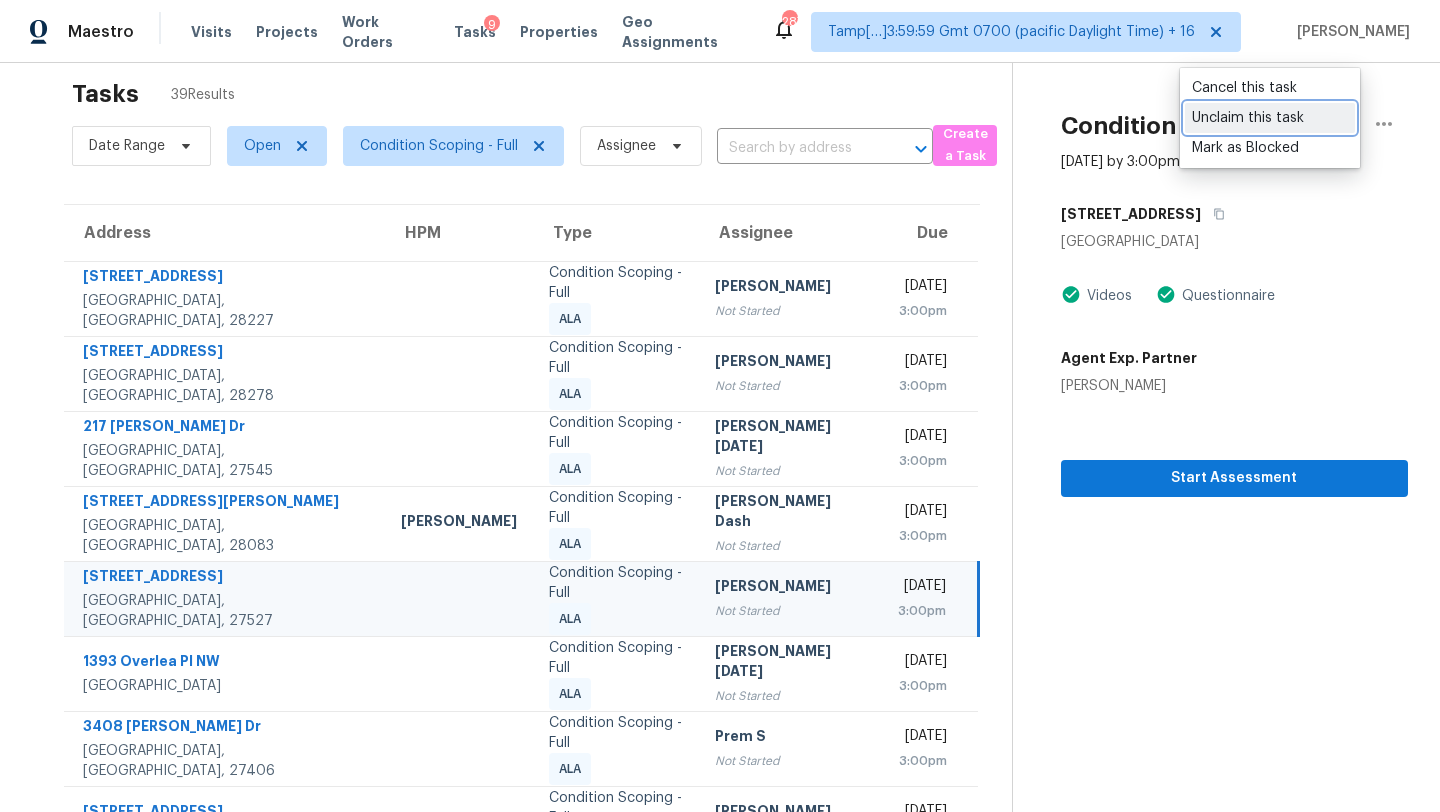 click on "Unclaim this task" at bounding box center [1270, 118] 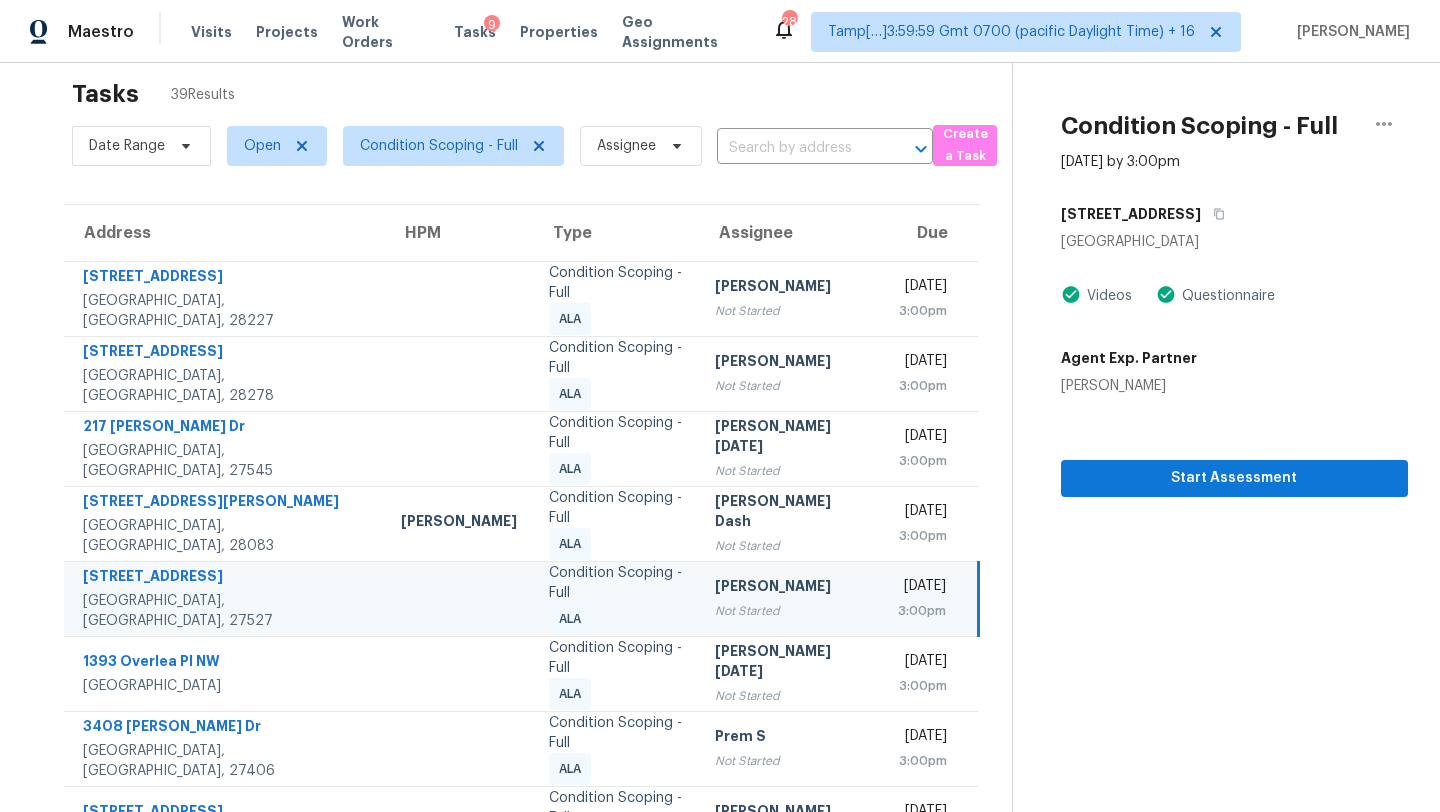 scroll, scrollTop: 229, scrollLeft: 0, axis: vertical 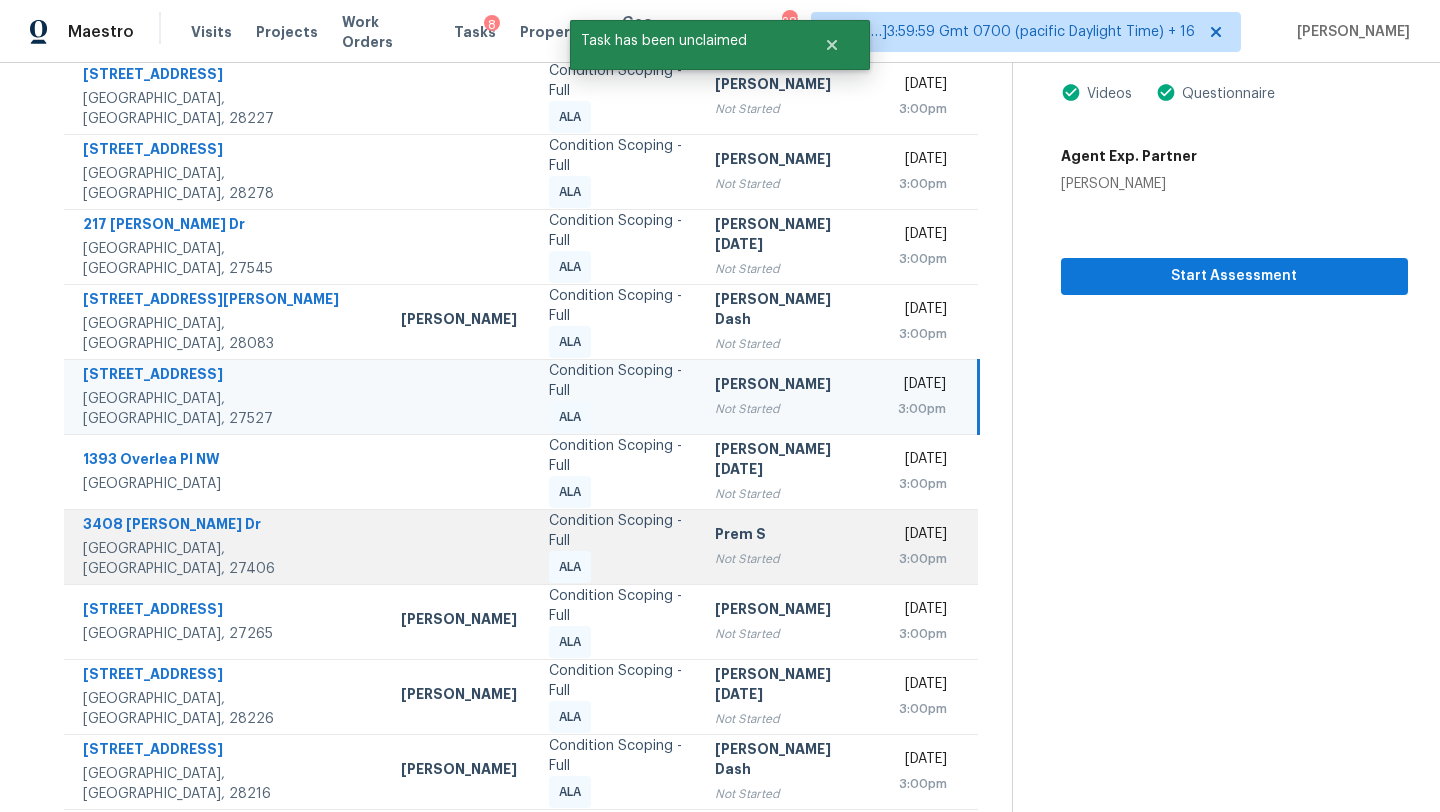 click on "Prem S" at bounding box center [790, 536] 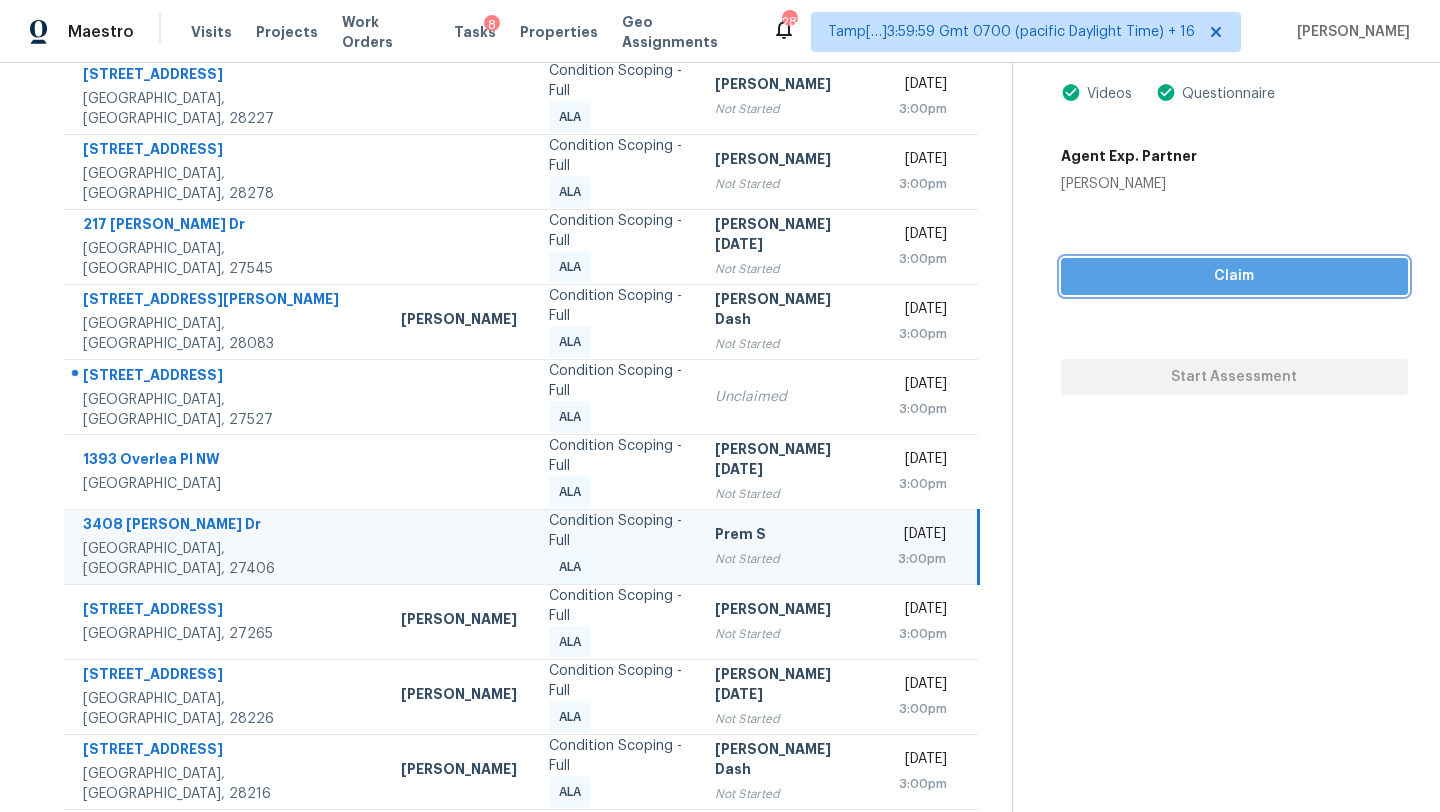 click on "Claim" at bounding box center [1234, 276] 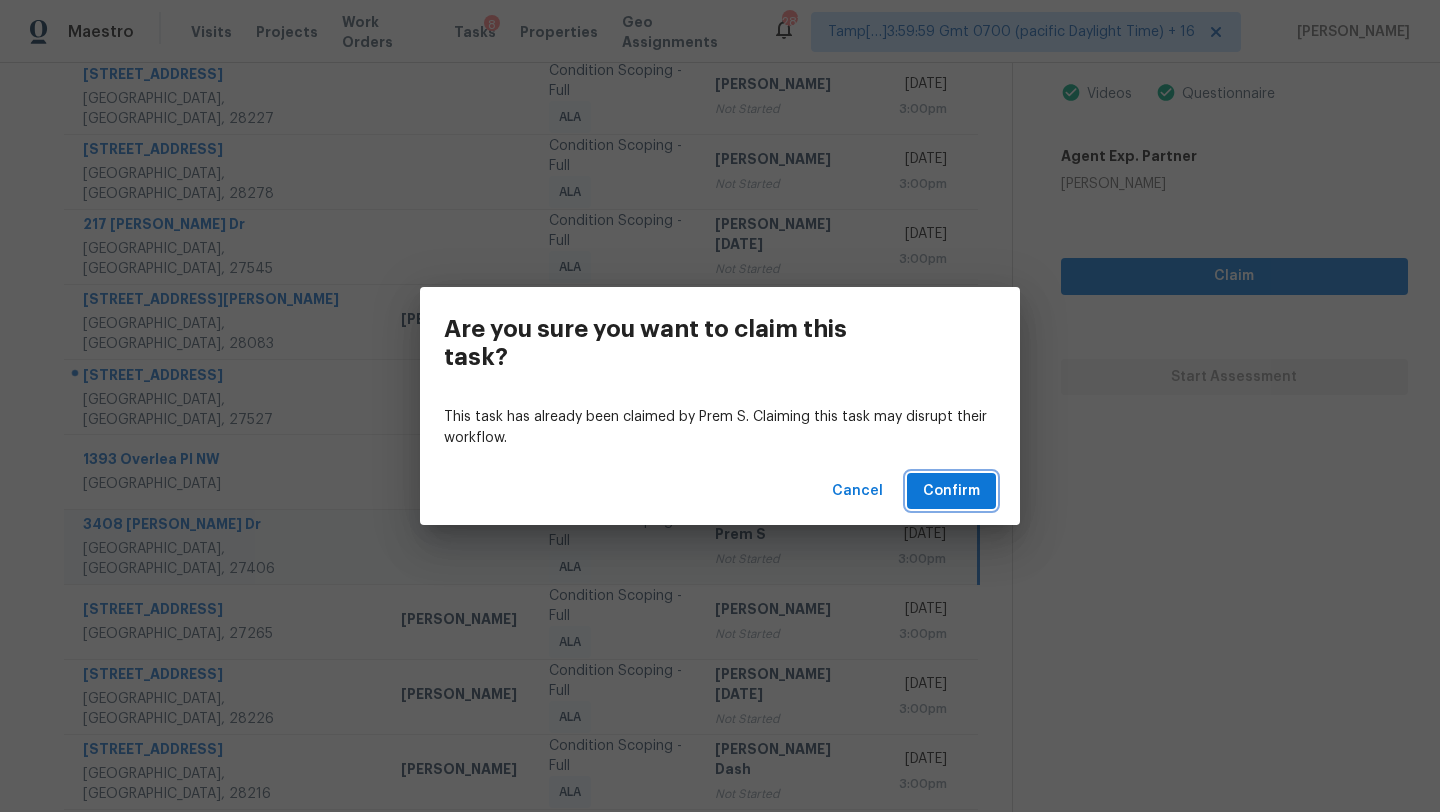 click on "Confirm" at bounding box center (951, 491) 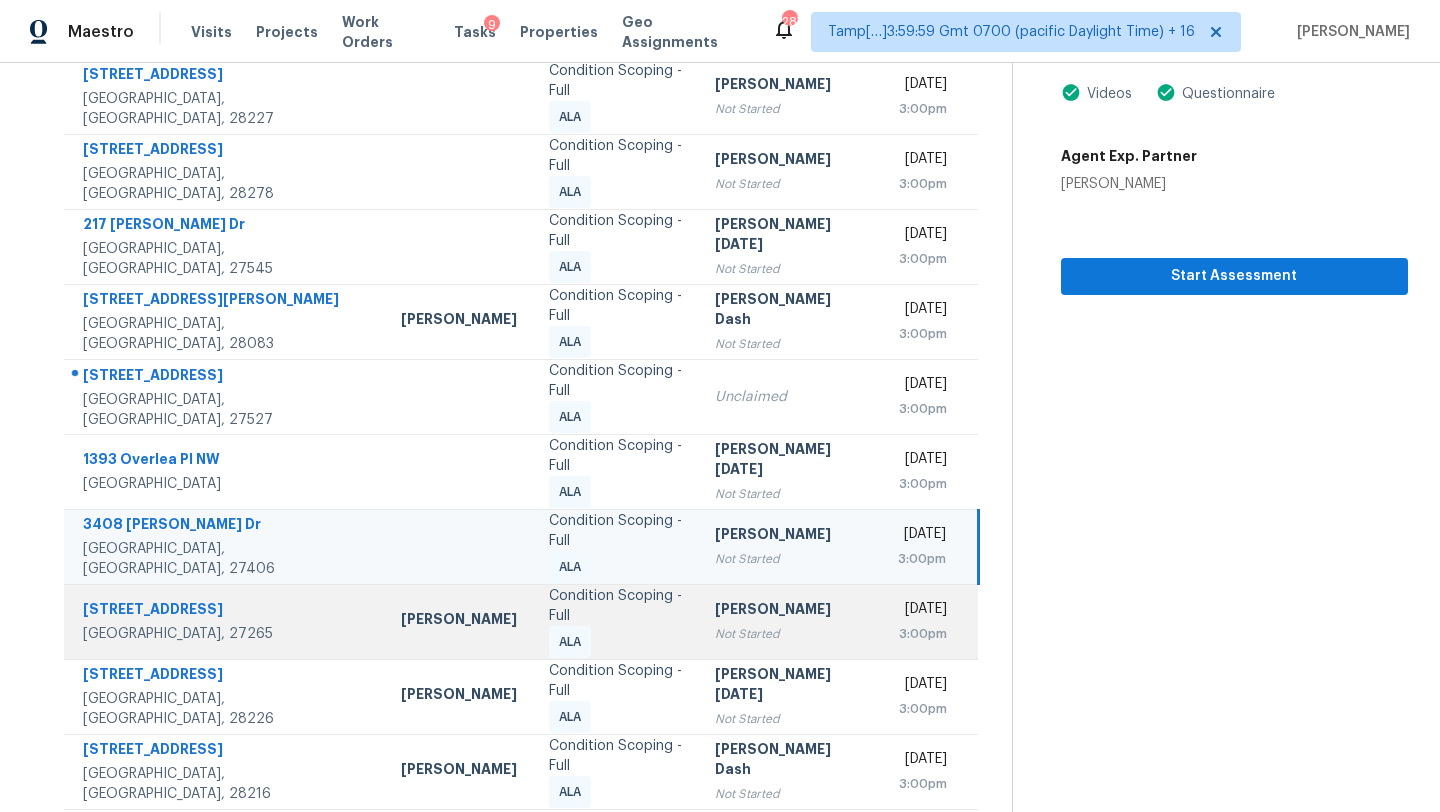 click on "Not Started" at bounding box center (790, 634) 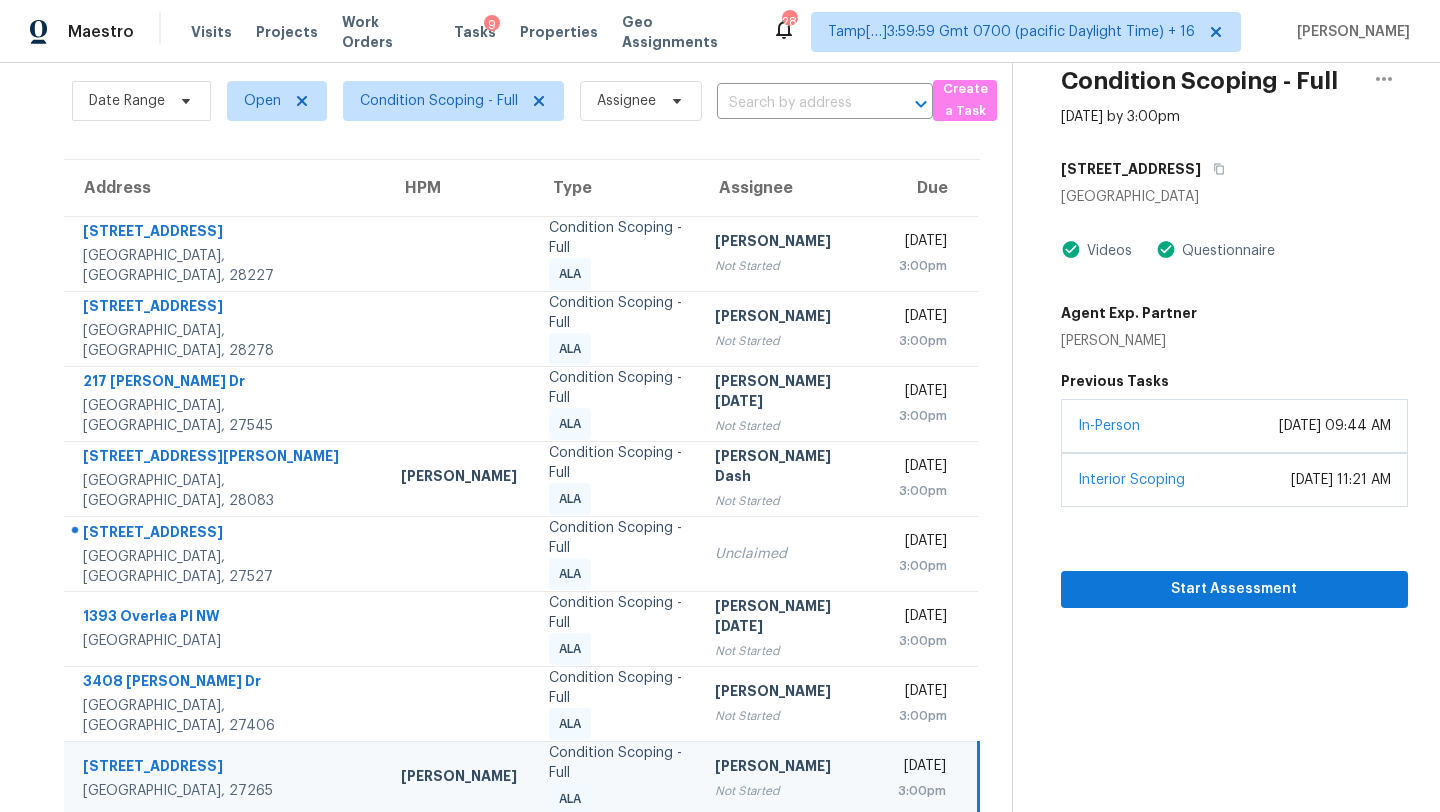 scroll, scrollTop: 0, scrollLeft: 0, axis: both 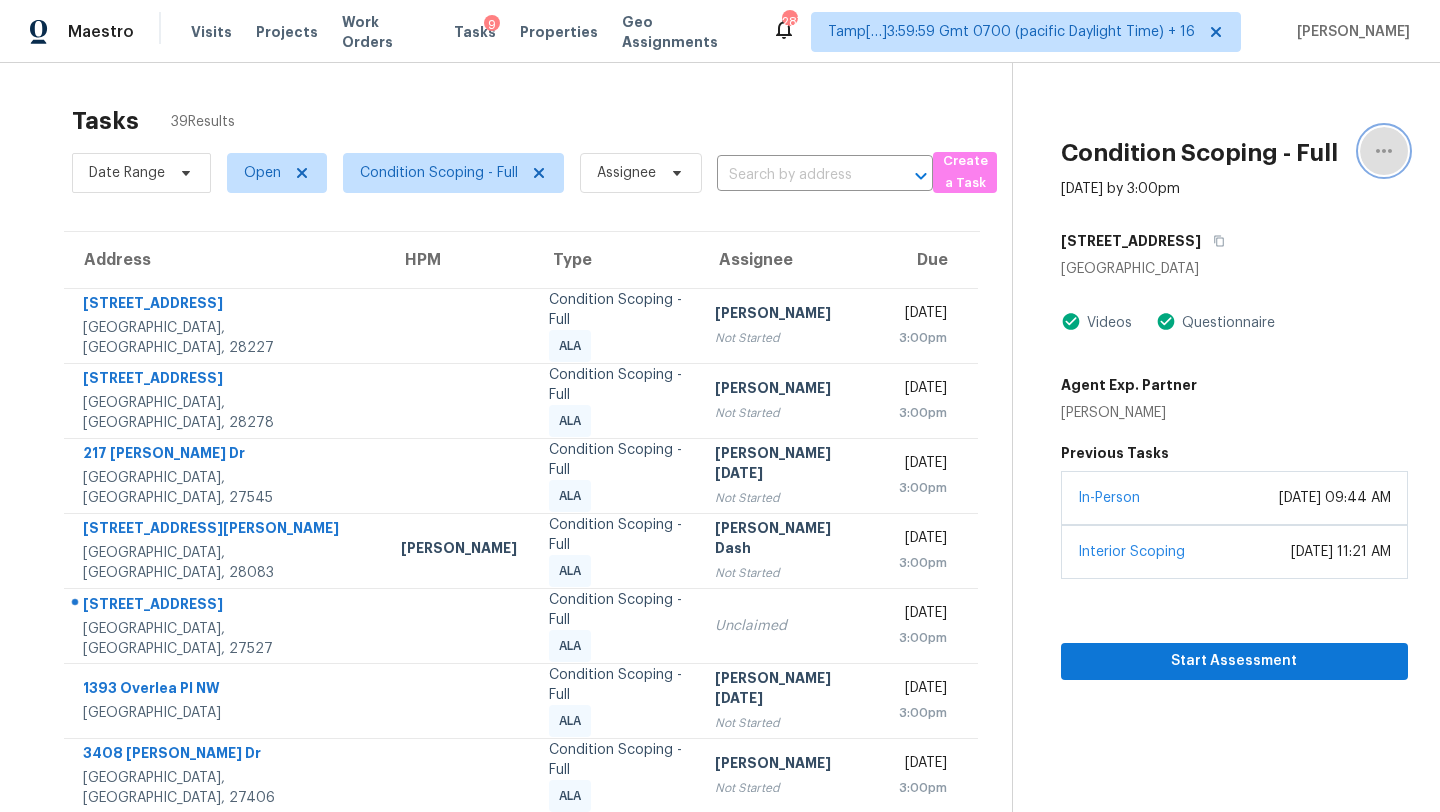 click 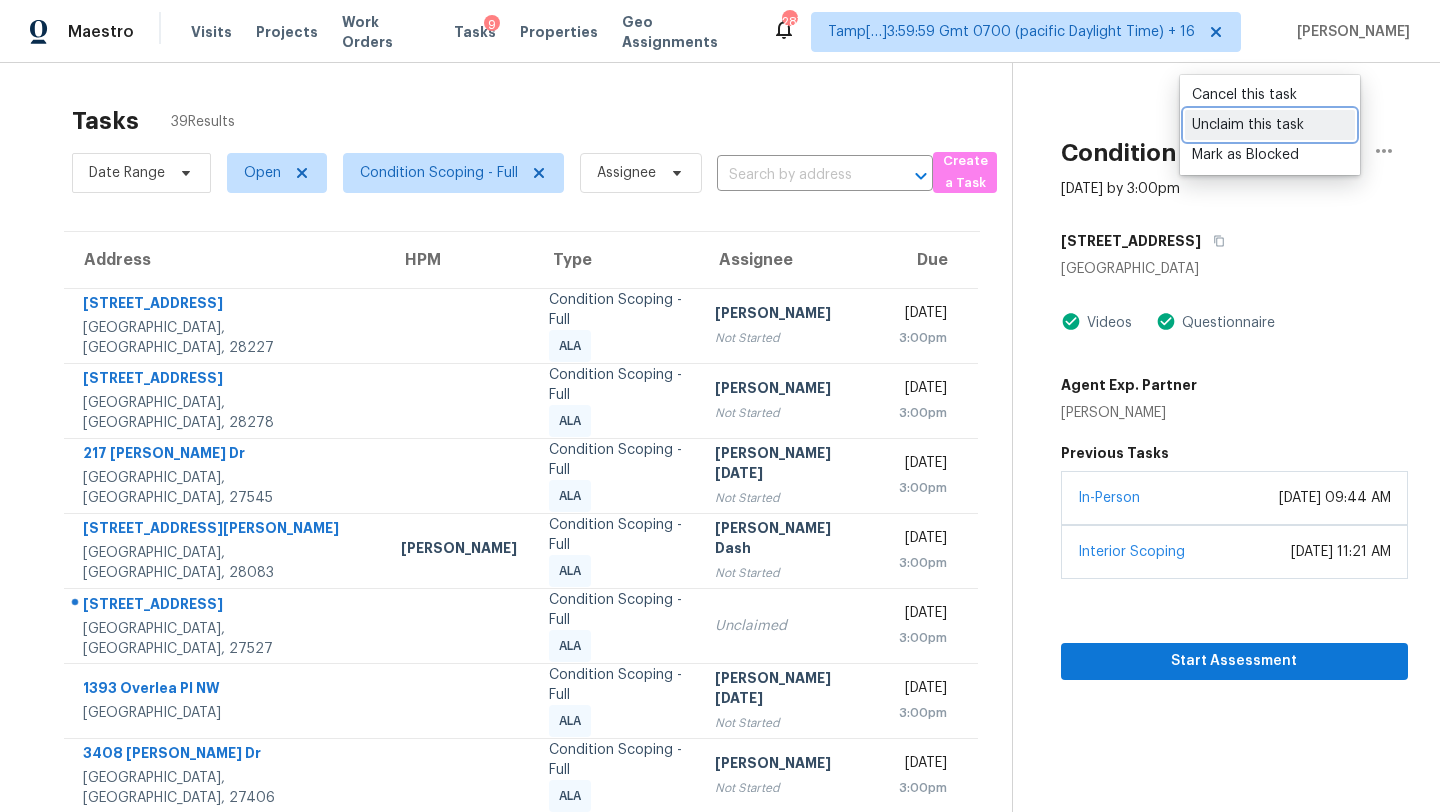 click on "Unclaim this task" at bounding box center [1270, 125] 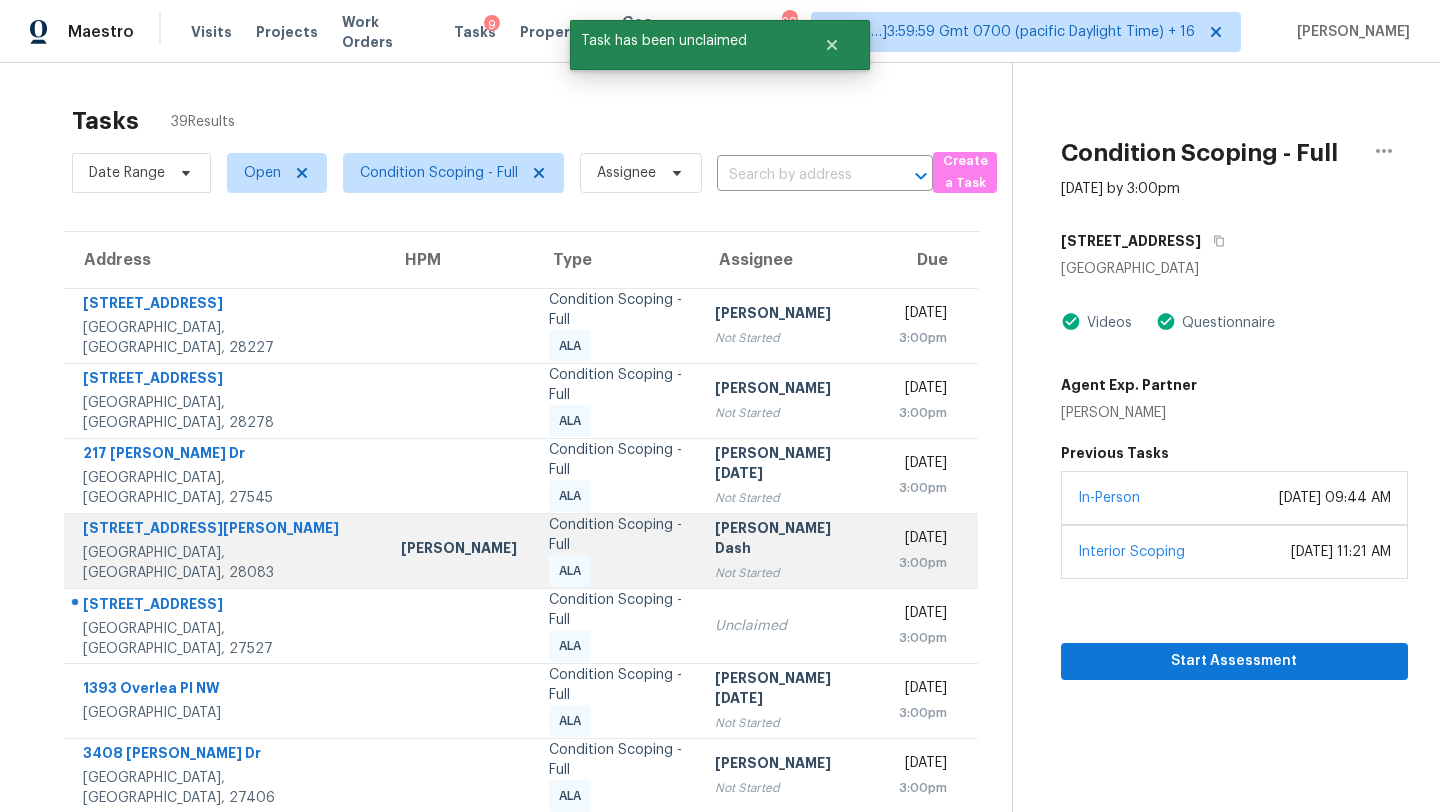 scroll, scrollTop: 229, scrollLeft: 0, axis: vertical 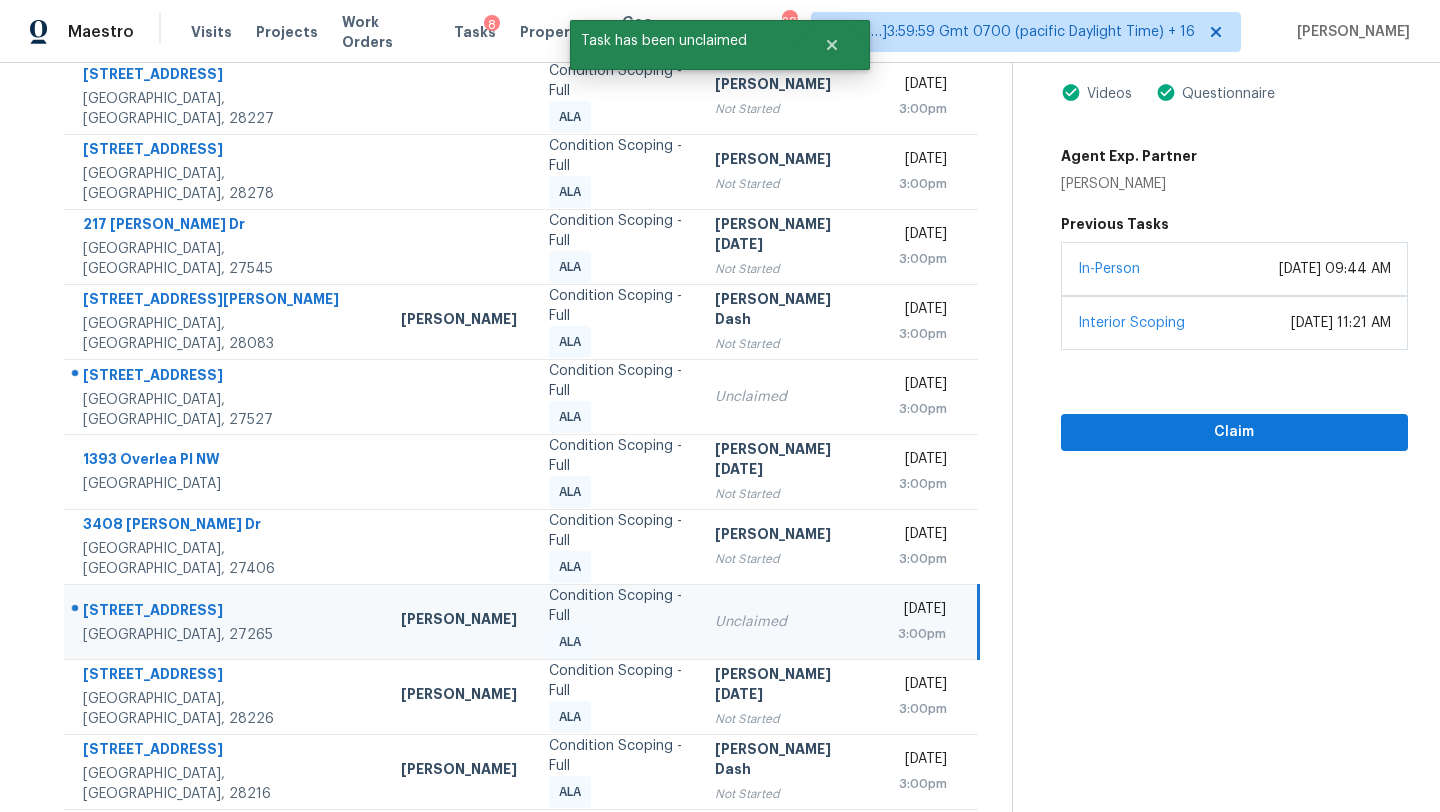 click 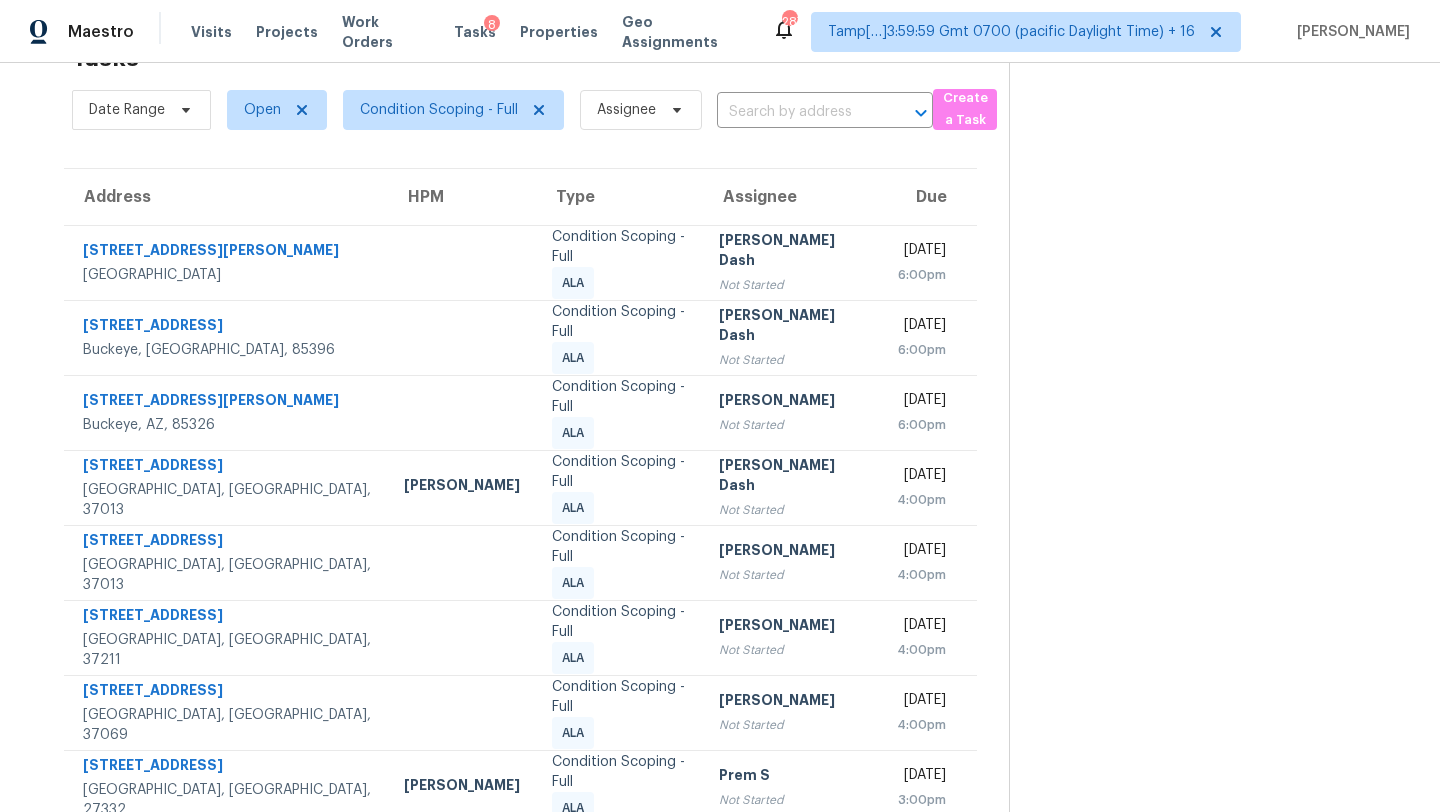 scroll, scrollTop: 159, scrollLeft: 0, axis: vertical 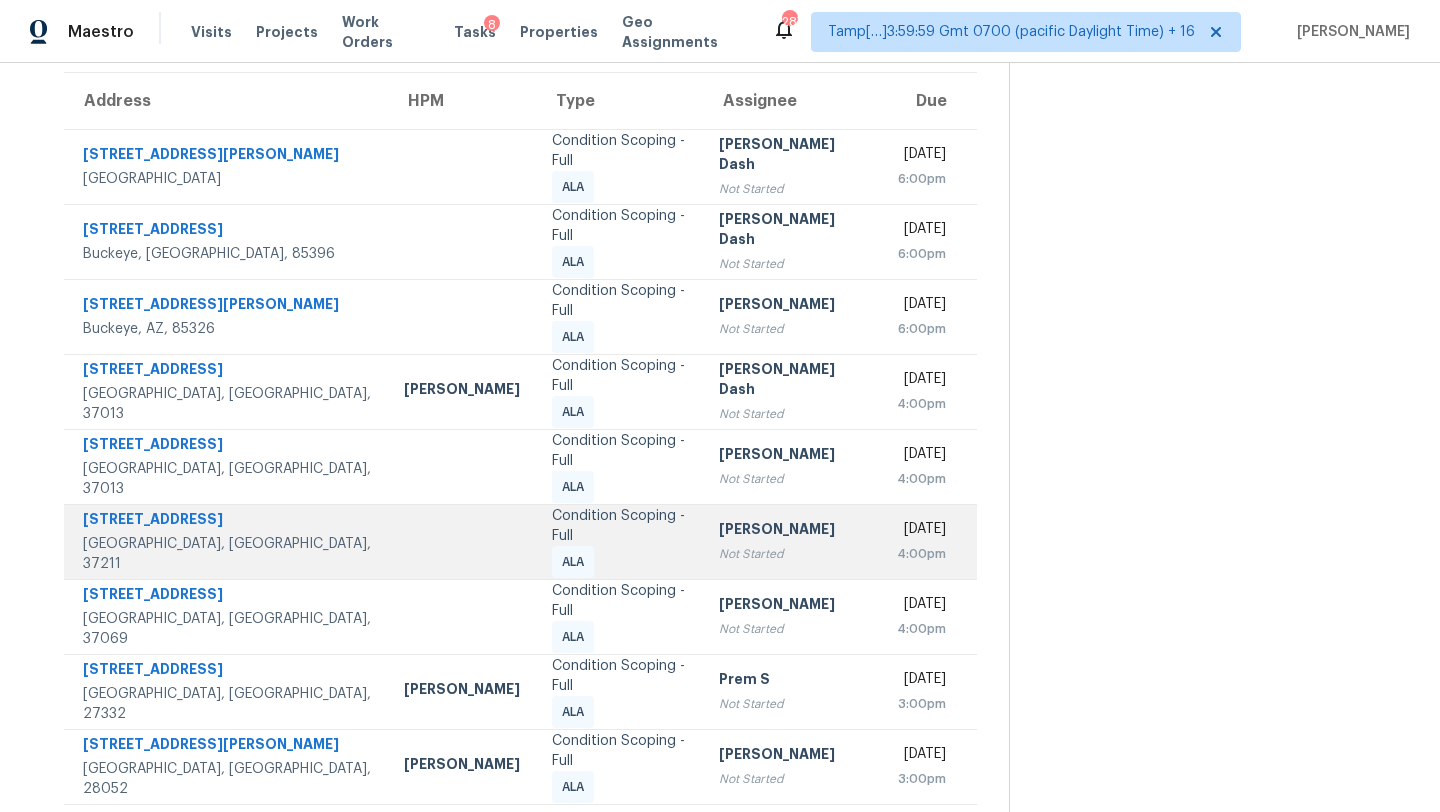 click on "[PERSON_NAME]" at bounding box center [791, 531] 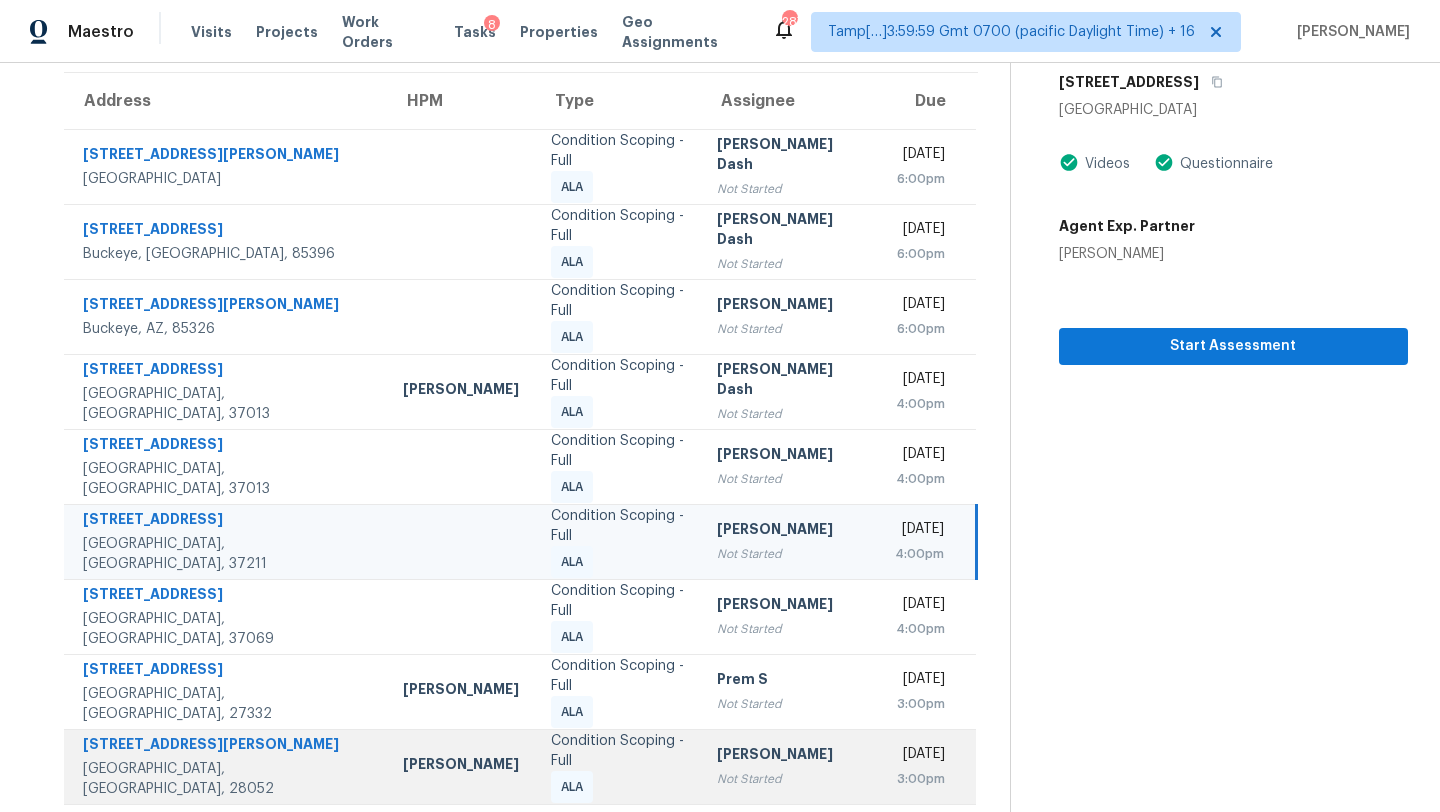 click on "[PERSON_NAME]" at bounding box center [789, 756] 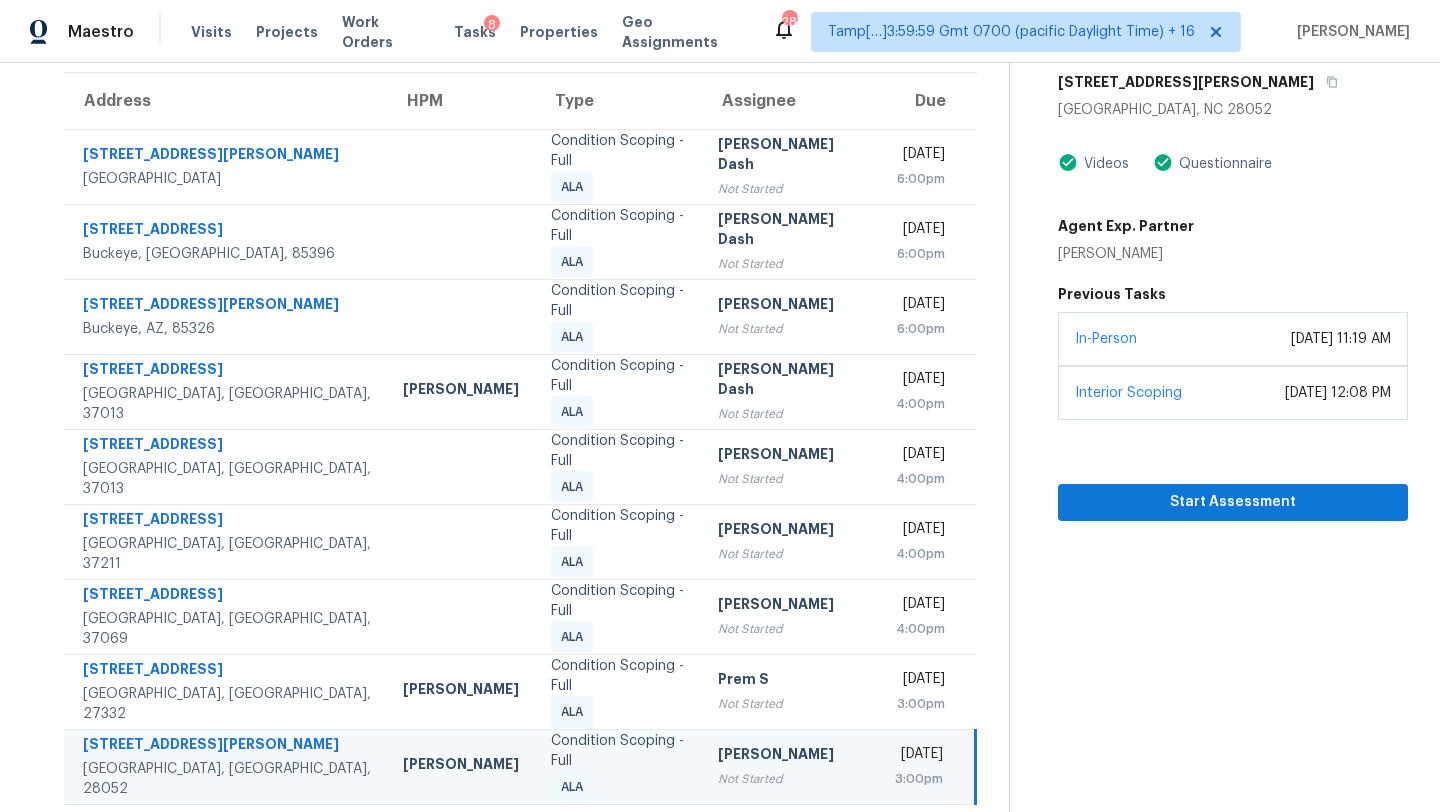 scroll, scrollTop: 0, scrollLeft: 0, axis: both 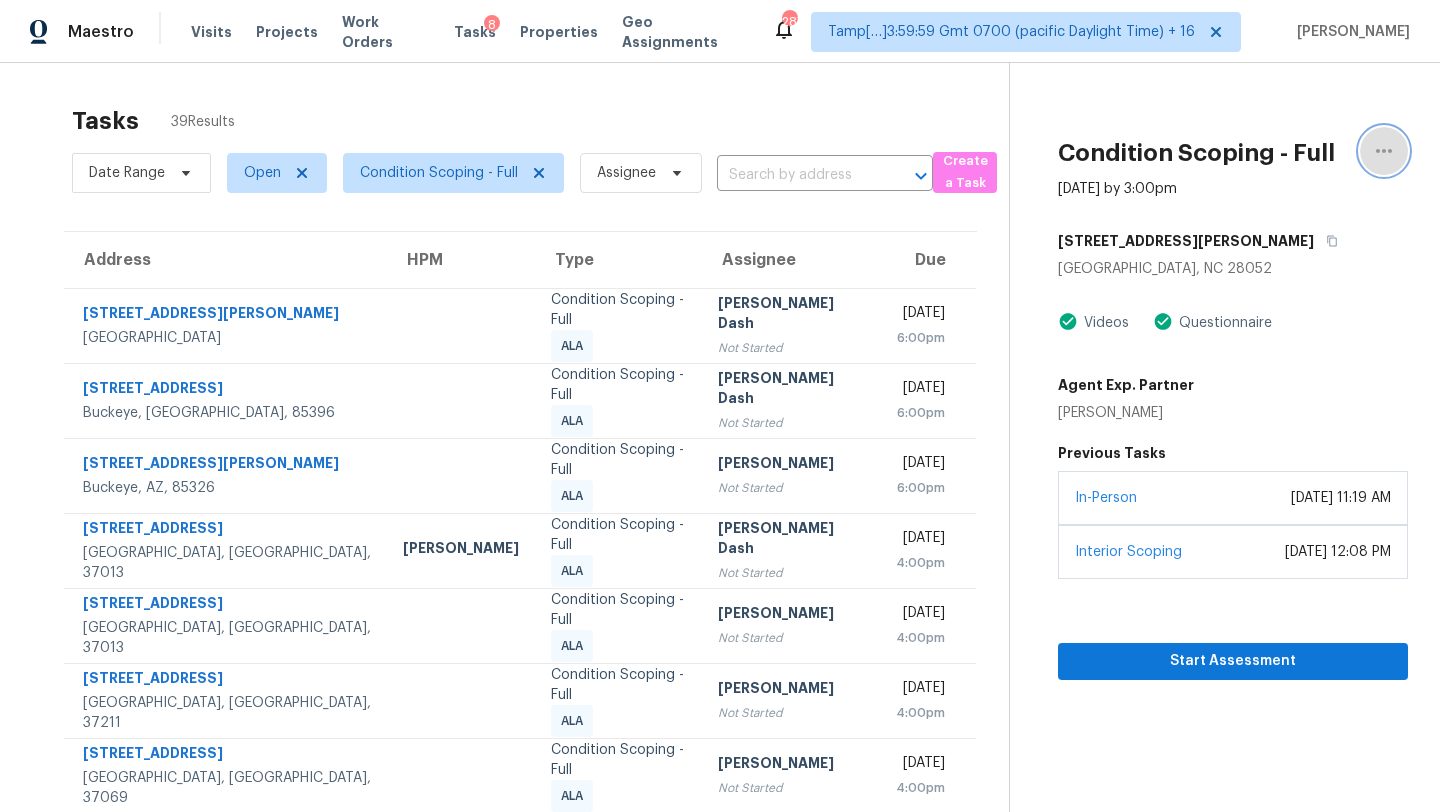 click at bounding box center (1384, 151) 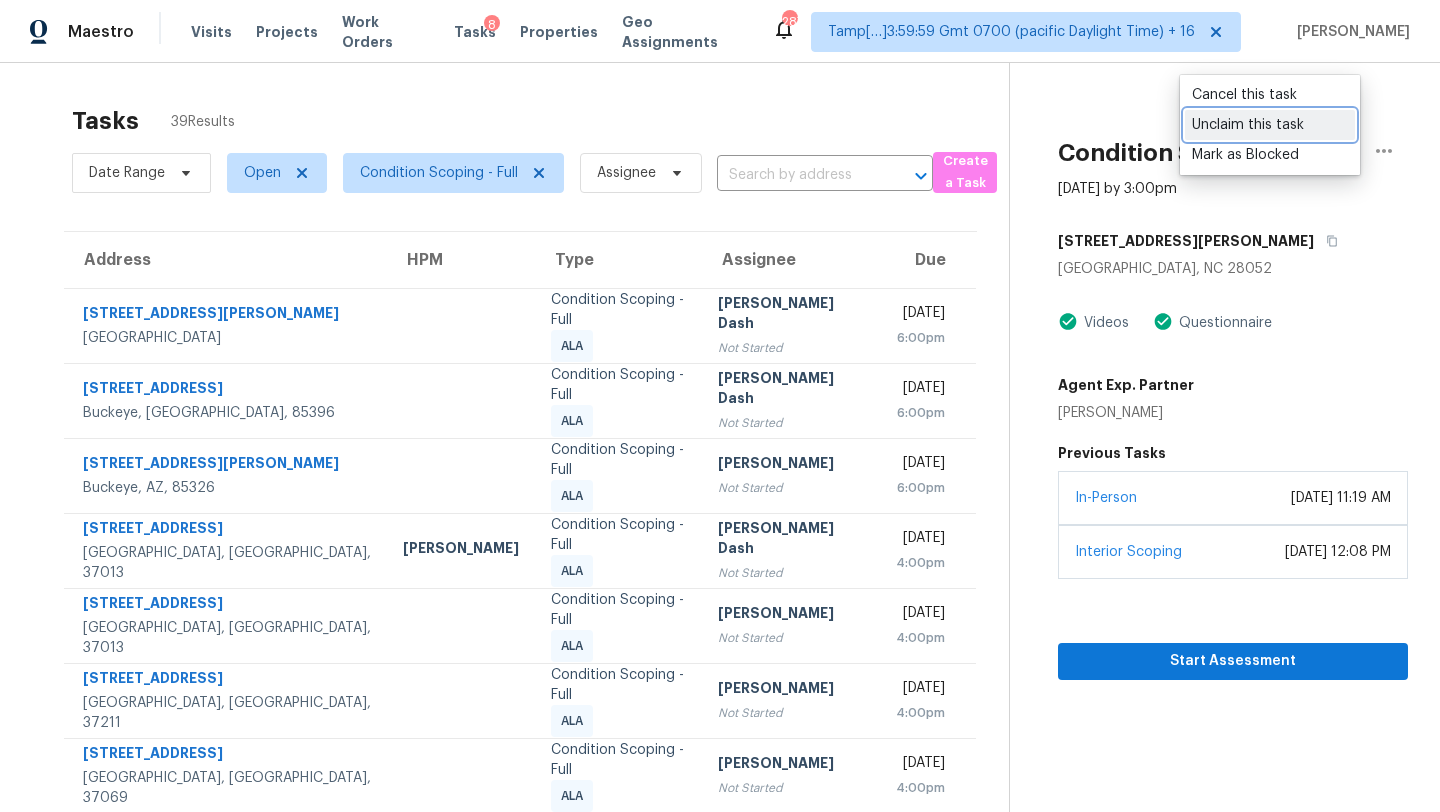 click on "Unclaim this task" at bounding box center (1270, 125) 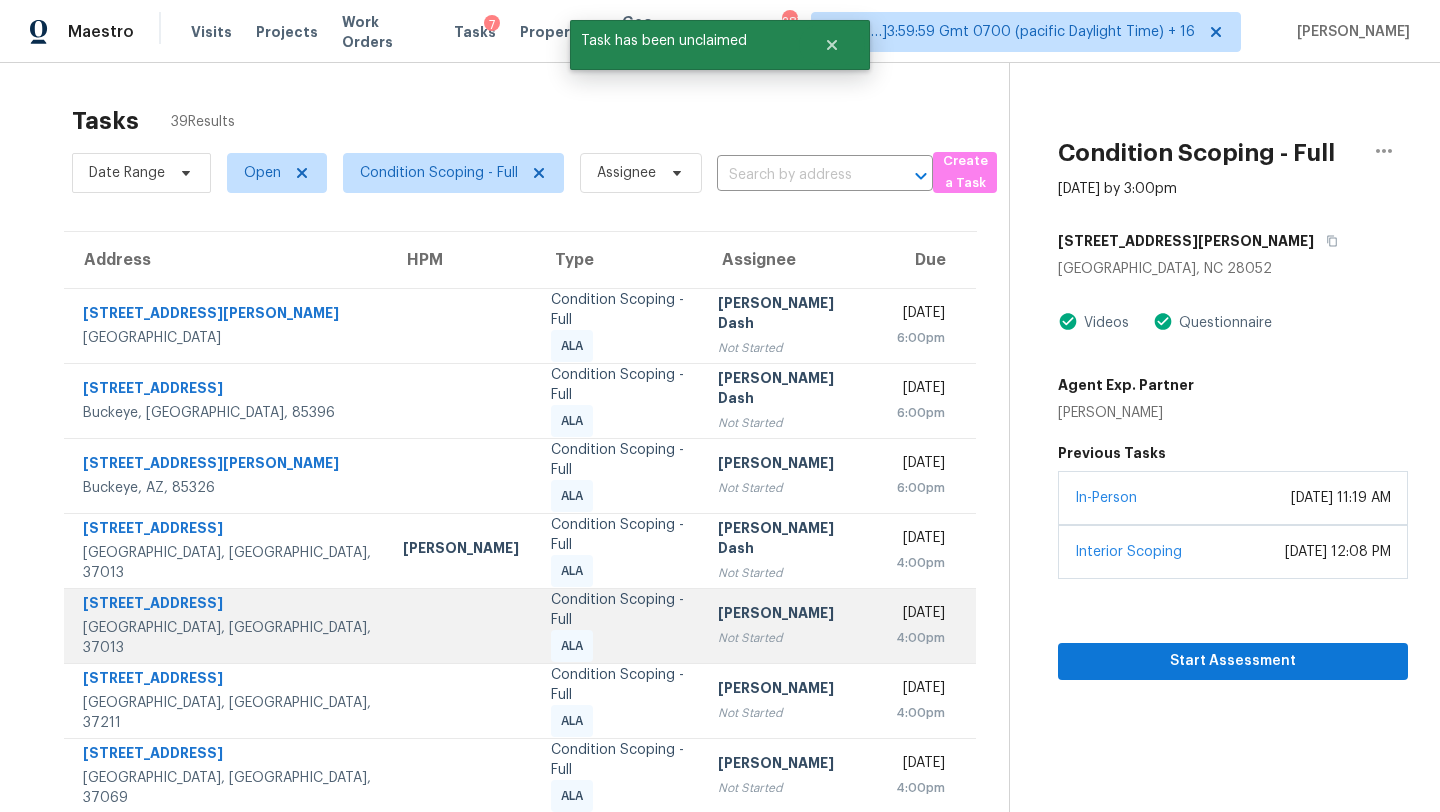 scroll, scrollTop: 159, scrollLeft: 0, axis: vertical 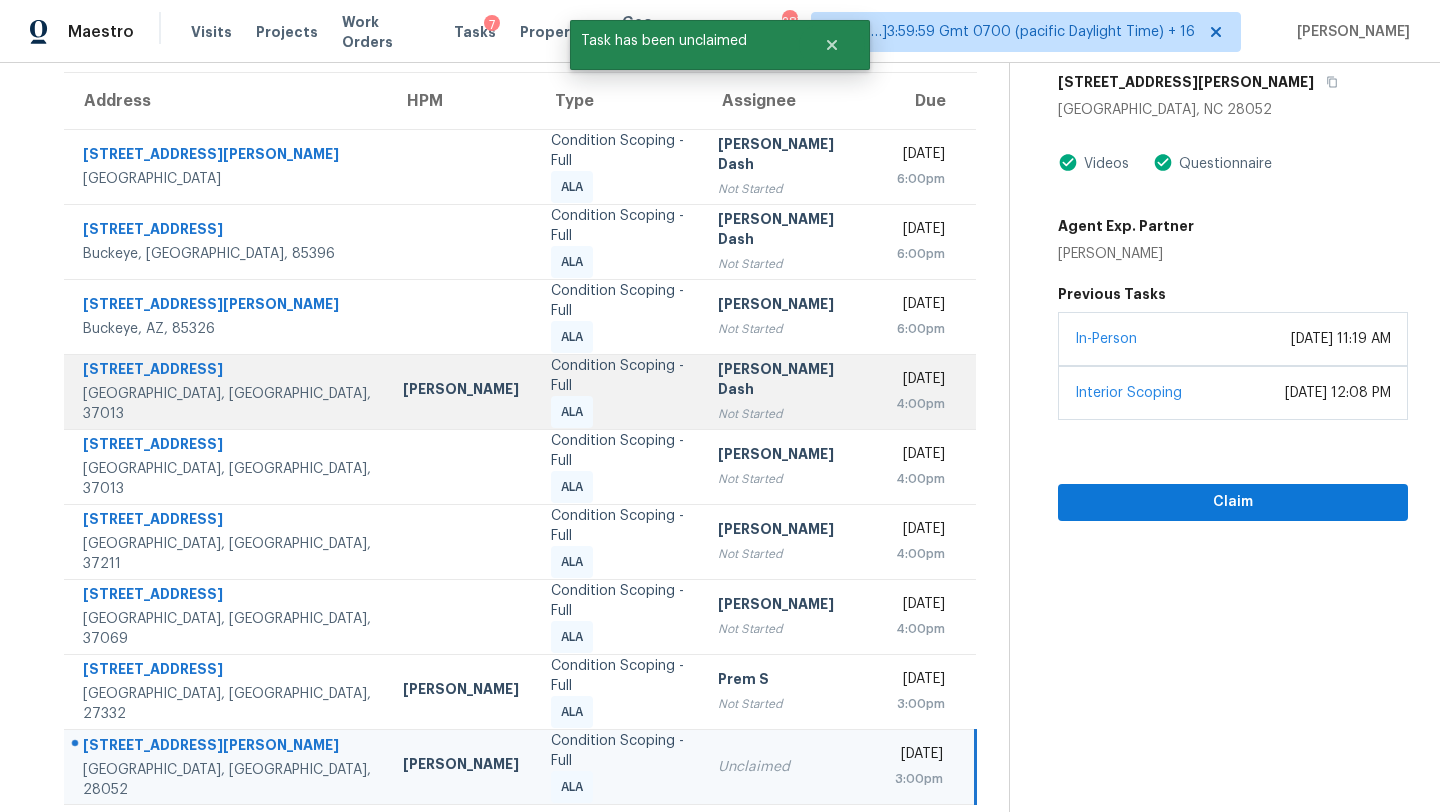 click on "Soumya Ranjan Dash" at bounding box center (790, 381) 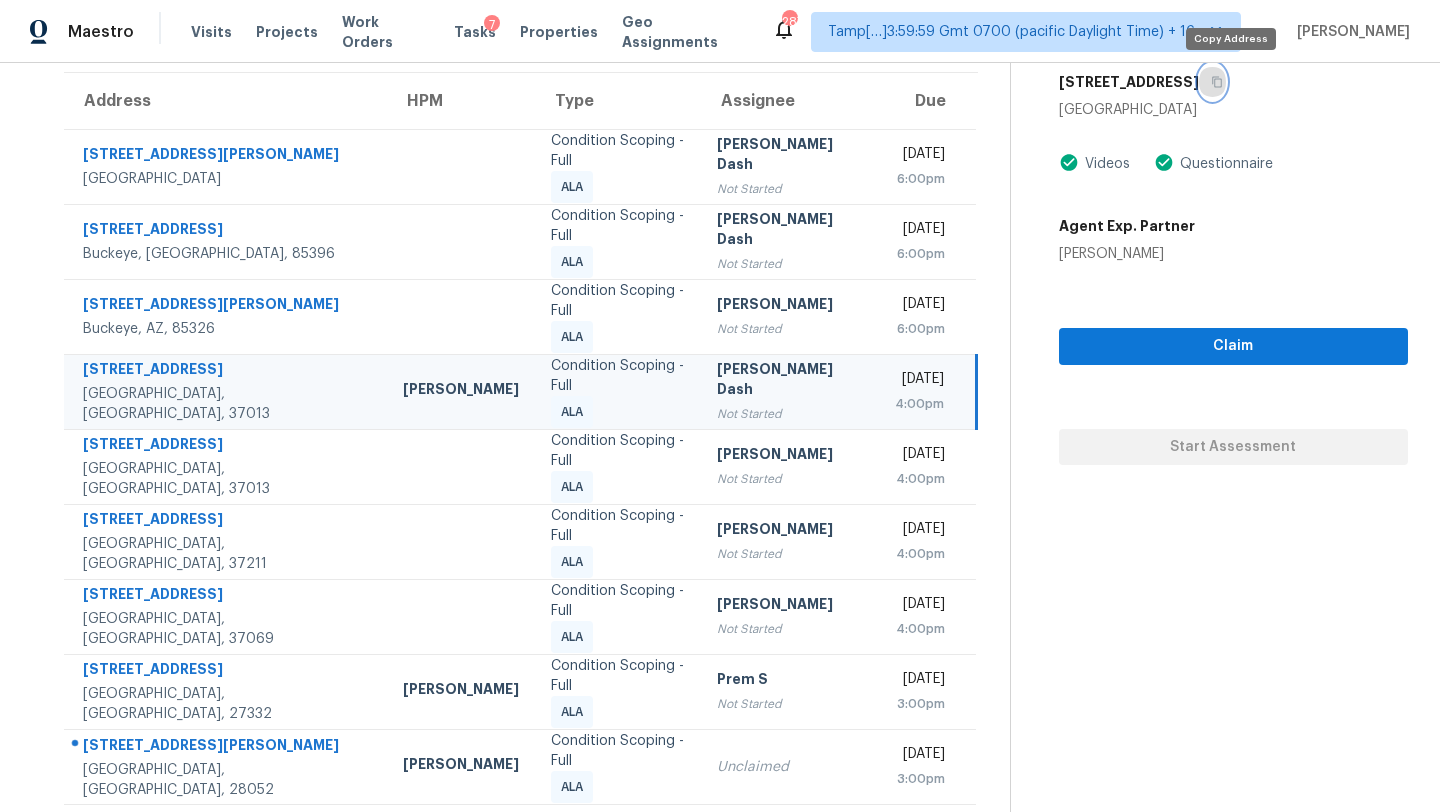 click 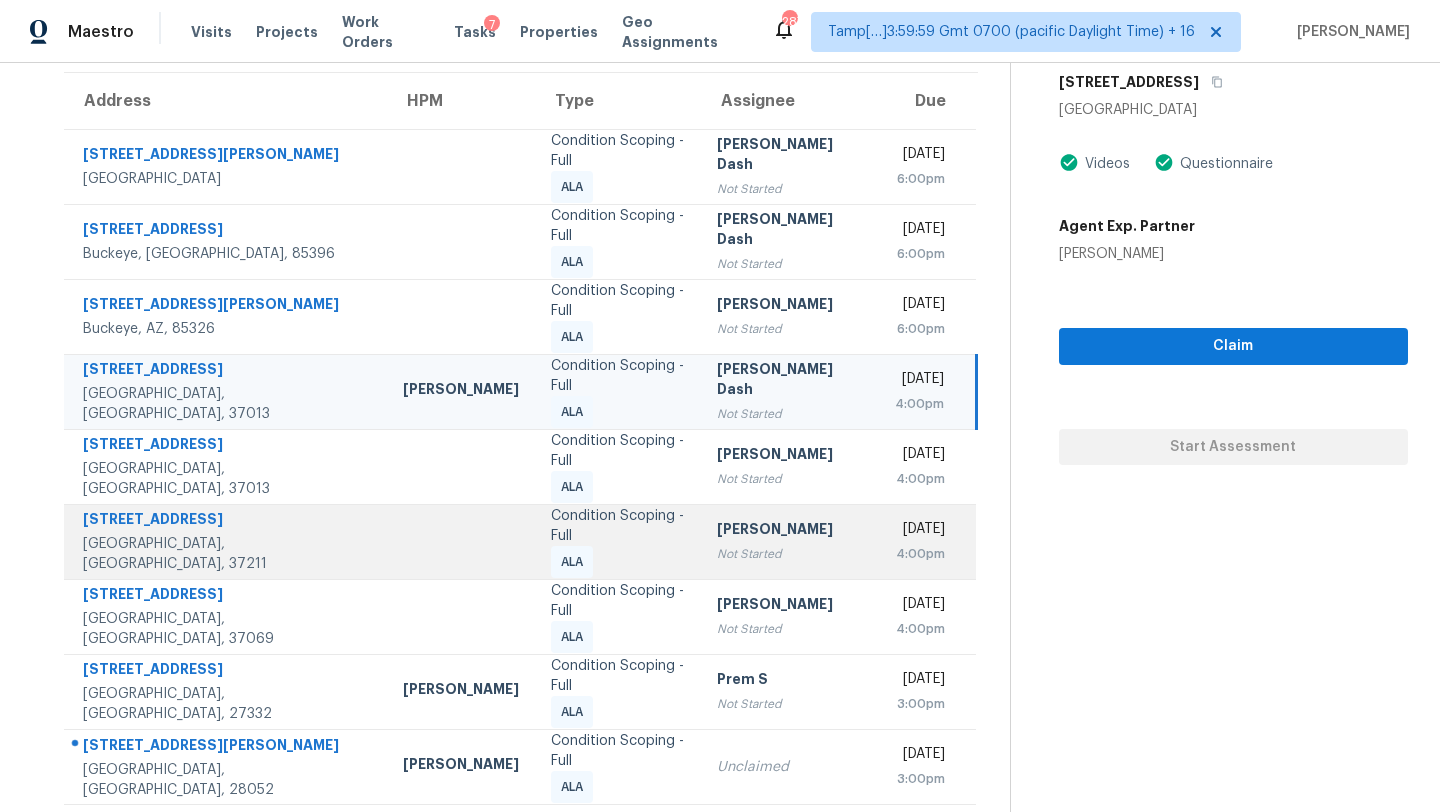click on "[PERSON_NAME]" at bounding box center [789, 531] 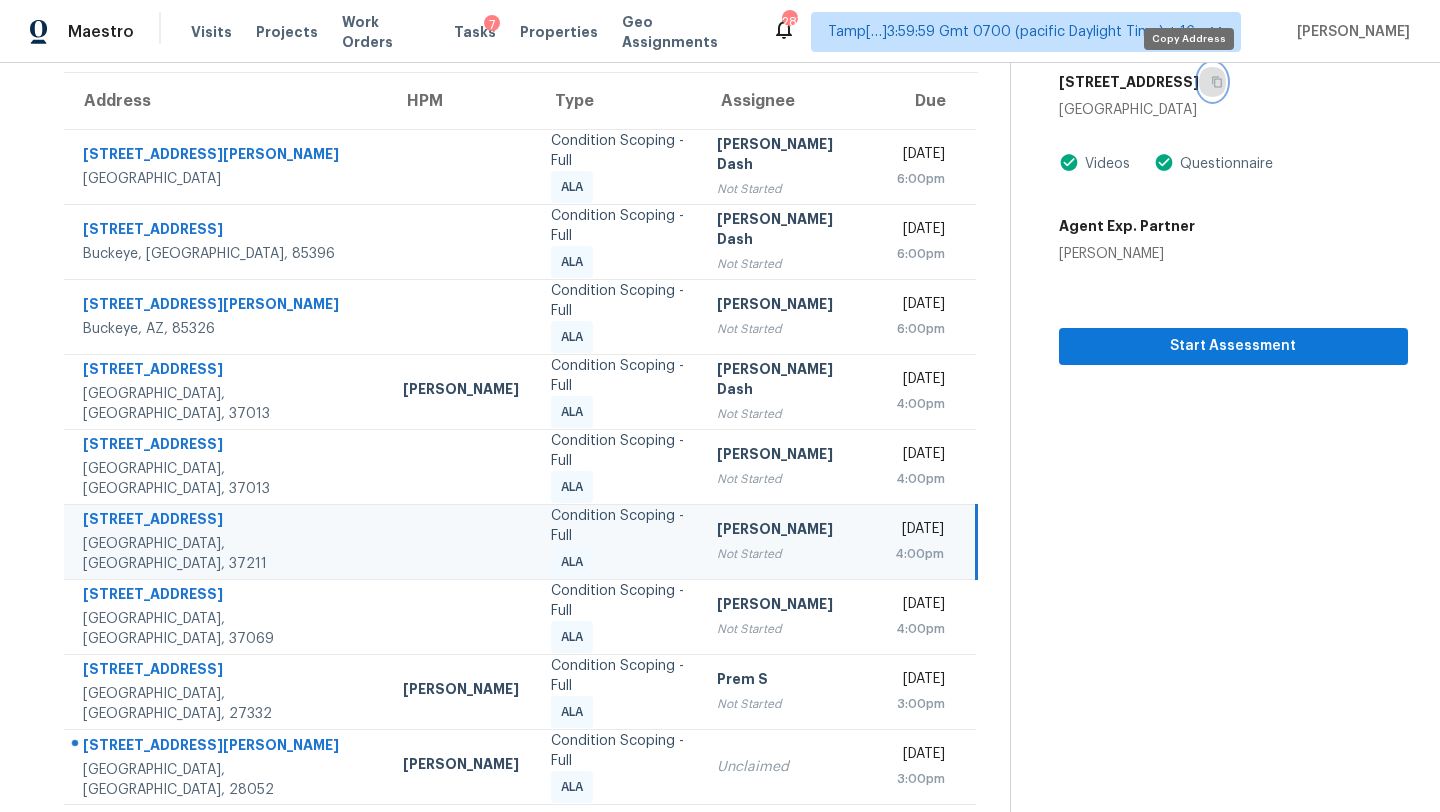 click 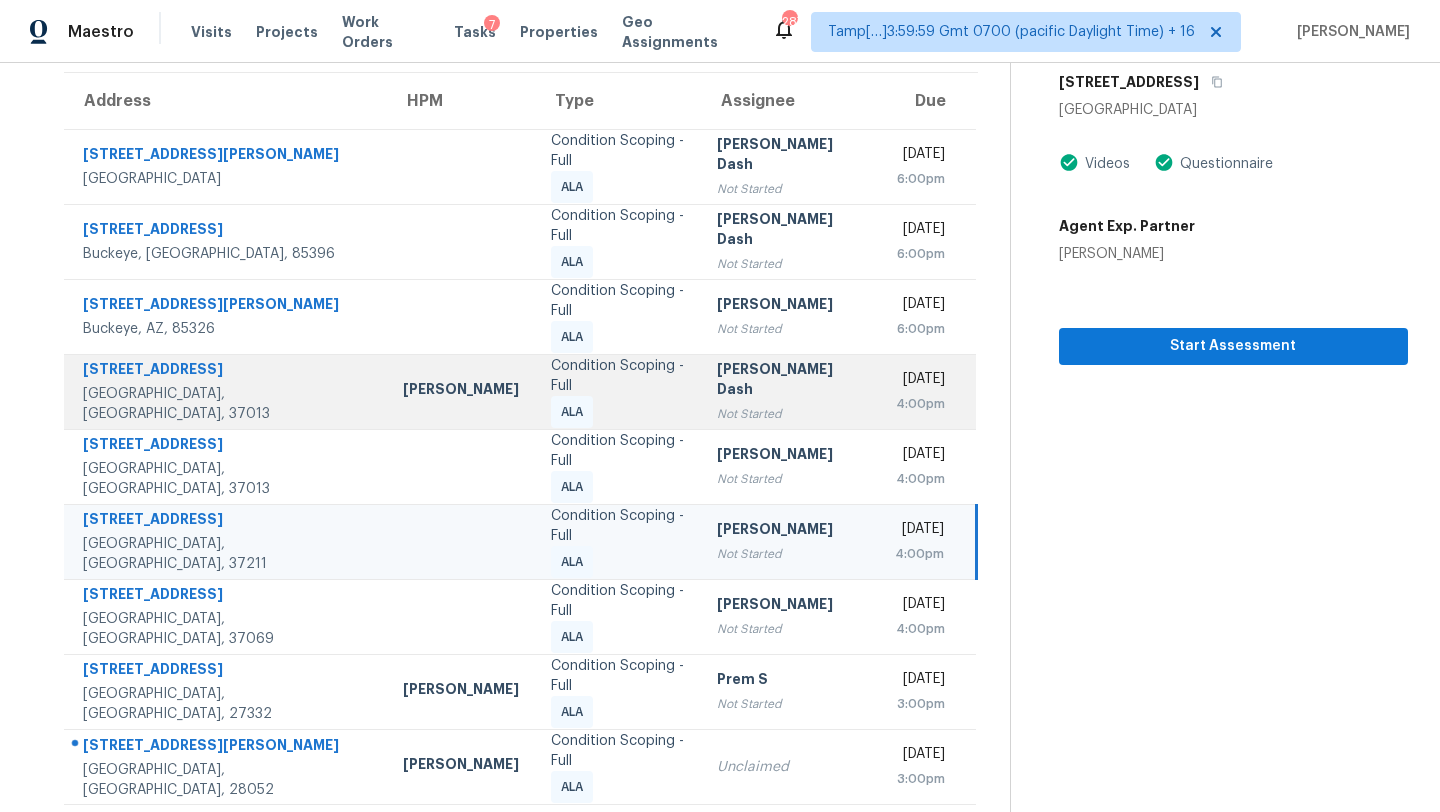 click on "Not Started" at bounding box center [789, 414] 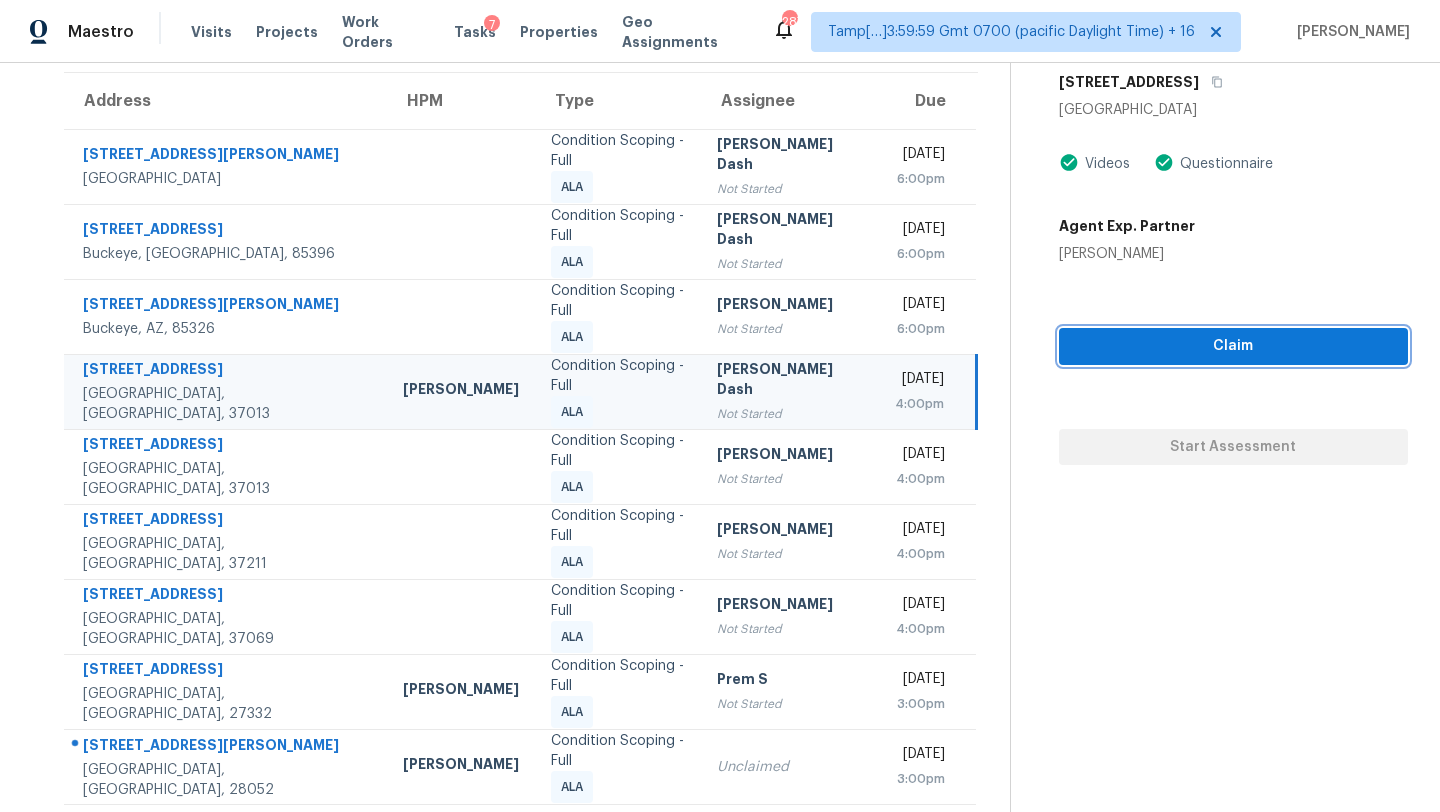 click on "Claim" at bounding box center (1233, 346) 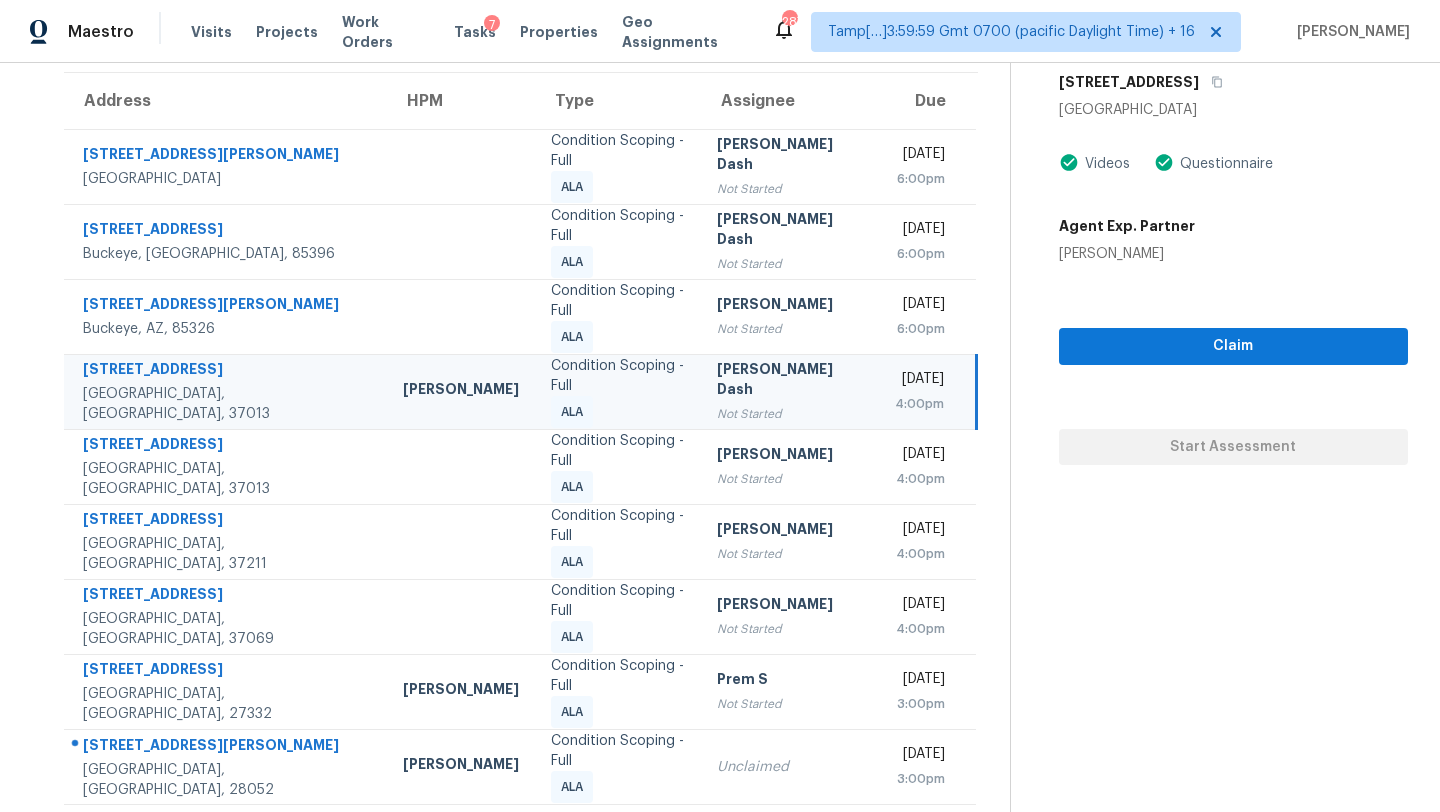 click on "Claim Start Assessment" at bounding box center [1233, 364] 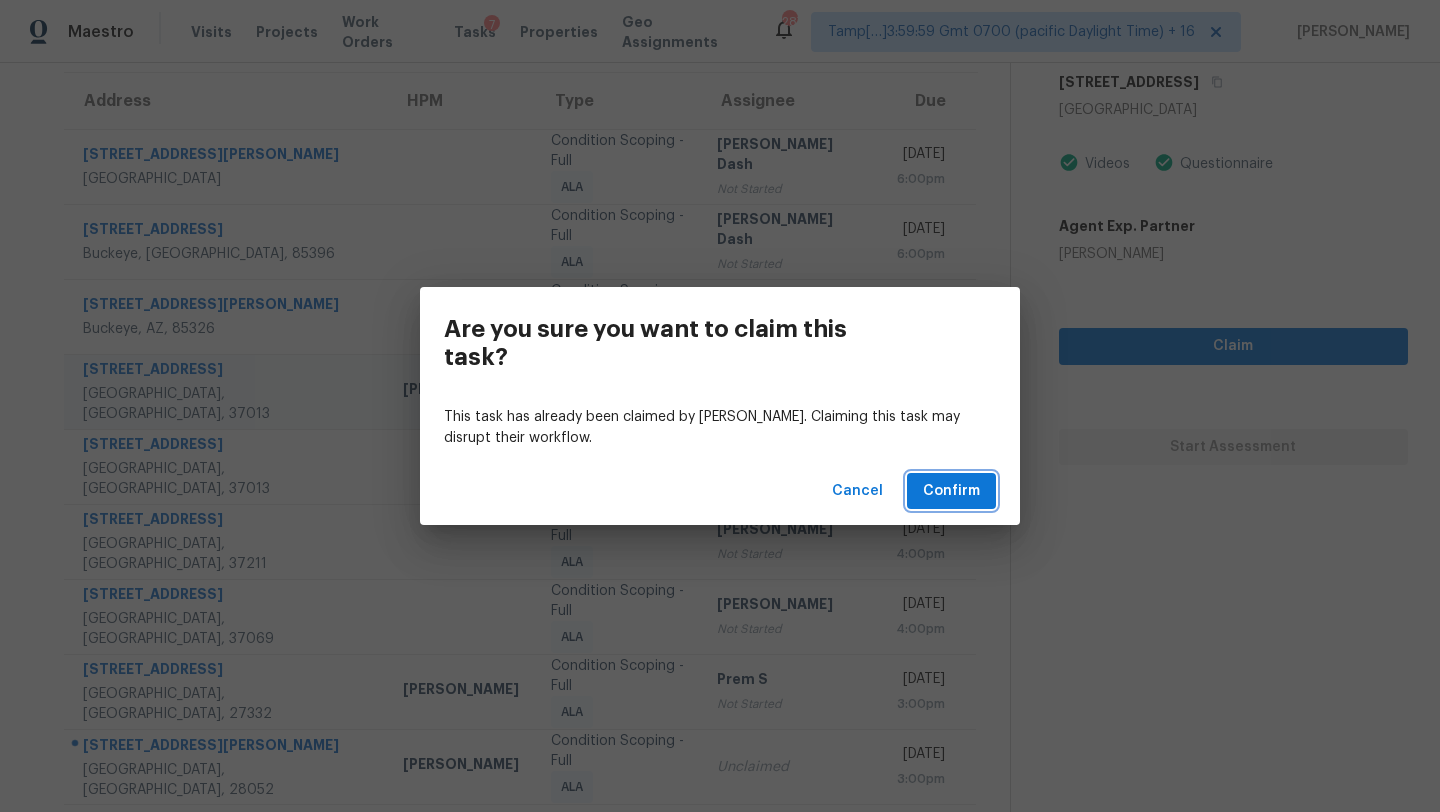click on "Confirm" at bounding box center [951, 491] 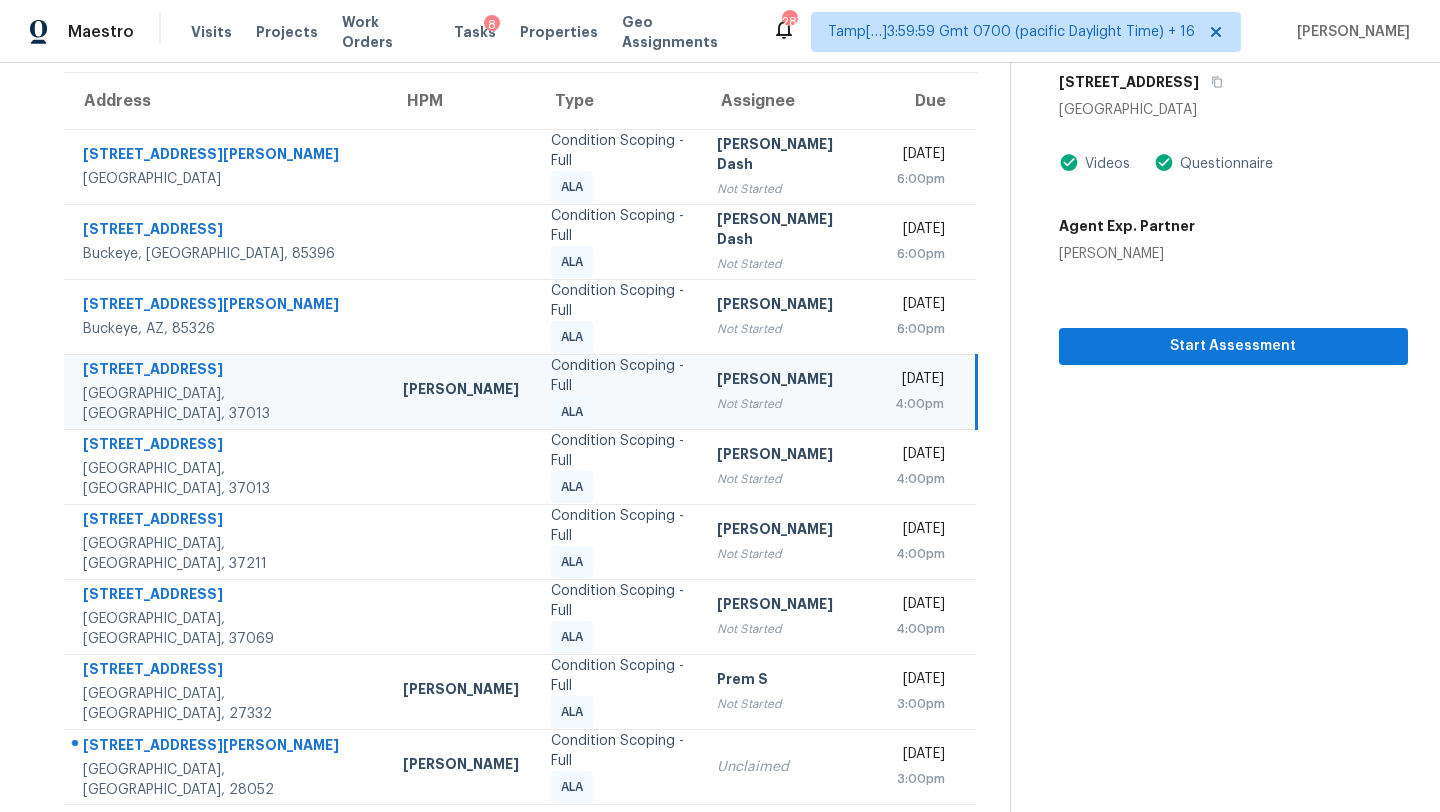 click 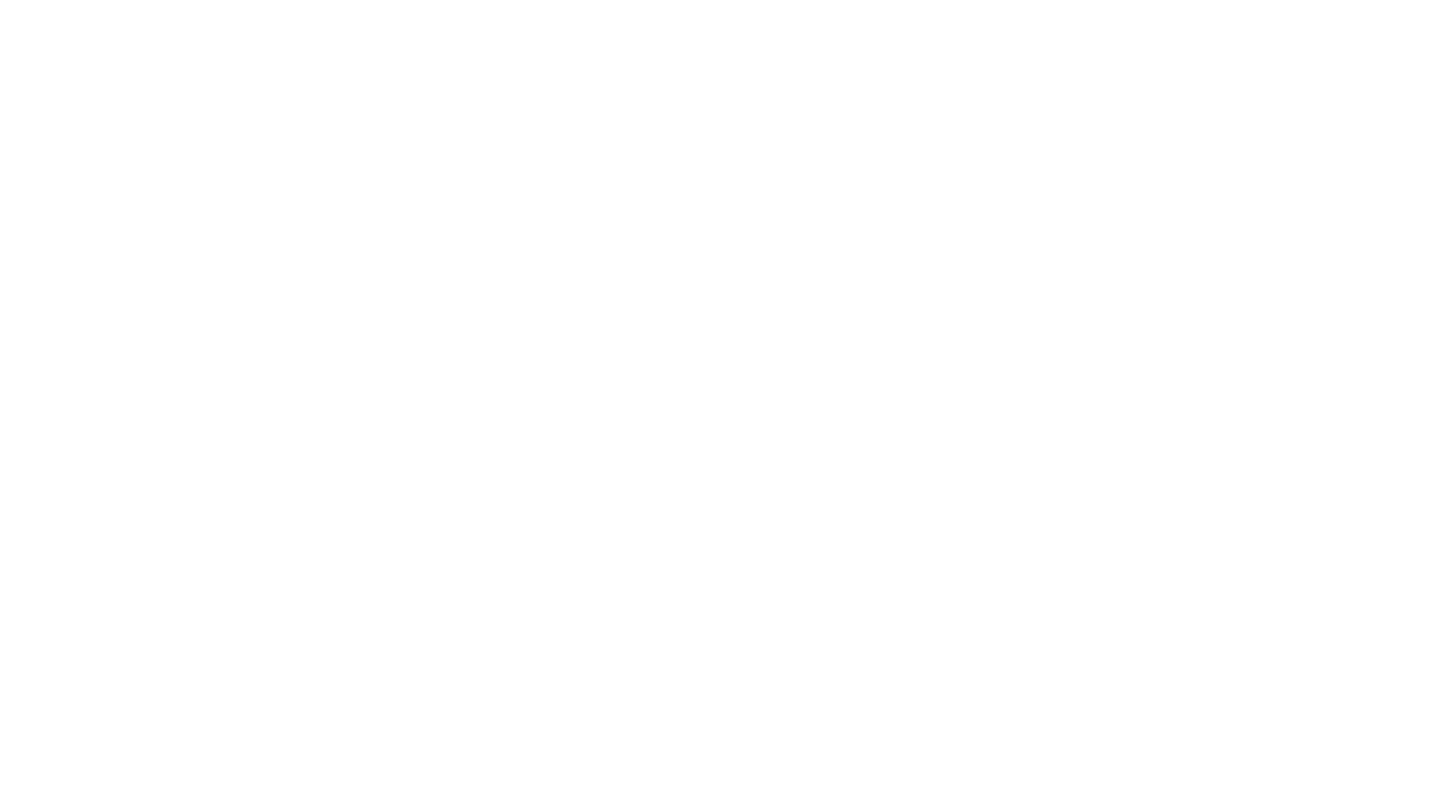 scroll, scrollTop: 0, scrollLeft: 0, axis: both 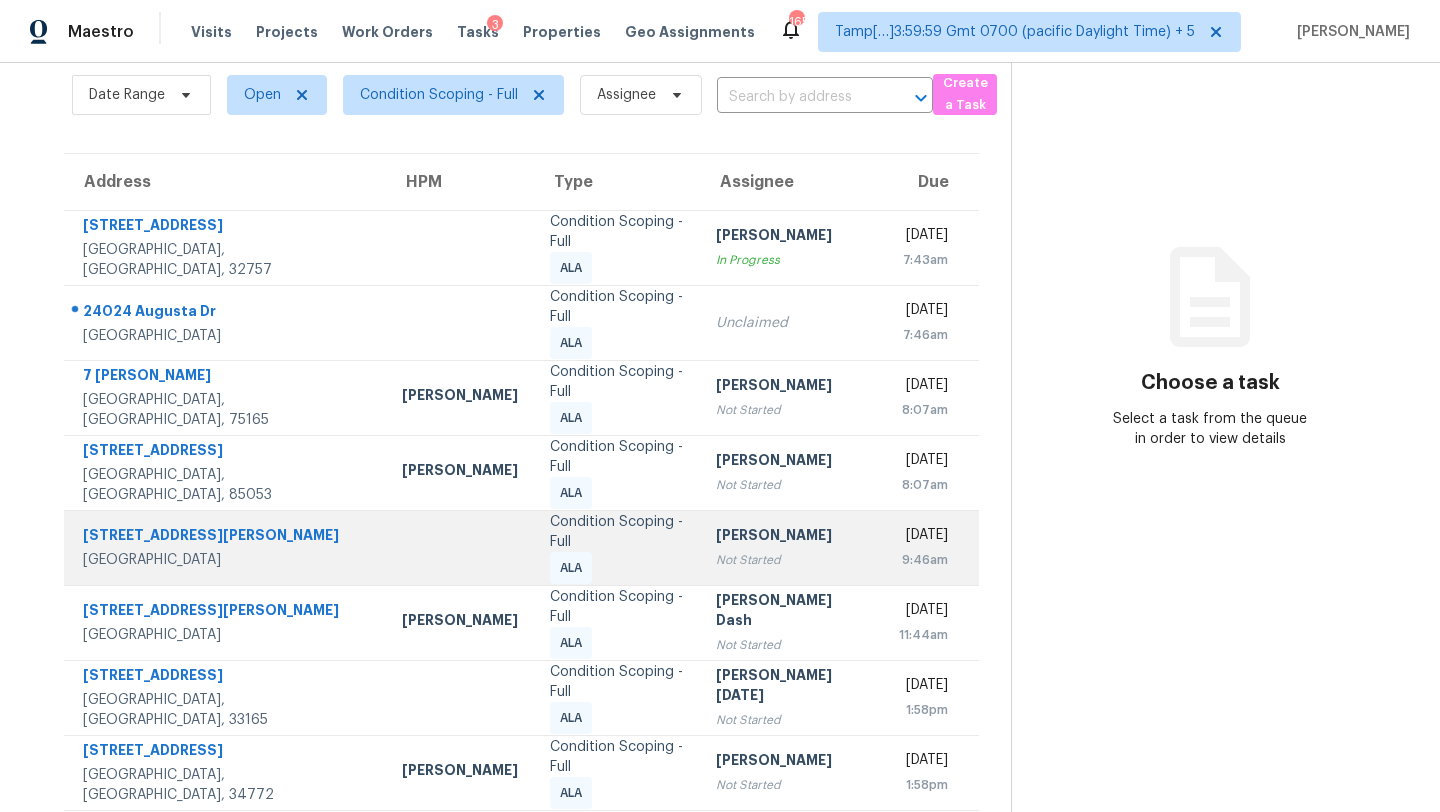 click on "Condition Scoping - Full ALA" at bounding box center (617, 548) 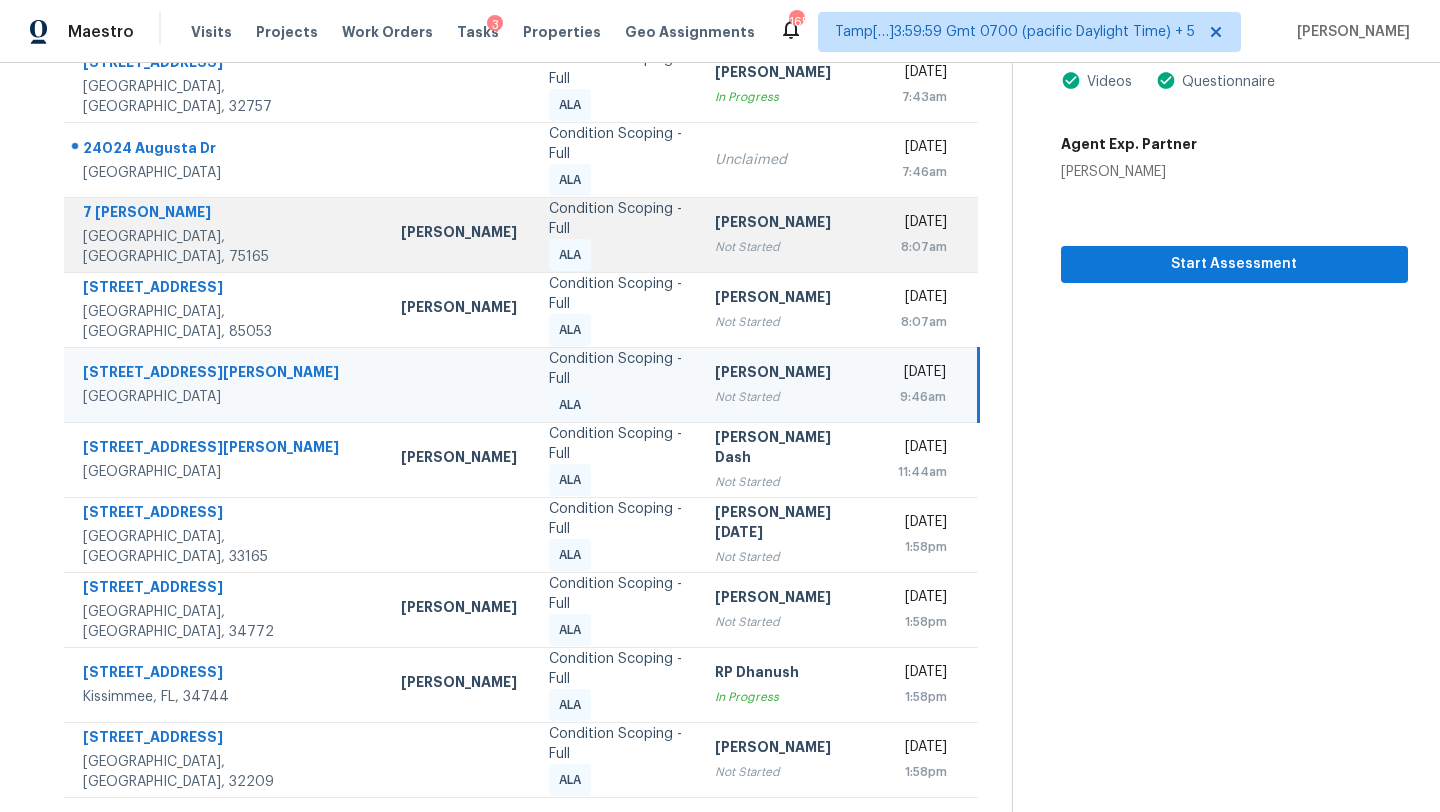 scroll, scrollTop: 279, scrollLeft: 0, axis: vertical 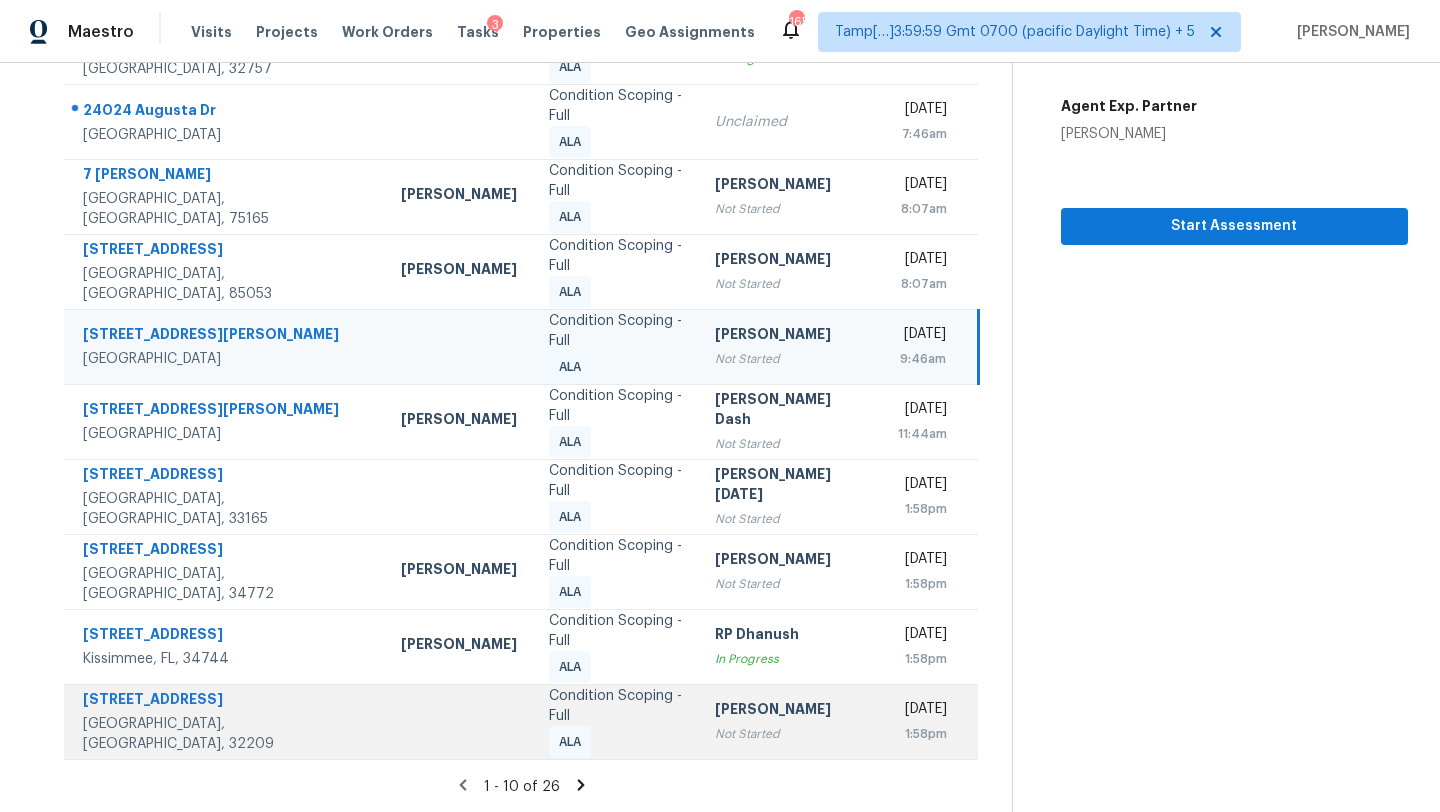 click on "Condition Scoping - Full" at bounding box center [616, 706] 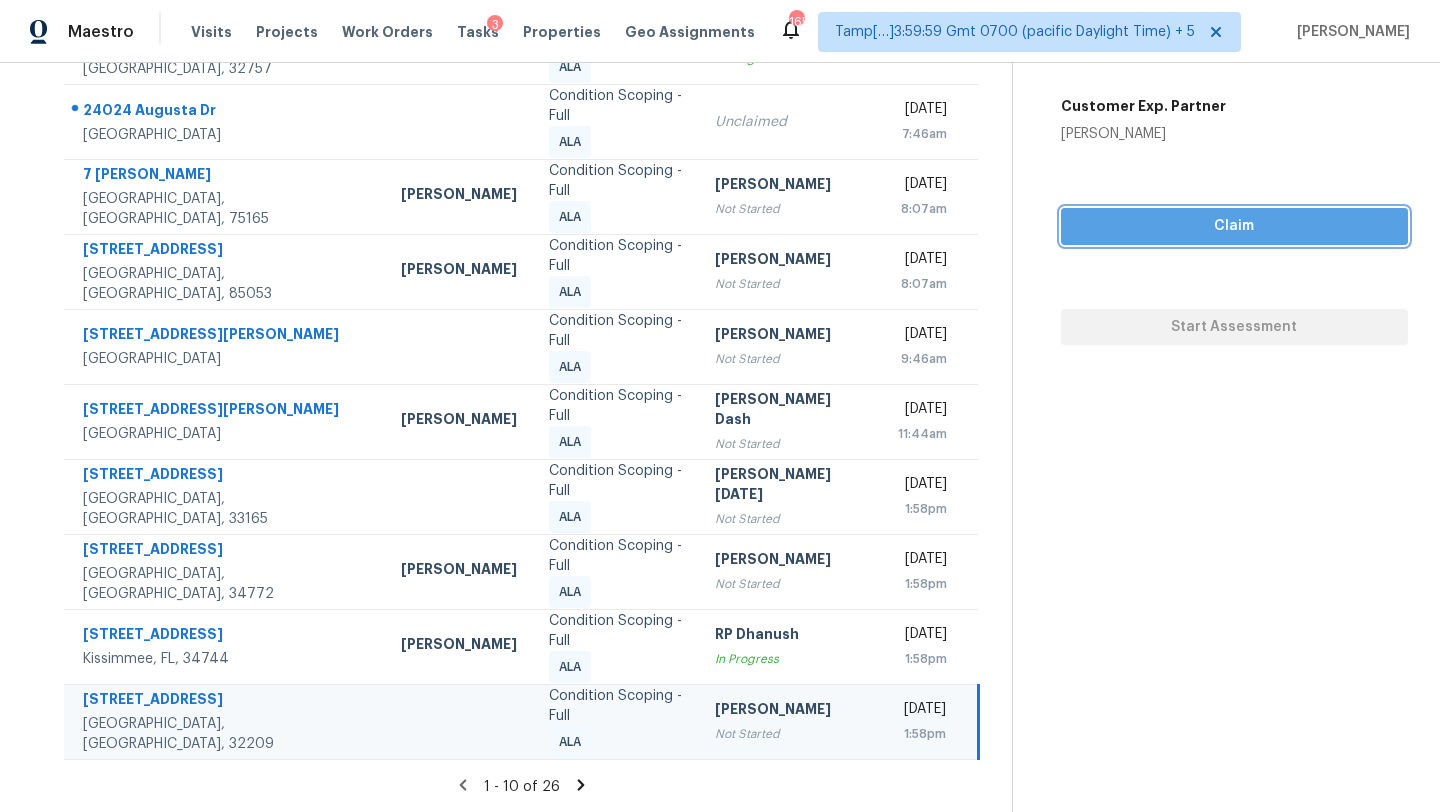 click on "Claim" at bounding box center [1234, 226] 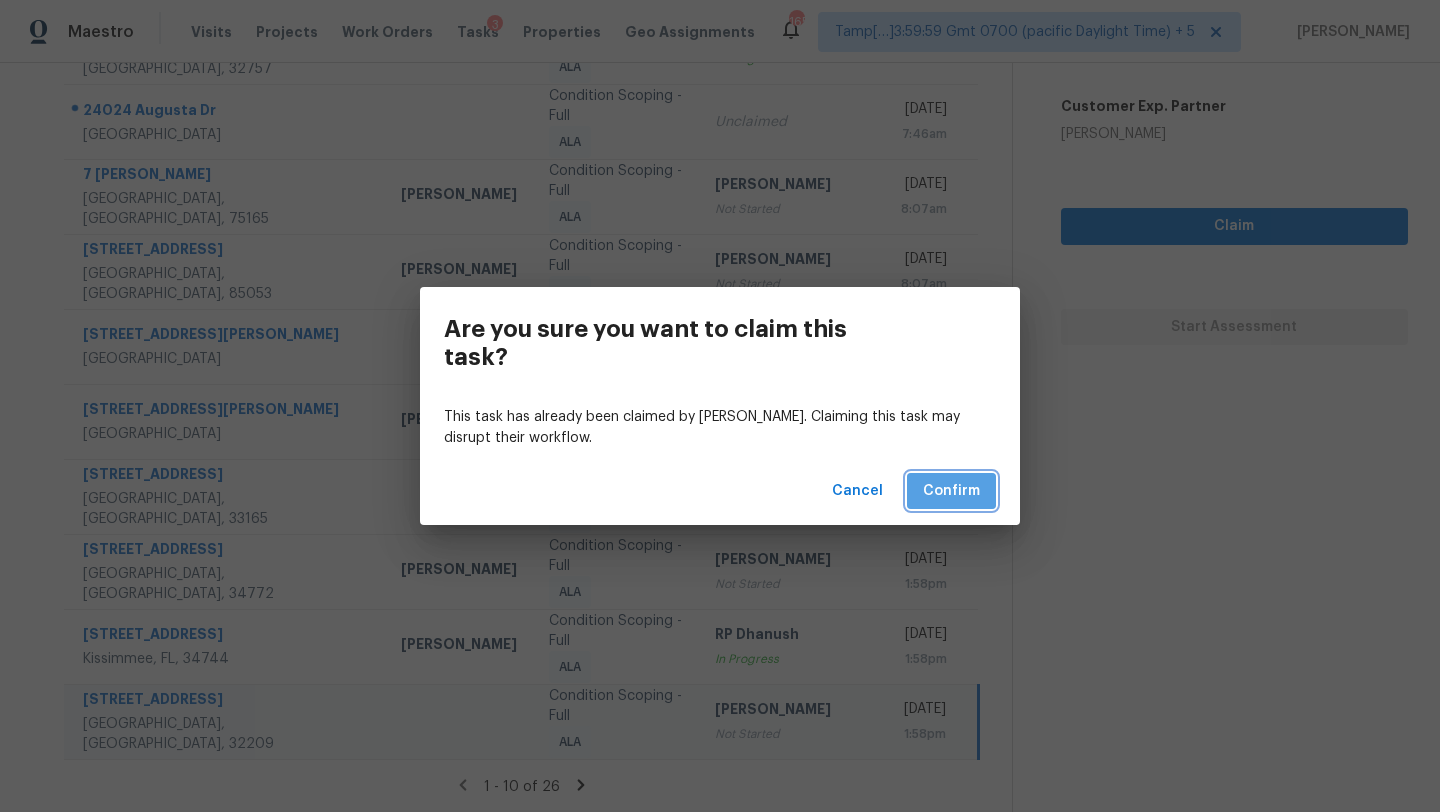 click on "Confirm" at bounding box center (951, 491) 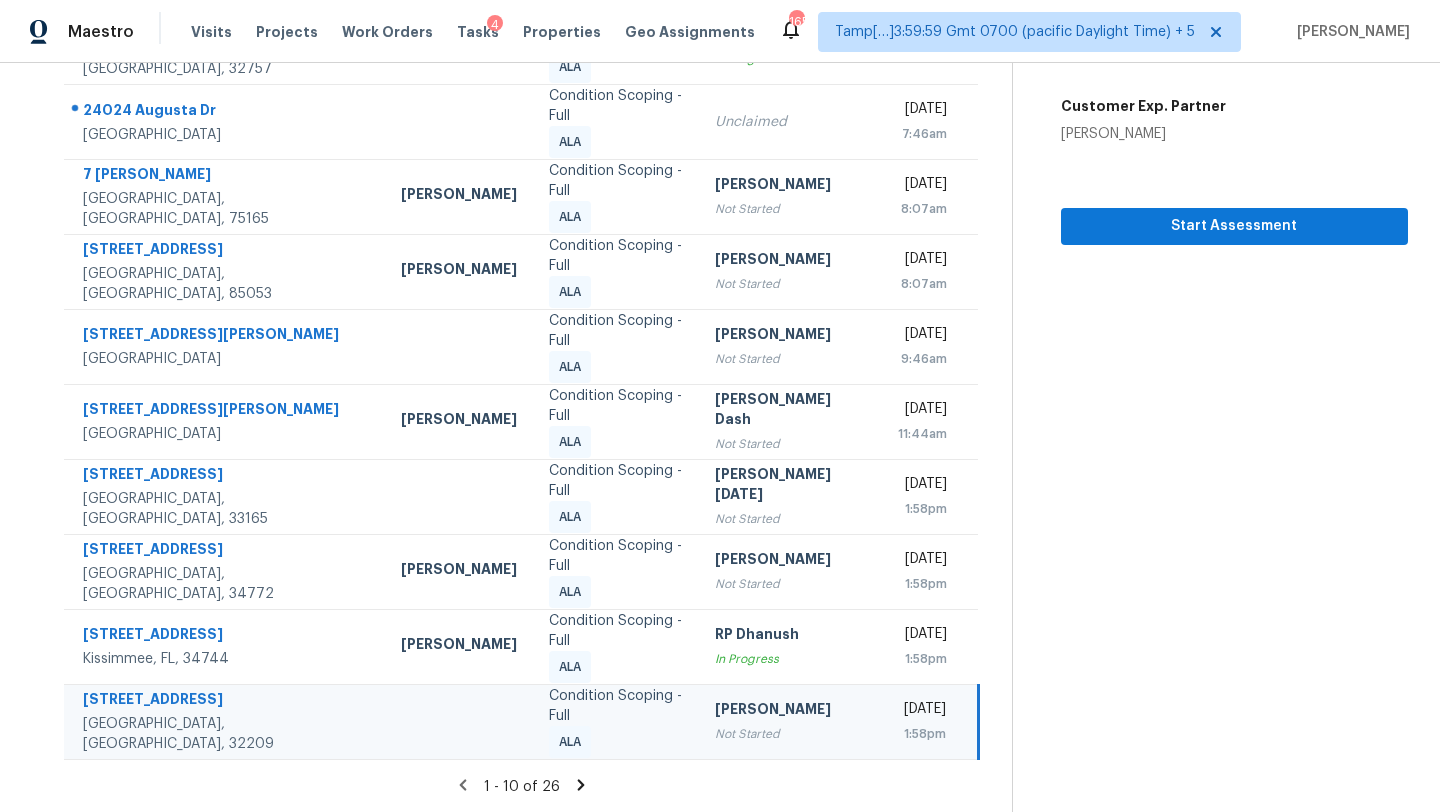 click 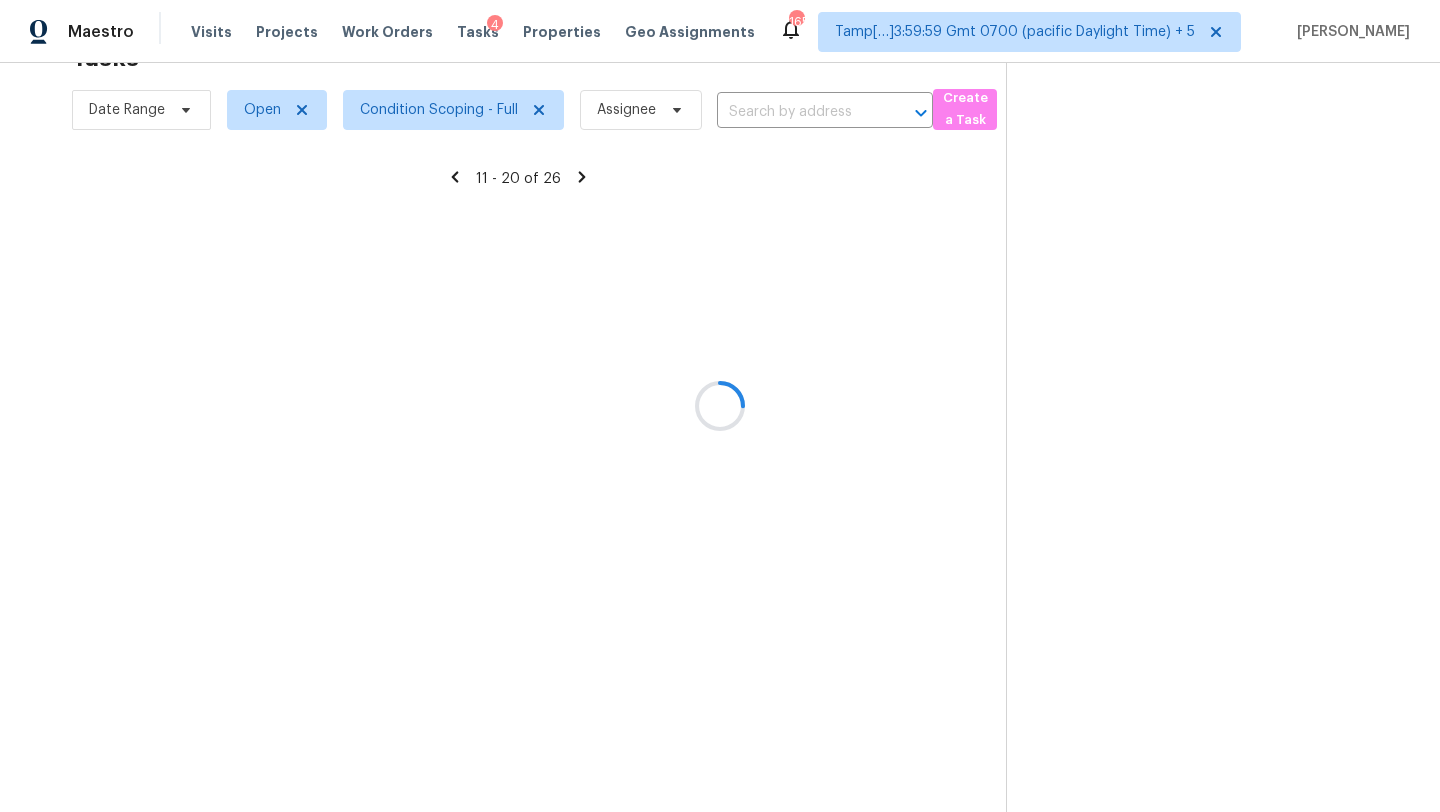 scroll, scrollTop: 63, scrollLeft: 0, axis: vertical 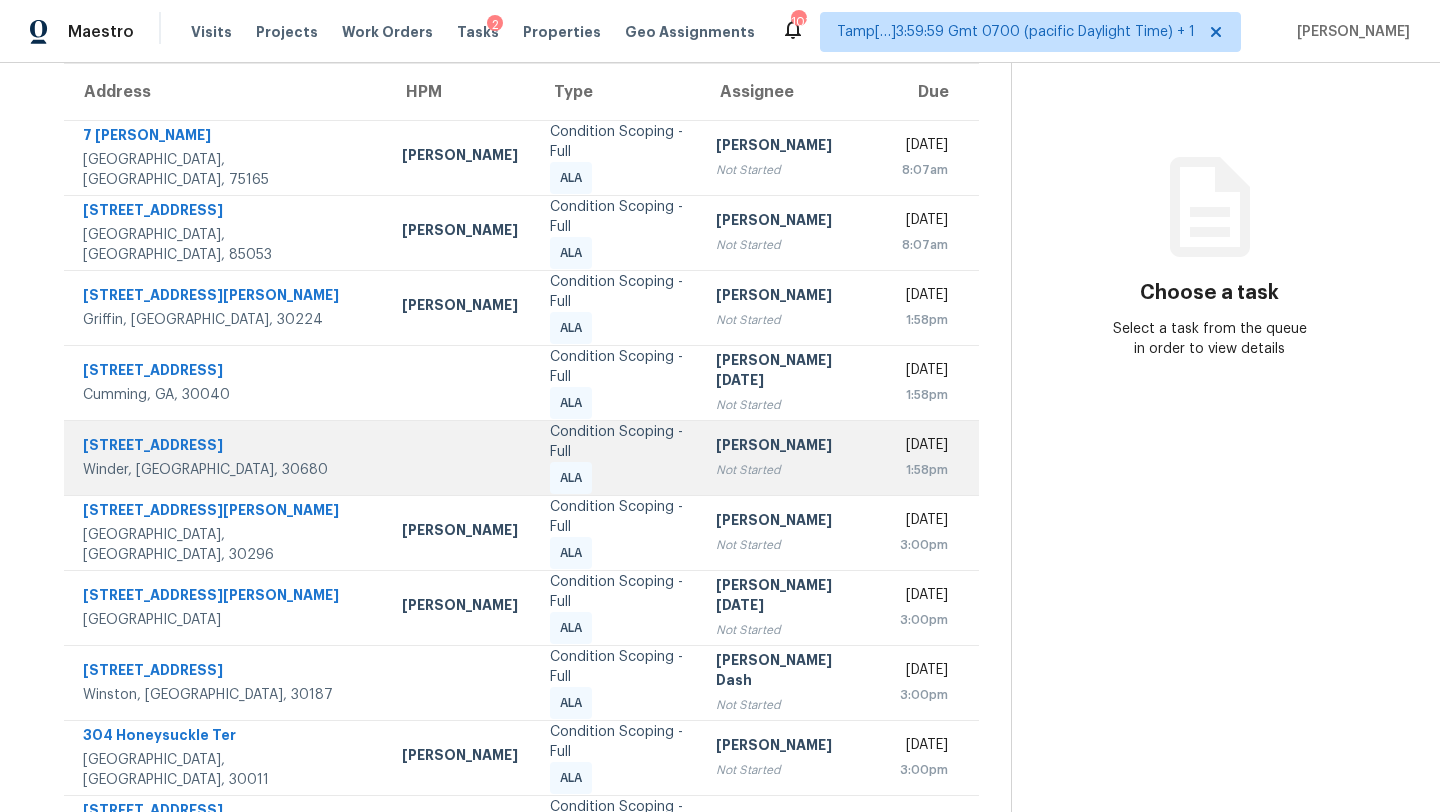 click at bounding box center (460, 457) 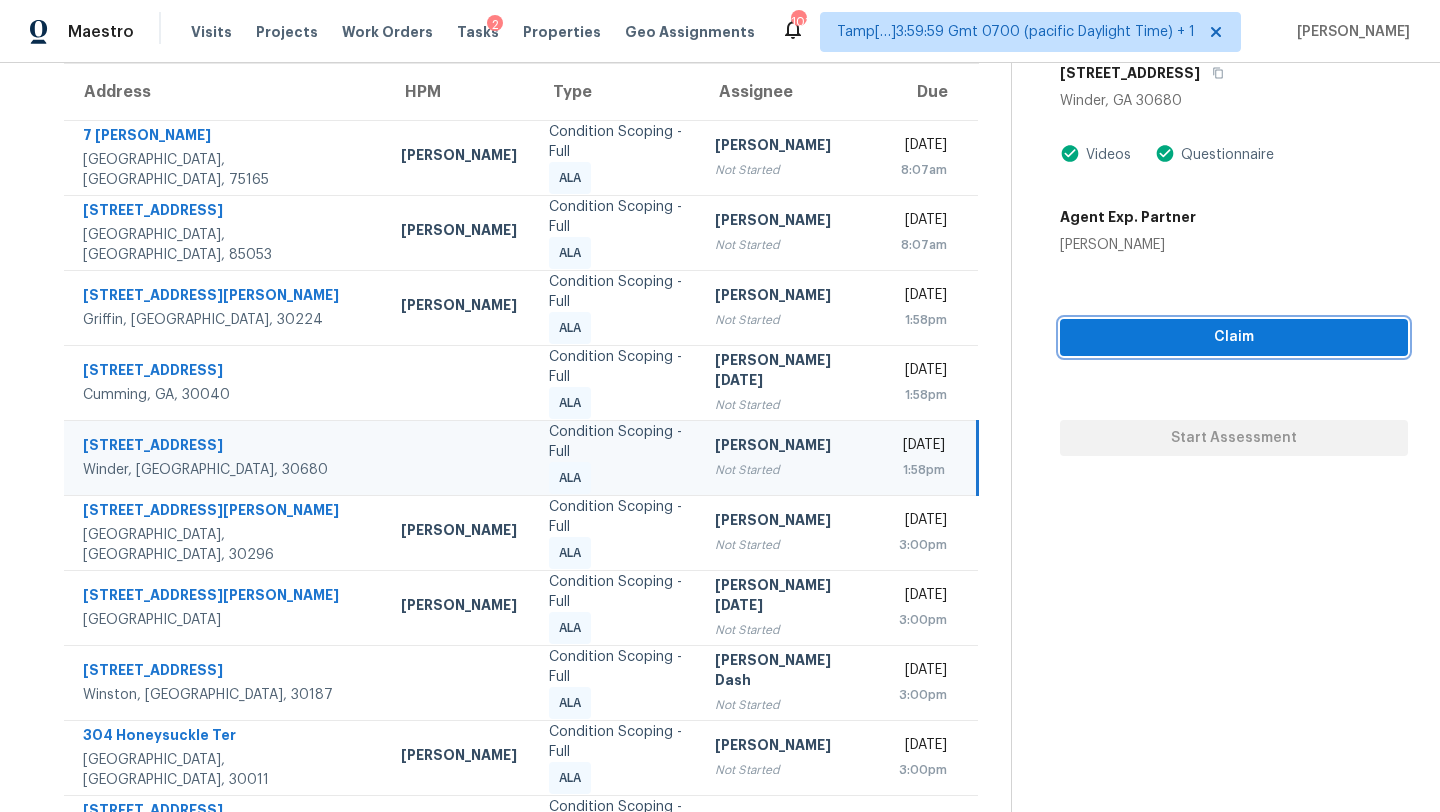 click on "Claim" at bounding box center [1234, 337] 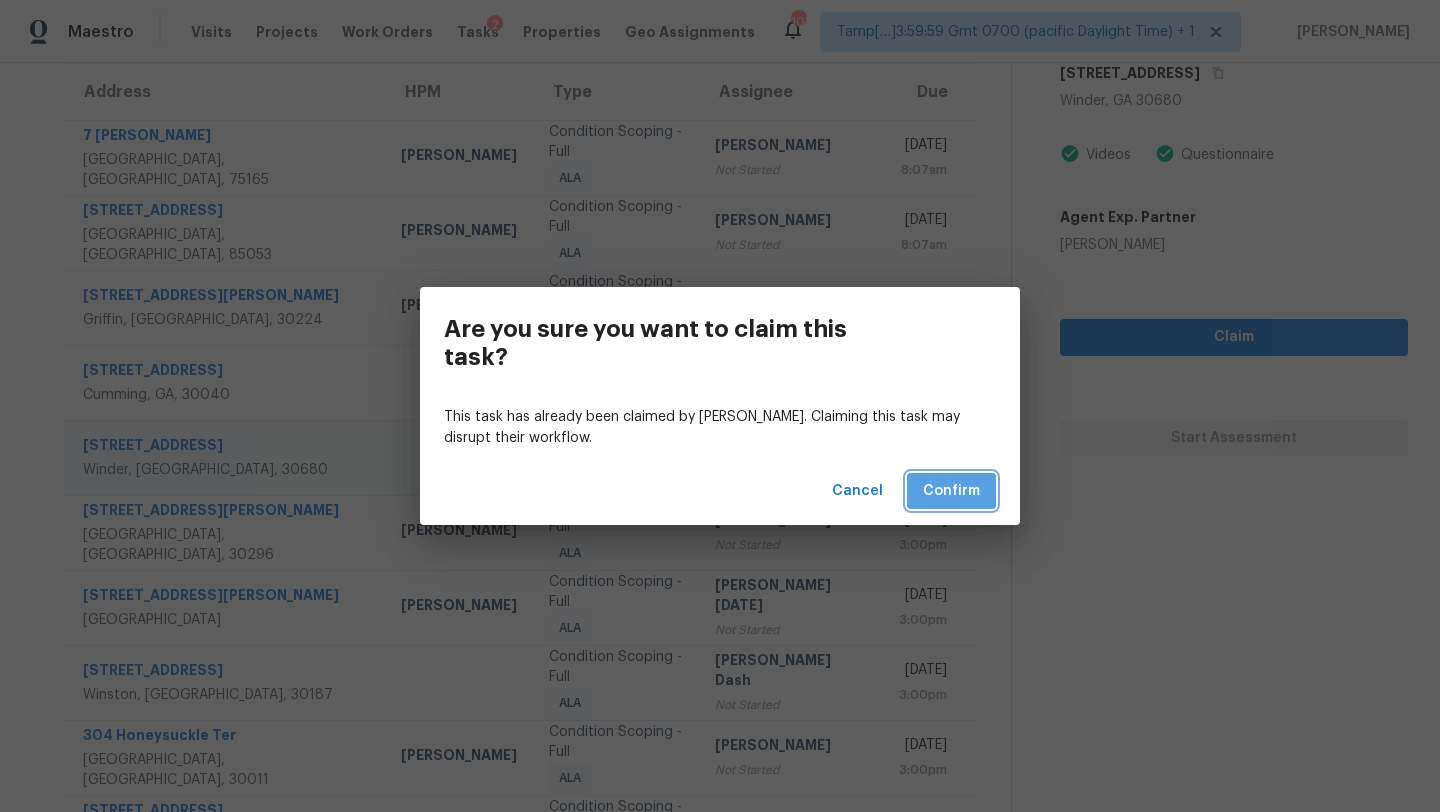 click on "Confirm" at bounding box center (951, 491) 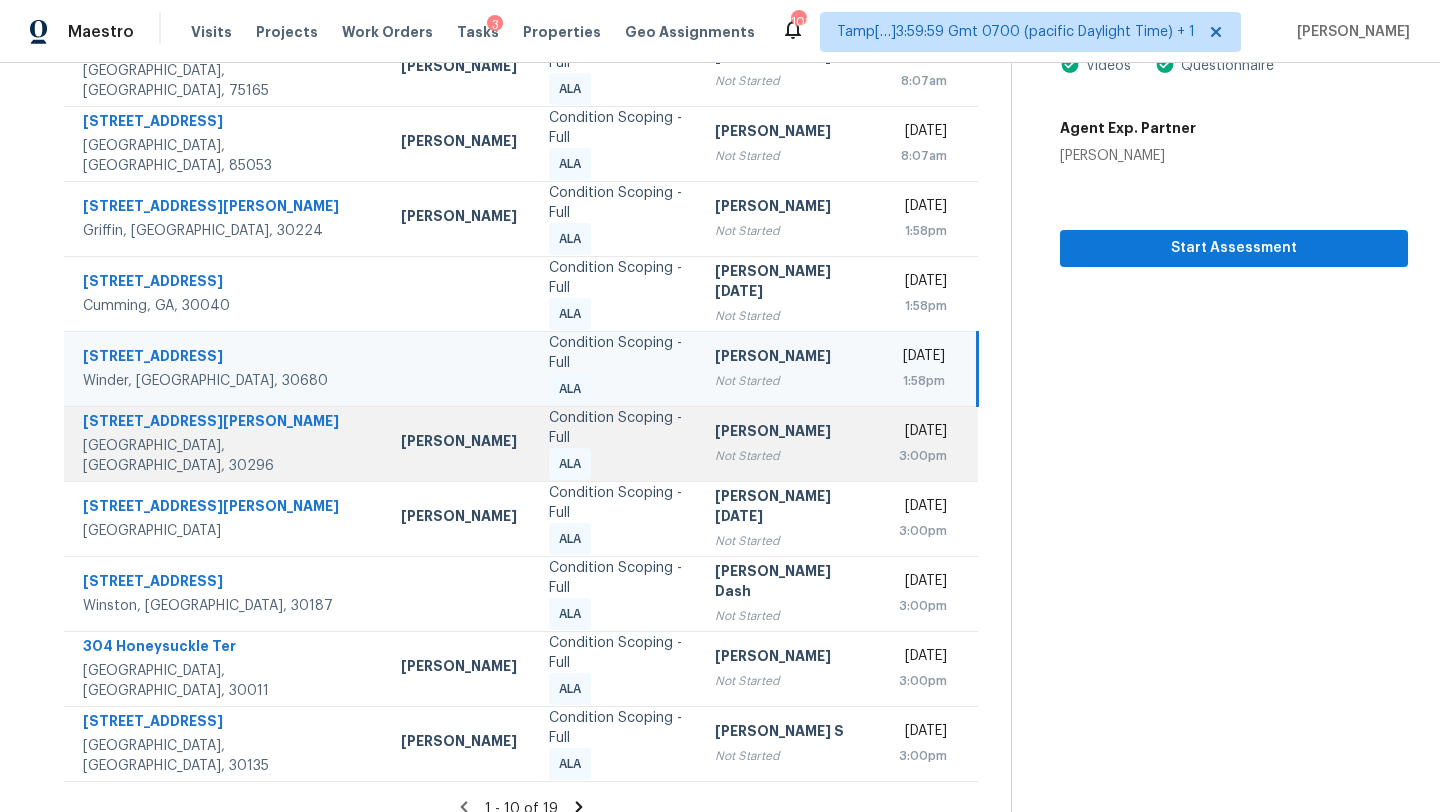 scroll, scrollTop: 279, scrollLeft: 0, axis: vertical 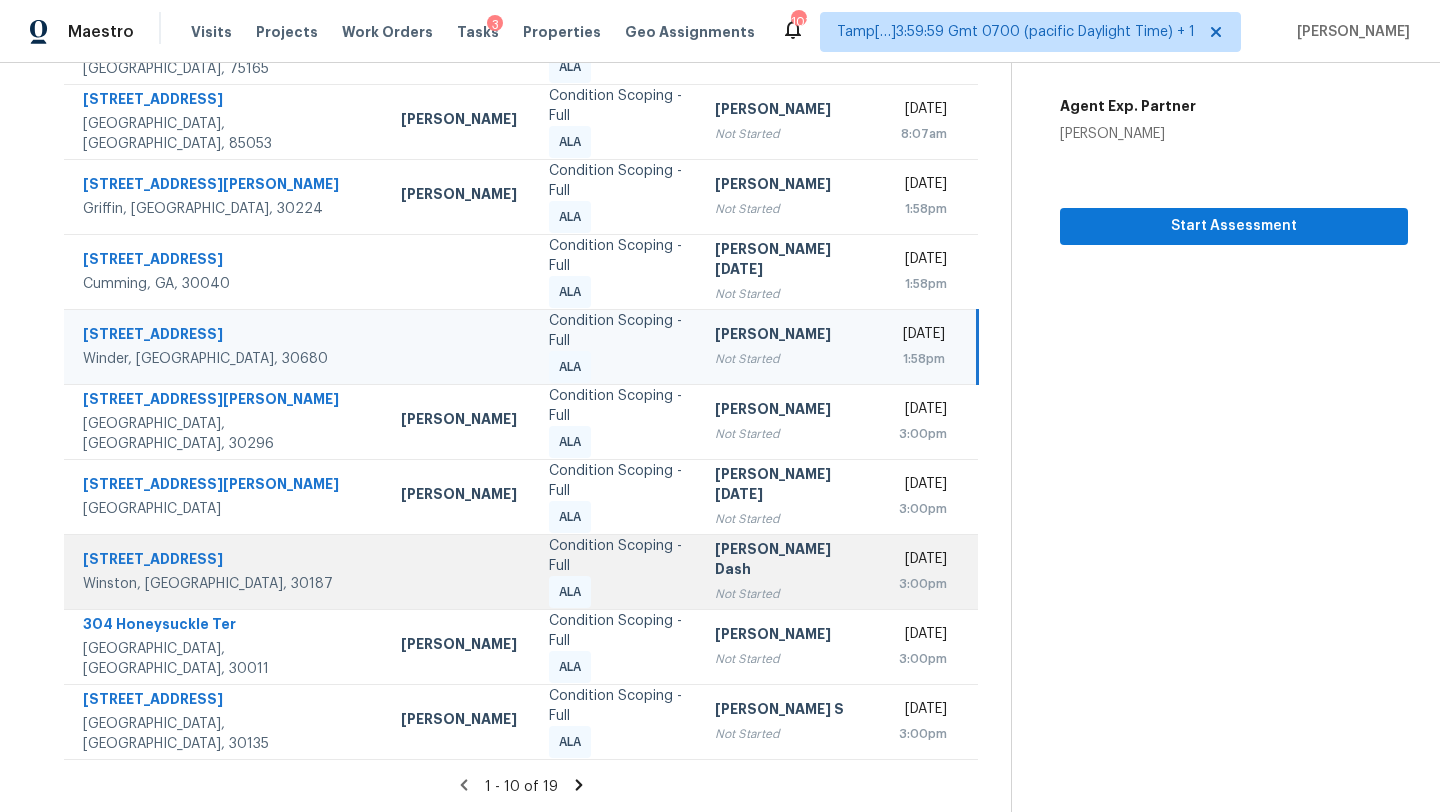click on "Condition Scoping - Full" at bounding box center [616, 556] 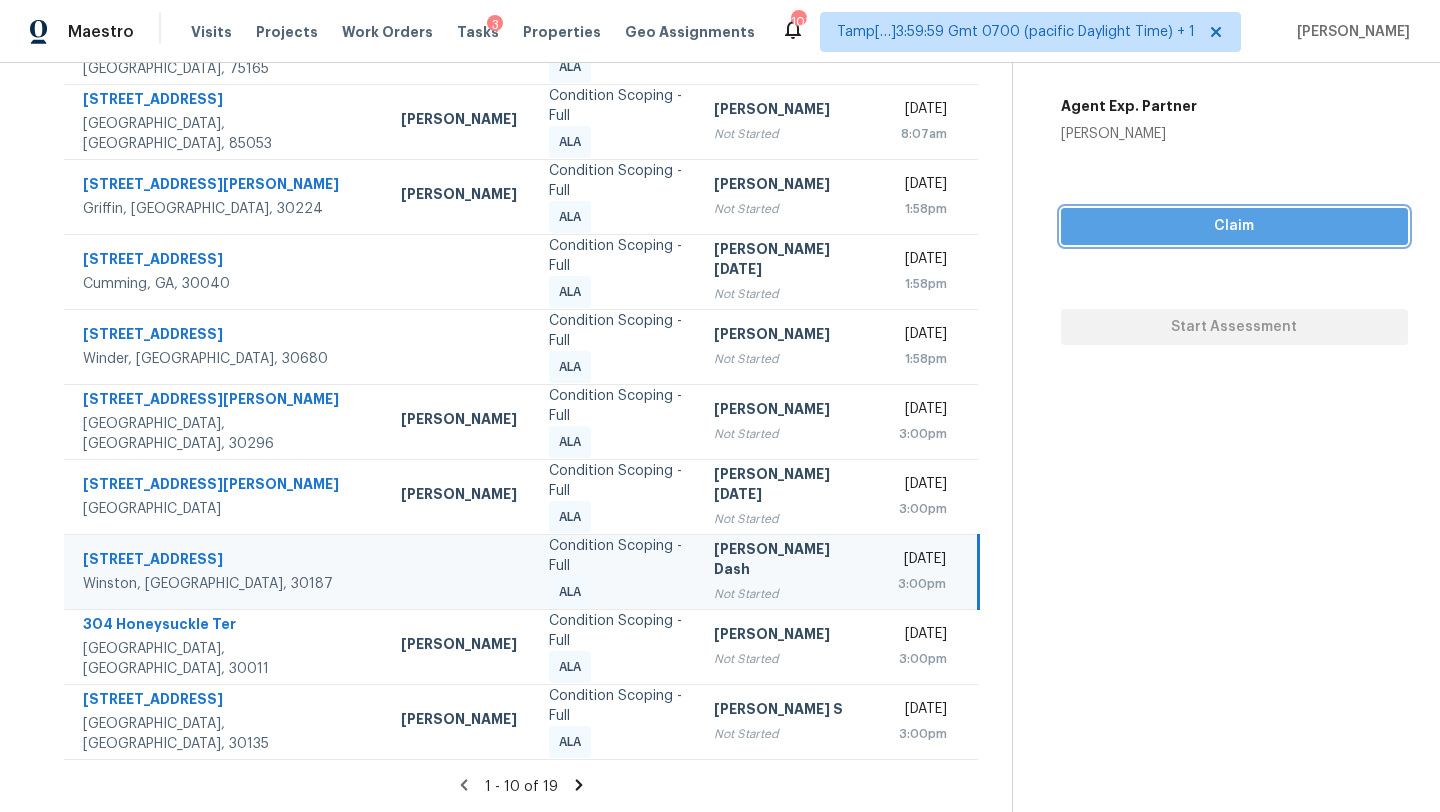 click on "Claim" at bounding box center (1234, 226) 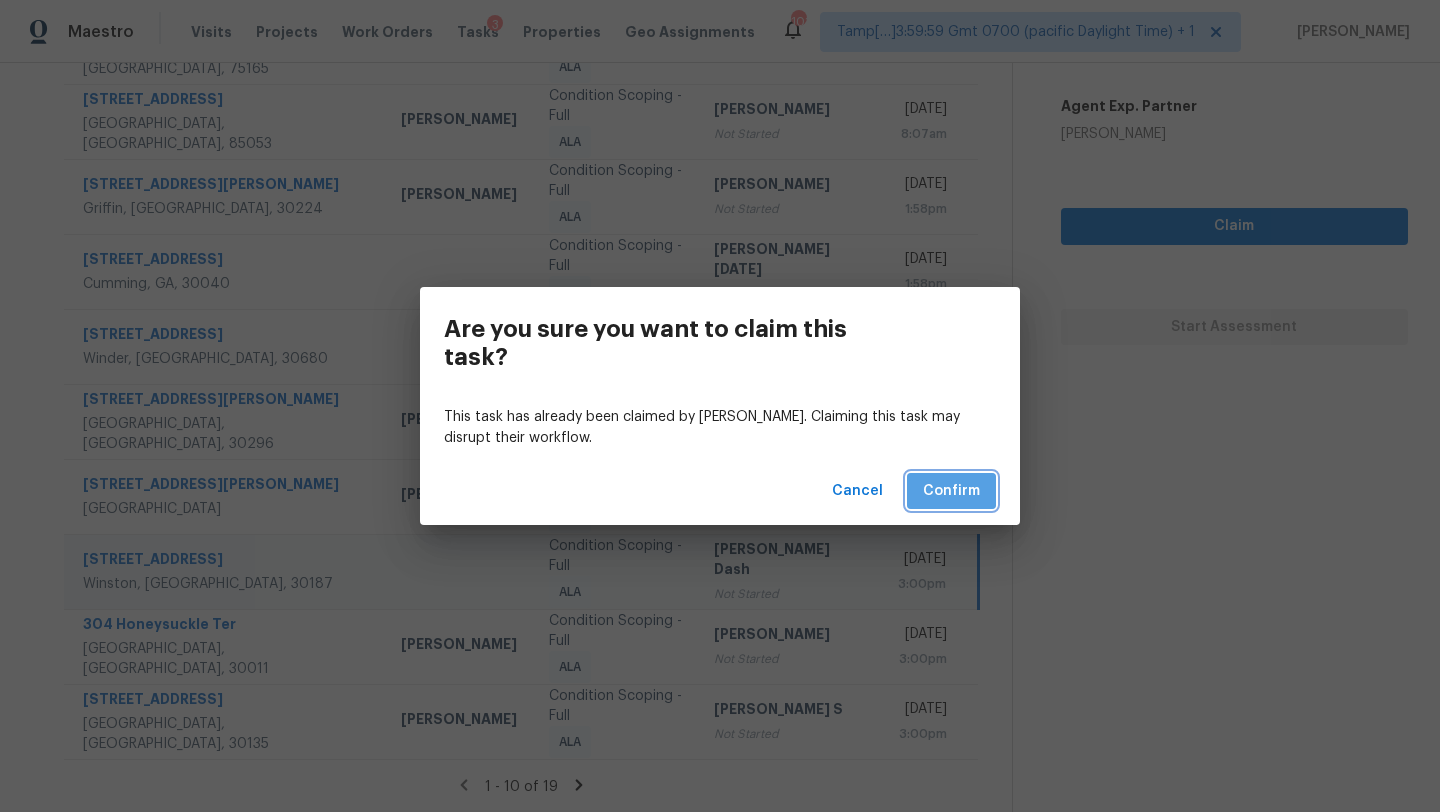 click on "Confirm" at bounding box center [951, 491] 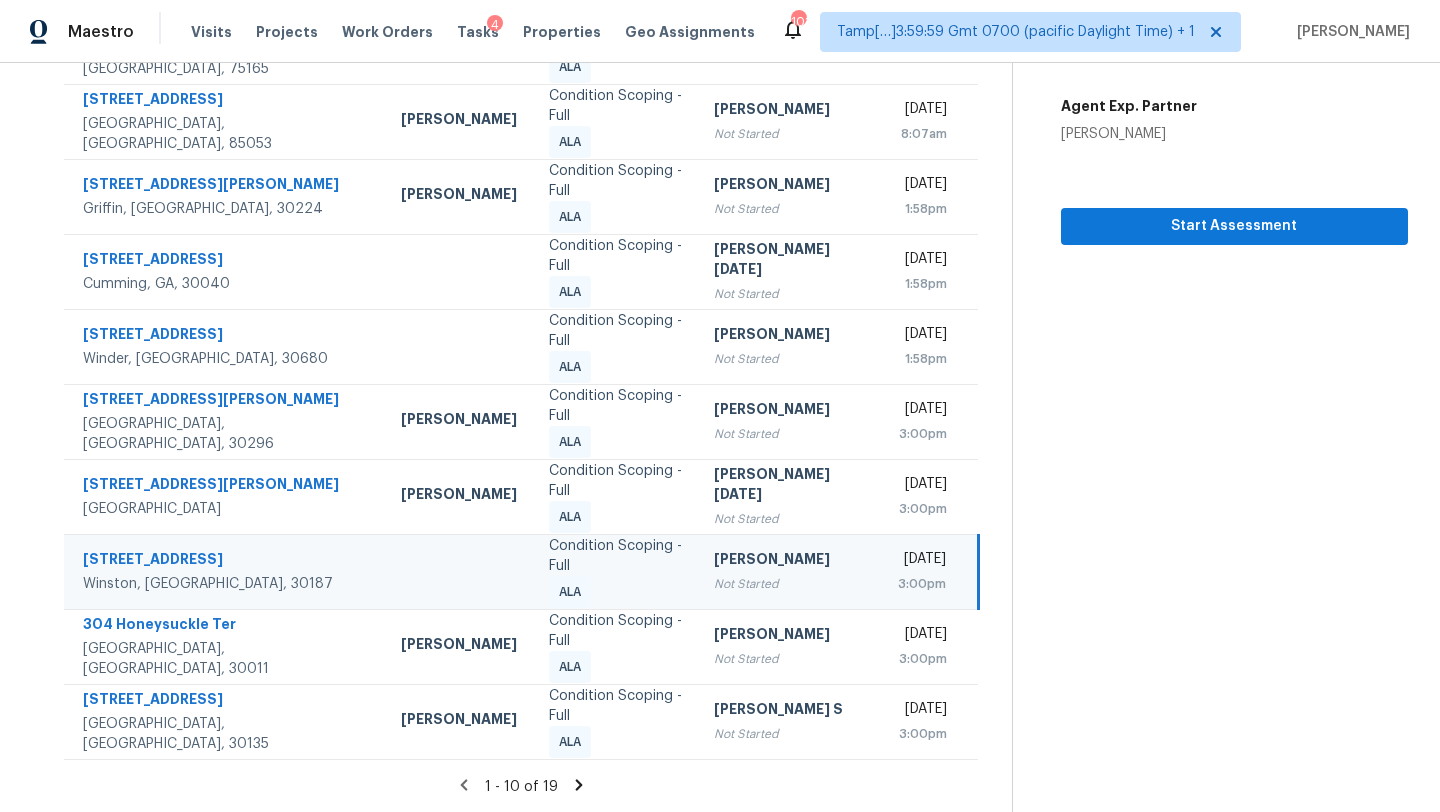 click 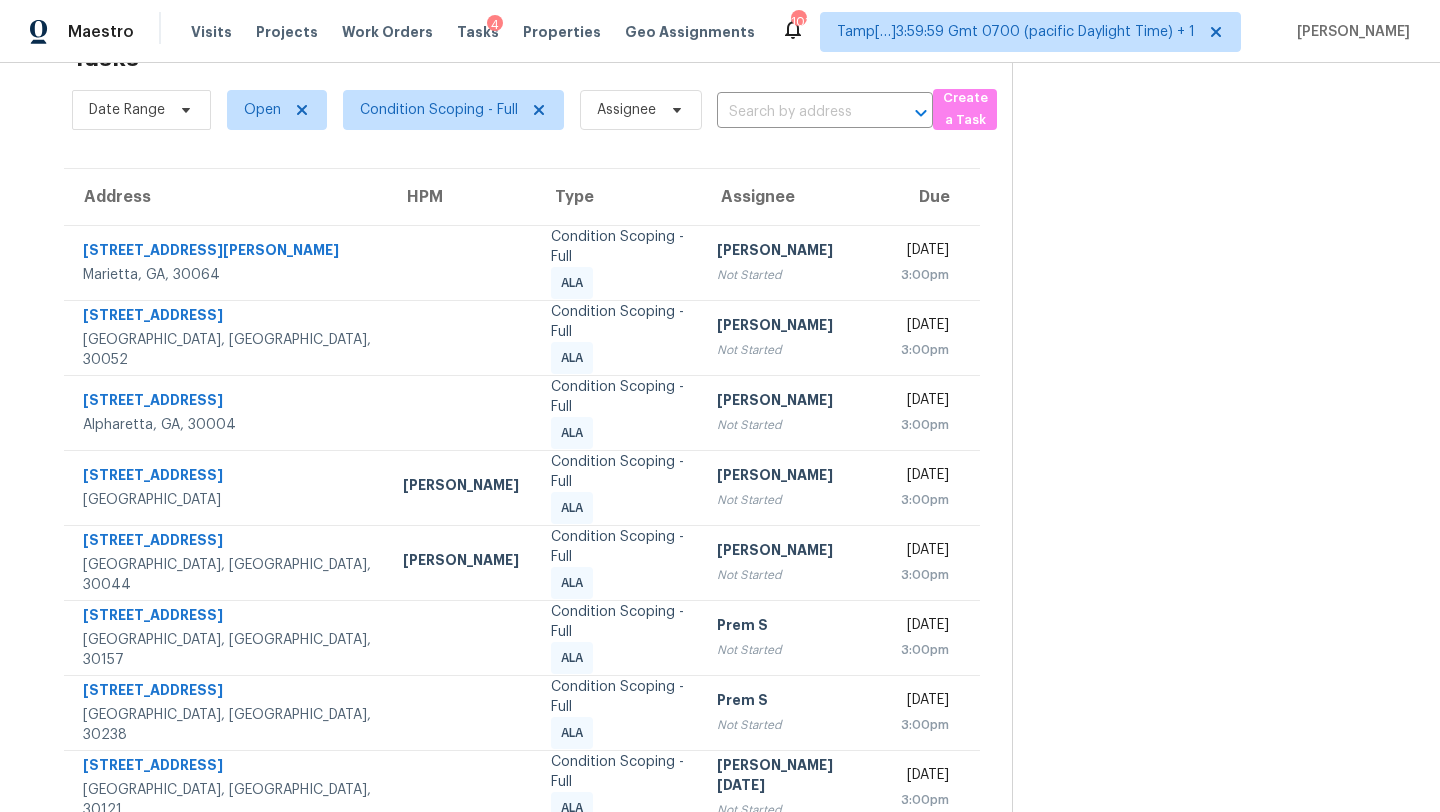scroll, scrollTop: 159, scrollLeft: 0, axis: vertical 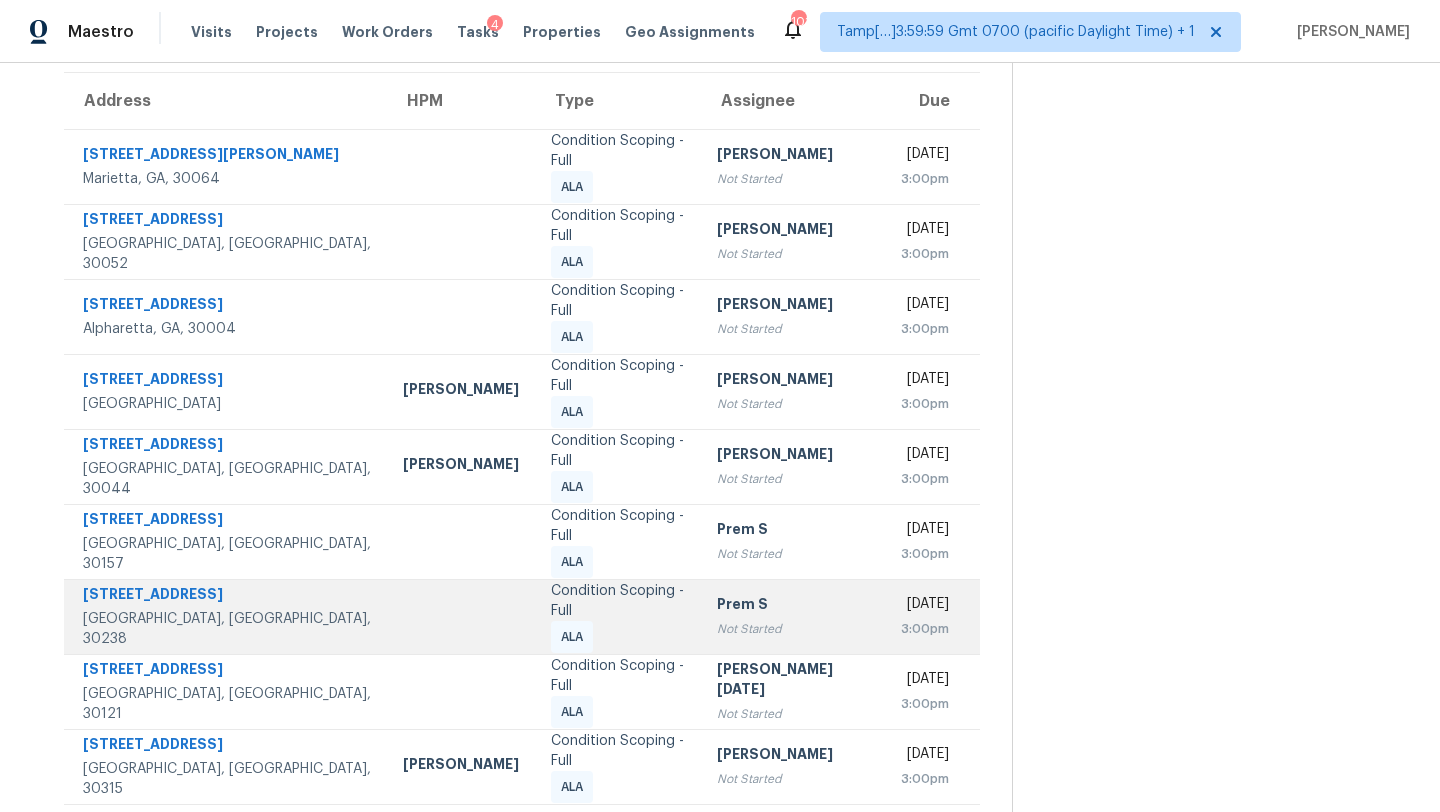 click on "ALA" at bounding box center (576, 637) 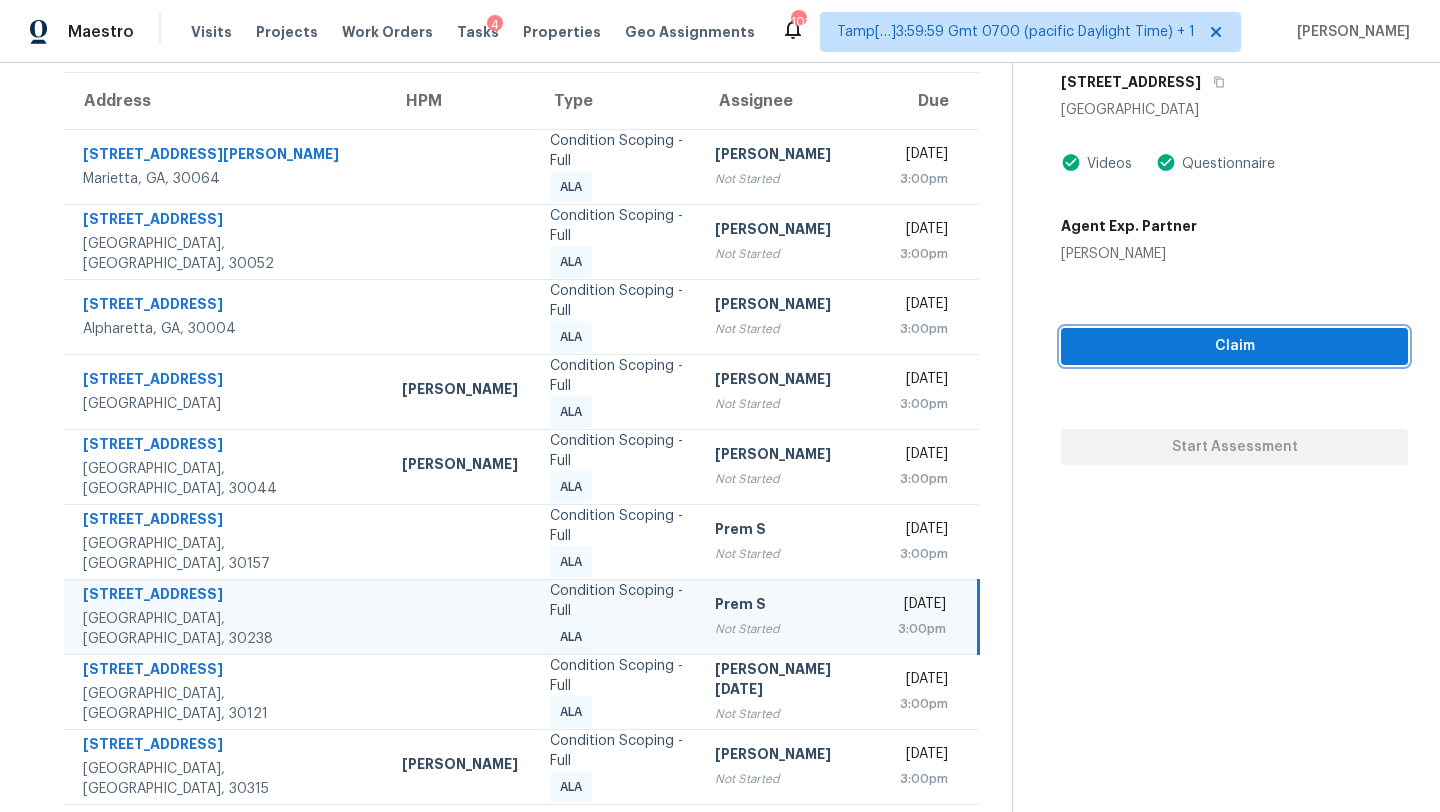 click on "Claim" at bounding box center (1234, 346) 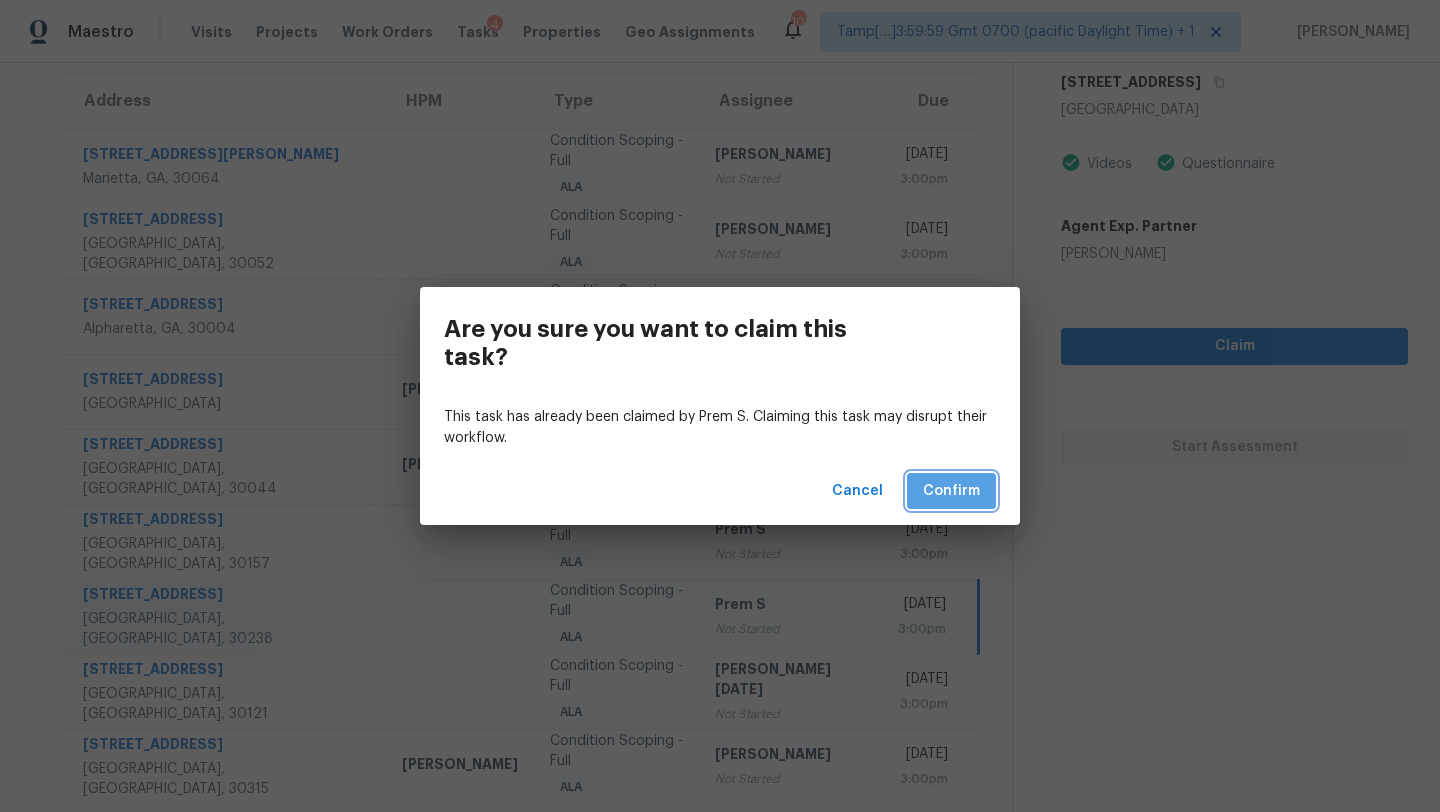 click on "Confirm" at bounding box center (951, 491) 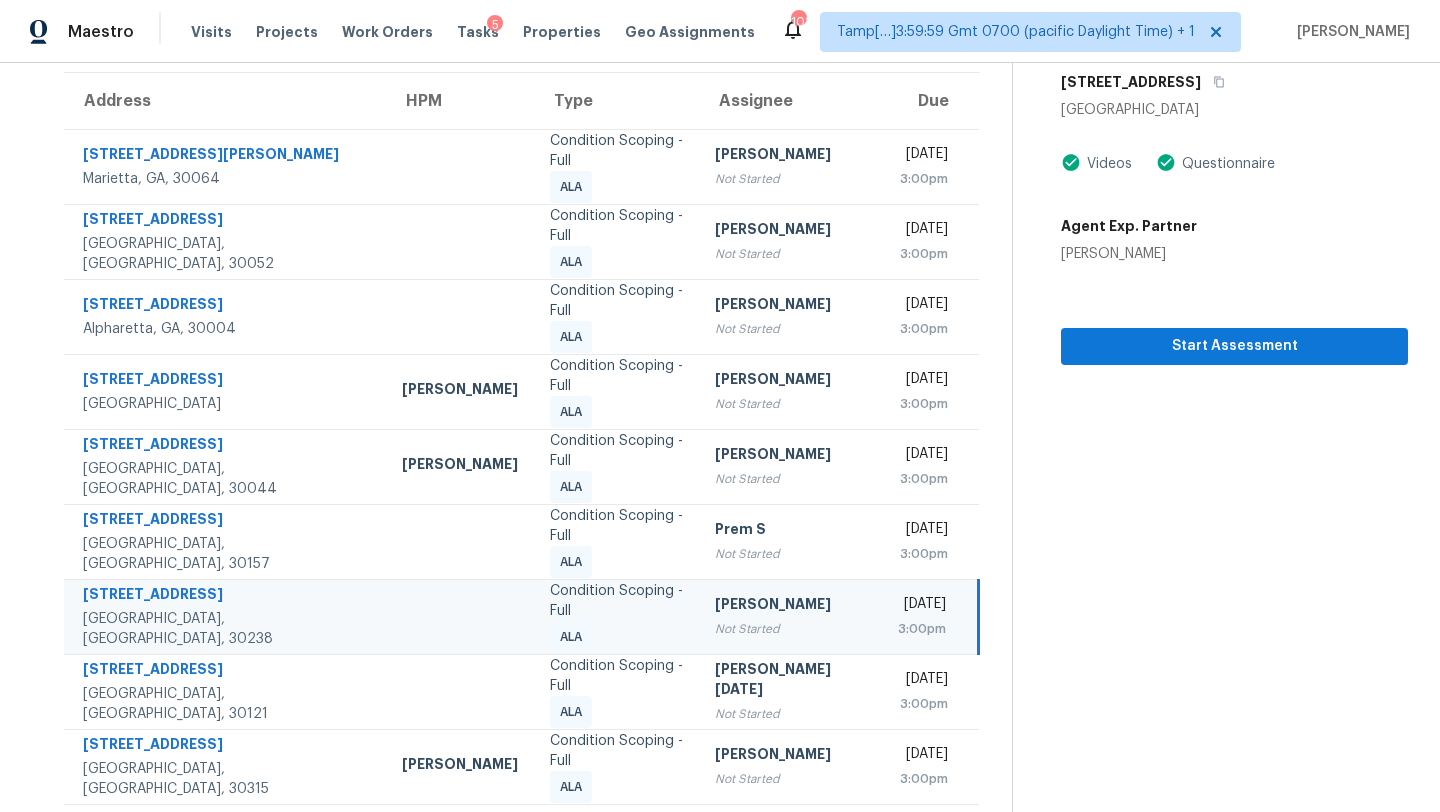 click 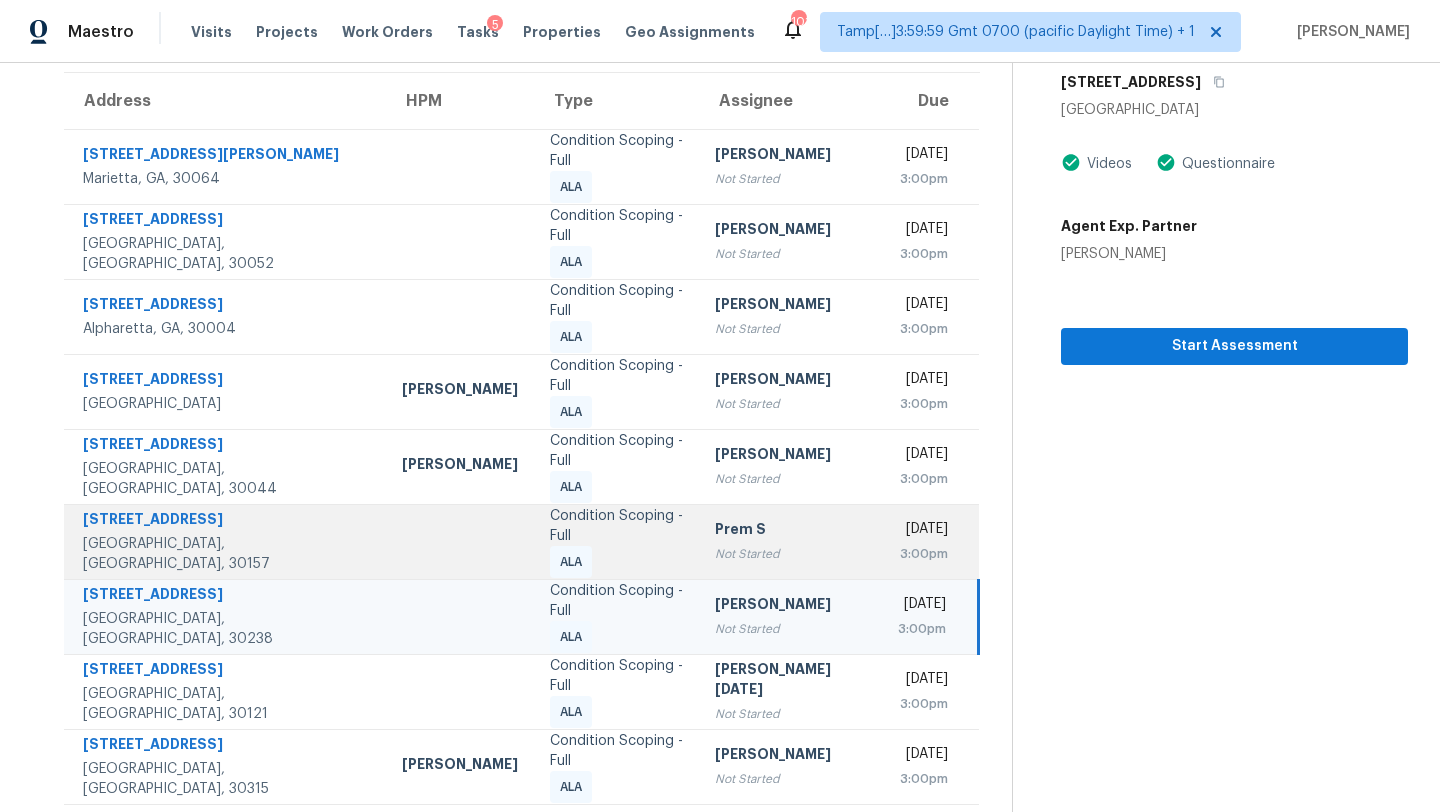 click on "Condition Scoping - Full ALA" at bounding box center [616, 542] 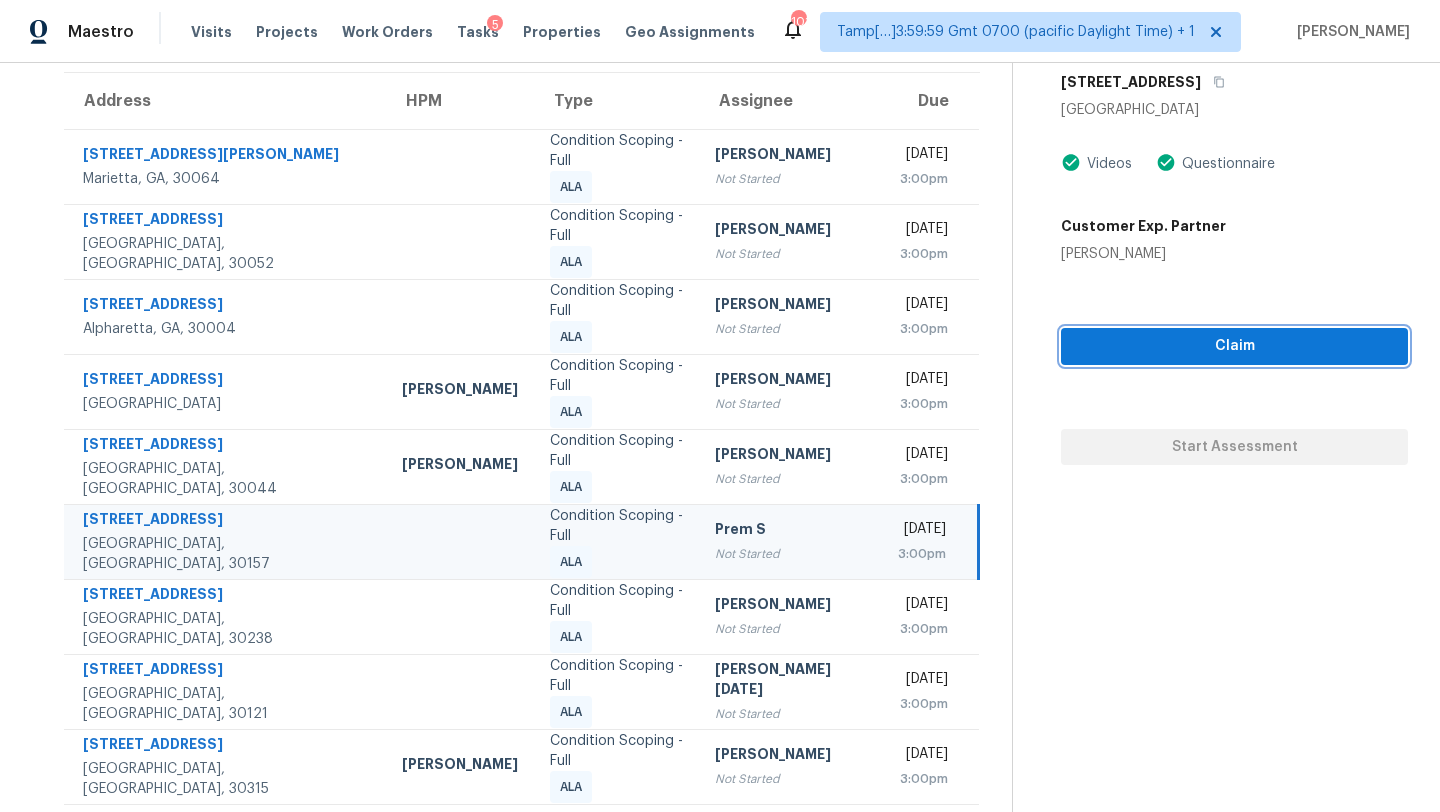 click on "Claim" at bounding box center (1234, 346) 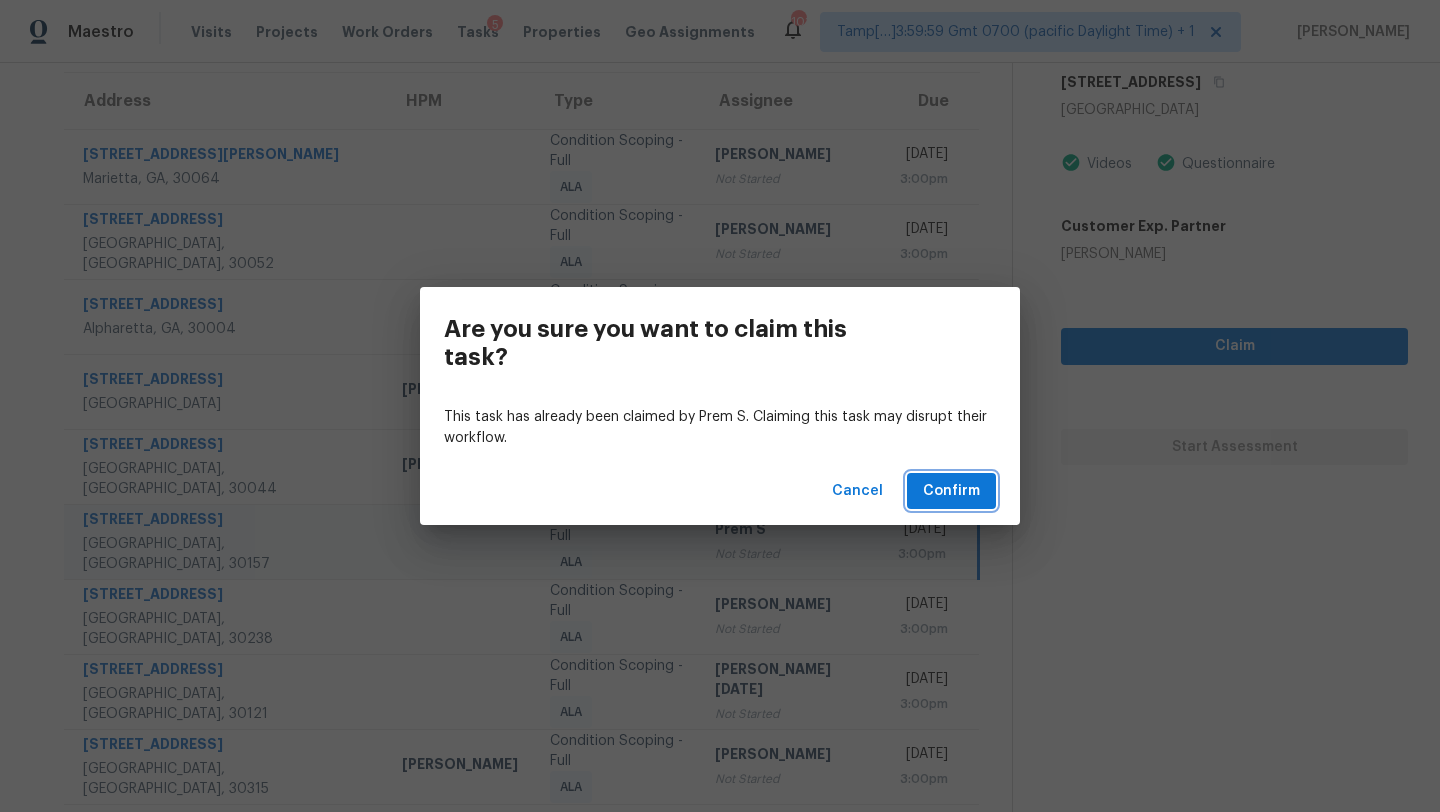 click on "Confirm" at bounding box center [951, 491] 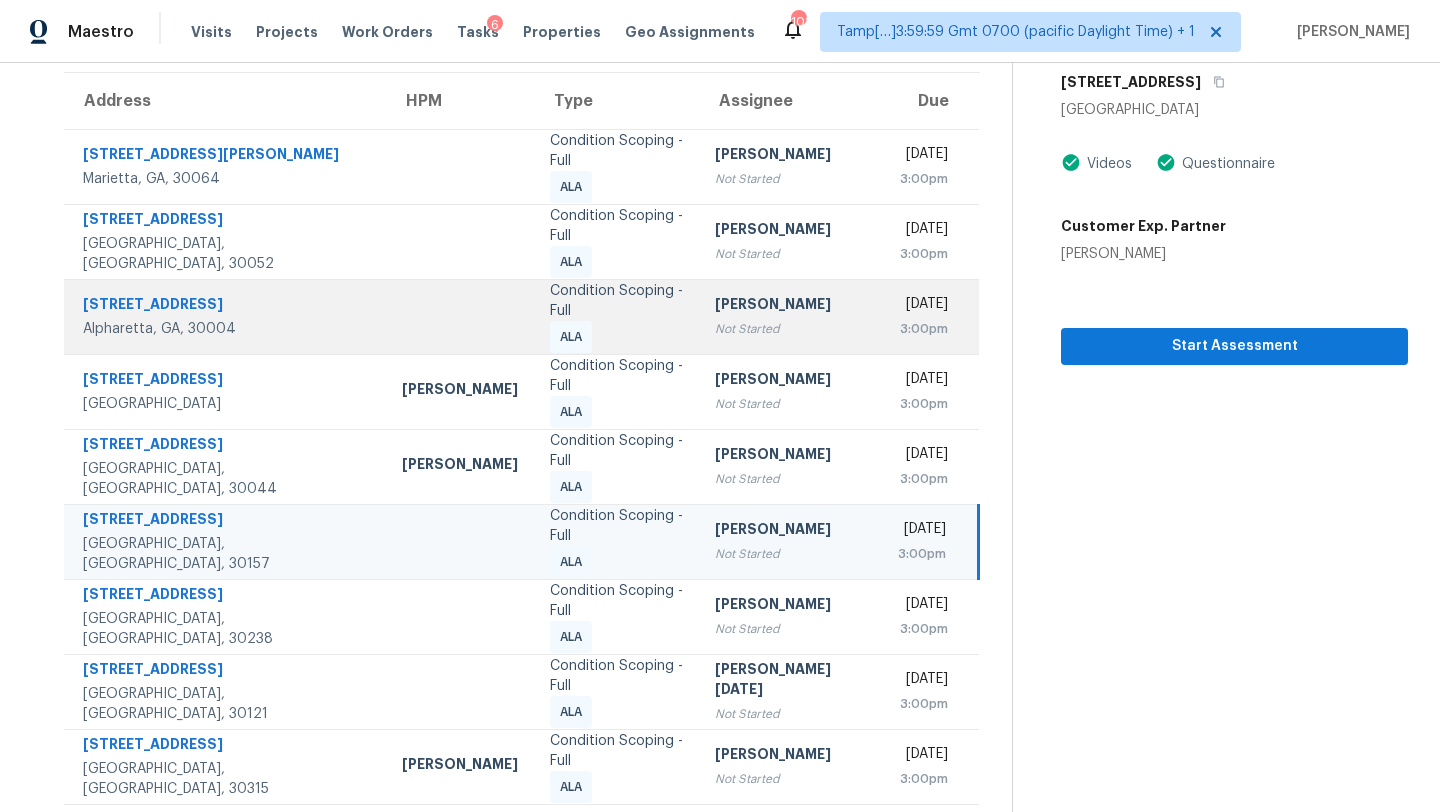 click on "Not Started" at bounding box center [790, 329] 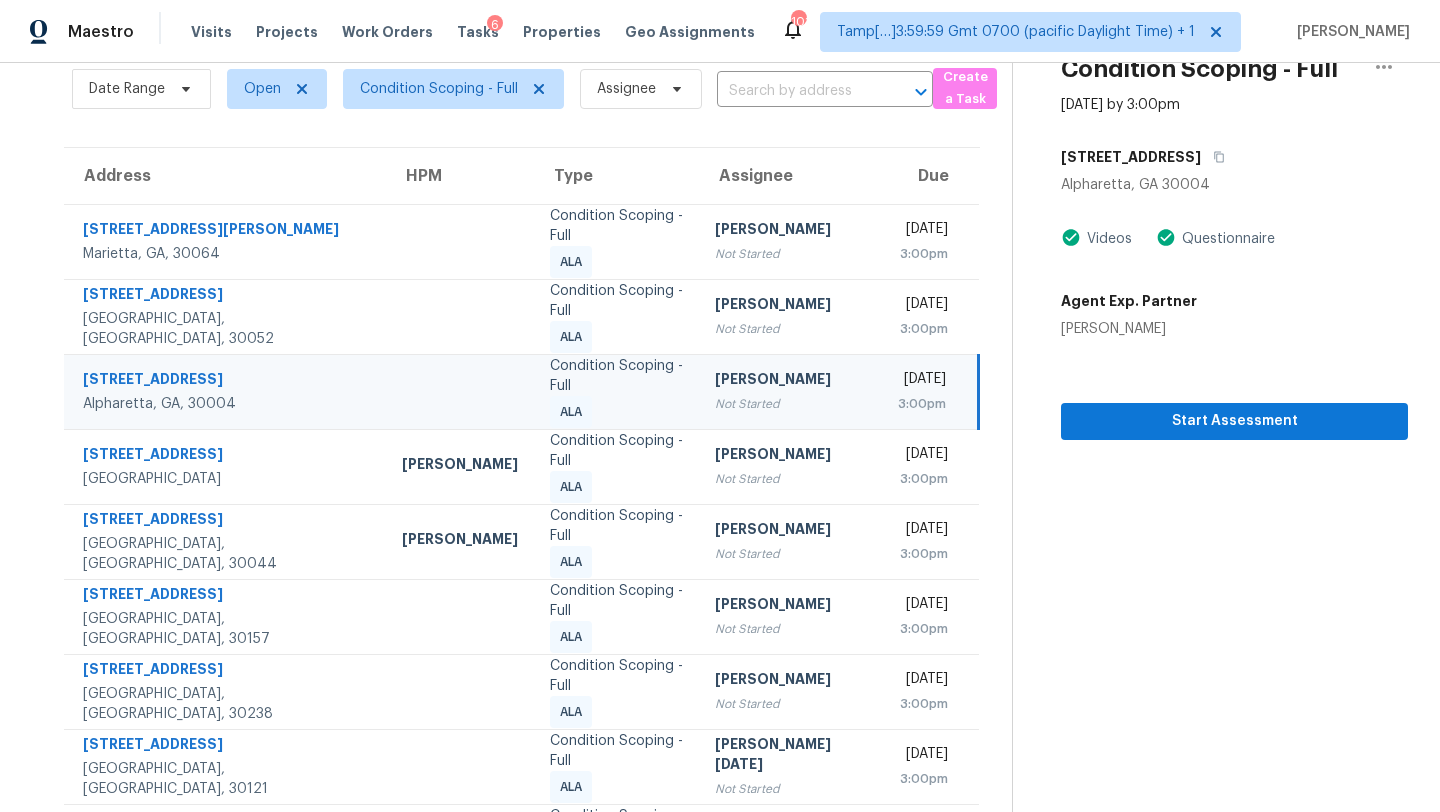 scroll, scrollTop: 0, scrollLeft: 0, axis: both 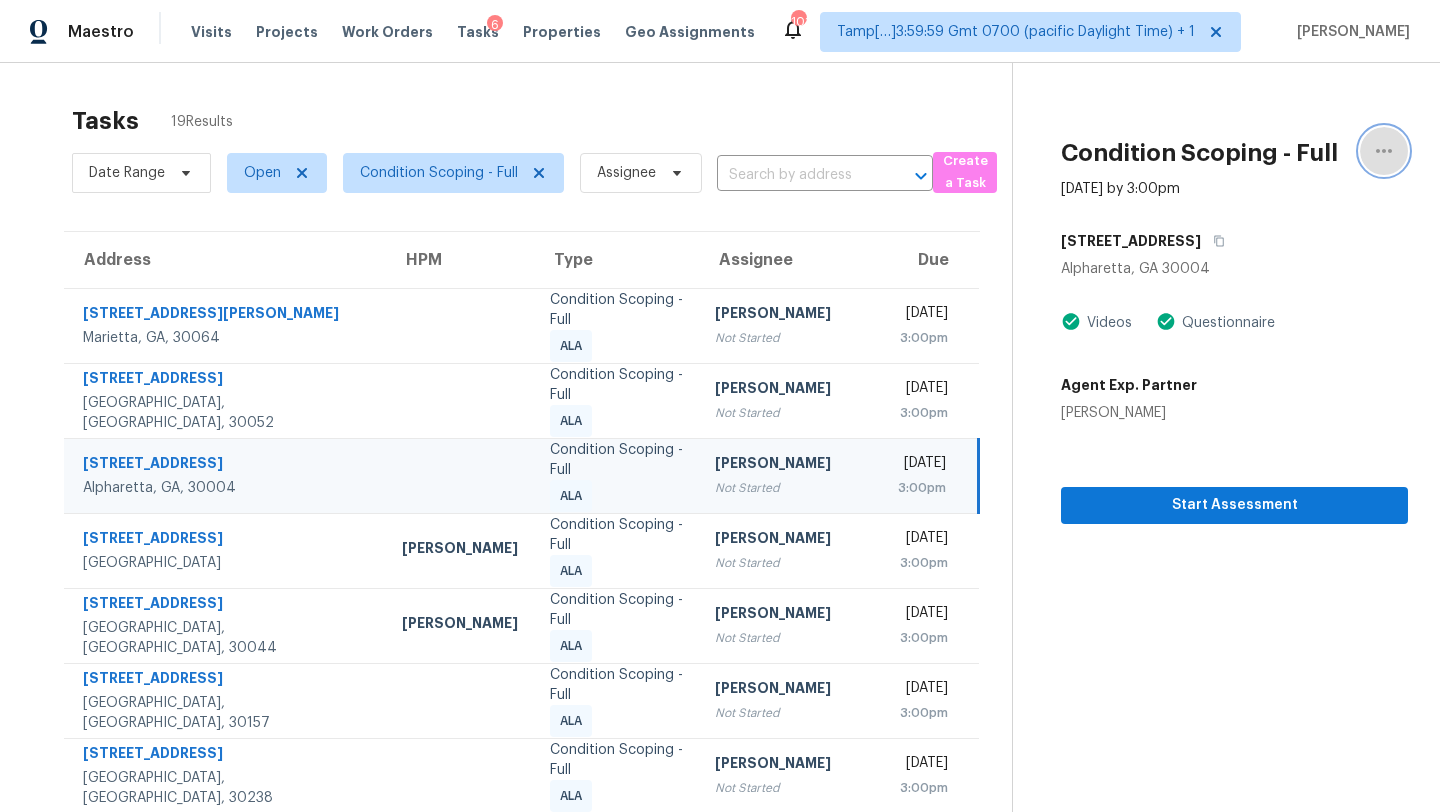 click 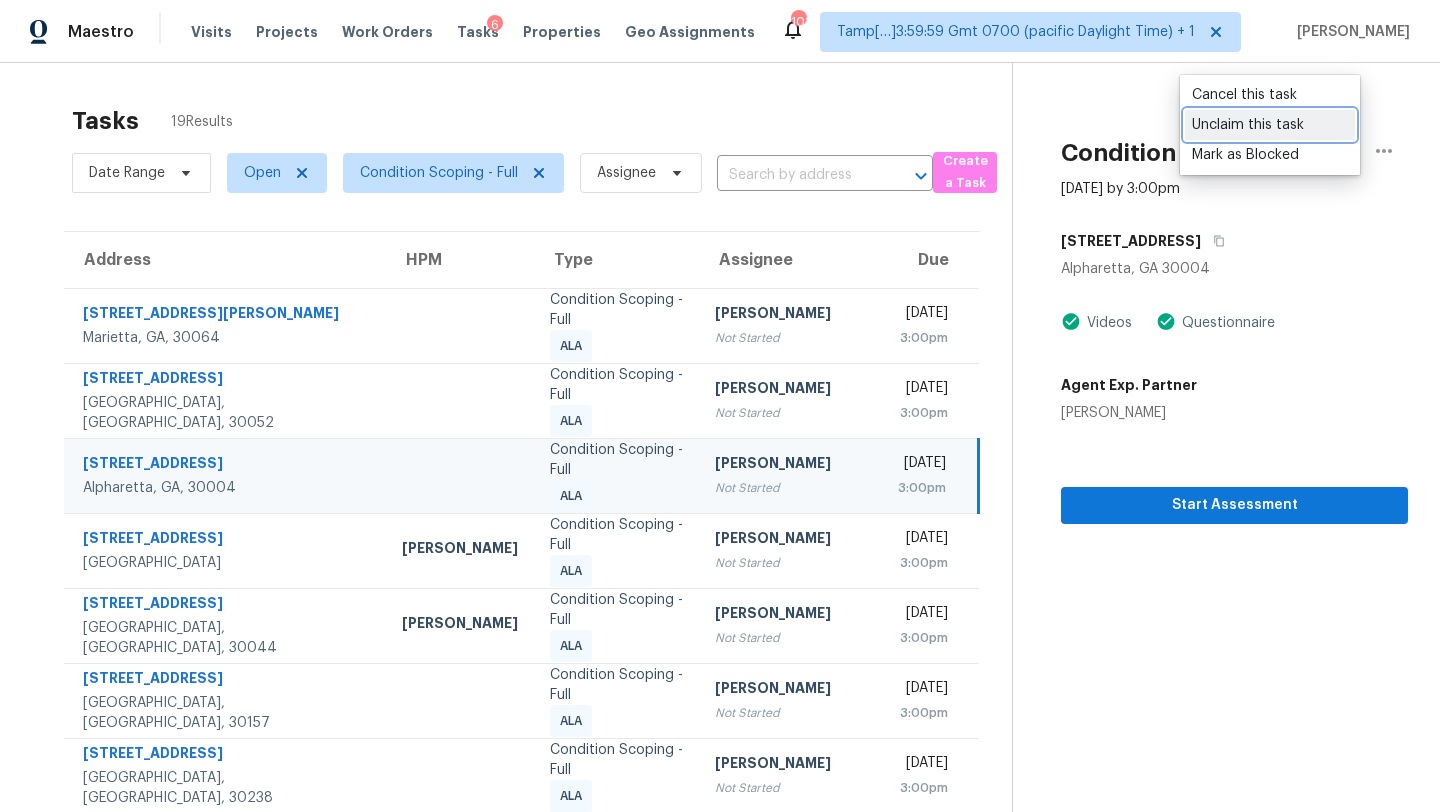 click on "Unclaim this task" at bounding box center [1270, 125] 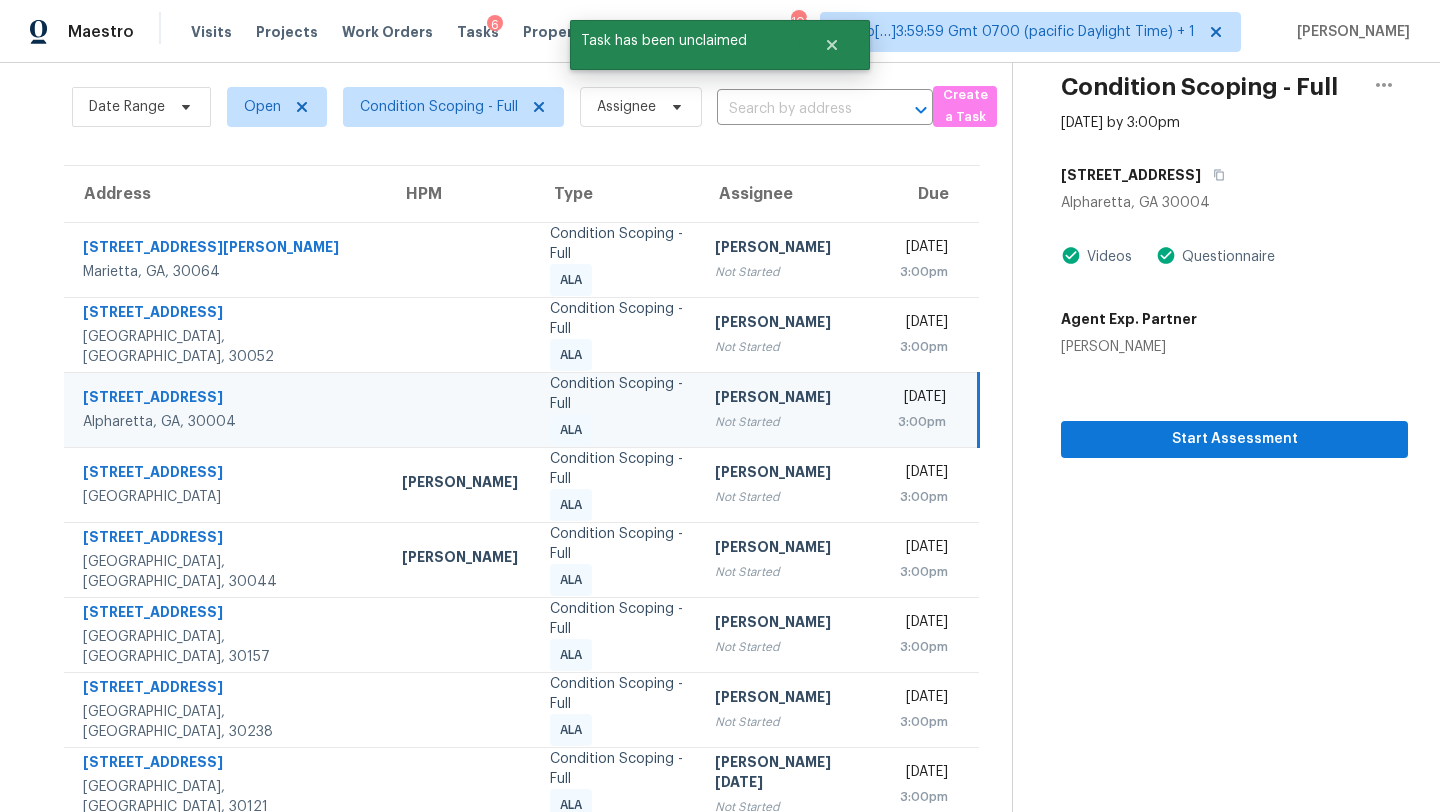 scroll, scrollTop: 67, scrollLeft: 0, axis: vertical 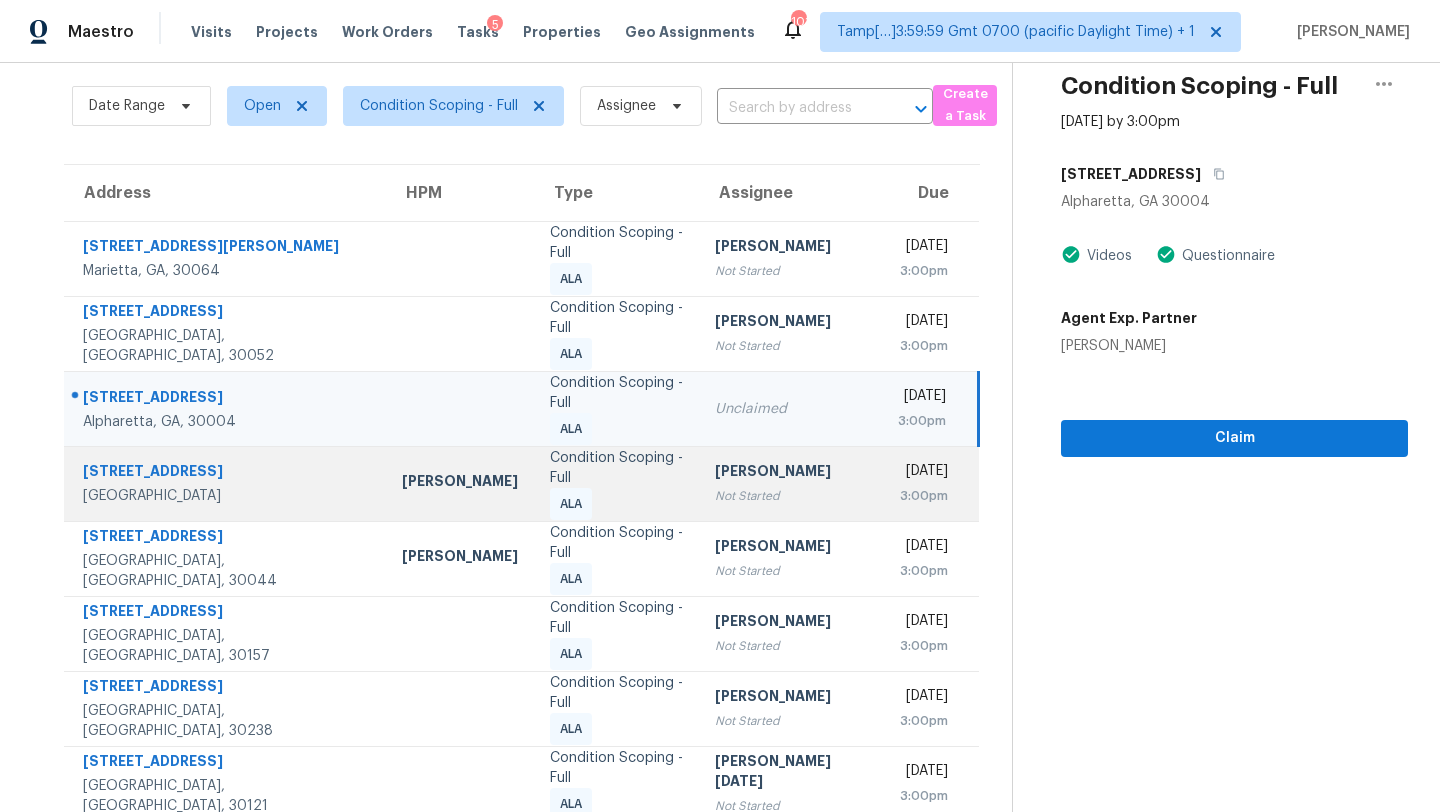click on "[PERSON_NAME]" at bounding box center [790, 473] 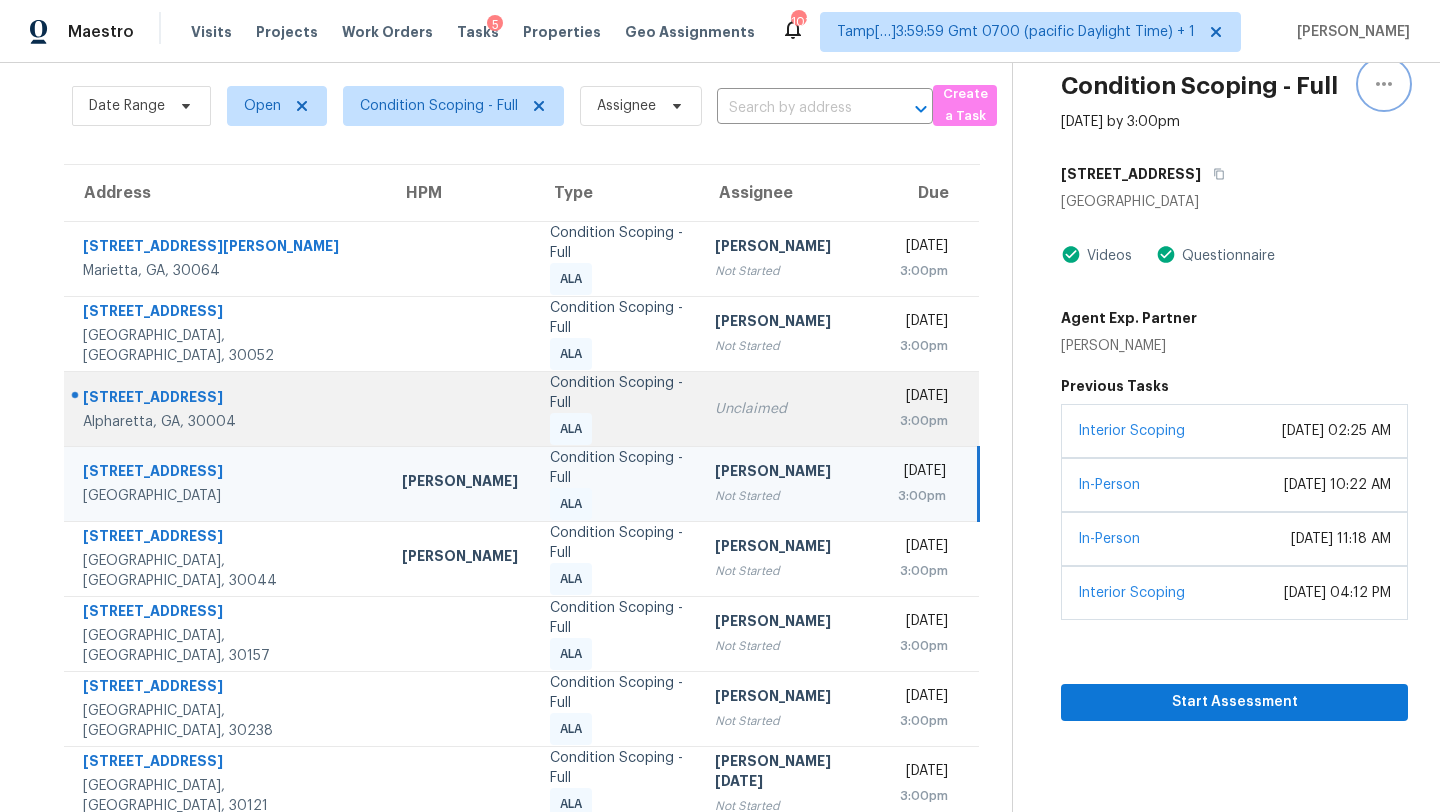 click 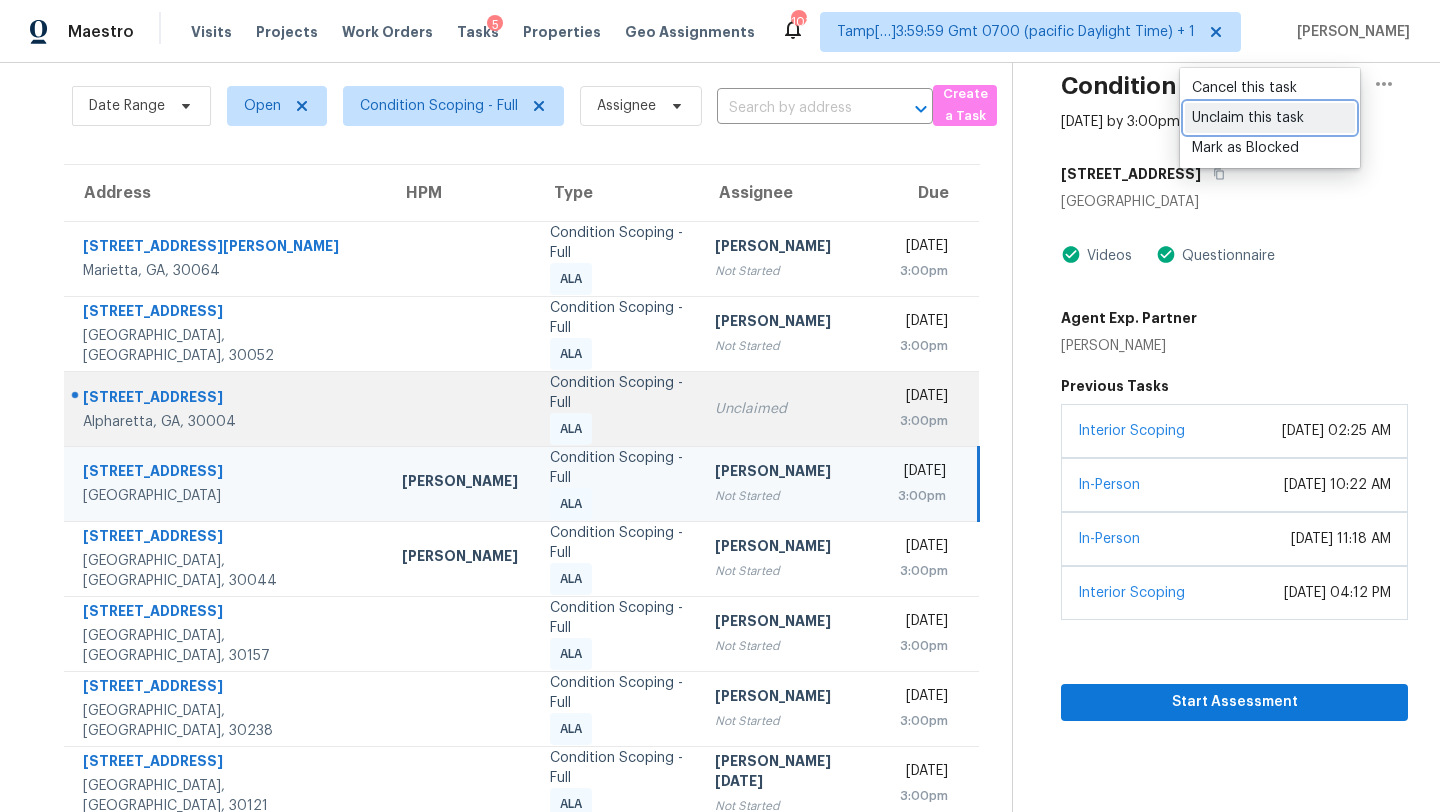 click on "Unclaim this task" at bounding box center [1270, 118] 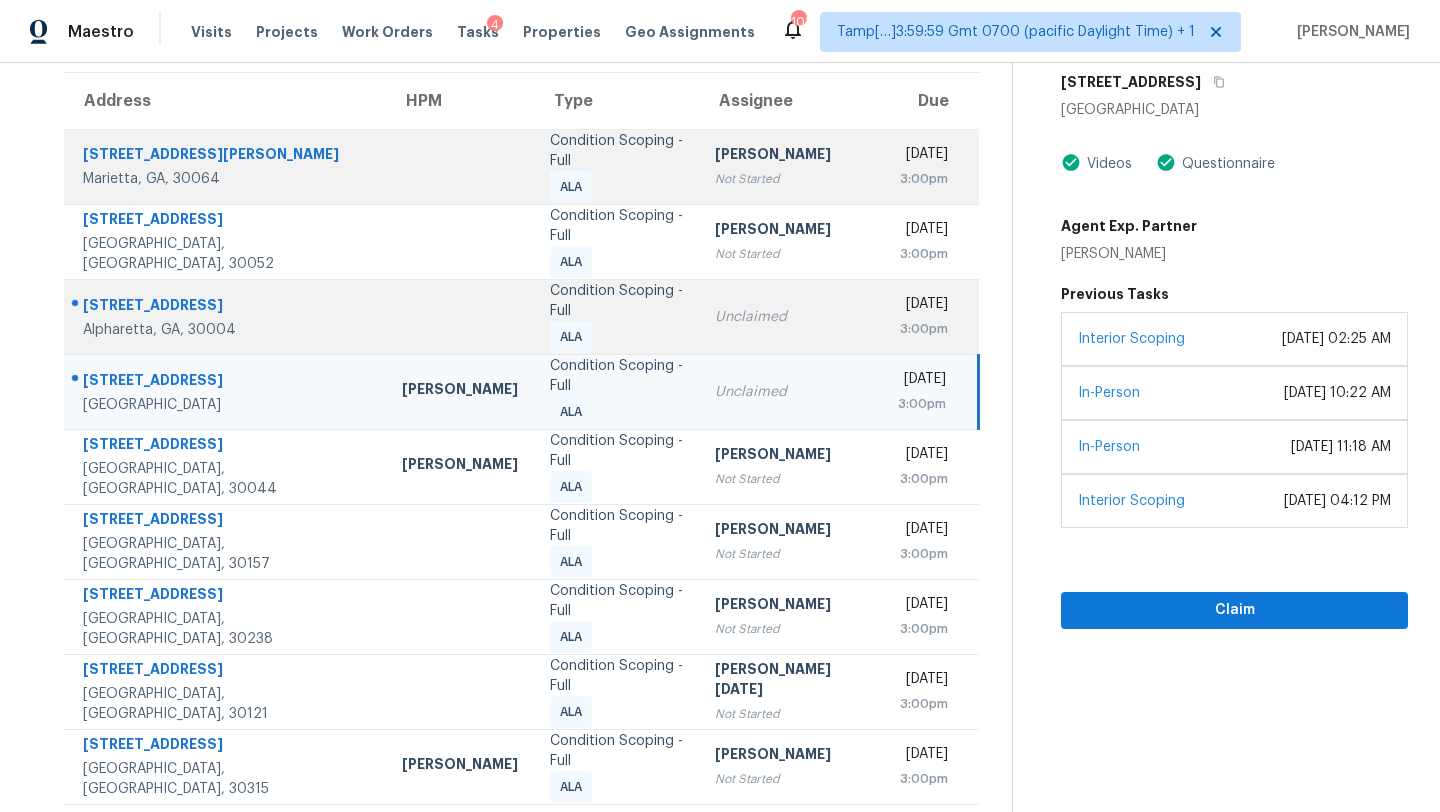 scroll, scrollTop: 76, scrollLeft: 0, axis: vertical 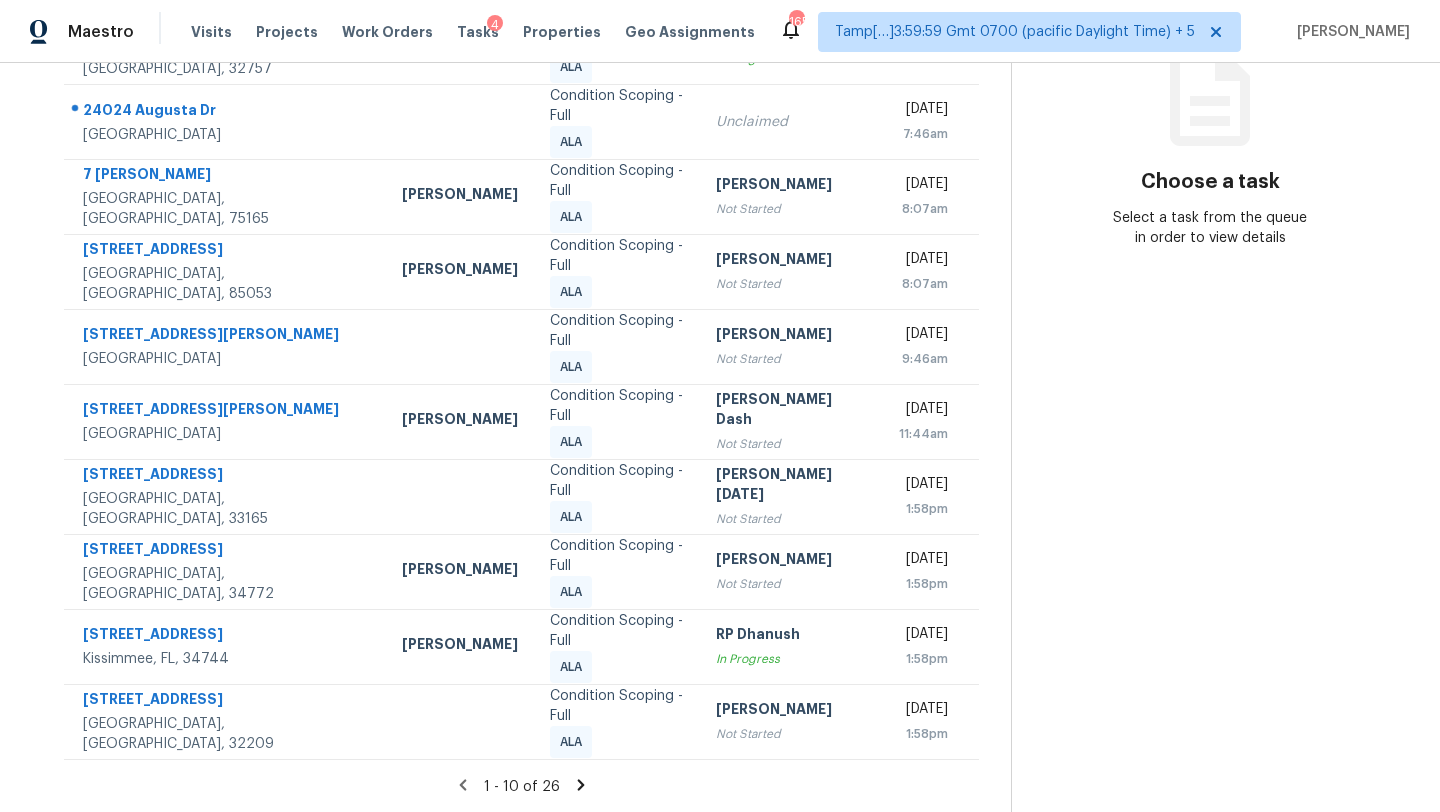 click 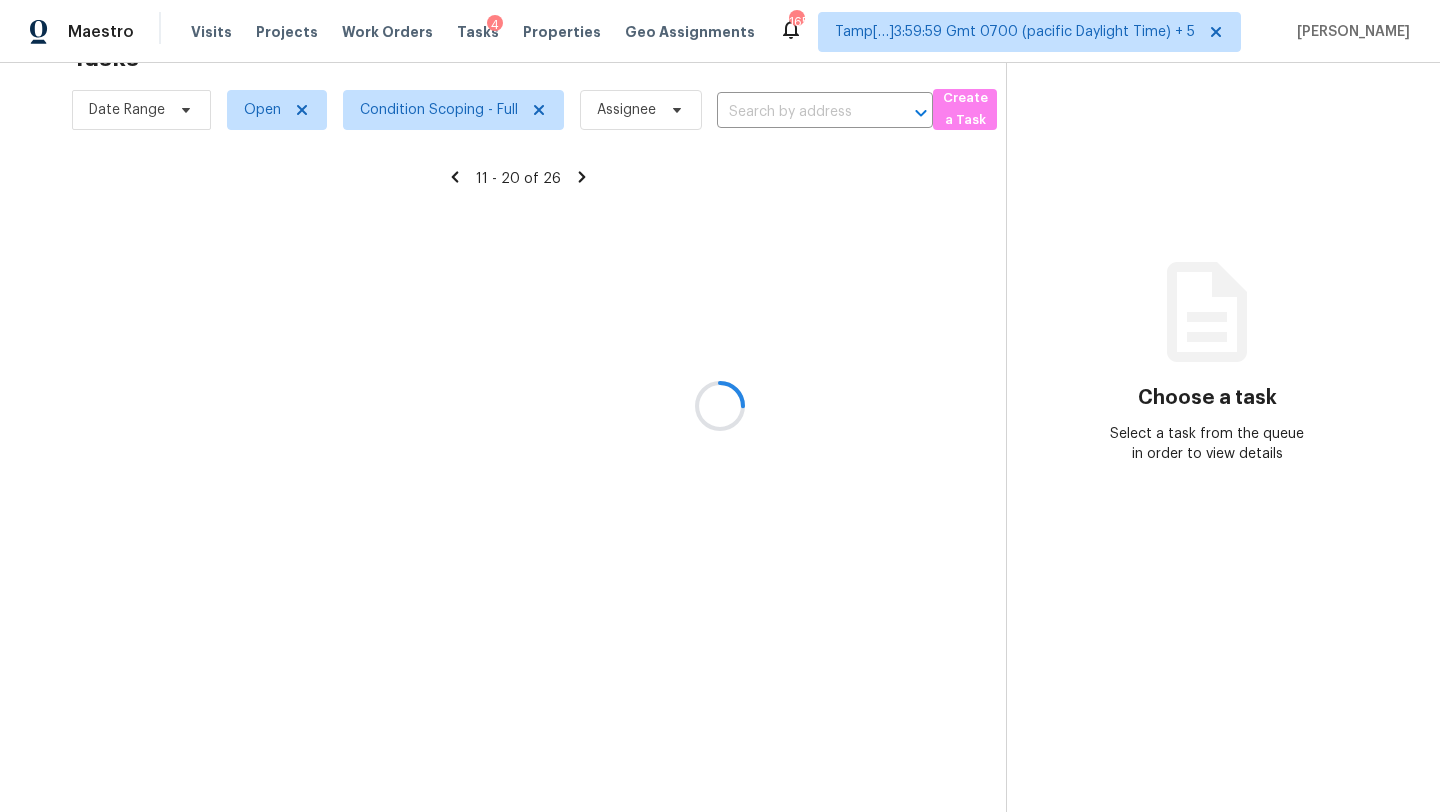 scroll, scrollTop: 279, scrollLeft: 0, axis: vertical 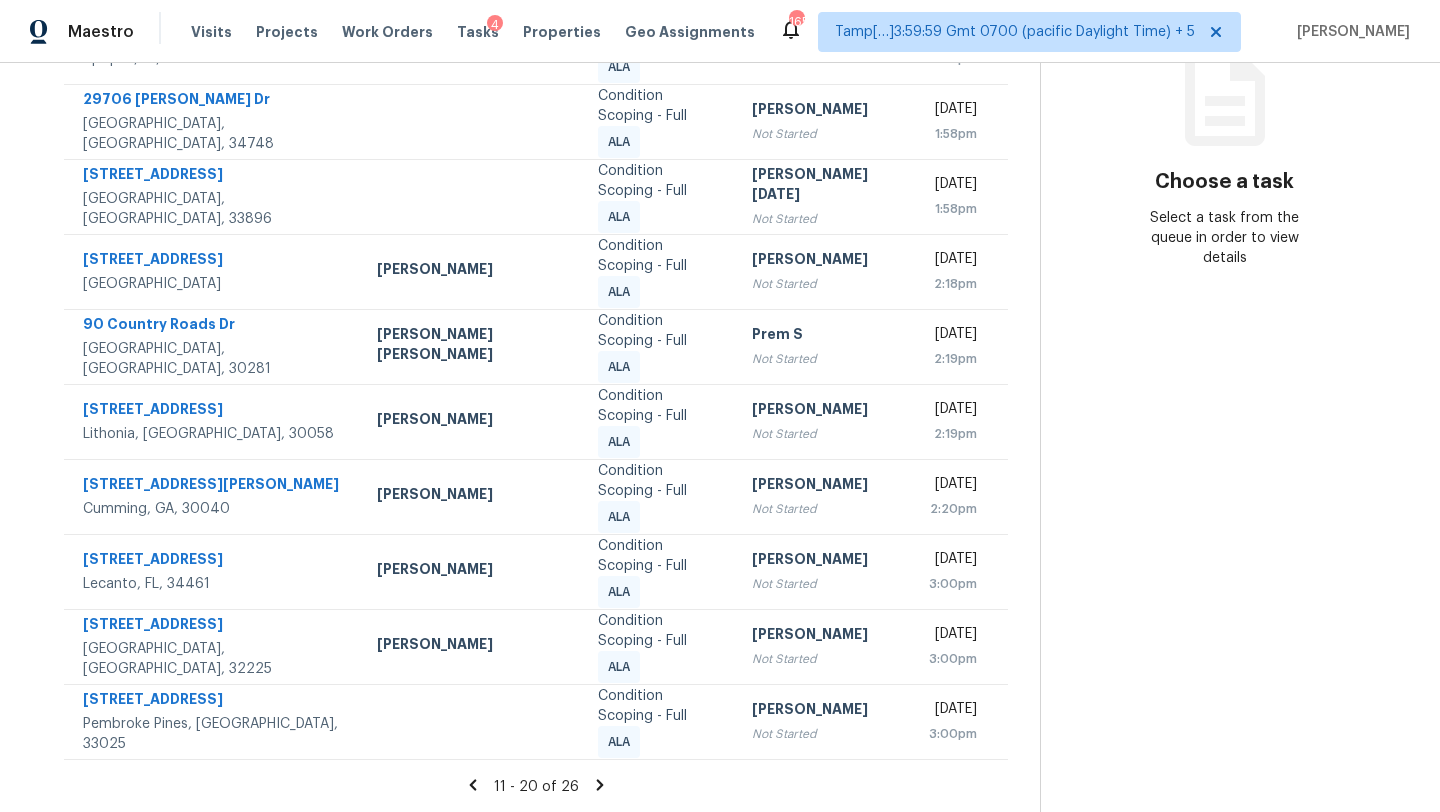 click 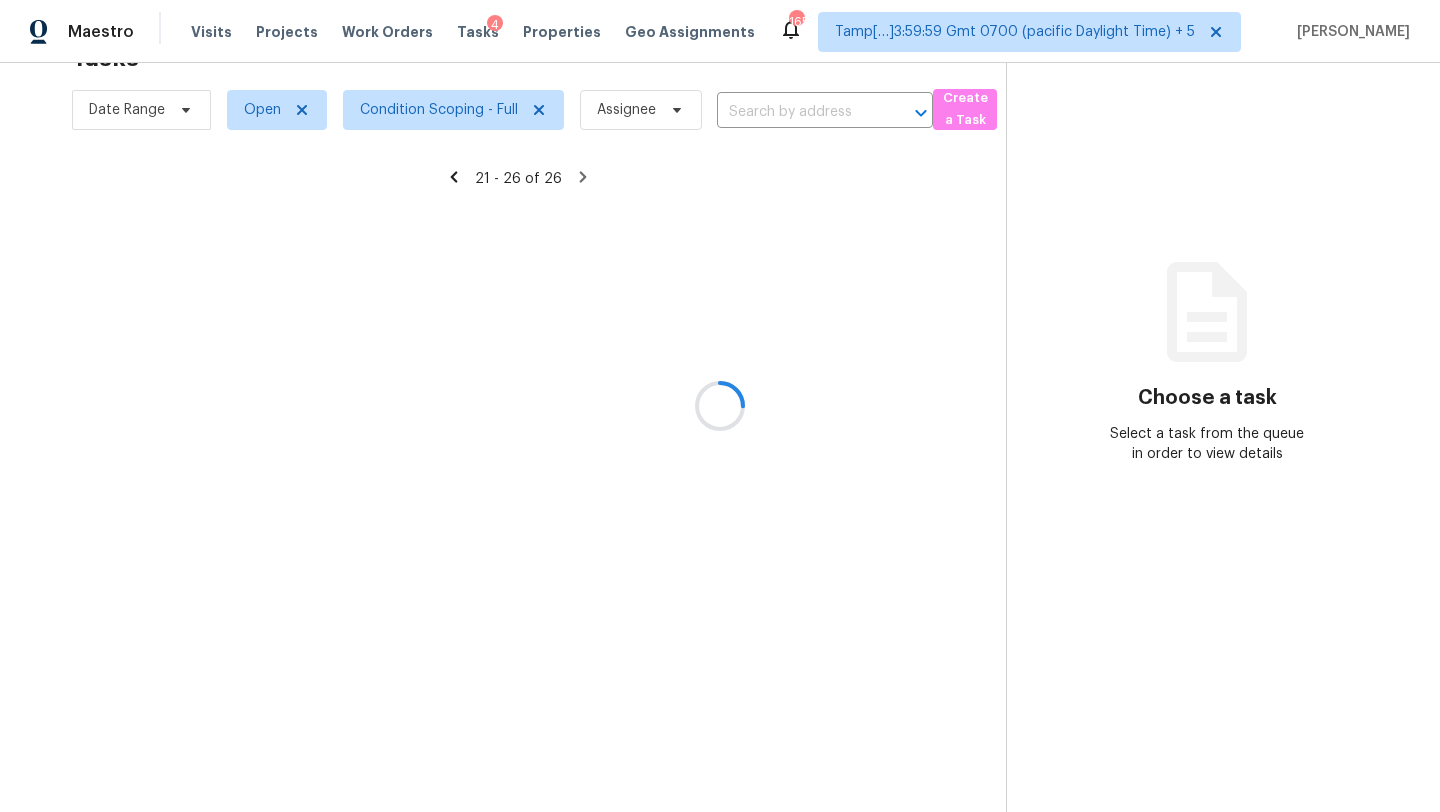 scroll, scrollTop: 63, scrollLeft: 0, axis: vertical 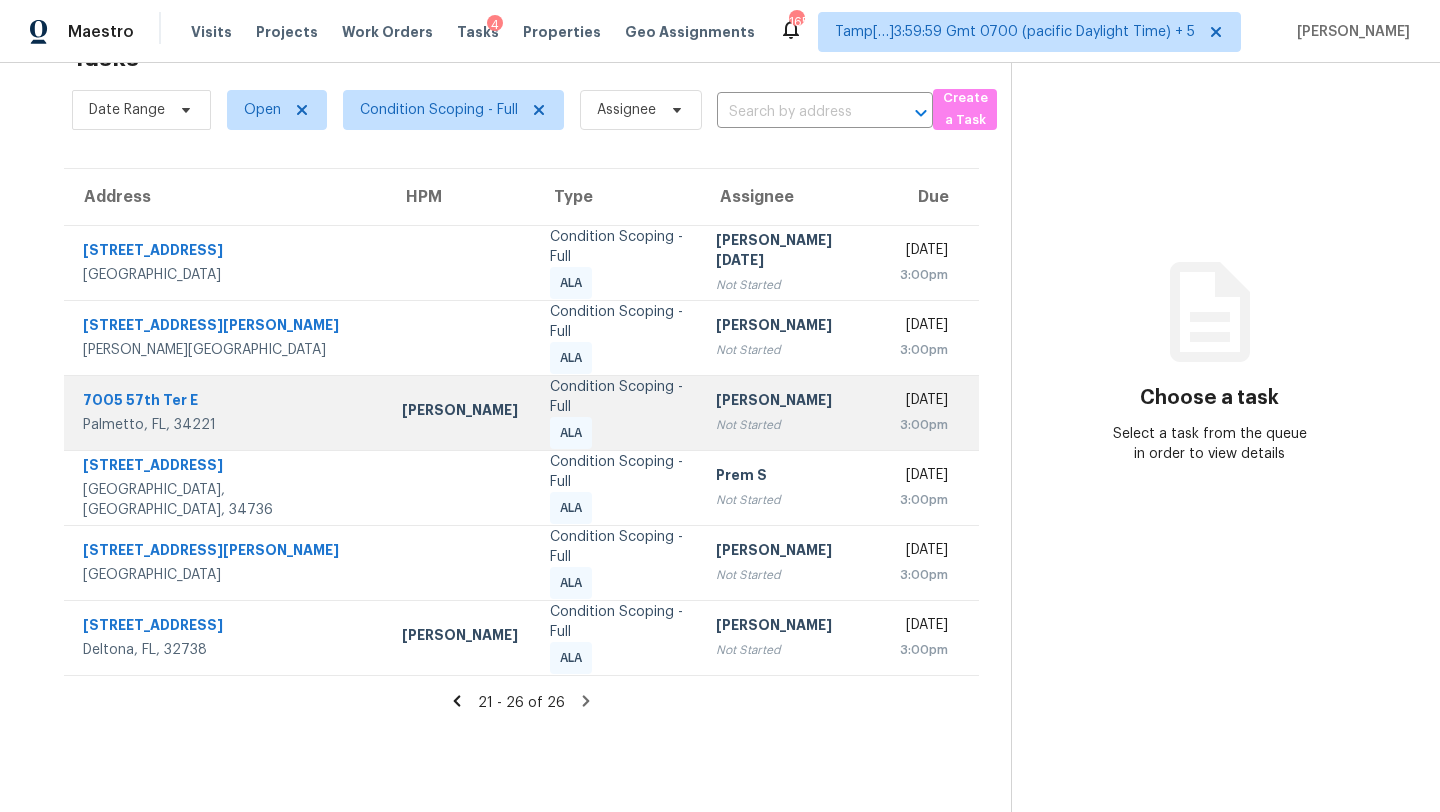 click on "[PERSON_NAME] Not Started" at bounding box center [792, 412] 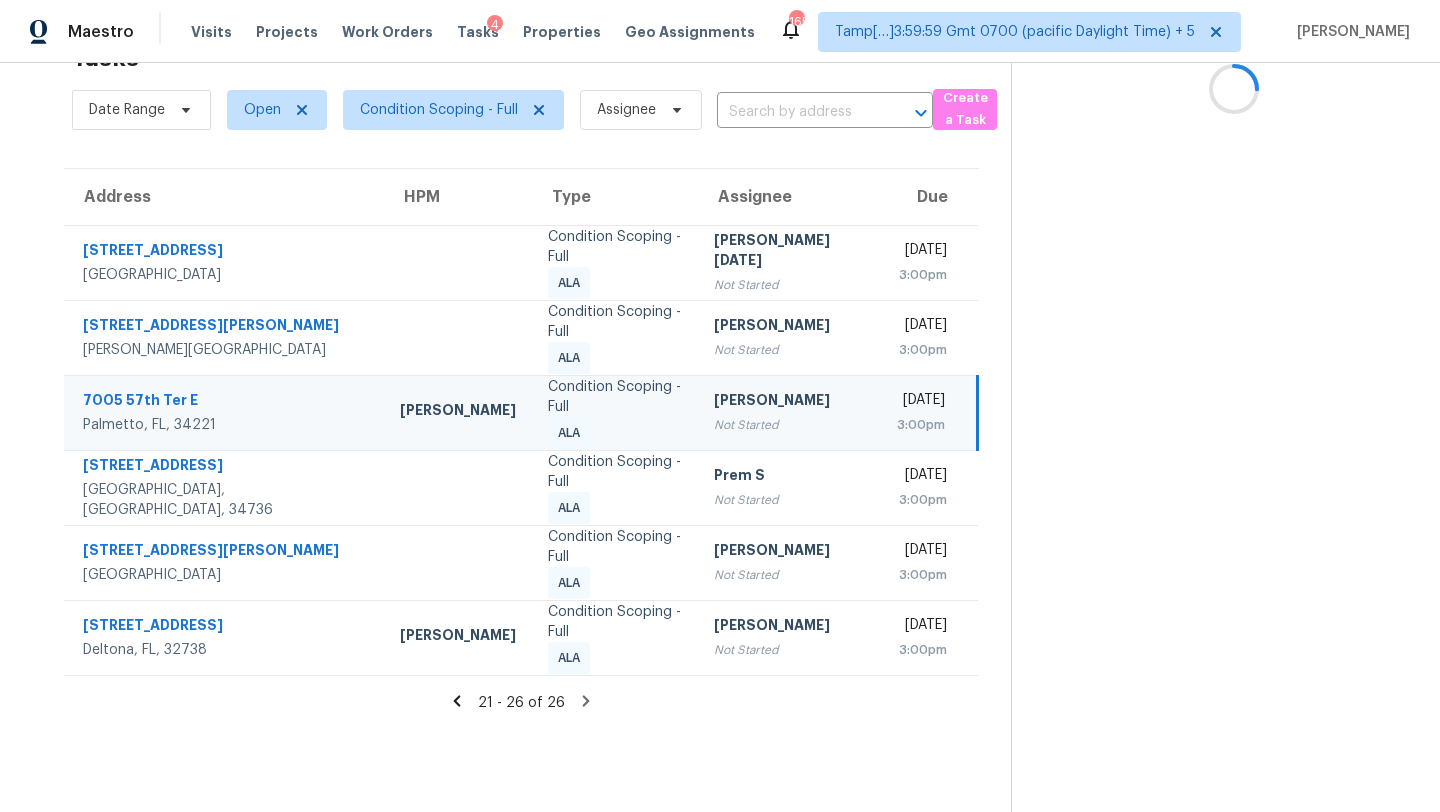click on "[PERSON_NAME] Not Started" at bounding box center [789, 412] 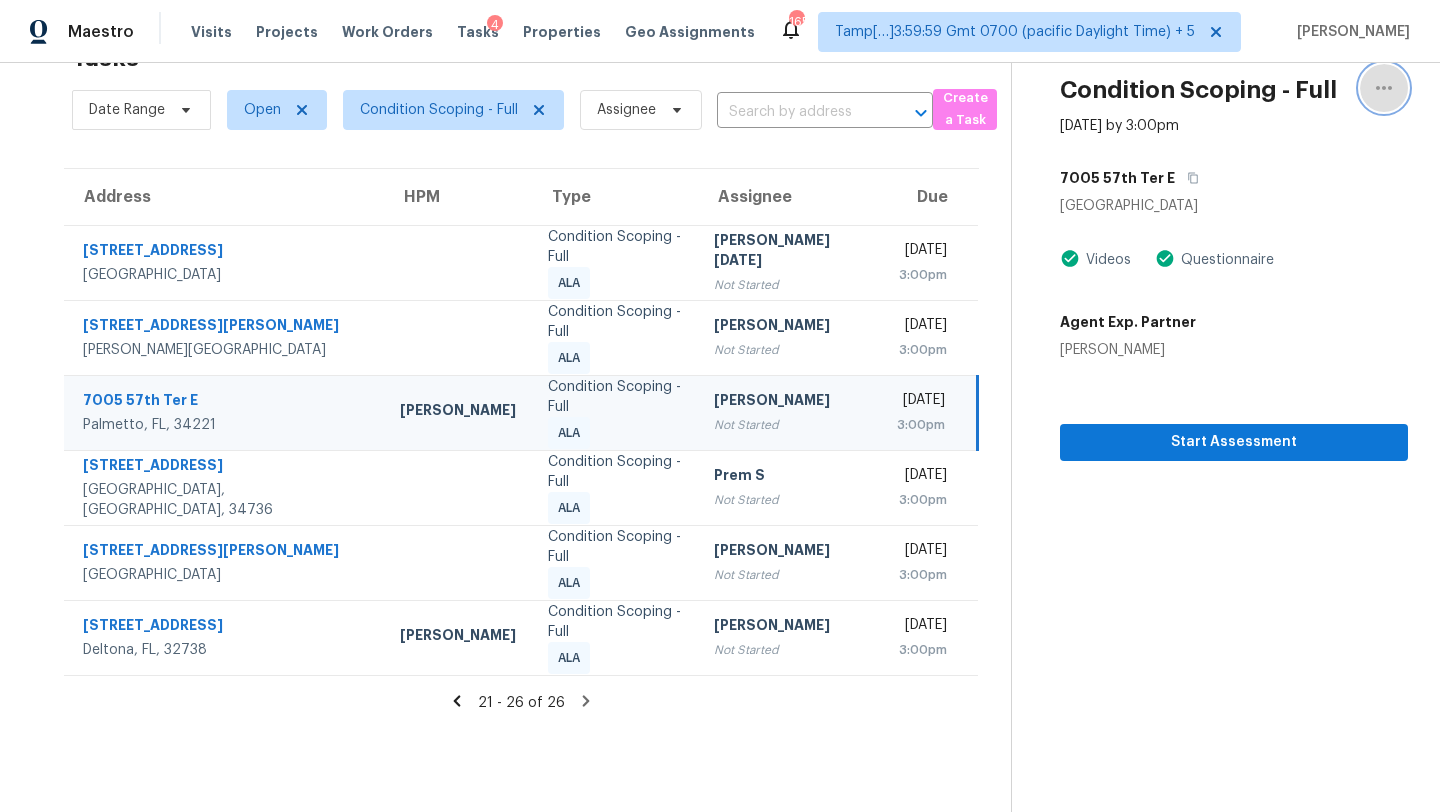 click 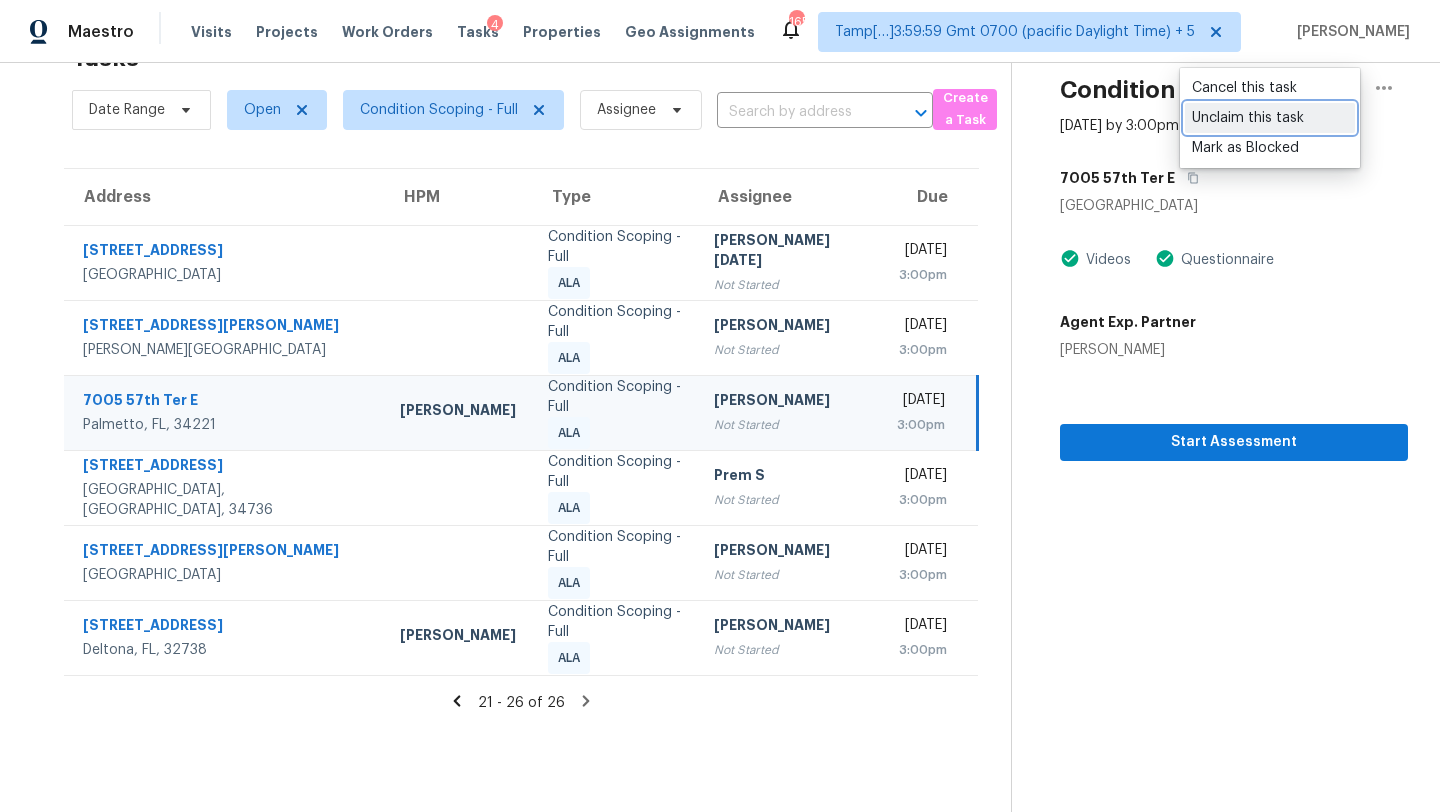 click on "Unclaim this task" at bounding box center [1270, 118] 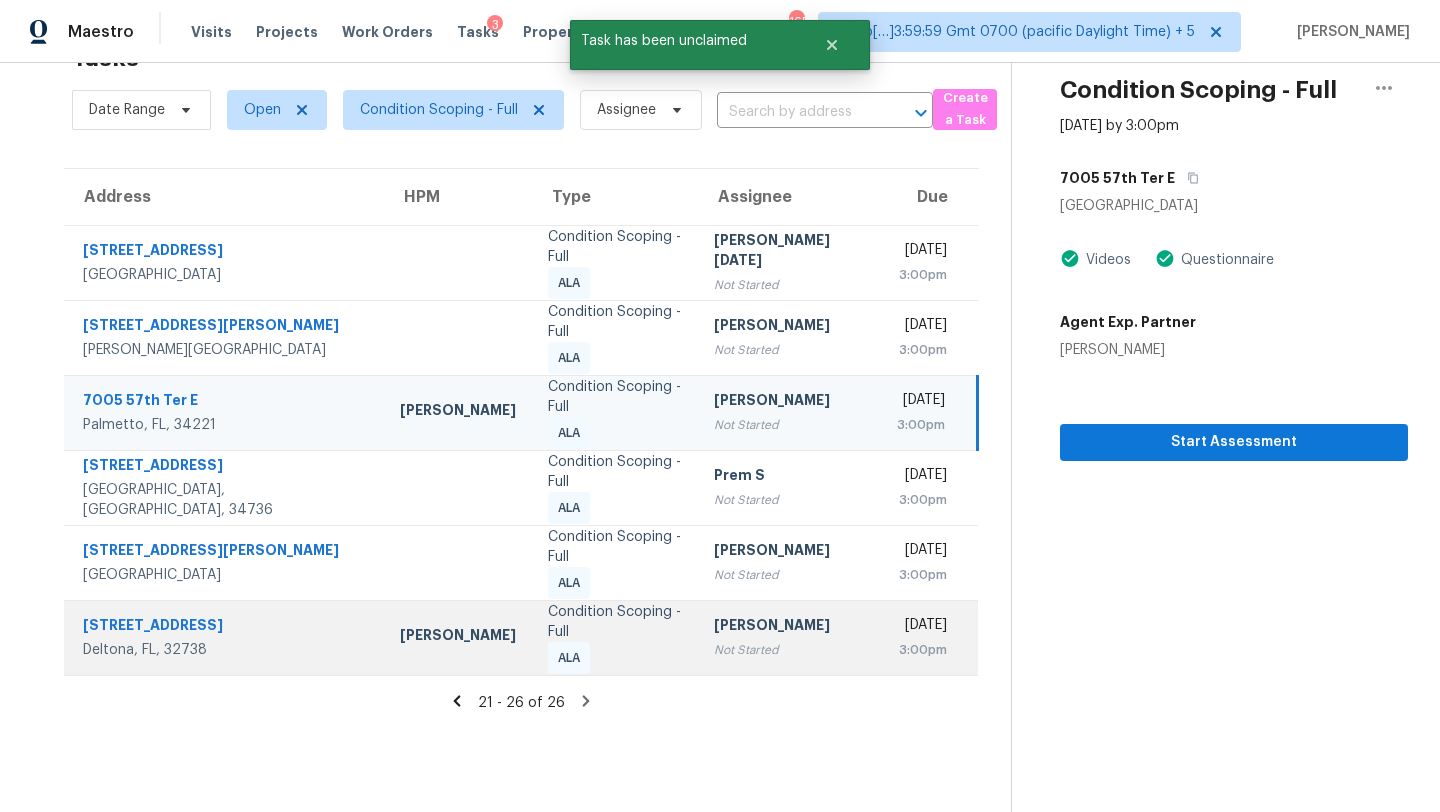 click on "Not Started" at bounding box center (789, 650) 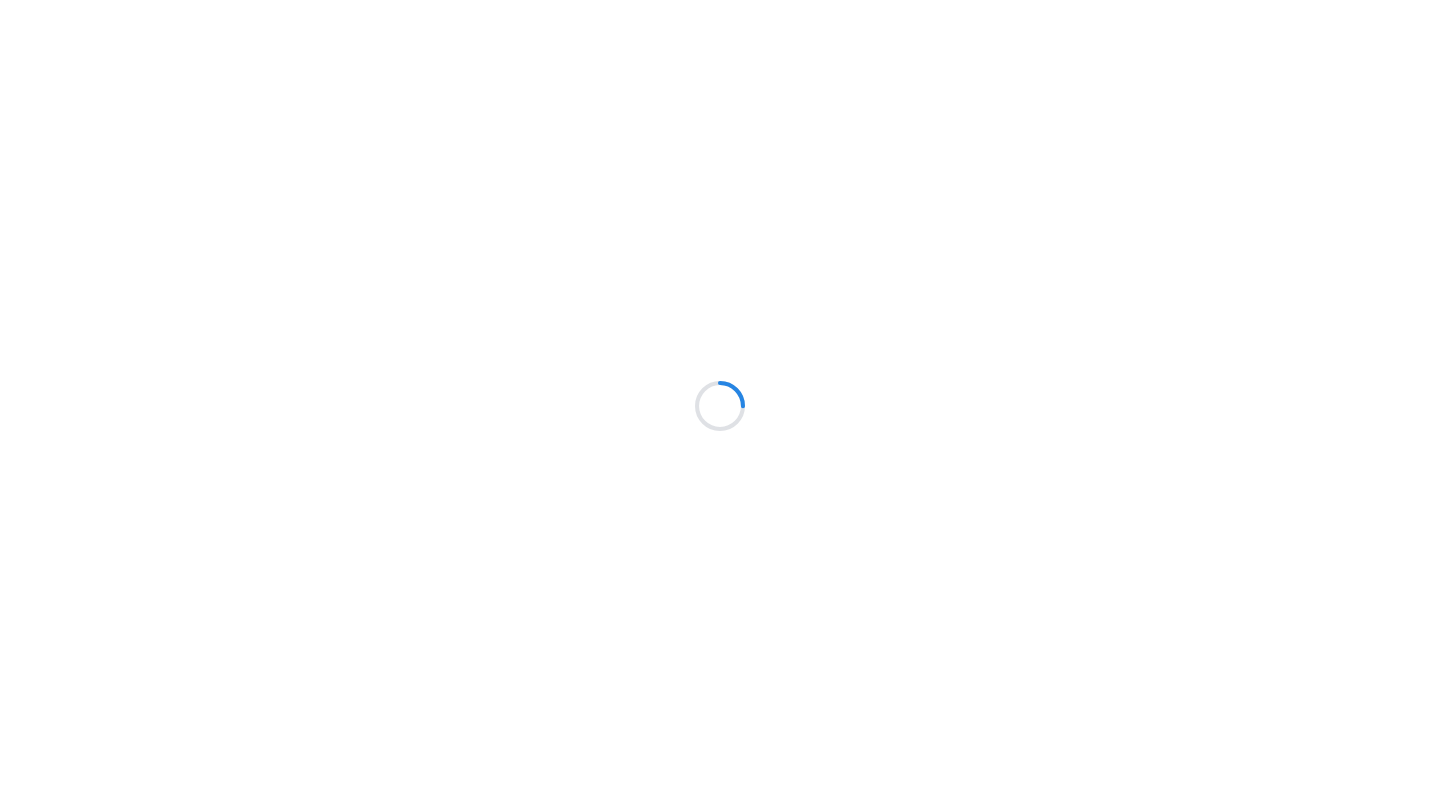 scroll, scrollTop: 0, scrollLeft: 0, axis: both 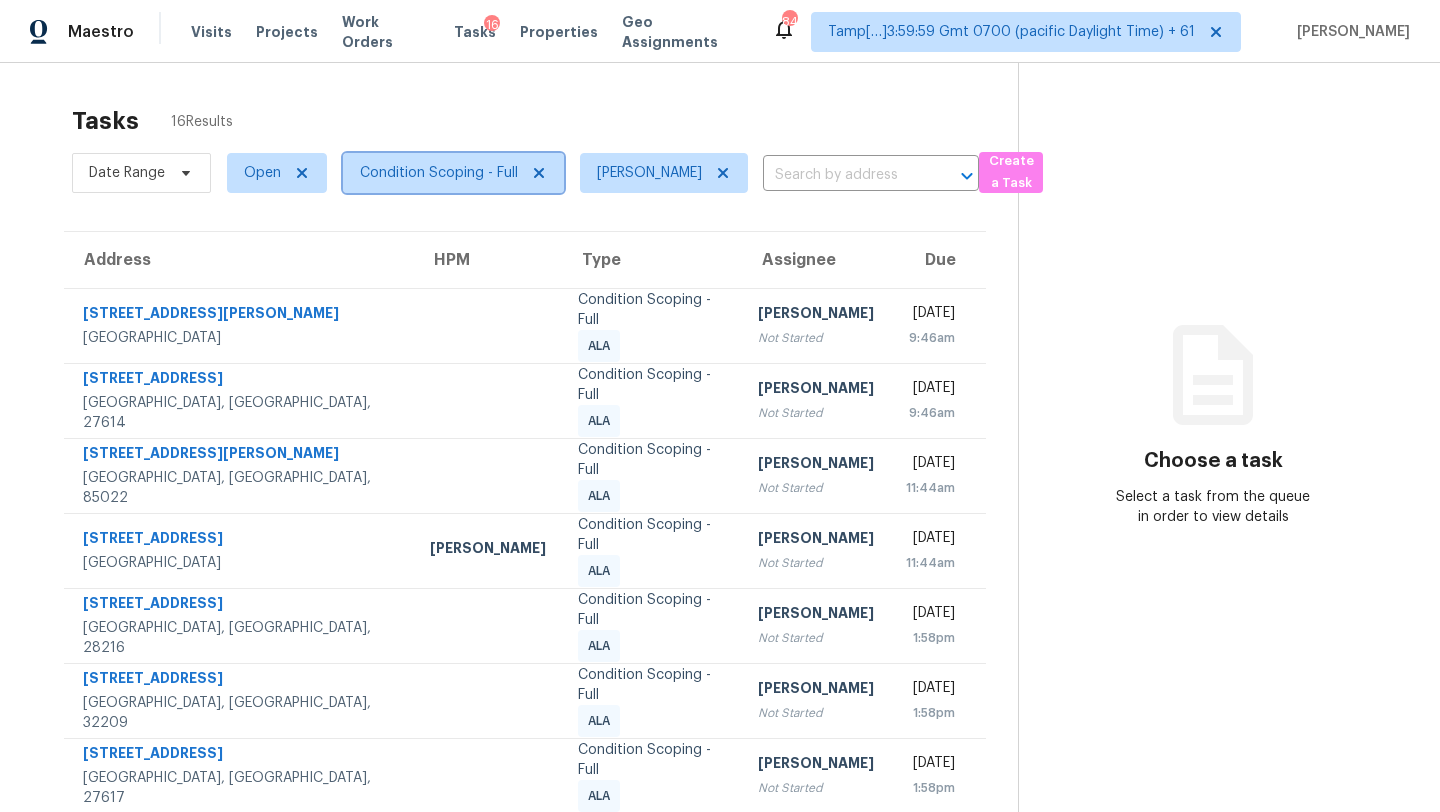 click on "Condition Scoping - Full" at bounding box center [439, 173] 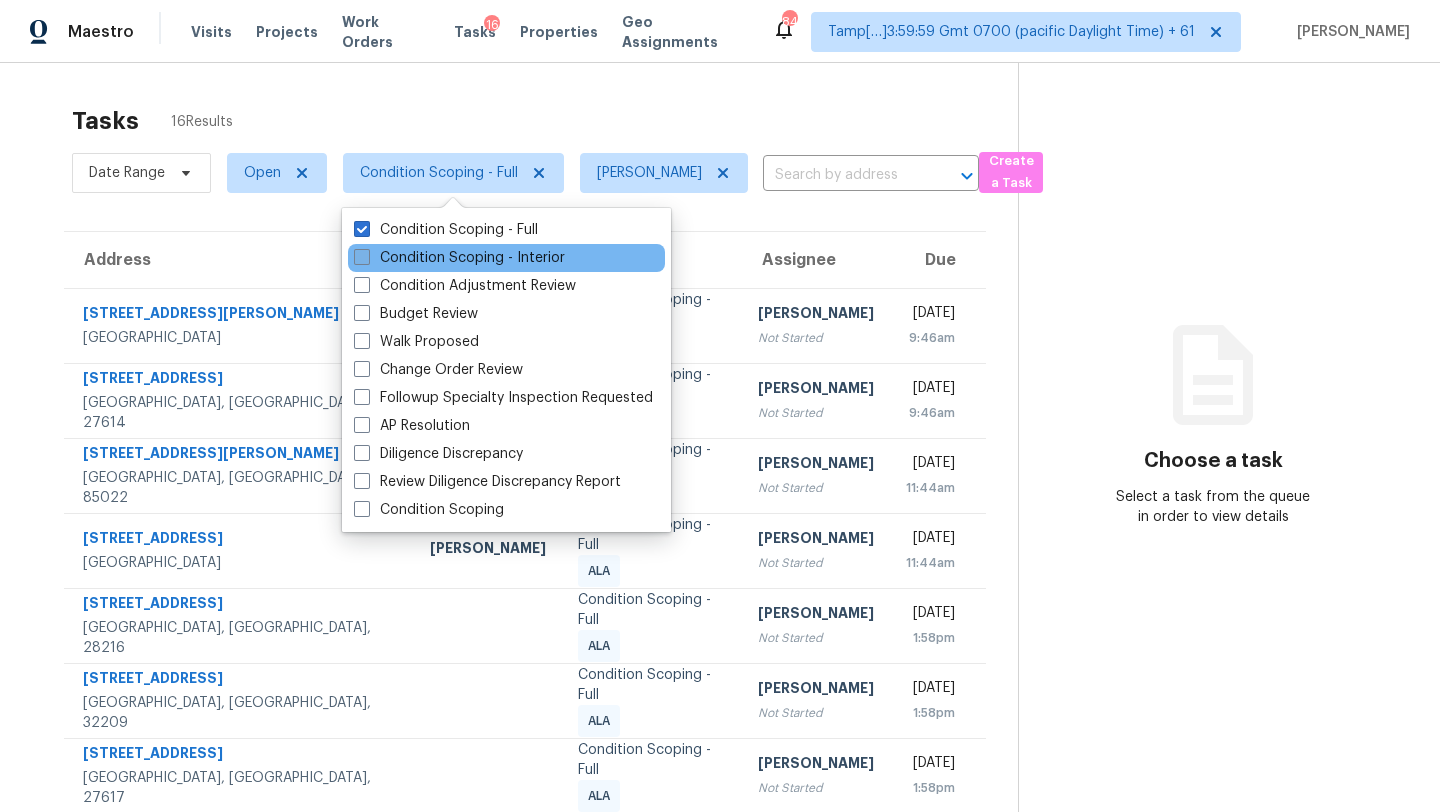 click on "Condition Scoping - Interior" at bounding box center (459, 258) 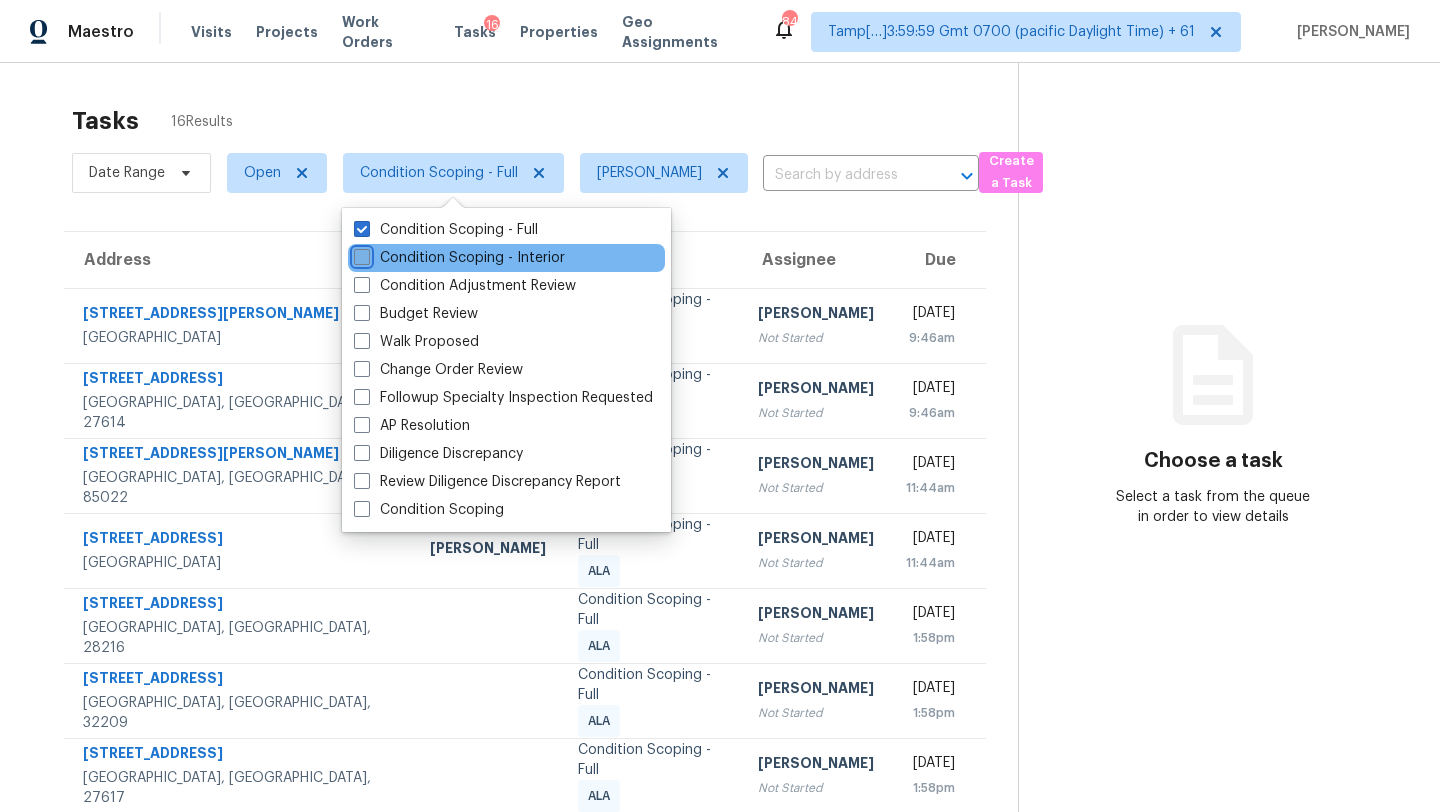click on "Condition Scoping - Interior" at bounding box center [360, 254] 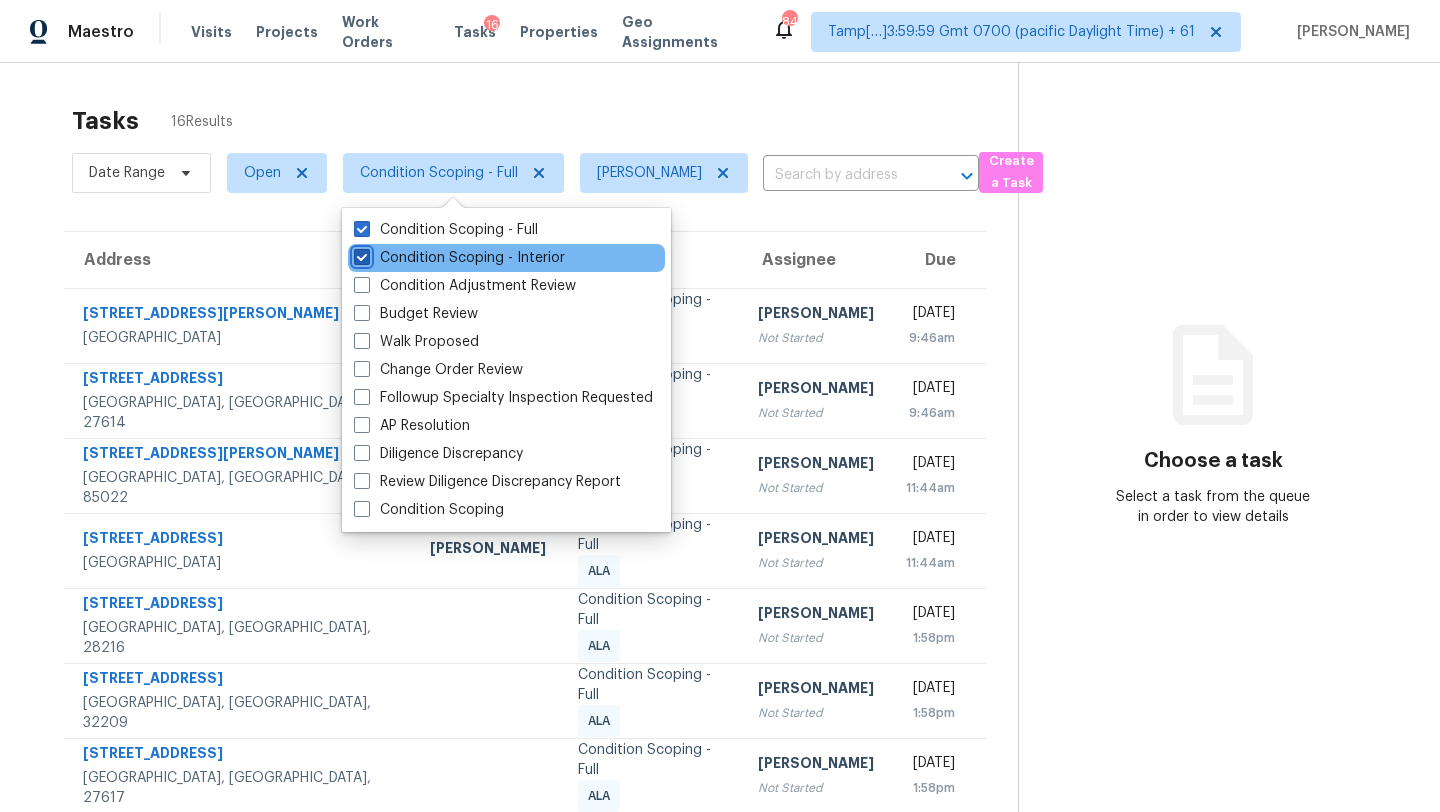 checkbox on "true" 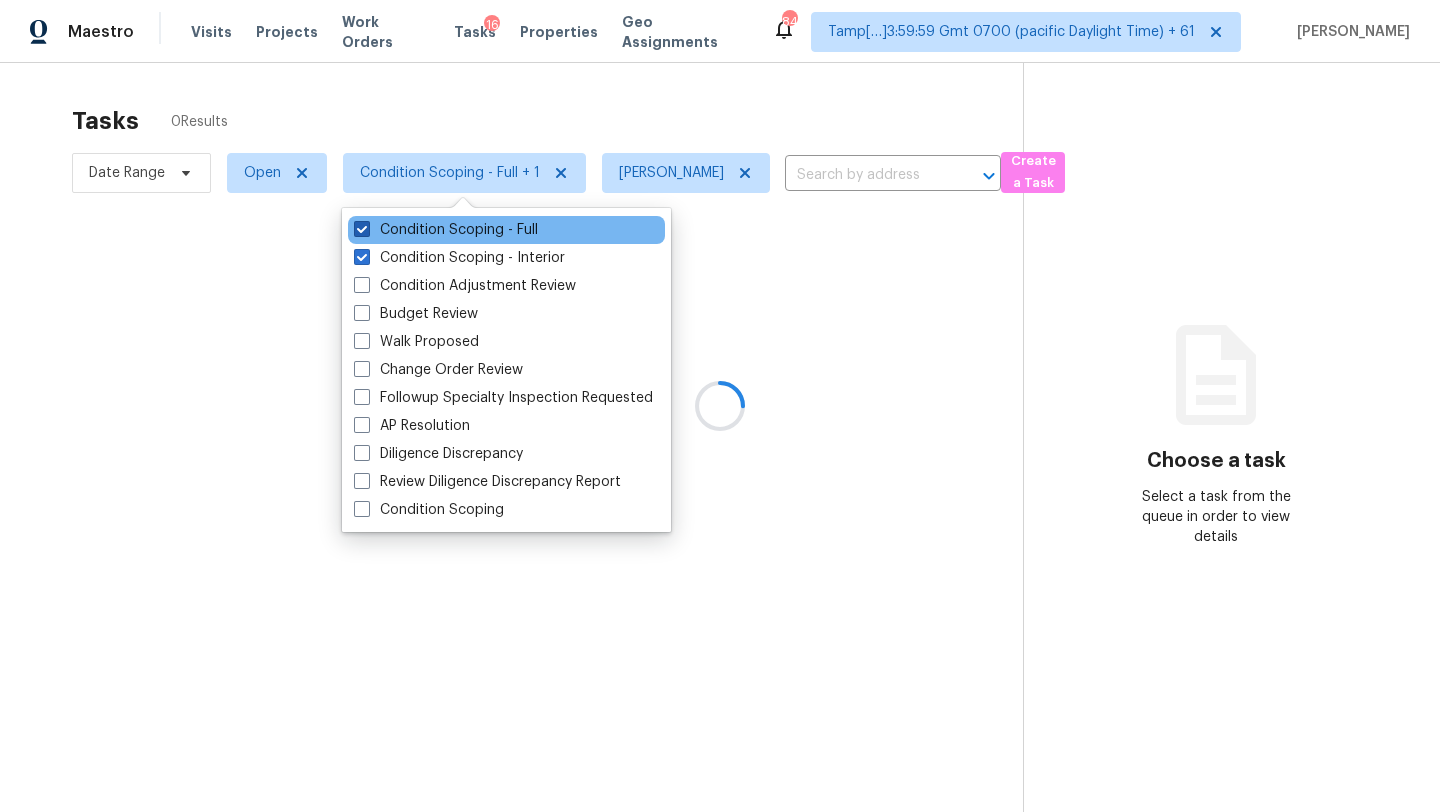 click on "Condition Scoping - Full" at bounding box center [446, 230] 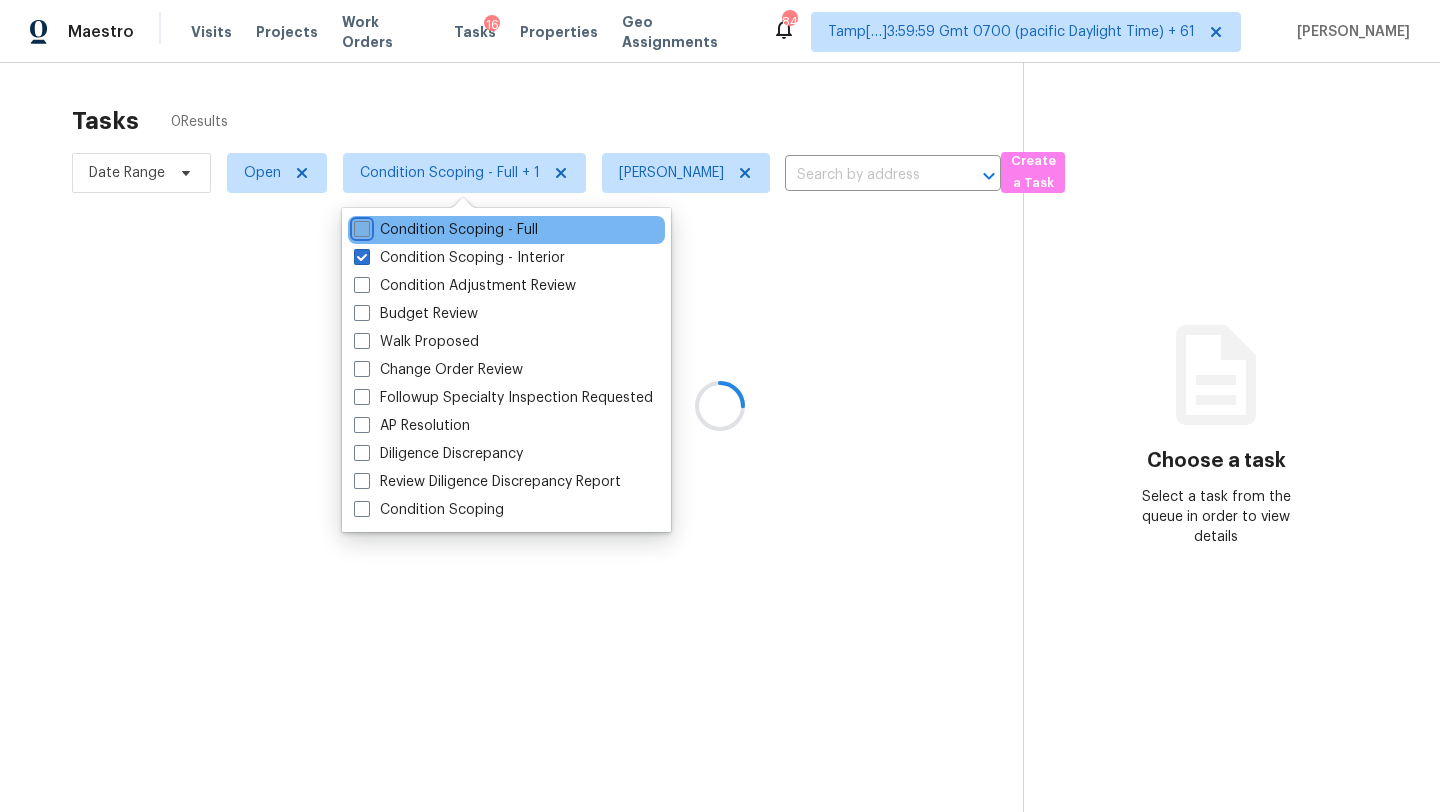 checkbox on "false" 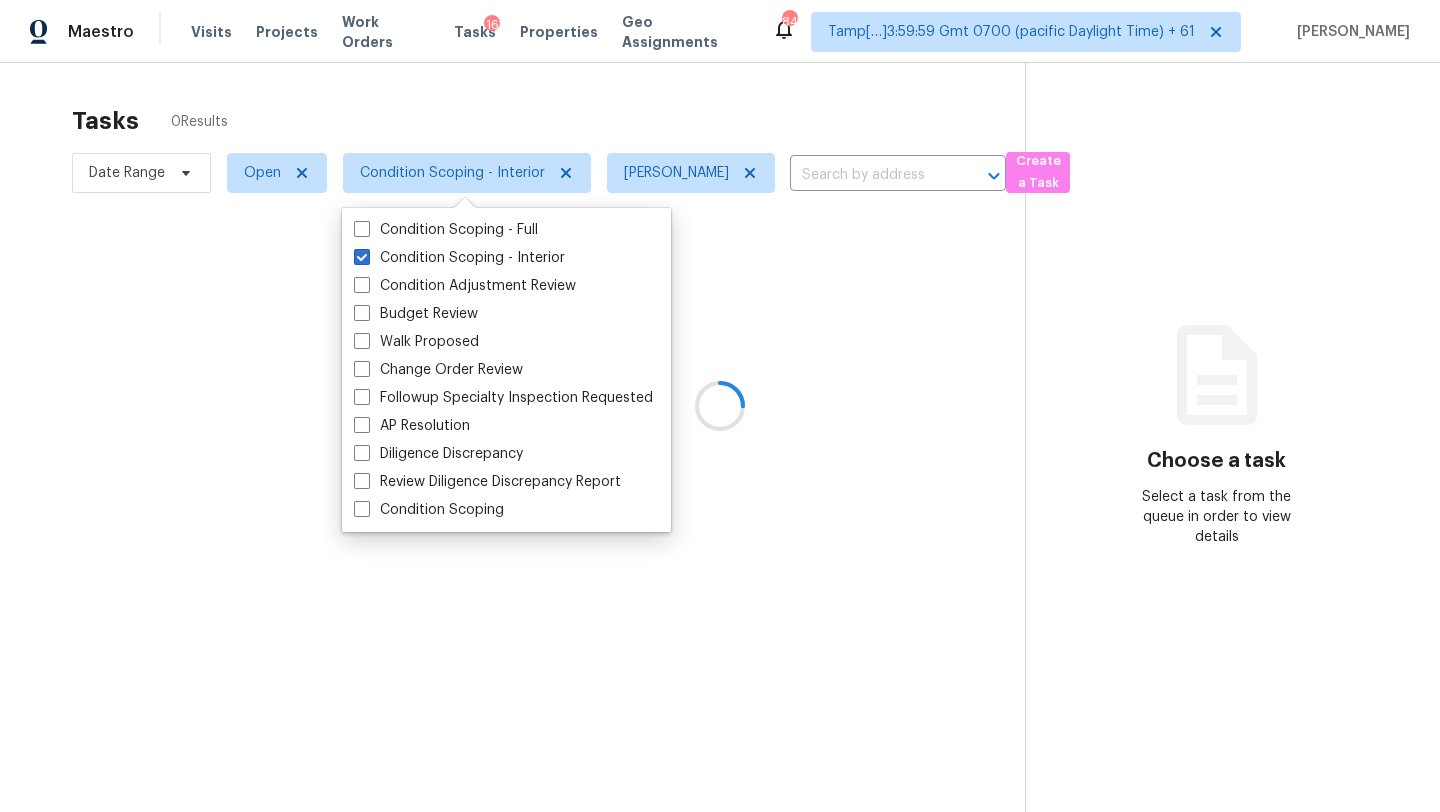 click at bounding box center [720, 406] 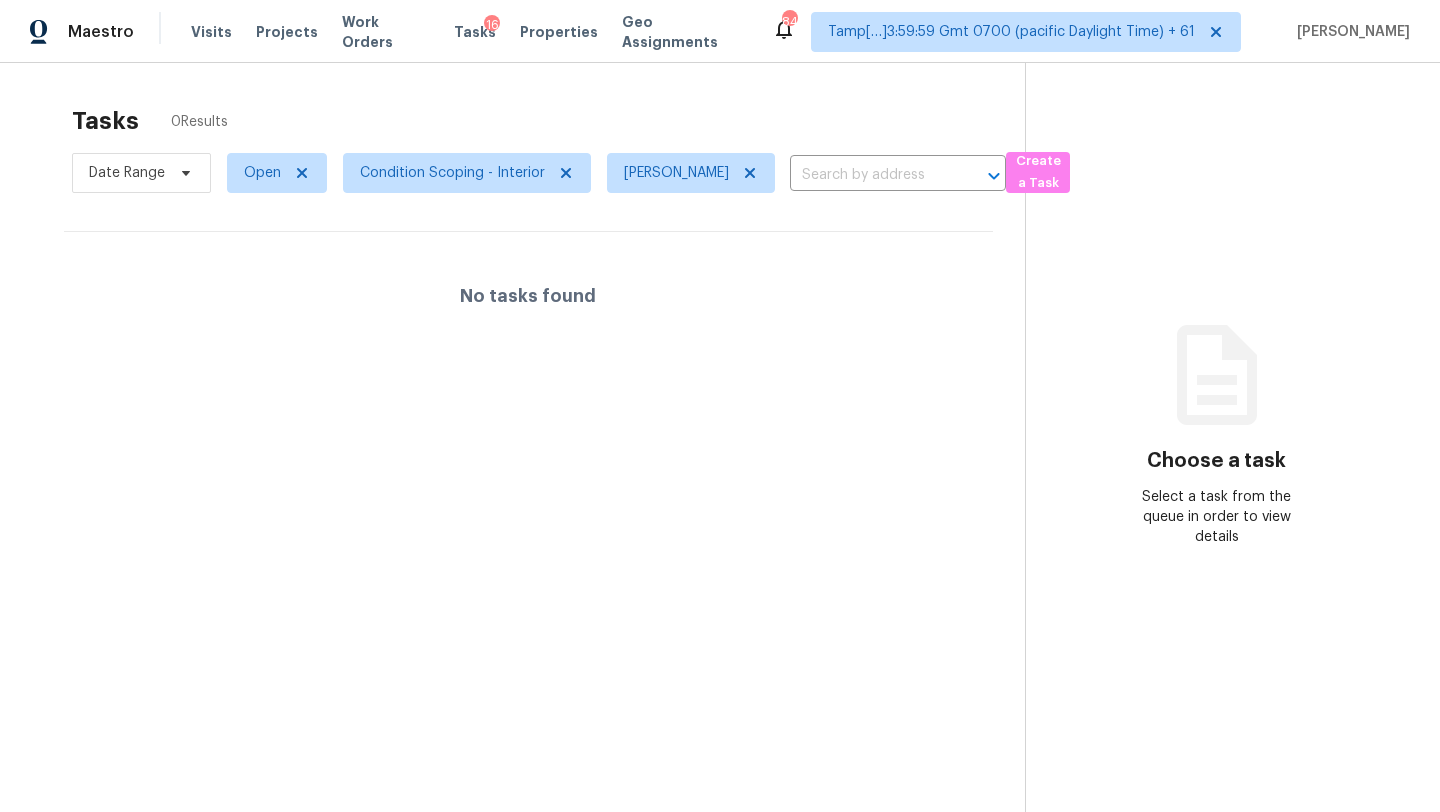 click on "Date Range Open Condition Scoping - Interior [PERSON_NAME] ​" at bounding box center [539, 173] 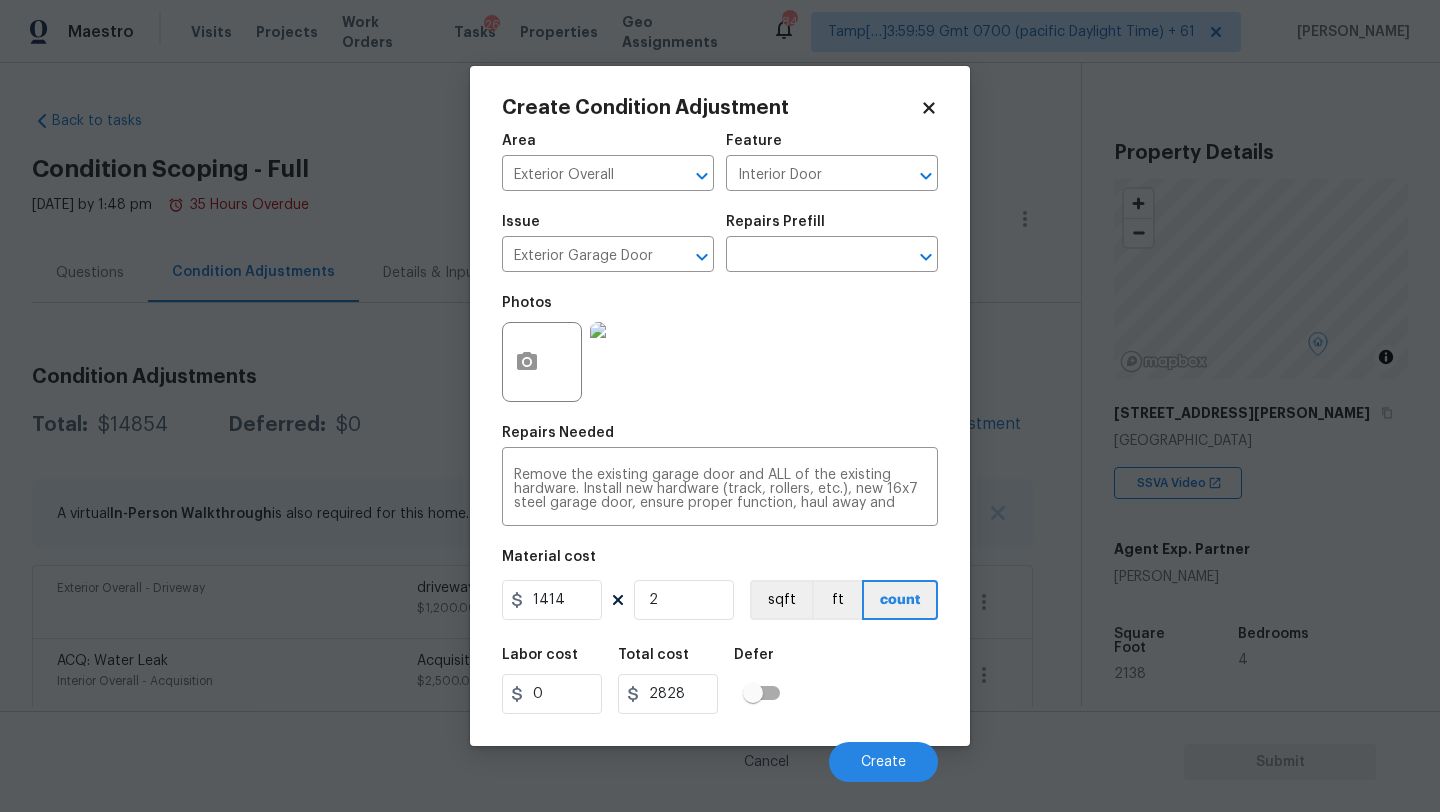 scroll, scrollTop: 0, scrollLeft: 0, axis: both 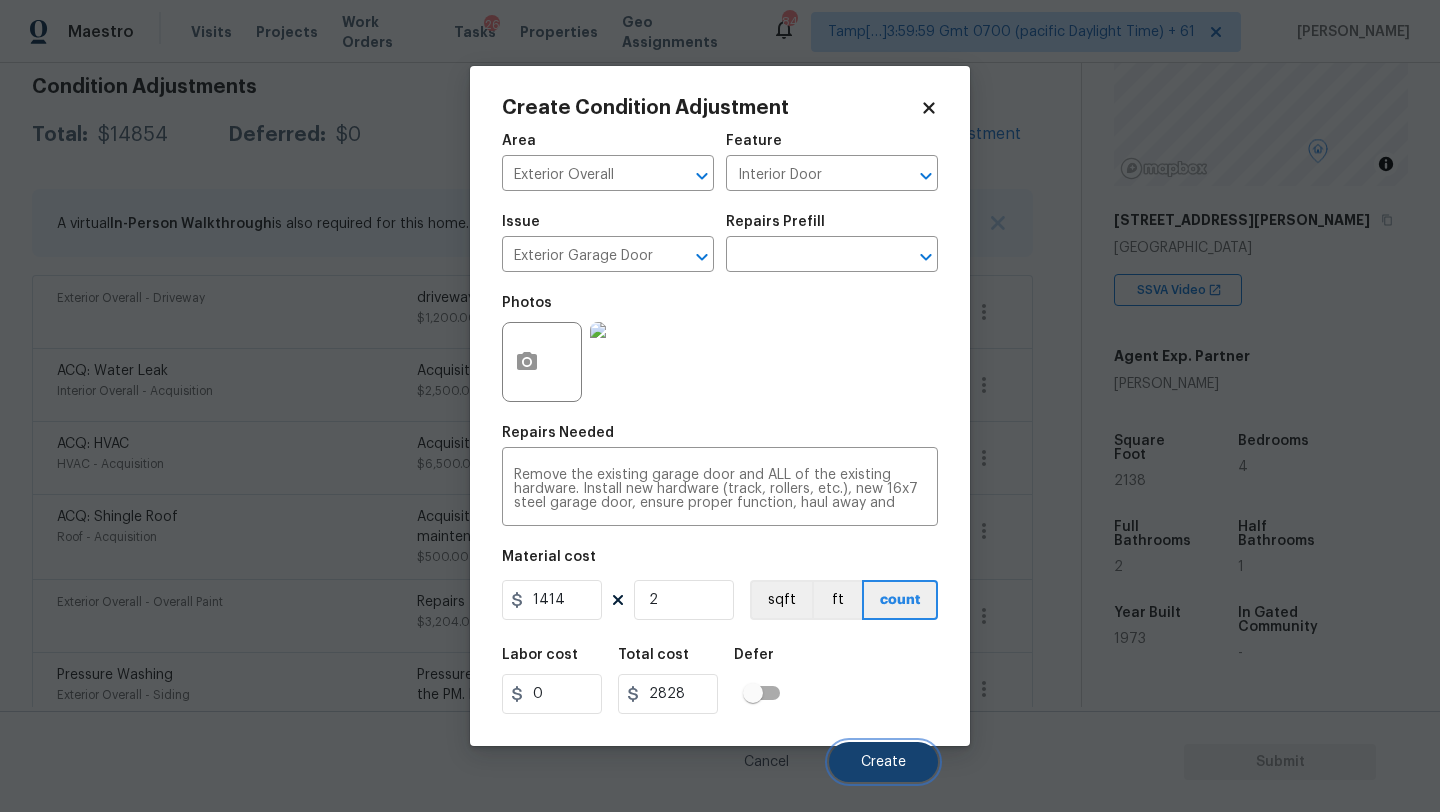 click on "Create" at bounding box center (883, 762) 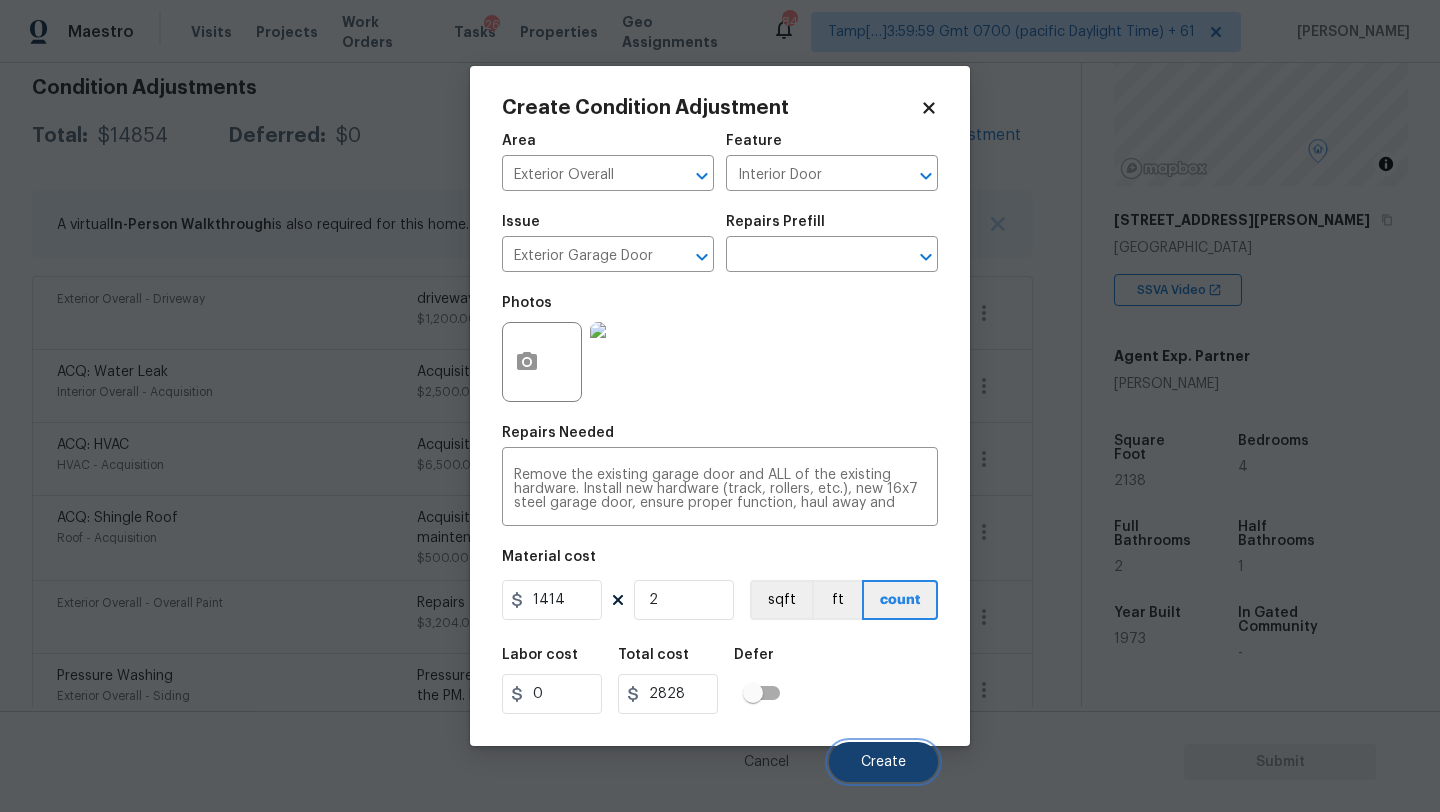 scroll, scrollTop: 290, scrollLeft: 0, axis: vertical 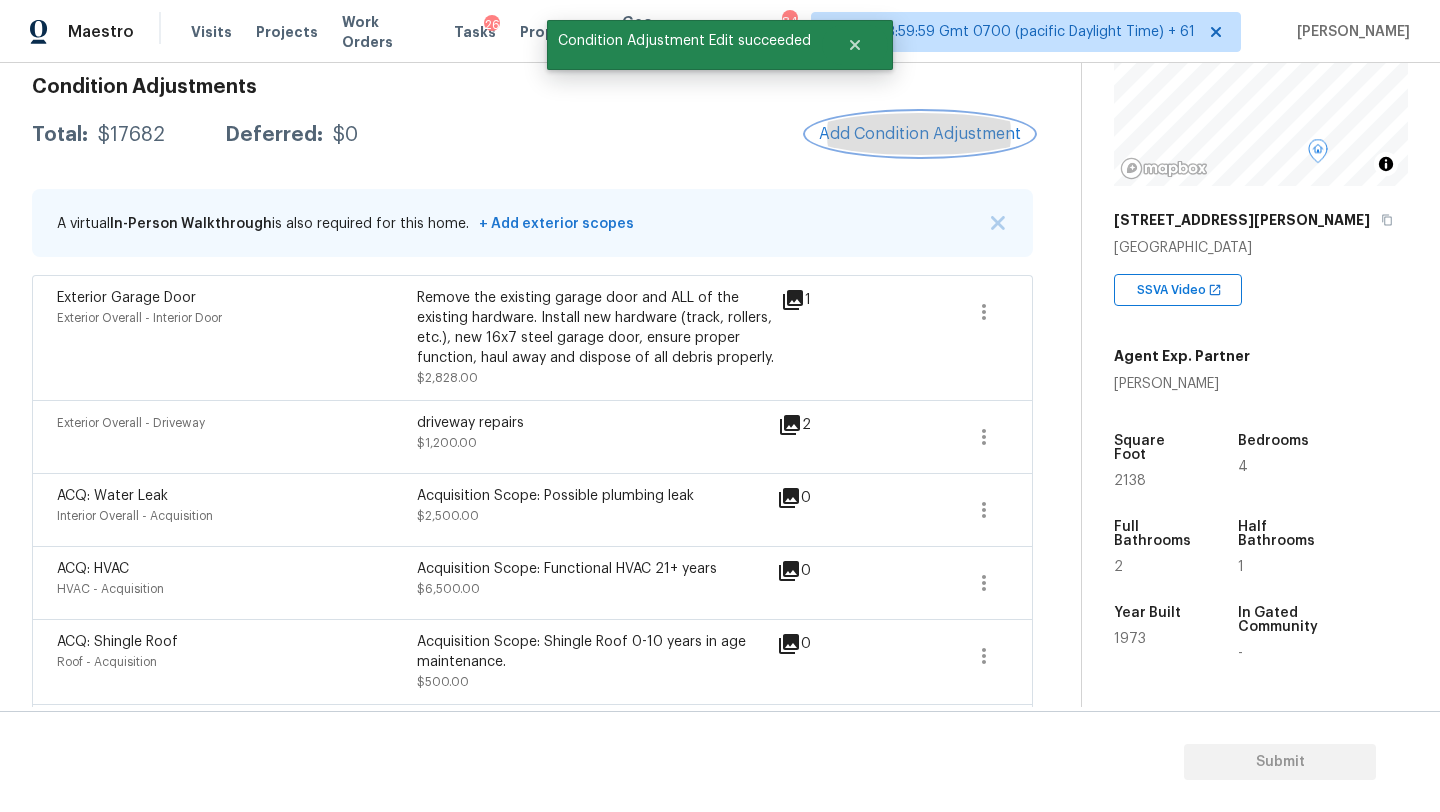 click on "Add Condition Adjustment" at bounding box center (920, 134) 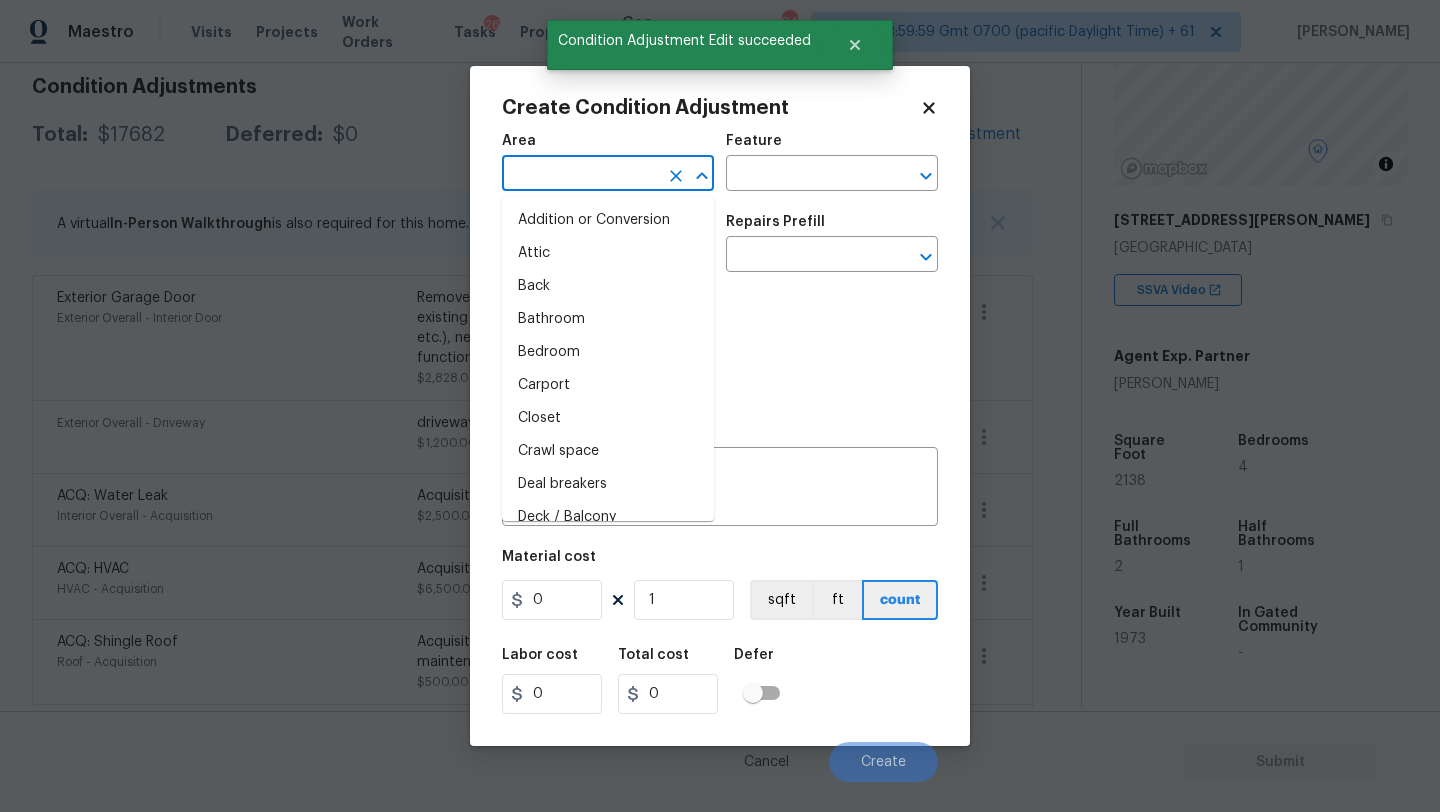 click at bounding box center [580, 175] 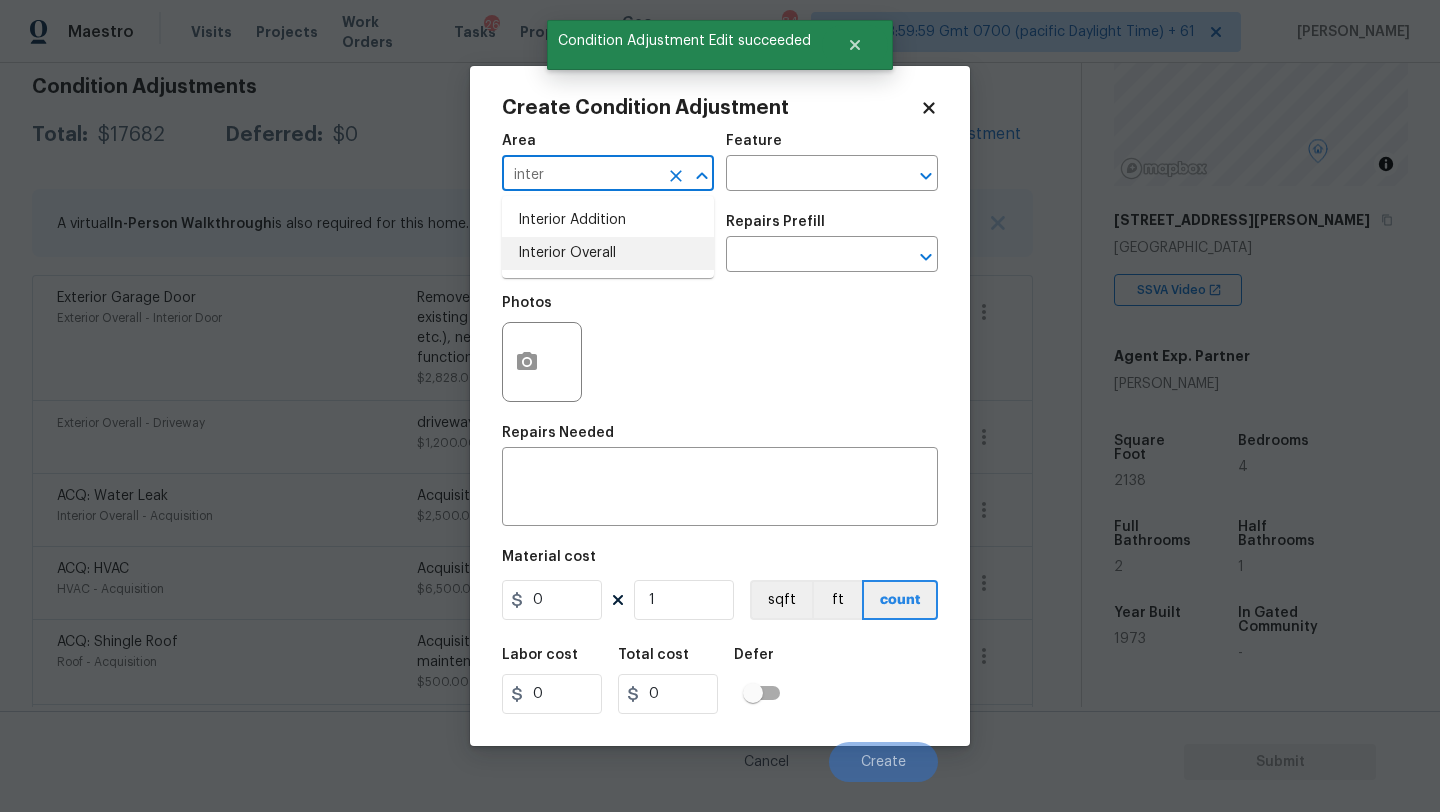 click on "Interior Overall" at bounding box center [608, 253] 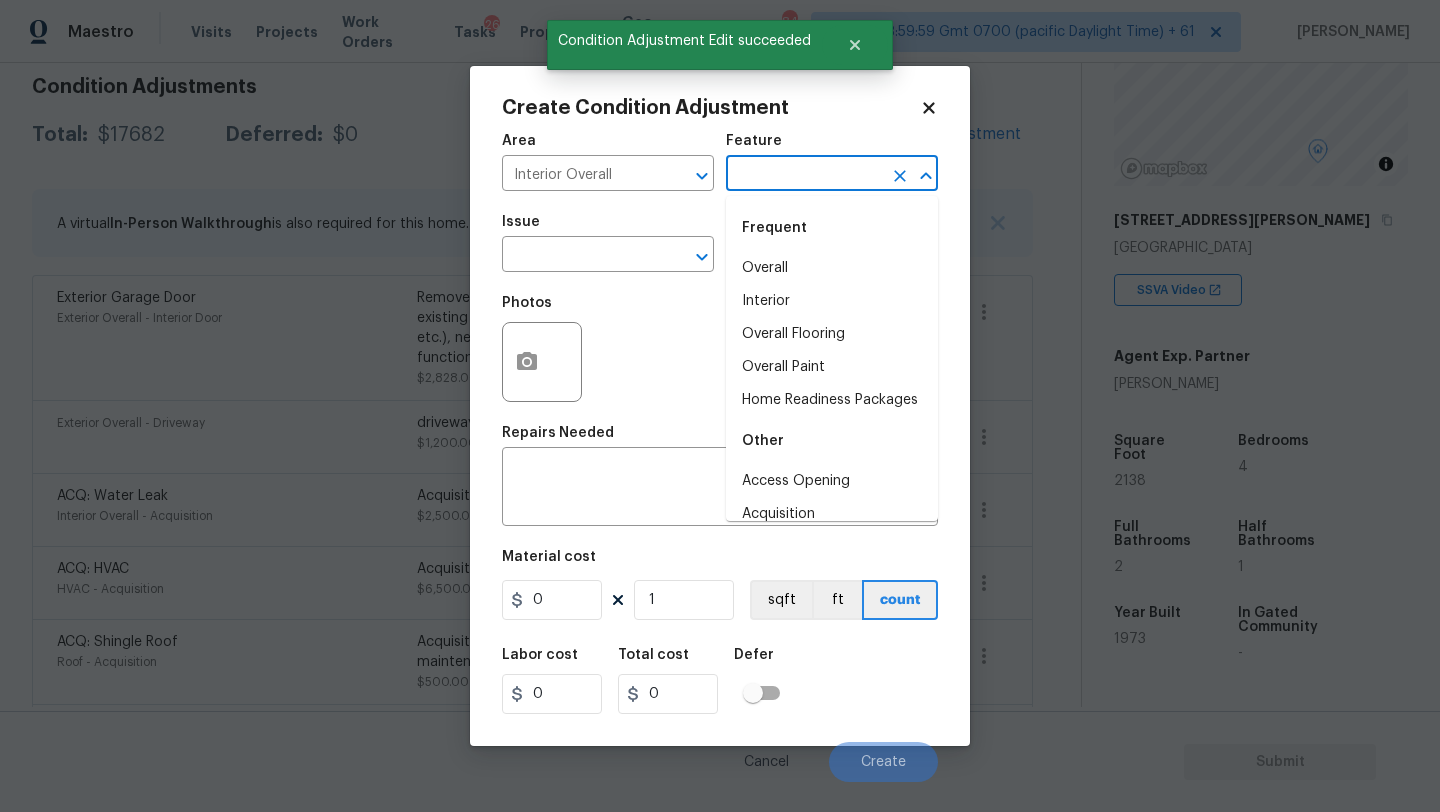 click at bounding box center (804, 175) 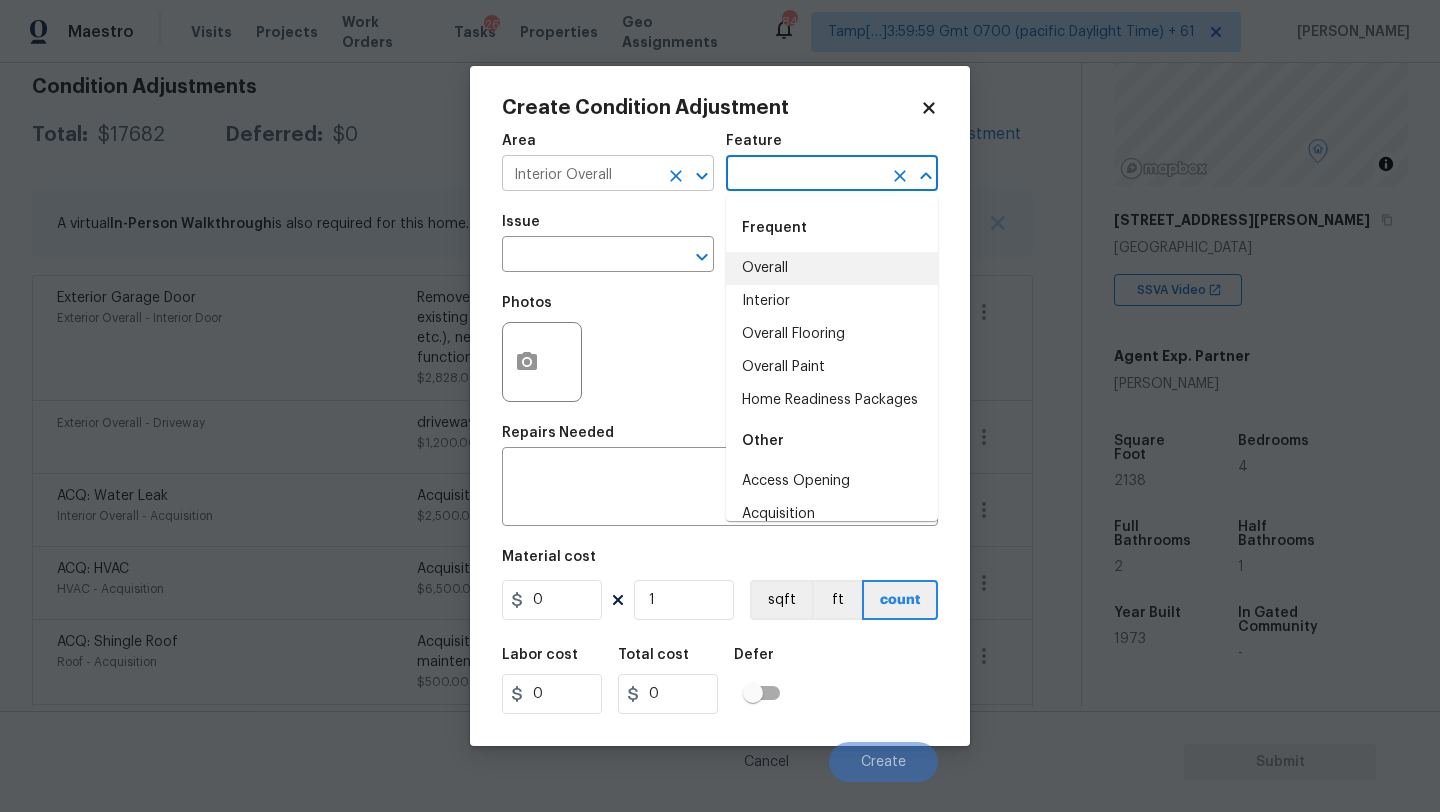 click on "Interior Overall" at bounding box center [580, 175] 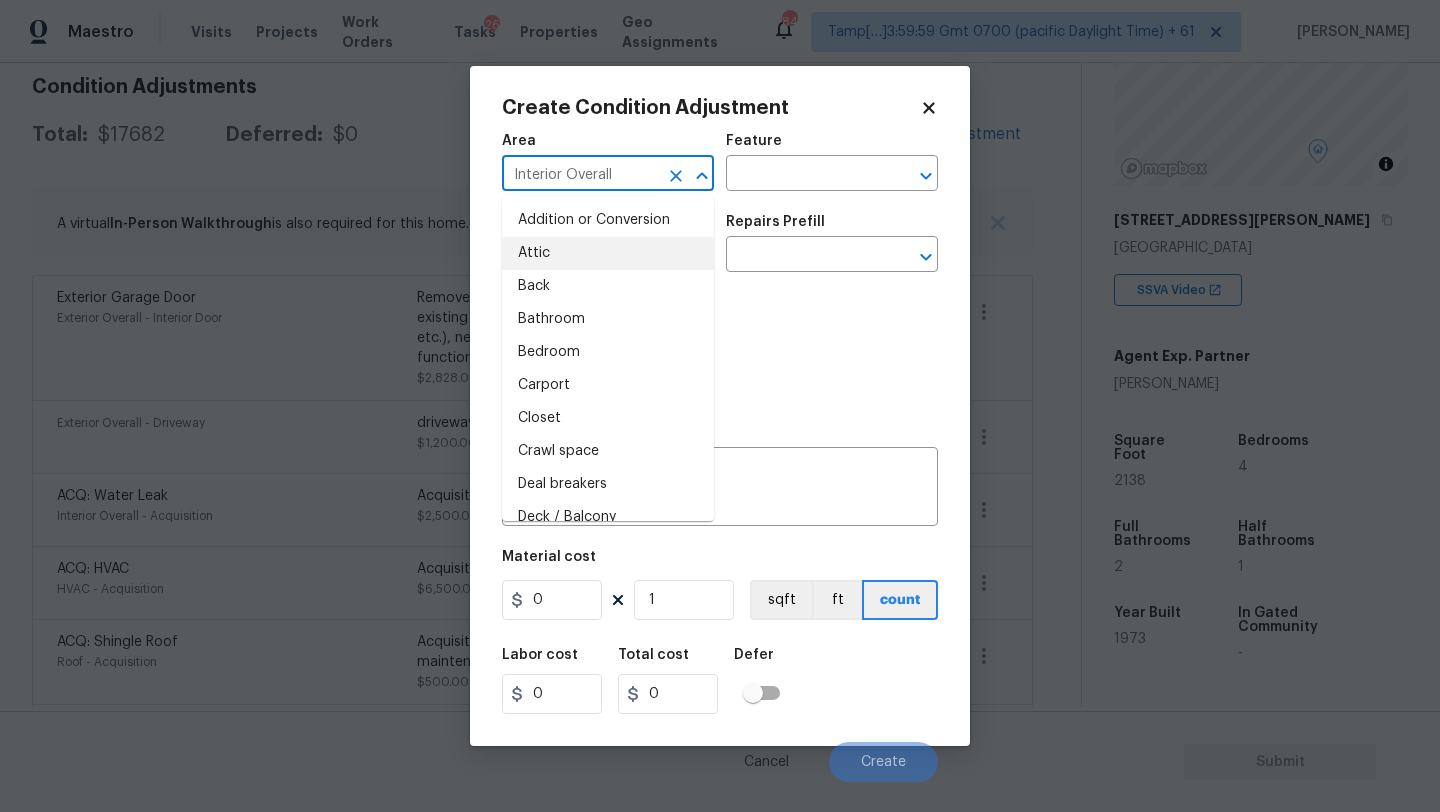 click on "Interior Overall" at bounding box center (580, 175) 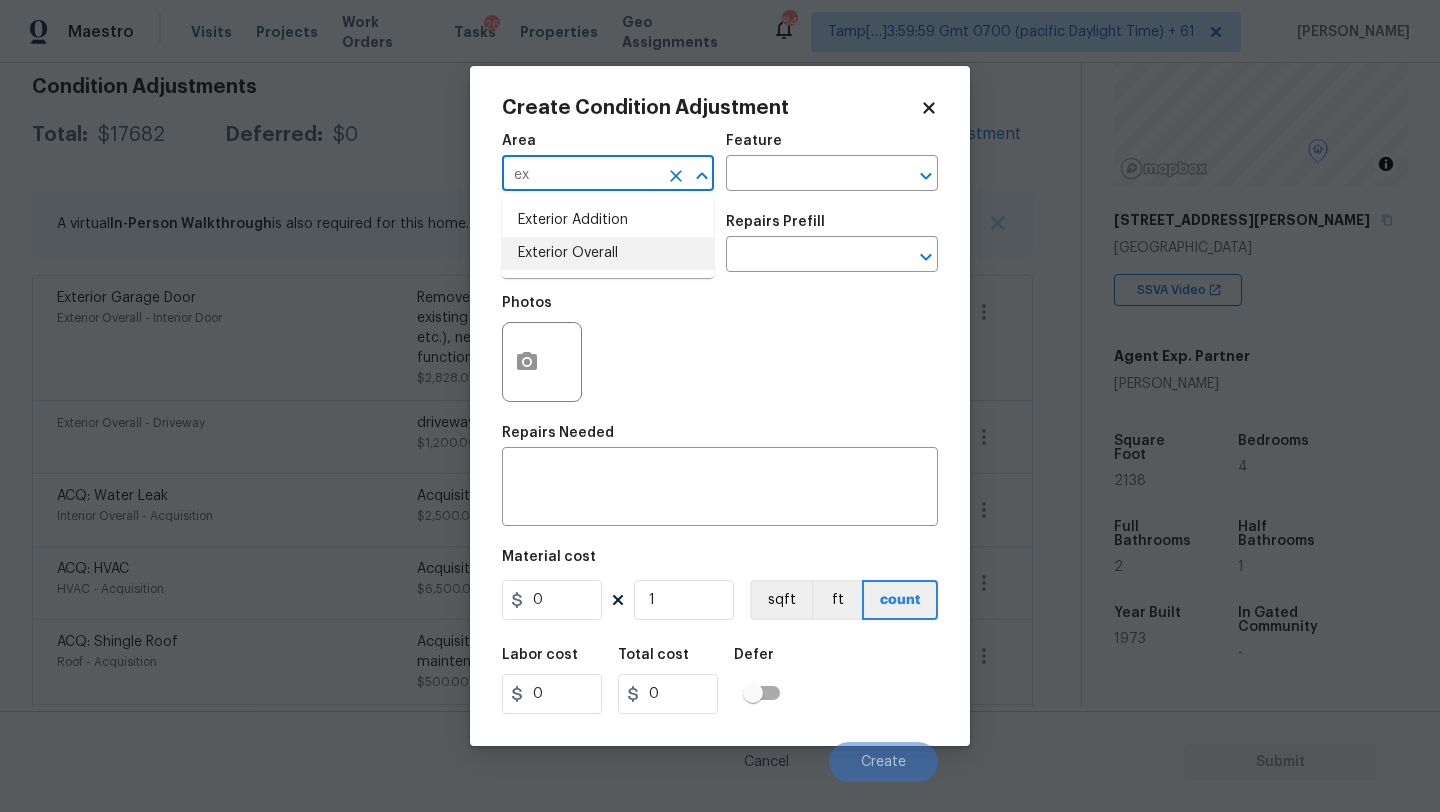 click on "Exterior Overall" at bounding box center (608, 253) 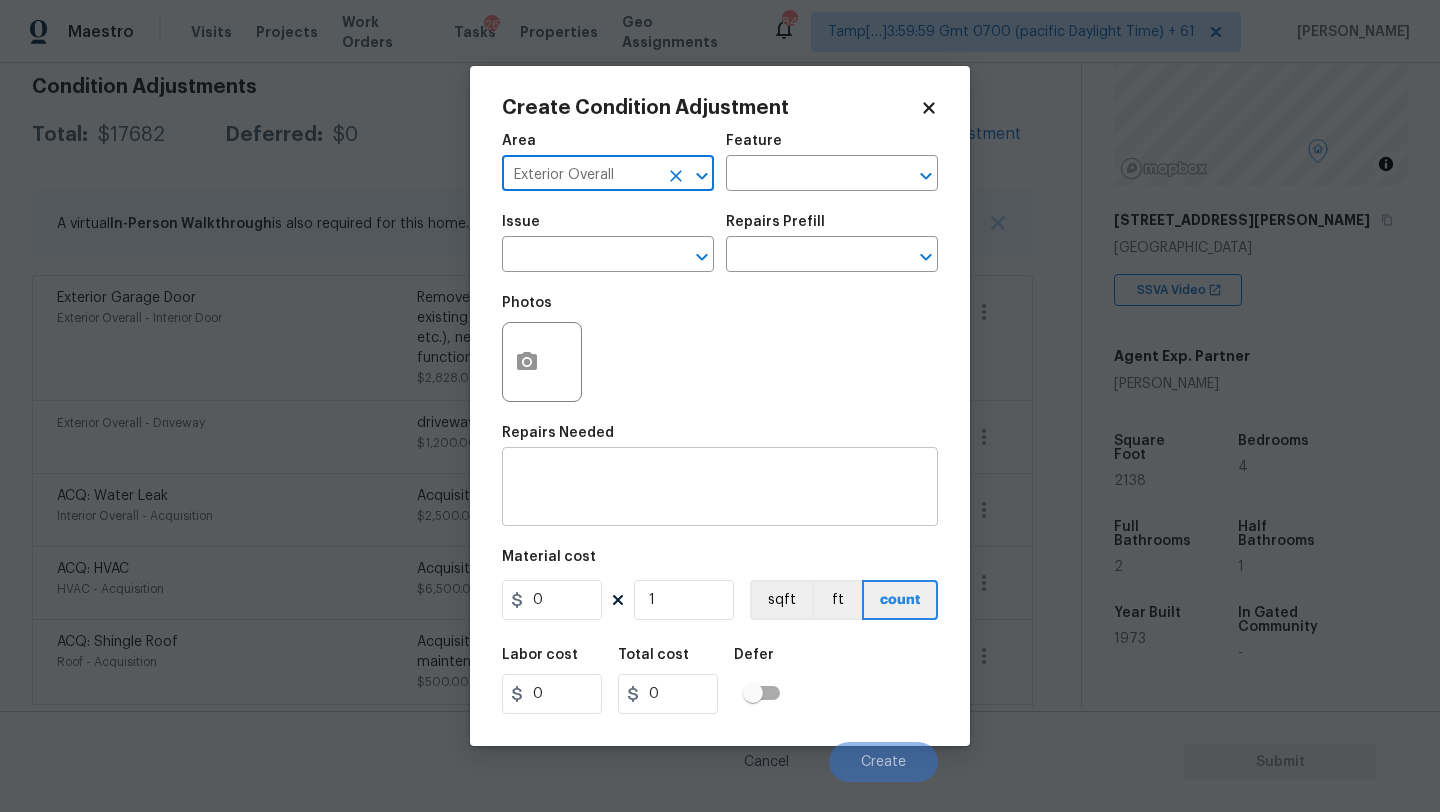 type on "Exterior Overall" 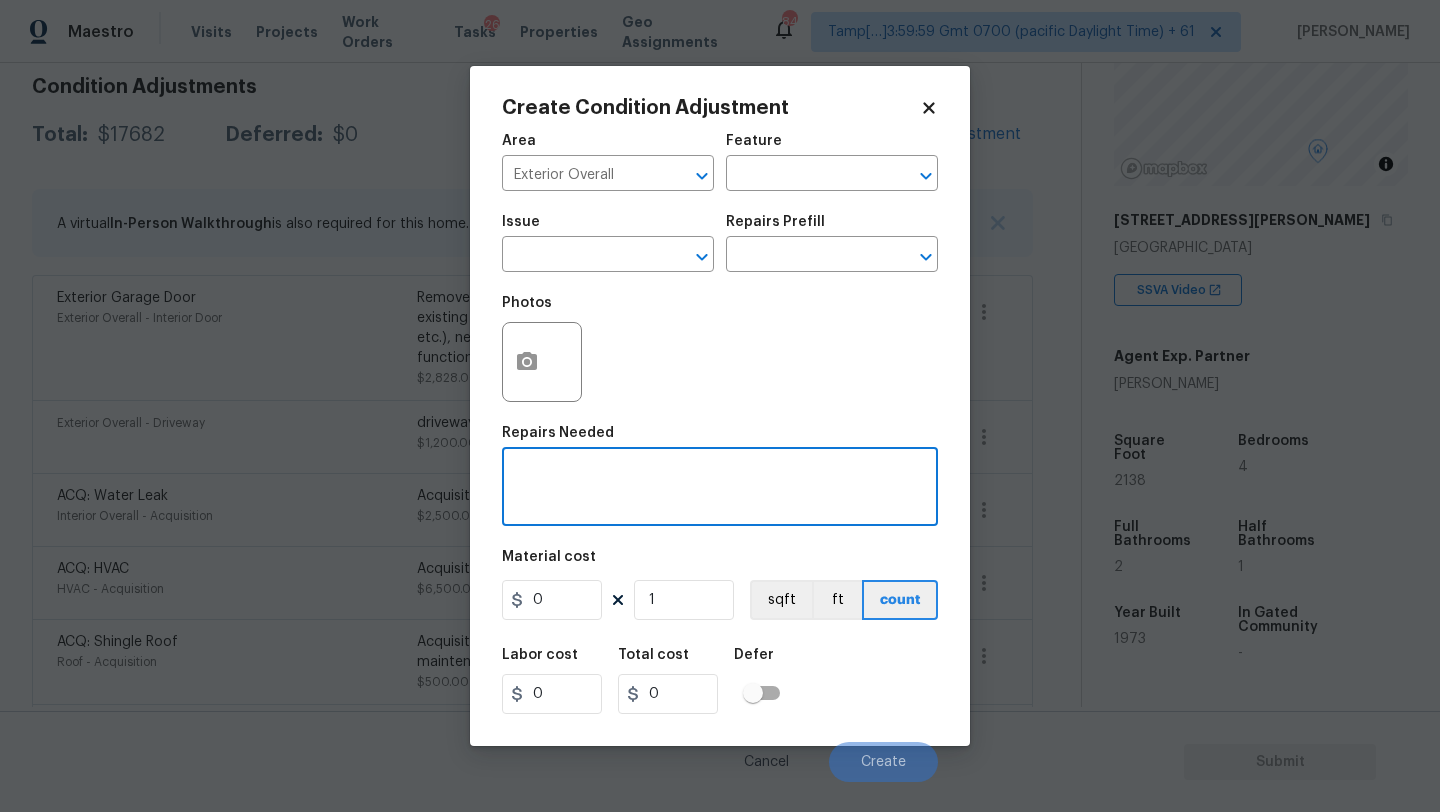 type on "e" 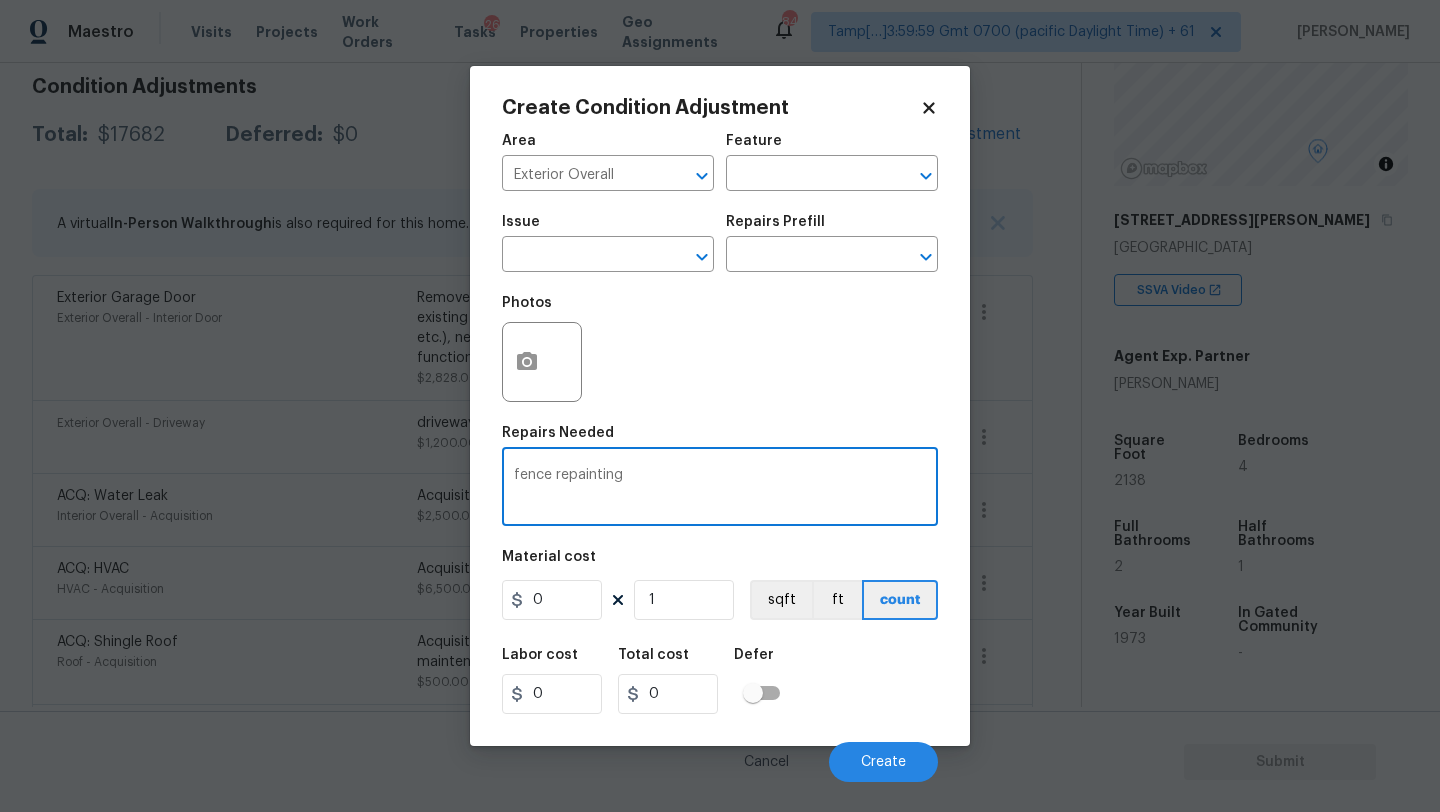 type on "fence repainting" 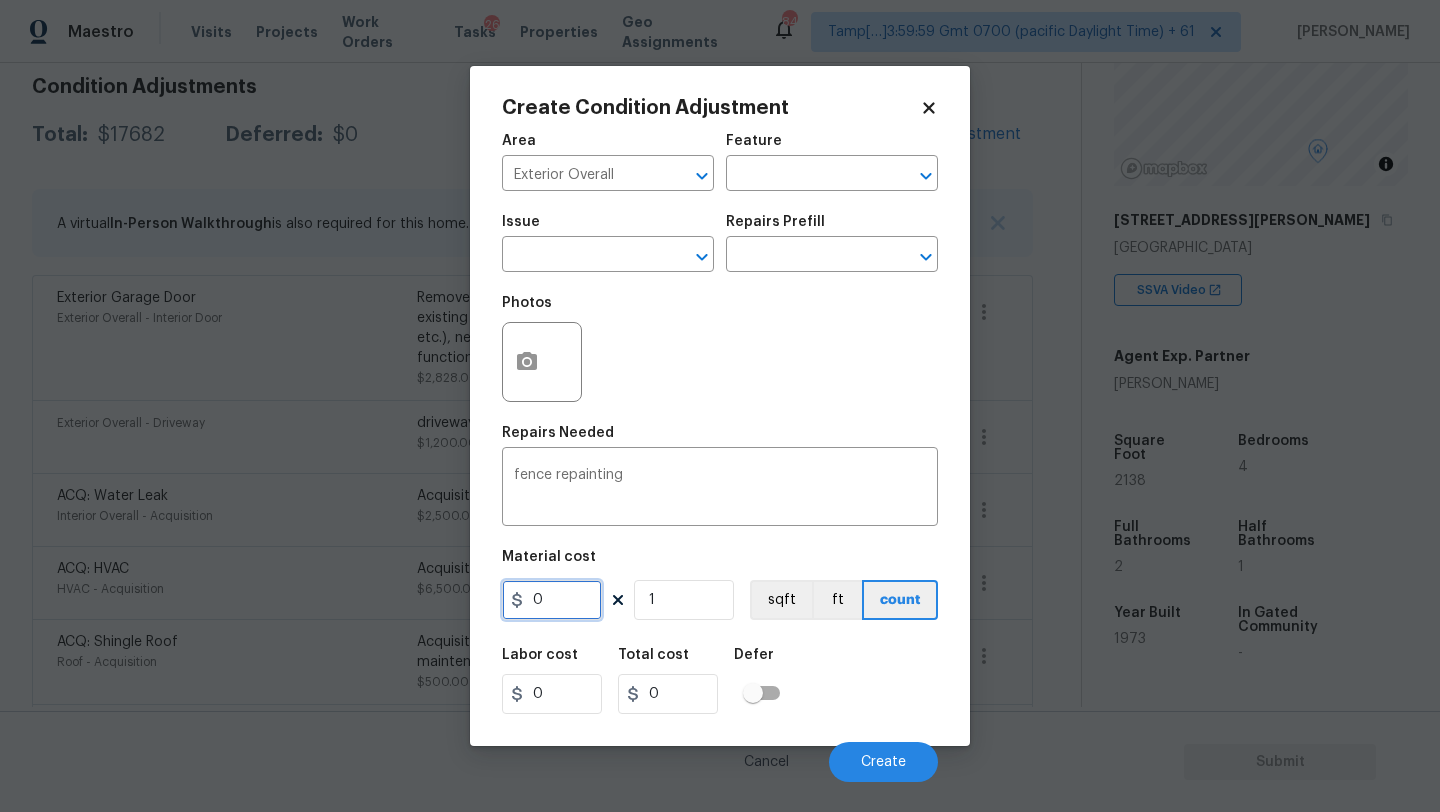 click on "0" at bounding box center [552, 600] 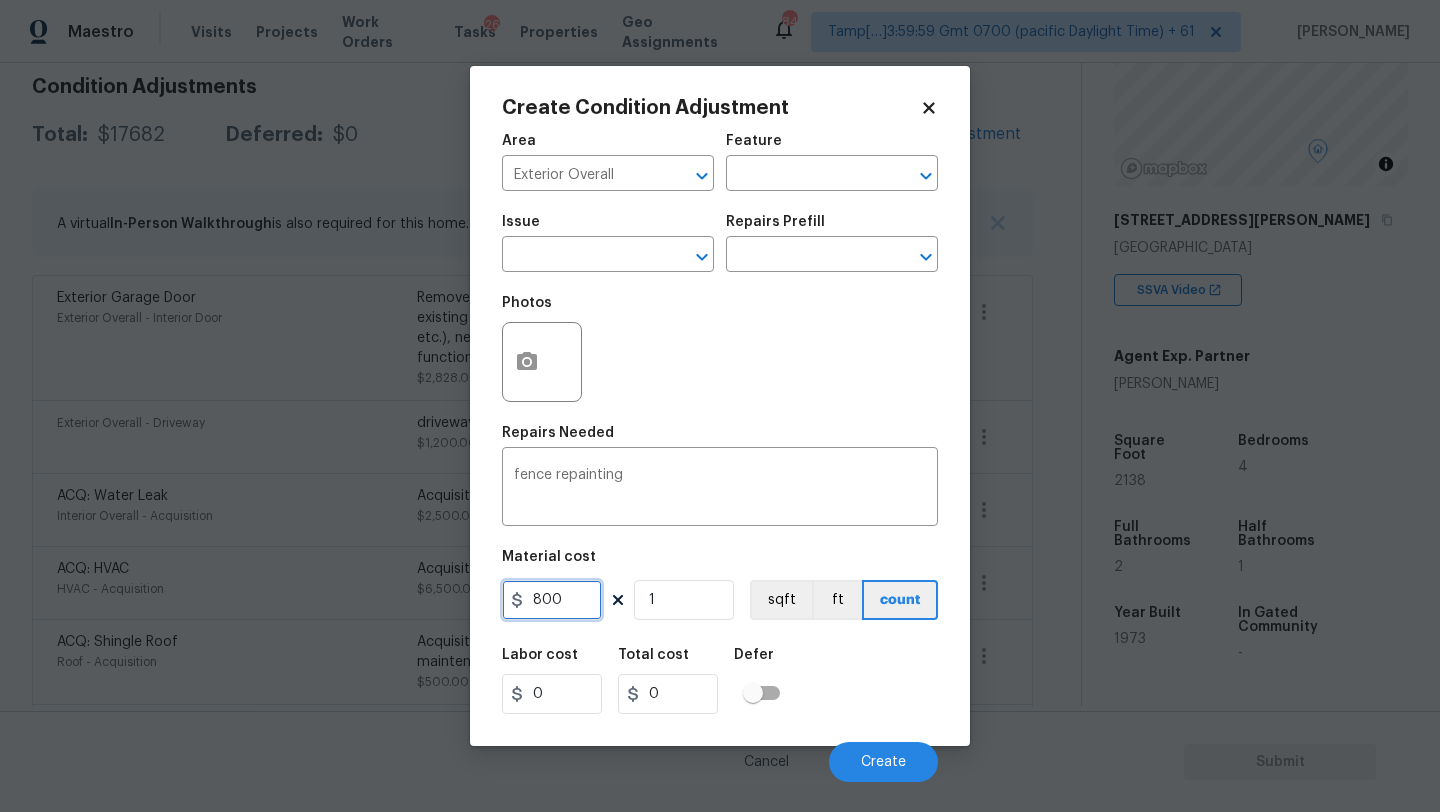 type on "800" 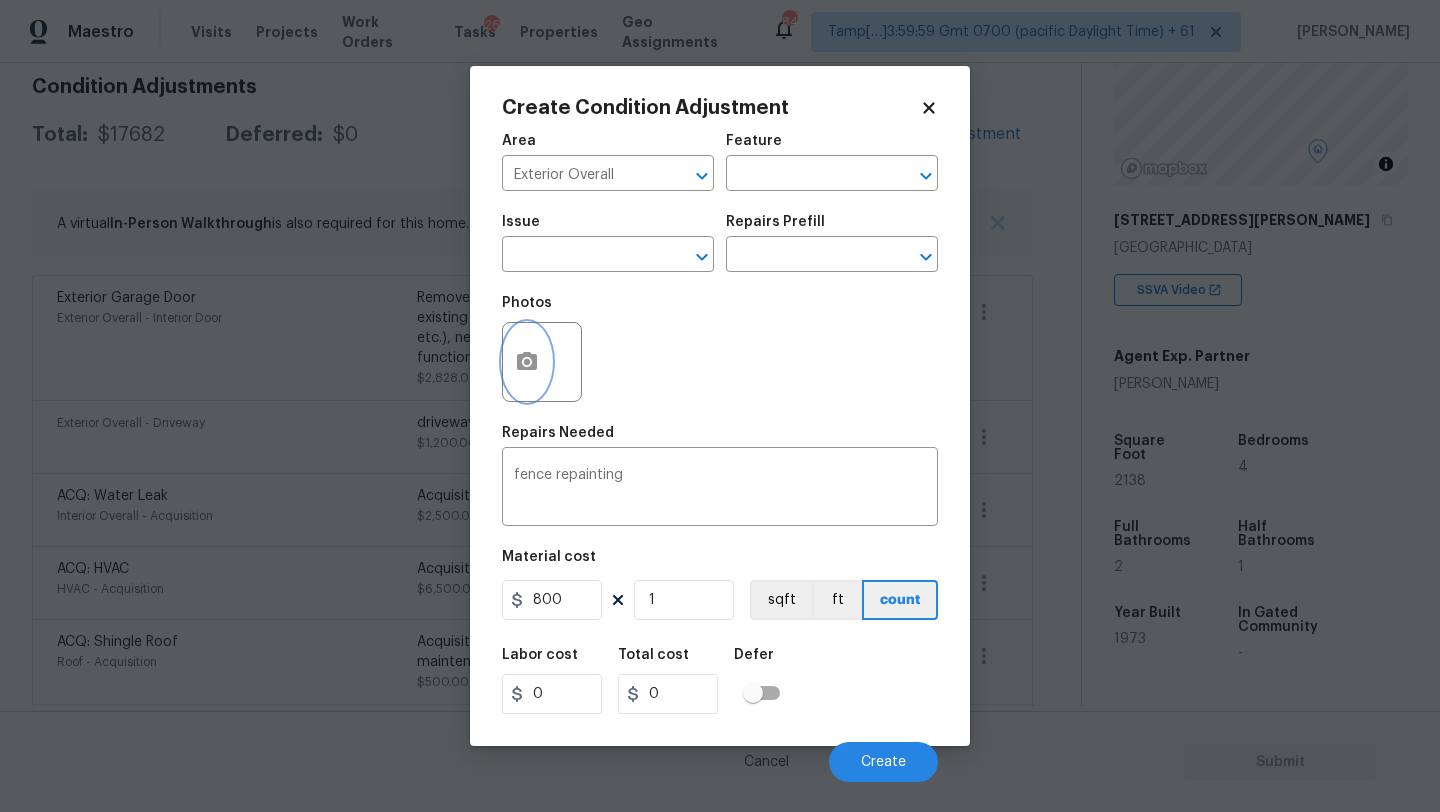 type on "800" 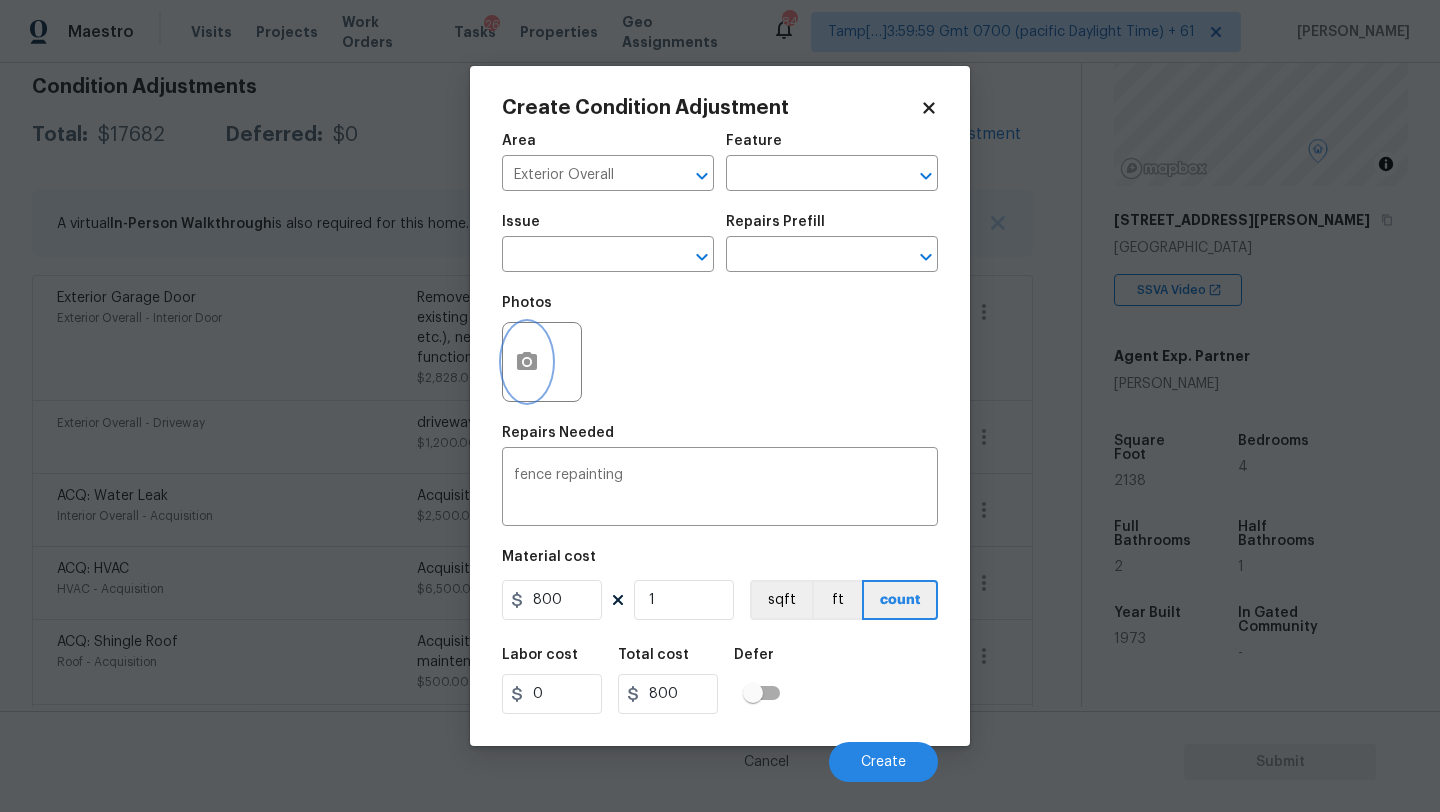 click 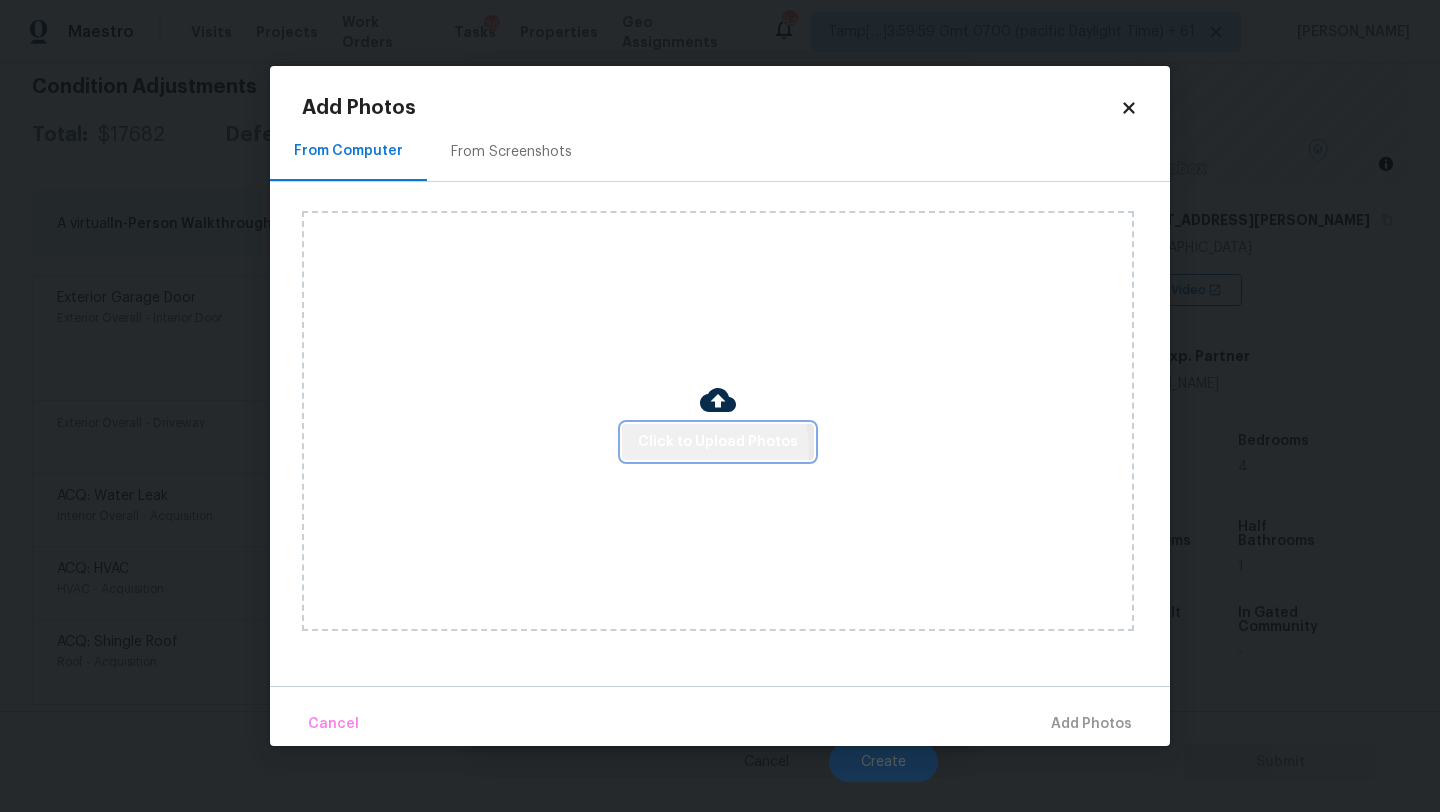 click on "Click to Upload Photos" at bounding box center [718, 442] 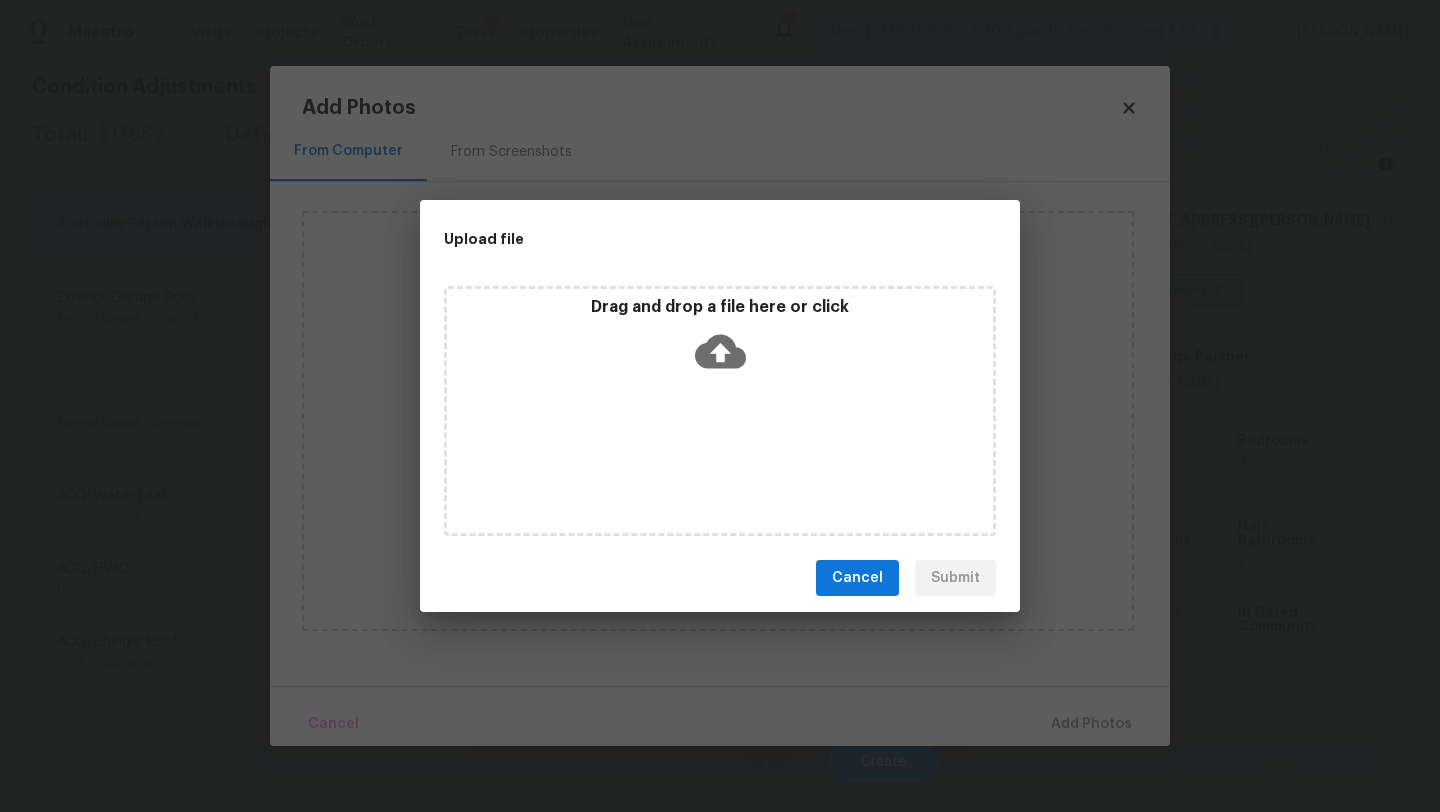 click on "Drag and drop a file here or click" at bounding box center (720, 411) 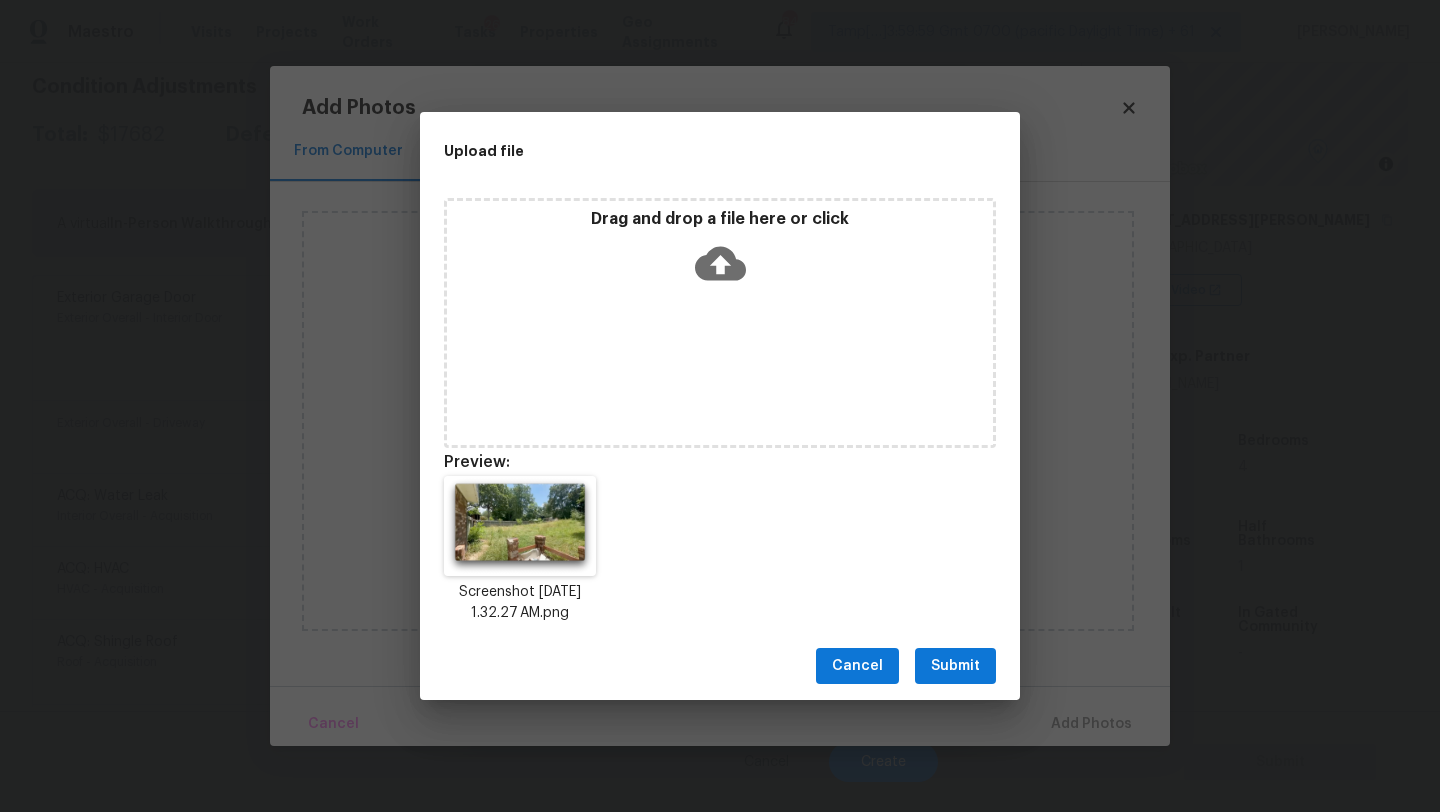 click on "Submit" at bounding box center [955, 666] 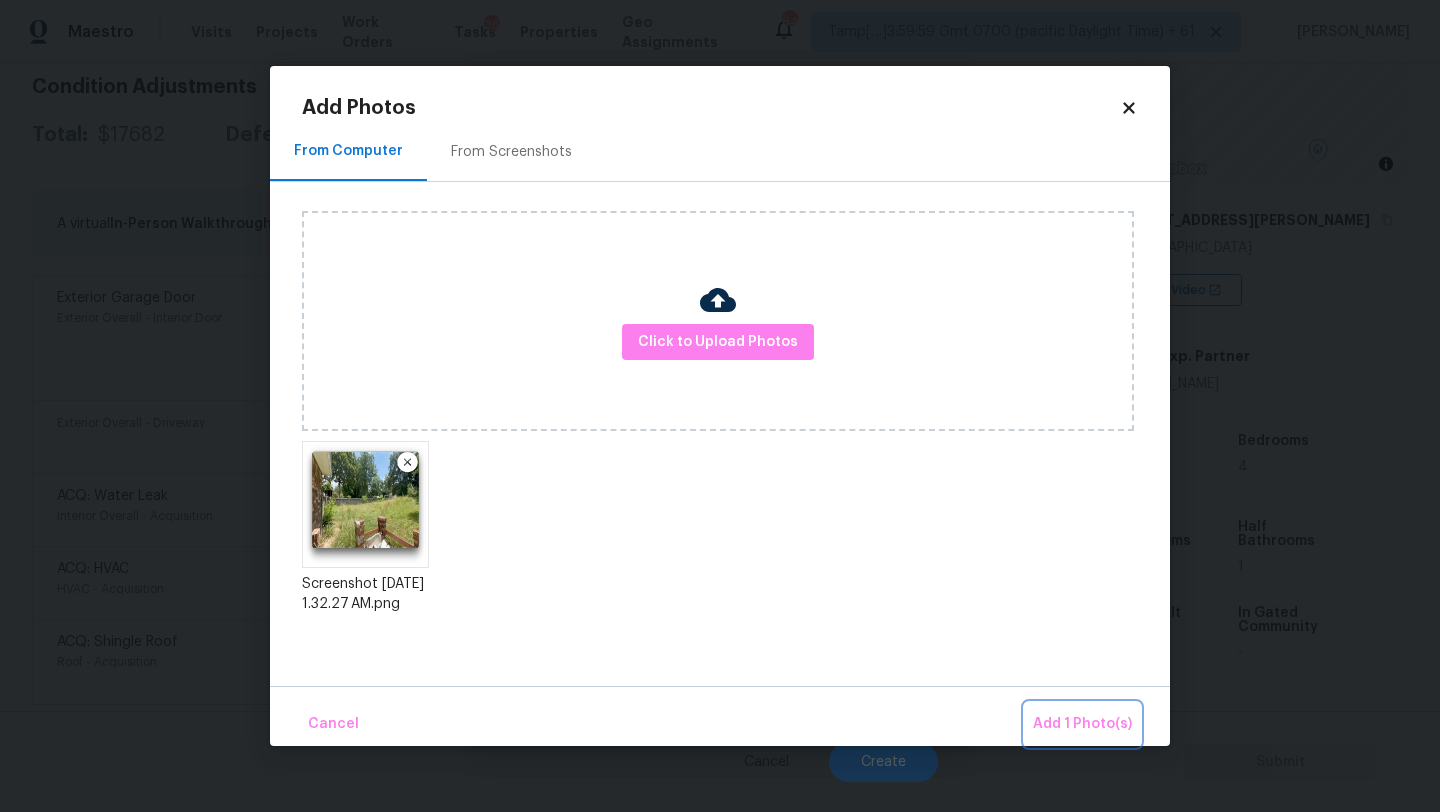 click on "Add 1 Photo(s)" at bounding box center [1082, 724] 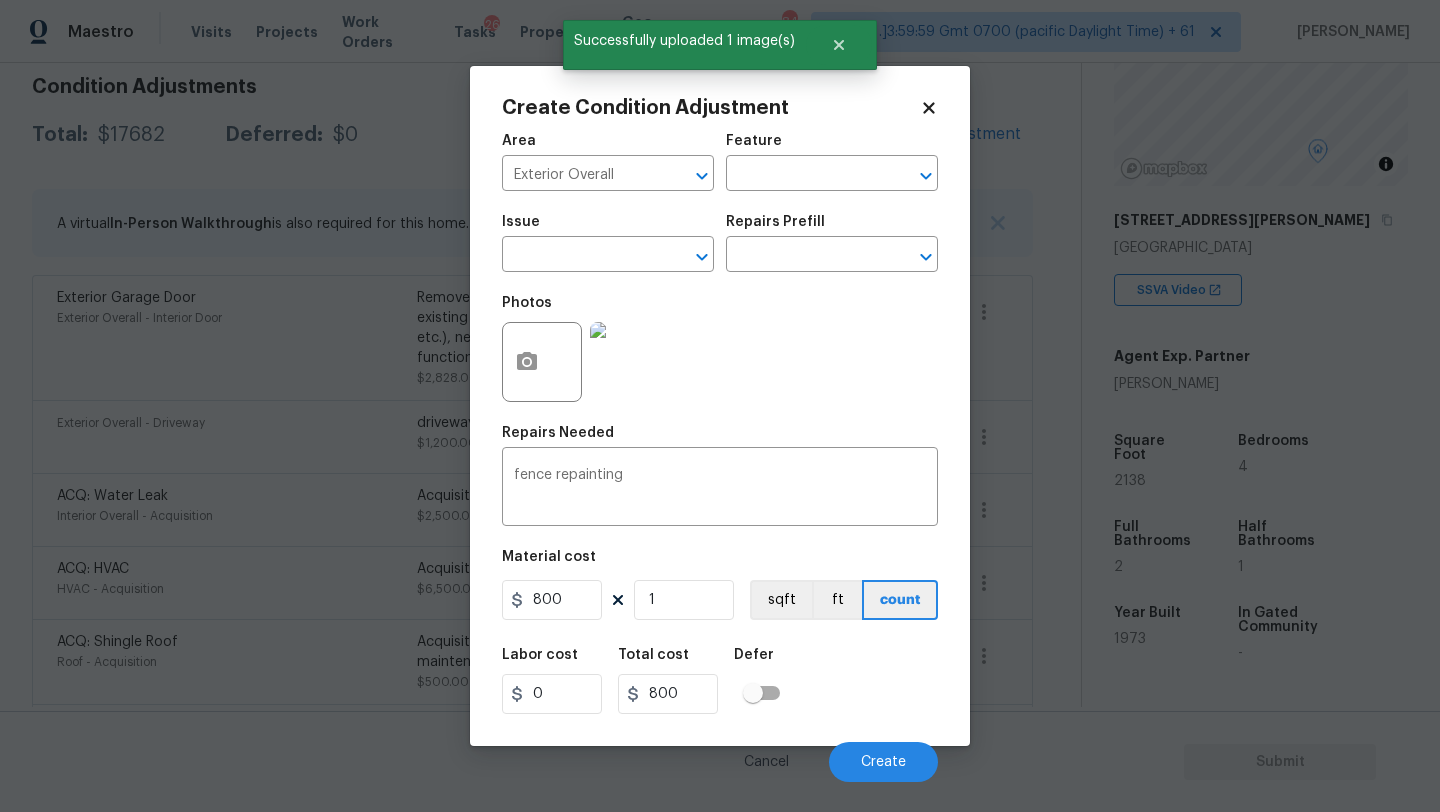 click on "Labor cost 0 Total cost 800 Defer" at bounding box center (720, 681) 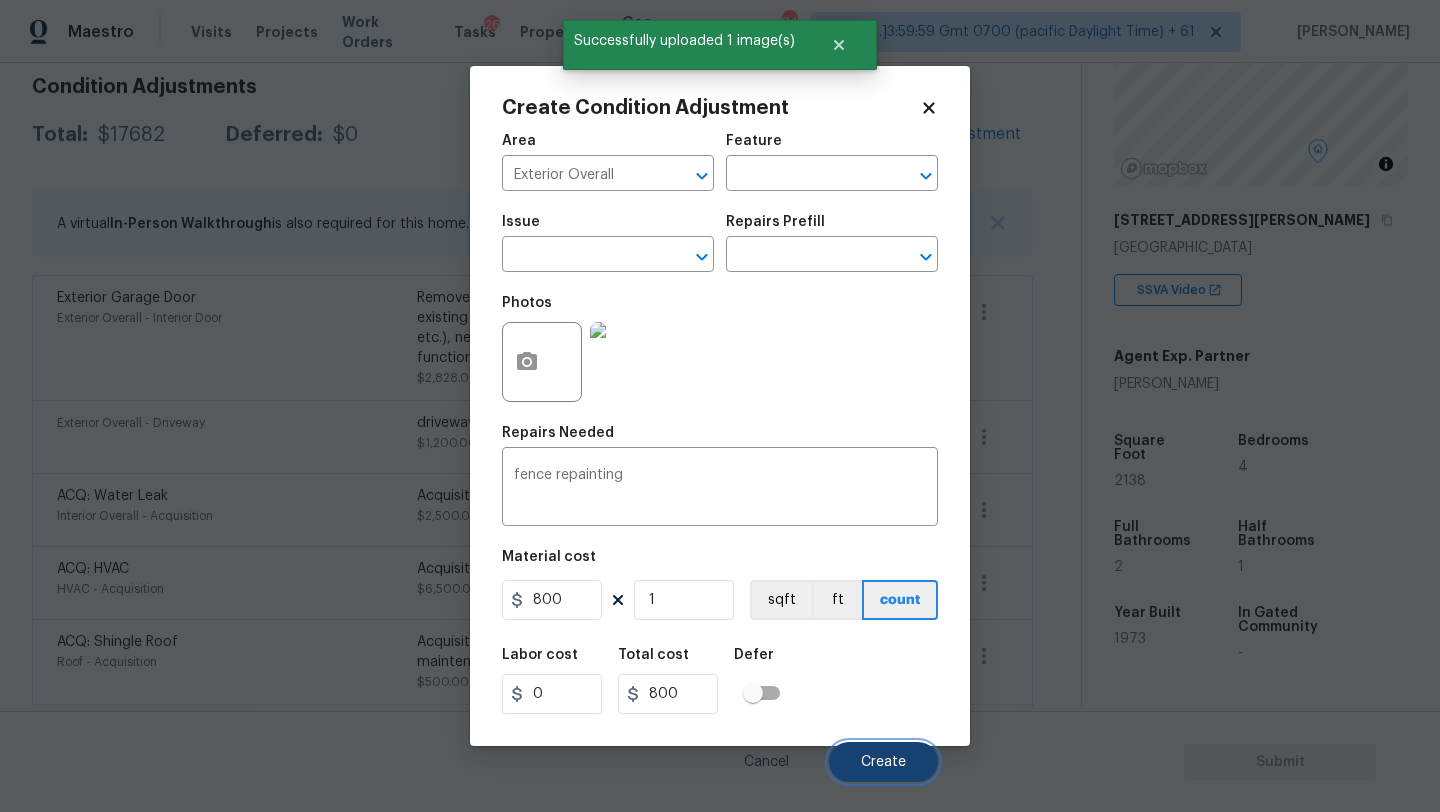 click on "Create" at bounding box center [883, 762] 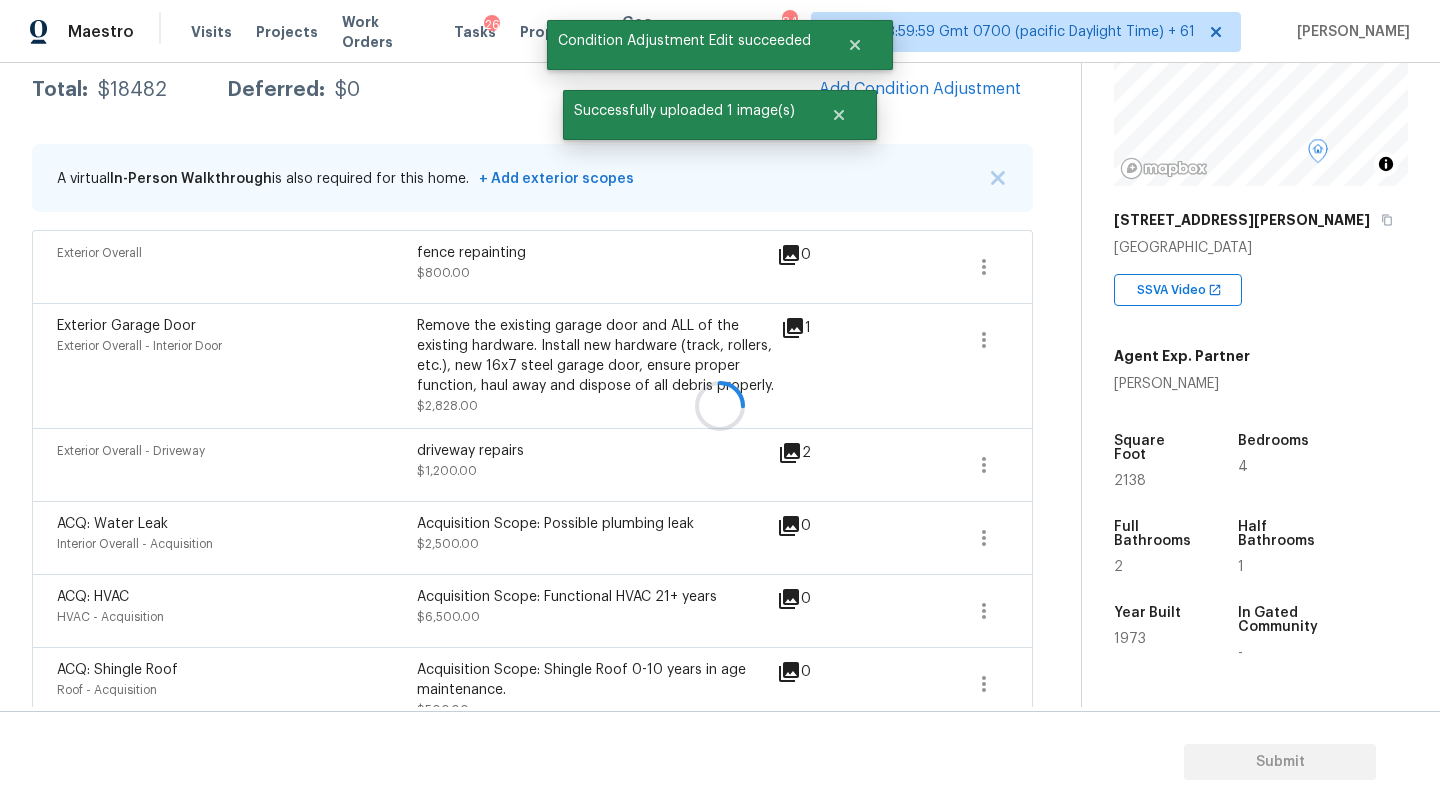 scroll, scrollTop: 290, scrollLeft: 0, axis: vertical 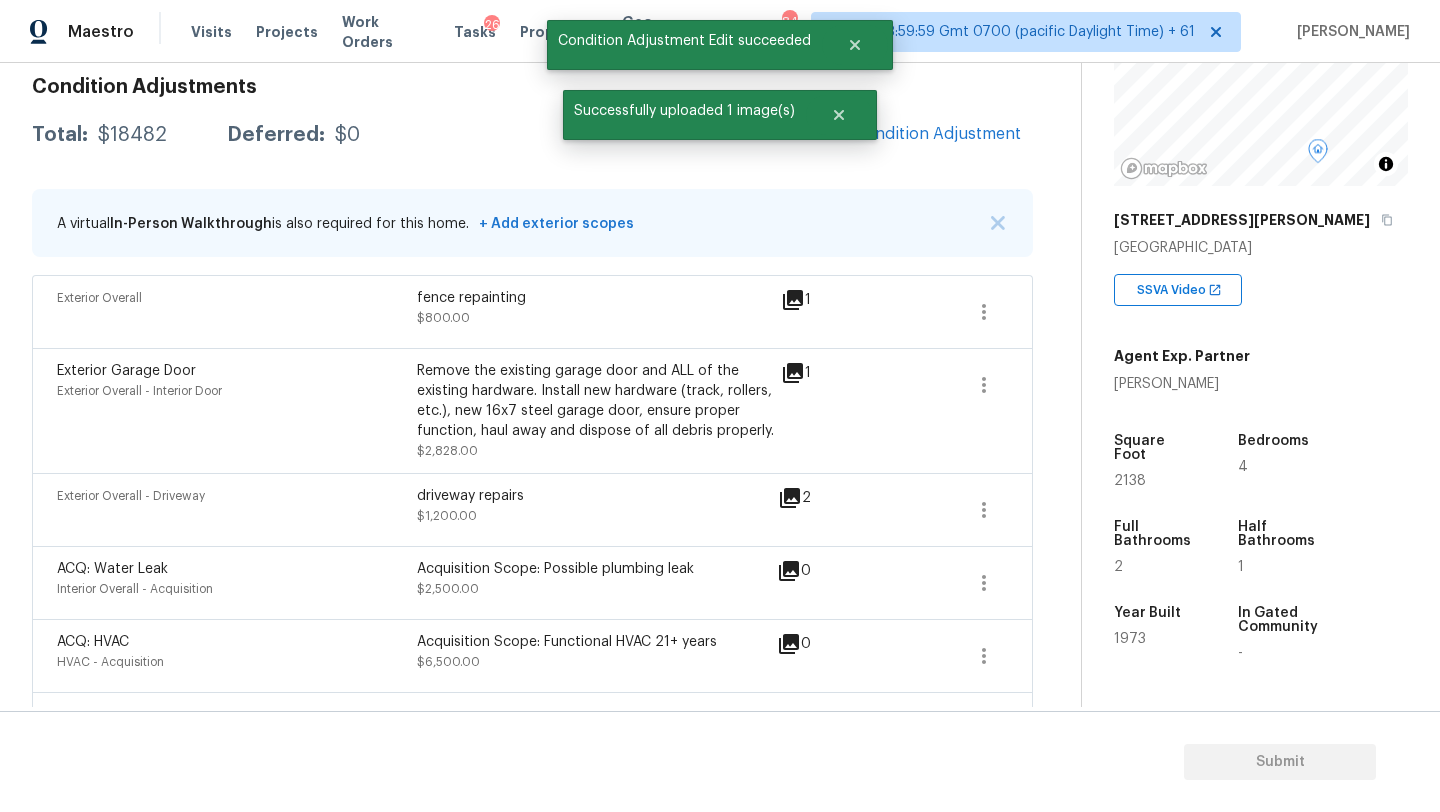 click on "Condition Adjustments Total:  $18482 Deferred:  $0 Add Condition Adjustment A virtual  In-Person Walkthrough  is also required for this home.   + Add exterior scopes Exterior Overall fence repainting $800.00   1 Exterior Garage Door Exterior Overall - Interior Door Remove the existing garage door and ALL of the existing hardware. Install new hardware (track, rollers, etc.), new 16x7 steel garage door, ensure proper function, haul away and dispose of all debris properly. $2,828.00   1 Exterior Overall - Driveway driveway repairs $1,200.00   2 ACQ: Water Leak Interior Overall - Acquisition Acquisition Scope: Possible plumbing leak $2,500.00   0 ACQ: HVAC HVAC - Acquisition Acquisition Scope: Functional HVAC 21+ years $6,500.00   0 ACQ: Shingle Roof Roof - Acquisition Acquisition Scope: Shingle Roof 0-10 years in age maintenance. $500.00   0 Exterior Overall - Overall Paint Repairs to siding, stucco, or paint  $3,204.00   3 Pressure Washing Exterior Overall - Siding $200.00   0 Landscape Package $750.00   6" at bounding box center (532, 601) 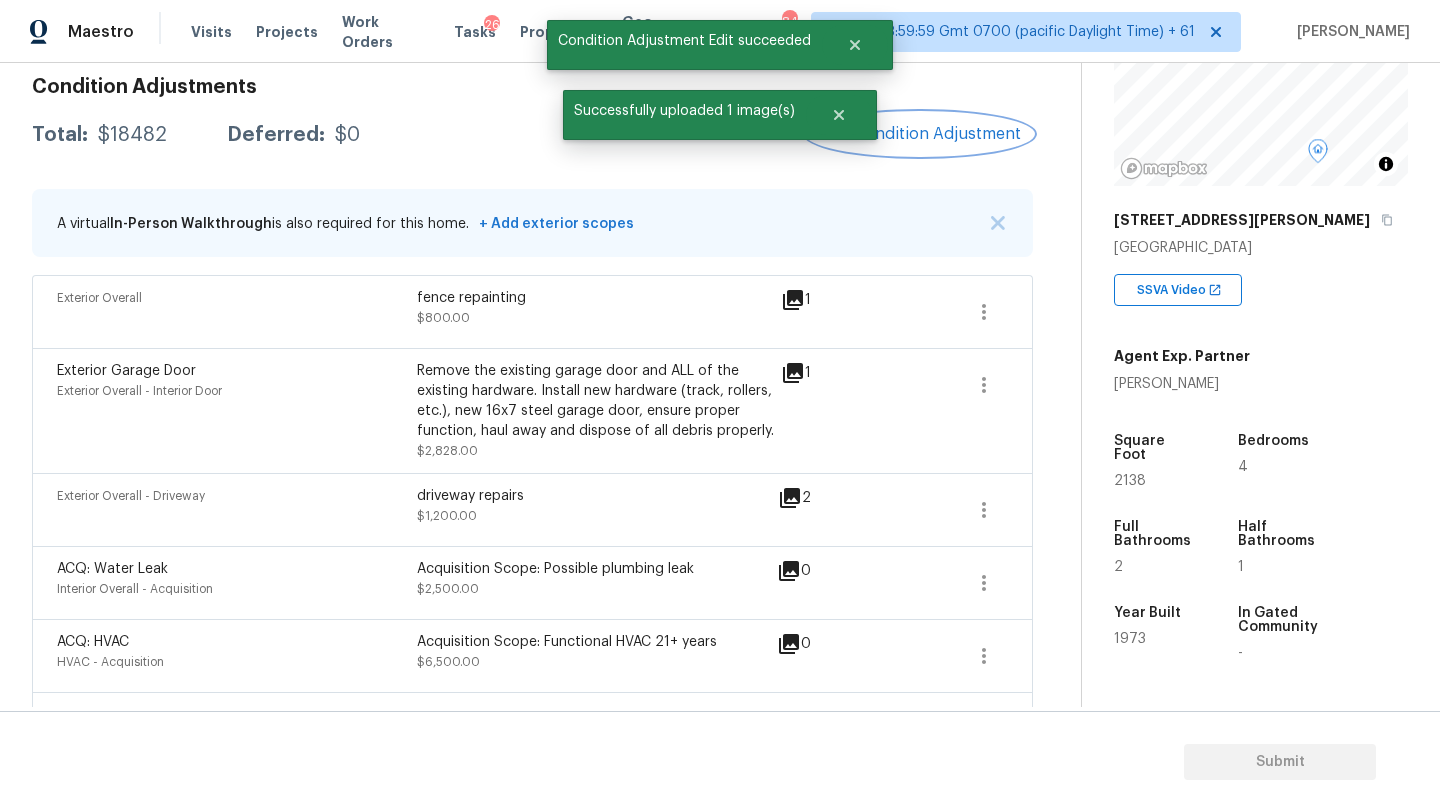 click on "Add Condition Adjustment" at bounding box center (920, 134) 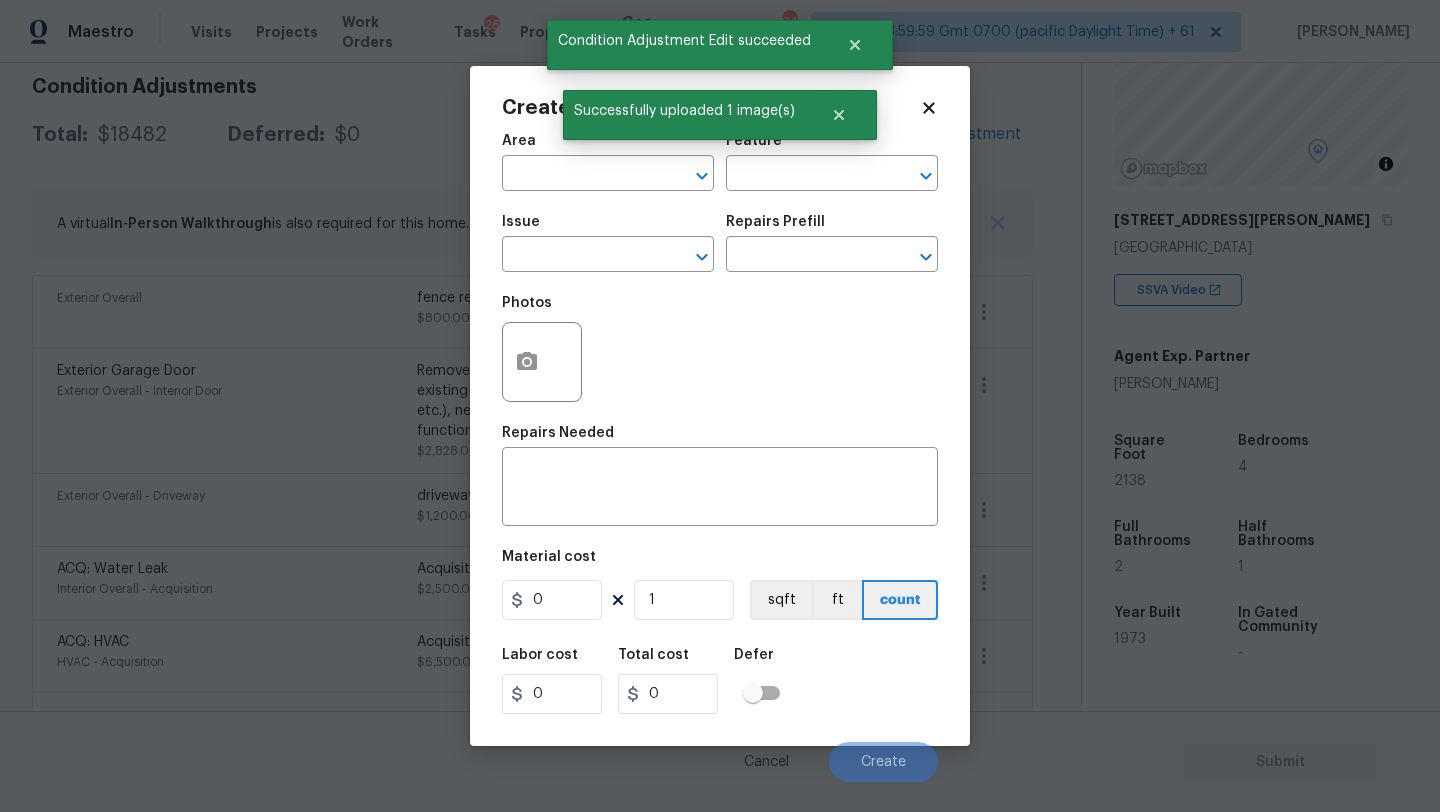 click on "Area ​" at bounding box center [608, 162] 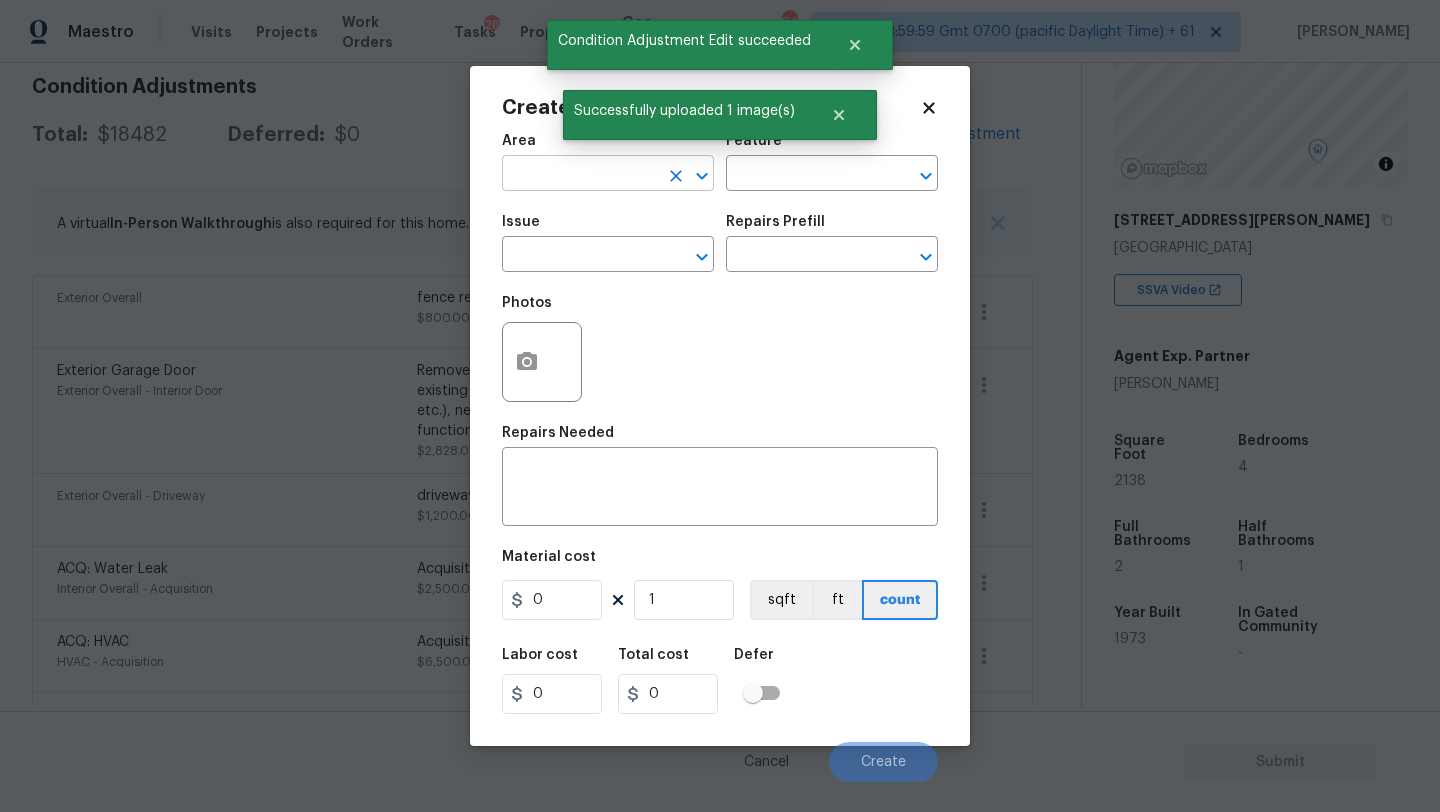 click at bounding box center (580, 175) 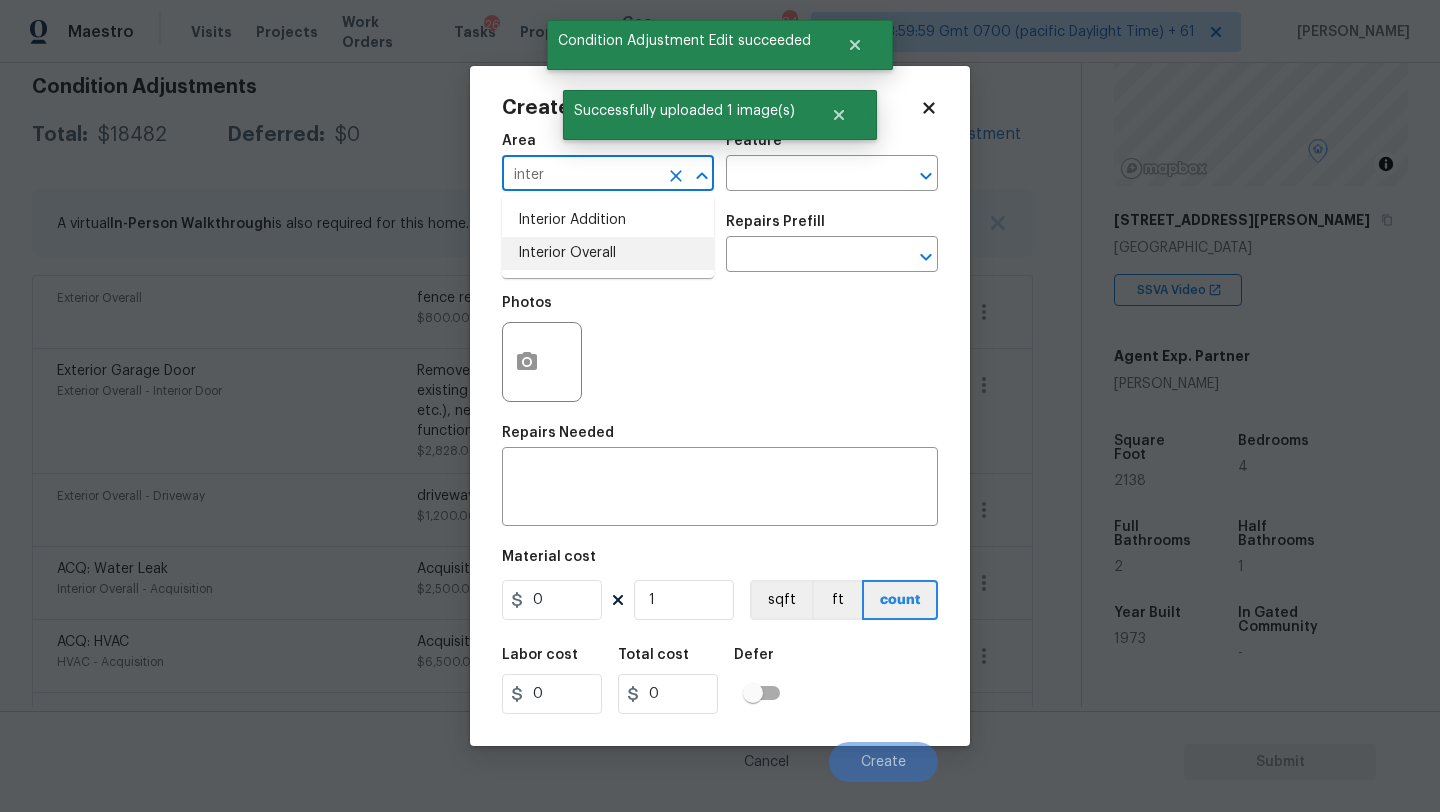 click on "Interior Overall" at bounding box center [608, 253] 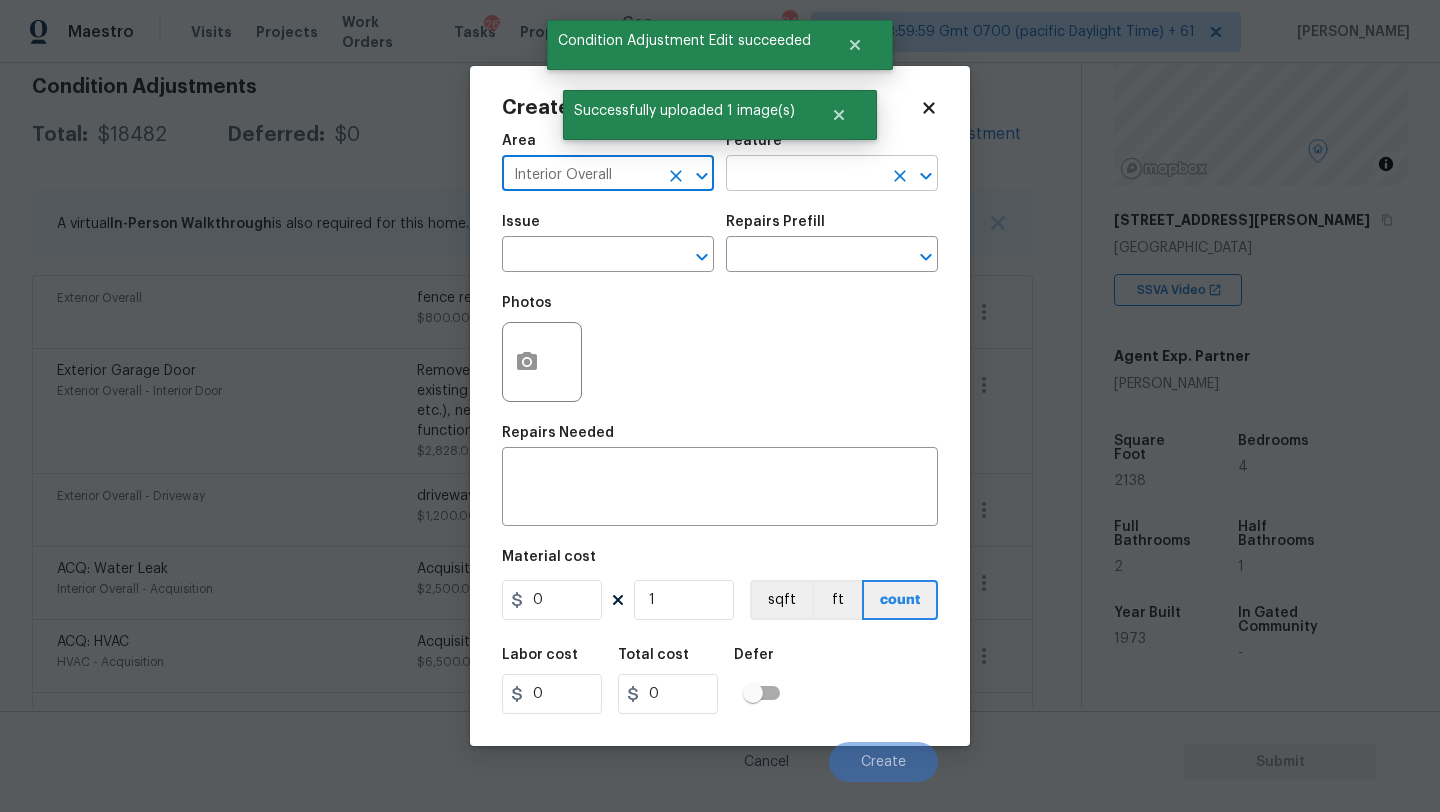 type on "Interior Overall" 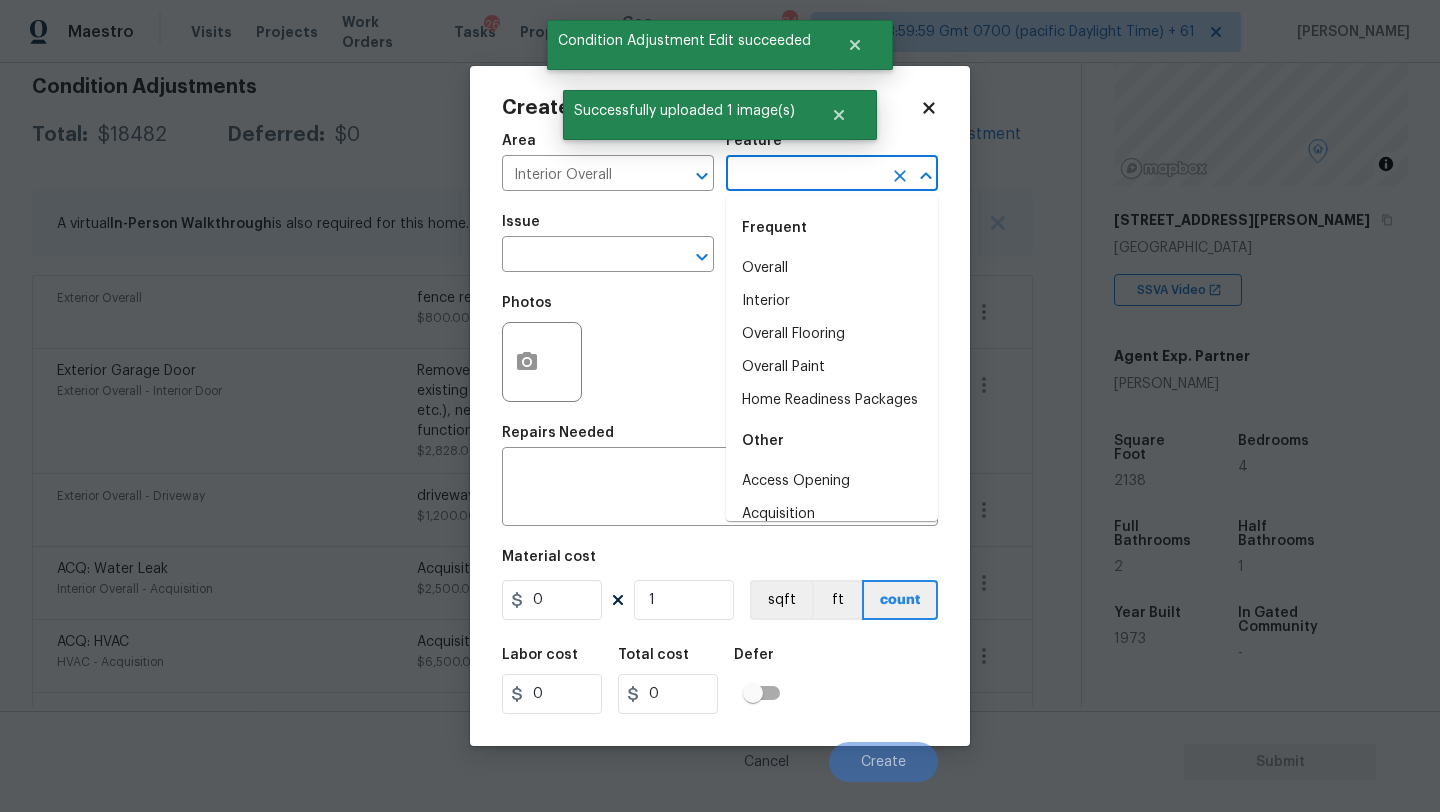 type on "w" 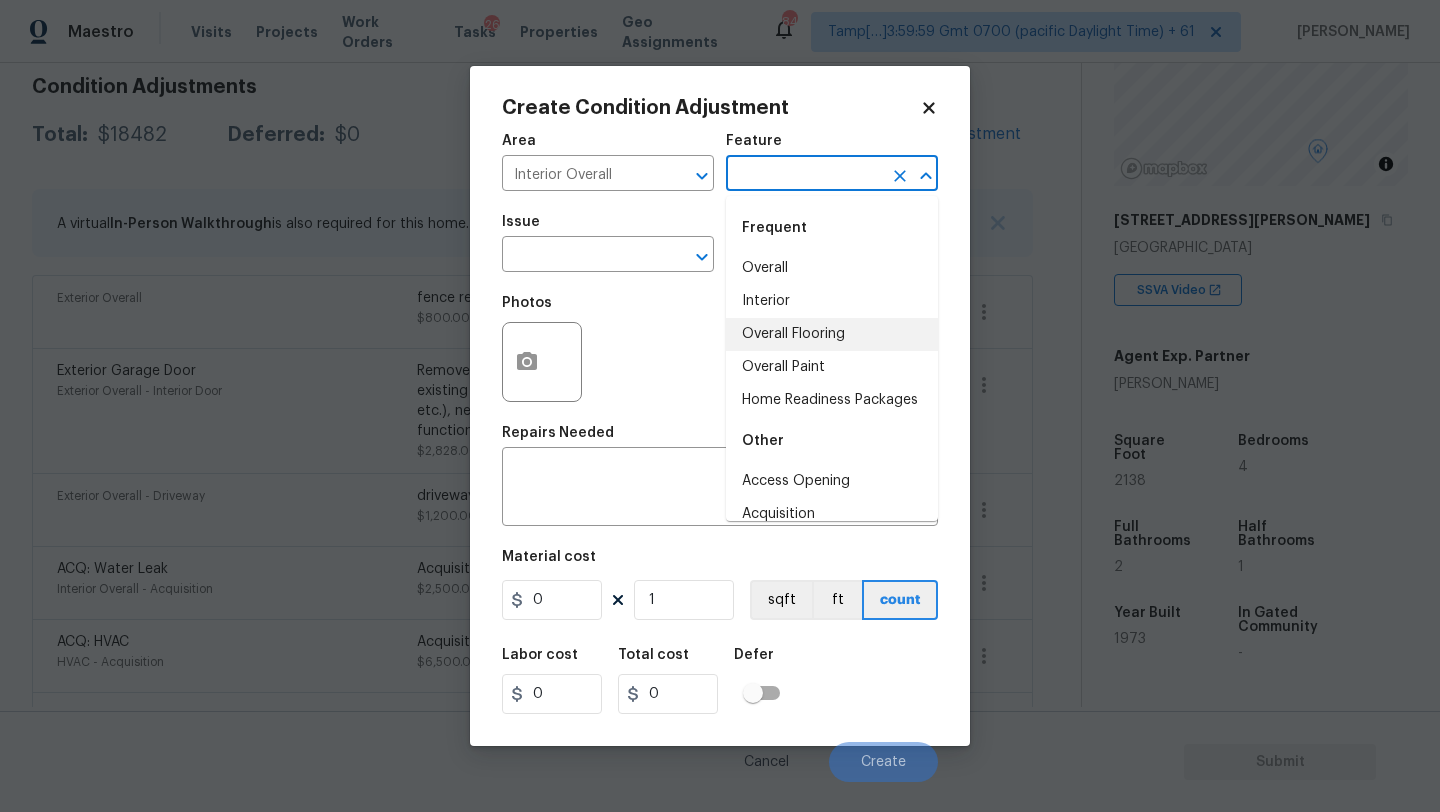 click on "Overall Flooring" at bounding box center [832, 334] 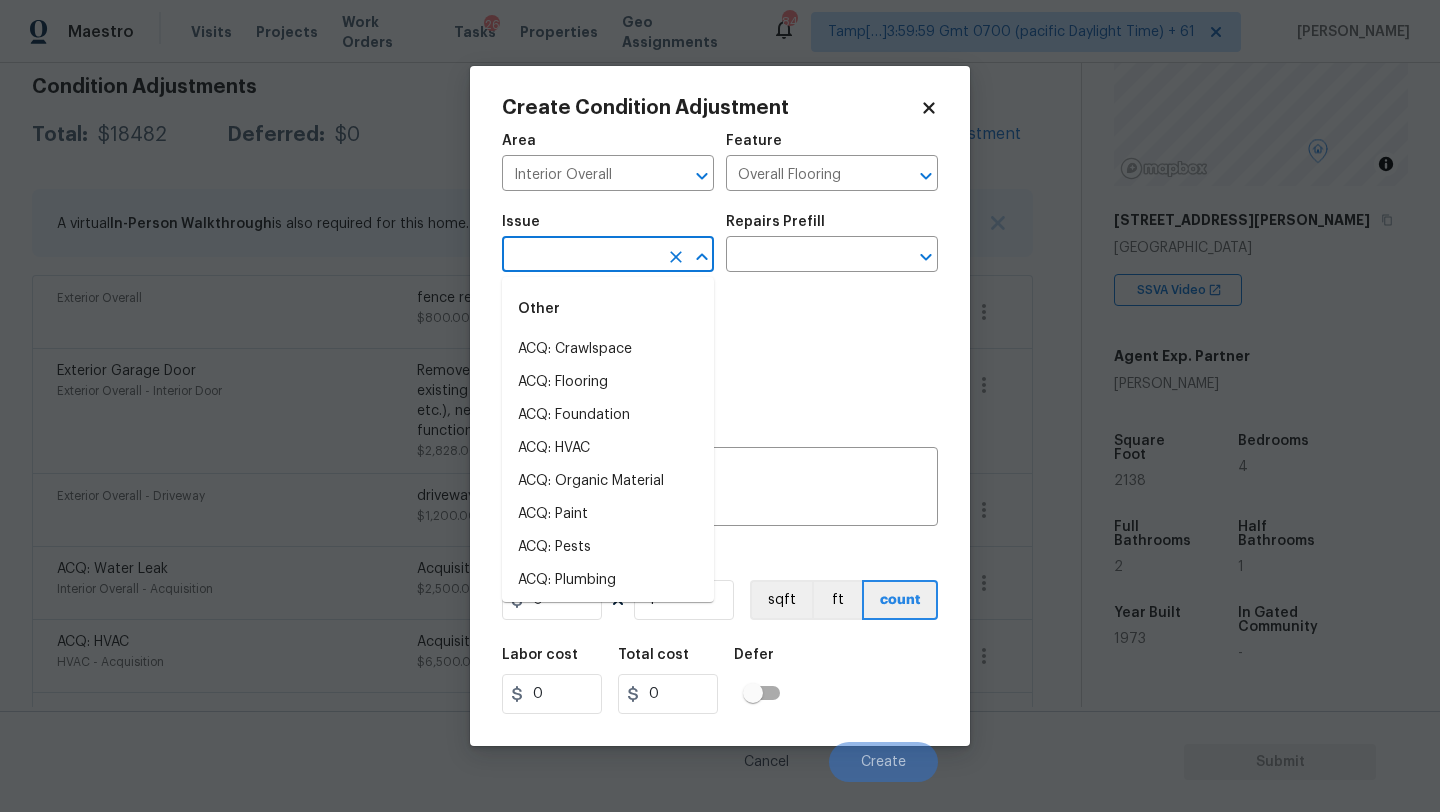 click at bounding box center (580, 256) 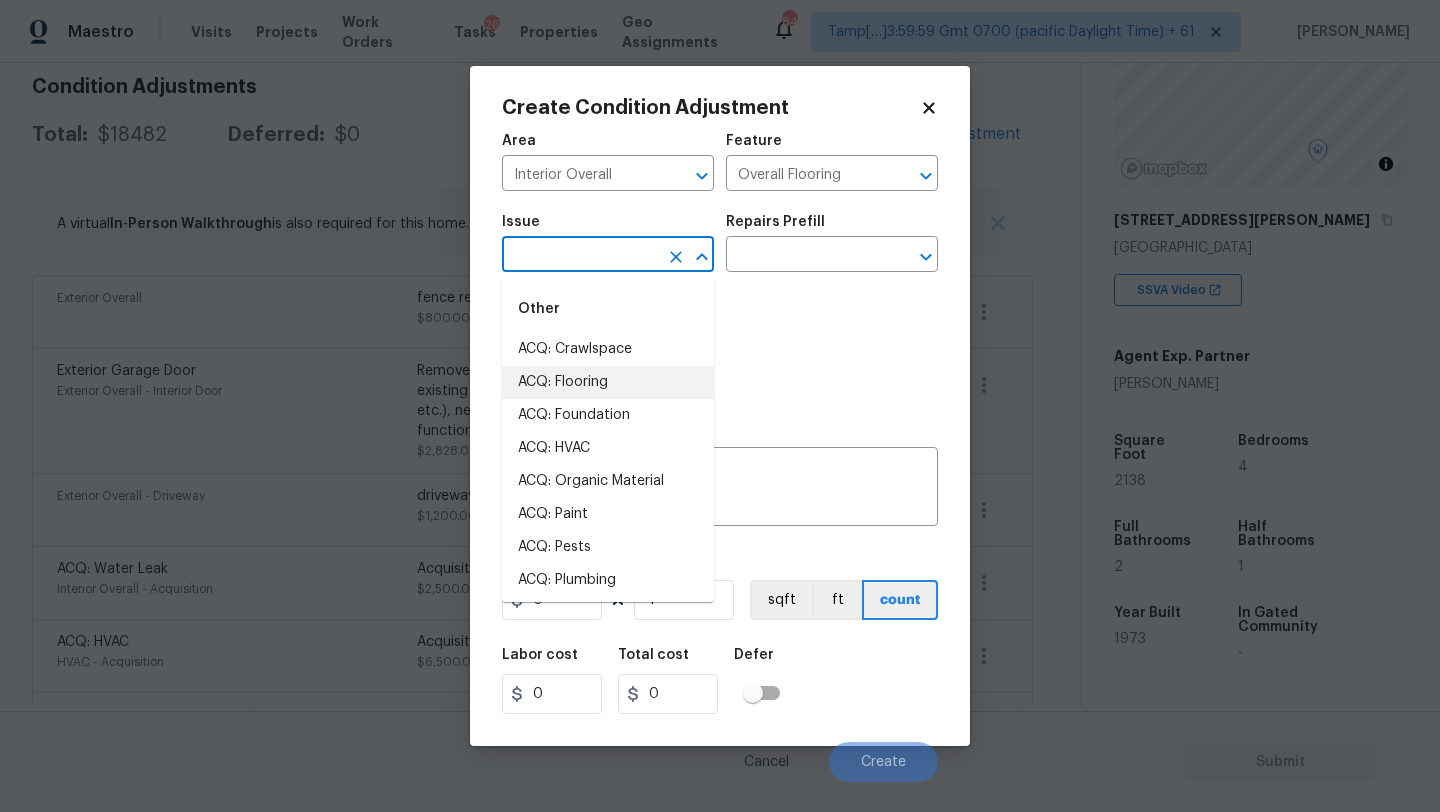 click on "ACQ: Flooring" at bounding box center (608, 382) 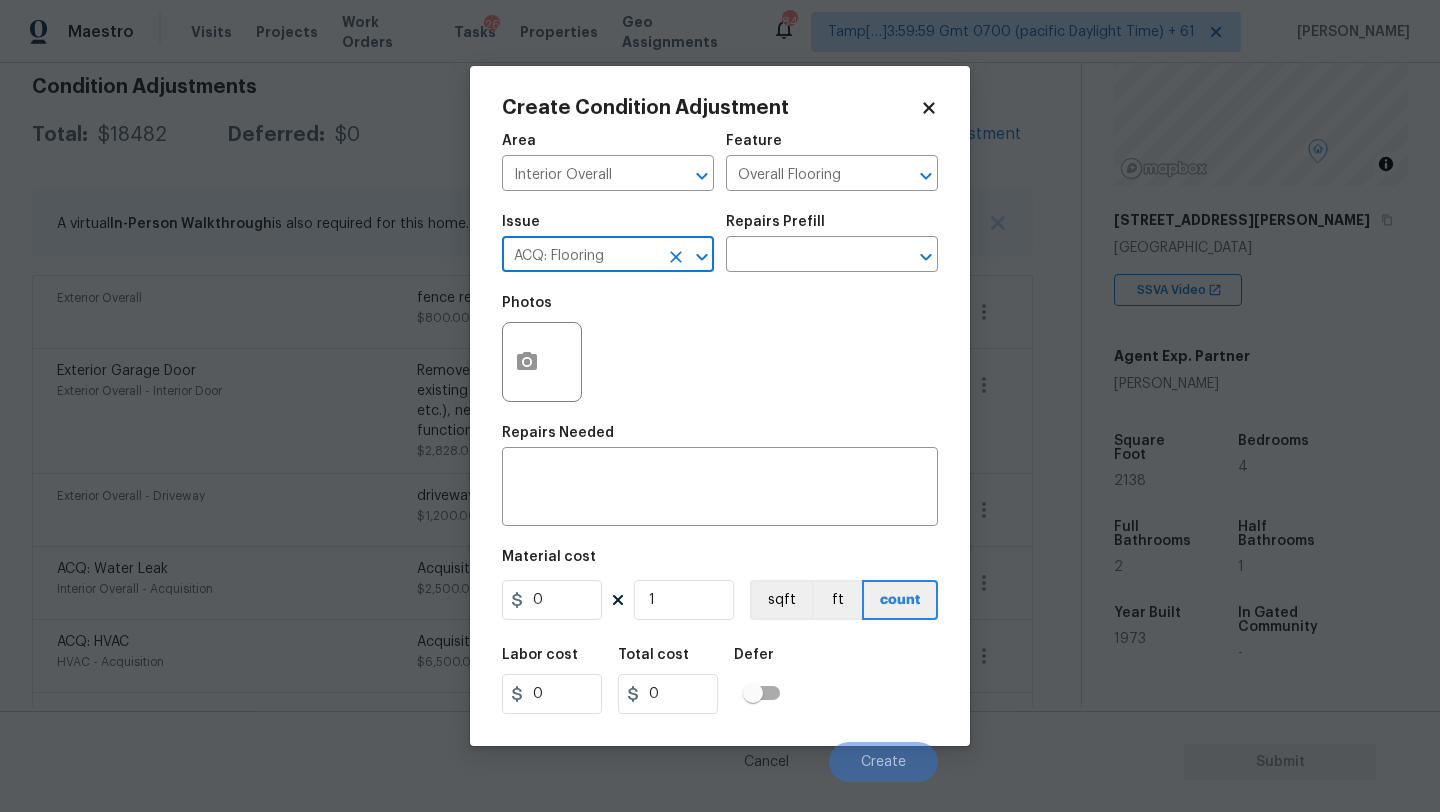 type on "ACQ: Flooring" 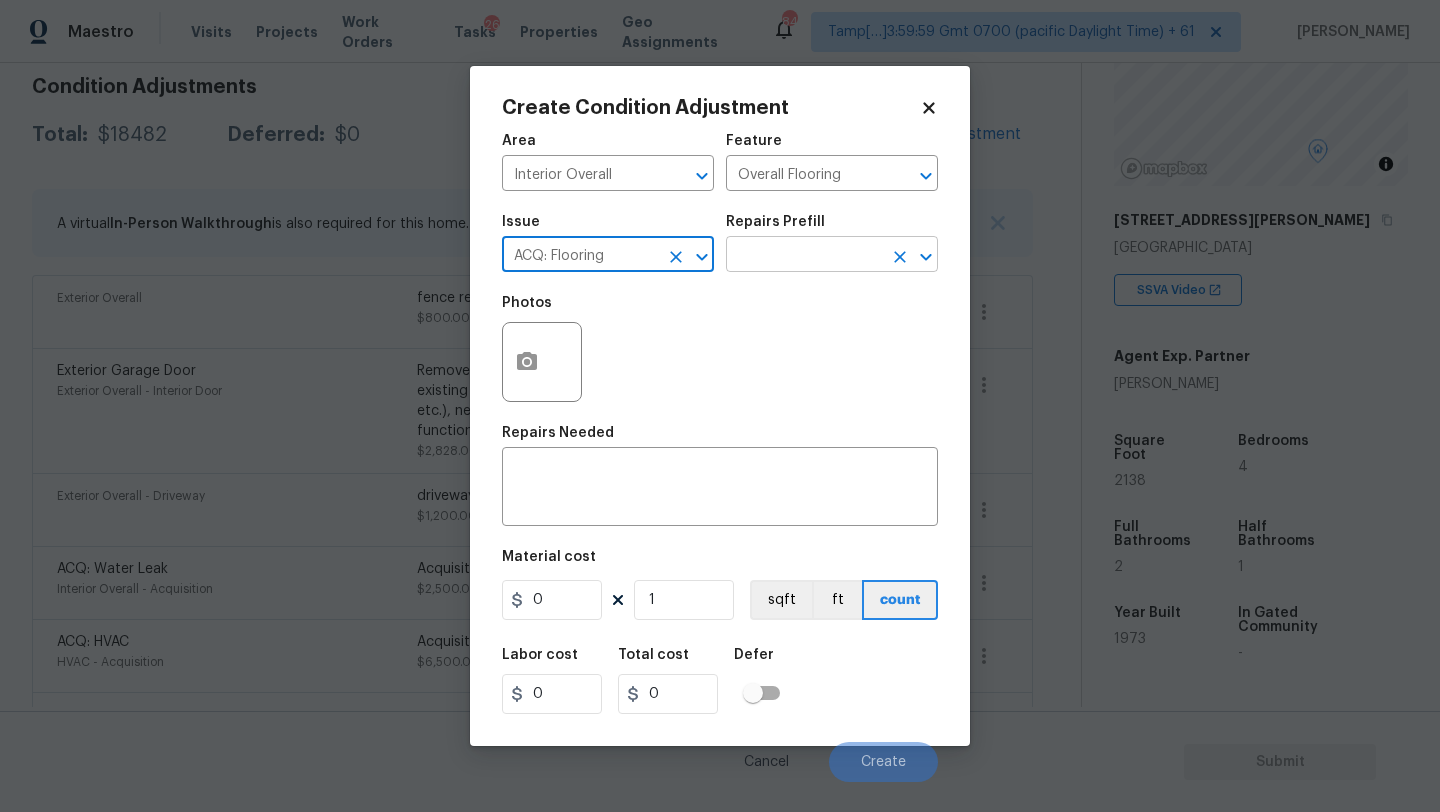 click at bounding box center [804, 256] 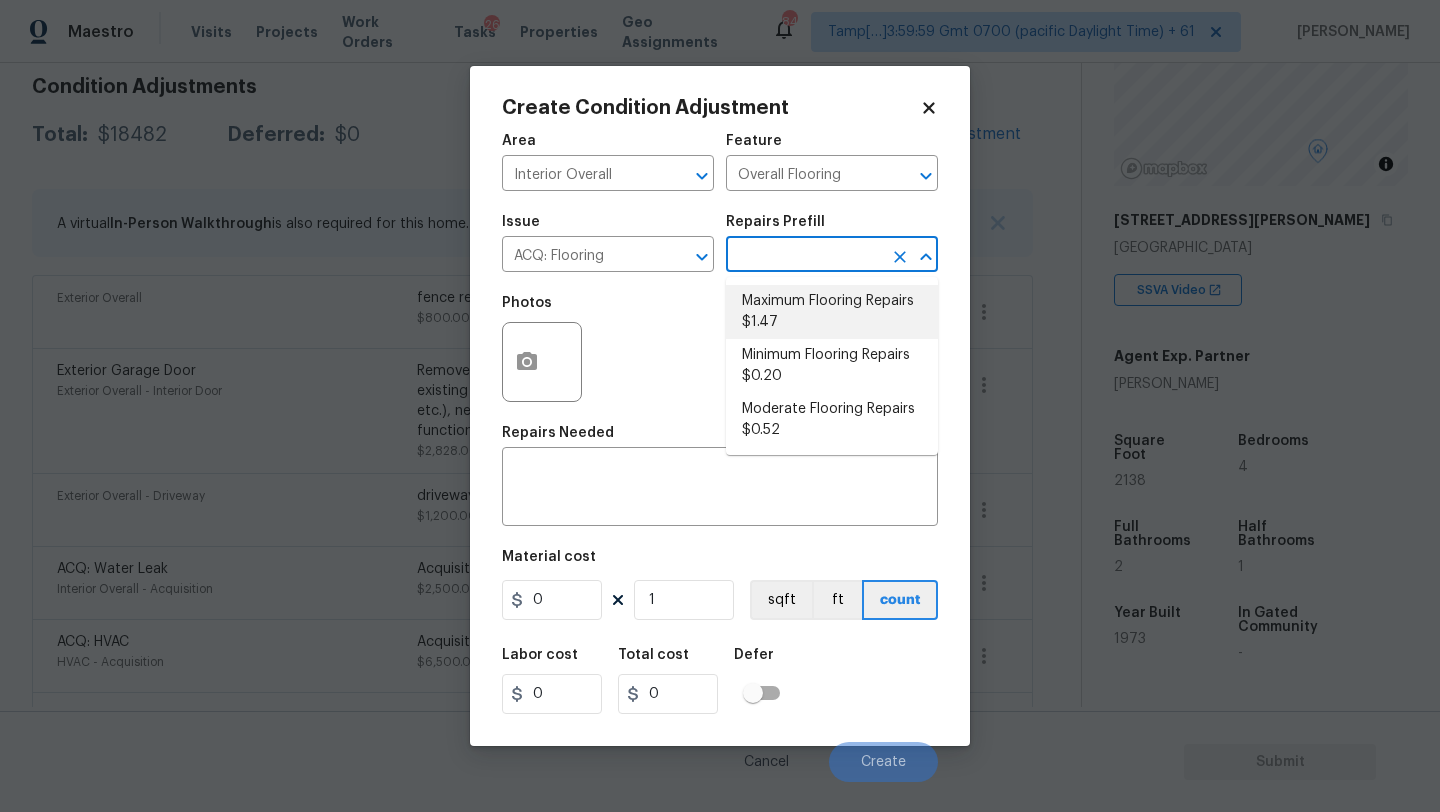 click on "Maximum Flooring Repairs $1.47" at bounding box center (832, 312) 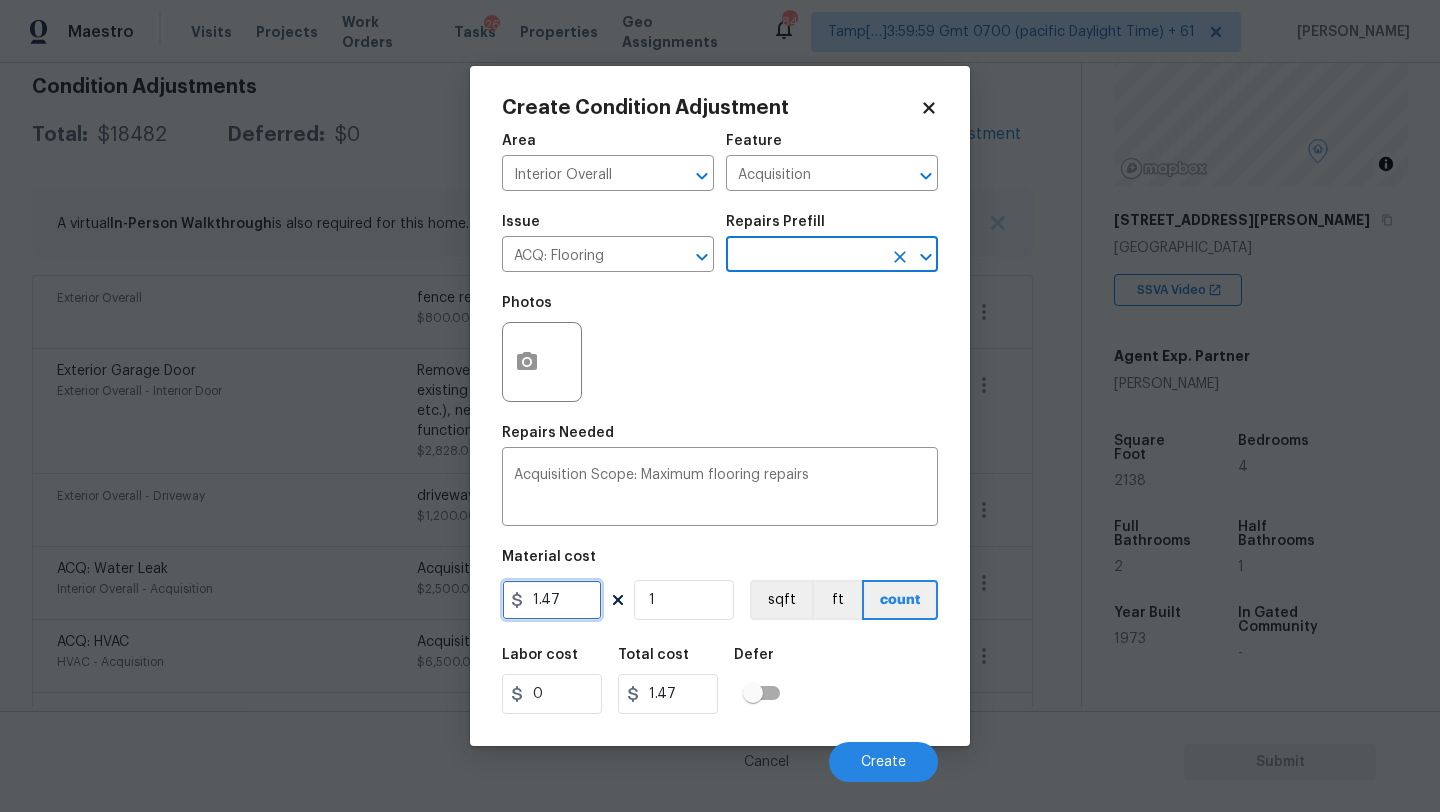 click on "1.47" at bounding box center (552, 600) 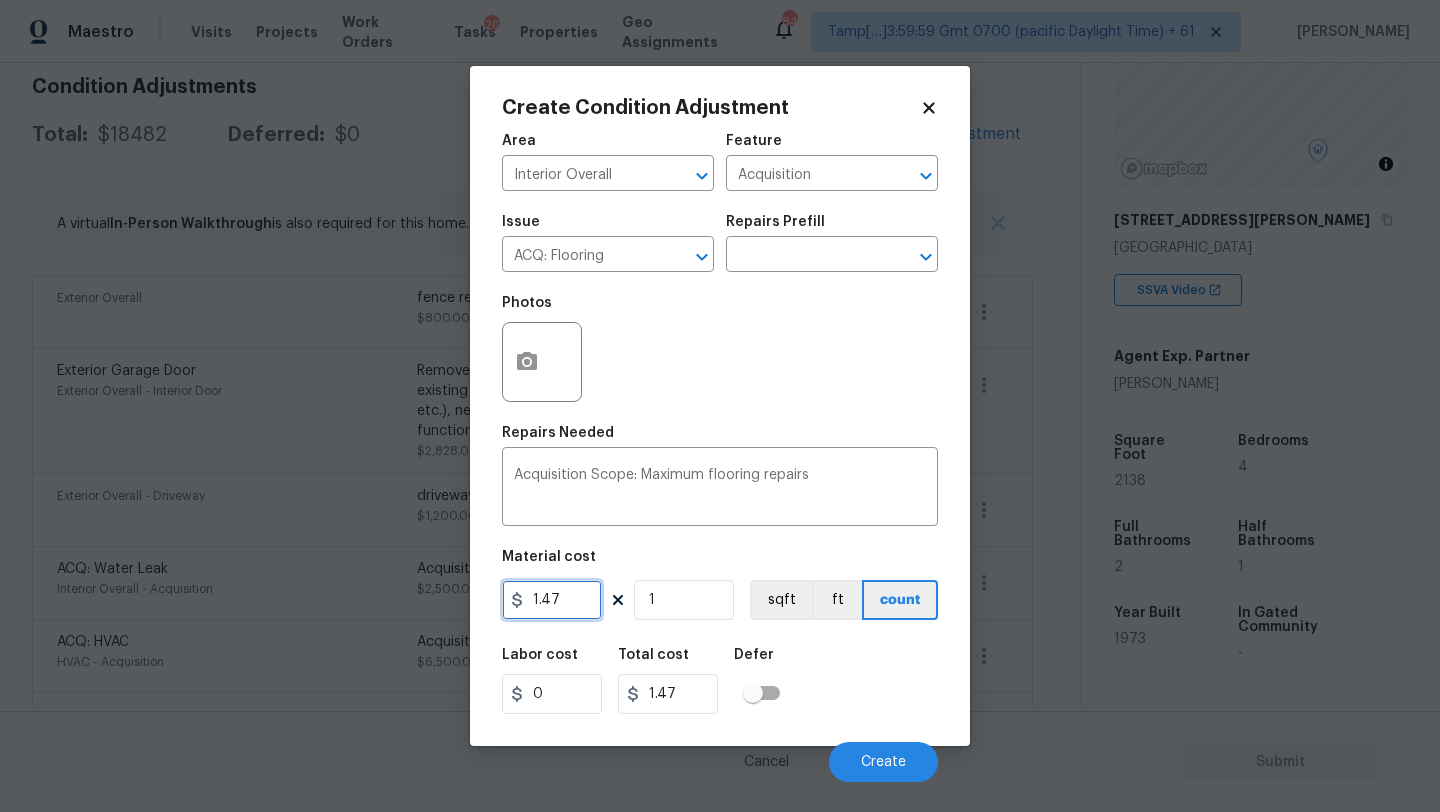 click on "1.47" at bounding box center (552, 600) 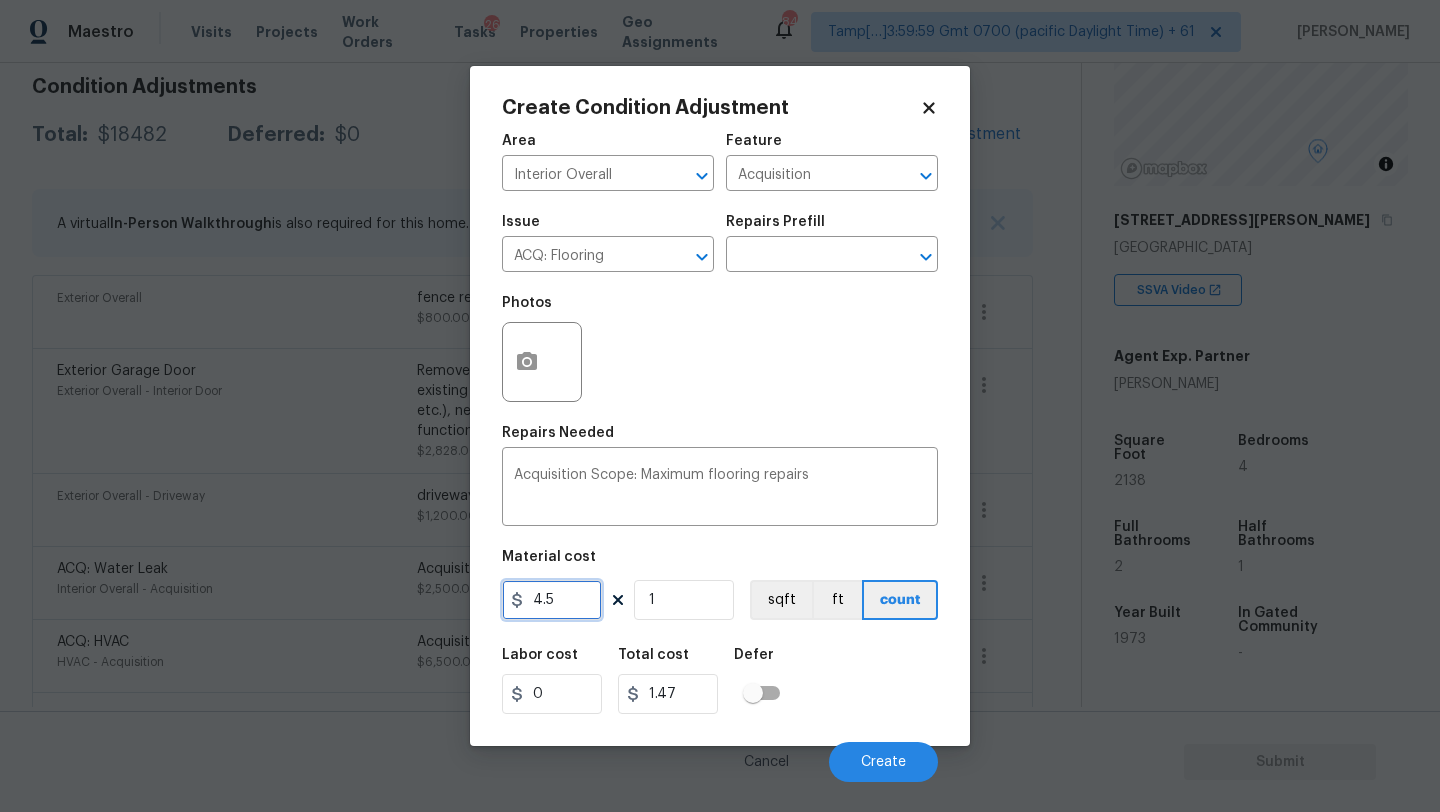 type on "4.5" 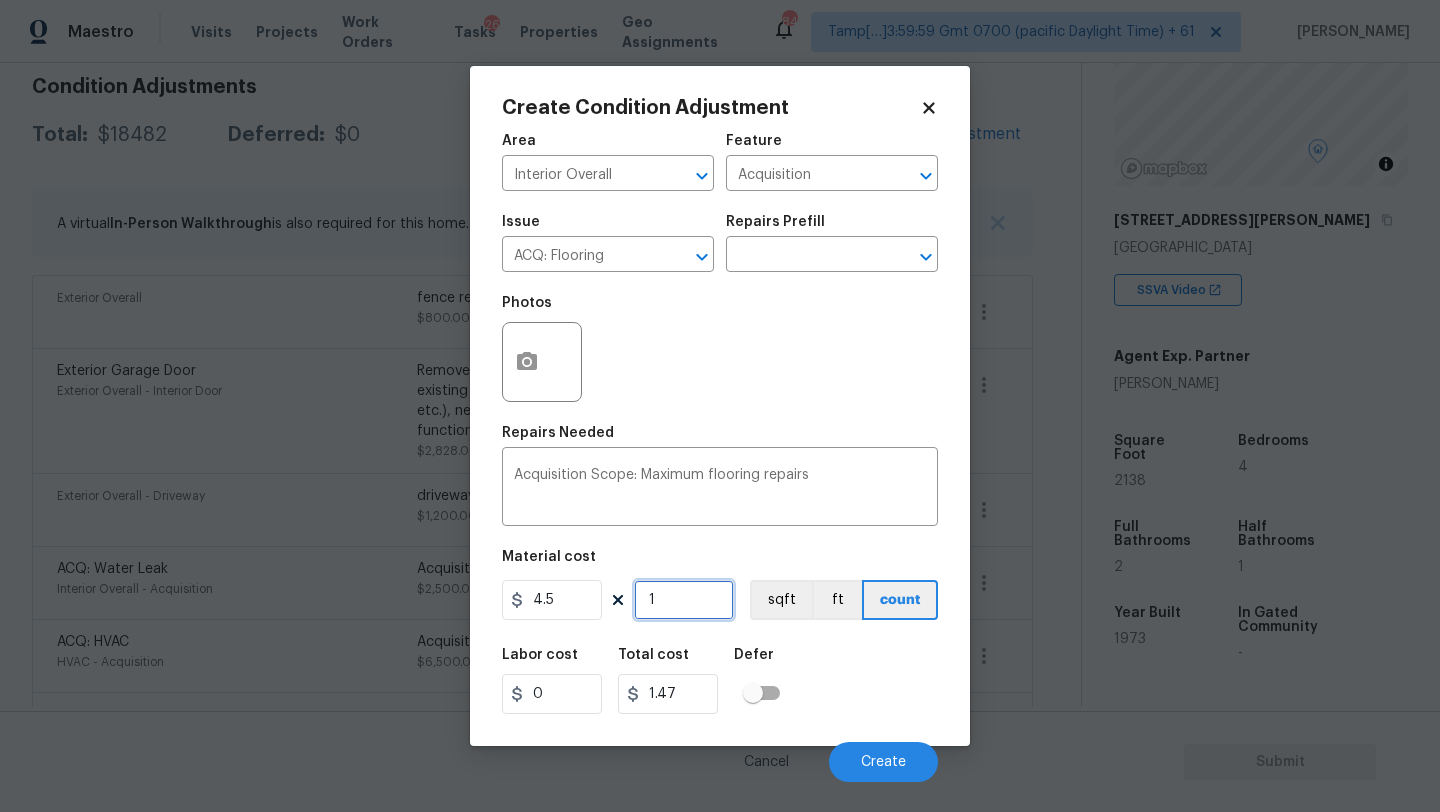 type on "4.5" 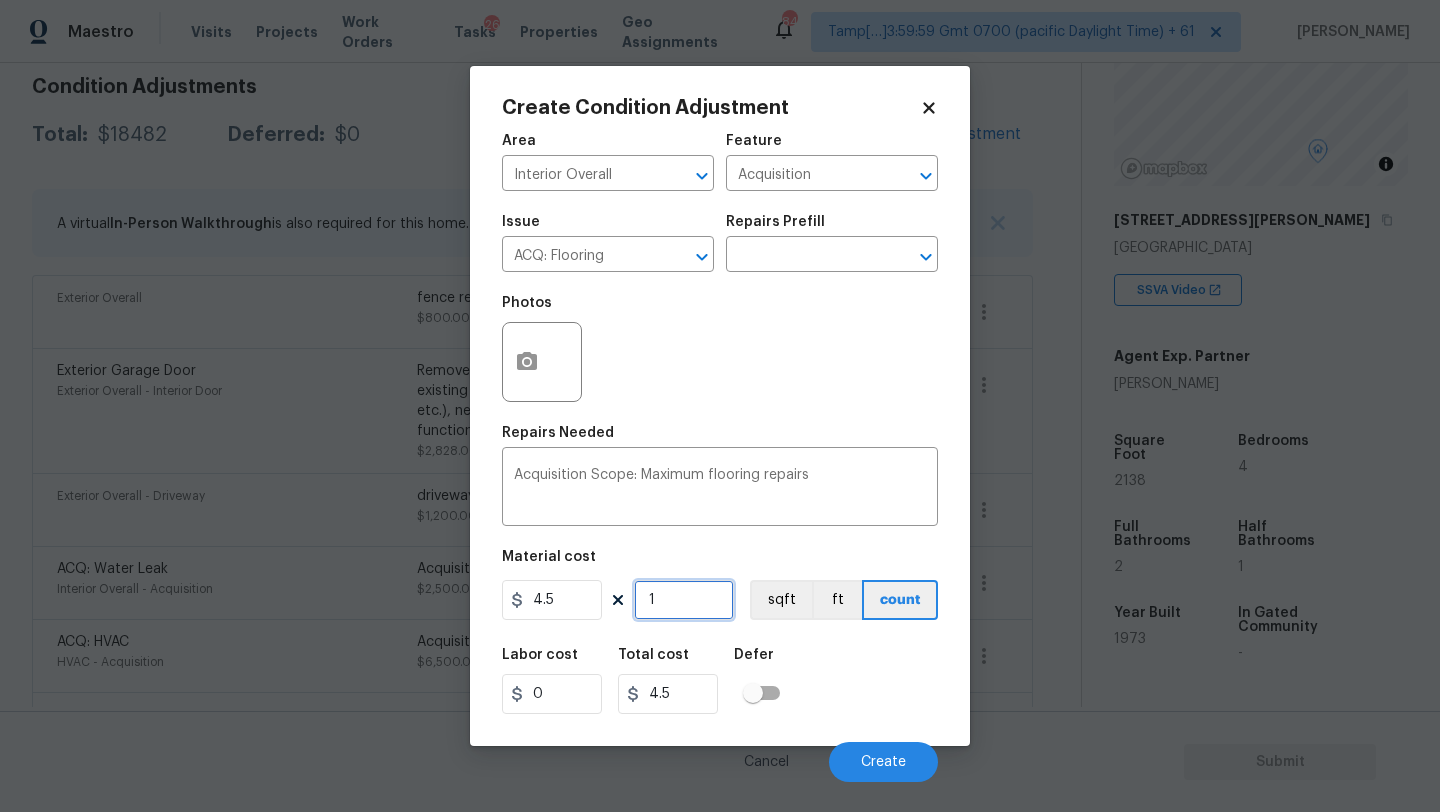 click on "1" at bounding box center (684, 600) 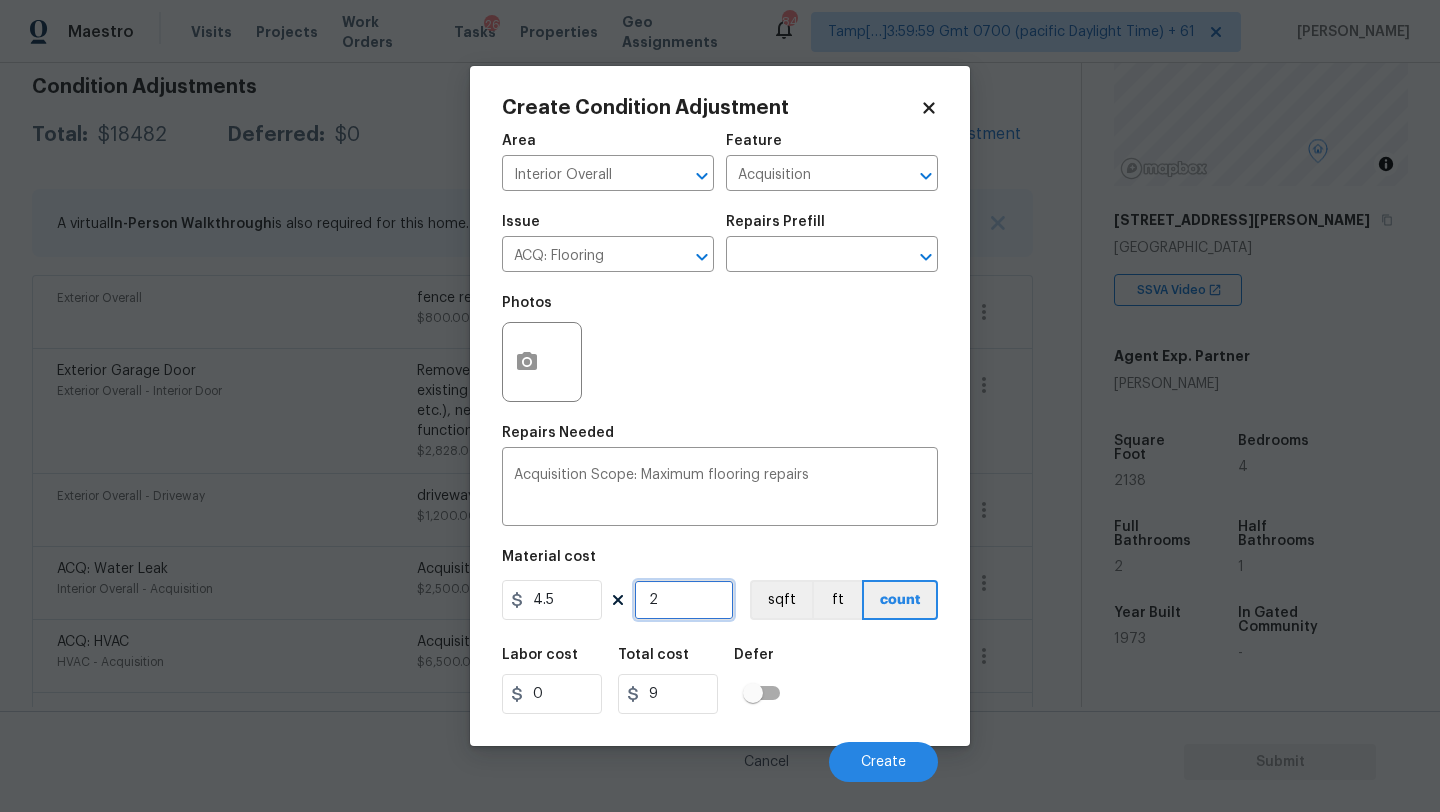 type on "21" 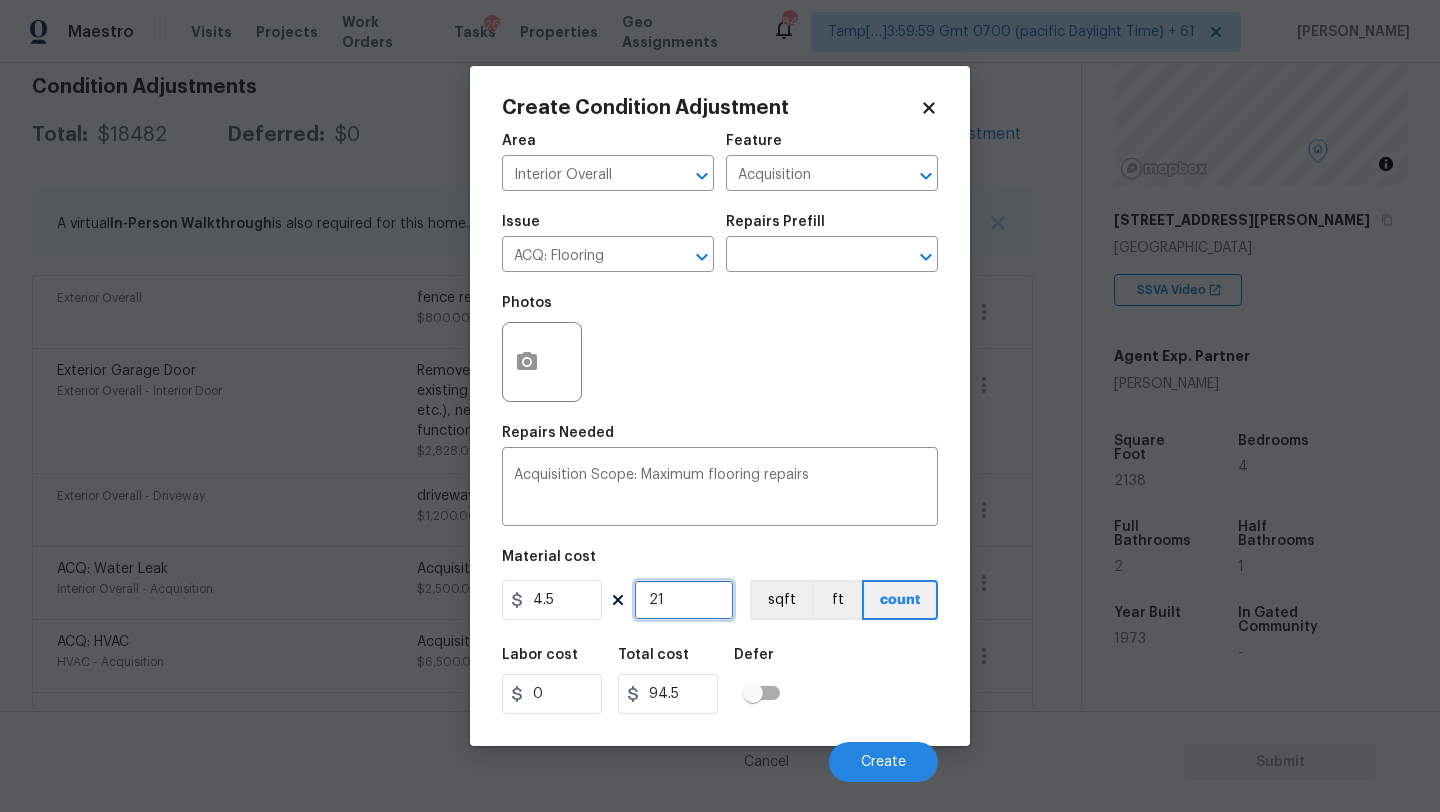 type on "213" 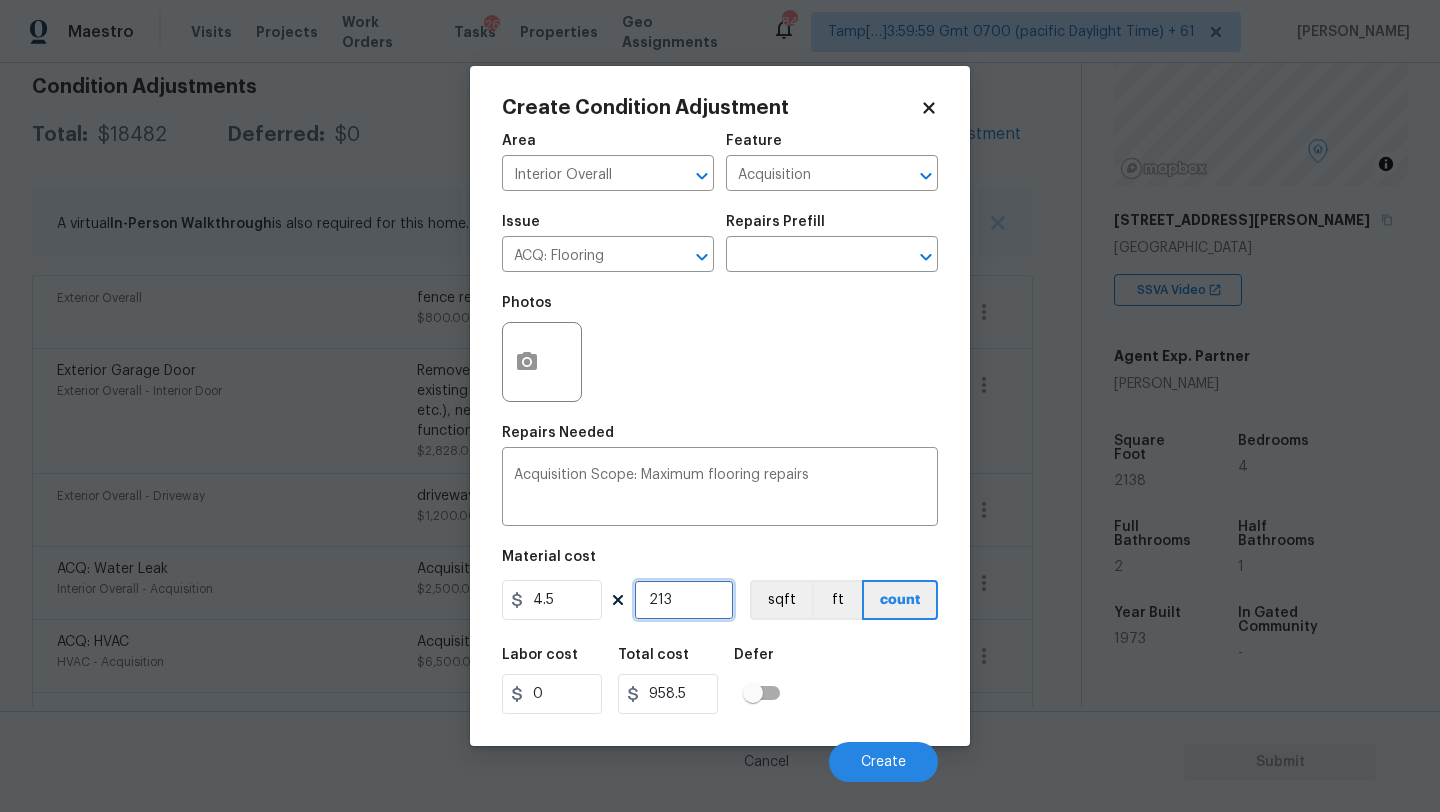 type on "2138" 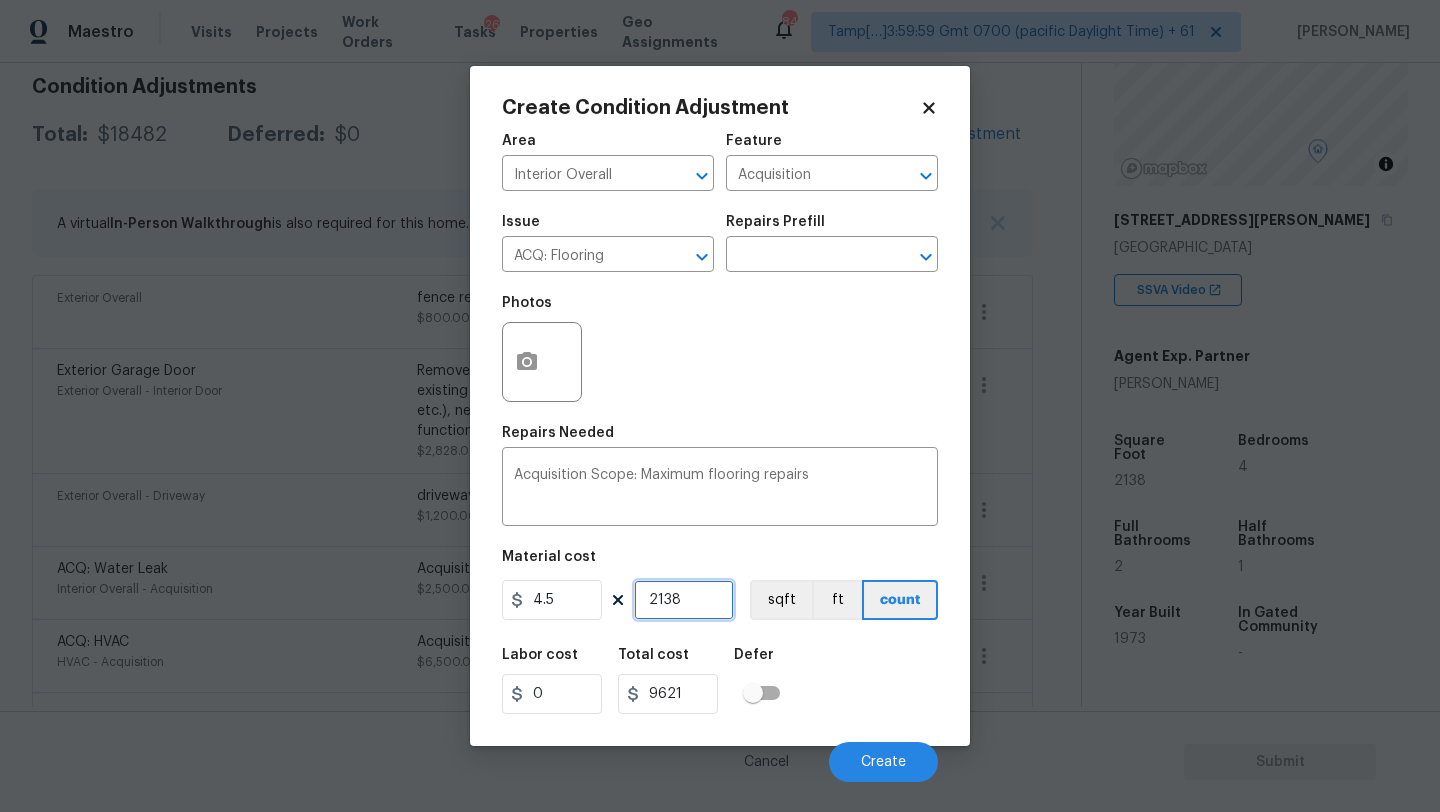 type on "2138" 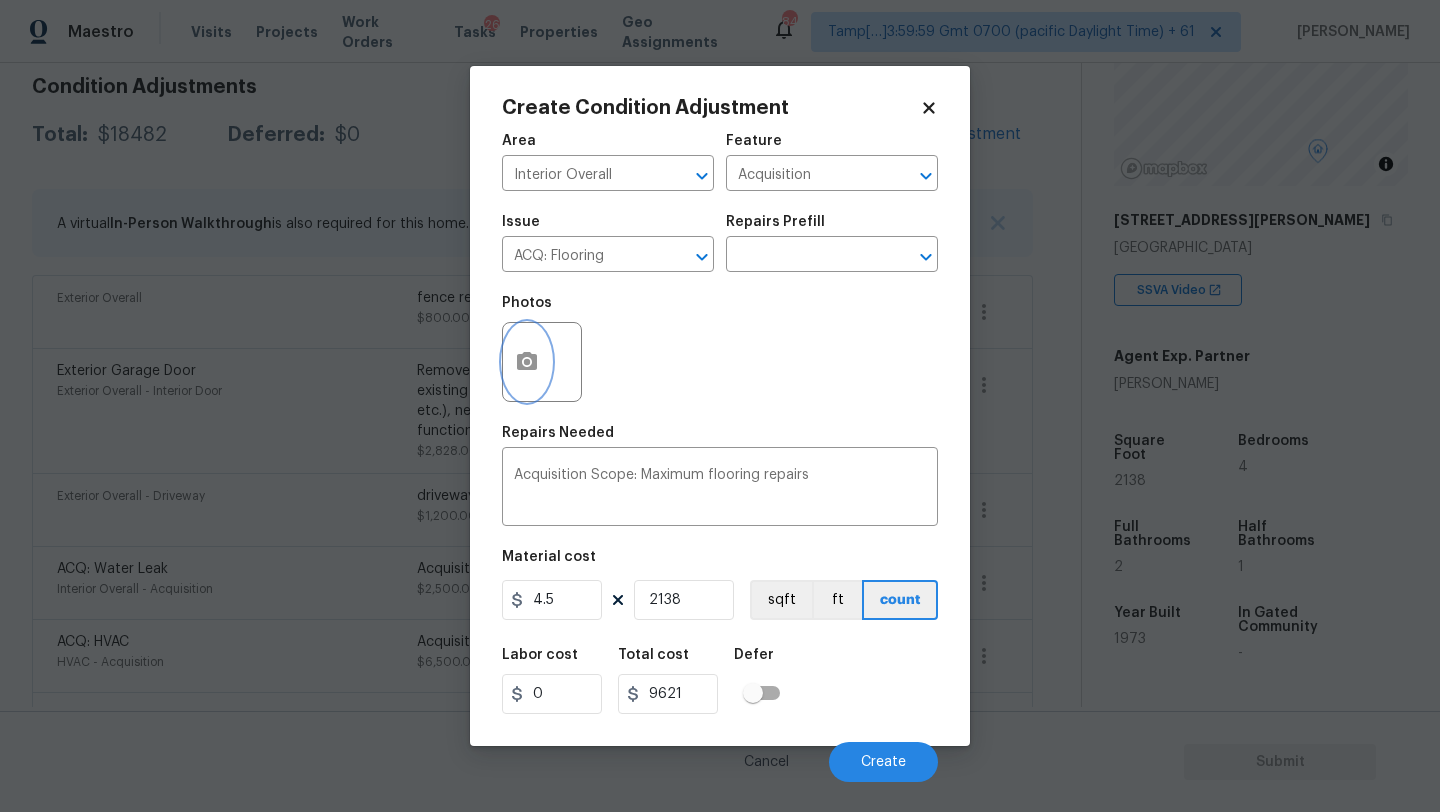 click 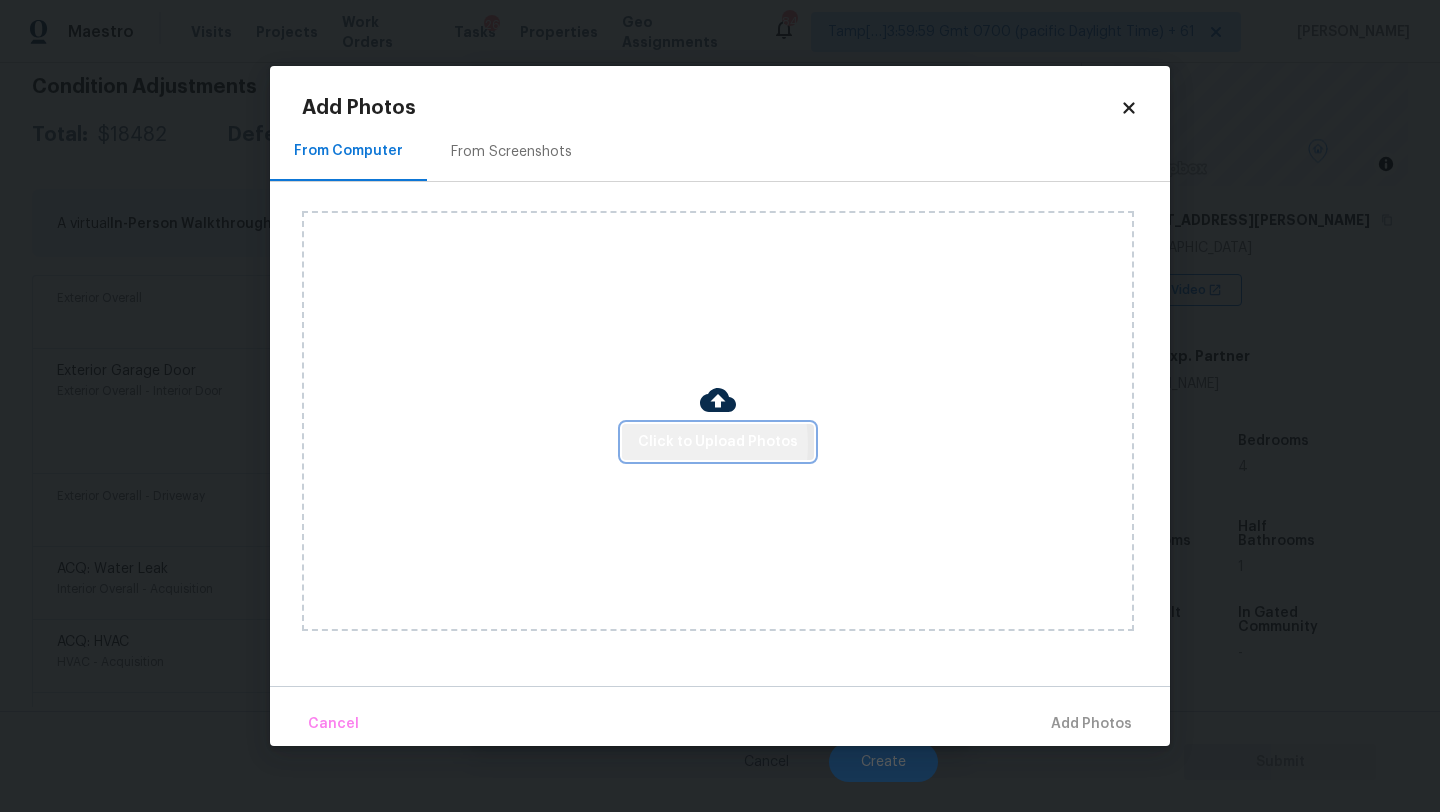 click on "Click to Upload Photos" at bounding box center [718, 442] 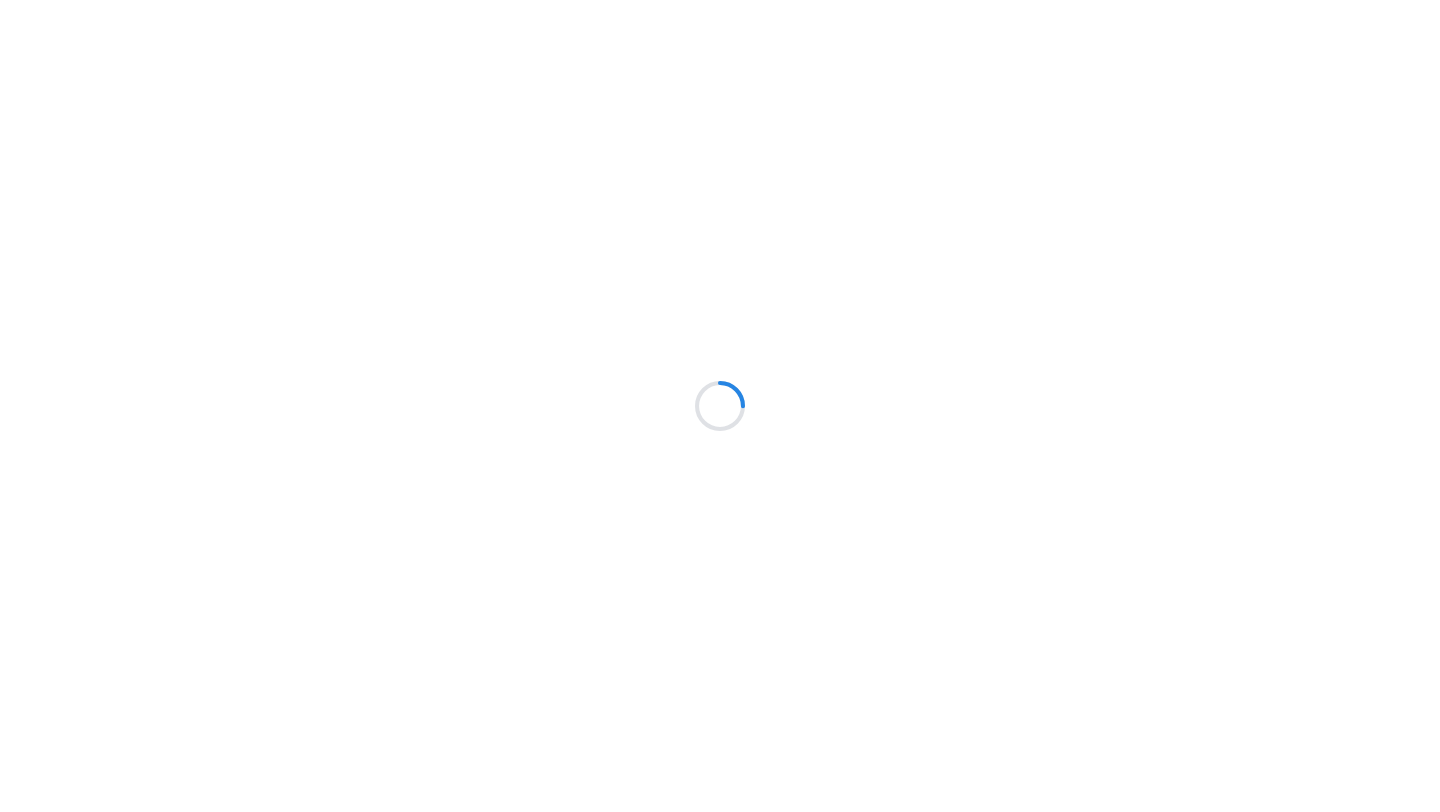 scroll, scrollTop: 0, scrollLeft: 0, axis: both 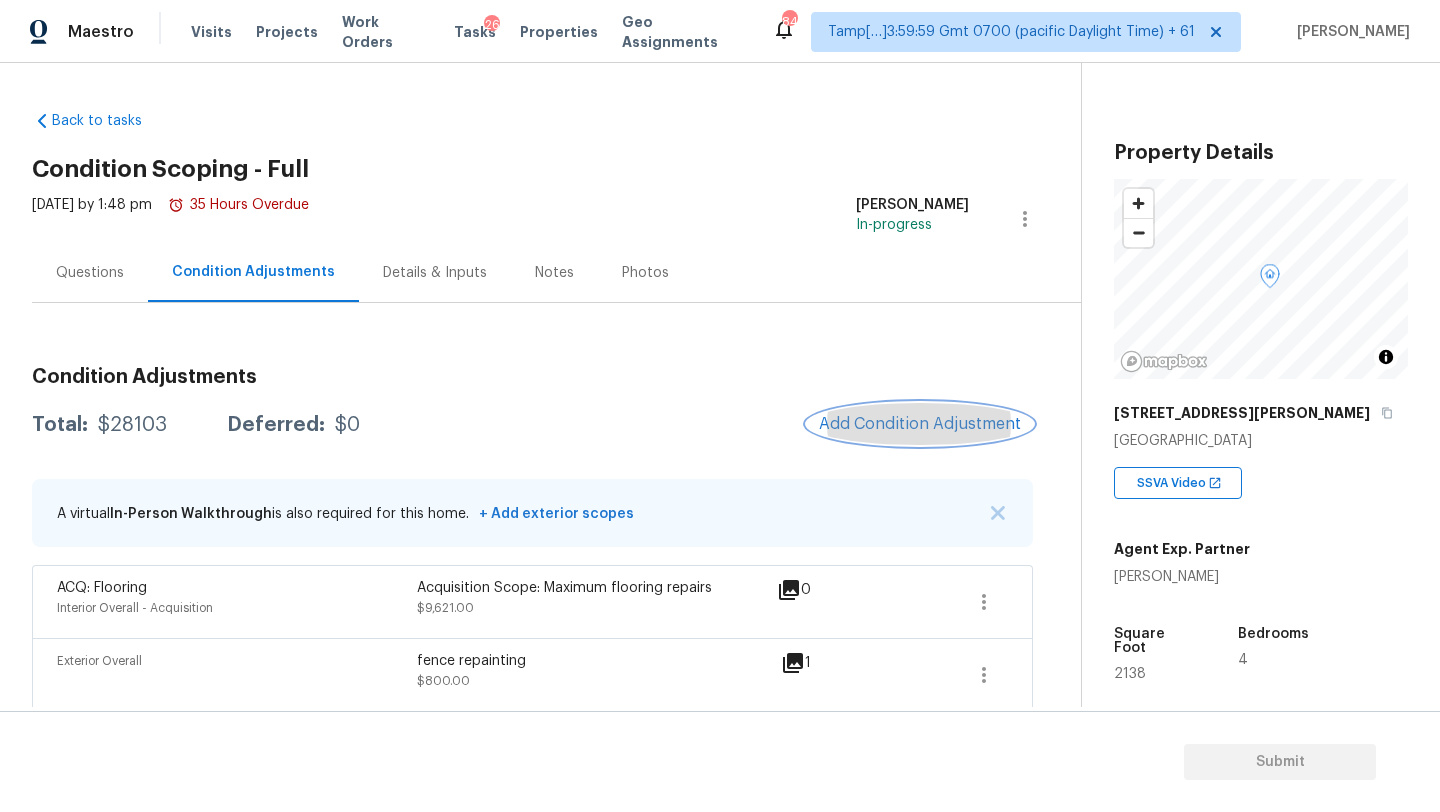 click on "Add Condition Adjustment" at bounding box center [920, 424] 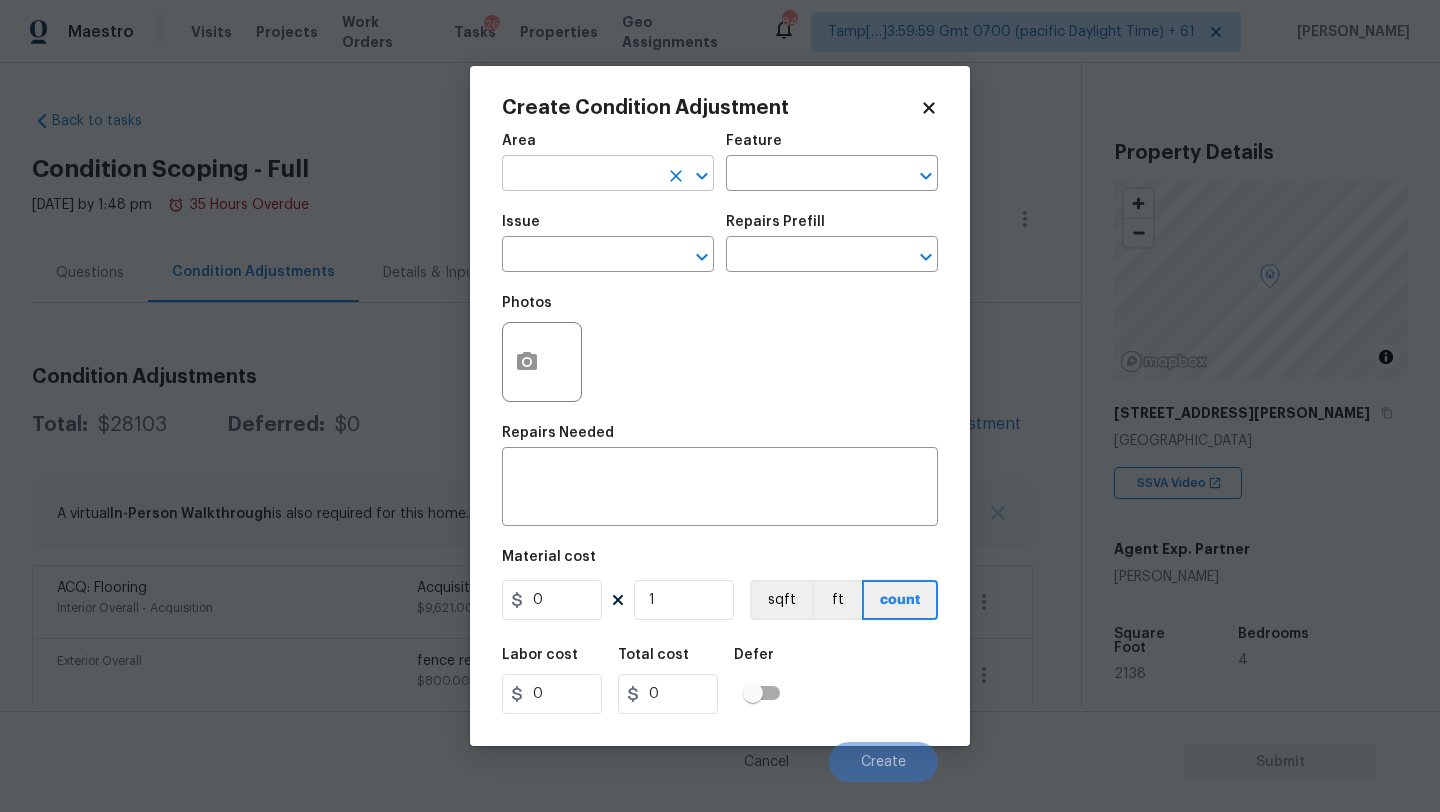 click at bounding box center (580, 175) 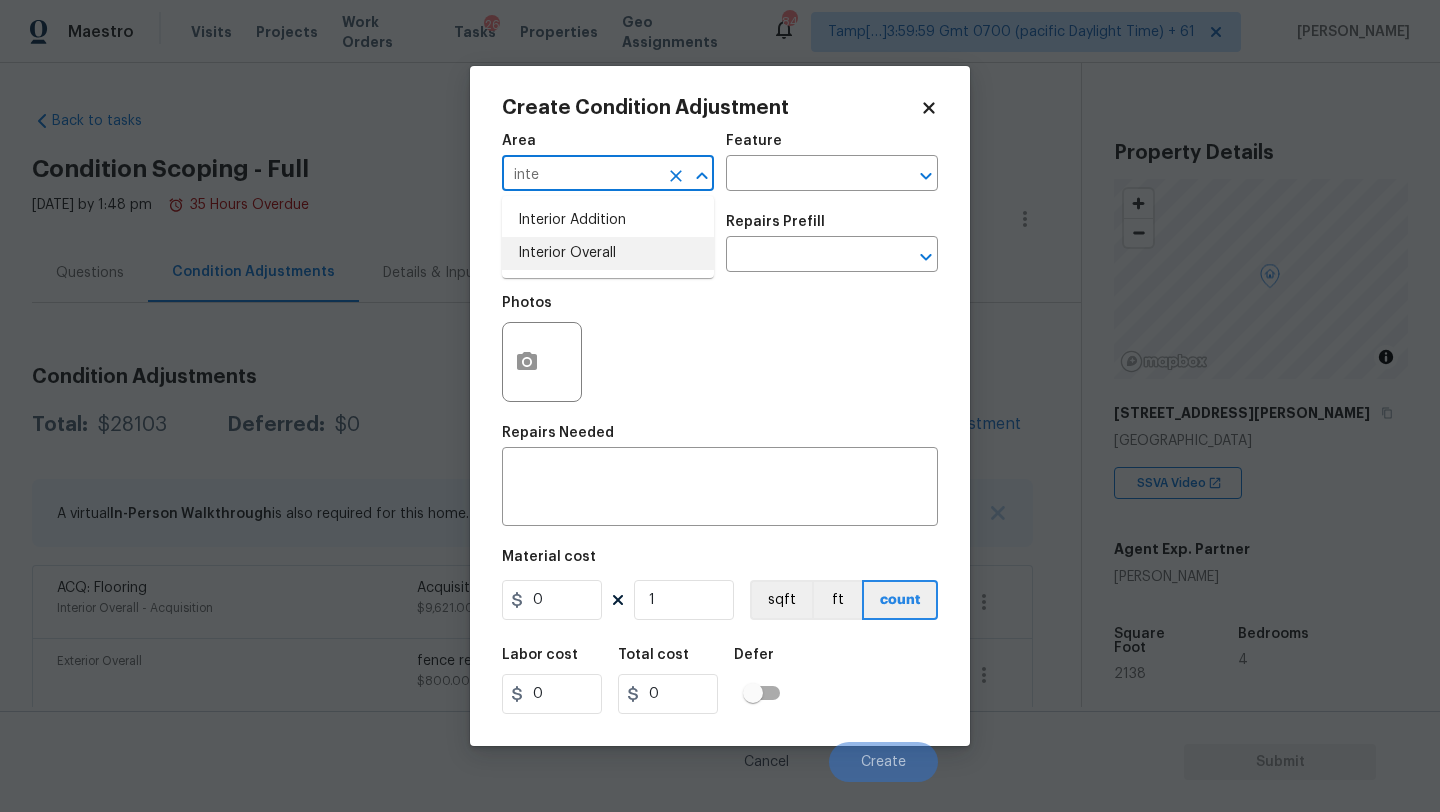 click on "Interior Overall" at bounding box center (608, 253) 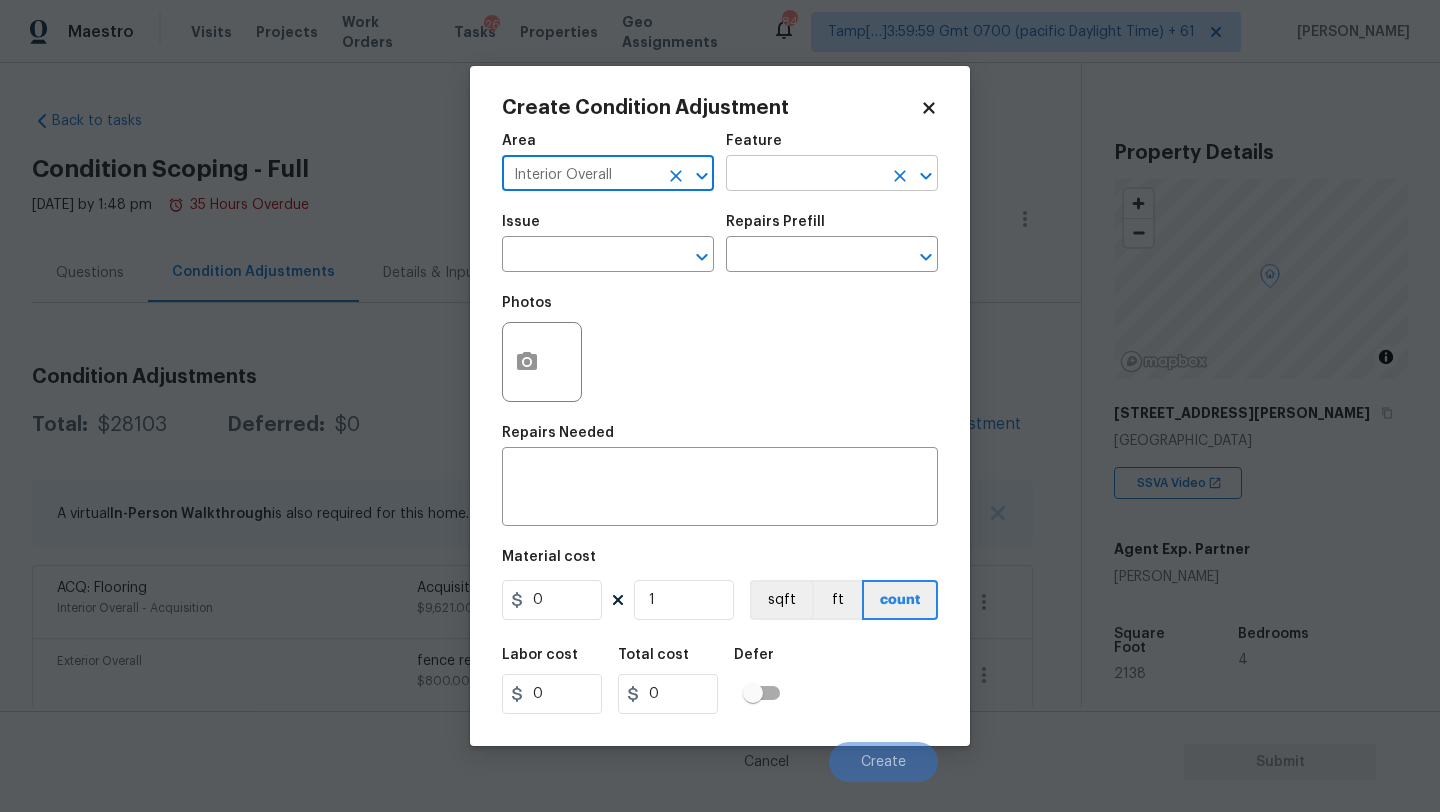 type on "Interior Overall" 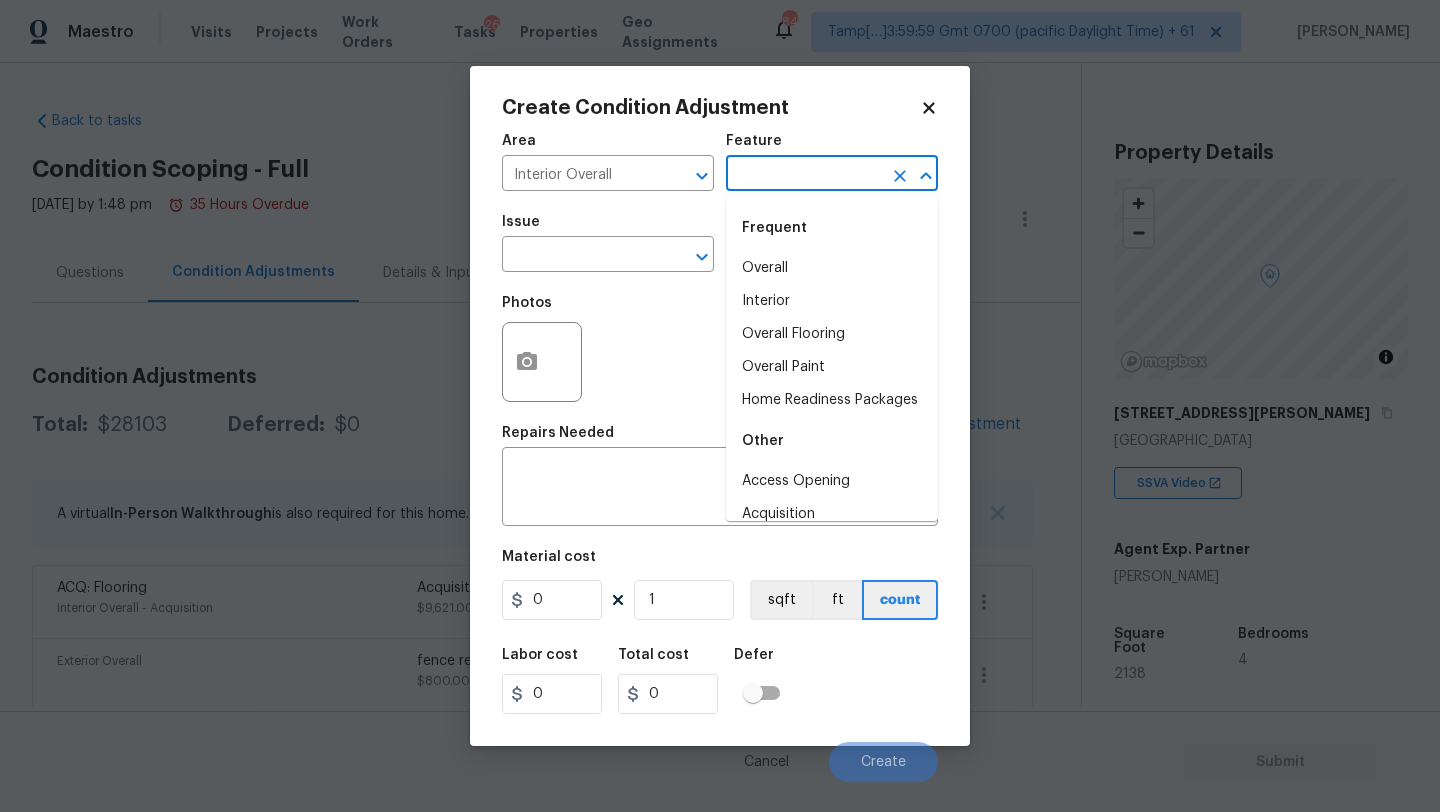 click at bounding box center (804, 175) 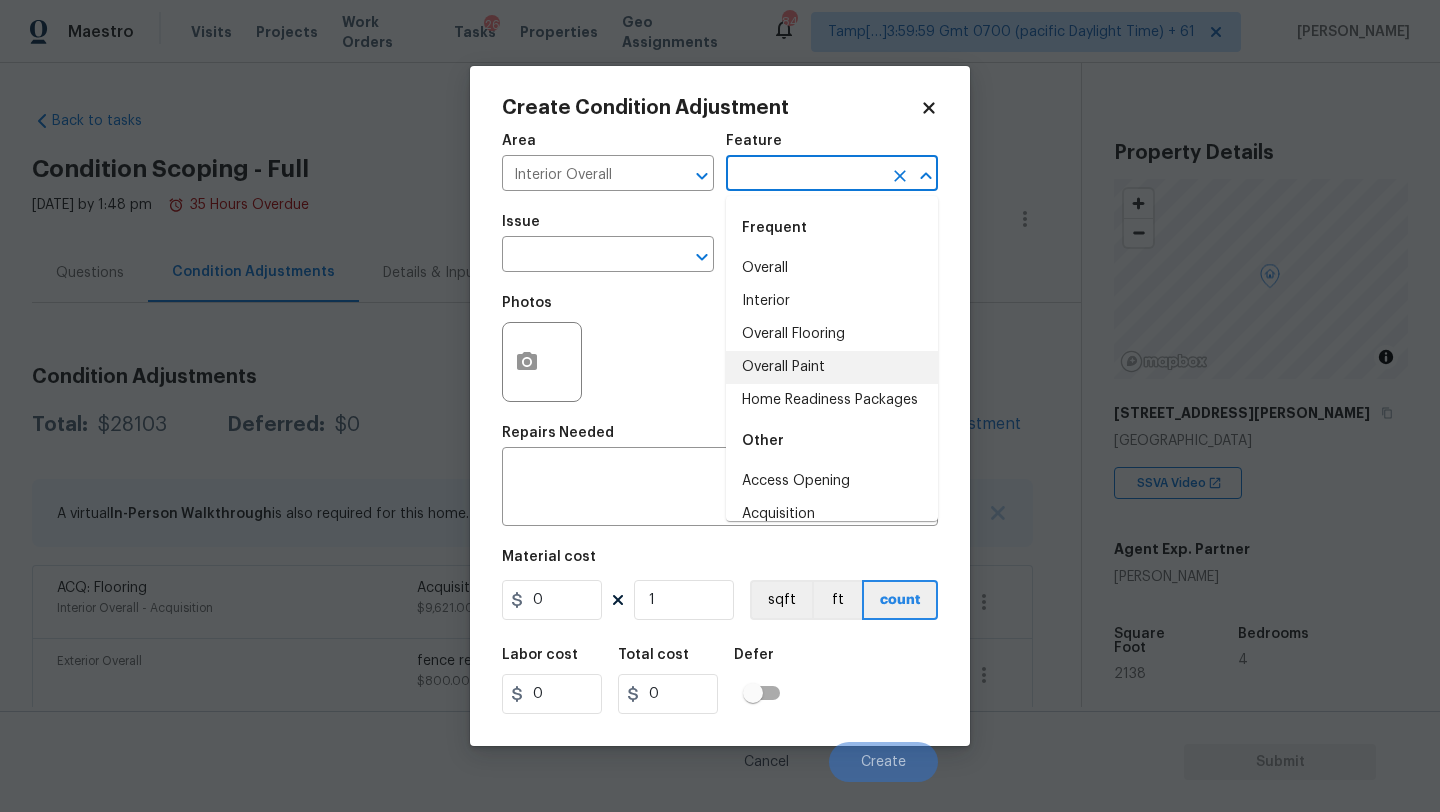 click on "Overall Paint" at bounding box center [832, 367] 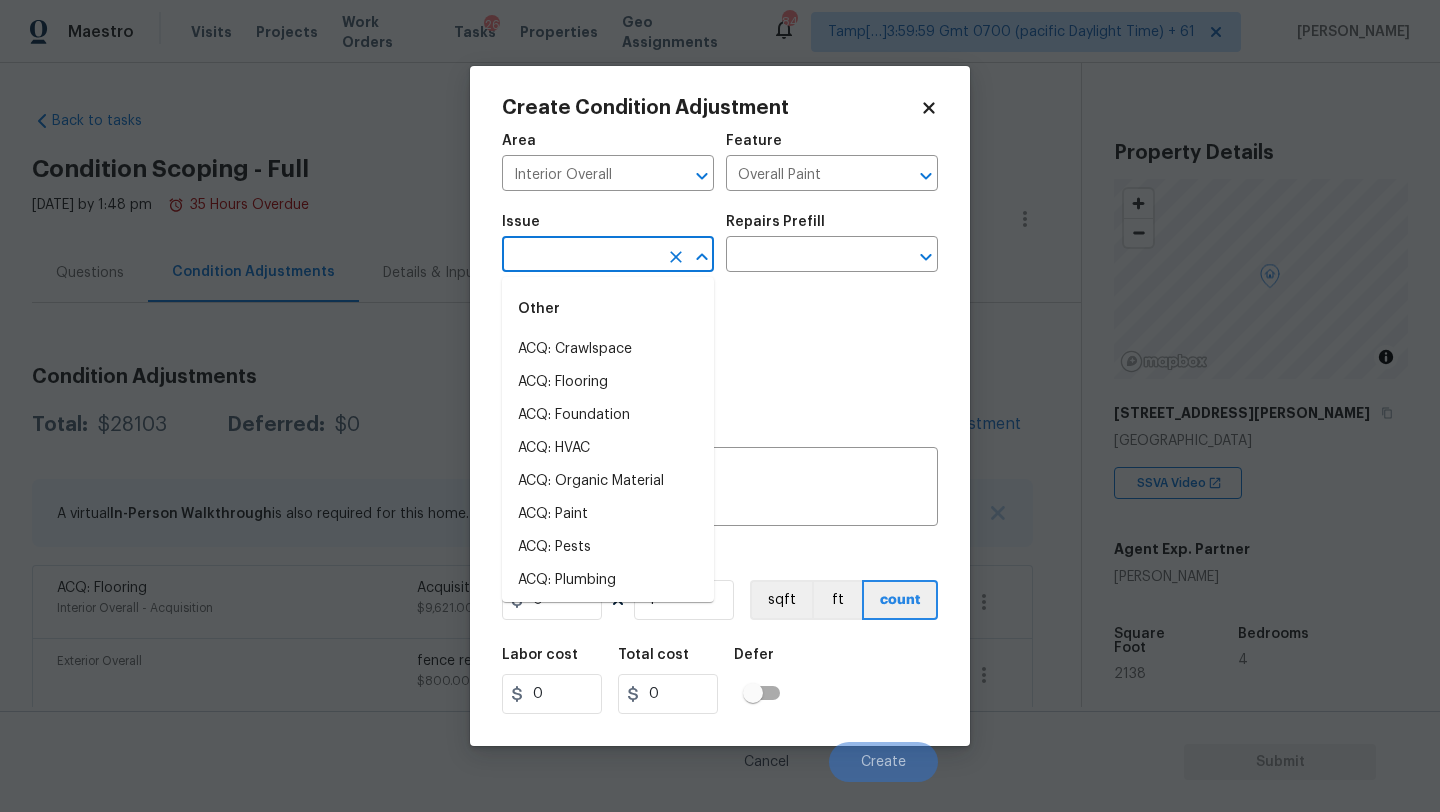 click at bounding box center [580, 256] 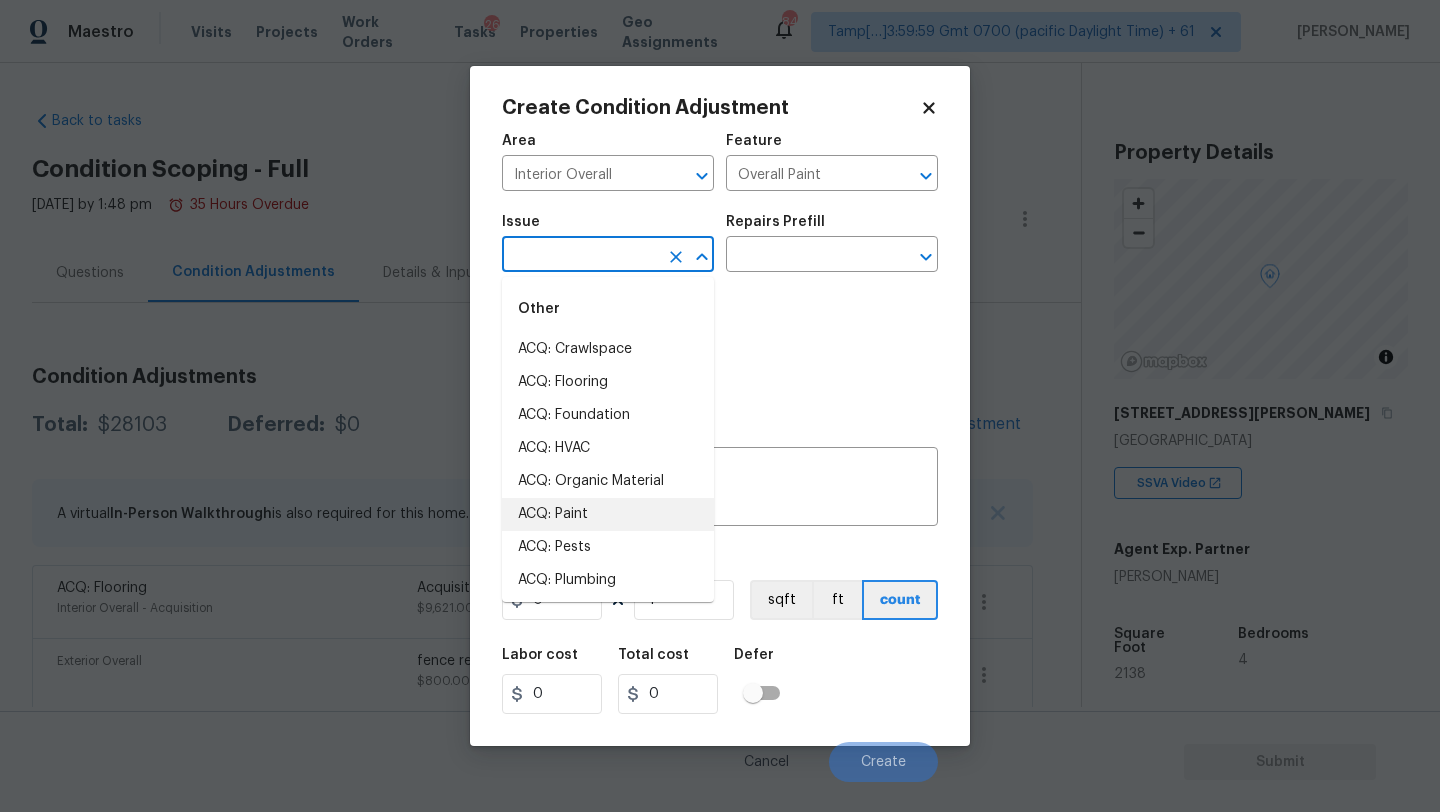 click on "ACQ: Paint" at bounding box center (608, 514) 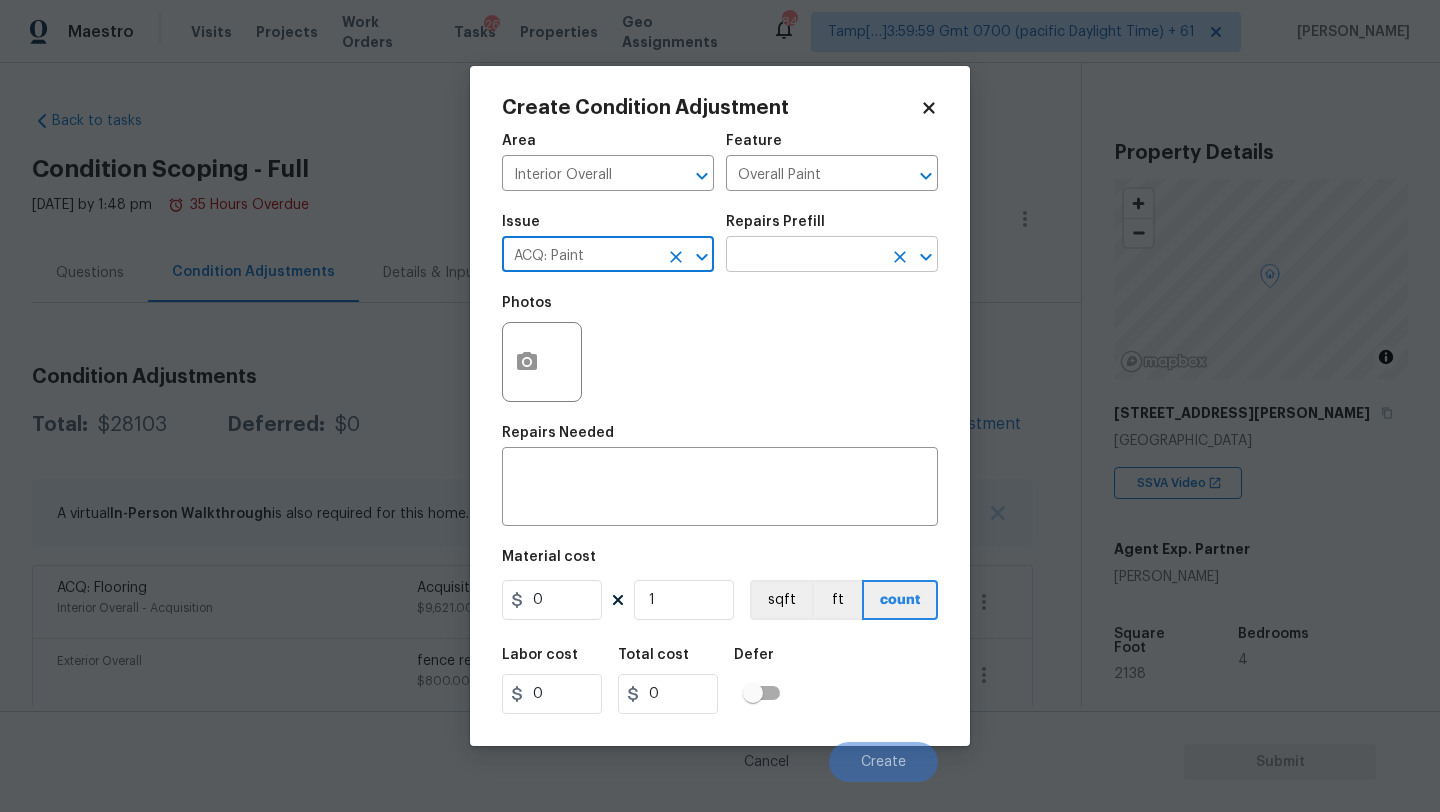 click at bounding box center [804, 256] 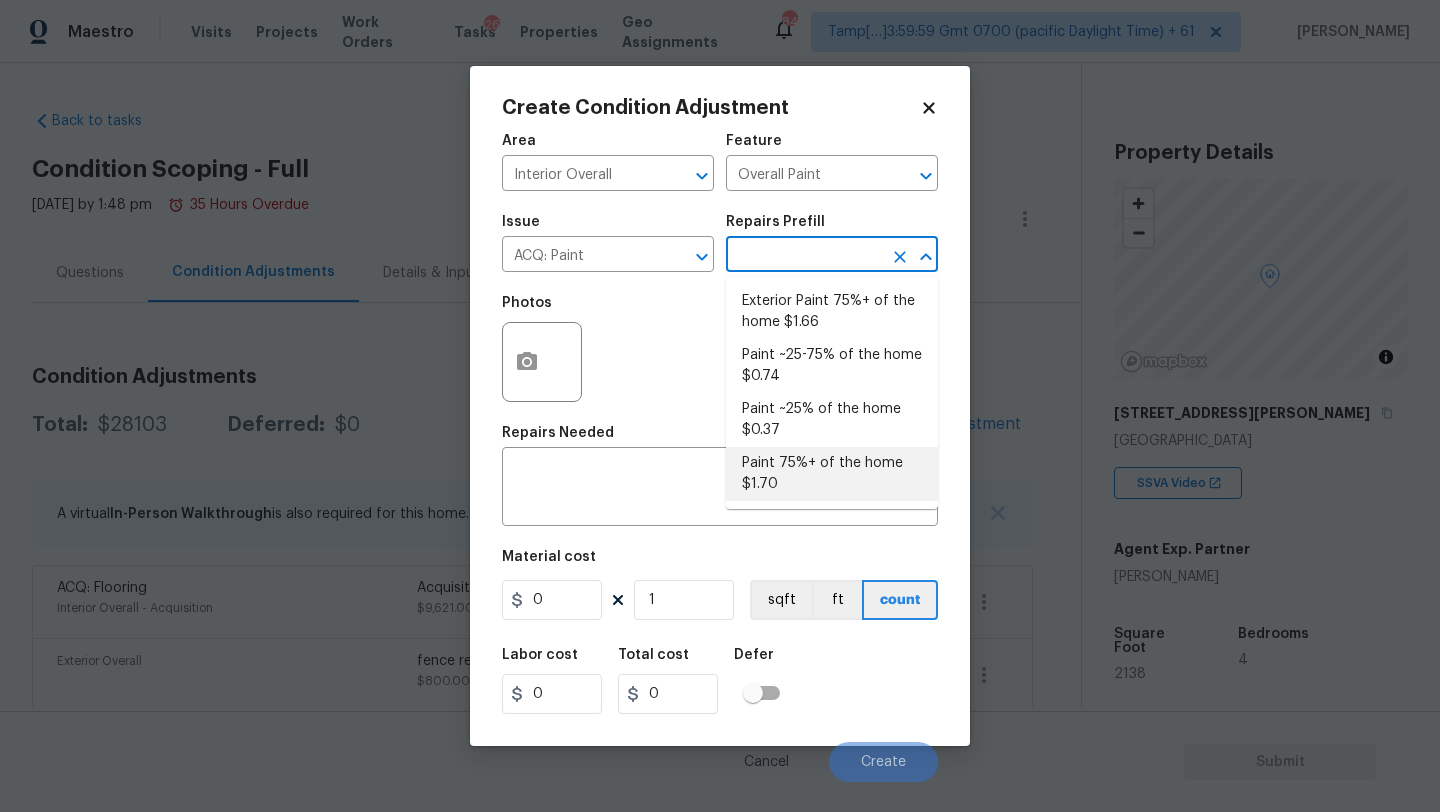 click on "Paint 75%+ of the home $1.70" at bounding box center [832, 474] 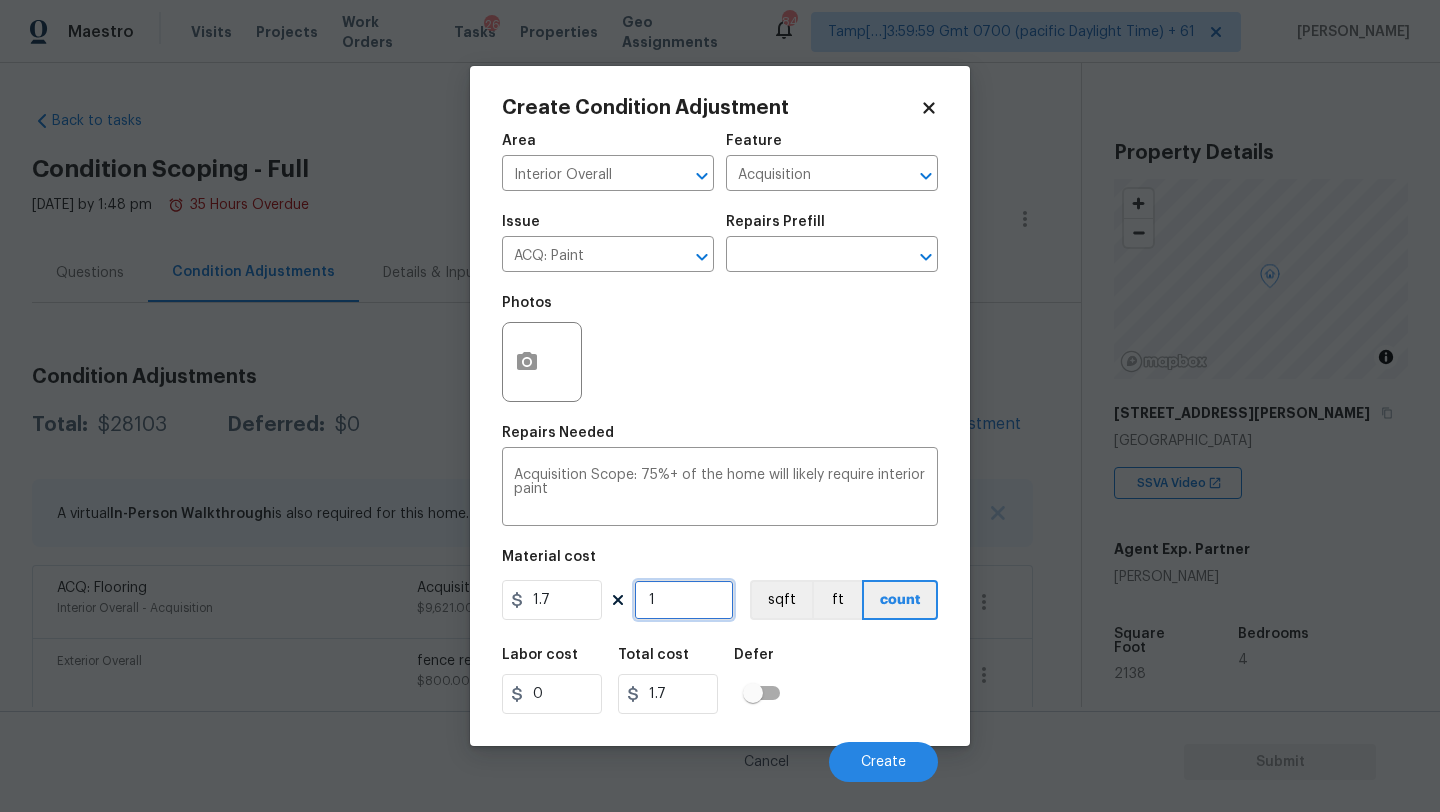 click on "1" at bounding box center (684, 600) 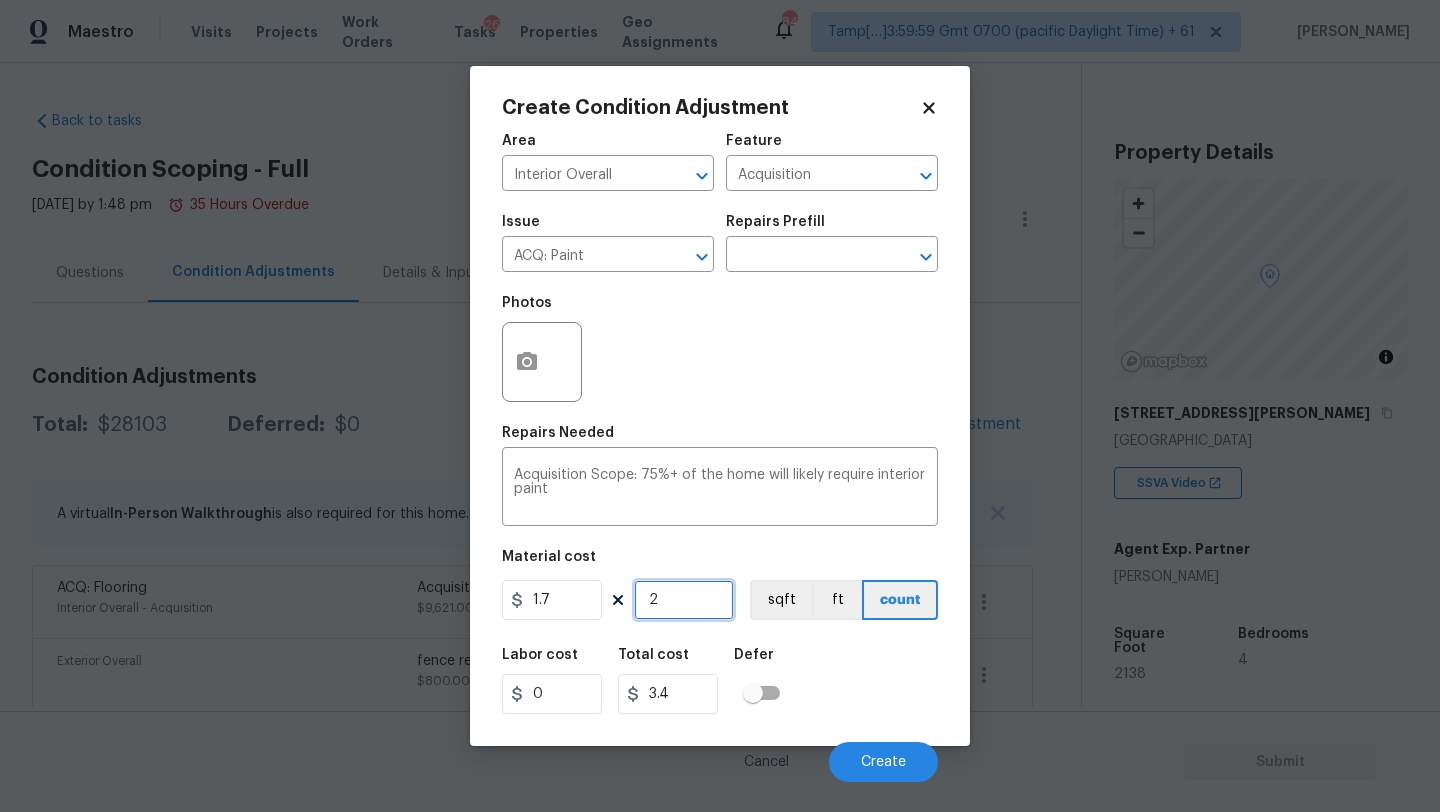 type on "21" 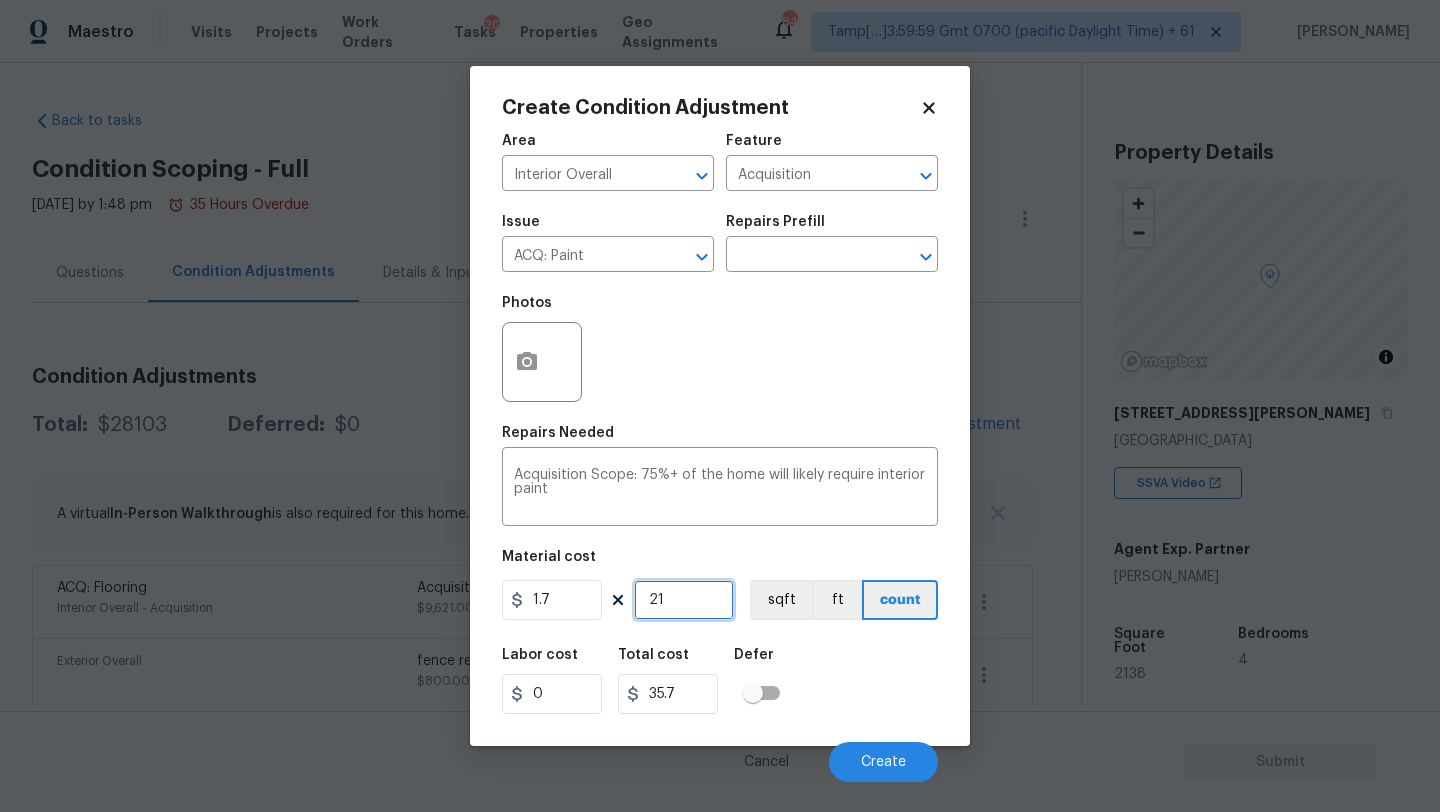 type on "213" 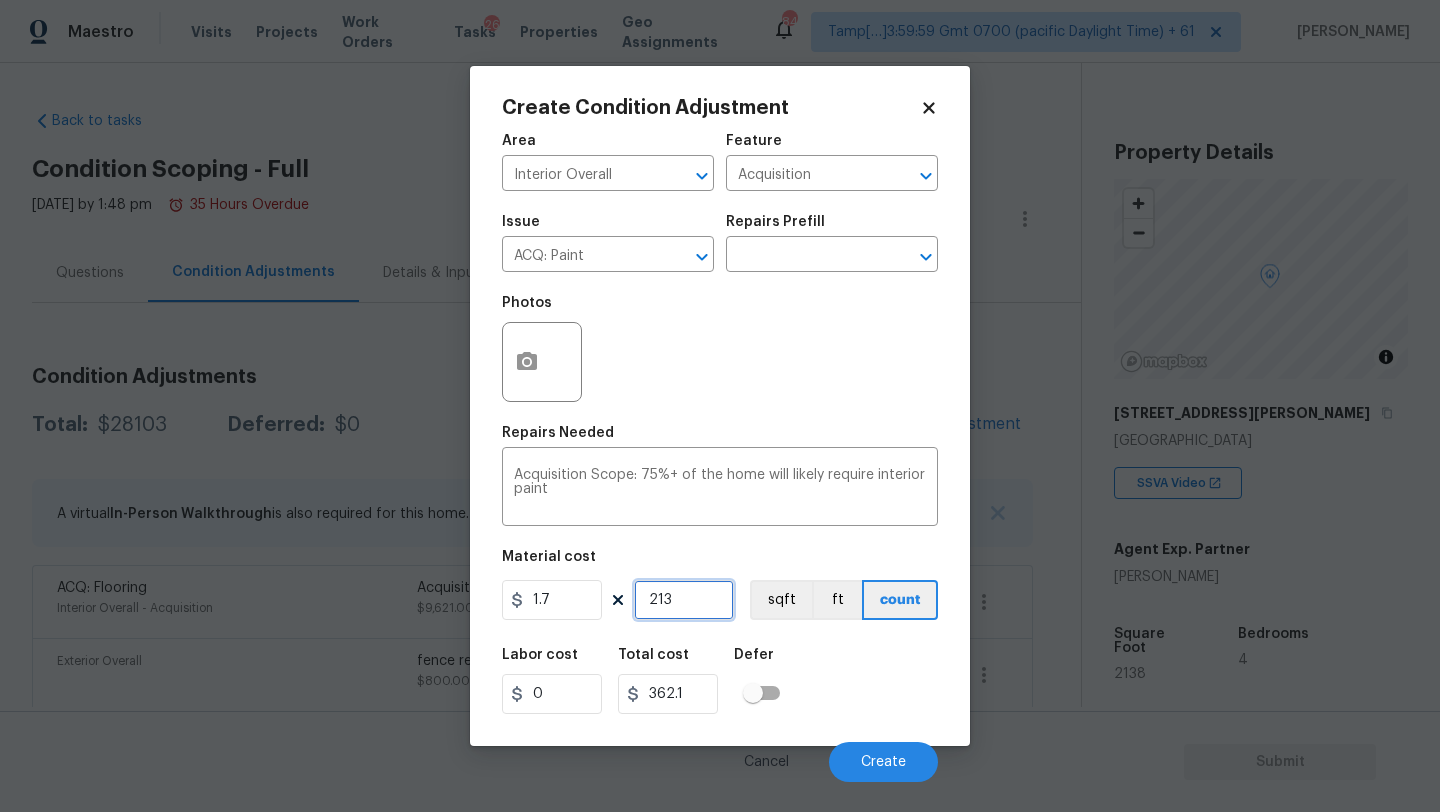 type on "2138" 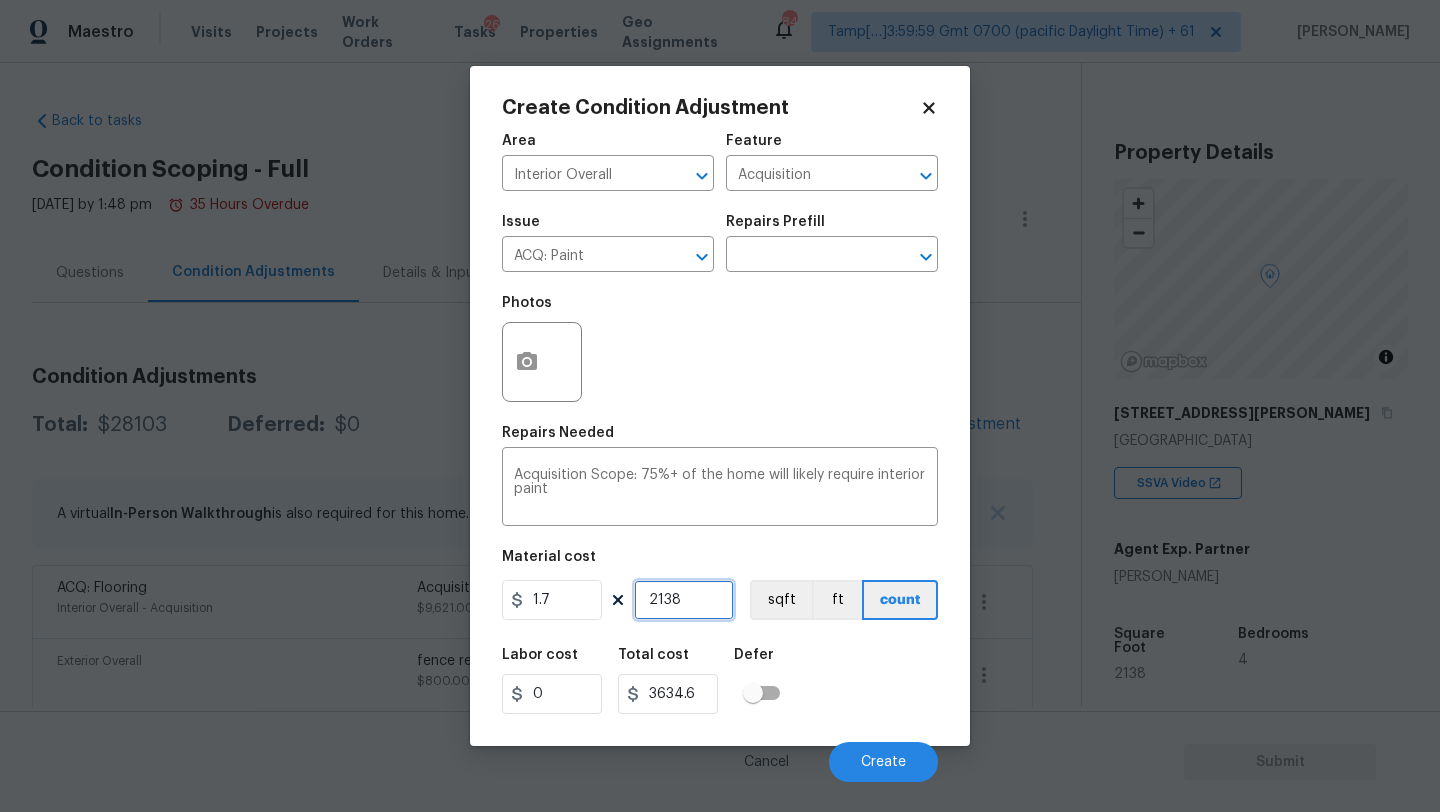 type on "2138" 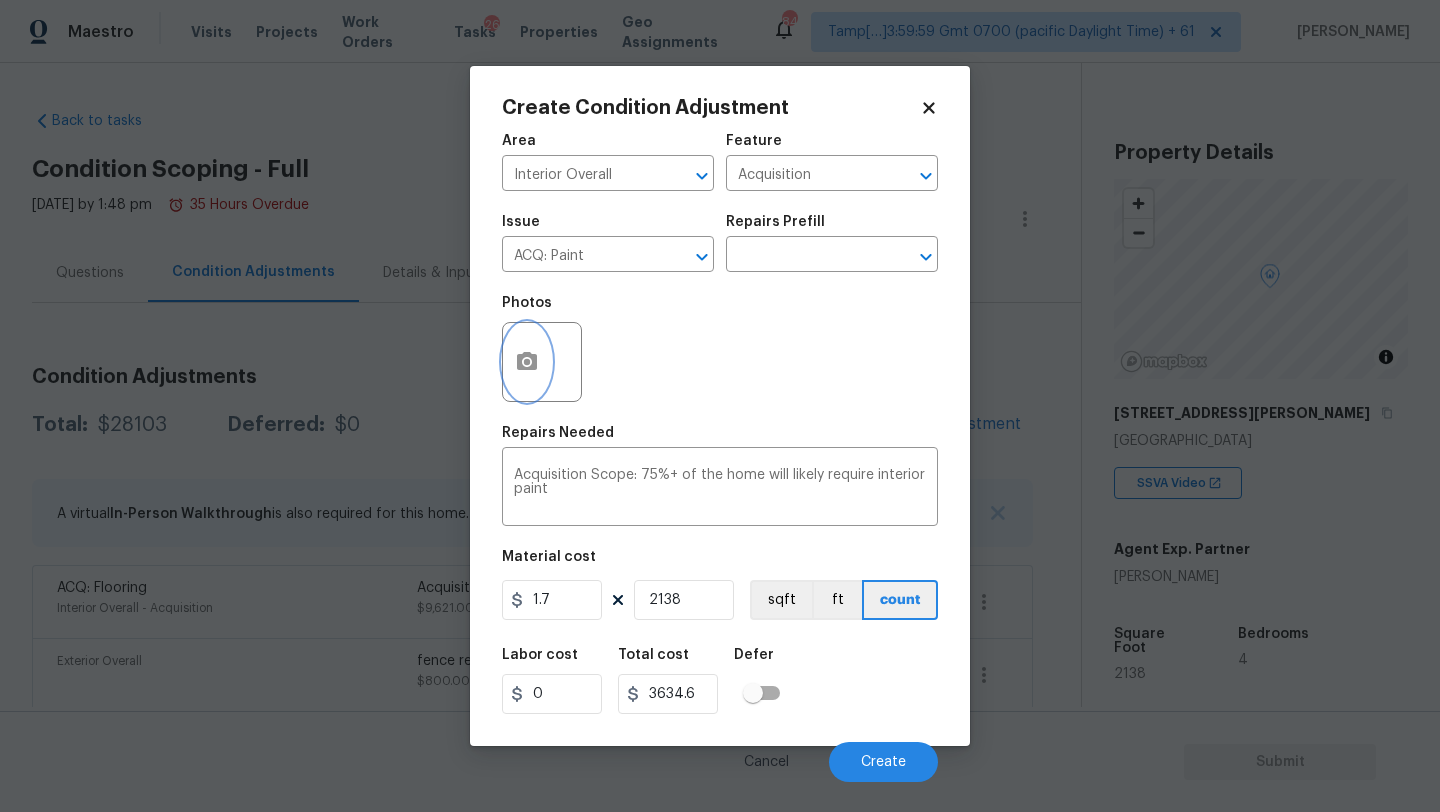 click at bounding box center (527, 362) 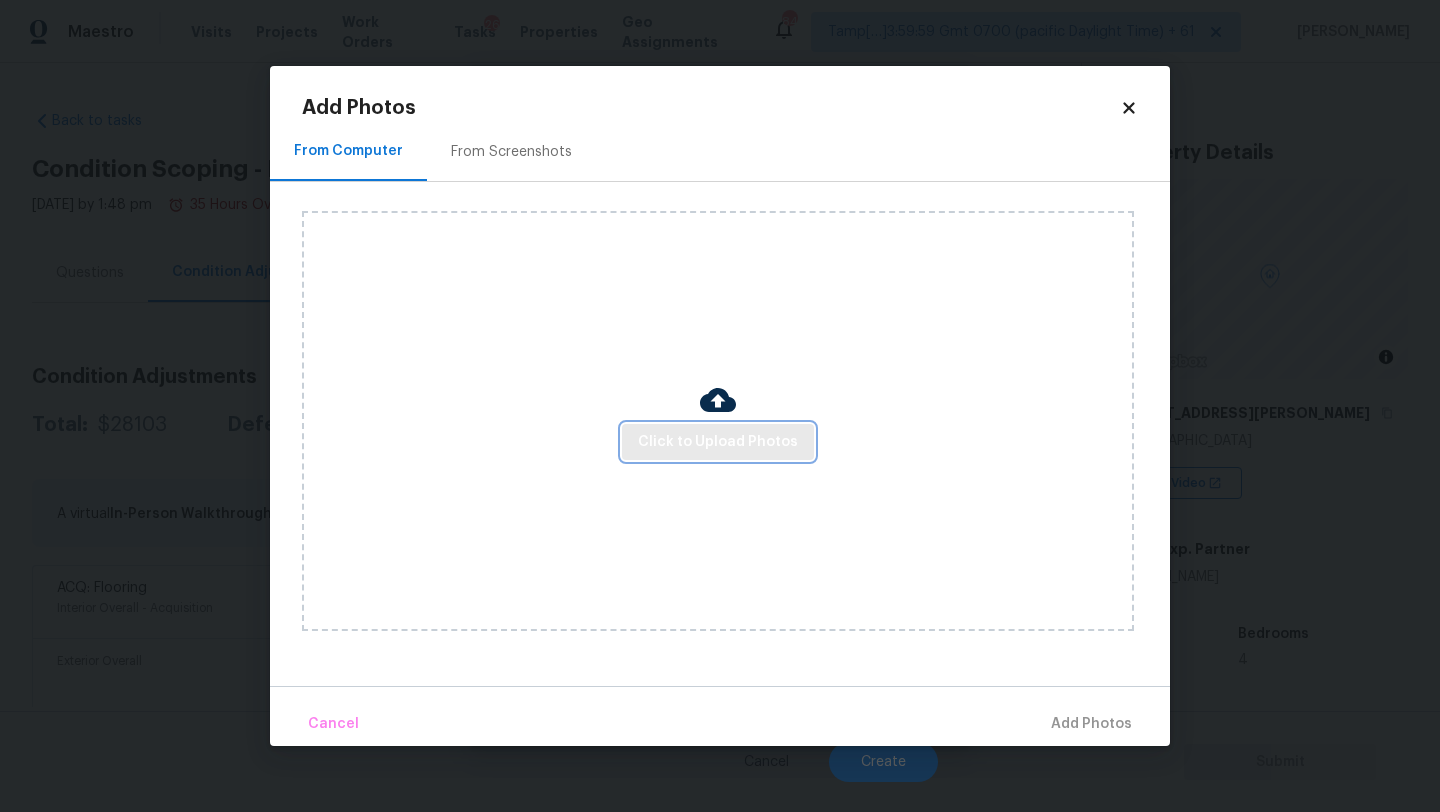 click on "Click to Upload Photos" at bounding box center (718, 442) 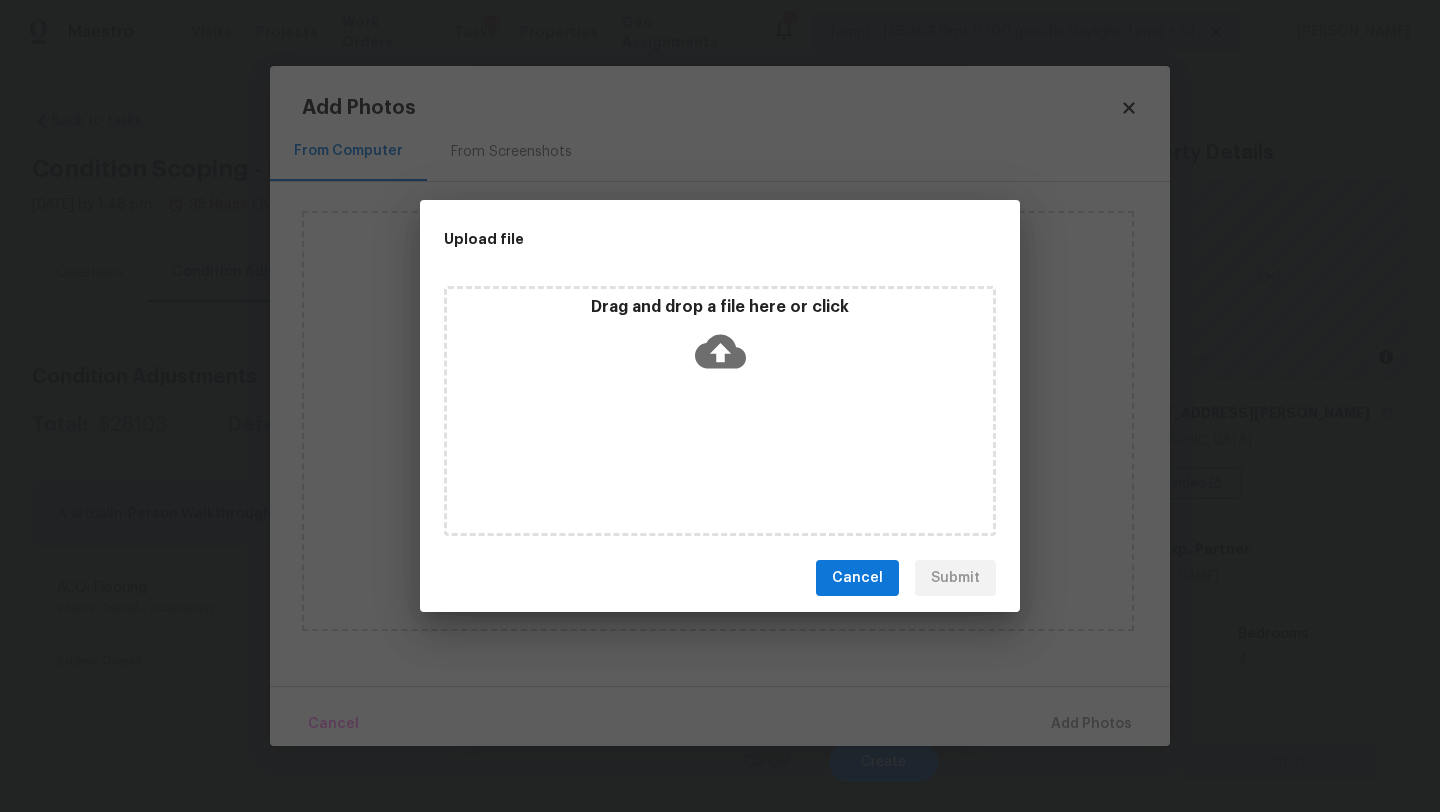 click 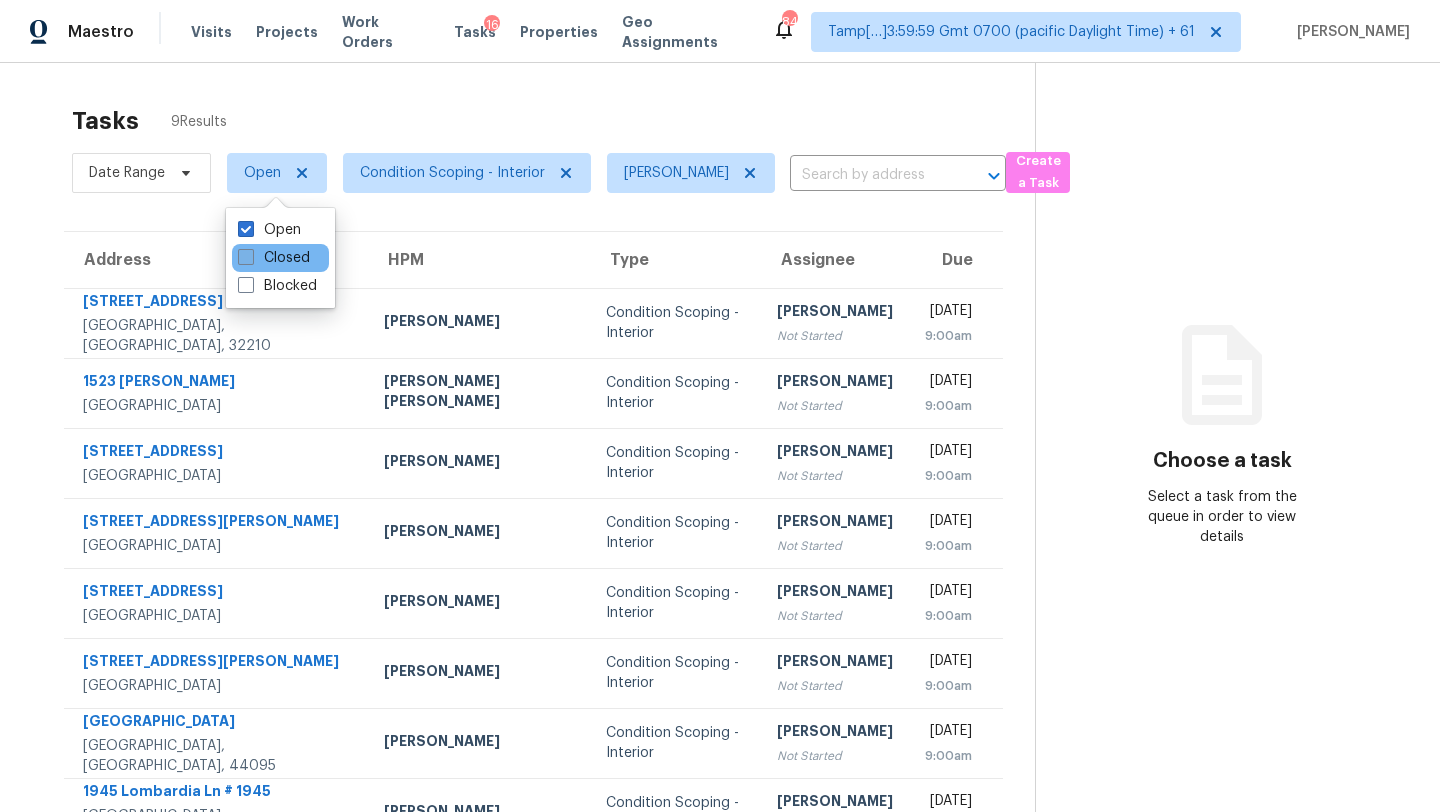scroll, scrollTop: 0, scrollLeft: 0, axis: both 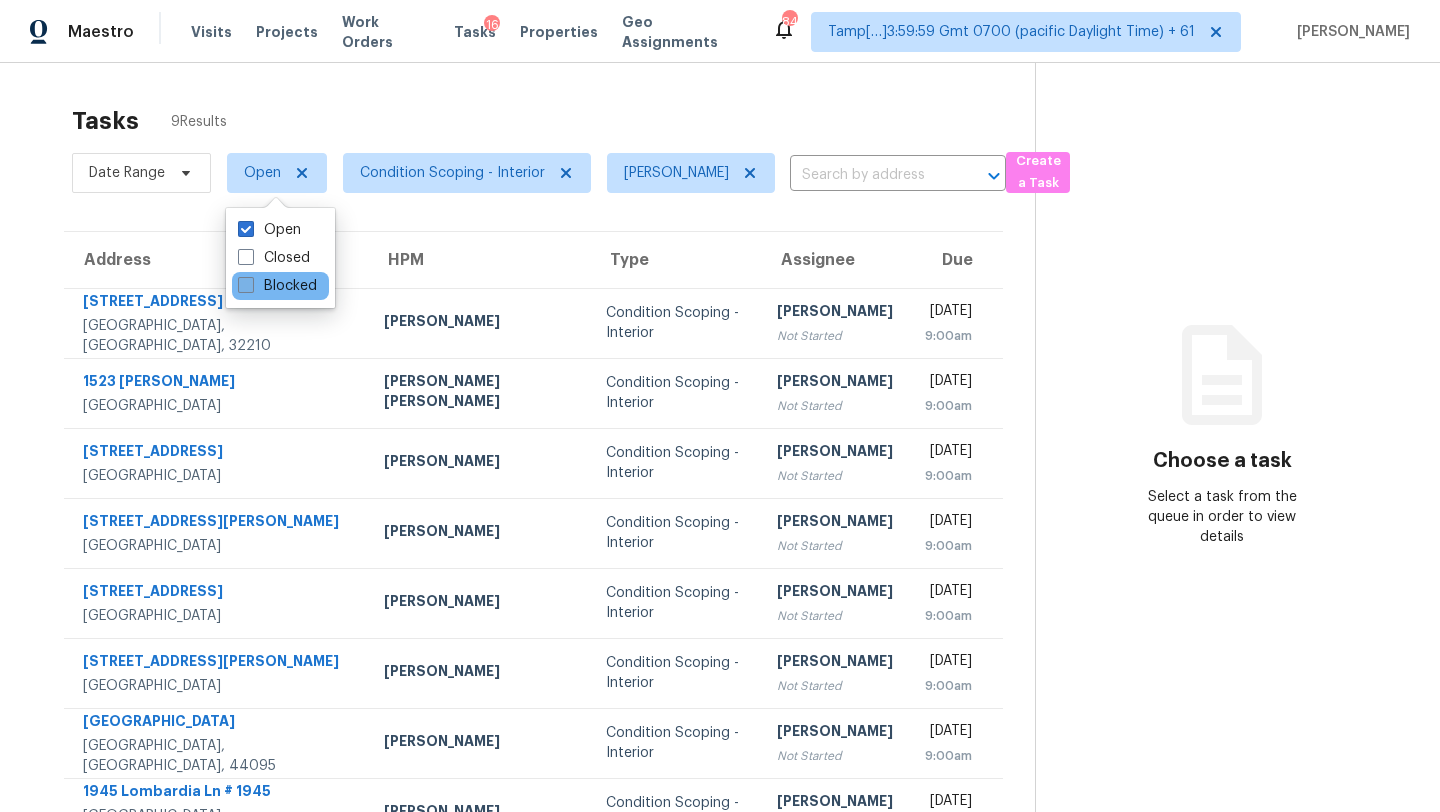 click on "Blocked" at bounding box center [277, 286] 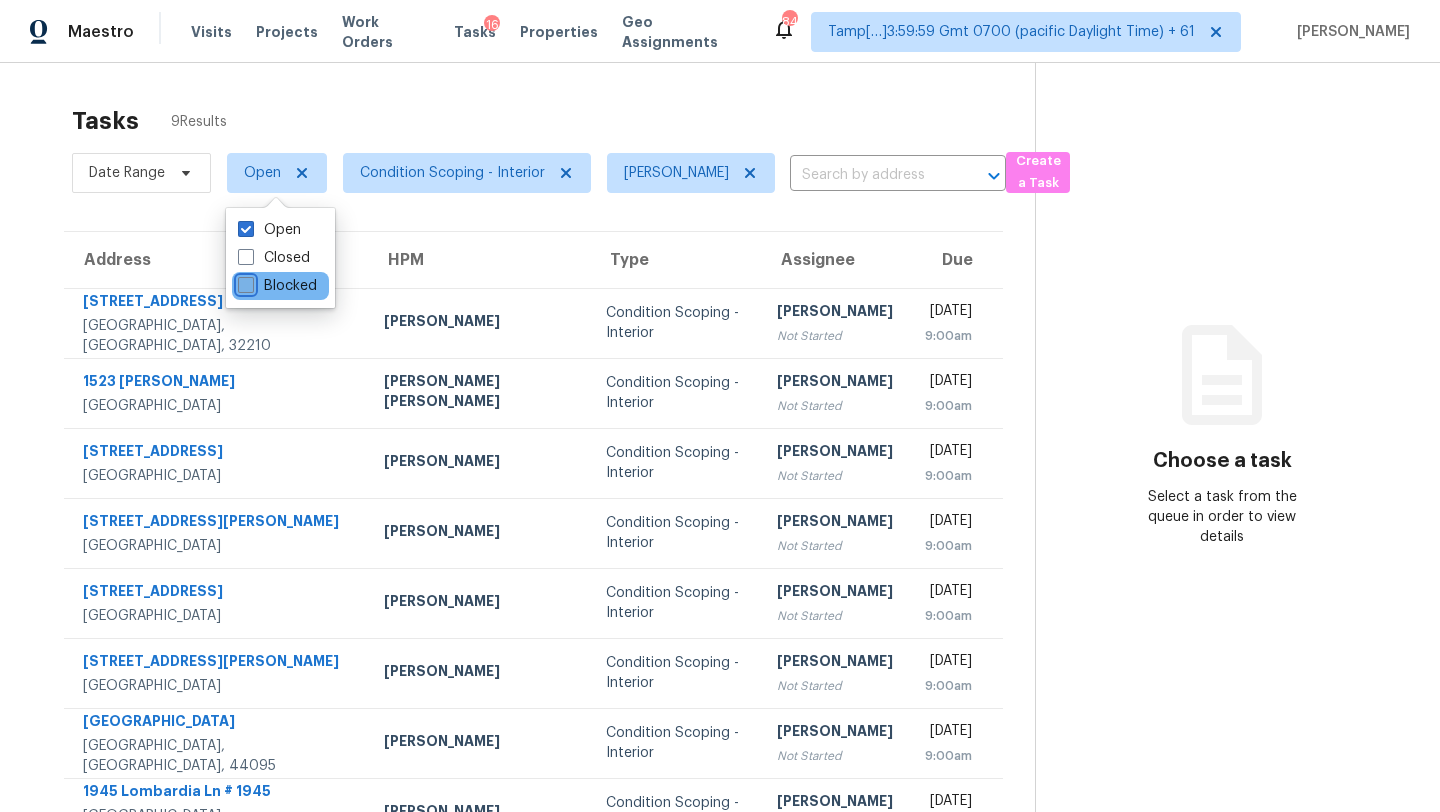 click on "Blocked" at bounding box center (244, 282) 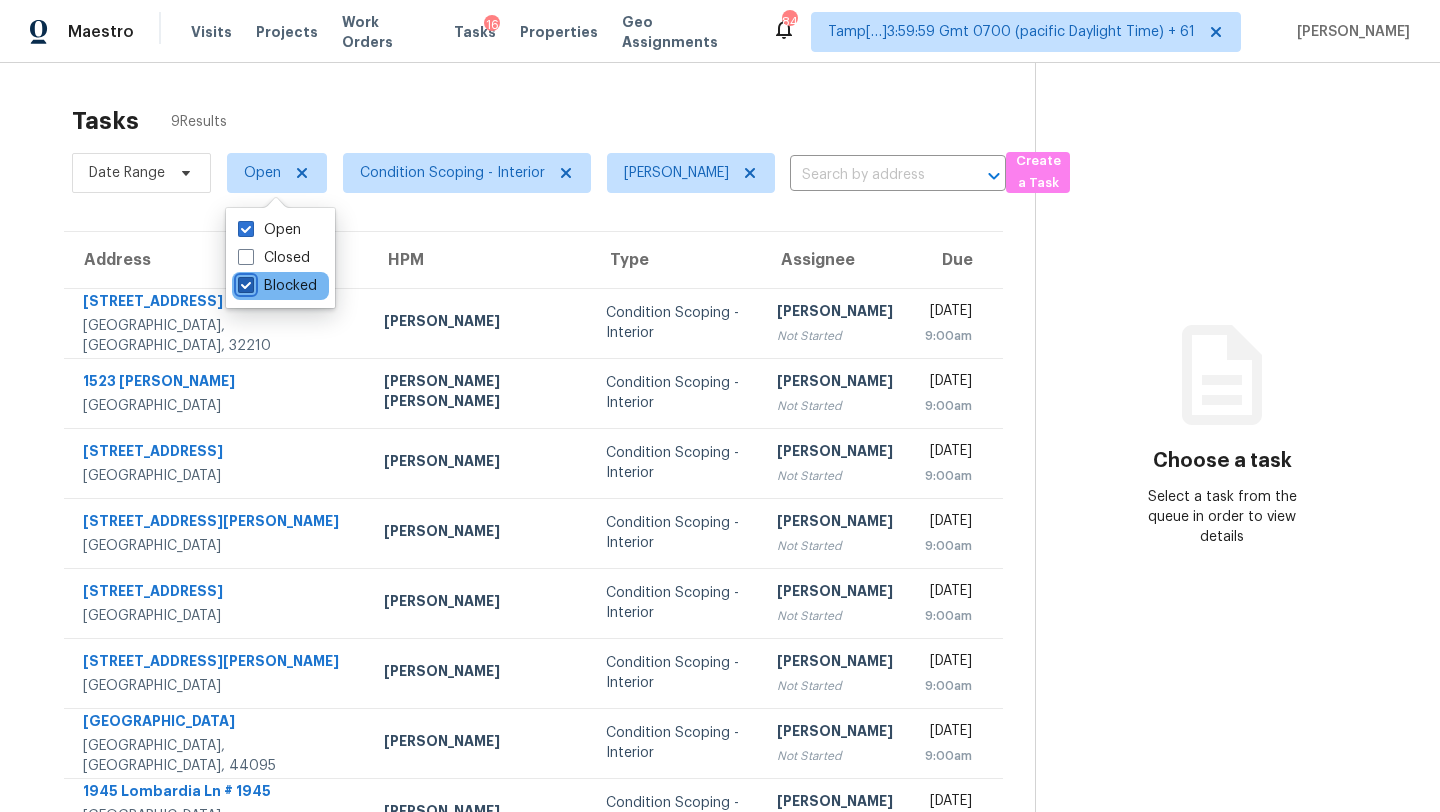 checkbox on "true" 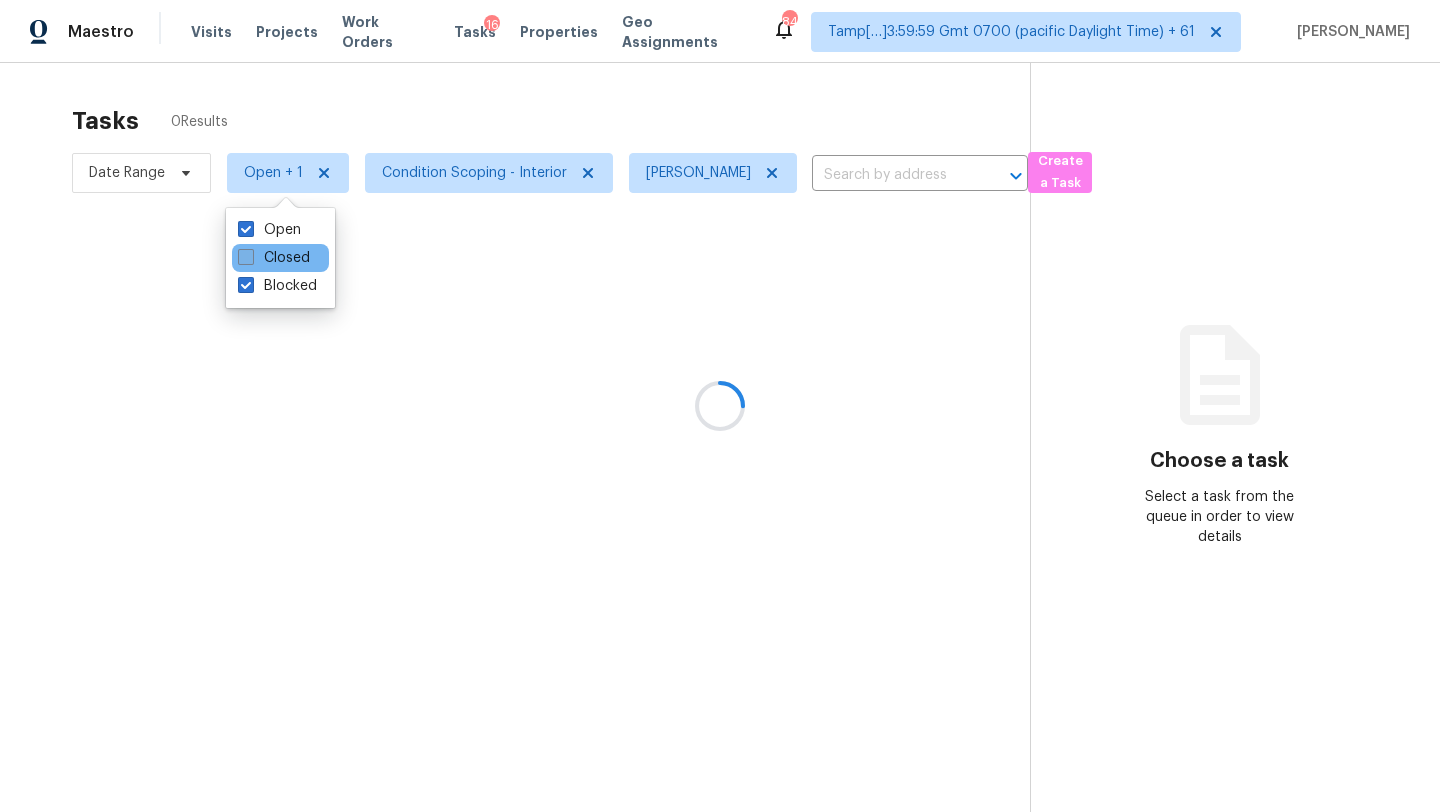 click on "Closed" at bounding box center [274, 258] 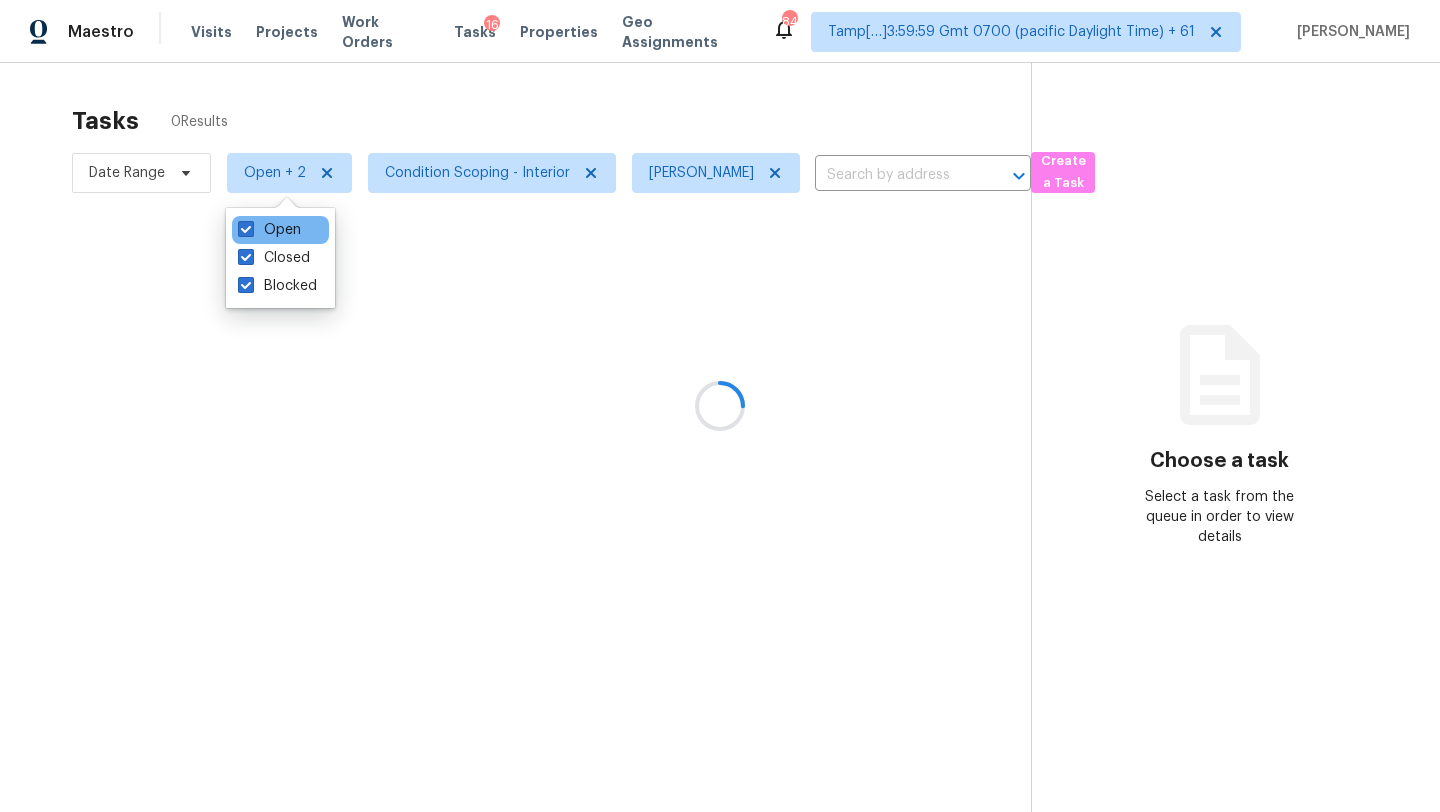 click on "Open" at bounding box center [280, 230] 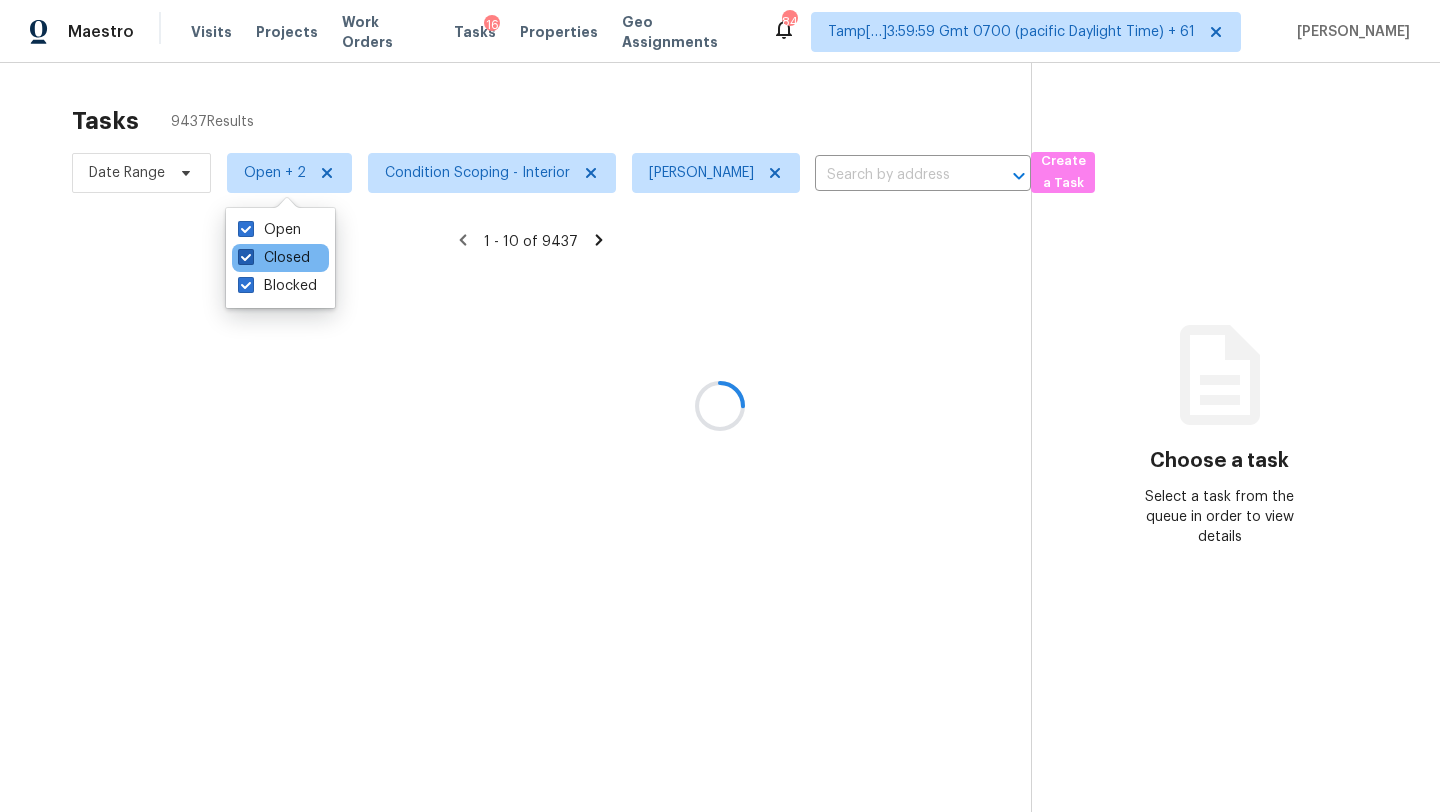 click on "Closed" at bounding box center [274, 258] 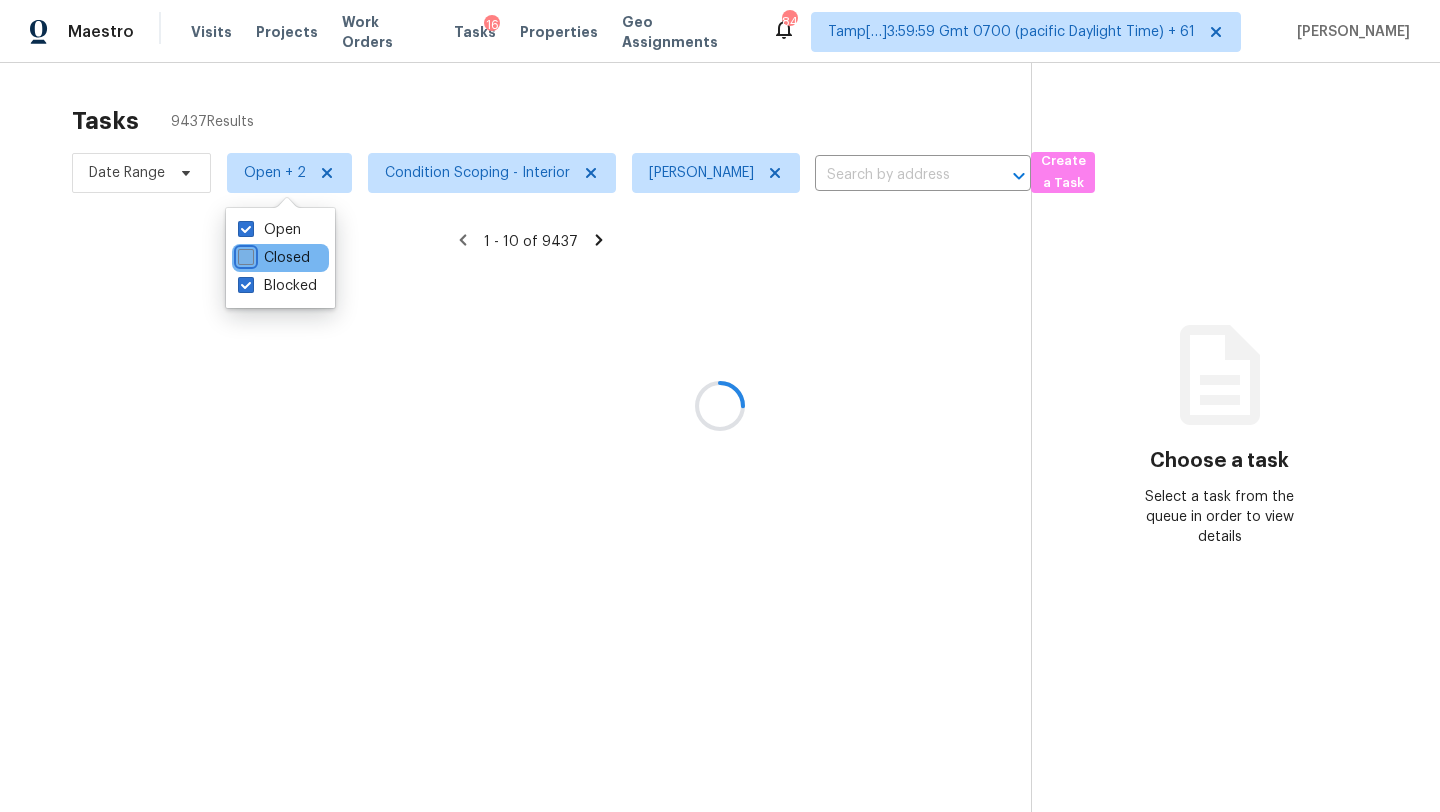 checkbox on "false" 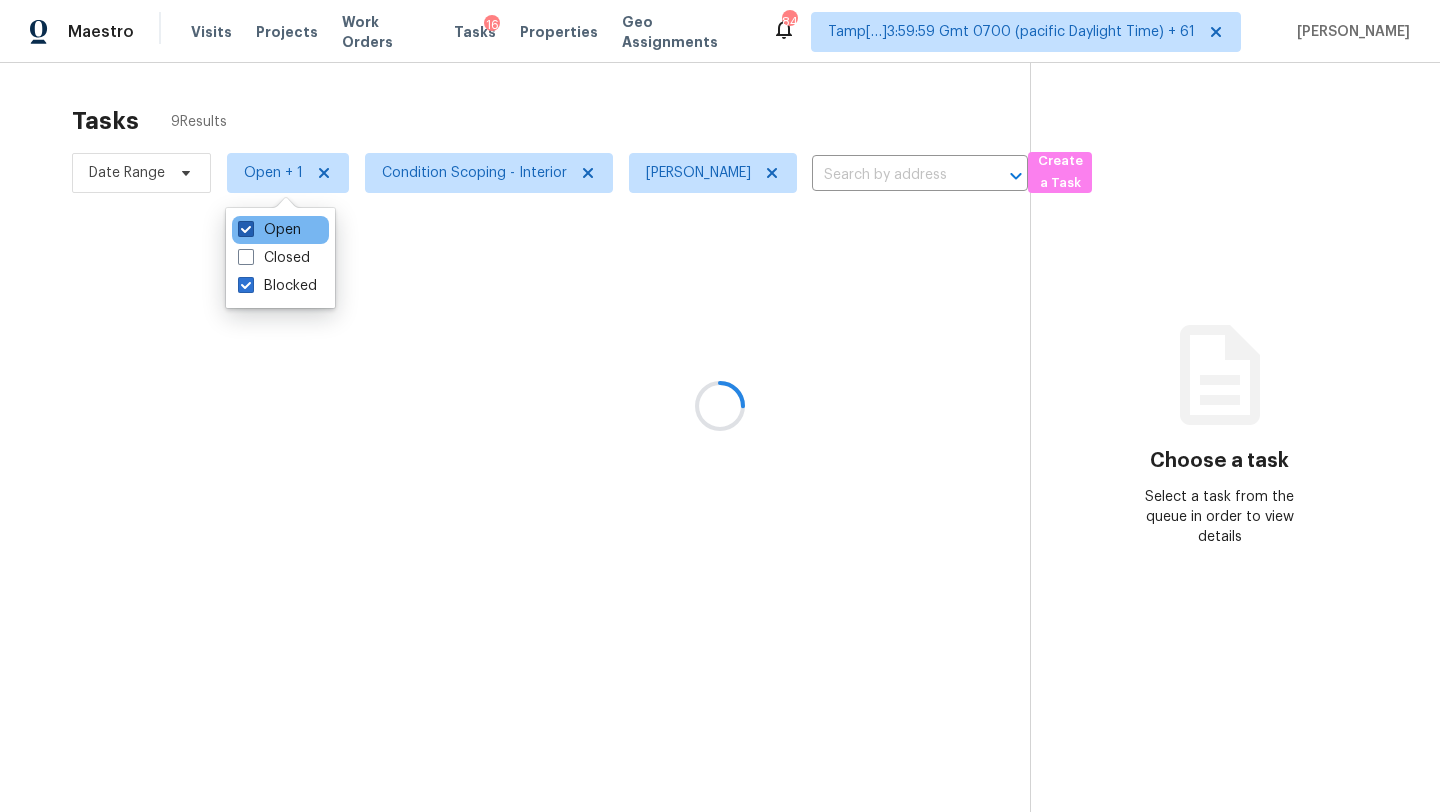 click on "Open" at bounding box center [269, 230] 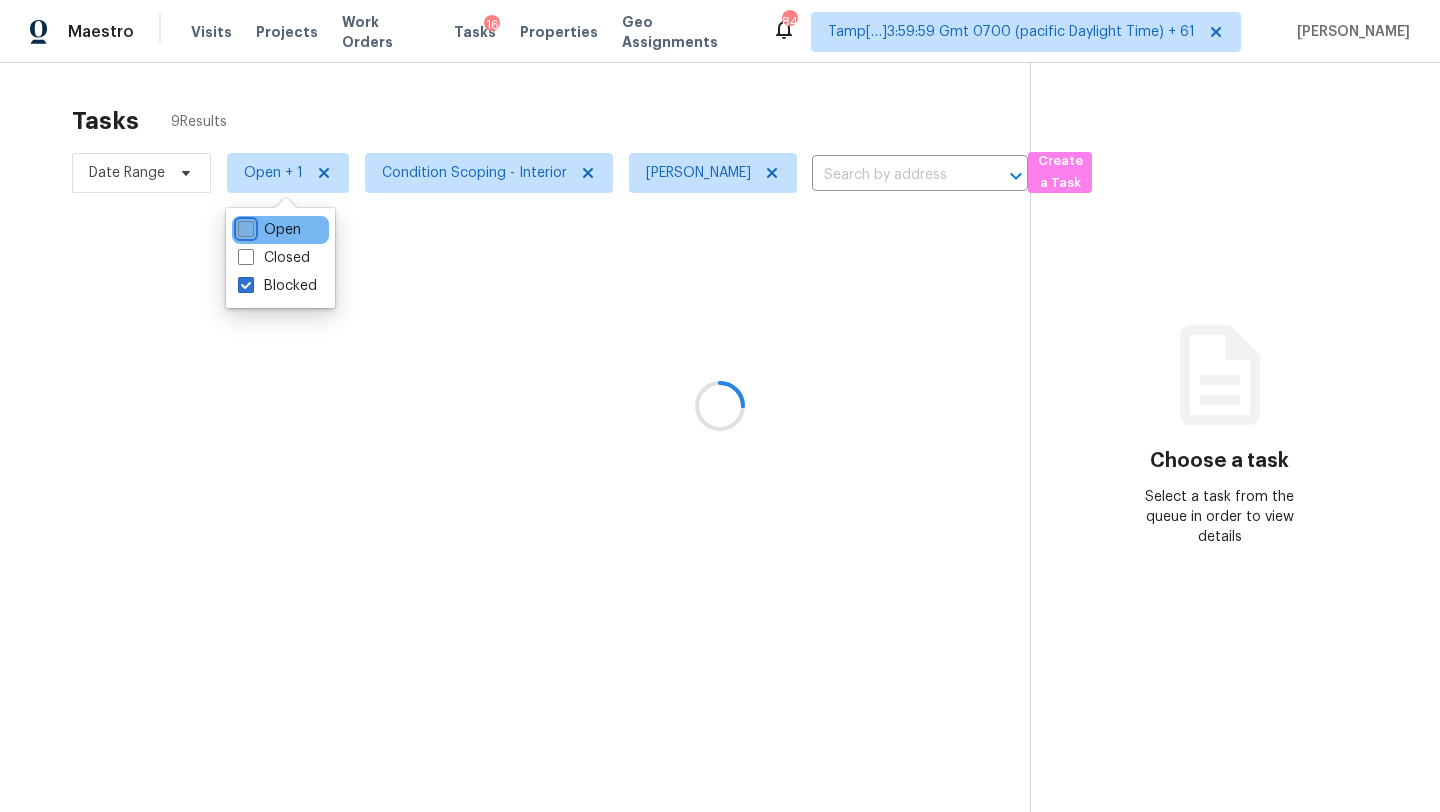 checkbox on "false" 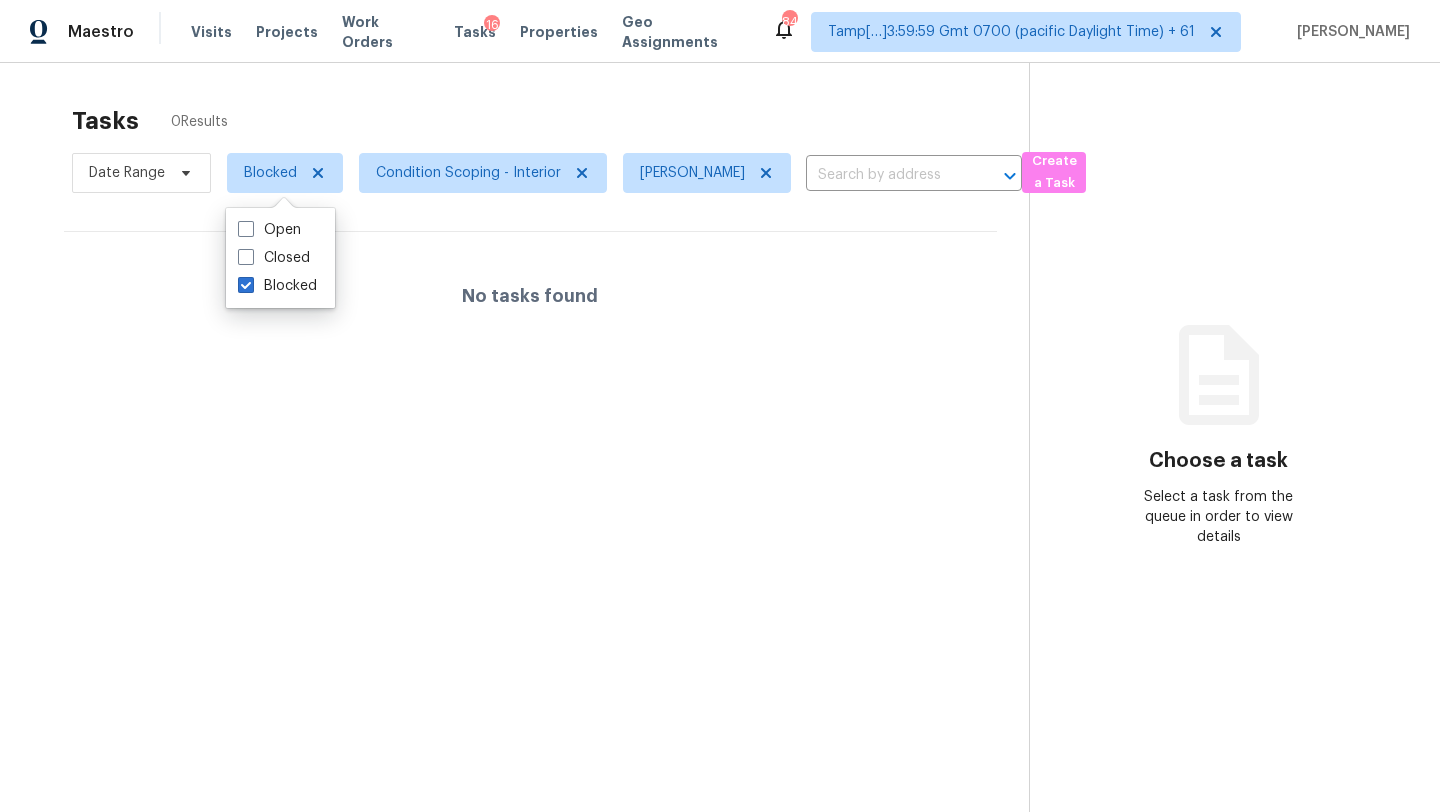 click on "Tasks 0  Results" at bounding box center (550, 121) 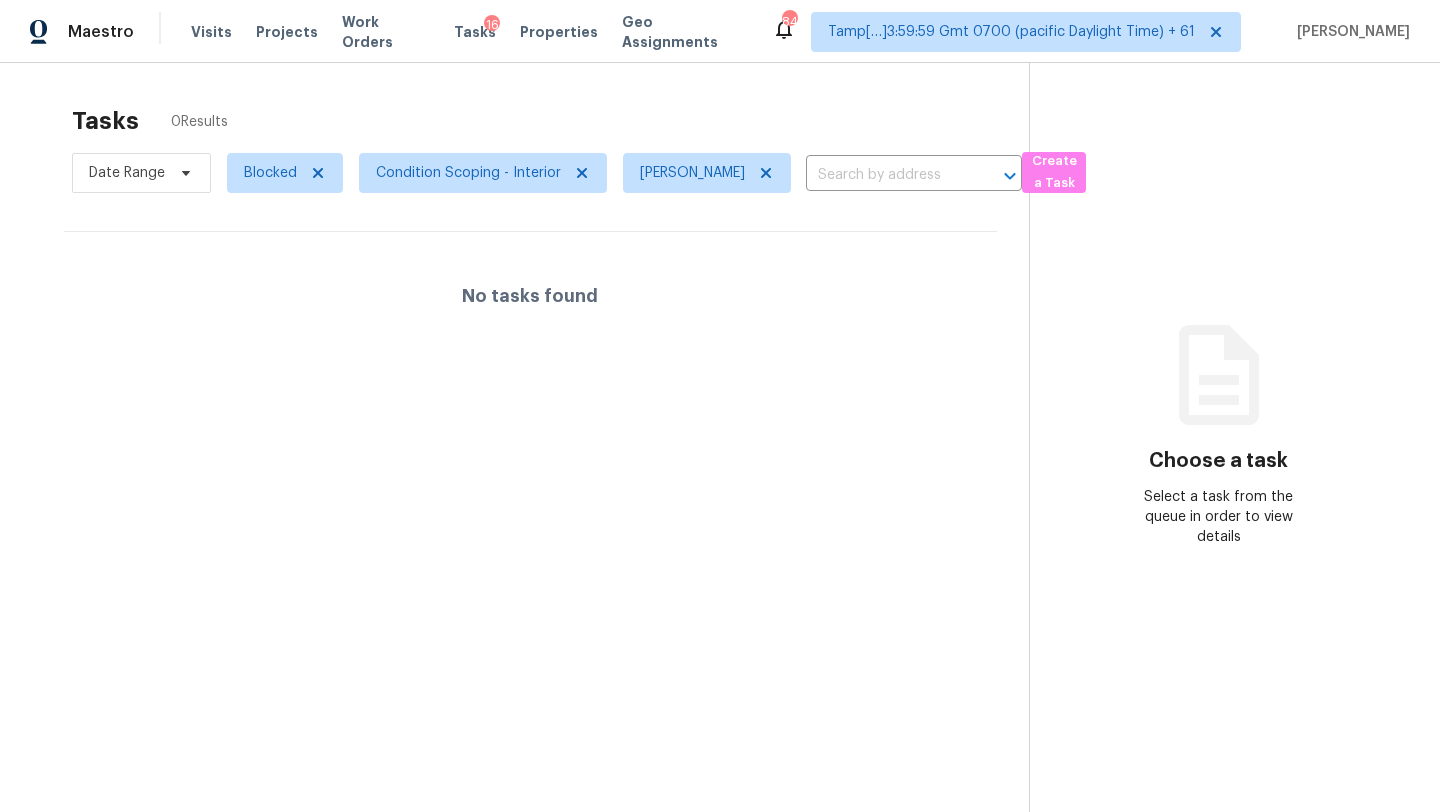 click on "Tasks 0  Results" at bounding box center [550, 121] 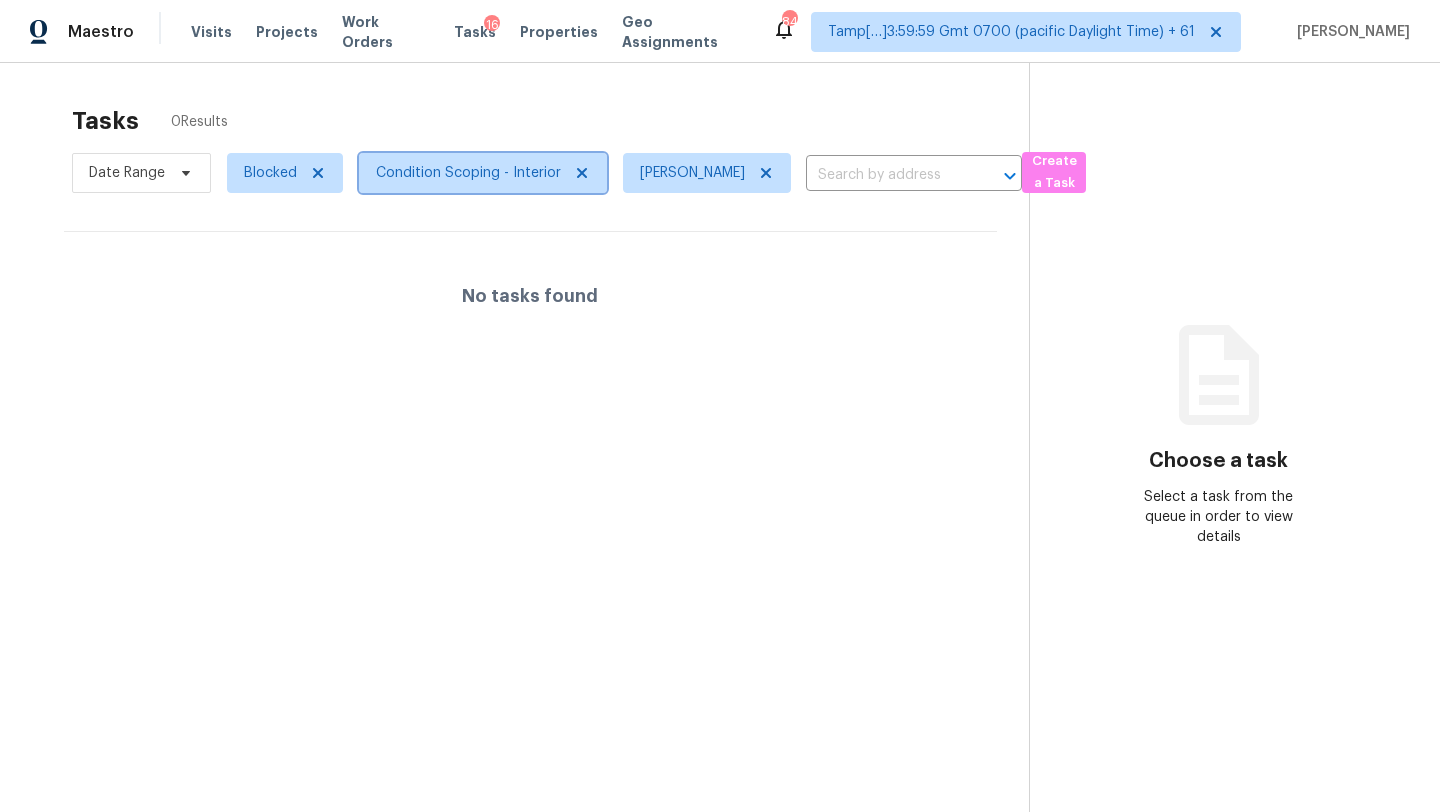 click on "Condition Scoping - Interior" at bounding box center [483, 173] 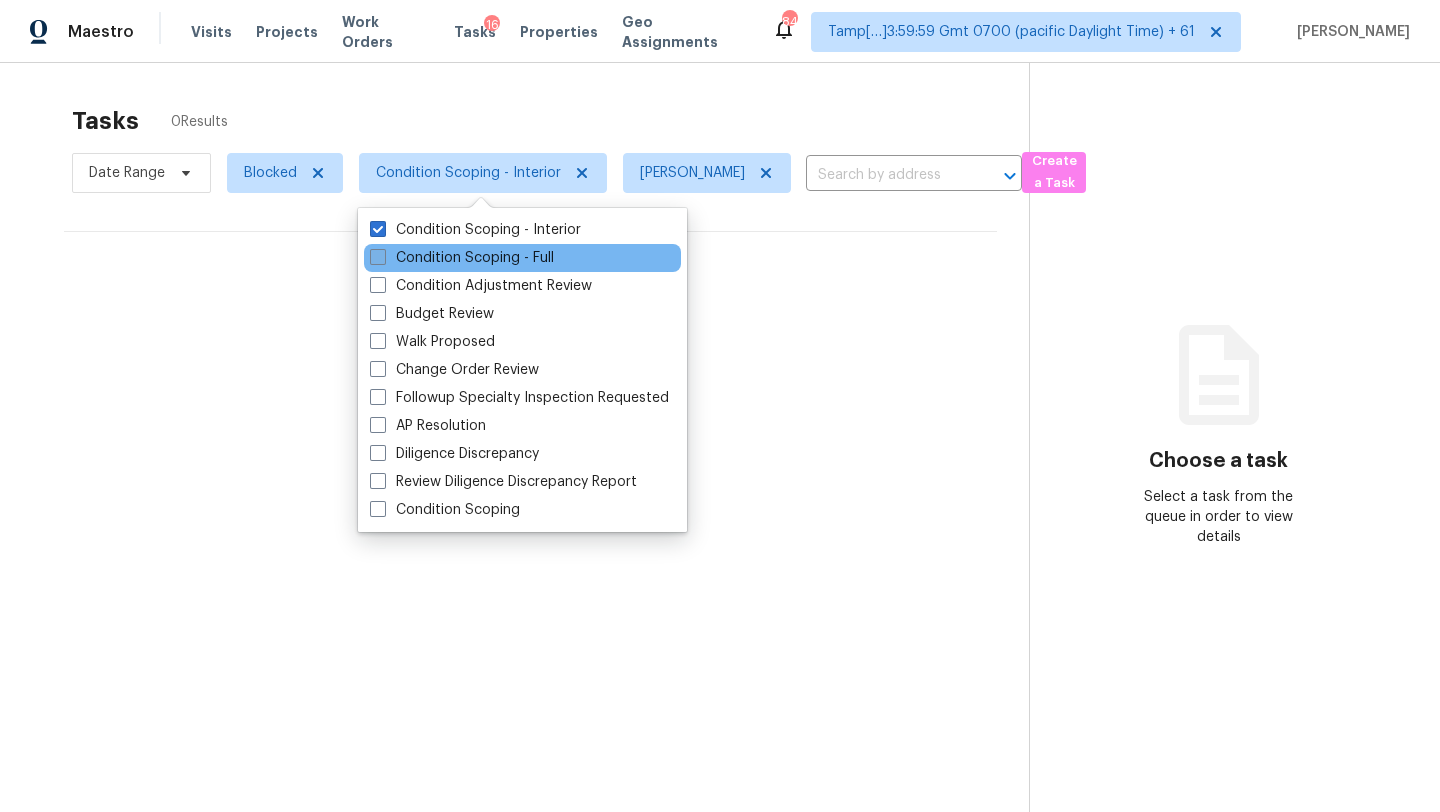 click on "Condition Scoping - Full" at bounding box center (462, 258) 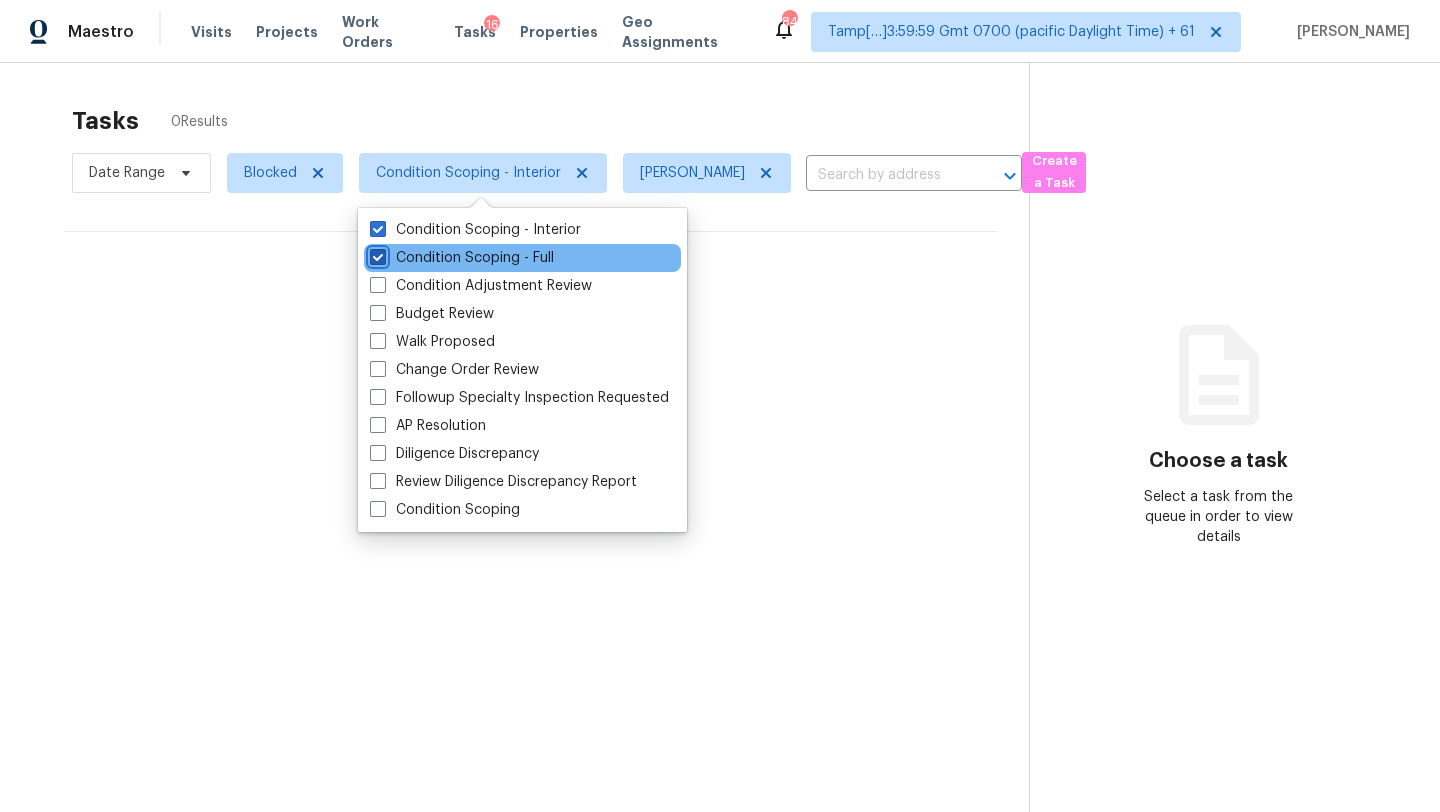 checkbox on "true" 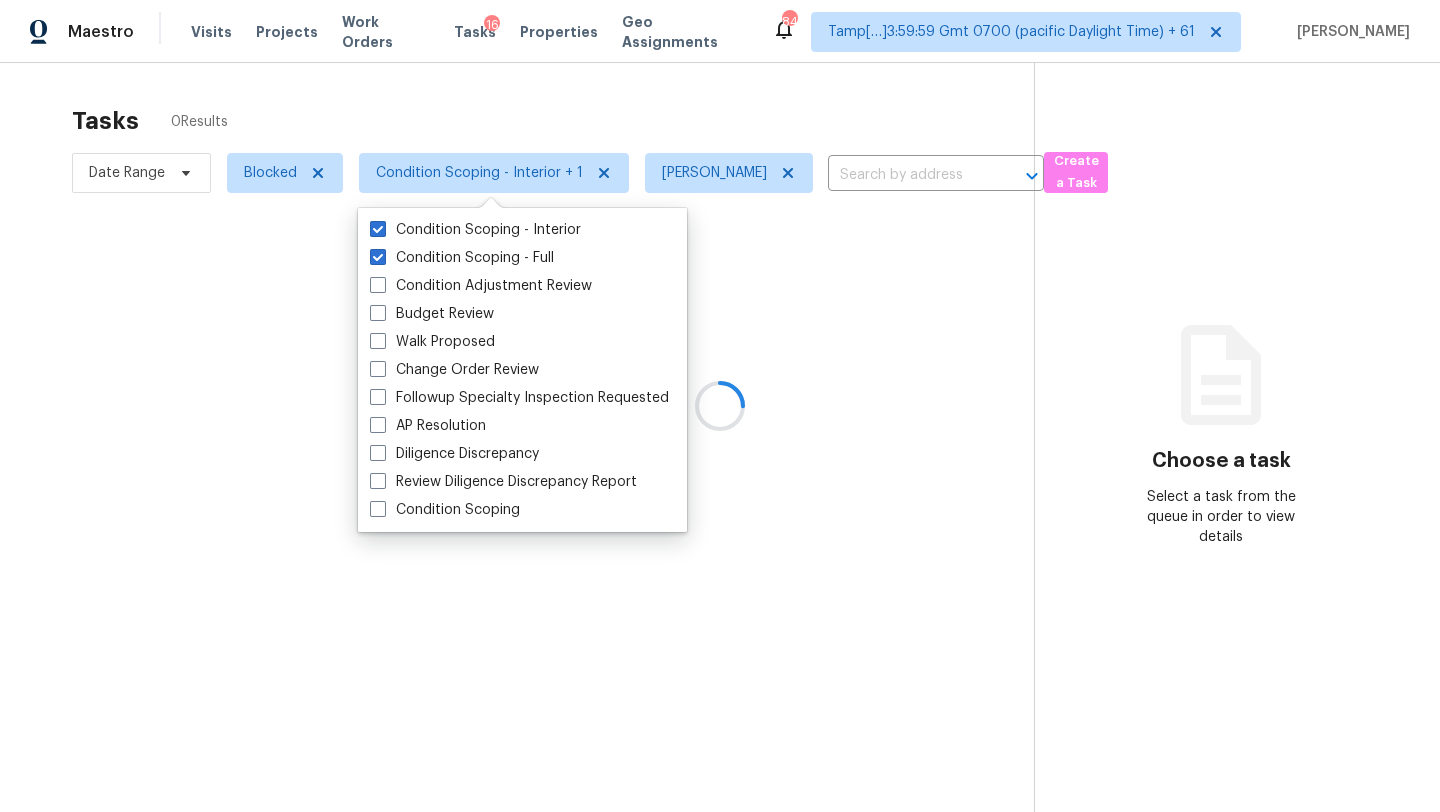 click at bounding box center [720, 406] 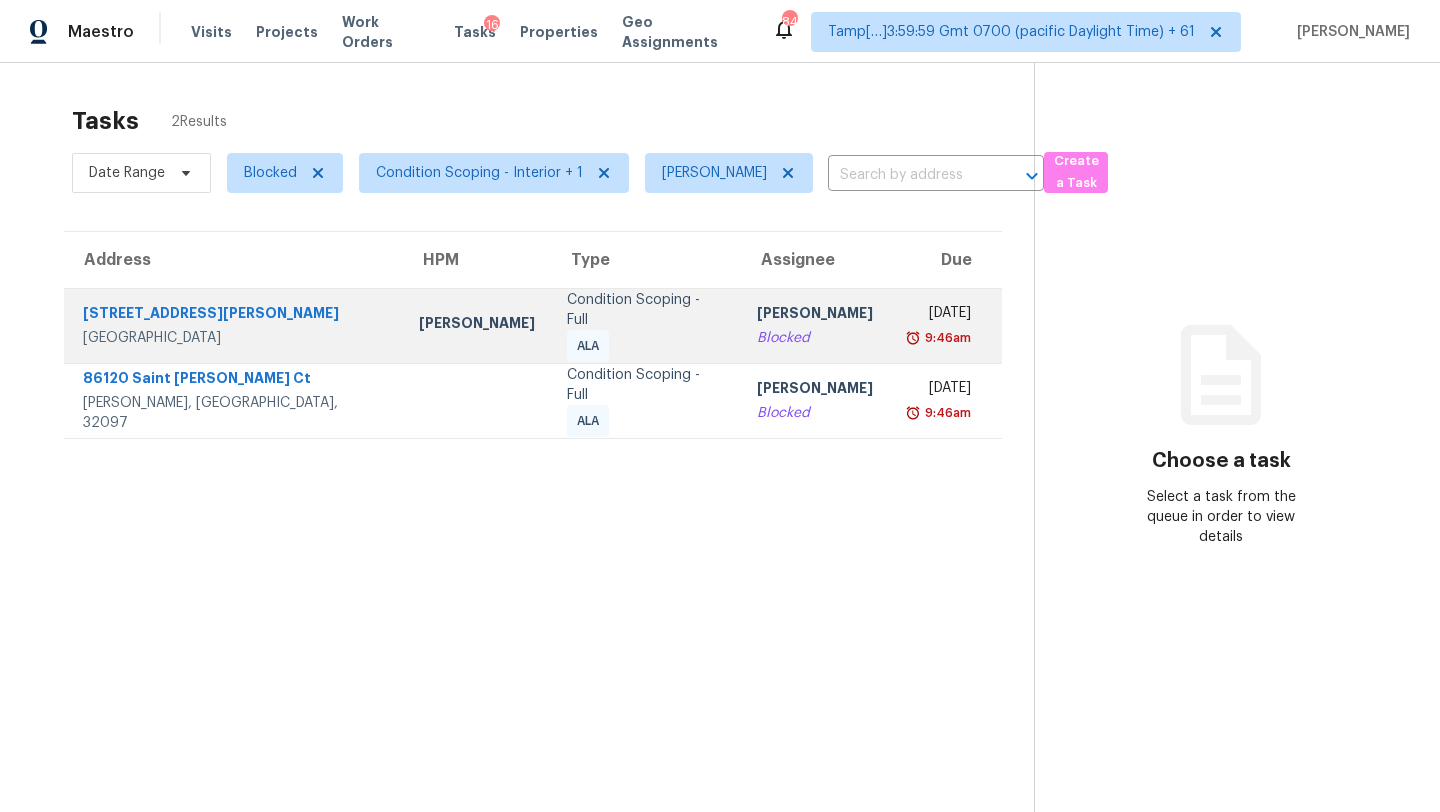 click on "Blocked" at bounding box center (815, 338) 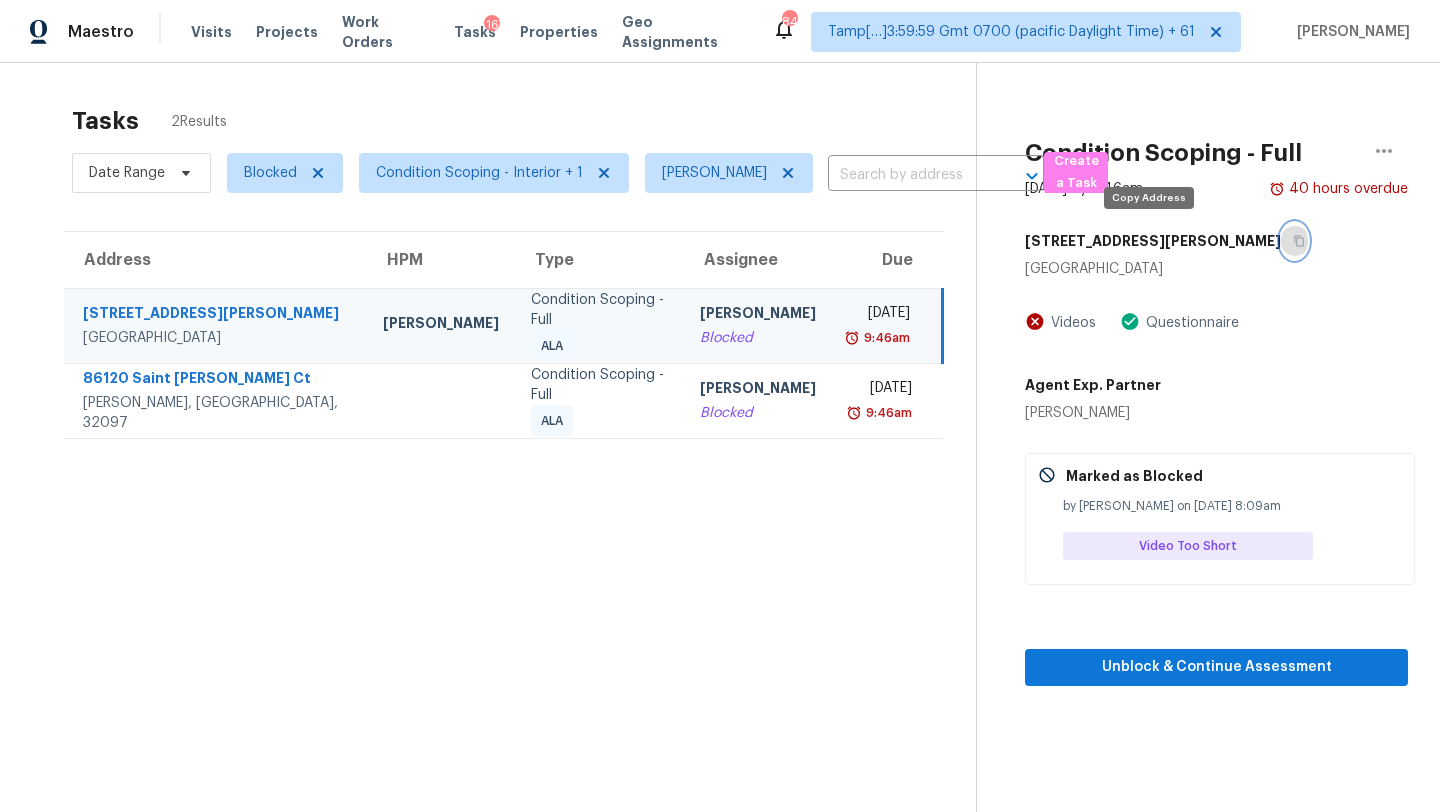 click at bounding box center (1294, 241) 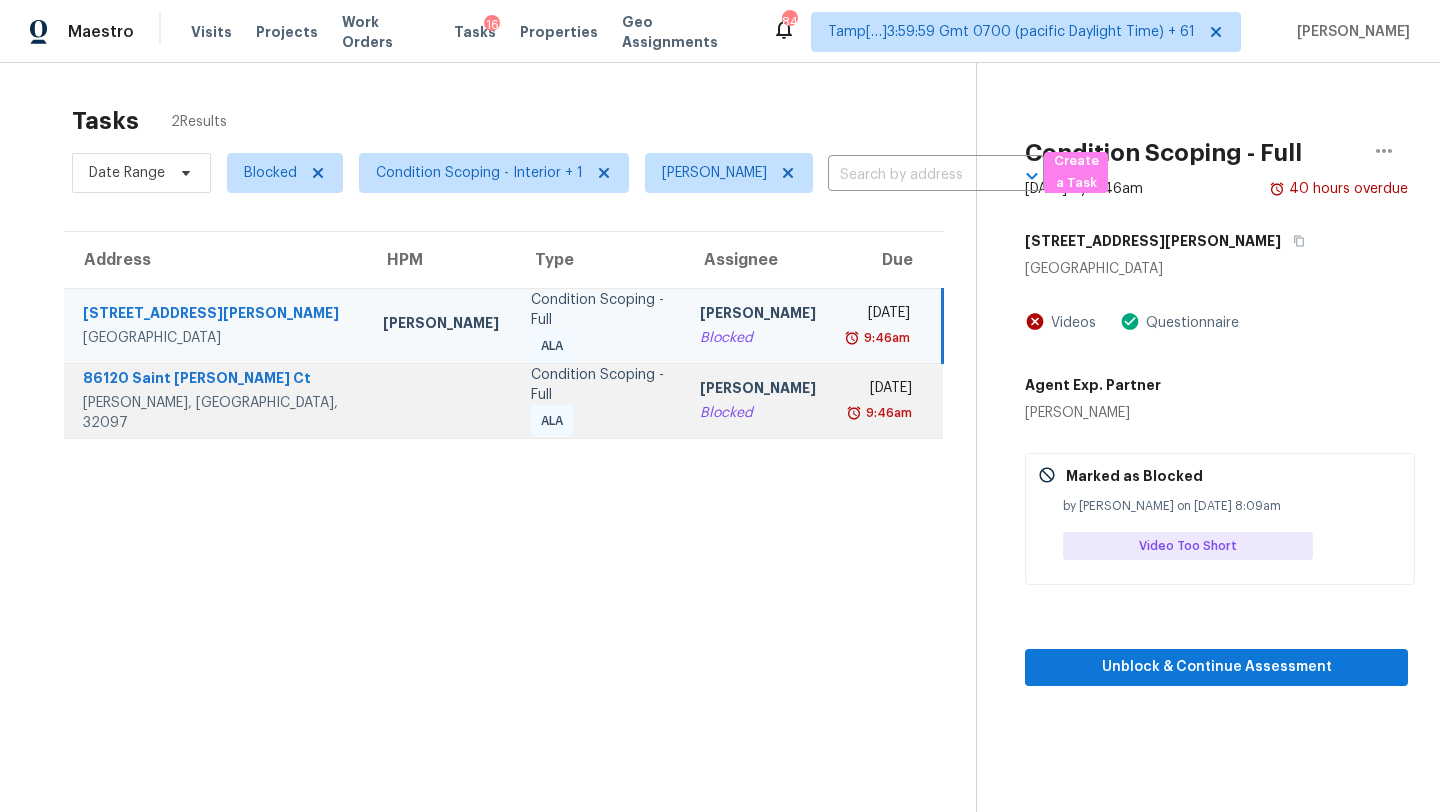 click on "[DATE]" at bounding box center [880, 390] 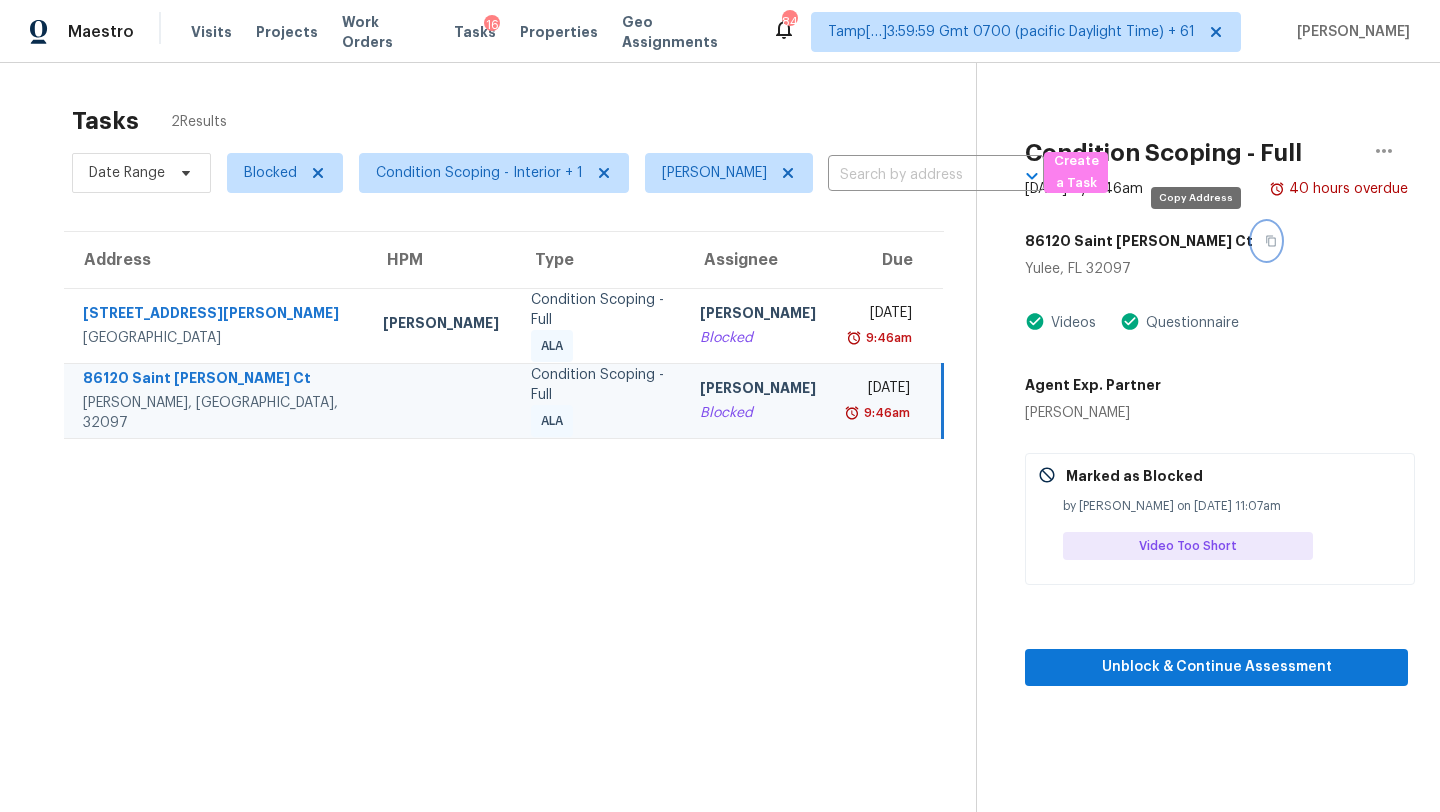 click 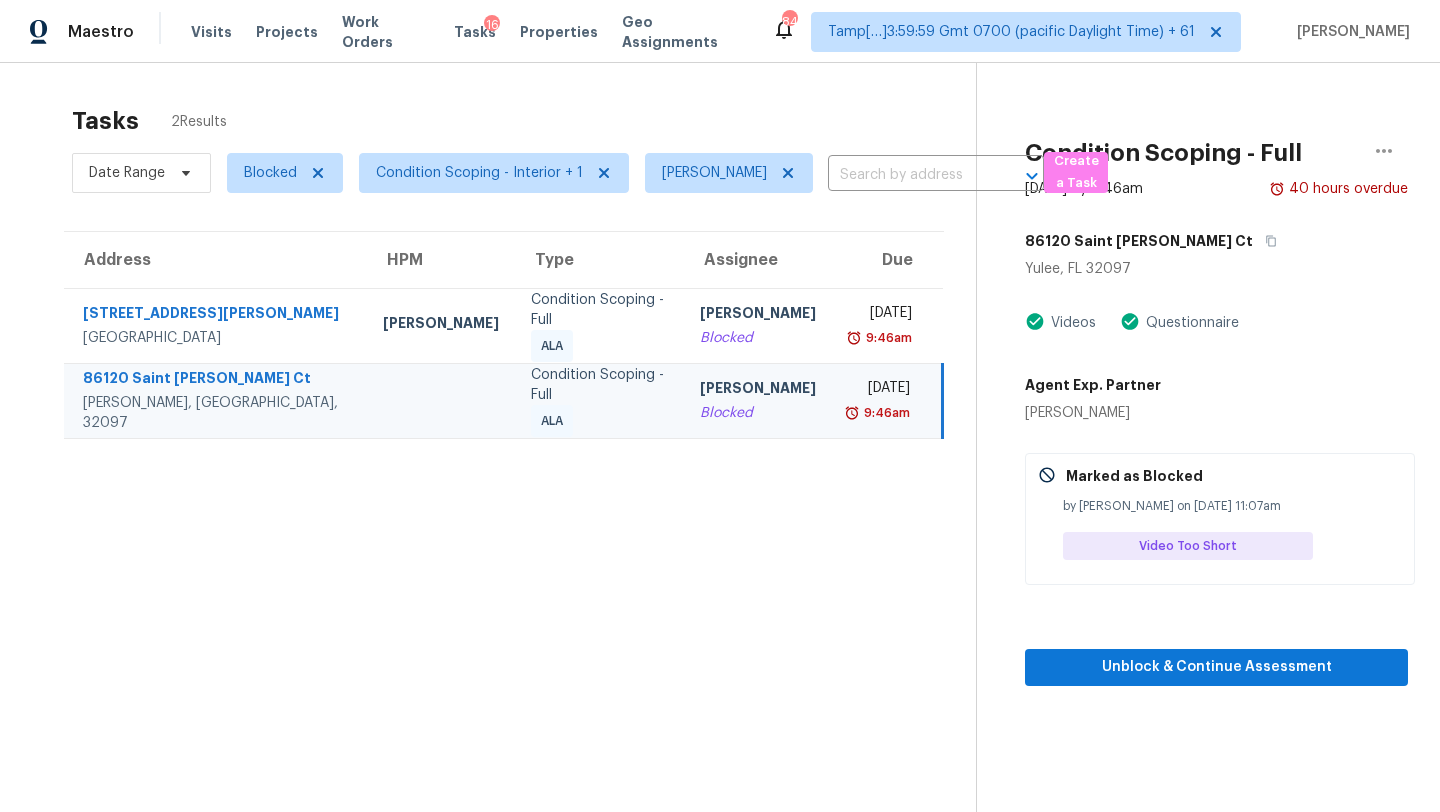 click on "Condition Scoping - Full ALA" at bounding box center [599, 401] 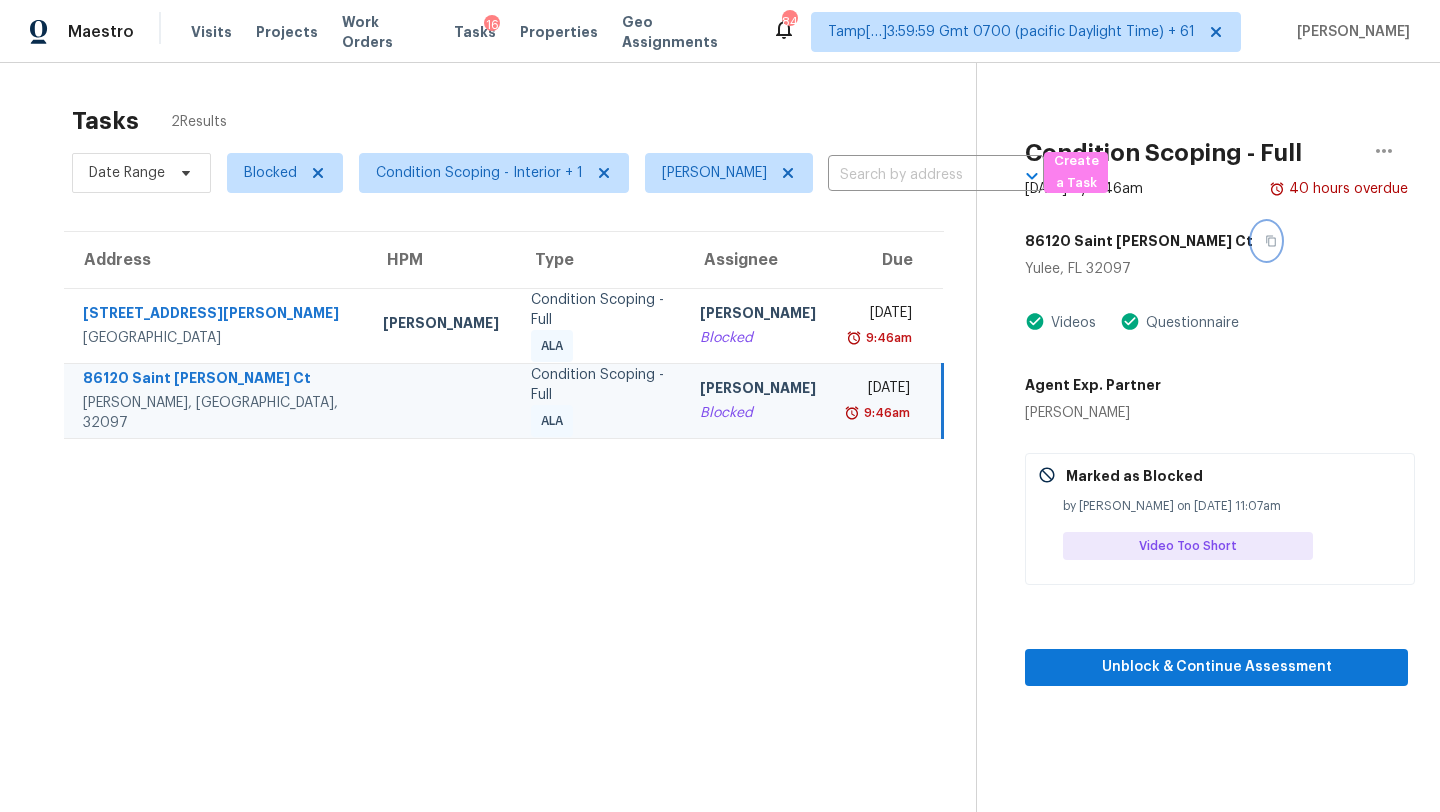 click at bounding box center [1266, 241] 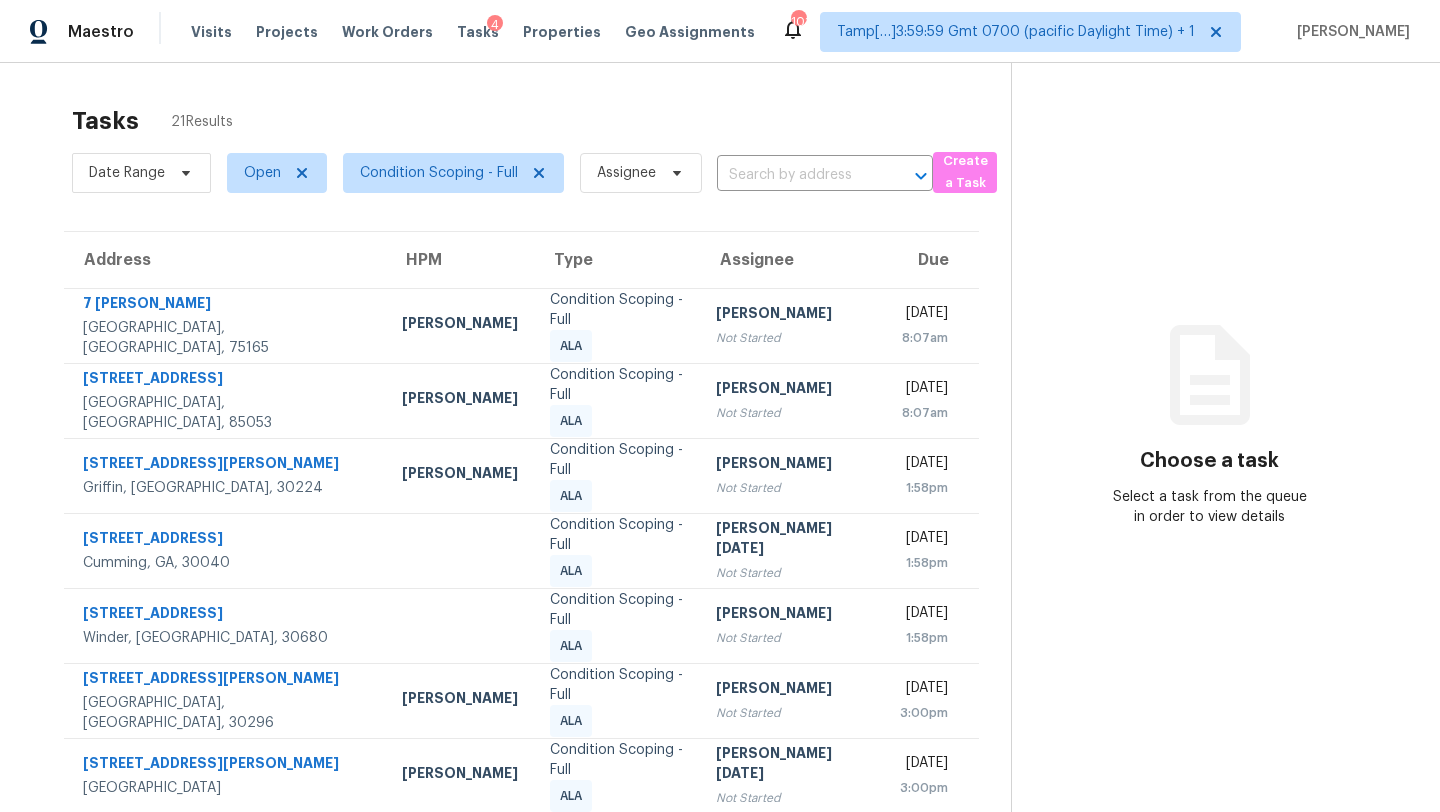 scroll, scrollTop: 0, scrollLeft: 0, axis: both 